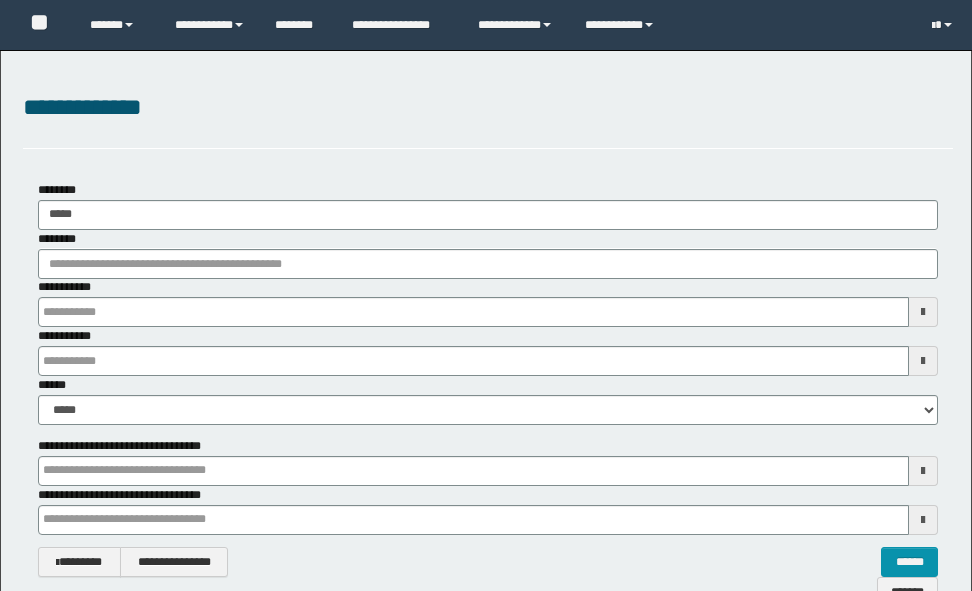 scroll, scrollTop: 142, scrollLeft: 0, axis: vertical 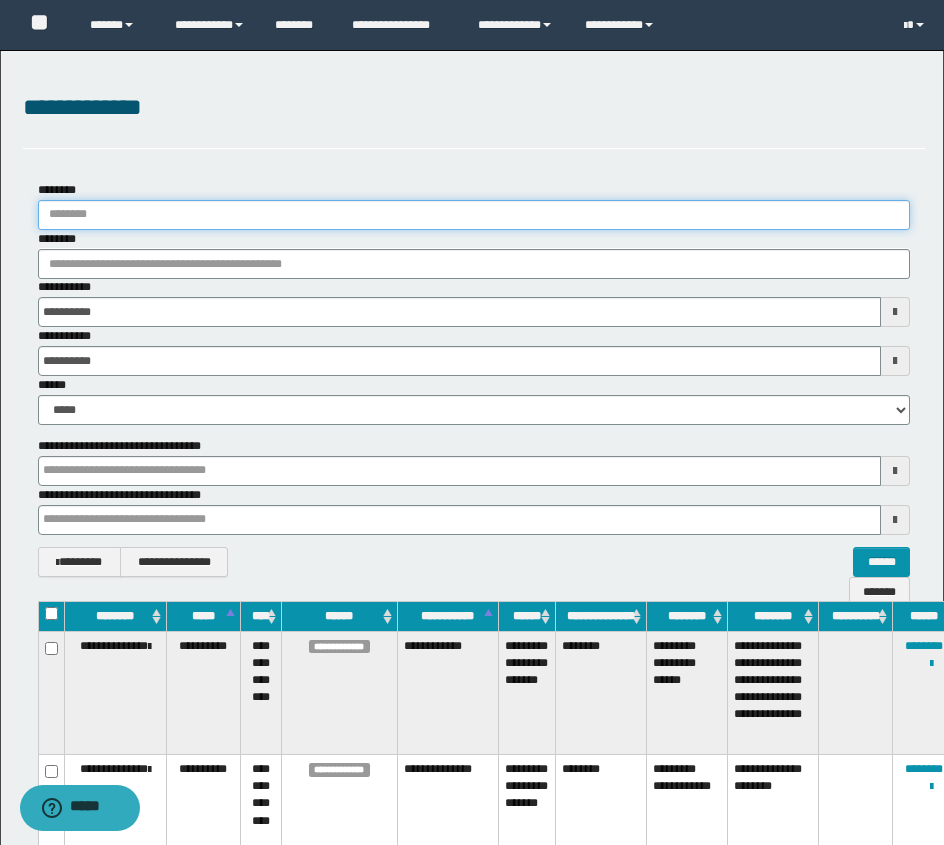 drag, startPoint x: 157, startPoint y: 210, endPoint x: 297, endPoint y: 171, distance: 145.33066 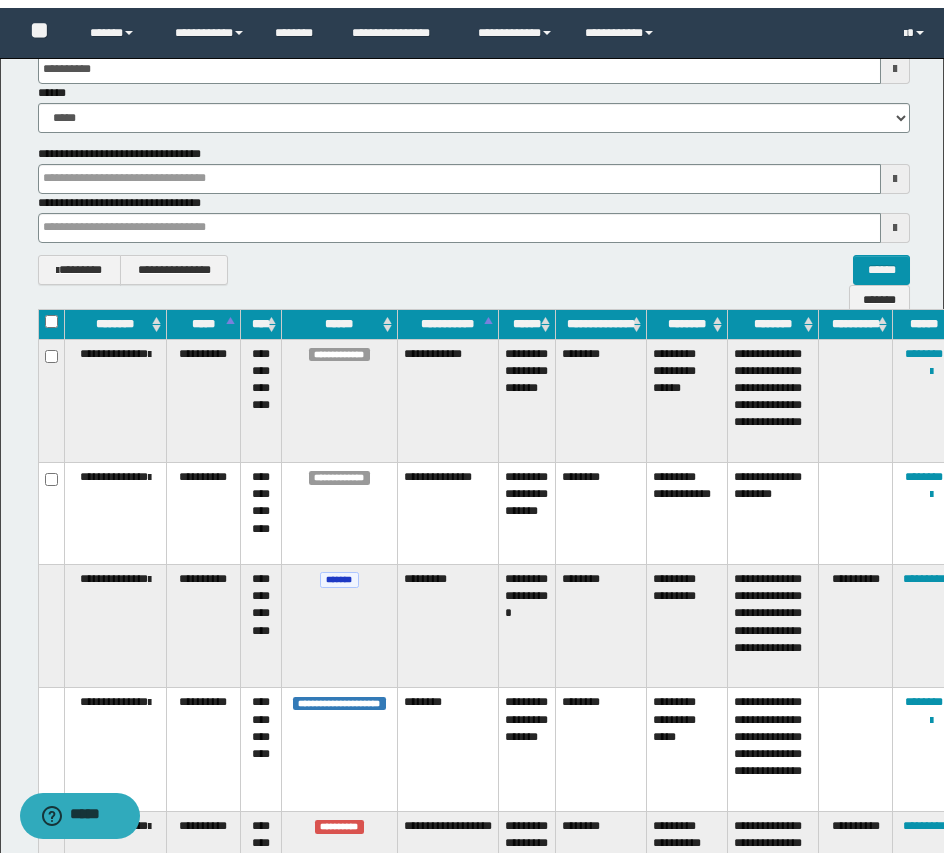 scroll, scrollTop: 231, scrollLeft: 0, axis: vertical 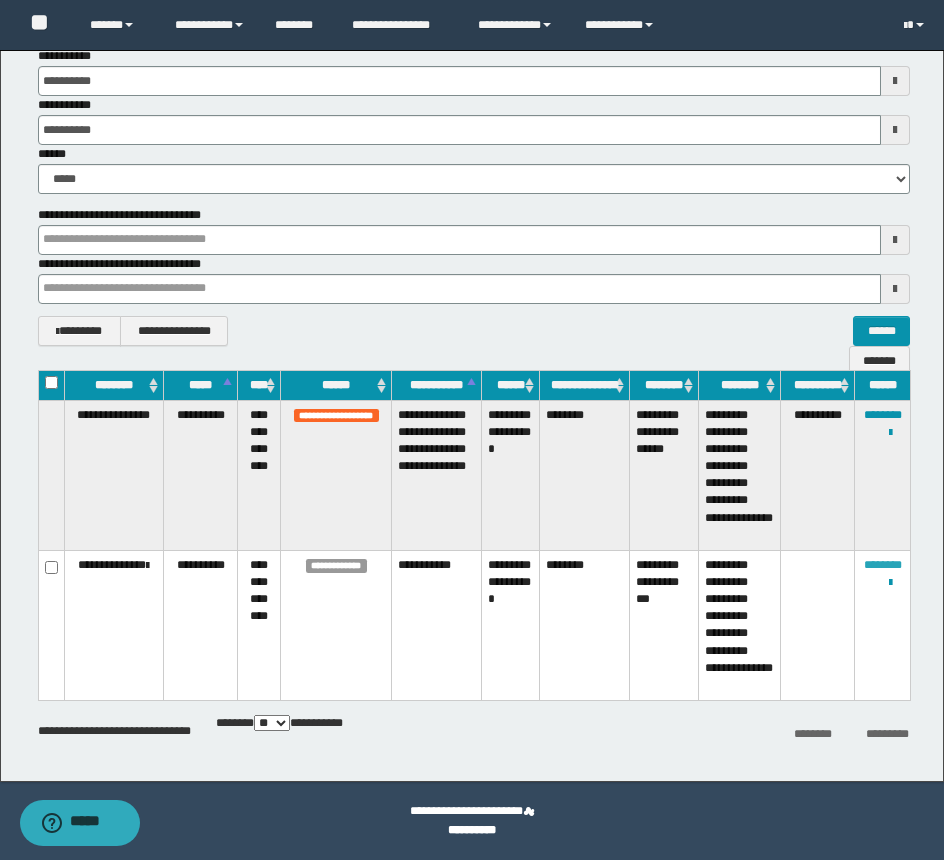 type on "*****" 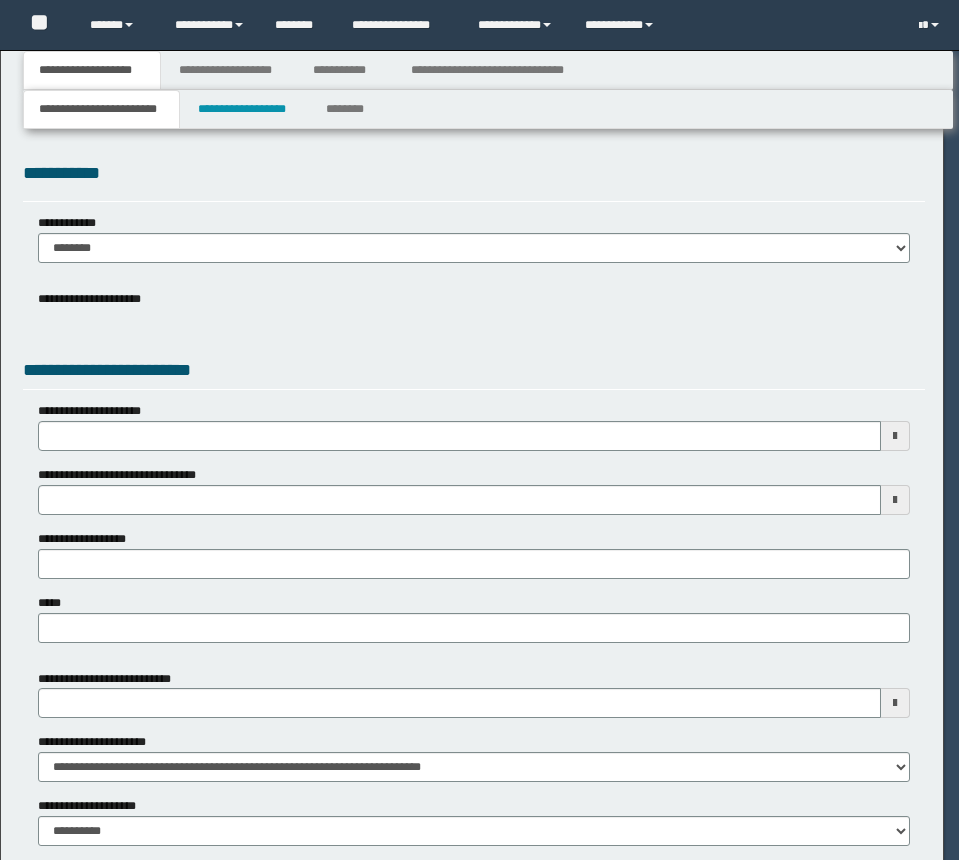 scroll, scrollTop: 0, scrollLeft: 0, axis: both 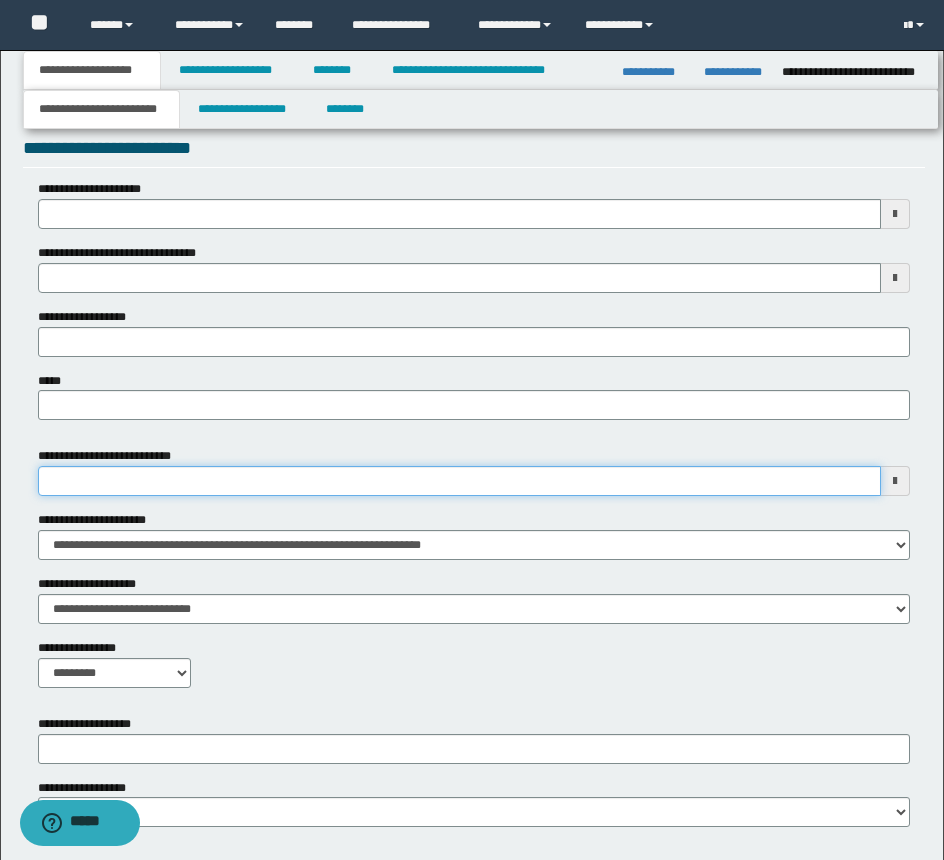 click on "**********" at bounding box center [459, 481] 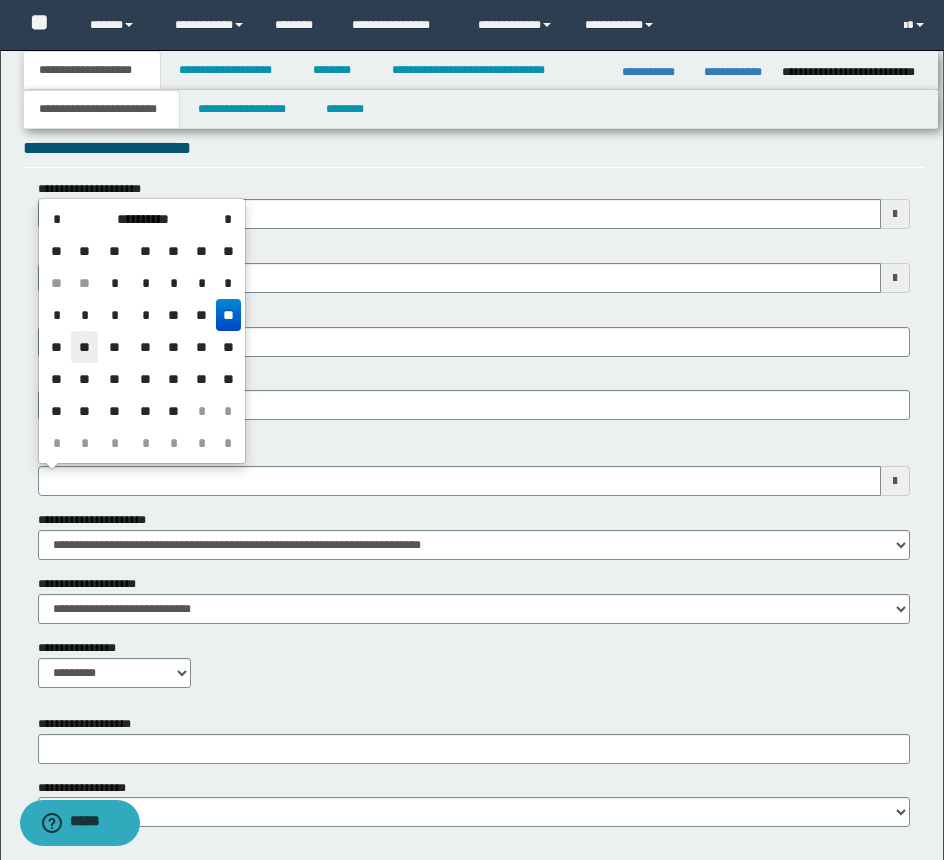 click on "**" at bounding box center [85, 347] 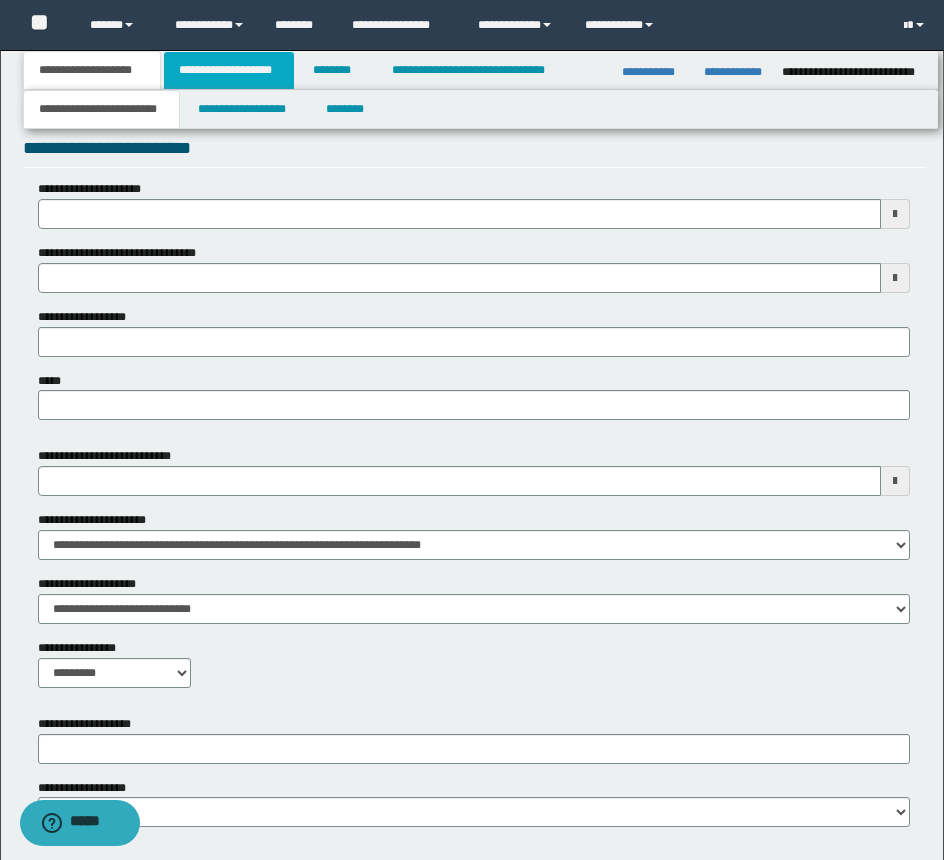 click on "**********" at bounding box center (229, 70) 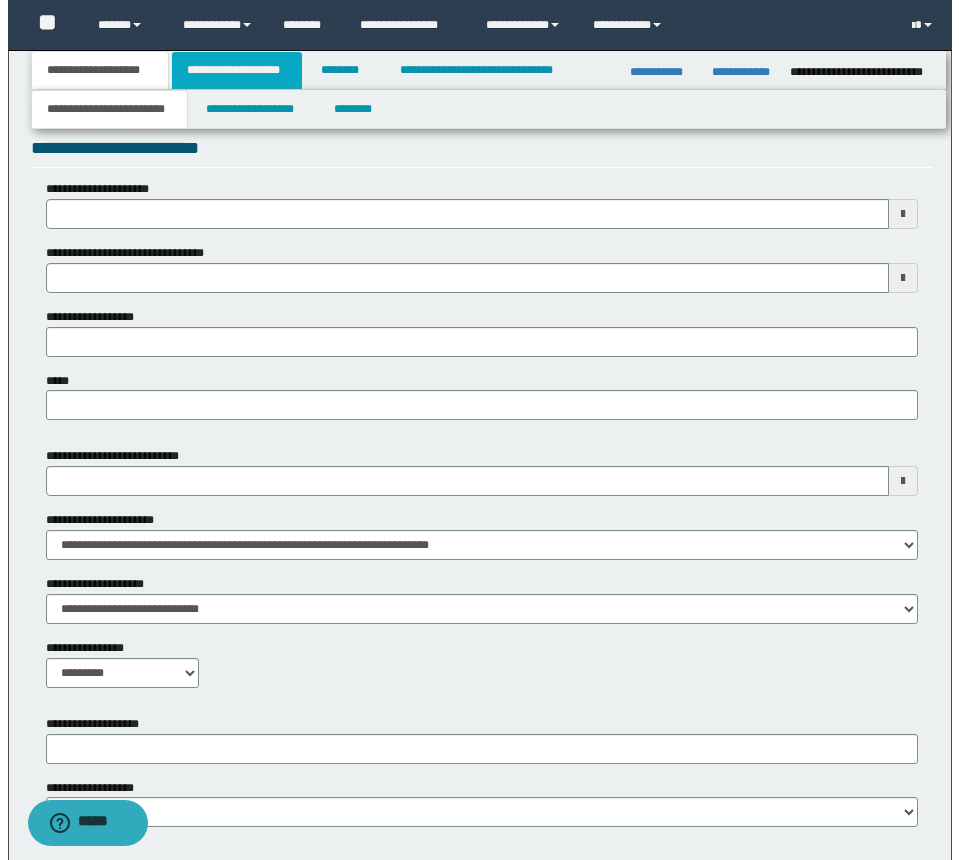 scroll, scrollTop: 0, scrollLeft: 0, axis: both 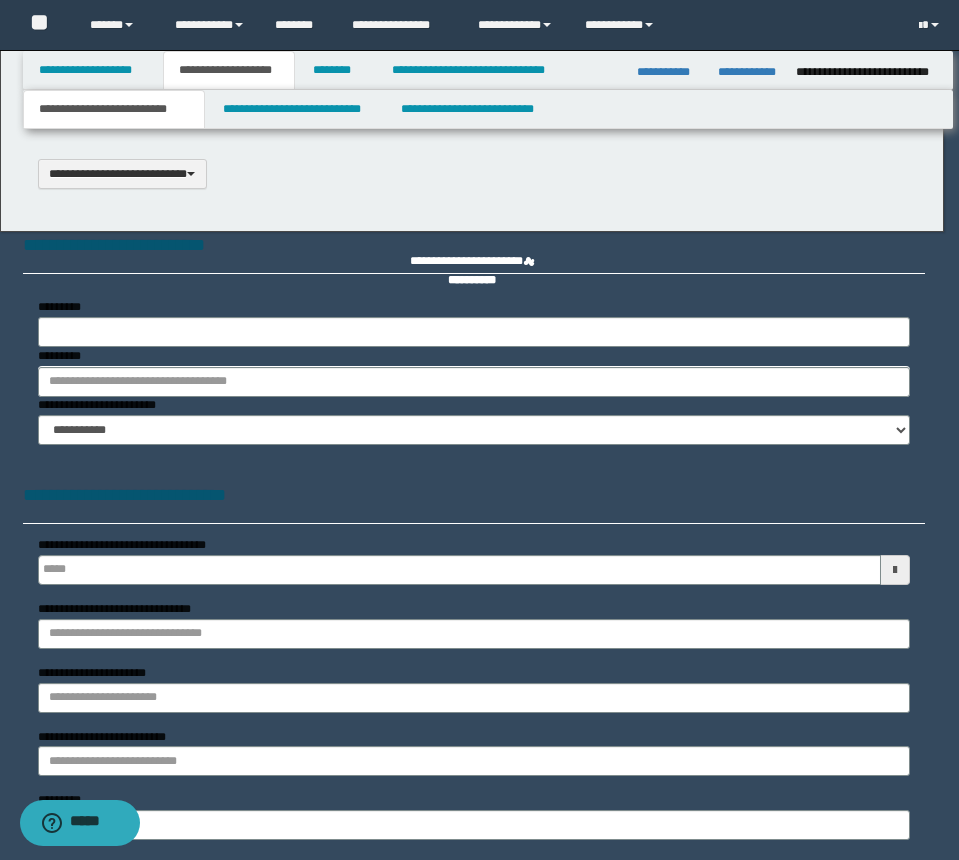 type on "**********" 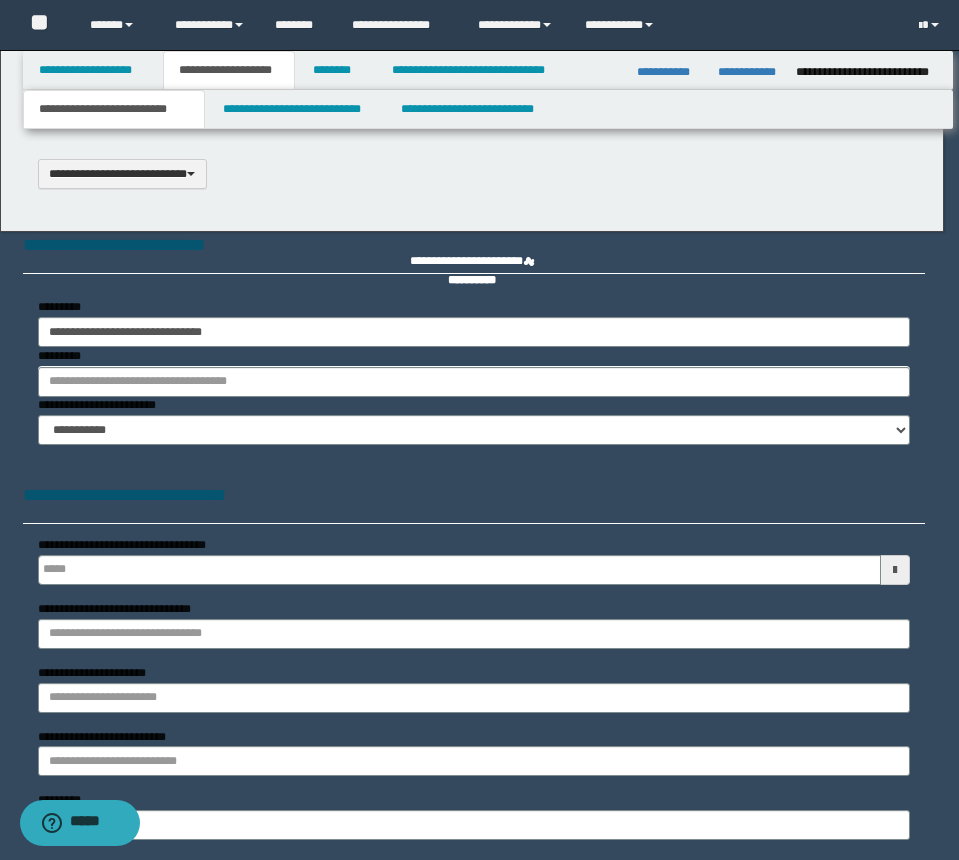 scroll, scrollTop: 0, scrollLeft: 0, axis: both 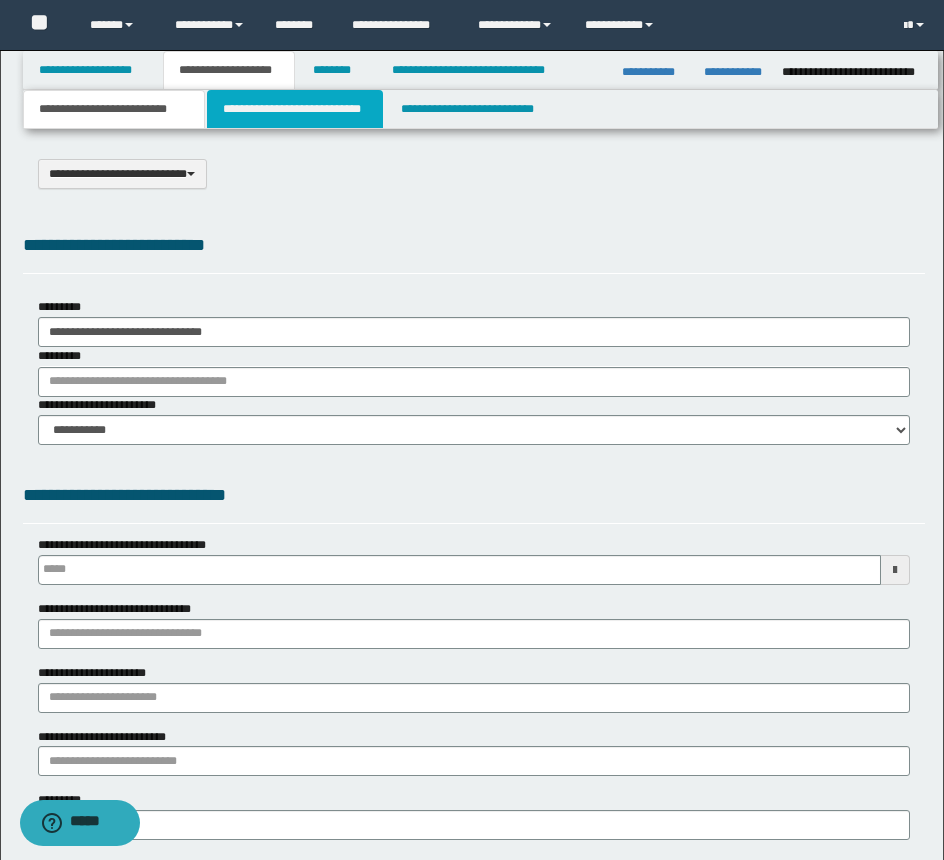 click on "**********" at bounding box center [295, 109] 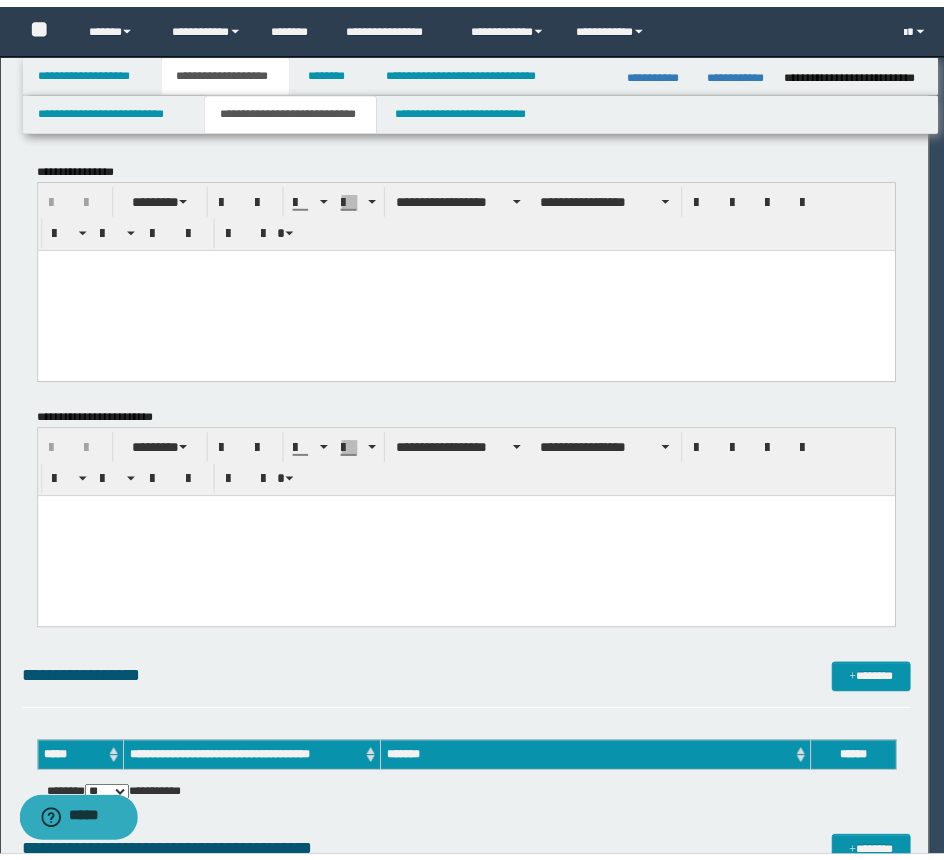 scroll, scrollTop: 0, scrollLeft: 0, axis: both 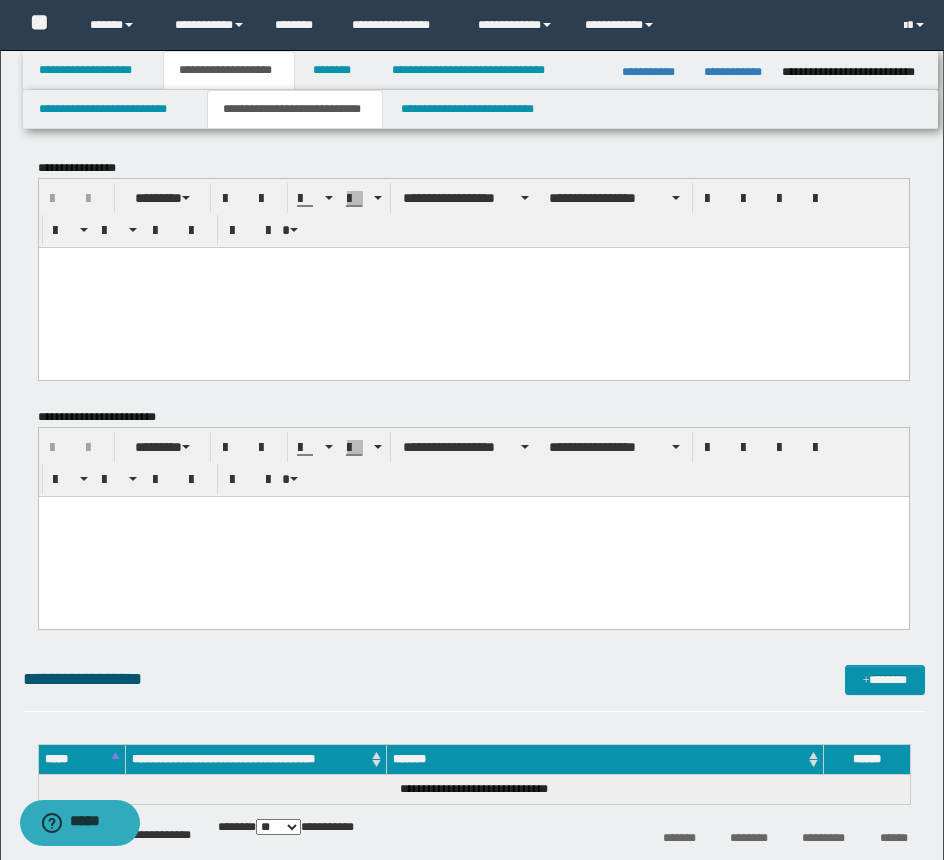 click at bounding box center [473, 287] 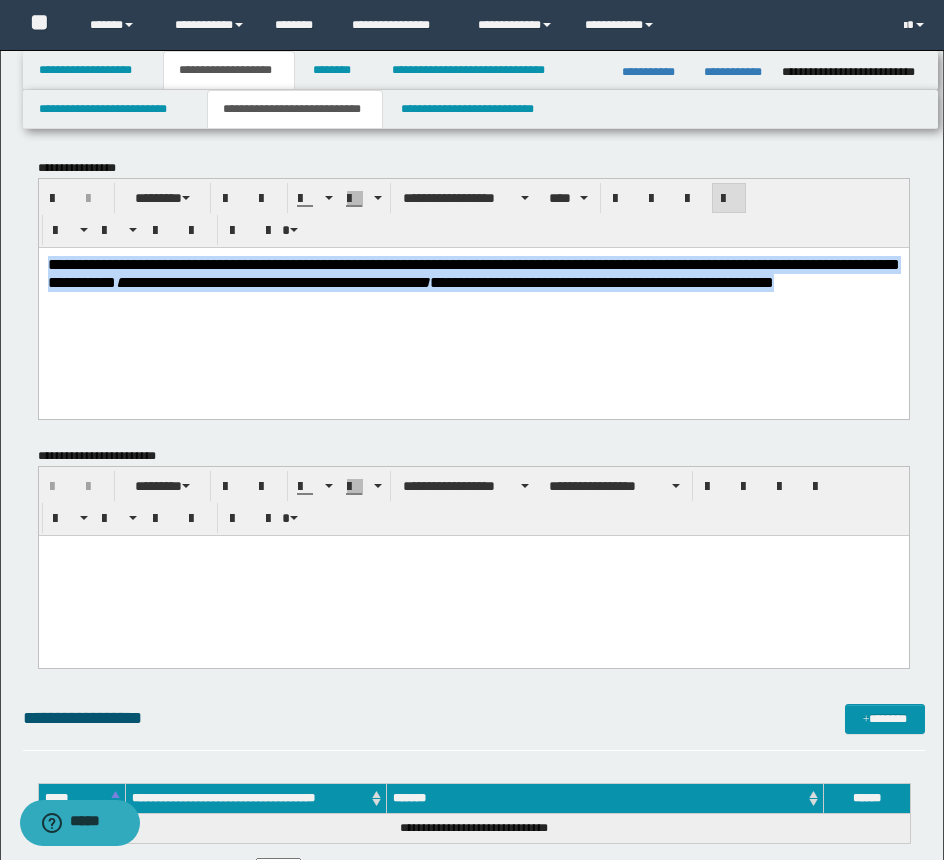 drag, startPoint x: -41, startPoint y: 278, endPoint x: -41, endPoint y: 176, distance: 102 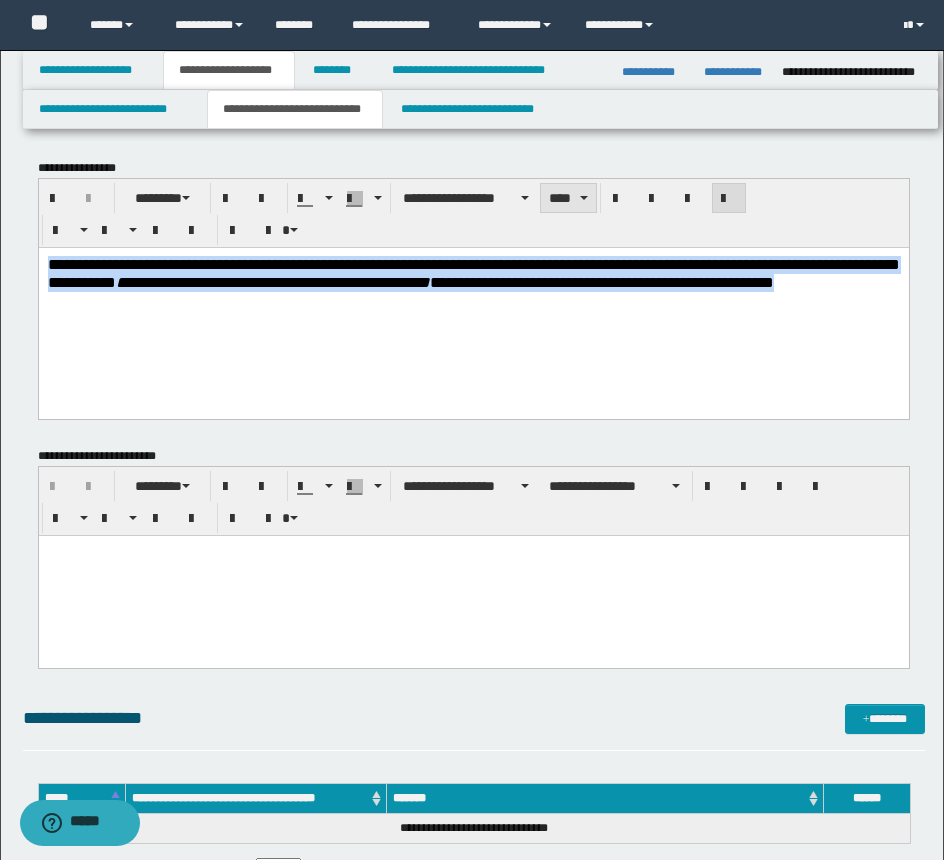 click on "****" at bounding box center [568, 198] 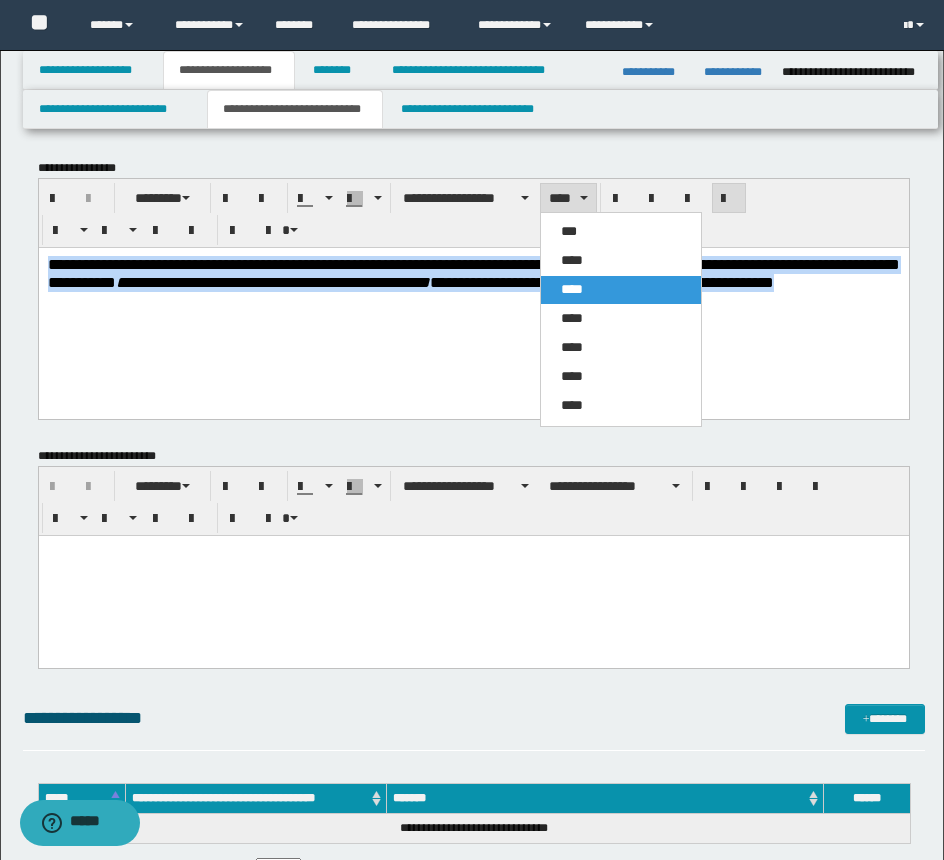 click on "****" at bounding box center [572, 260] 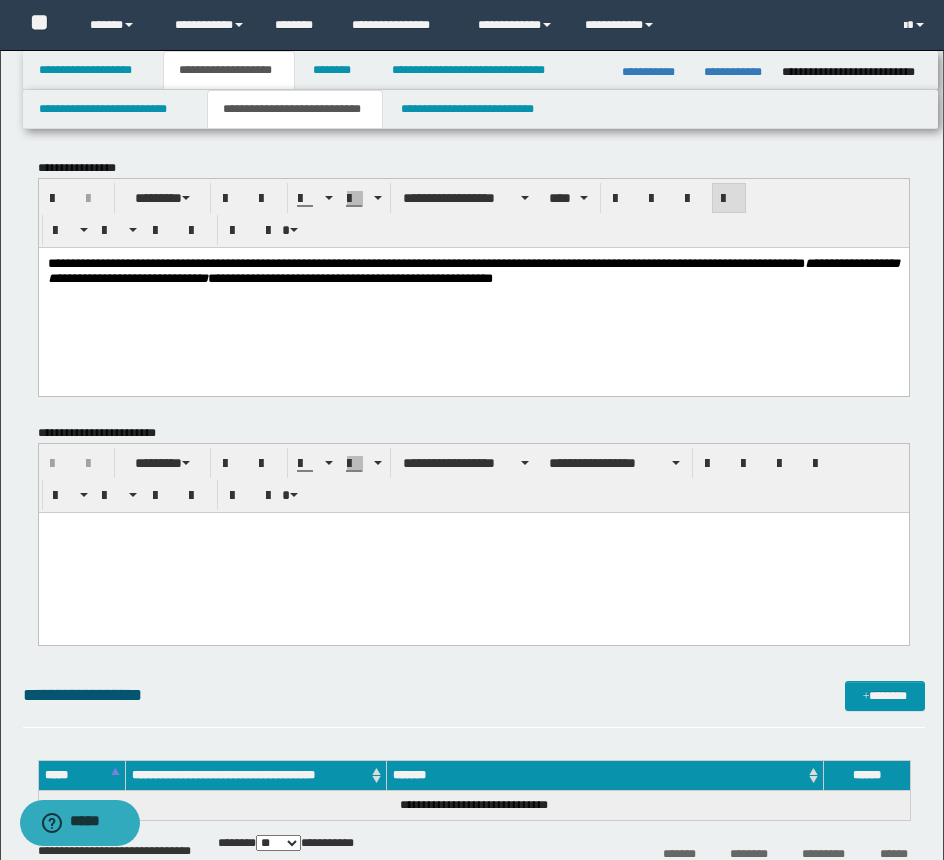 click on "**********" at bounding box center (473, 295) 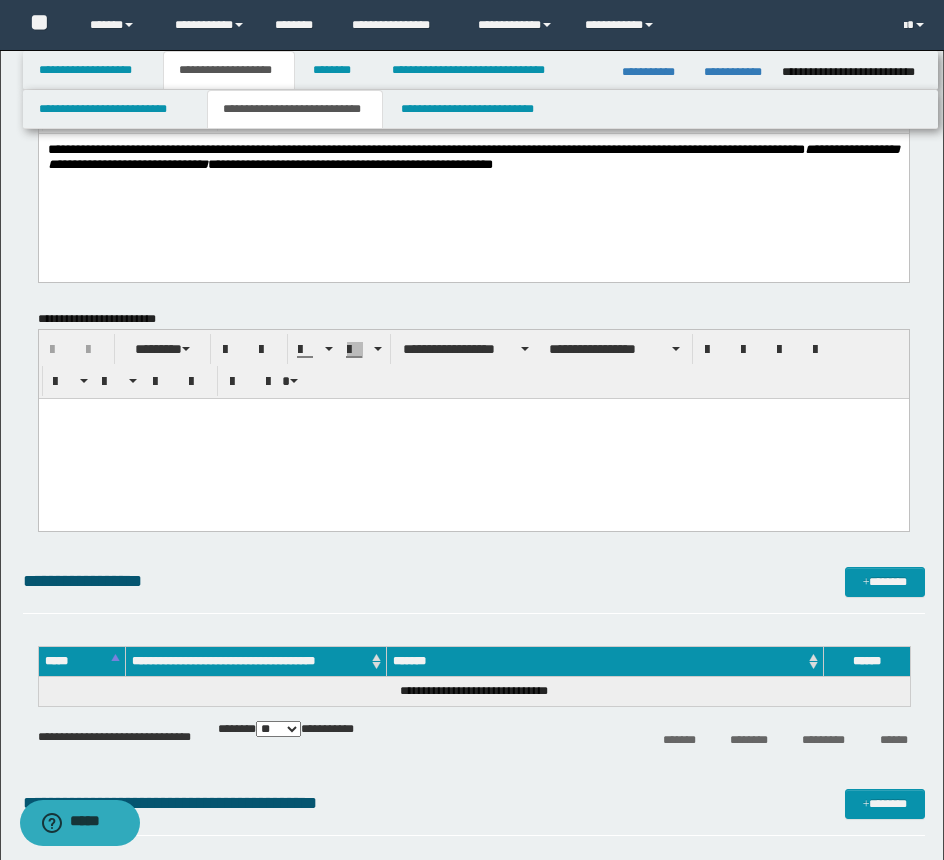 scroll, scrollTop: 200, scrollLeft: 0, axis: vertical 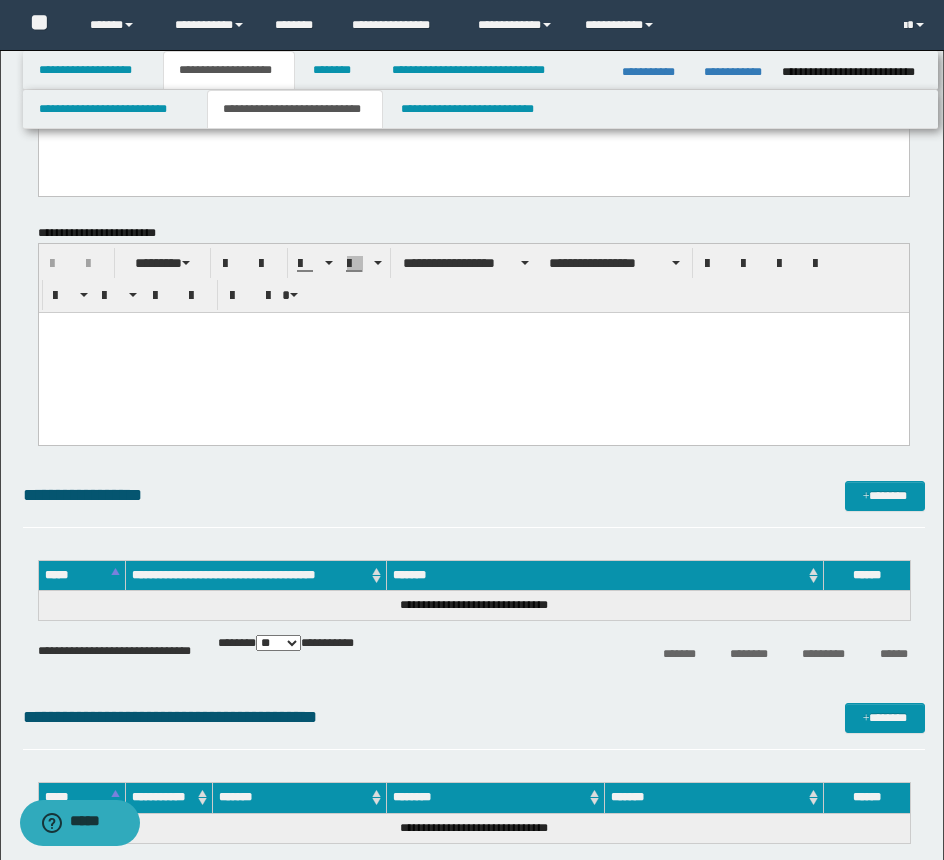 click at bounding box center (473, 352) 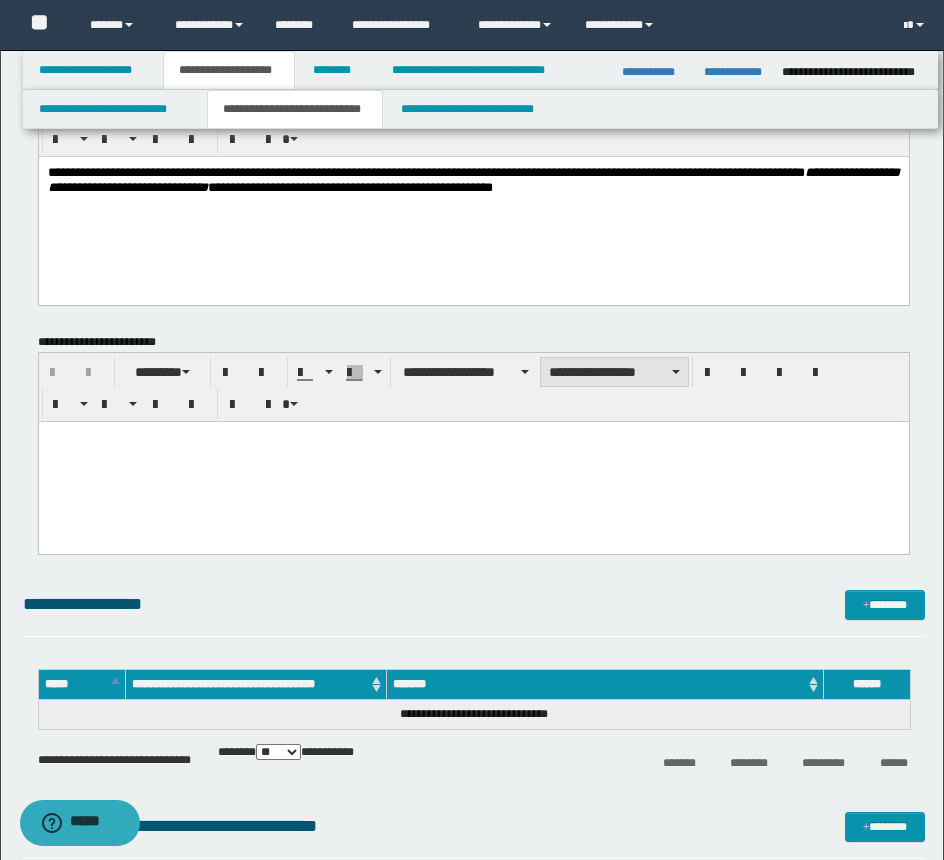 scroll, scrollTop: 0, scrollLeft: 0, axis: both 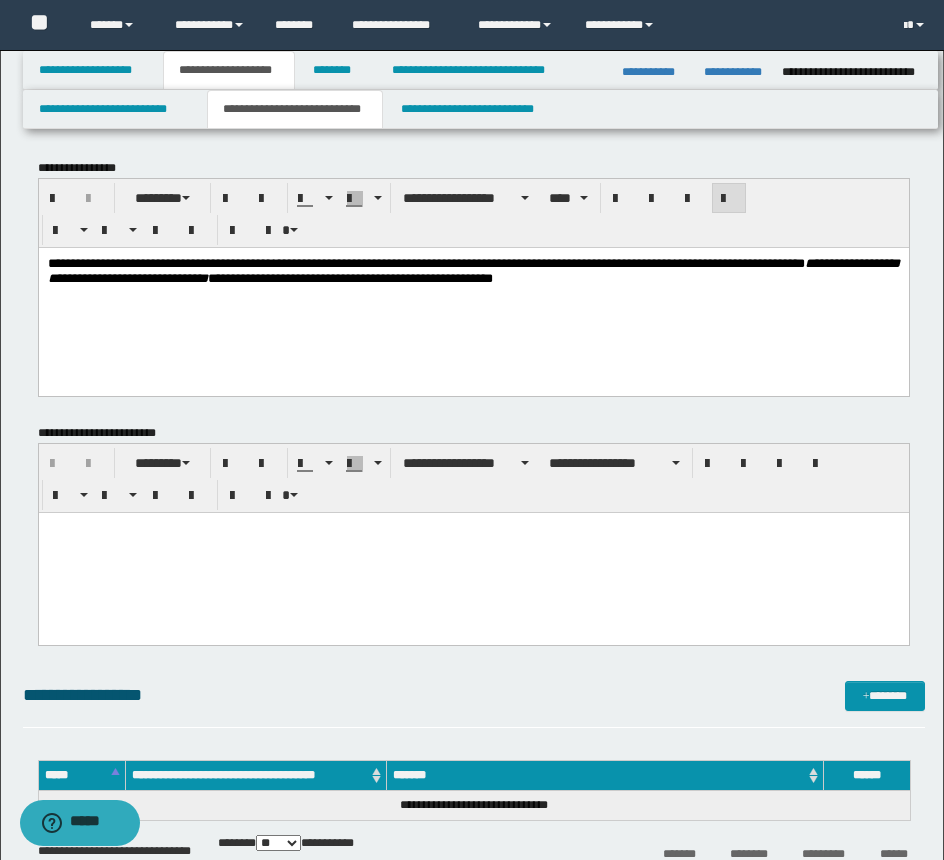 click on "**********" at bounding box center (473, 295) 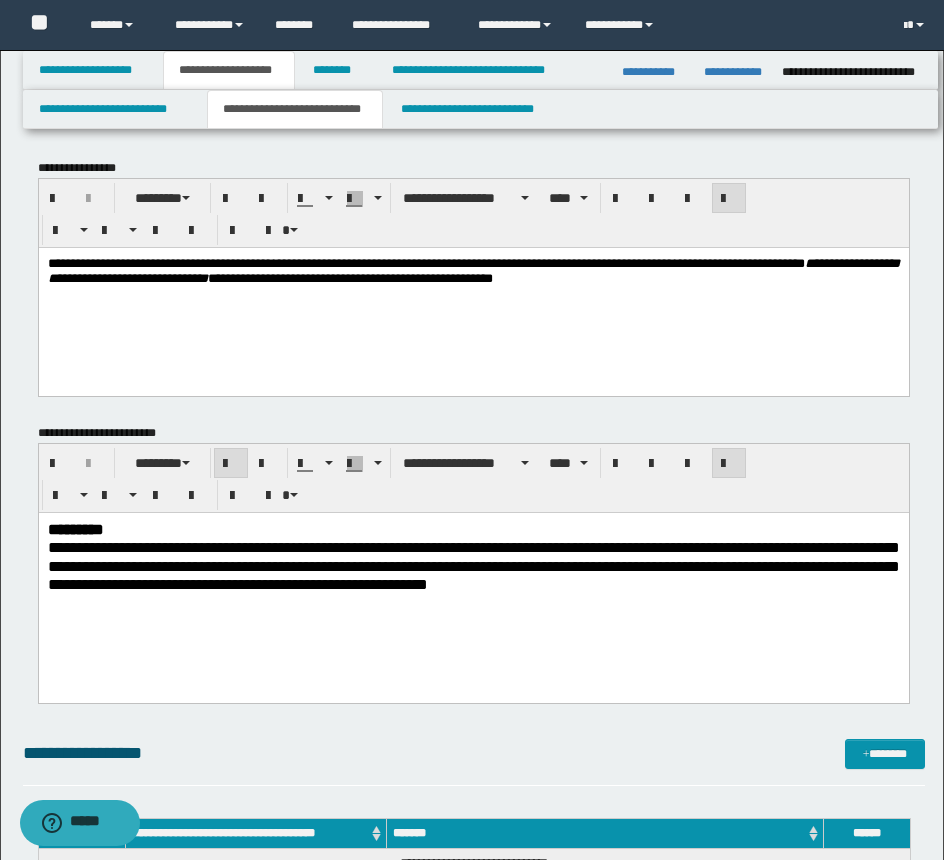click on "*********" at bounding box center (473, 529) 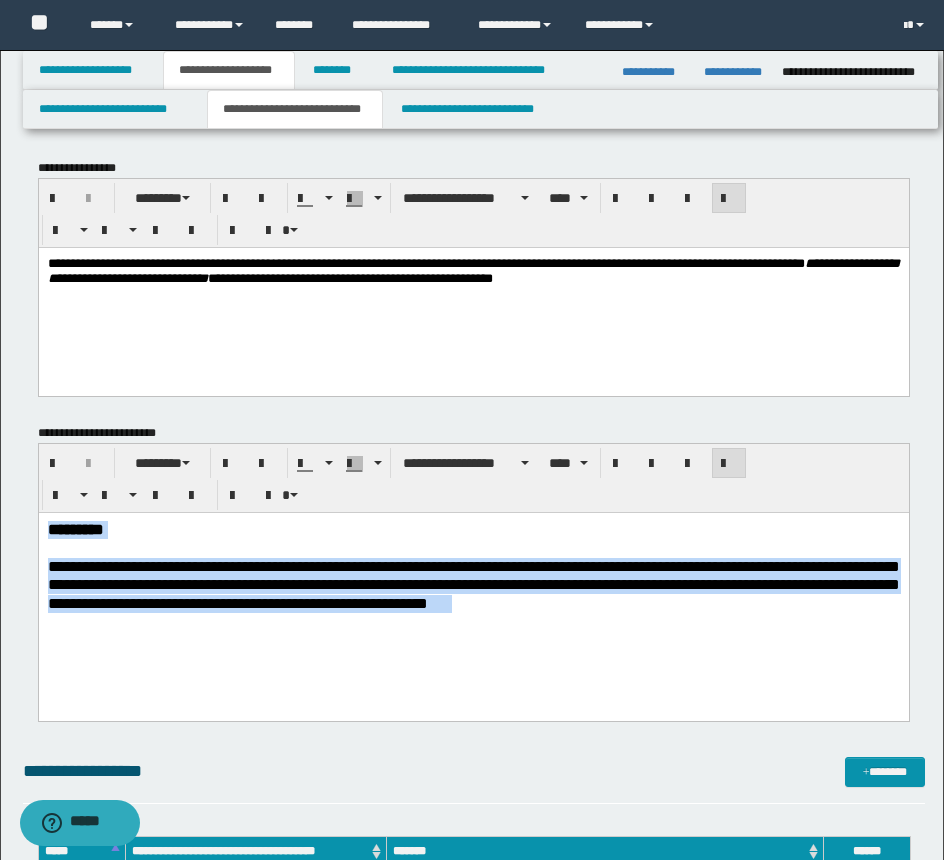 drag, startPoint x: 603, startPoint y: 636, endPoint x: -28, endPoint y: 372, distance: 684.00073 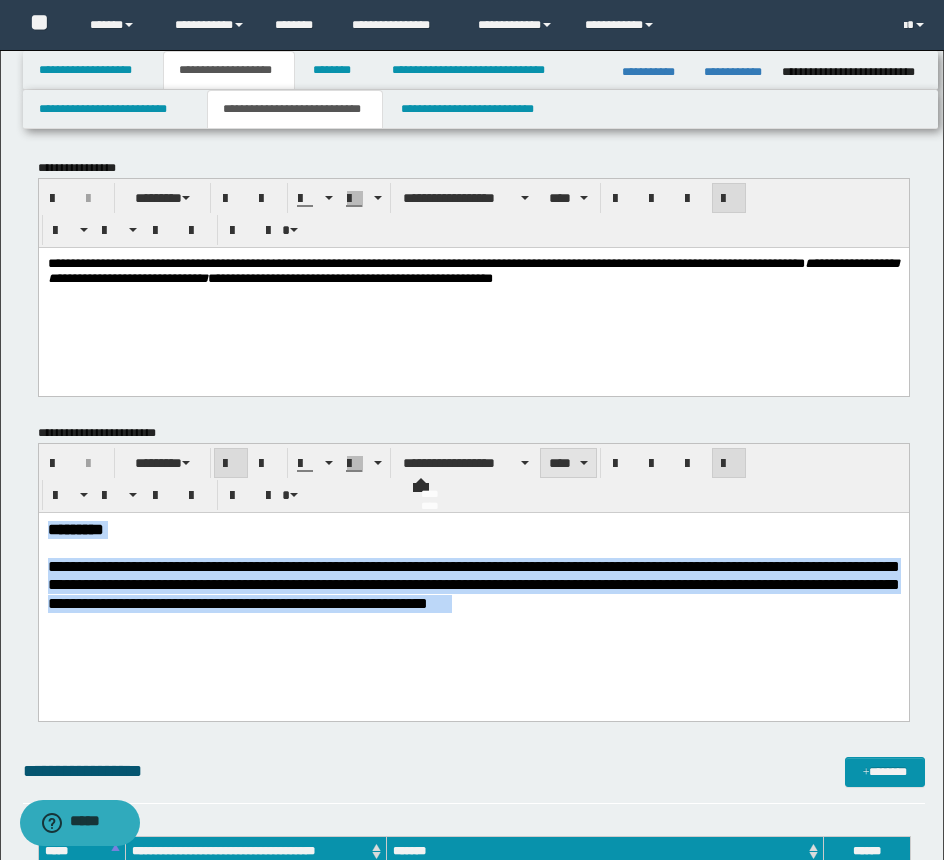 click on "****" at bounding box center (568, 463) 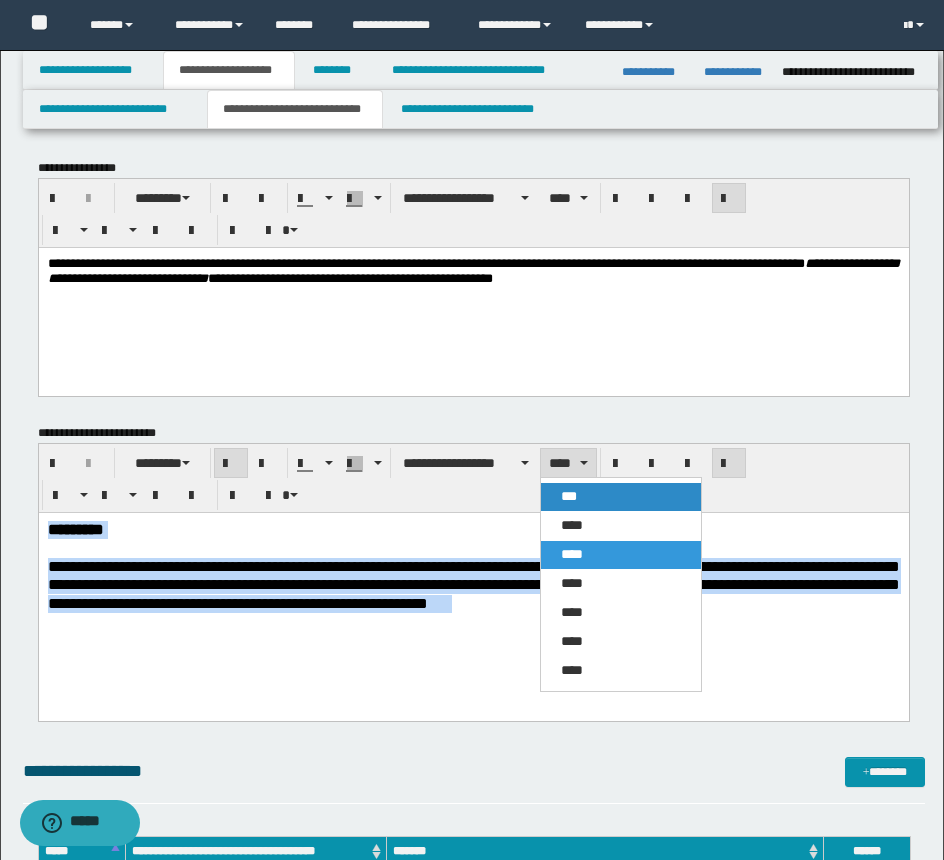 click on "***" at bounding box center [621, 497] 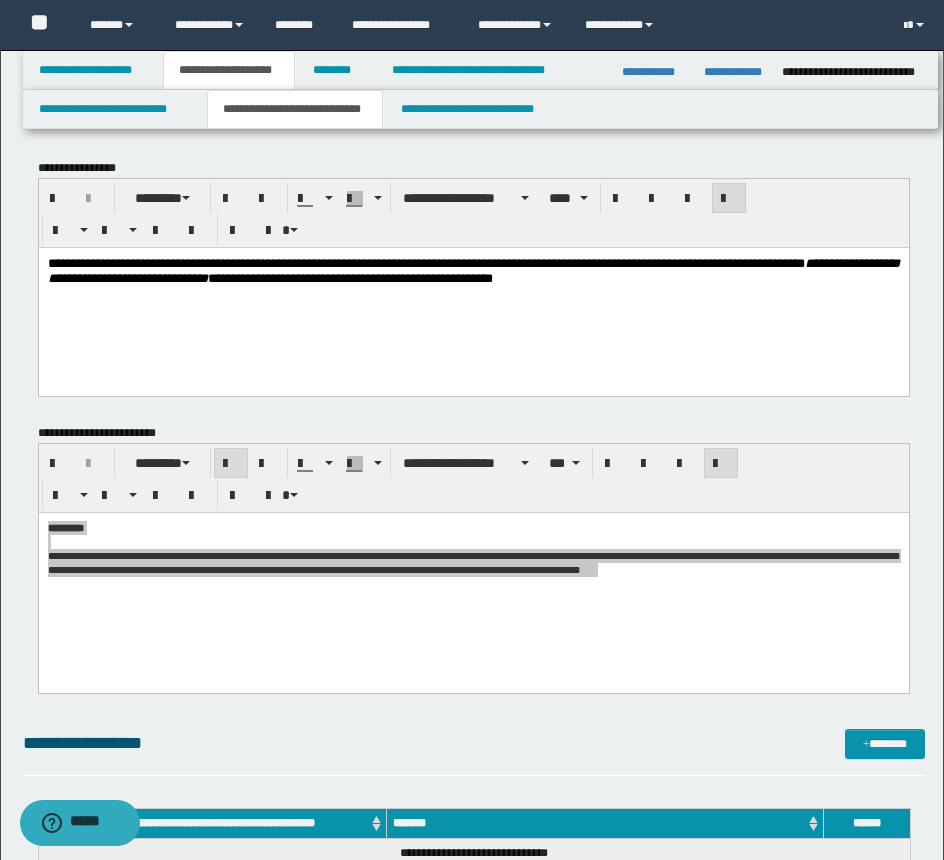click on "**********" at bounding box center [474, 478] 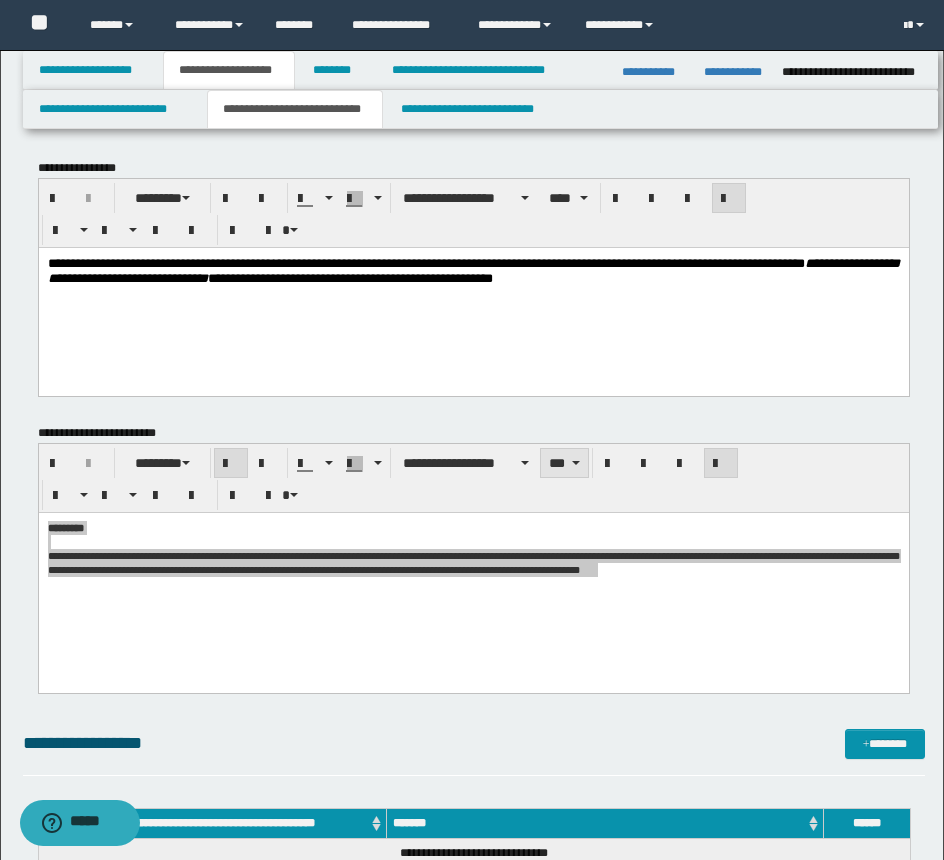 click on "***" at bounding box center [564, 463] 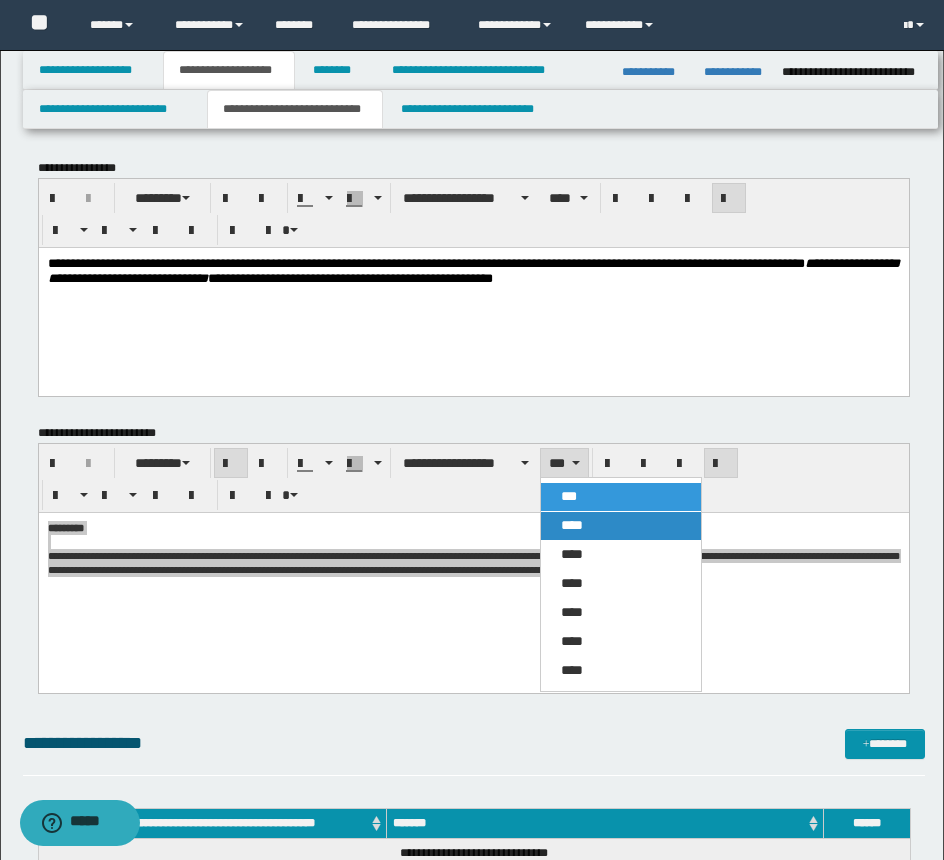 click on "****" at bounding box center (621, 526) 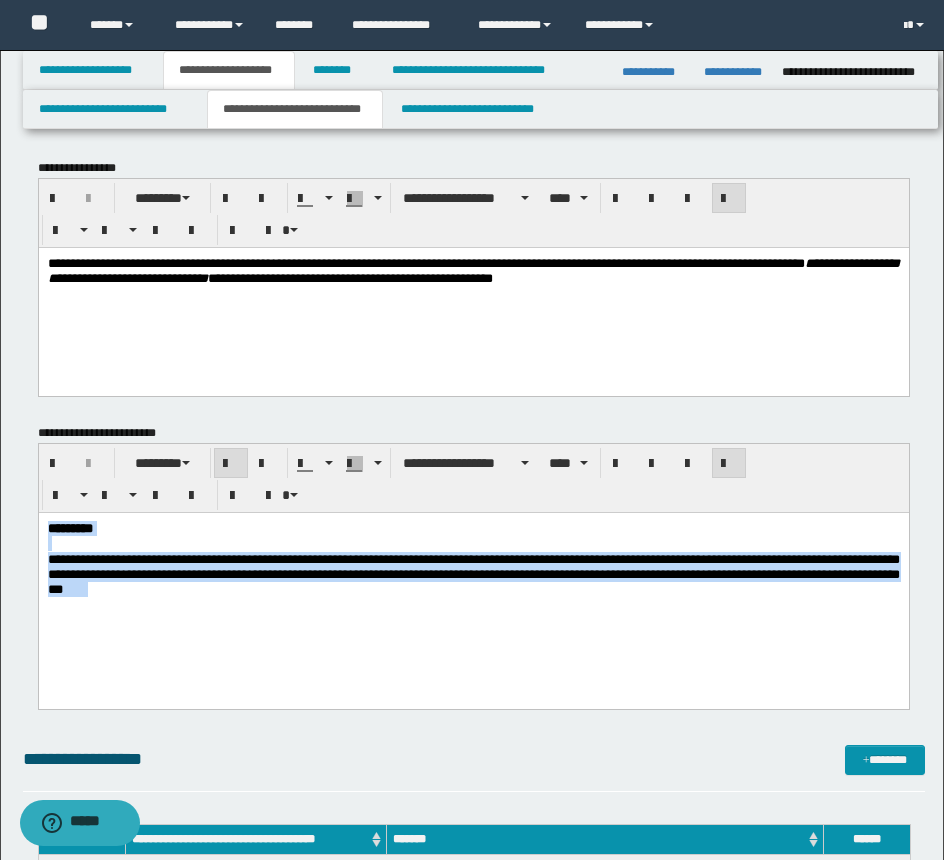 click on "**********" at bounding box center [473, 583] 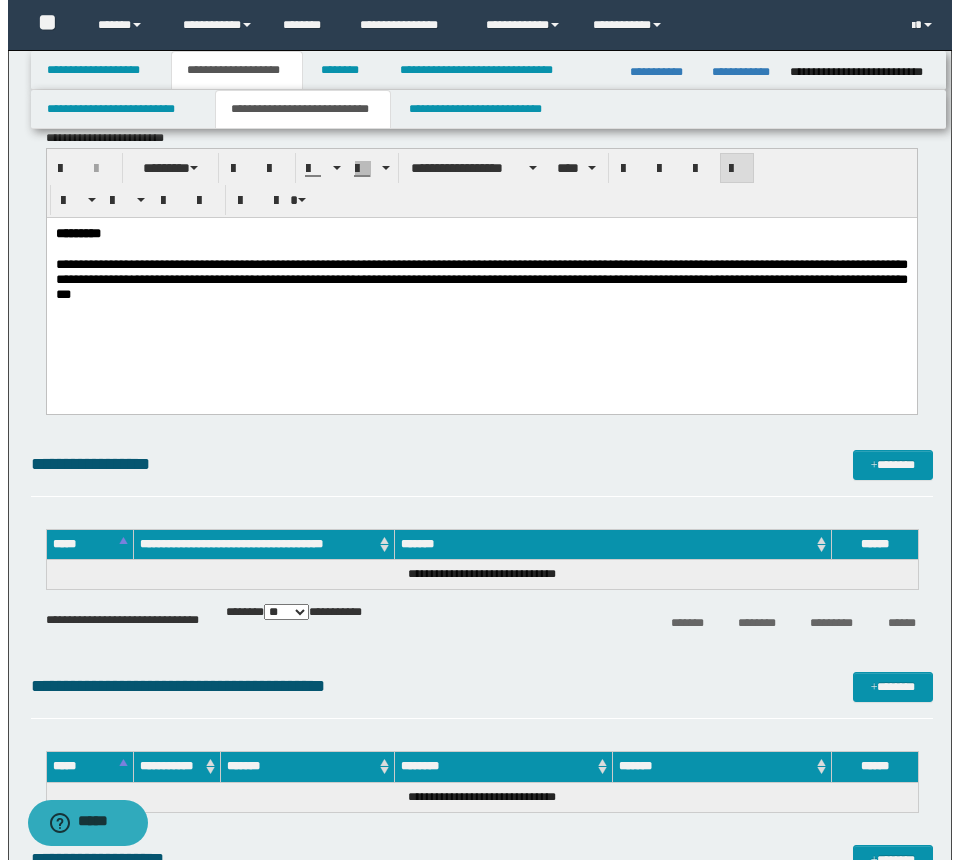 scroll, scrollTop: 300, scrollLeft: 0, axis: vertical 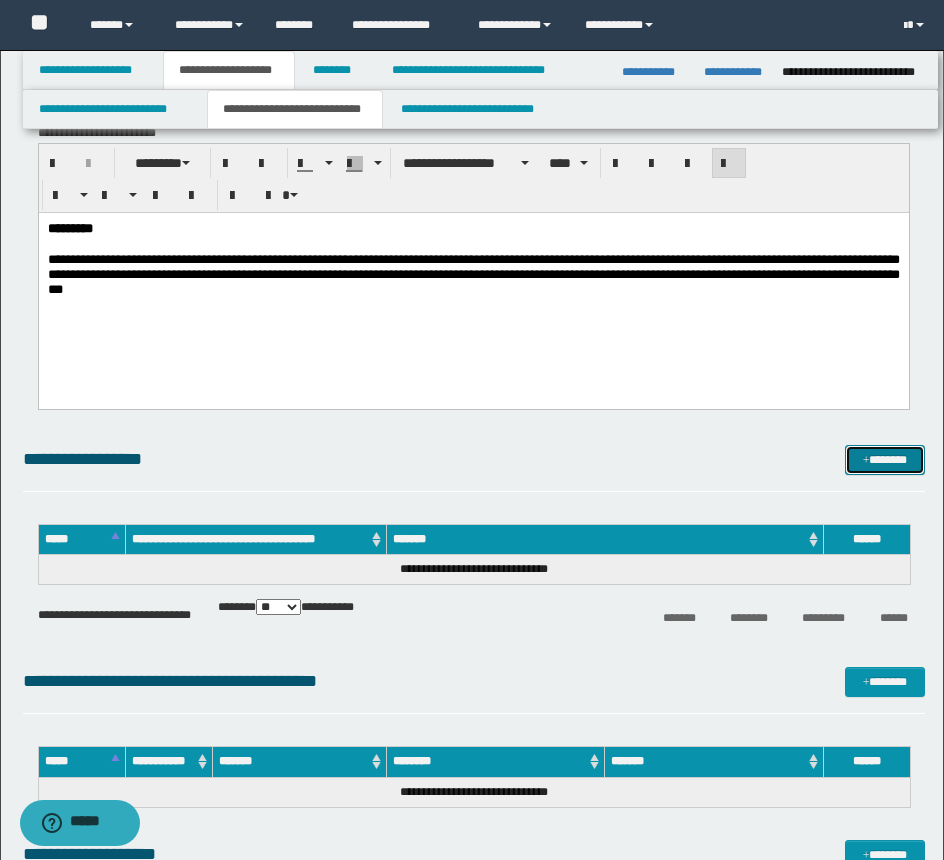 click on "*******" at bounding box center (885, 460) 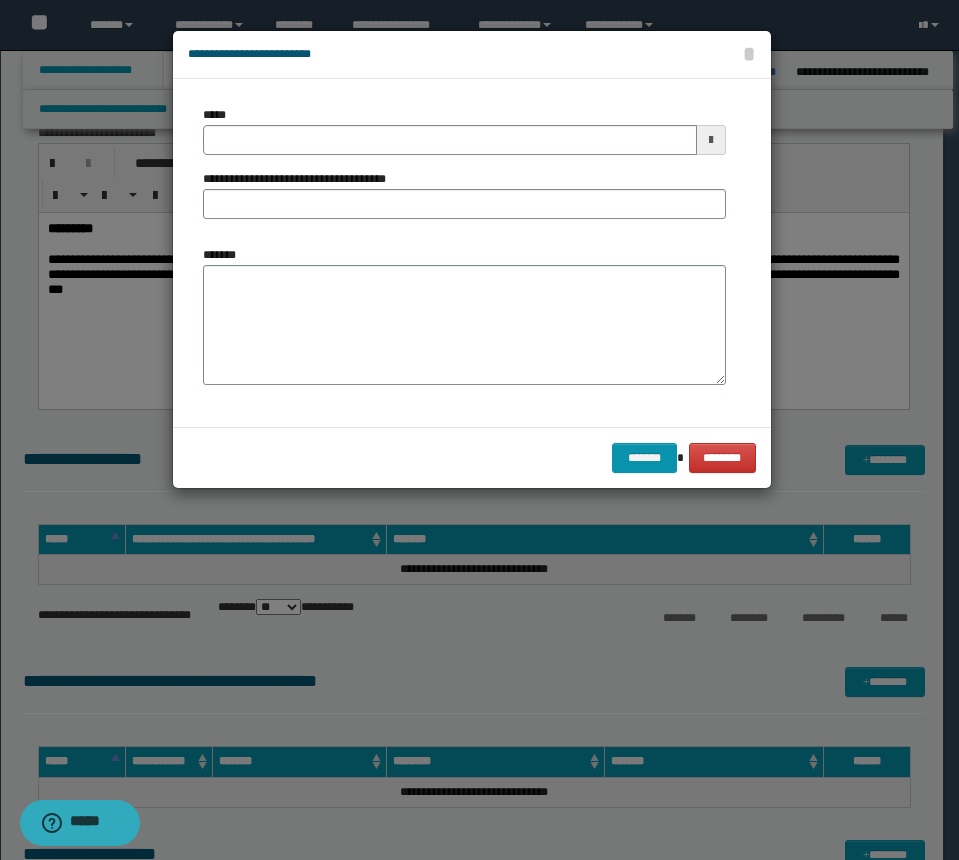 click on "**********" at bounding box center (464, 170) 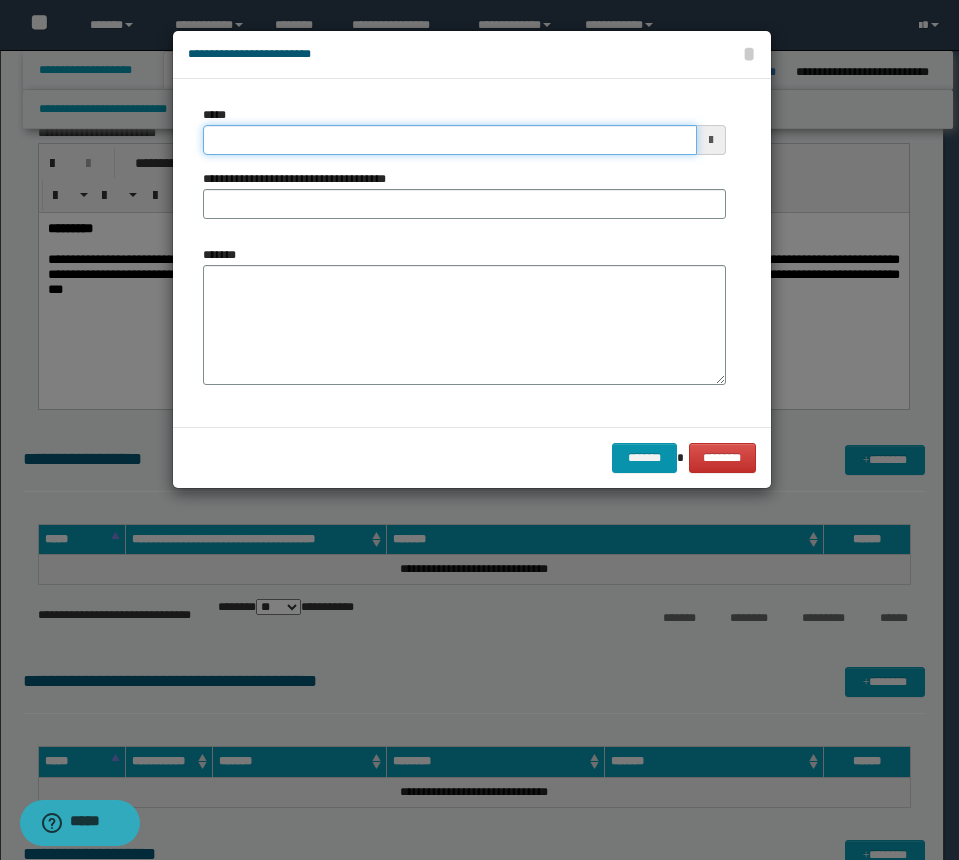click on "*****" at bounding box center (450, 140) 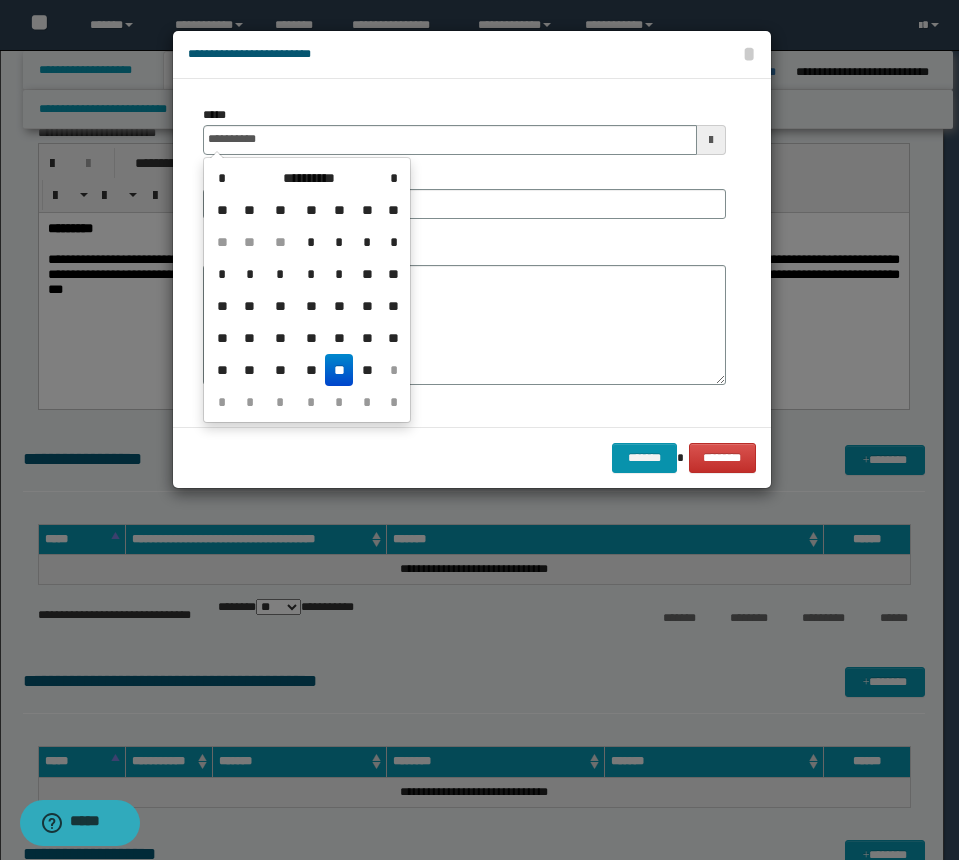 click on "**" at bounding box center (339, 370) 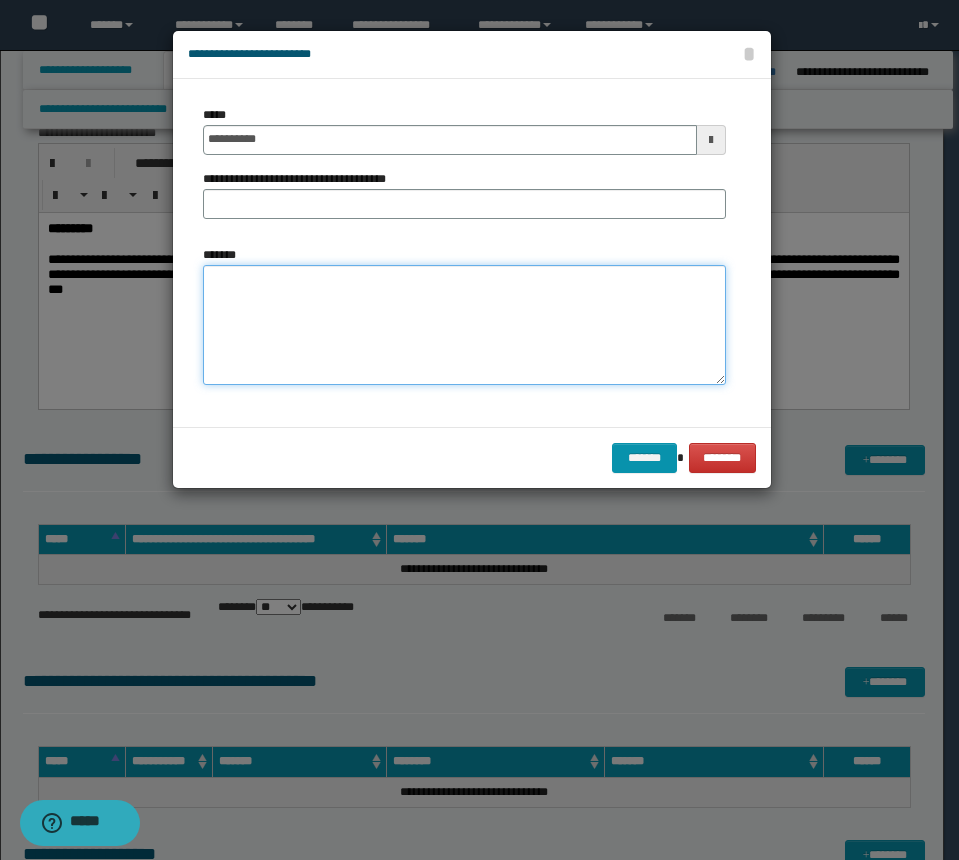 click on "*******" at bounding box center (464, 325) 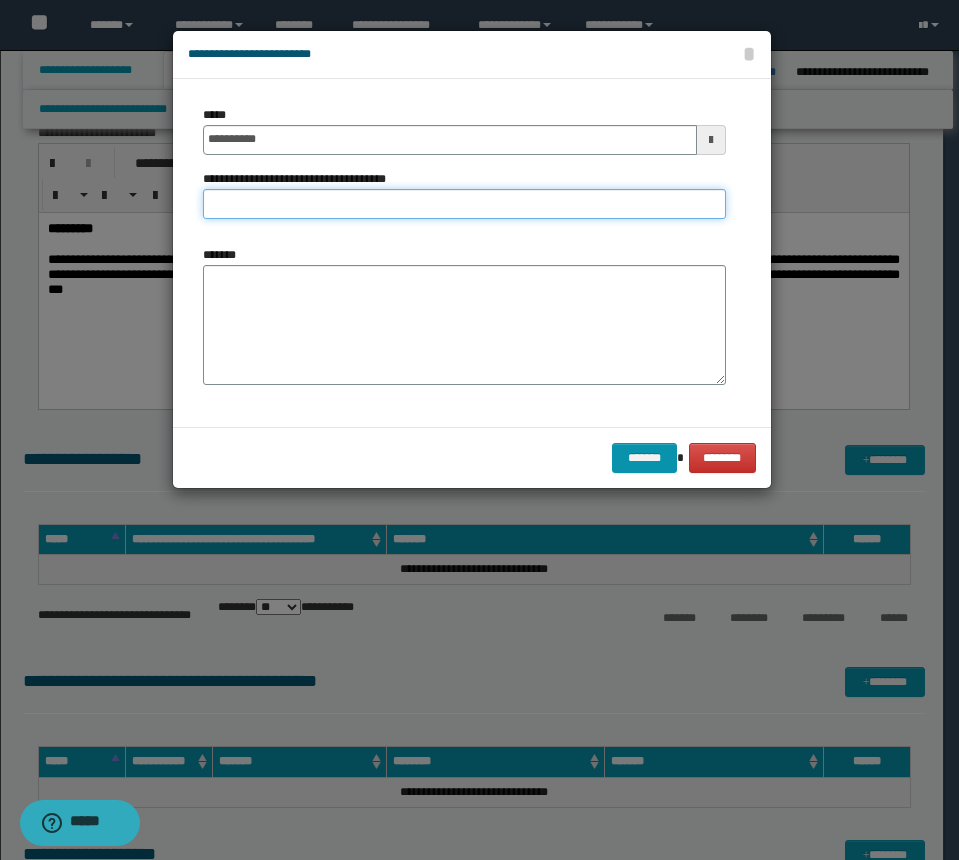 click on "**********" at bounding box center [464, 204] 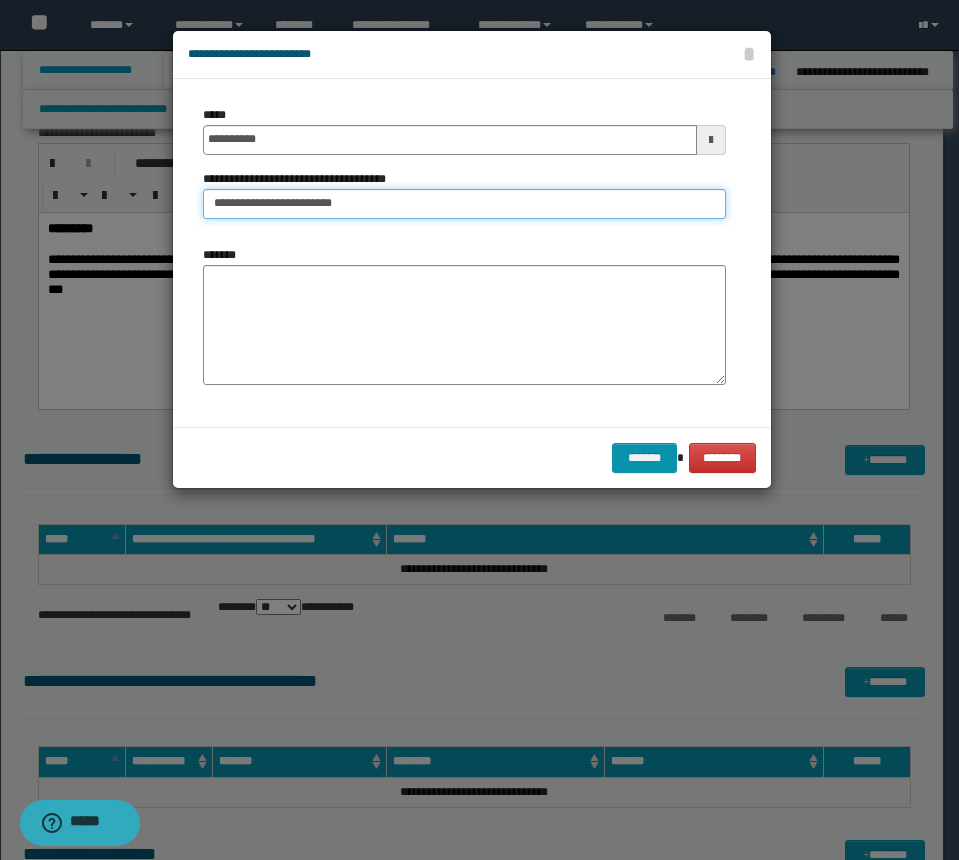 type on "**********" 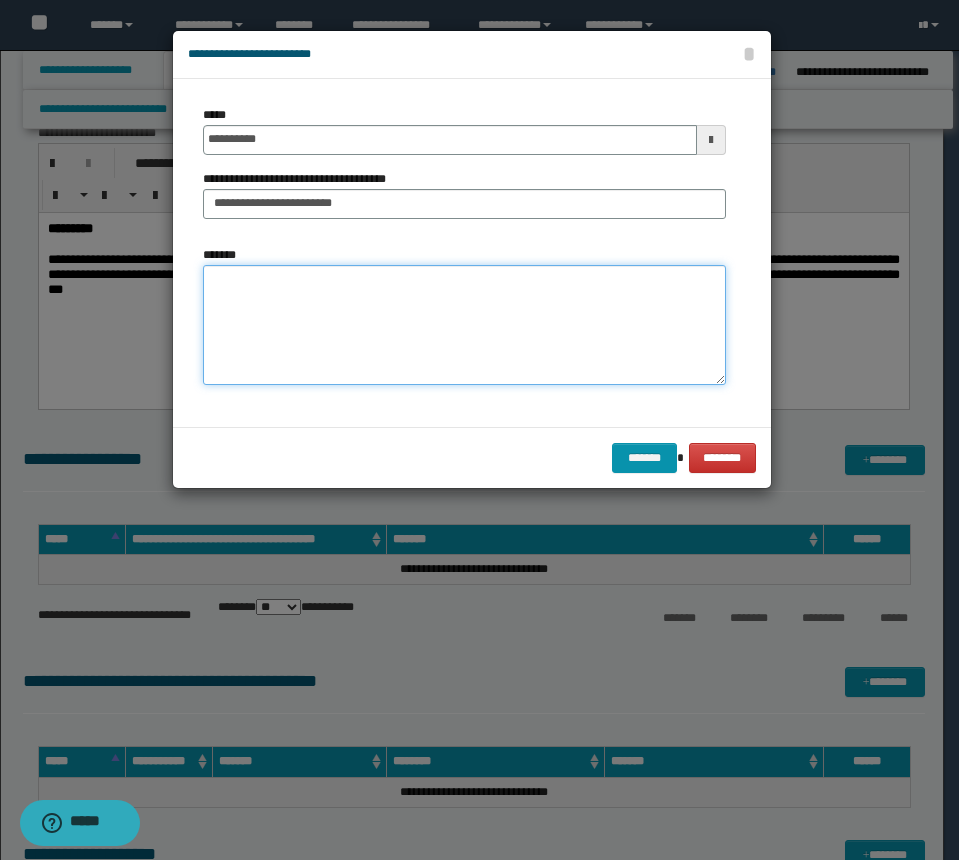 drag, startPoint x: 562, startPoint y: 288, endPoint x: 706, endPoint y: 272, distance: 144.88617 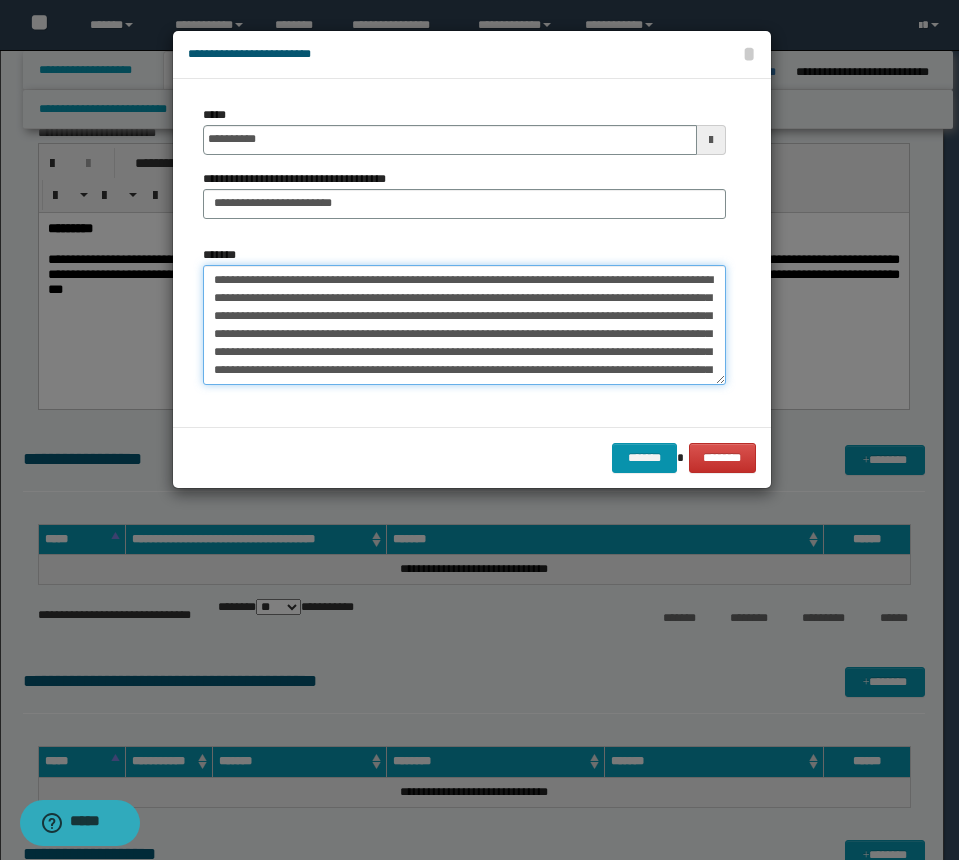 scroll, scrollTop: 66, scrollLeft: 0, axis: vertical 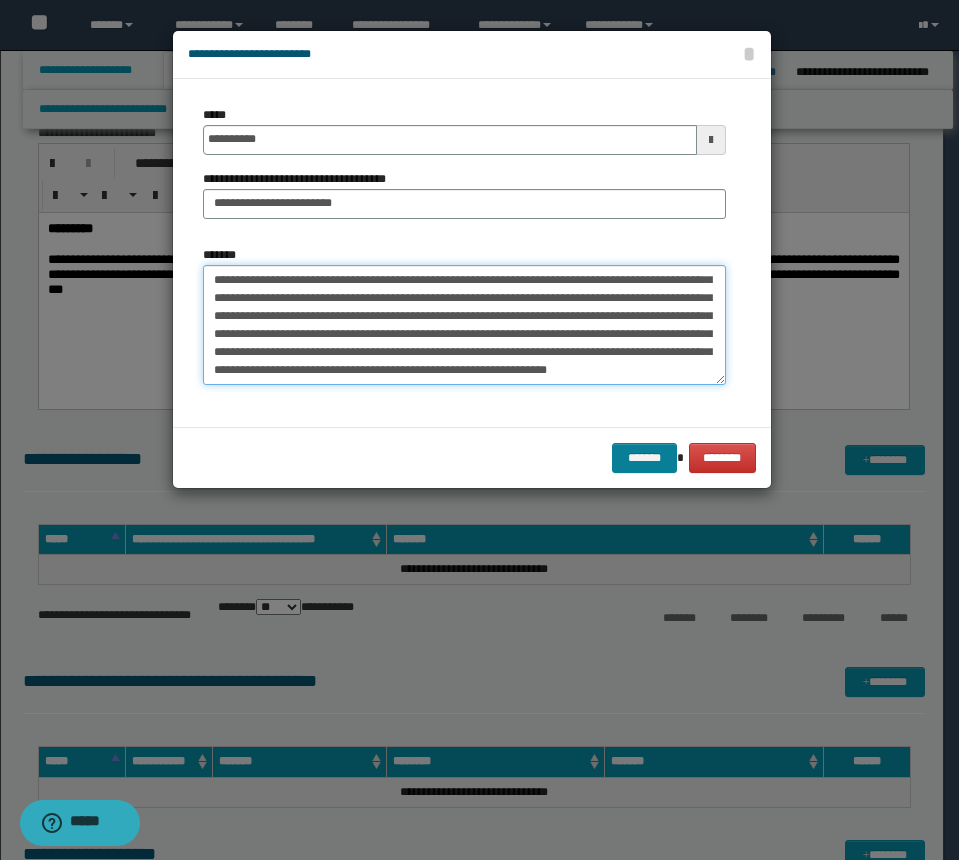 type on "**********" 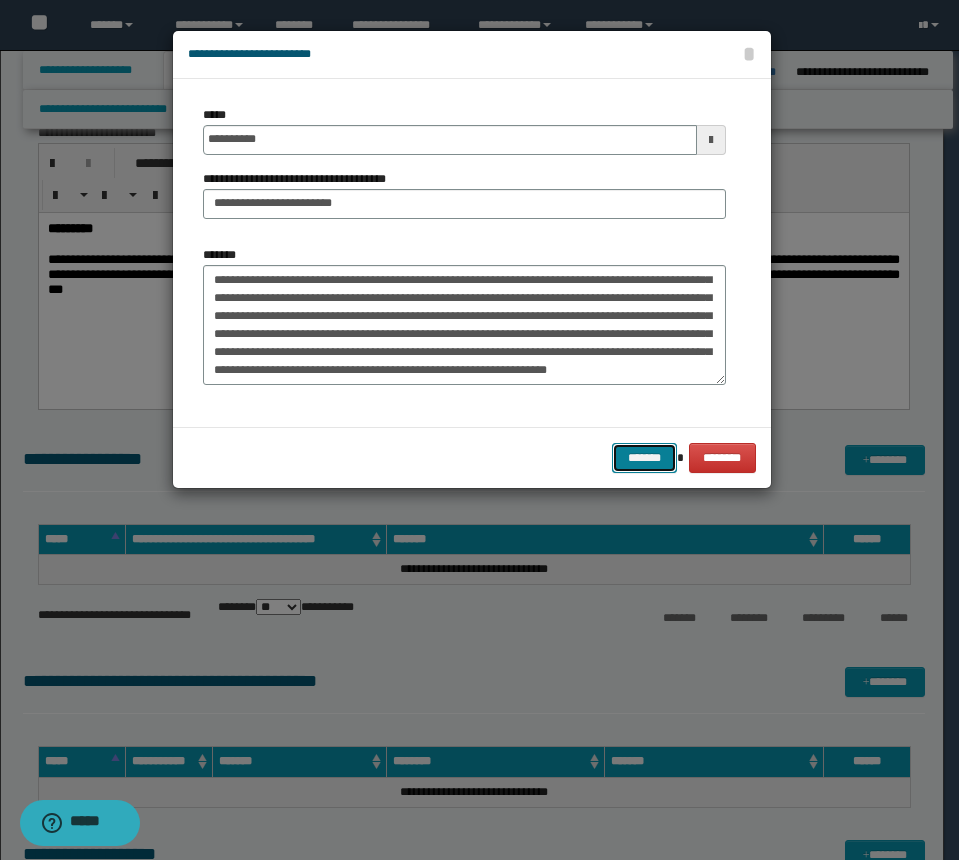 click on "*******" at bounding box center (644, 458) 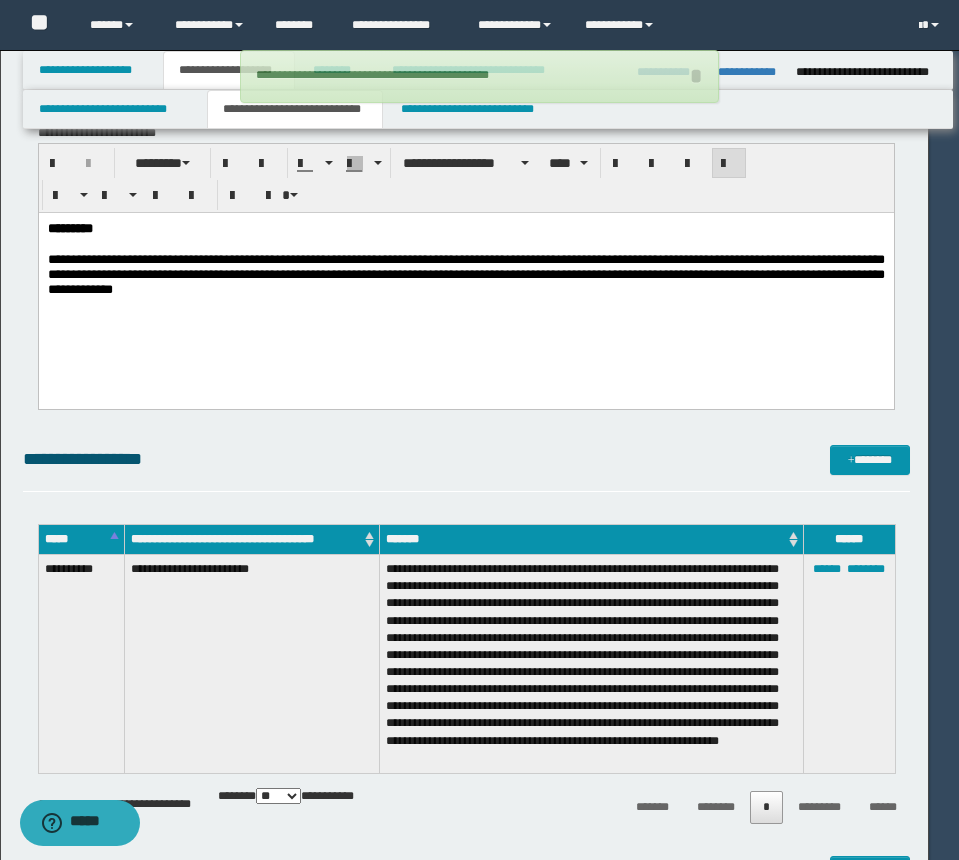 type 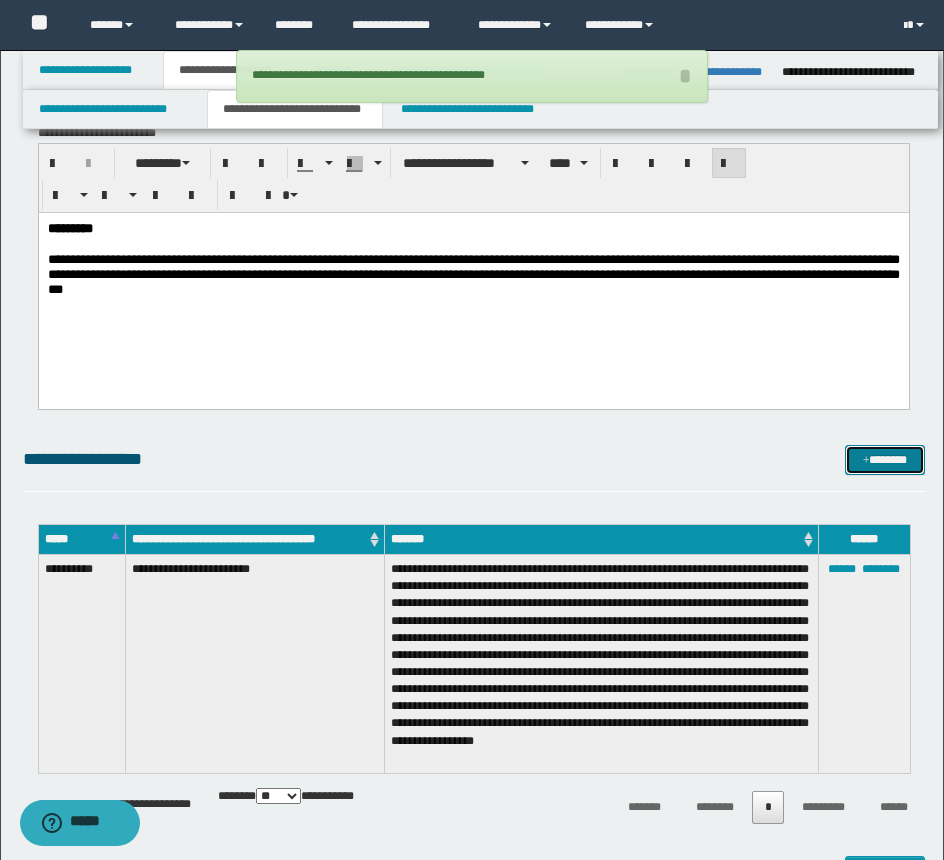 drag, startPoint x: 855, startPoint y: 449, endPoint x: 821, endPoint y: 439, distance: 35.44009 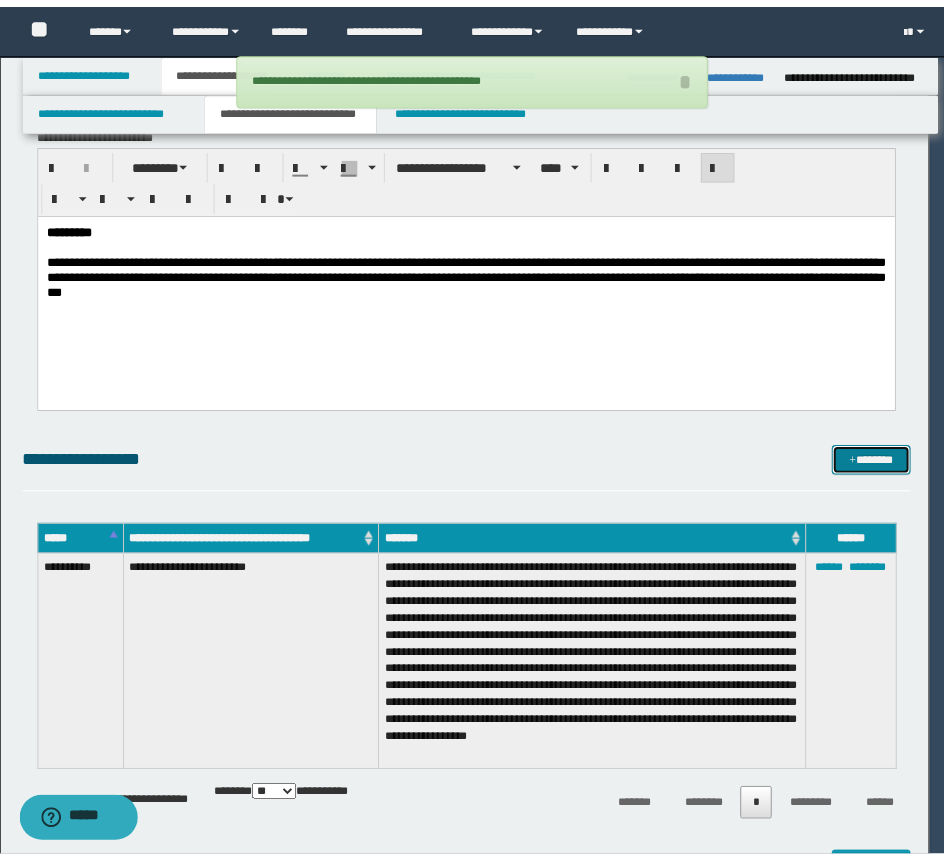 scroll, scrollTop: 0, scrollLeft: 0, axis: both 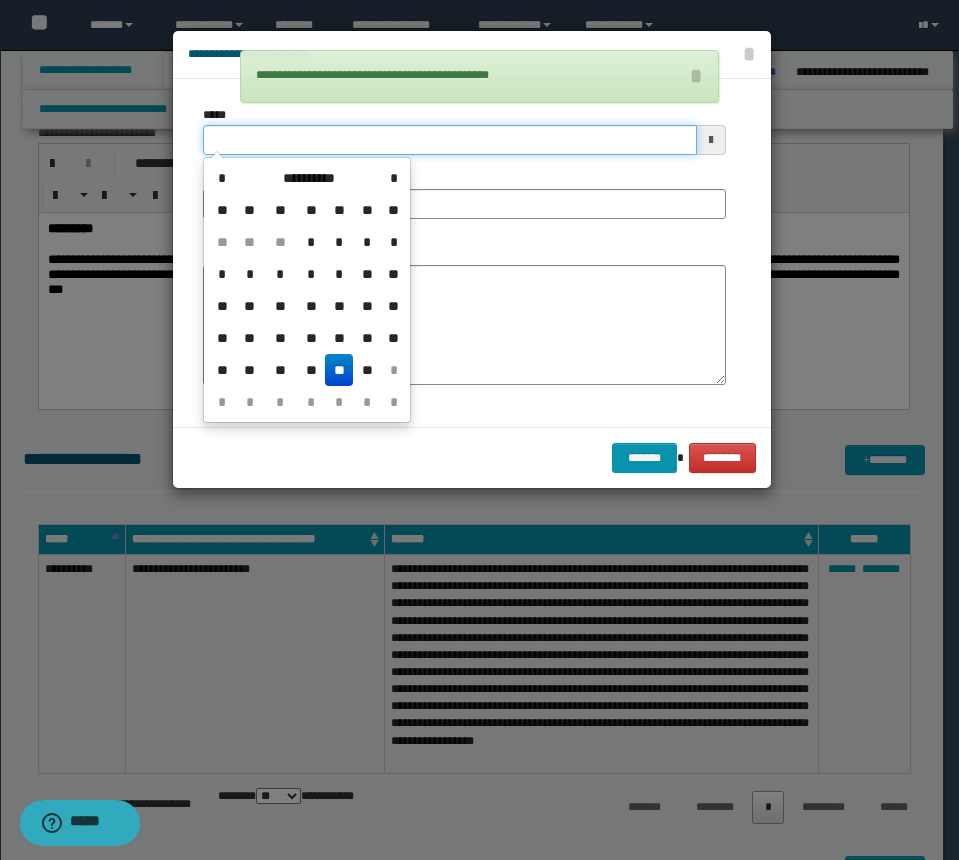 click on "*****" at bounding box center [450, 140] 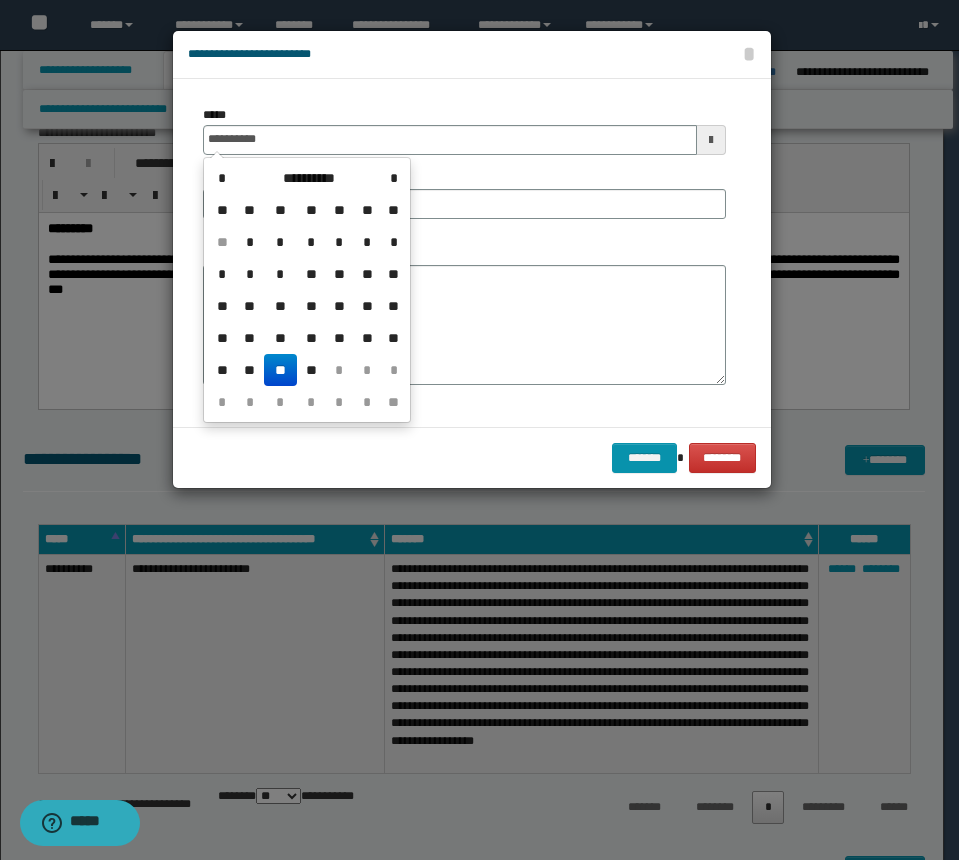 click on "**" at bounding box center [280, 370] 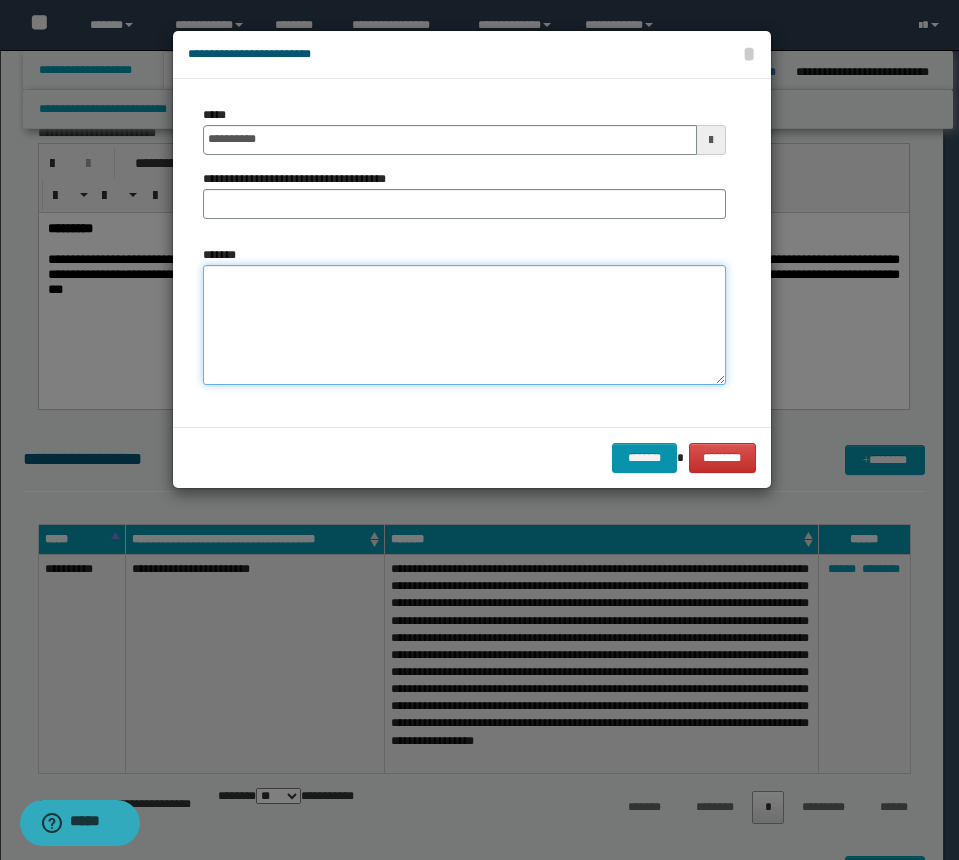click on "*******" at bounding box center [464, 325] 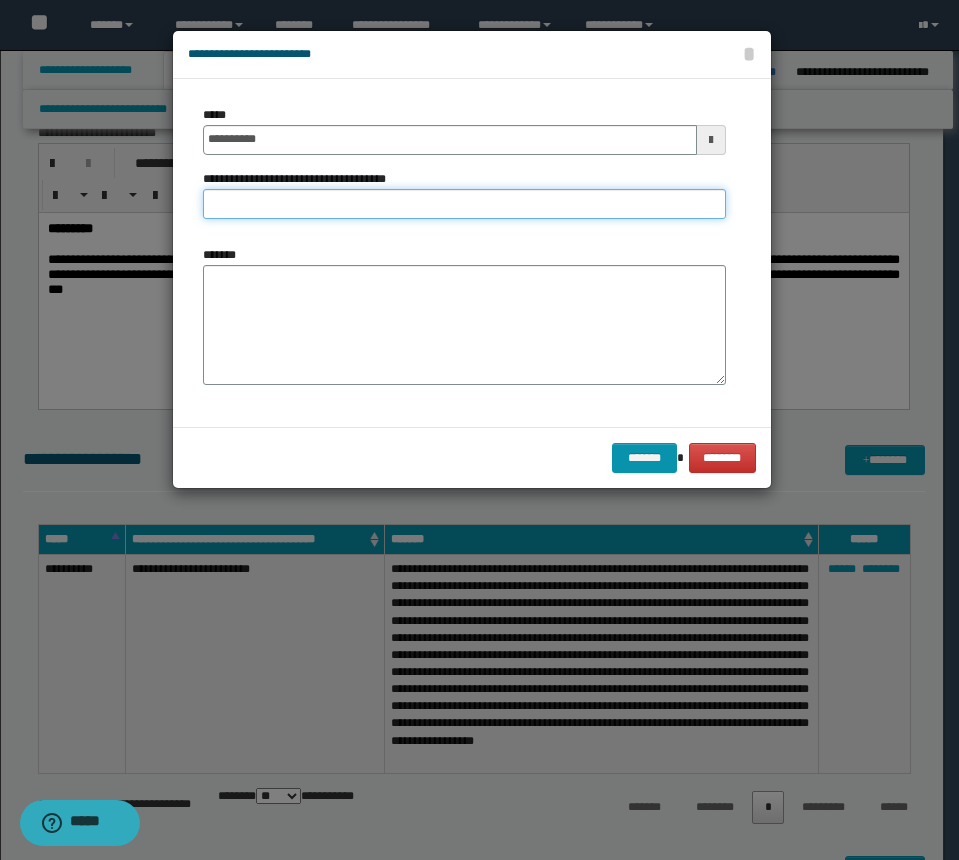 click on "**********" at bounding box center (464, 204) 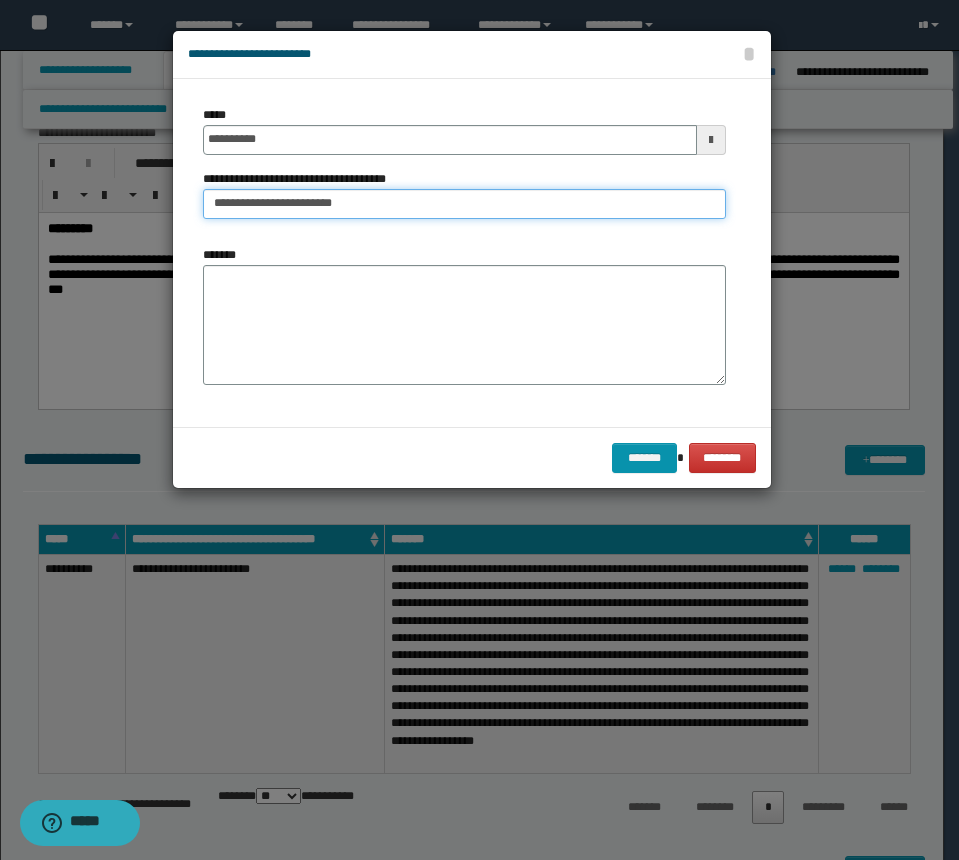 type on "**********" 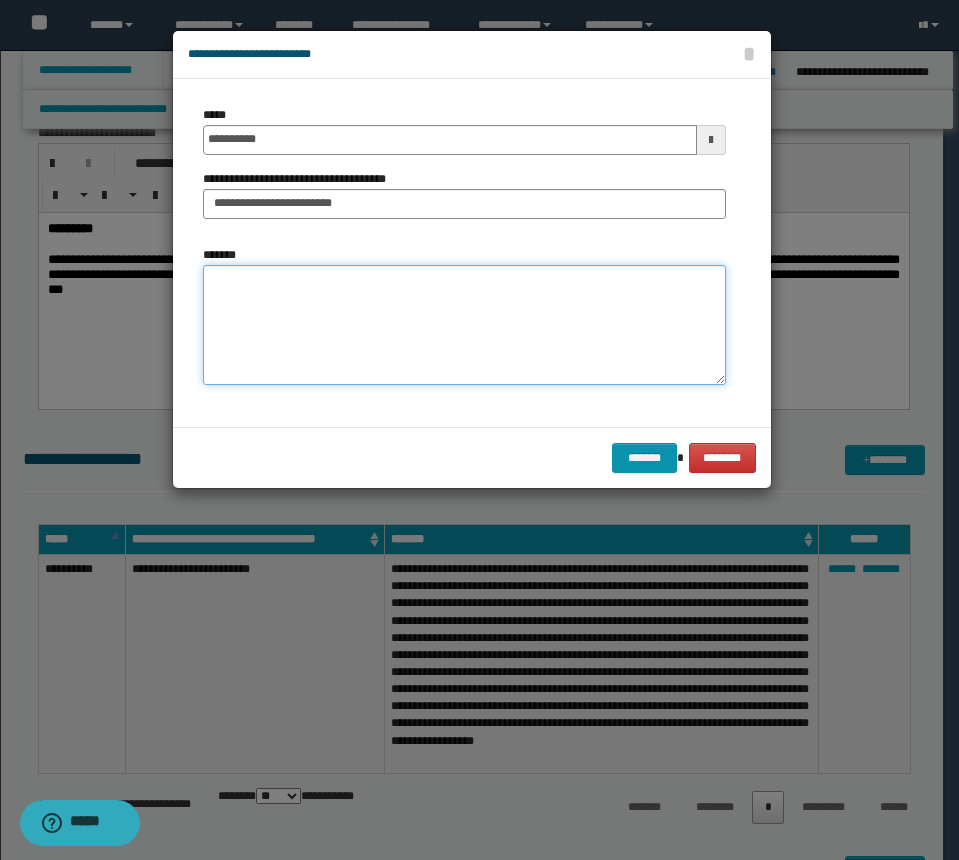 click on "*******" at bounding box center [464, 325] 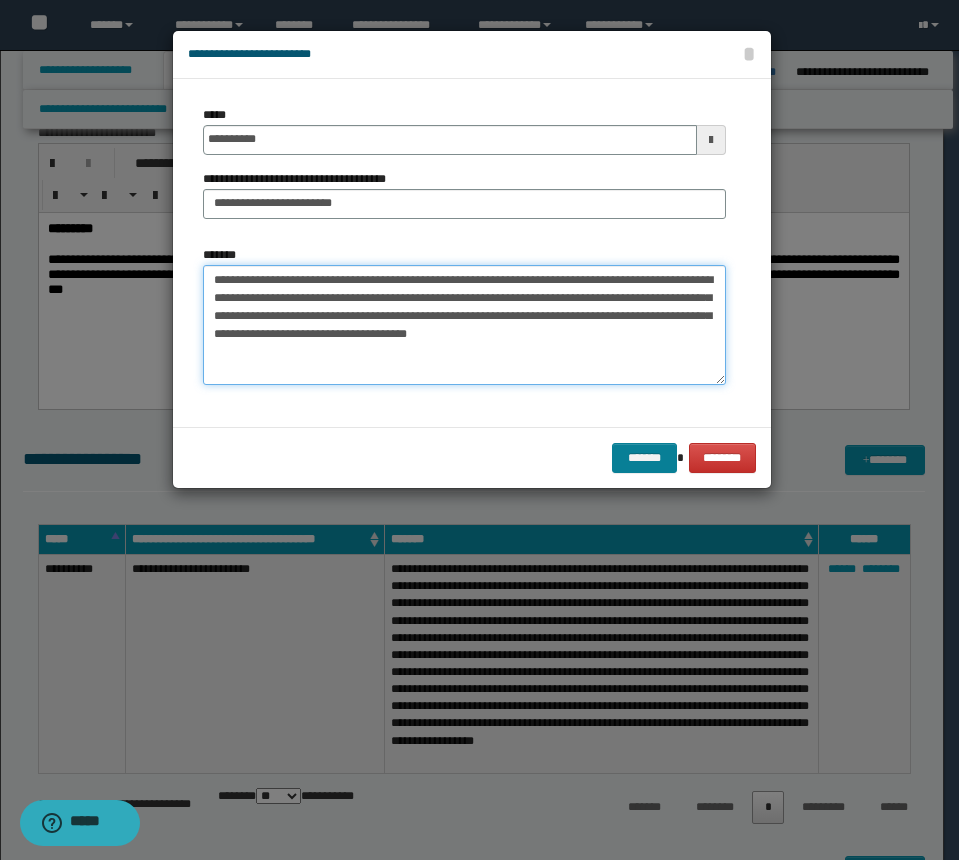 type on "**********" 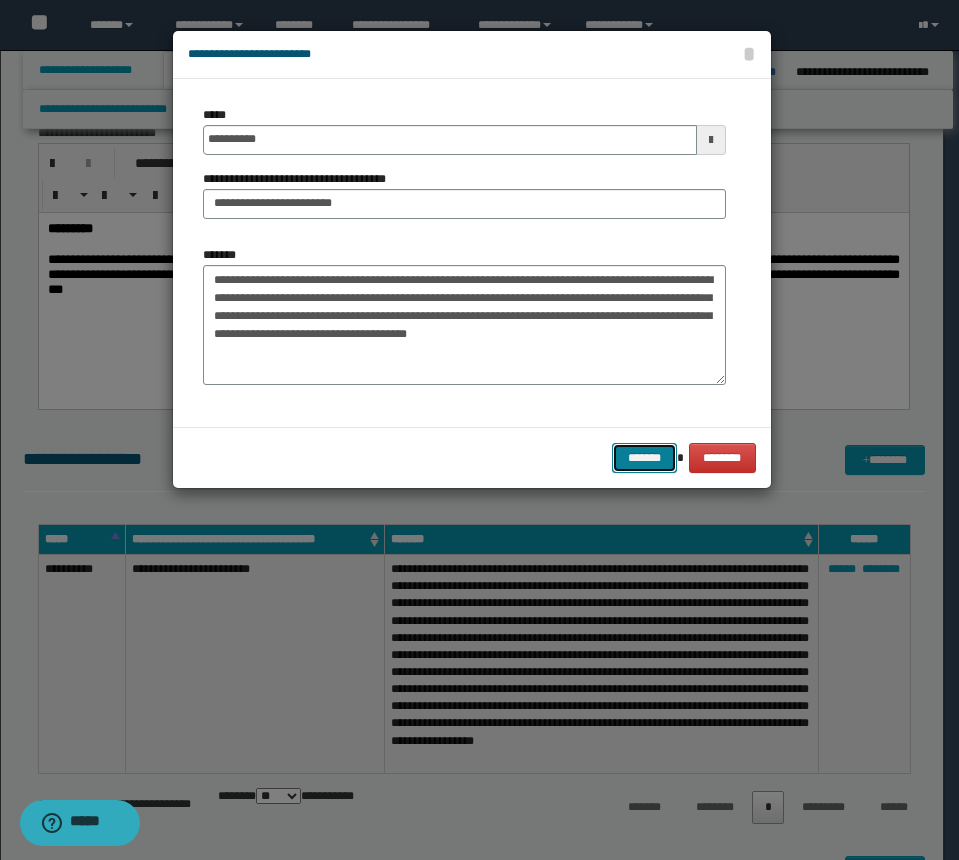 click on "*******" at bounding box center [644, 458] 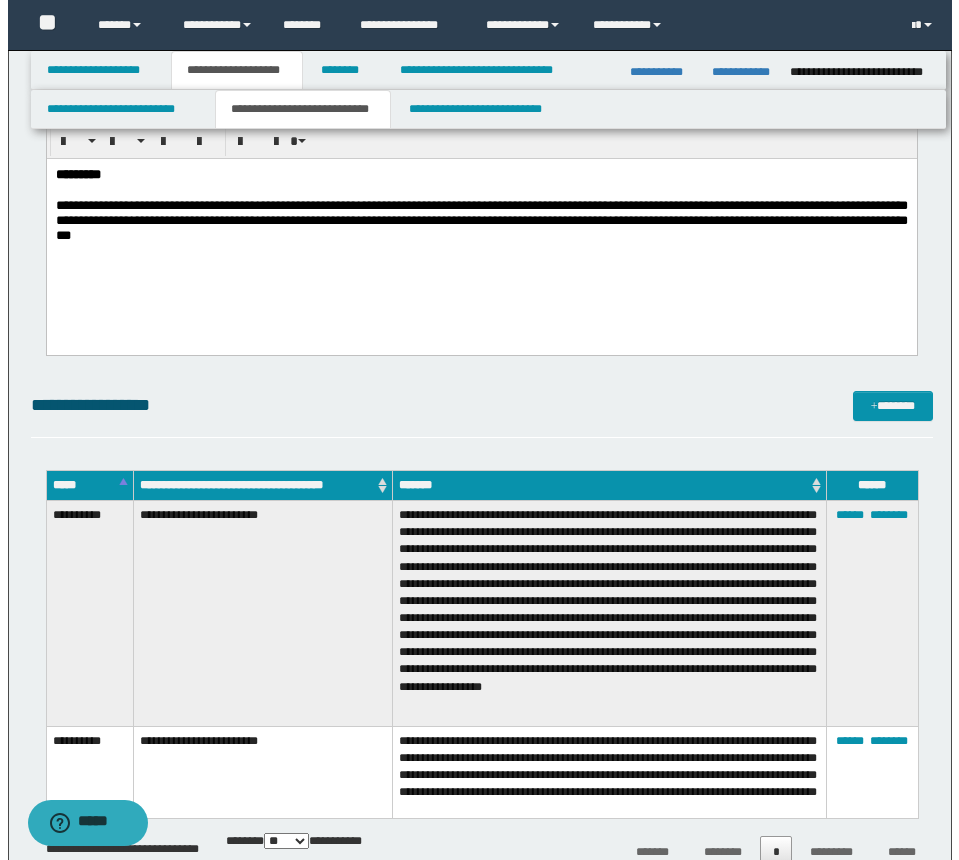 scroll, scrollTop: 400, scrollLeft: 0, axis: vertical 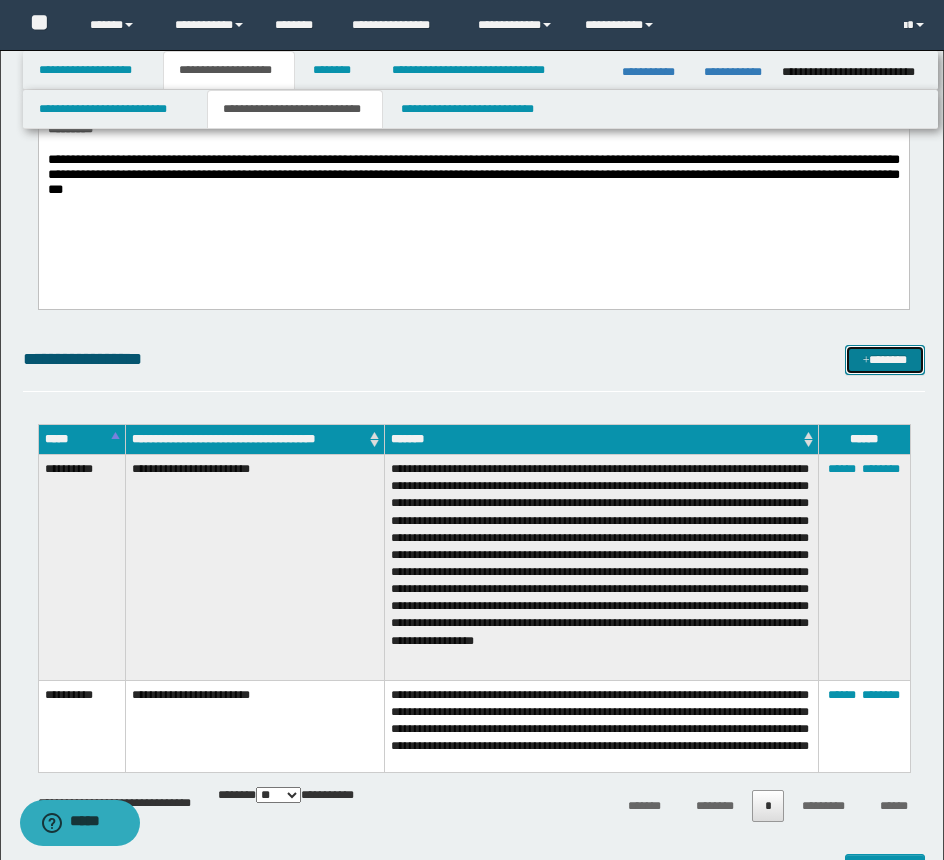 click on "*******" at bounding box center (885, 360) 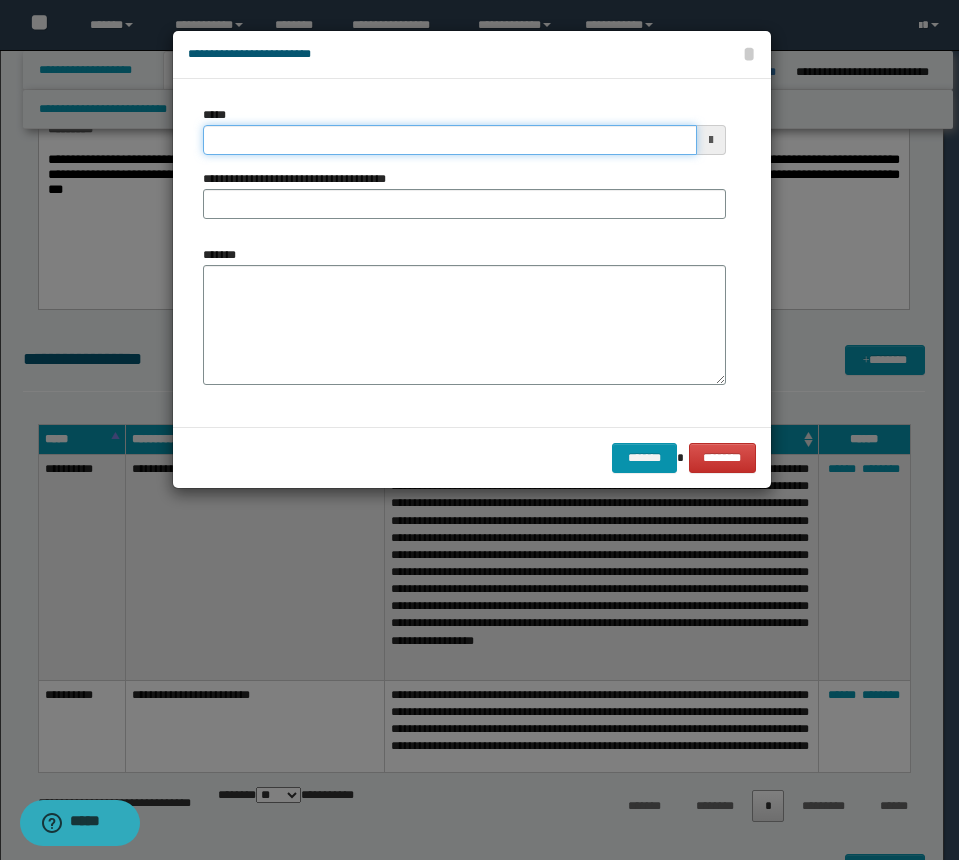 click on "*****" at bounding box center (450, 140) 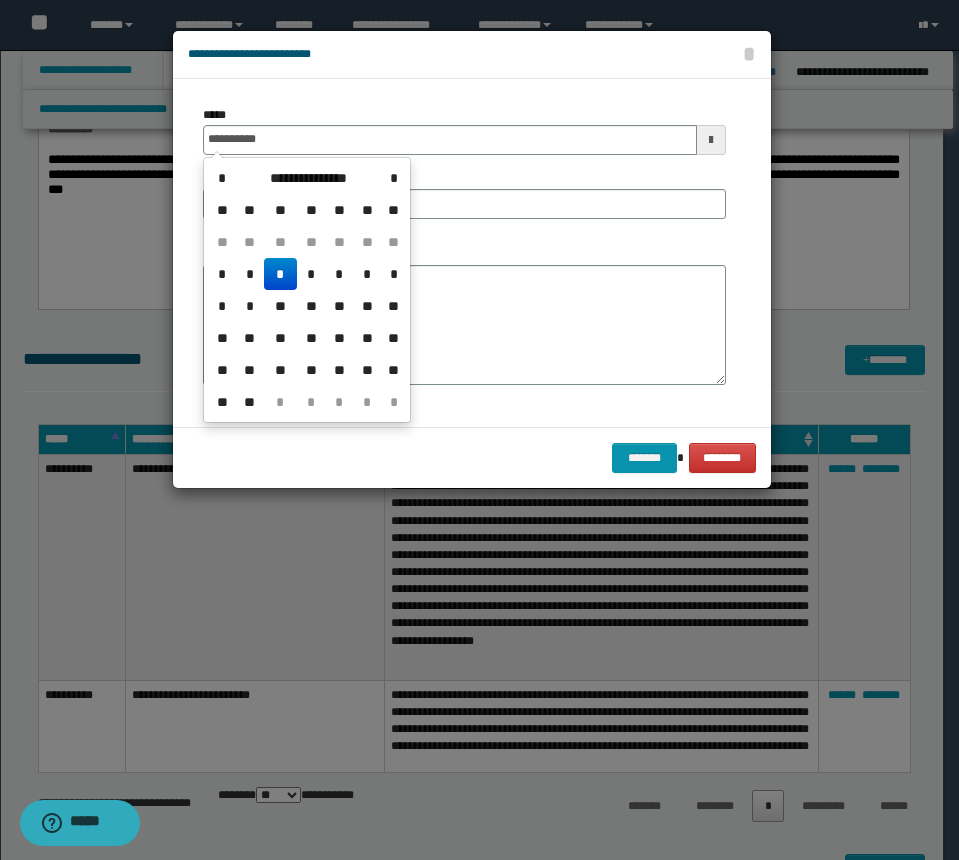 click on "*" at bounding box center [280, 274] 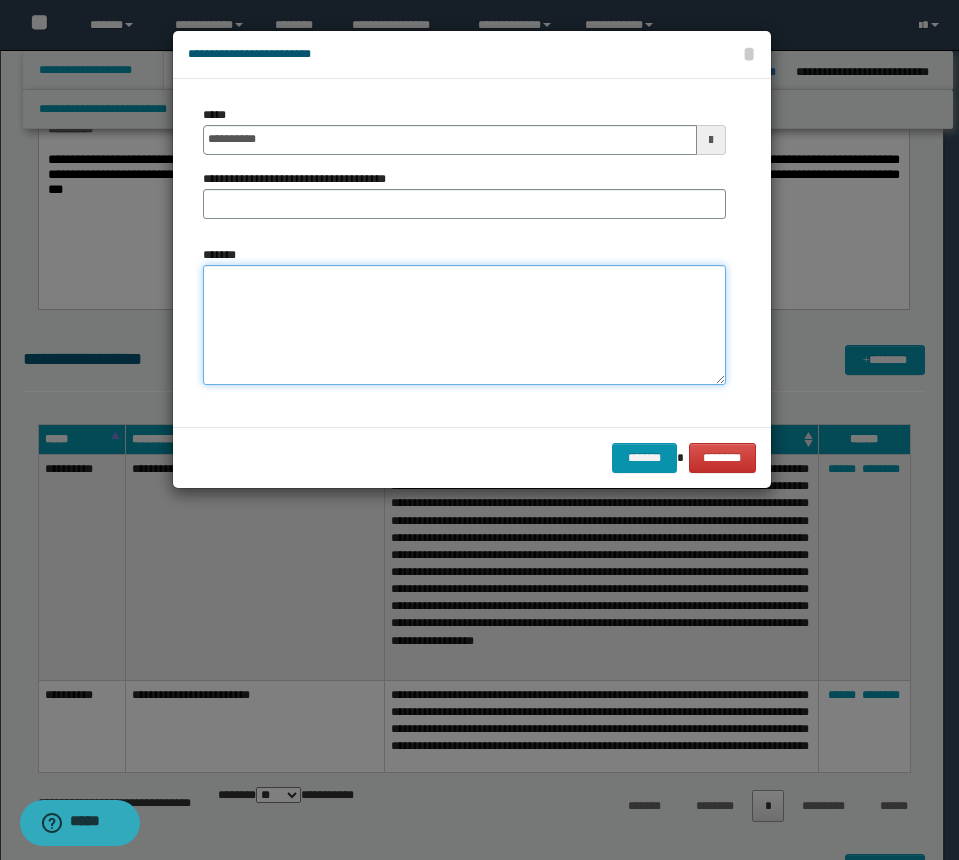 click on "*******" at bounding box center (464, 325) 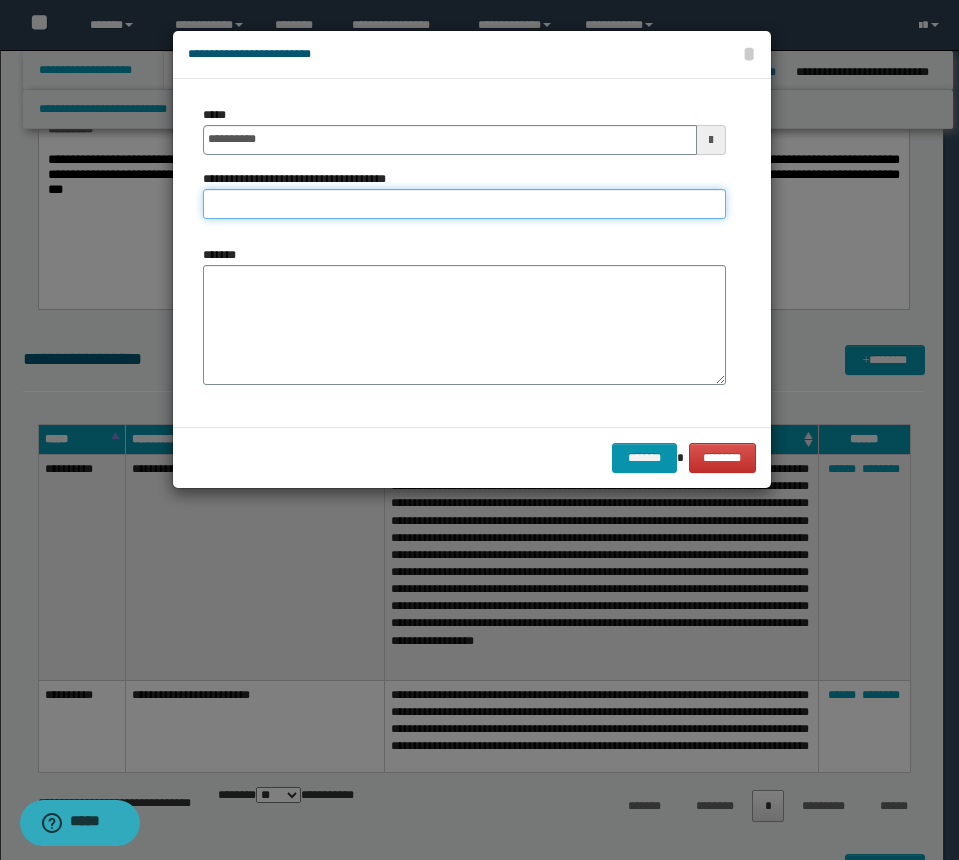 click on "**********" at bounding box center [464, 204] 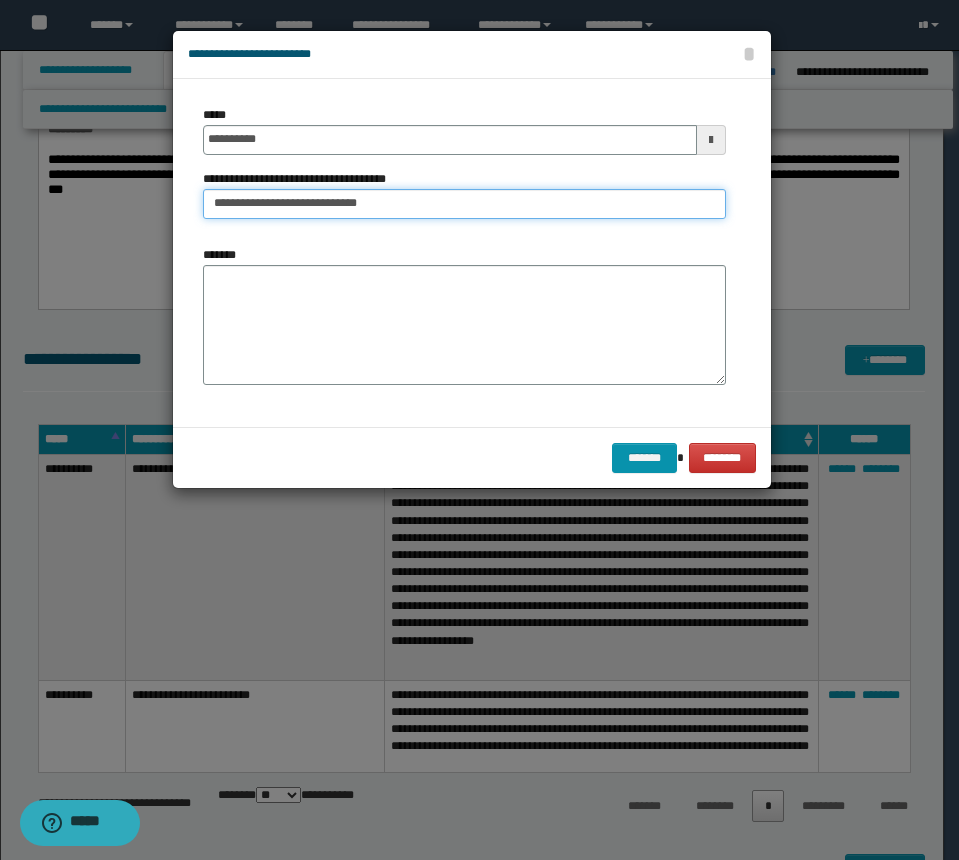 type on "**********" 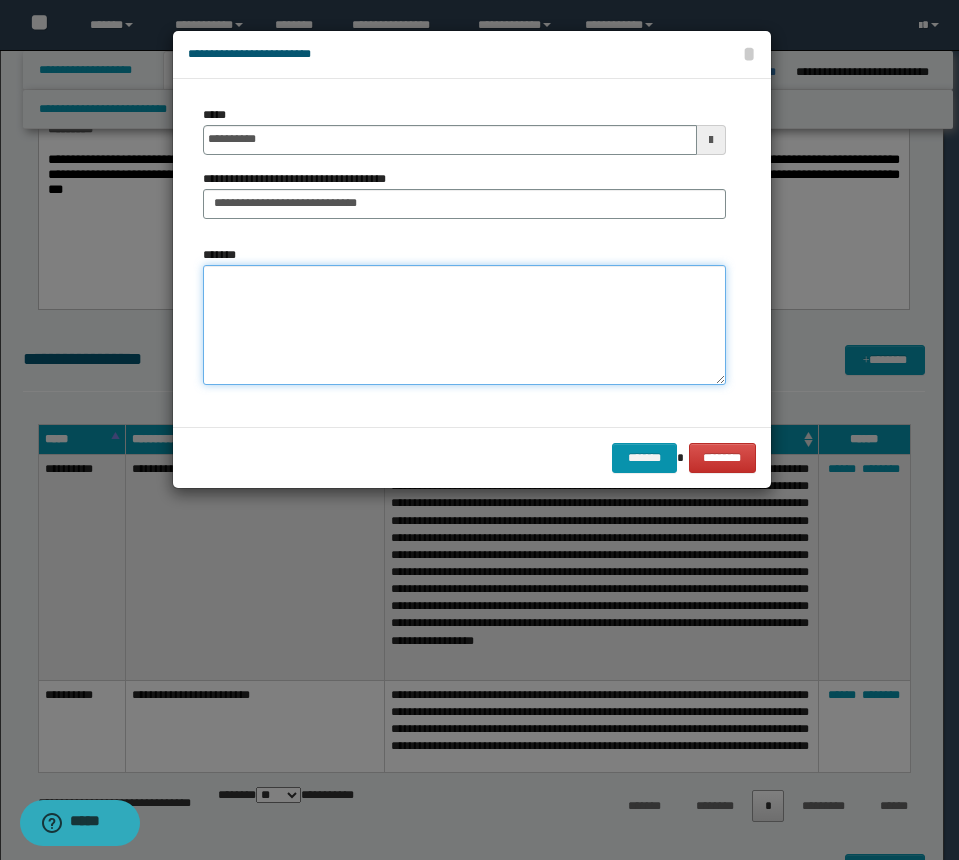click on "*******" at bounding box center (464, 325) 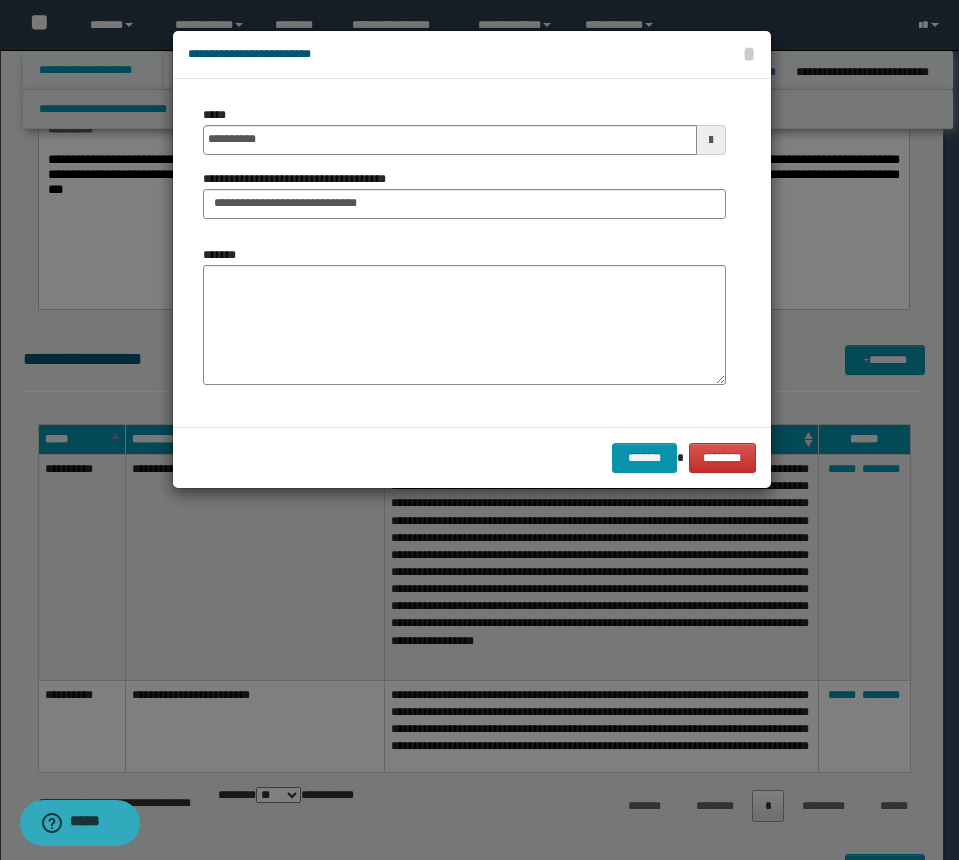 click on "*******" at bounding box center (464, 315) 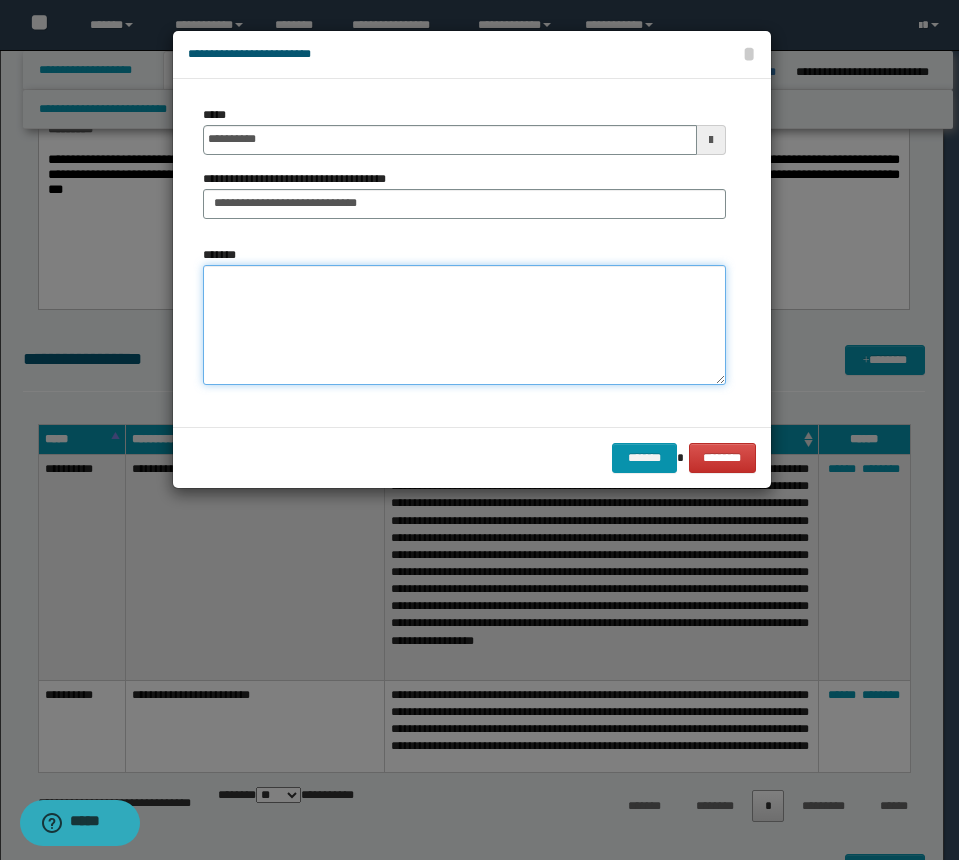 click on "*******" at bounding box center [464, 325] 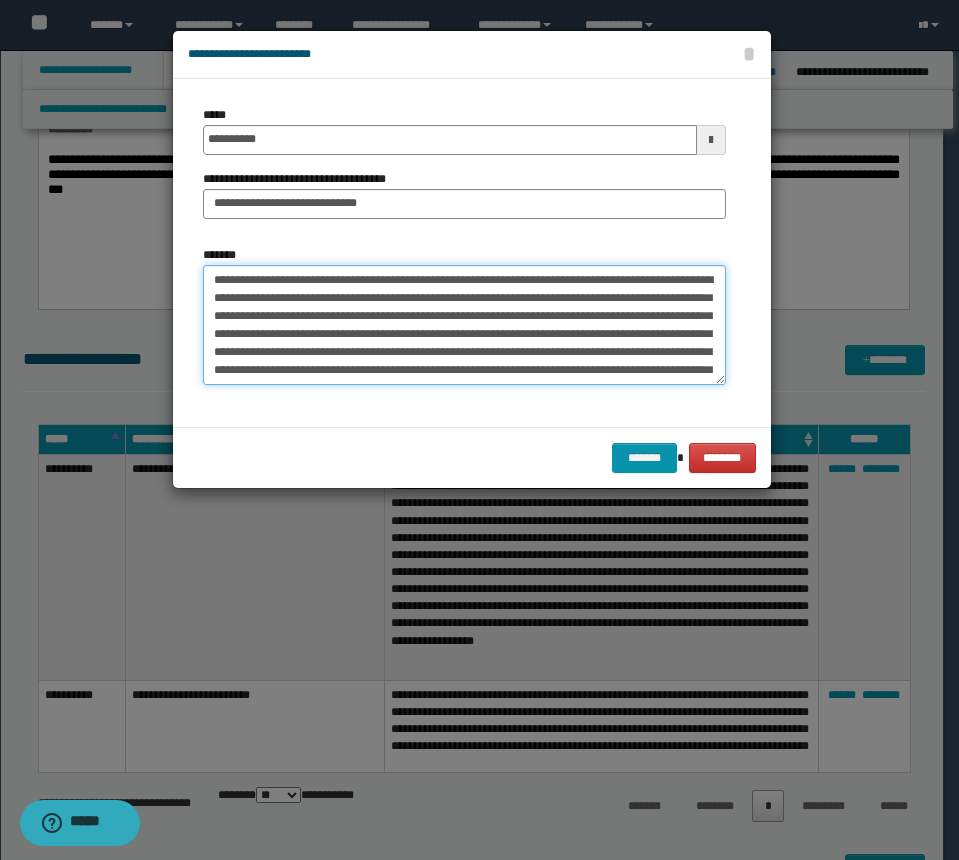 scroll, scrollTop: 66, scrollLeft: 0, axis: vertical 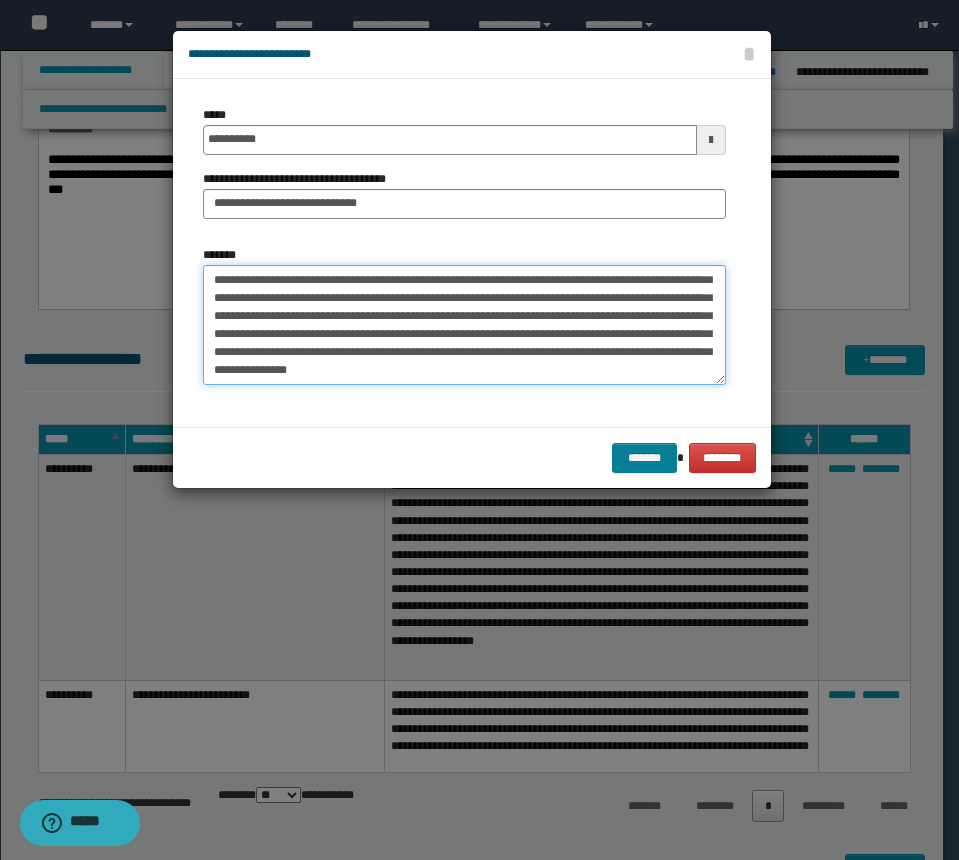 type on "**********" 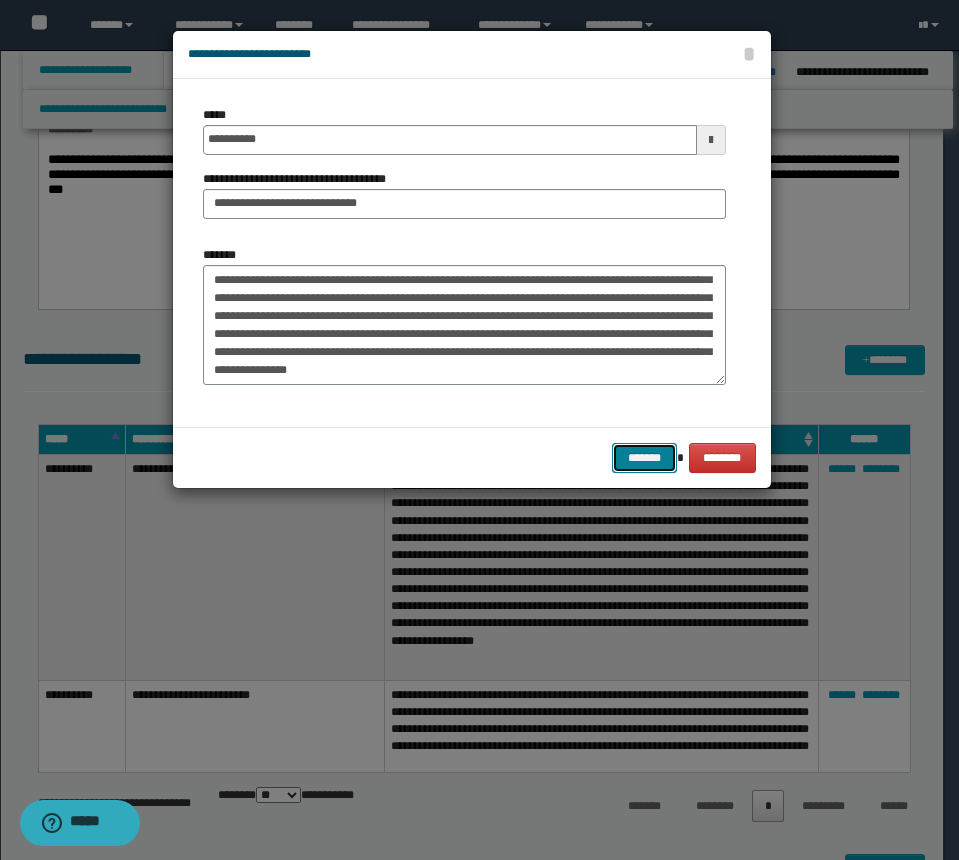 click on "*******" at bounding box center [644, 458] 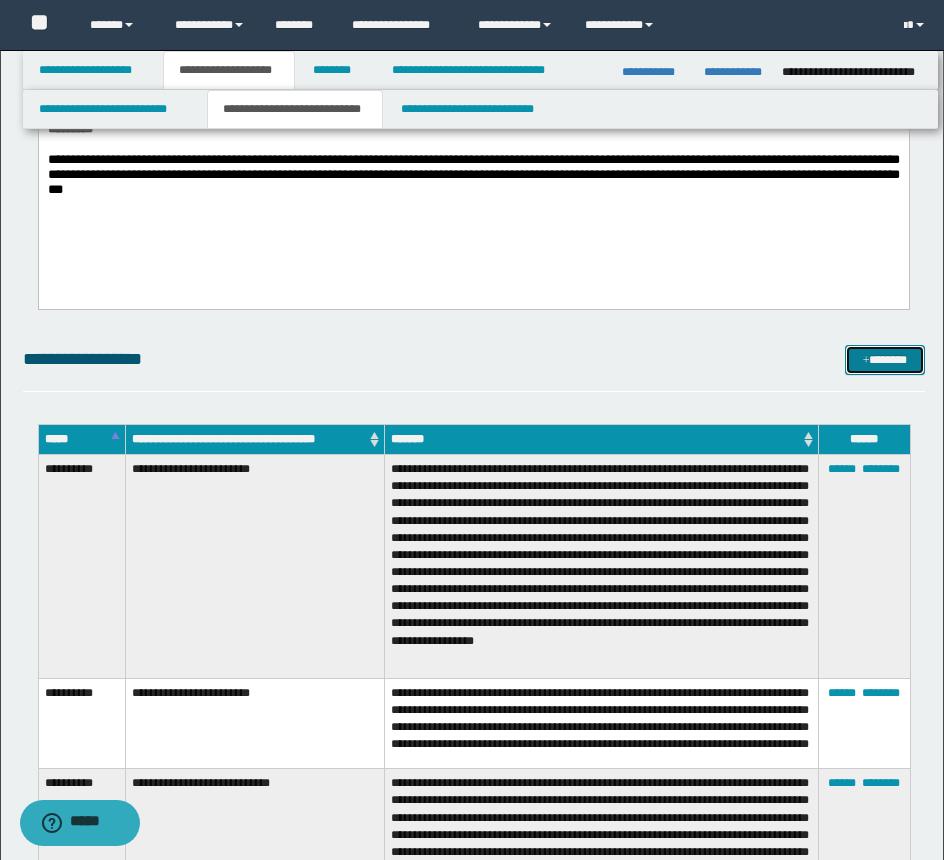 click on "*******" at bounding box center (885, 360) 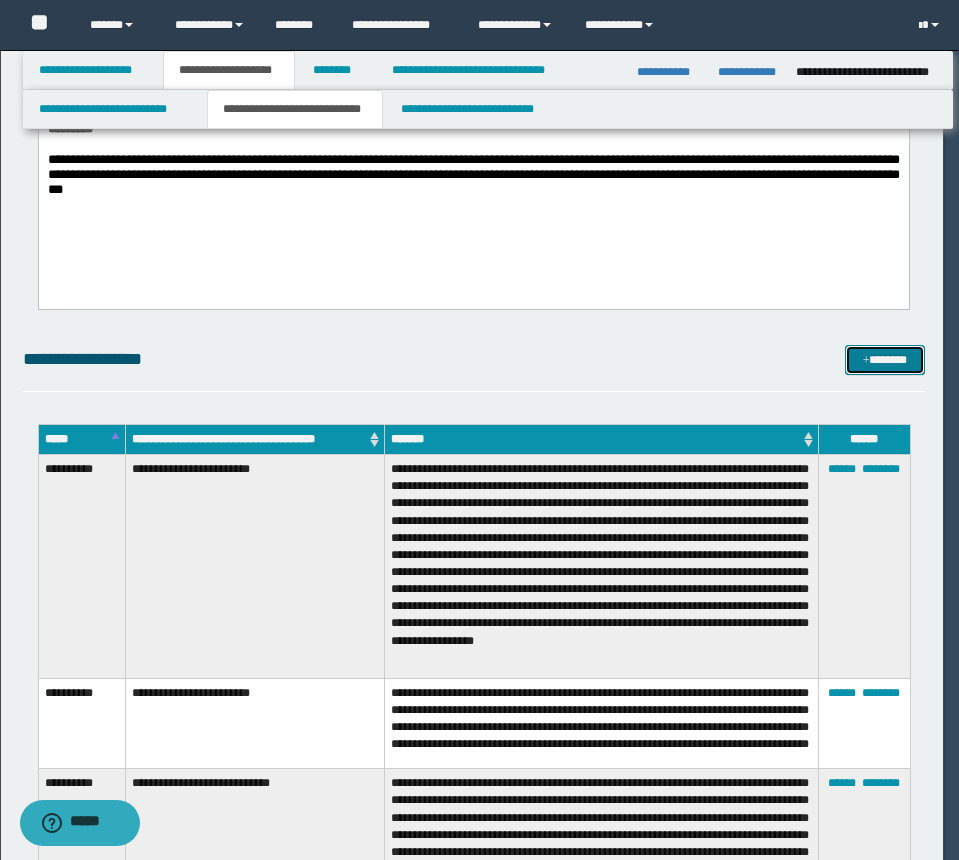scroll, scrollTop: 0, scrollLeft: 0, axis: both 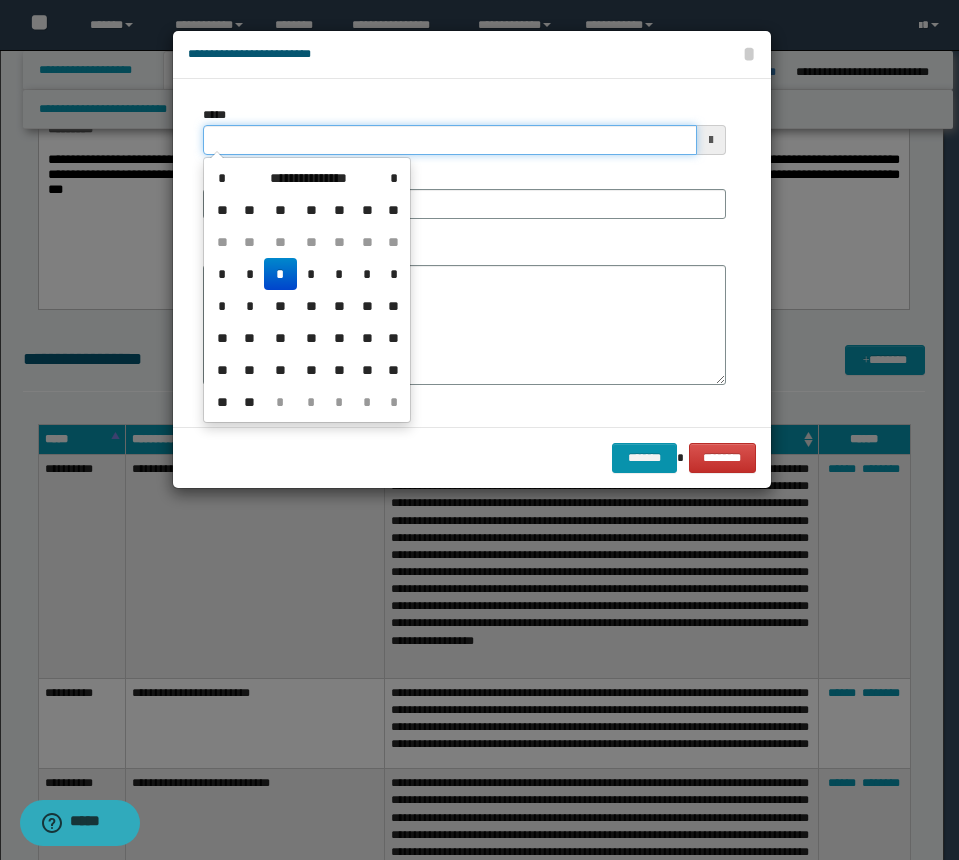 click on "*****" at bounding box center [450, 140] 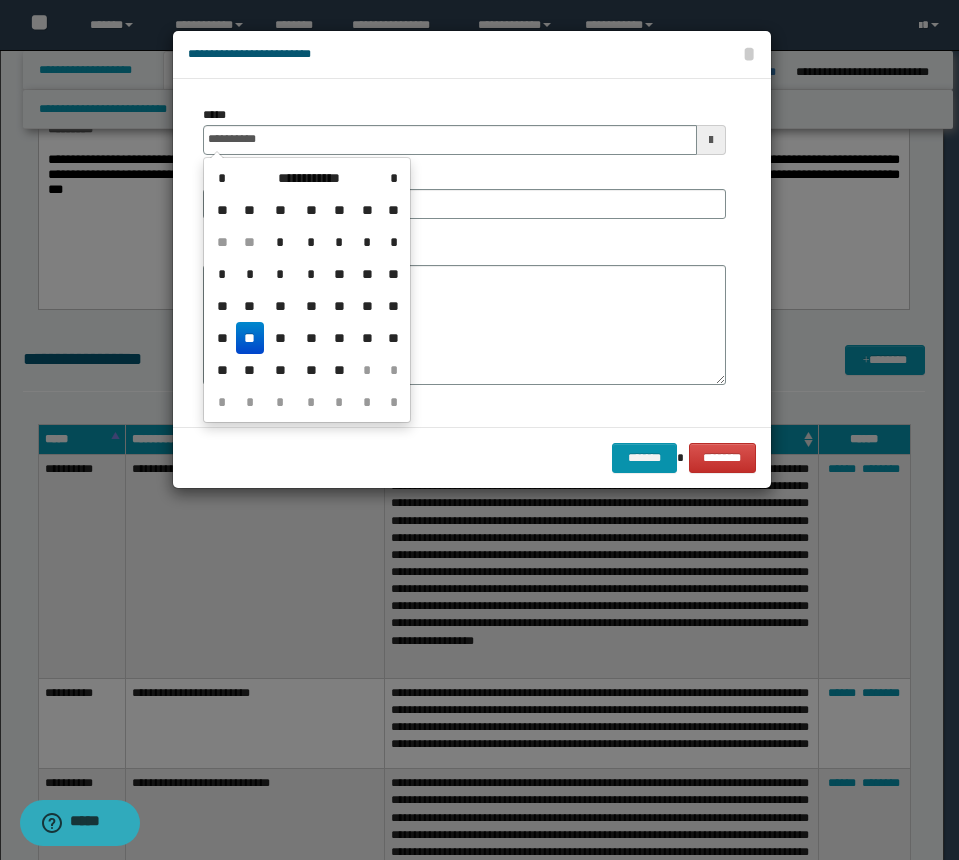 click on "**" at bounding box center (250, 338) 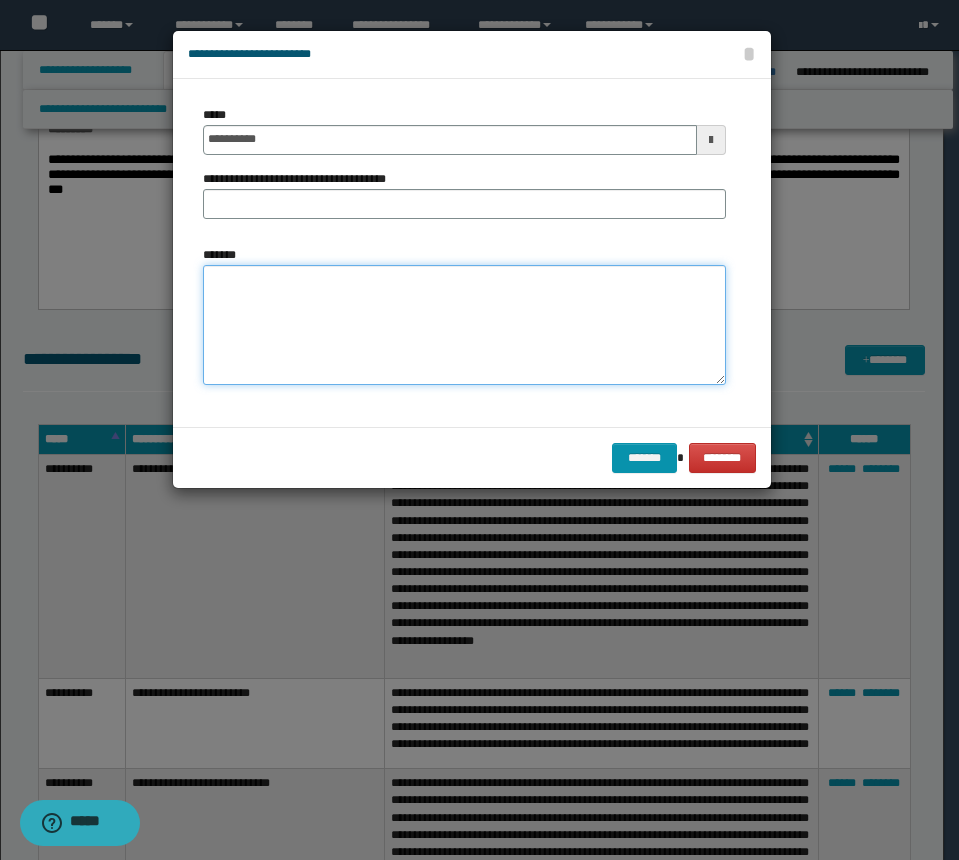 click on "*******" at bounding box center [464, 325] 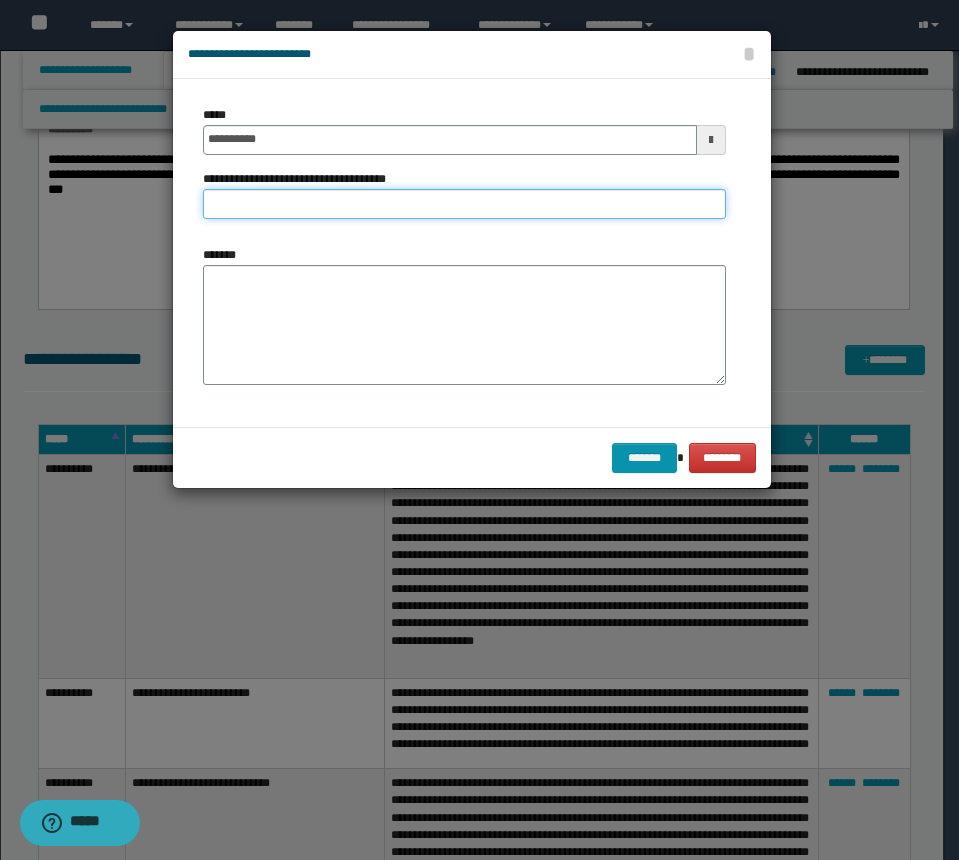 click on "**********" at bounding box center (464, 204) 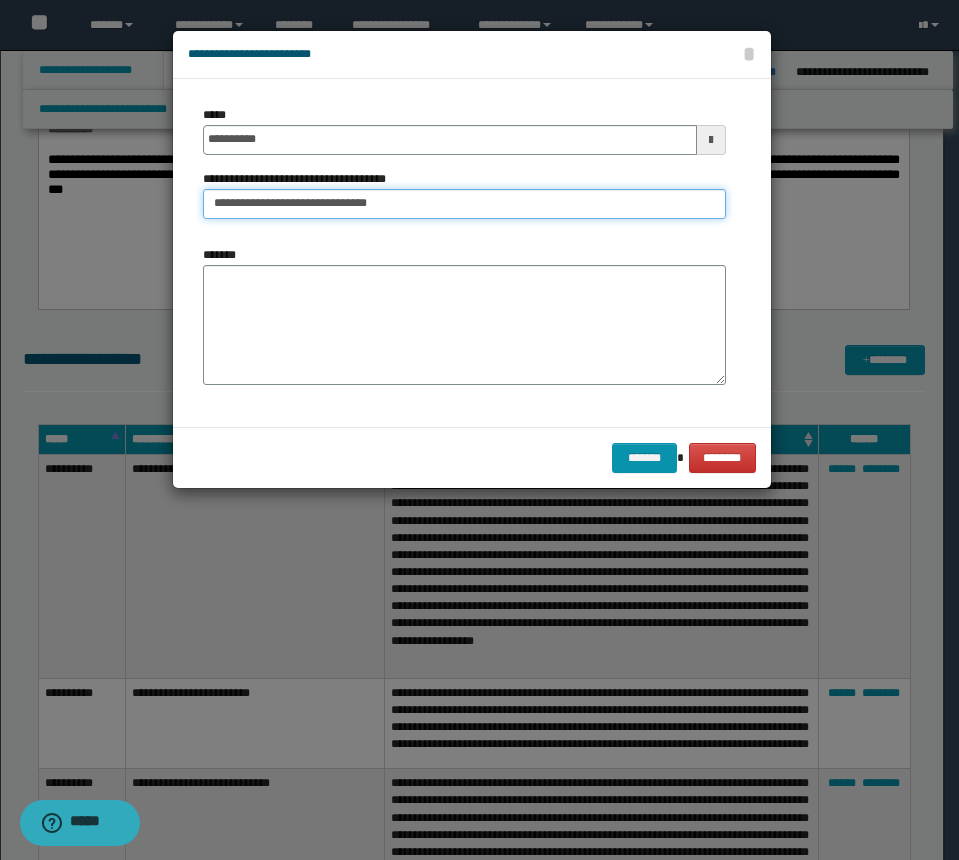 type on "**********" 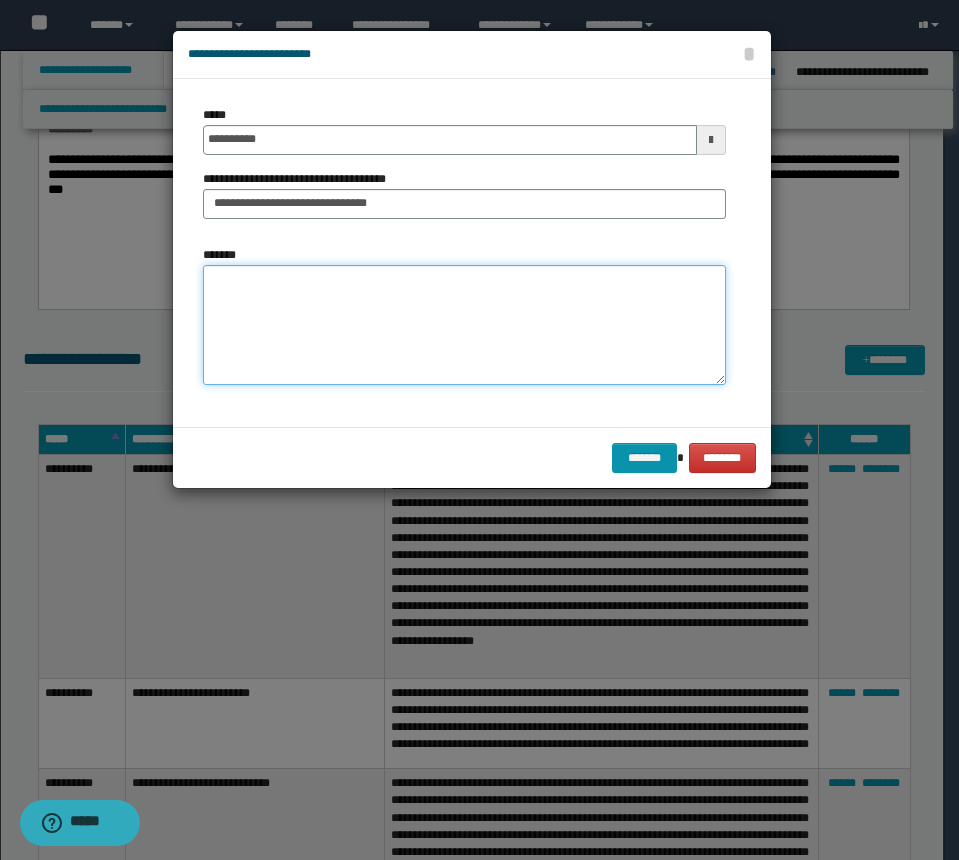click on "*******" at bounding box center (464, 325) 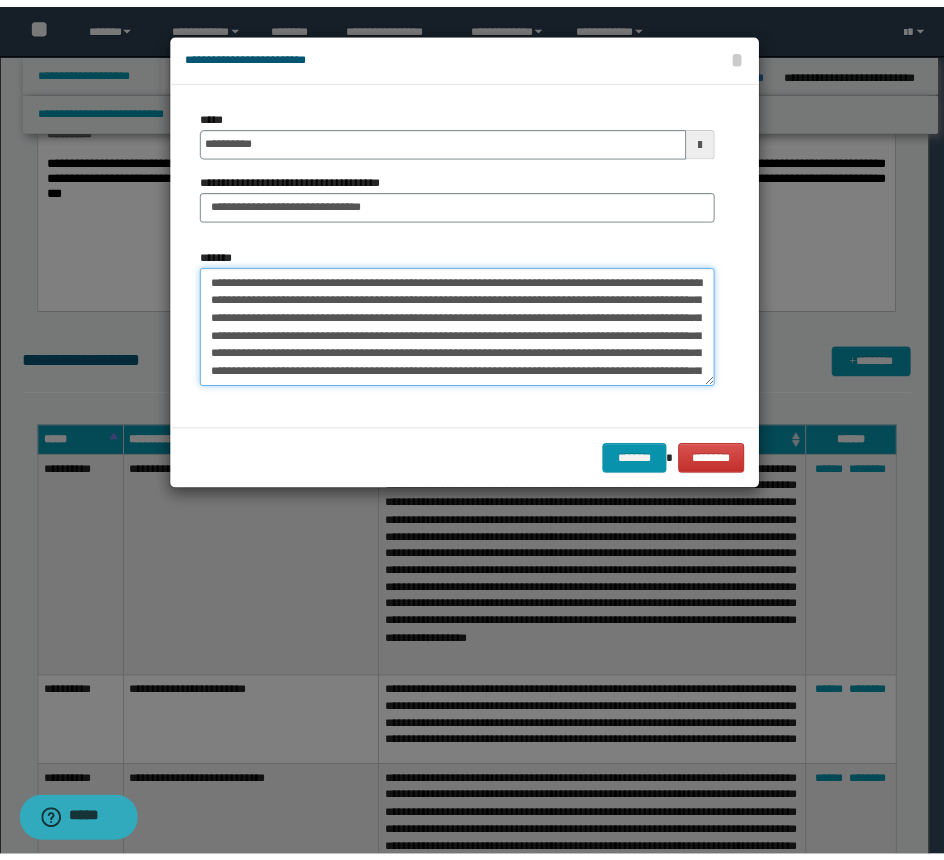 scroll, scrollTop: 66, scrollLeft: 0, axis: vertical 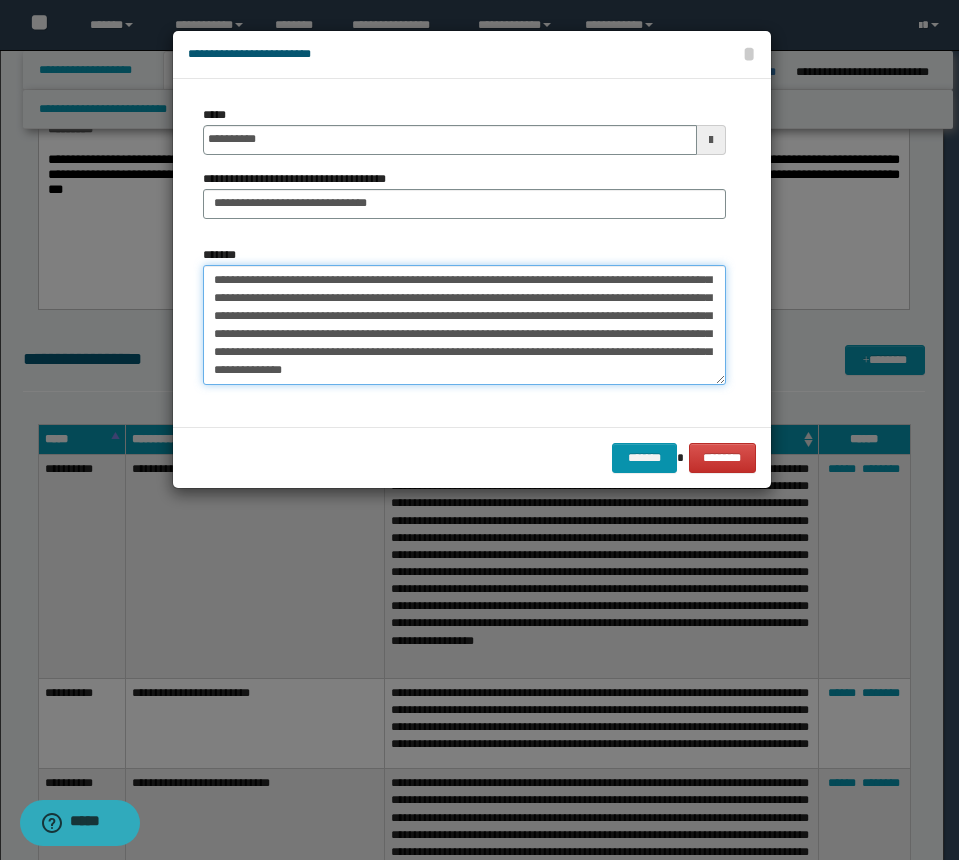 type on "**********" 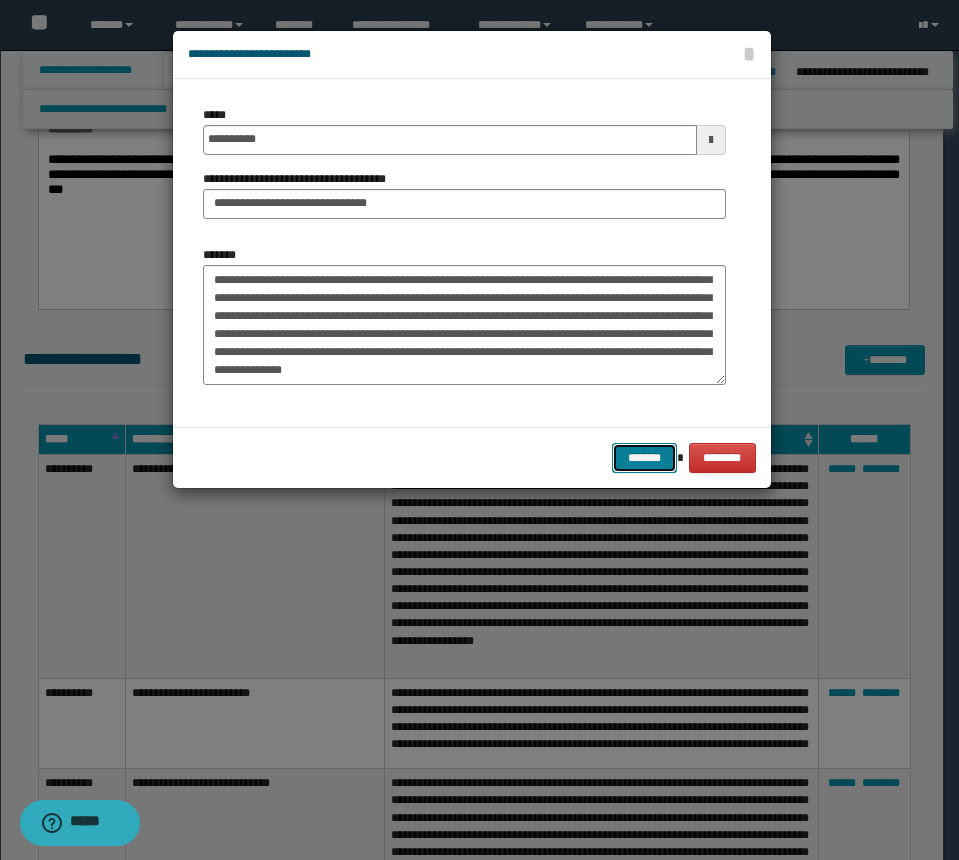 click on "*******" at bounding box center (644, 458) 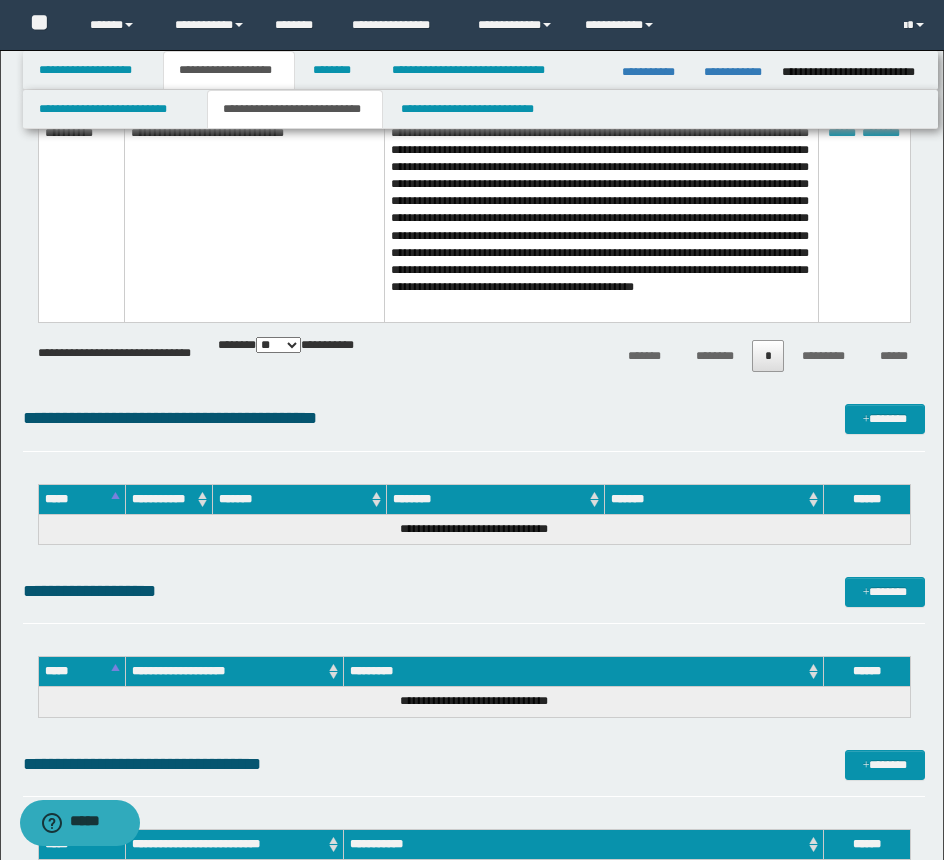 scroll, scrollTop: 1400, scrollLeft: 0, axis: vertical 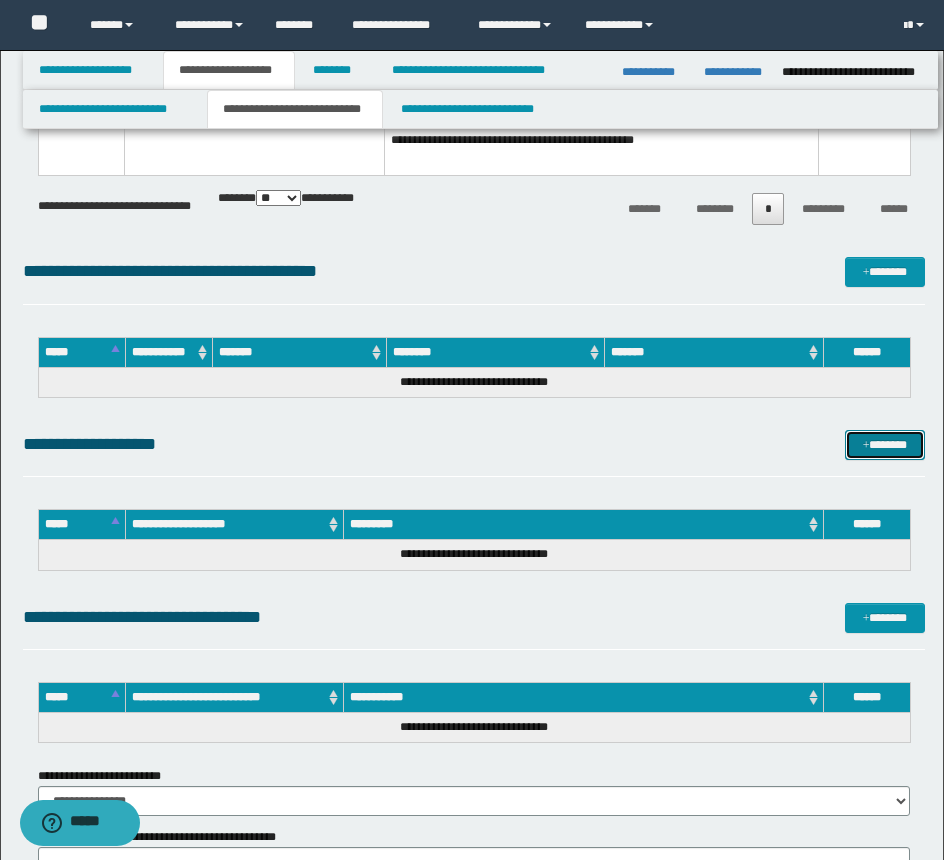 click on "*******" at bounding box center (885, 445) 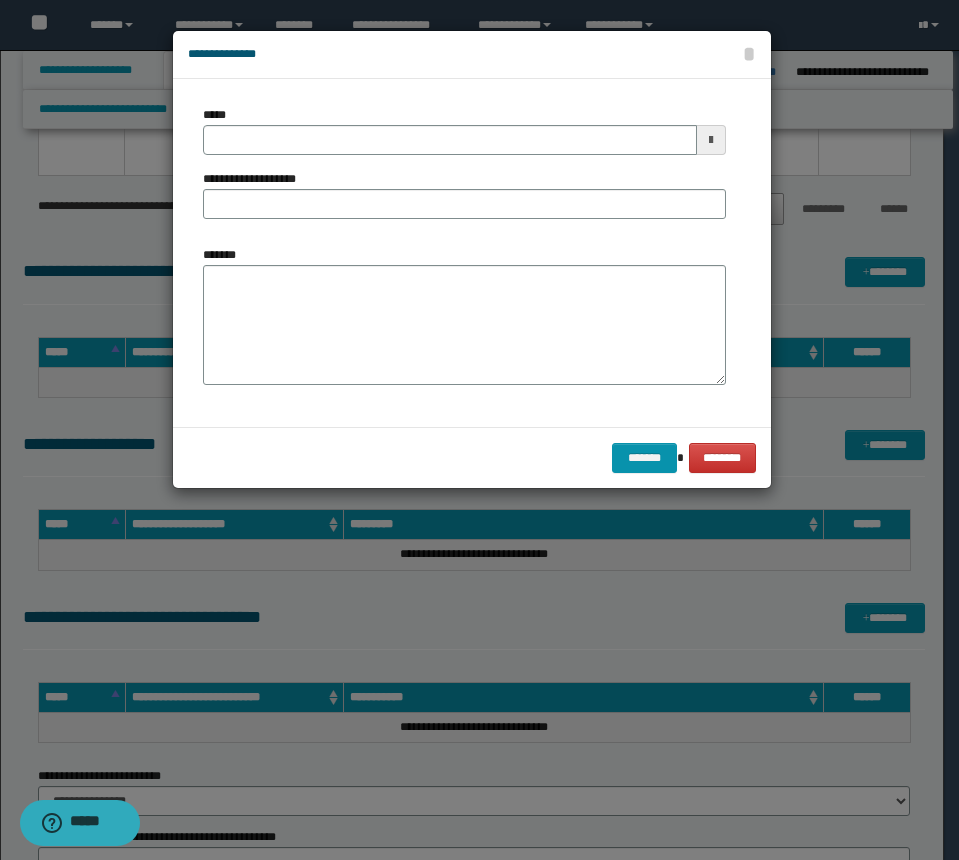 click on "**********" at bounding box center [464, 170] 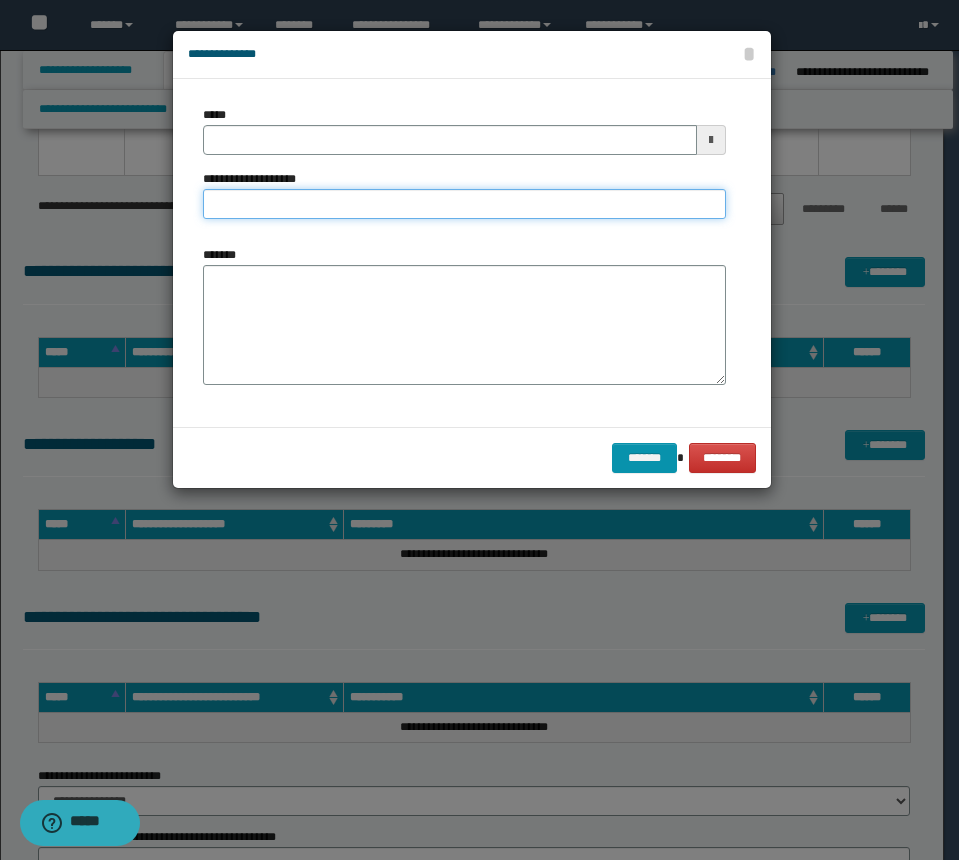 paste on "**********" 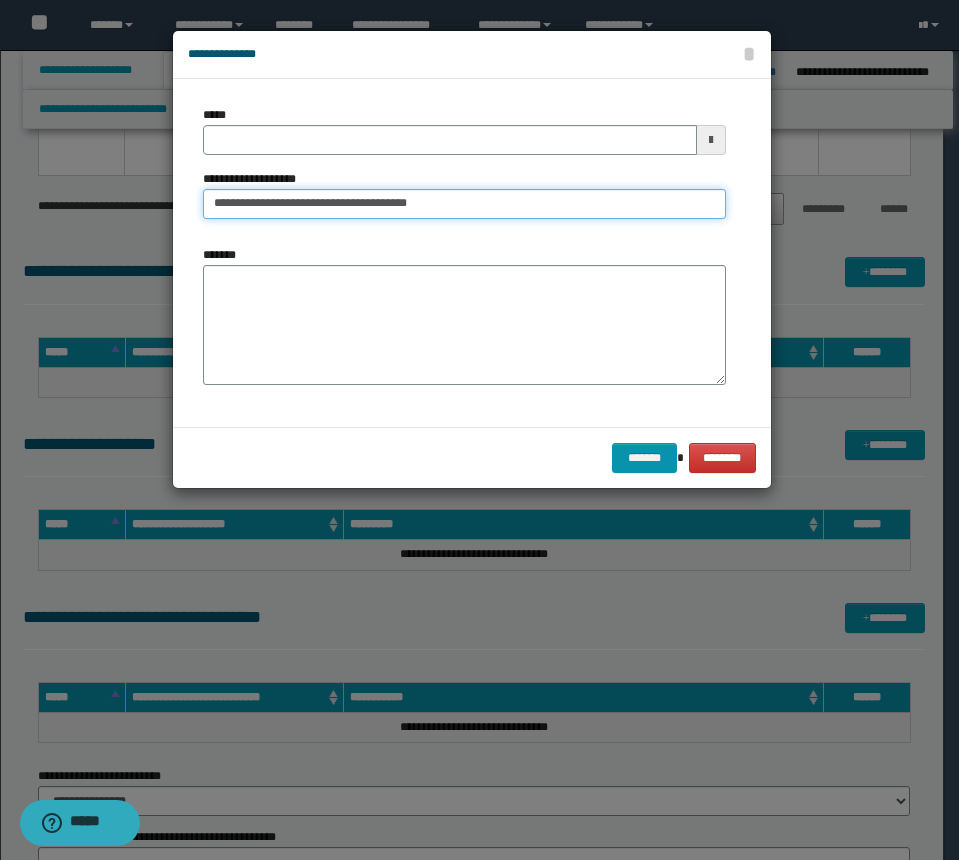 type 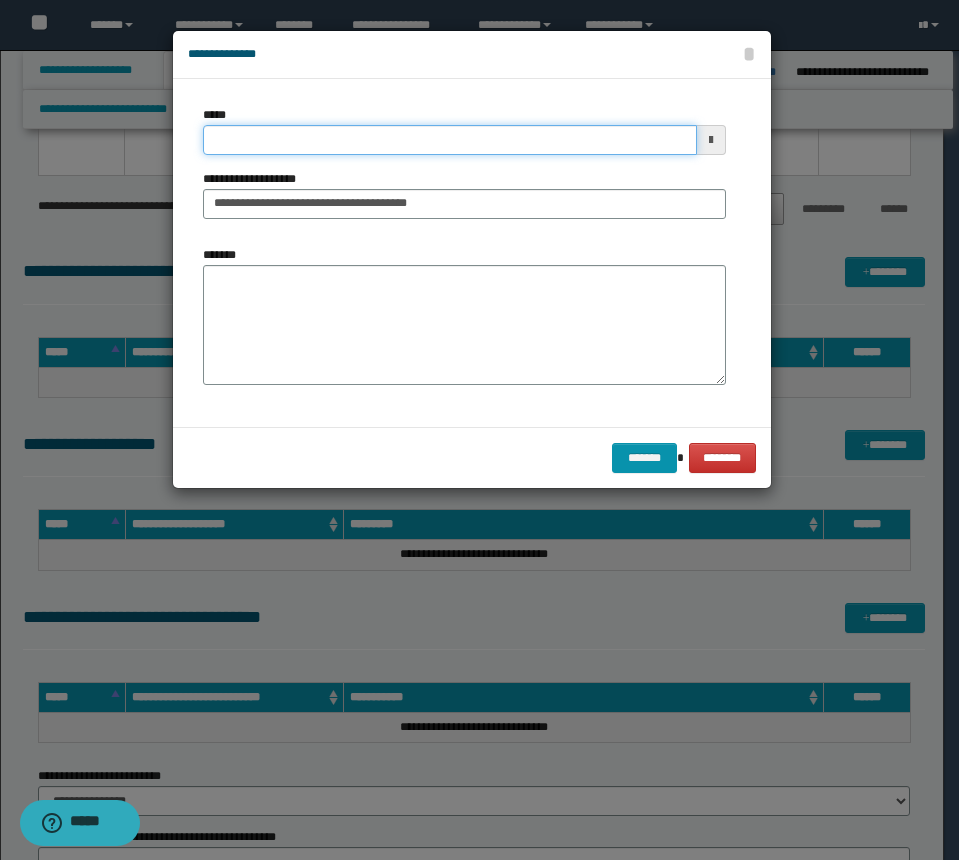 click on "*****" at bounding box center [450, 140] 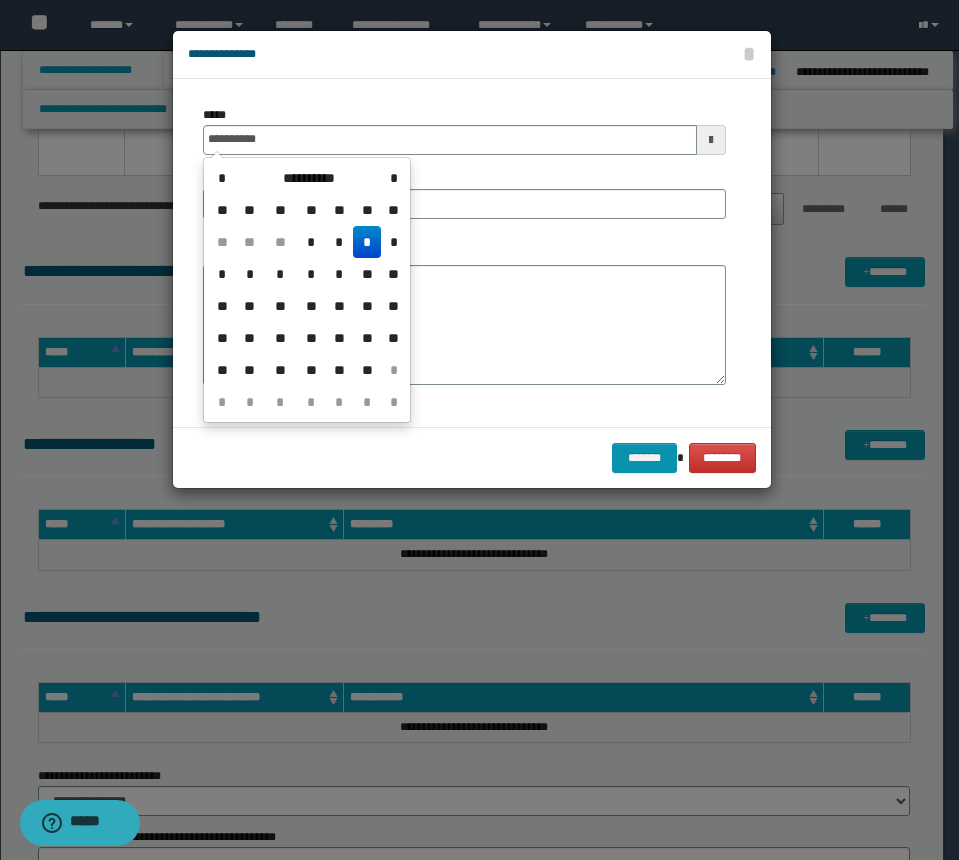 click on "*" at bounding box center [367, 242] 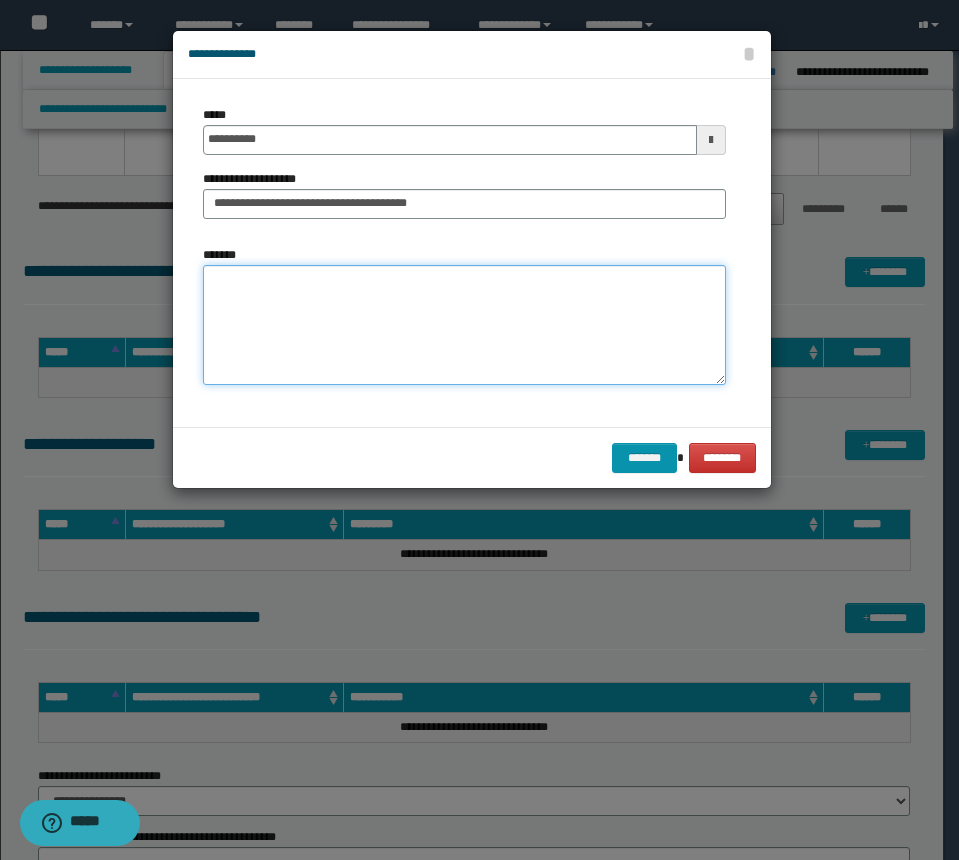 click on "*******" at bounding box center [464, 325] 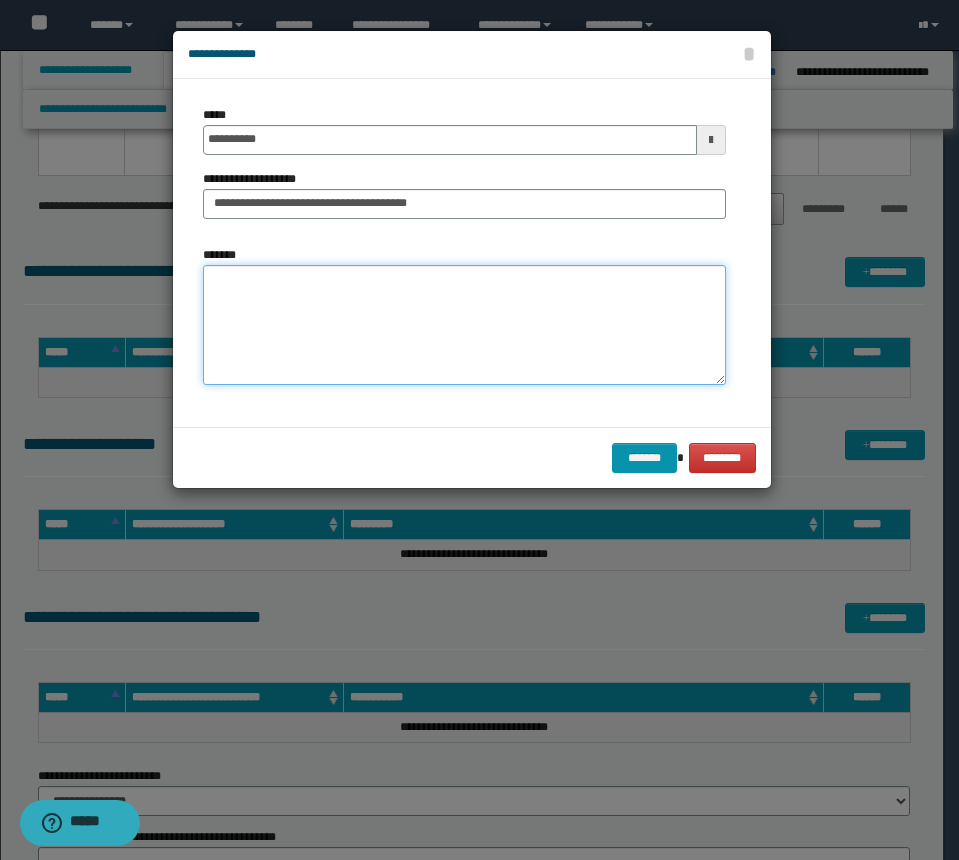 click on "*******" at bounding box center (464, 325) 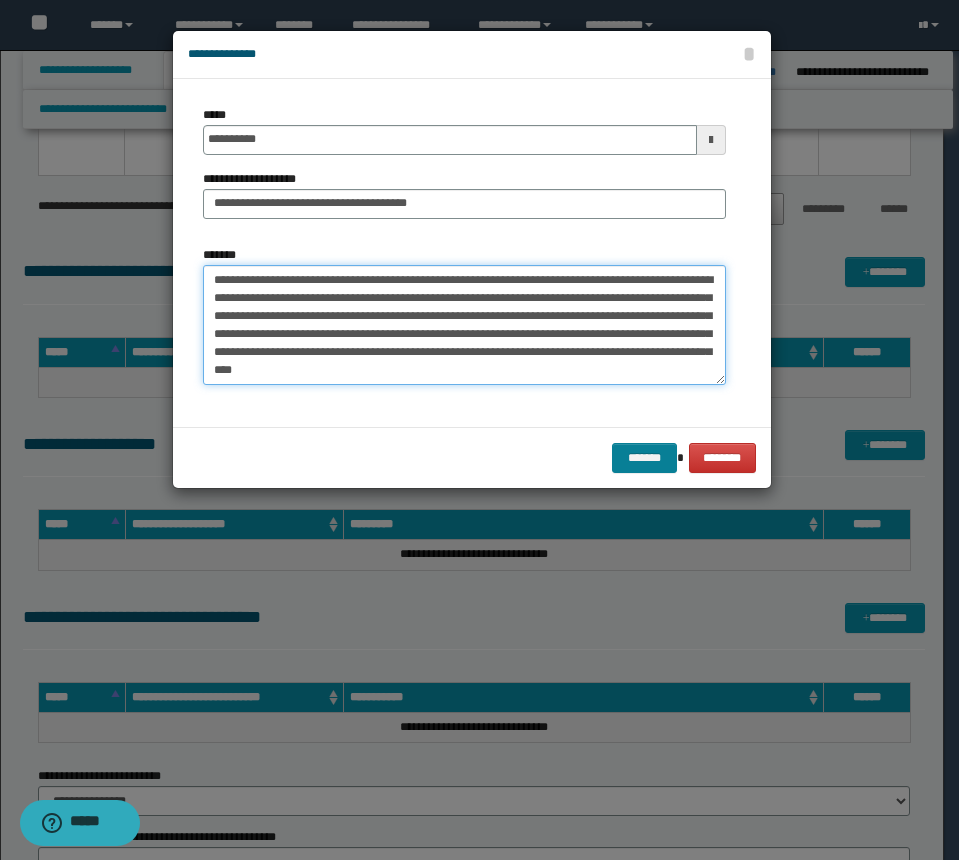 type on "**********" 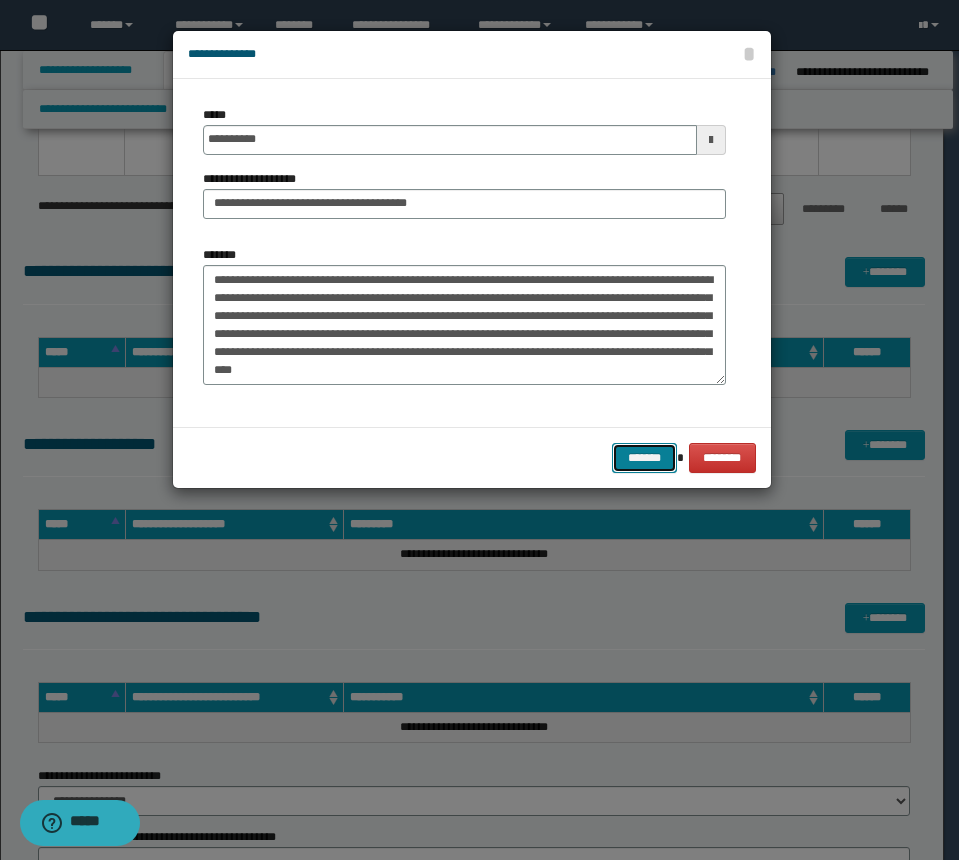 click on "*******" at bounding box center [644, 458] 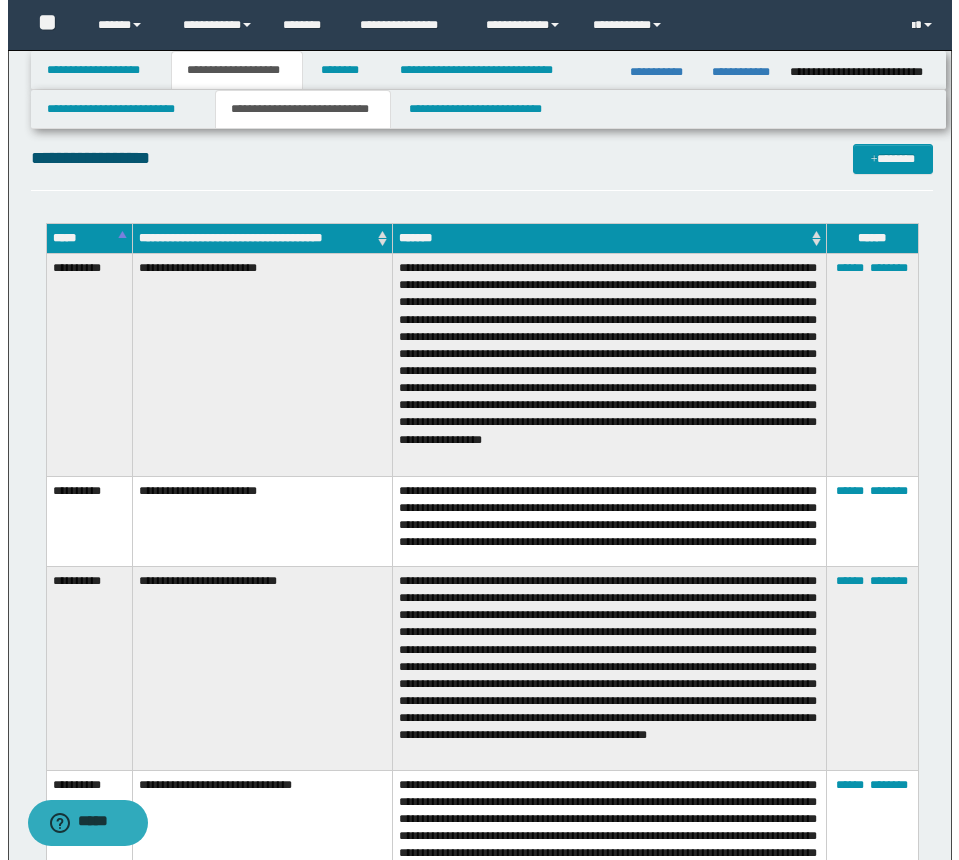 scroll, scrollTop: 400, scrollLeft: 0, axis: vertical 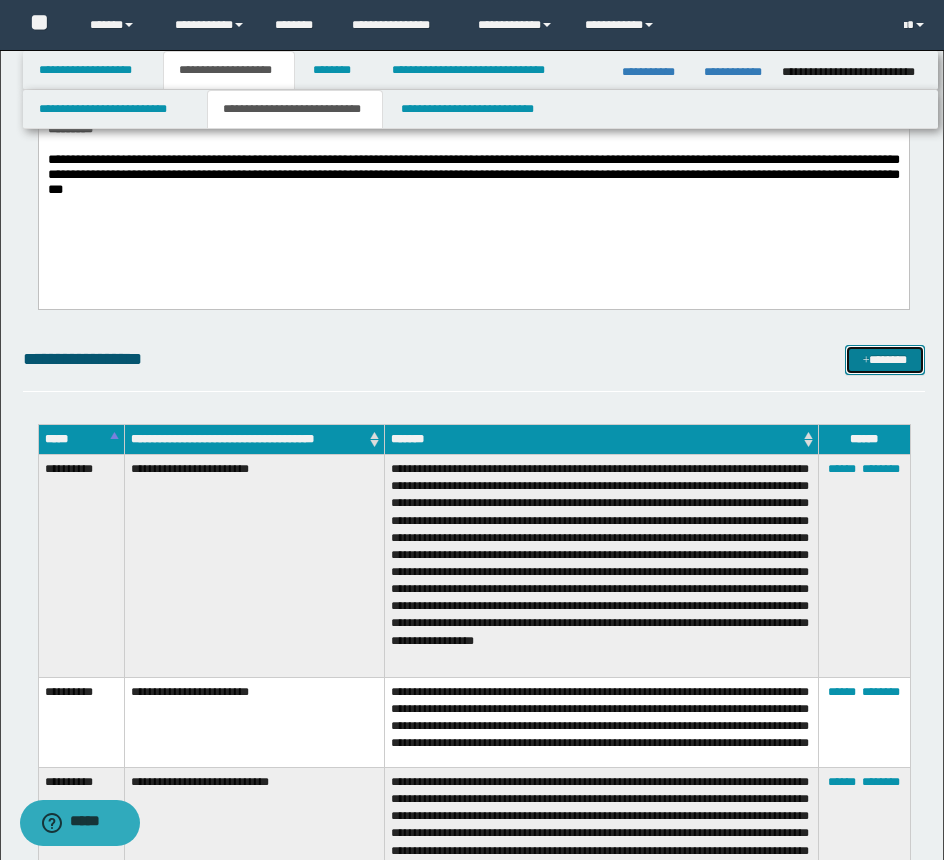 drag, startPoint x: 869, startPoint y: 367, endPoint x: 682, endPoint y: 344, distance: 188.40913 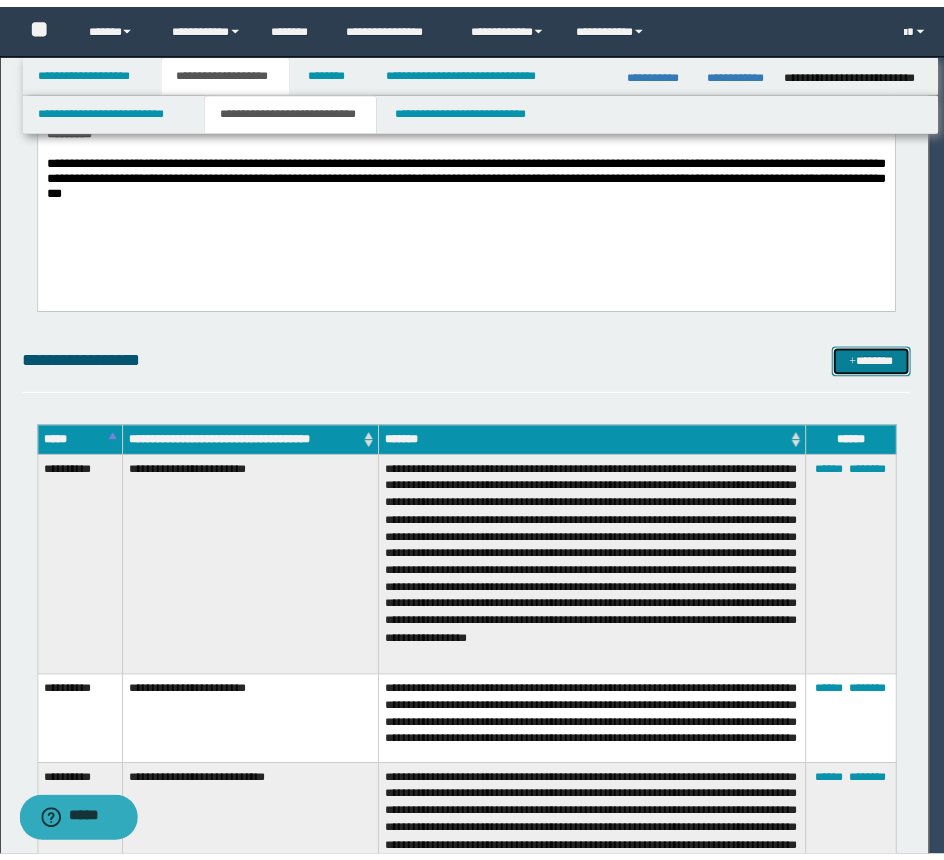 scroll, scrollTop: 0, scrollLeft: 0, axis: both 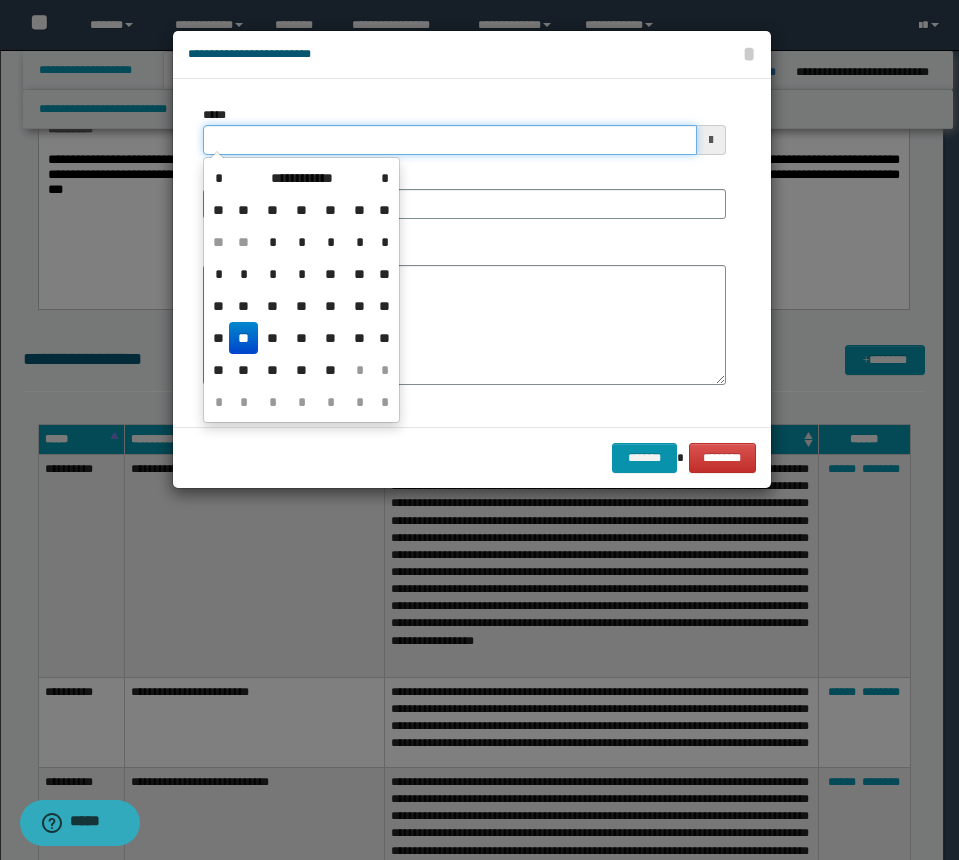 click on "*****" at bounding box center [450, 140] 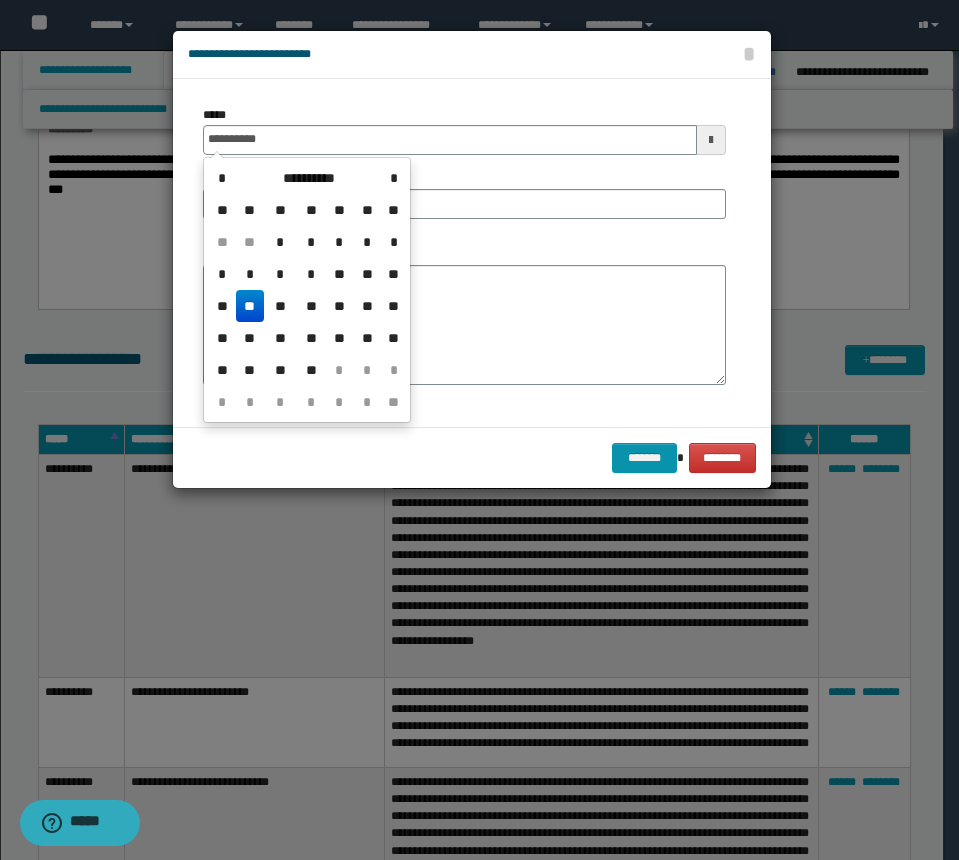 click on "**" at bounding box center [250, 306] 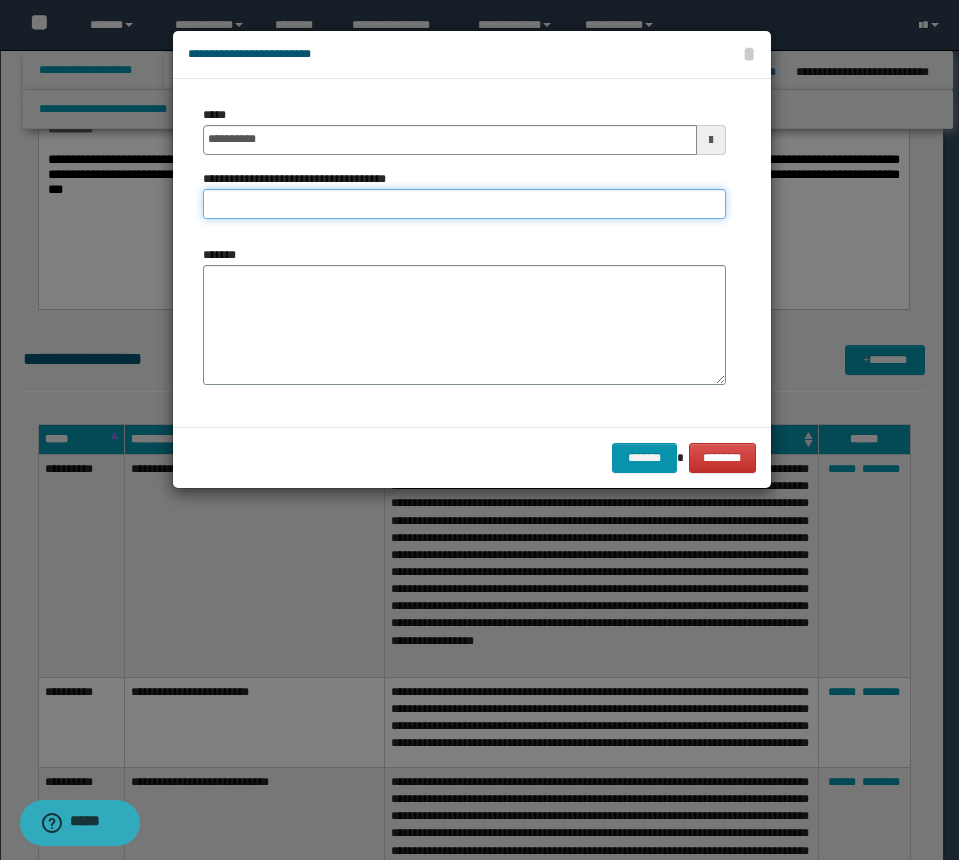 click on "**********" at bounding box center (464, 204) 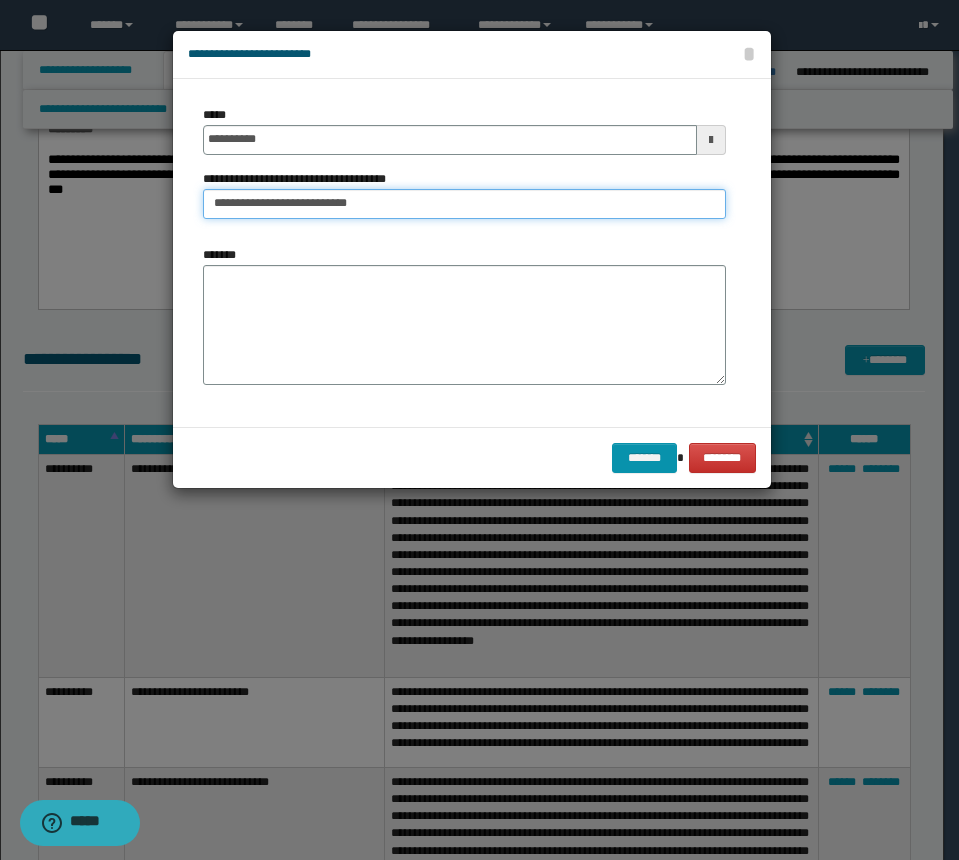 type on "**********" 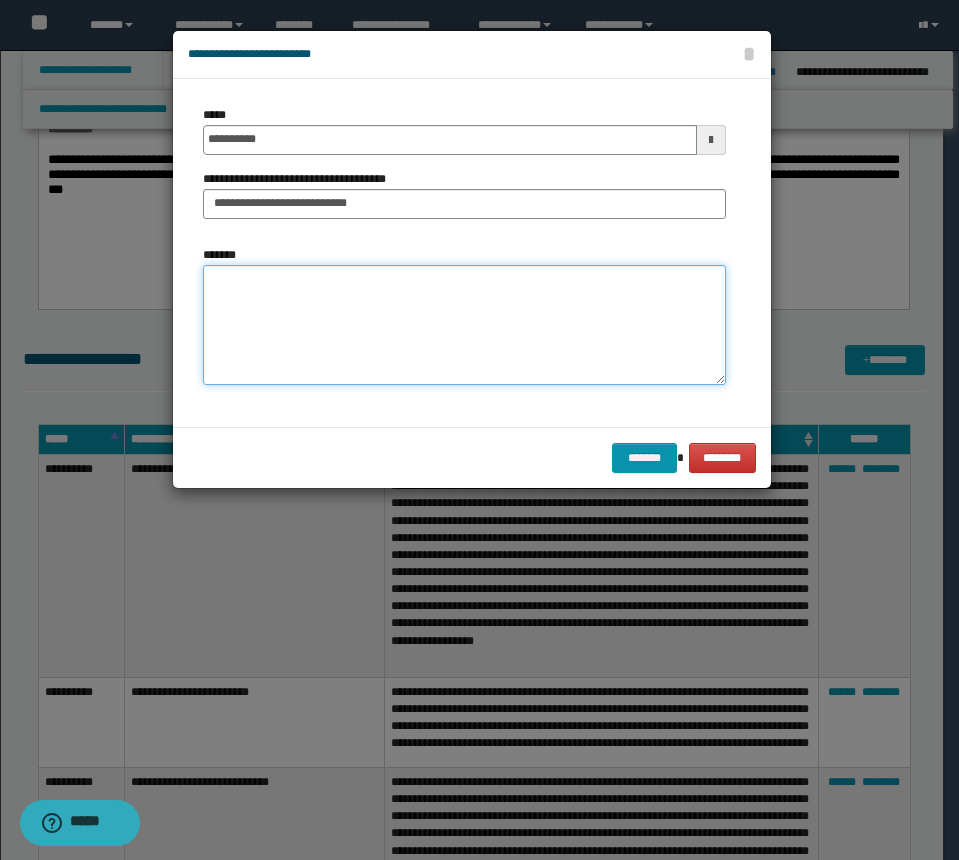 click on "*******" at bounding box center [464, 325] 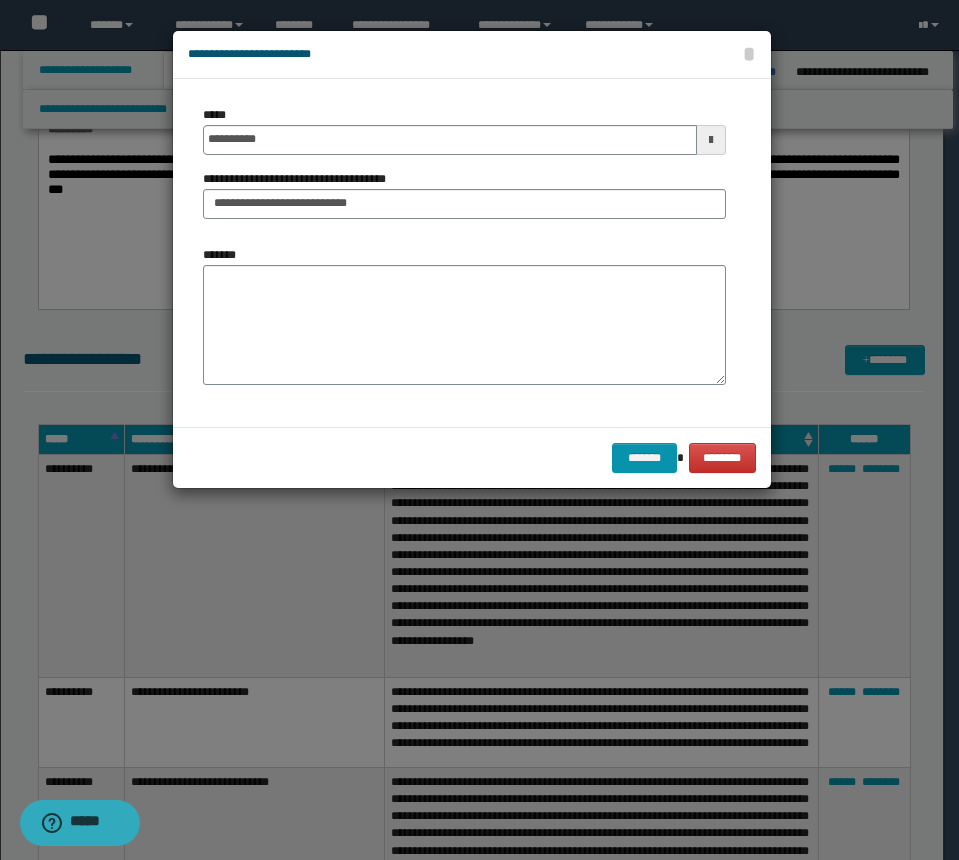 click on "**********" at bounding box center [472, 253] 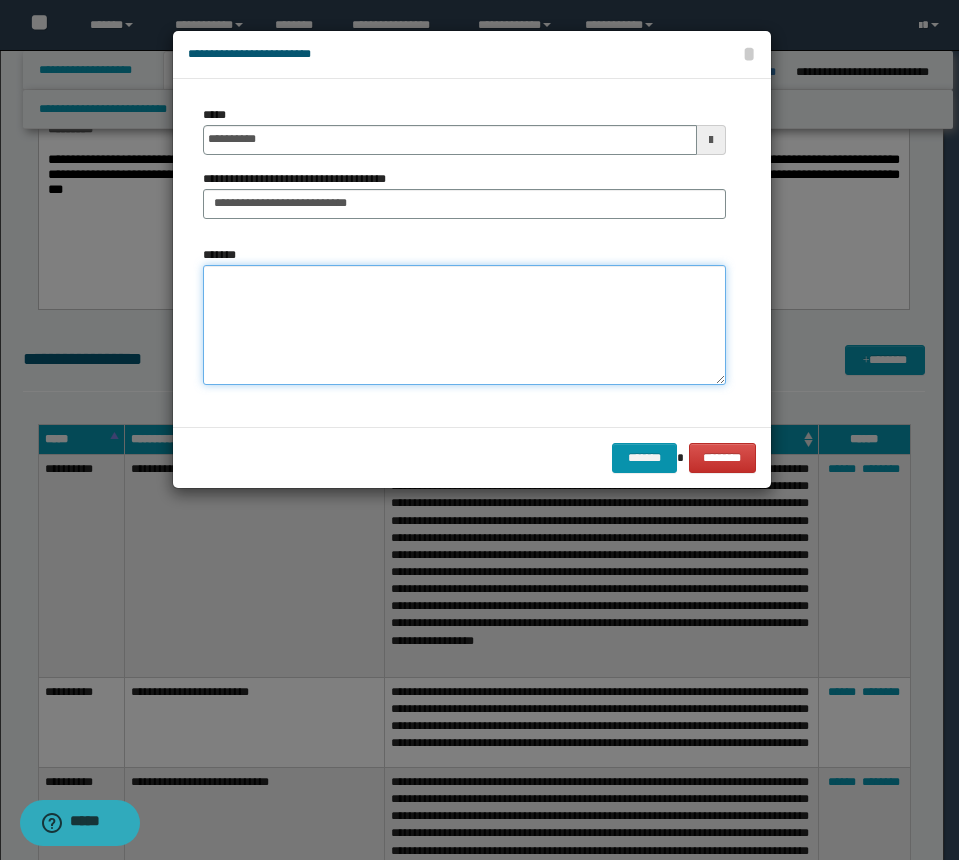 click on "*******" at bounding box center (464, 325) 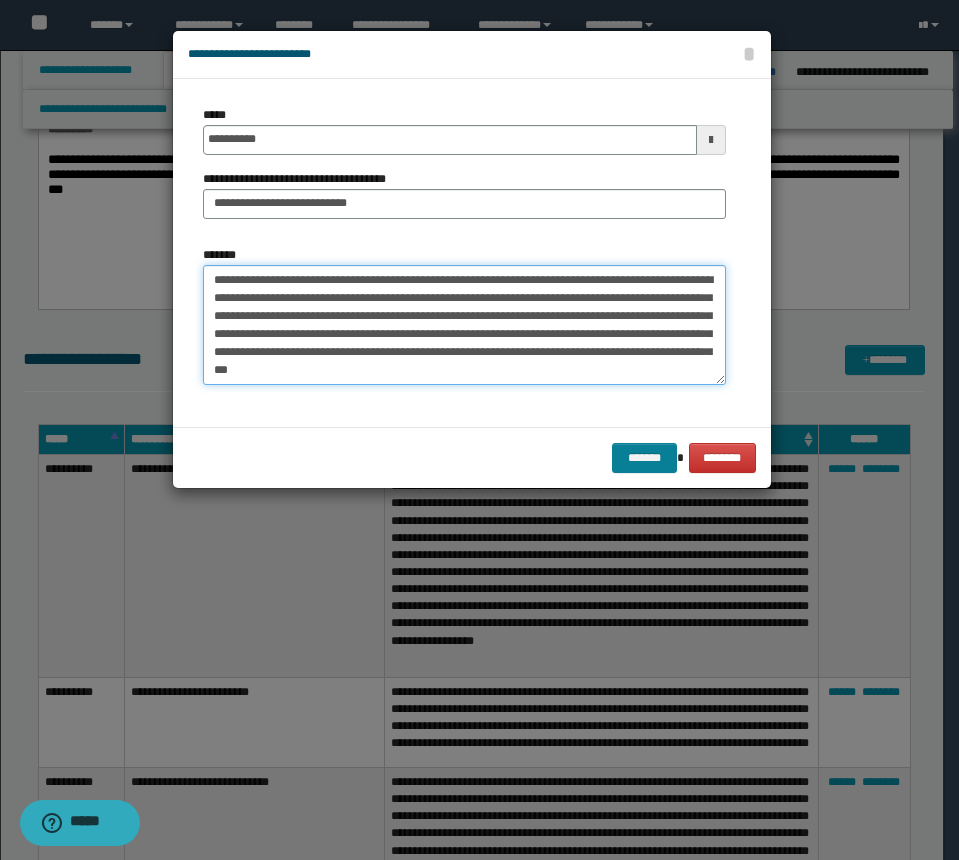 type on "**********" 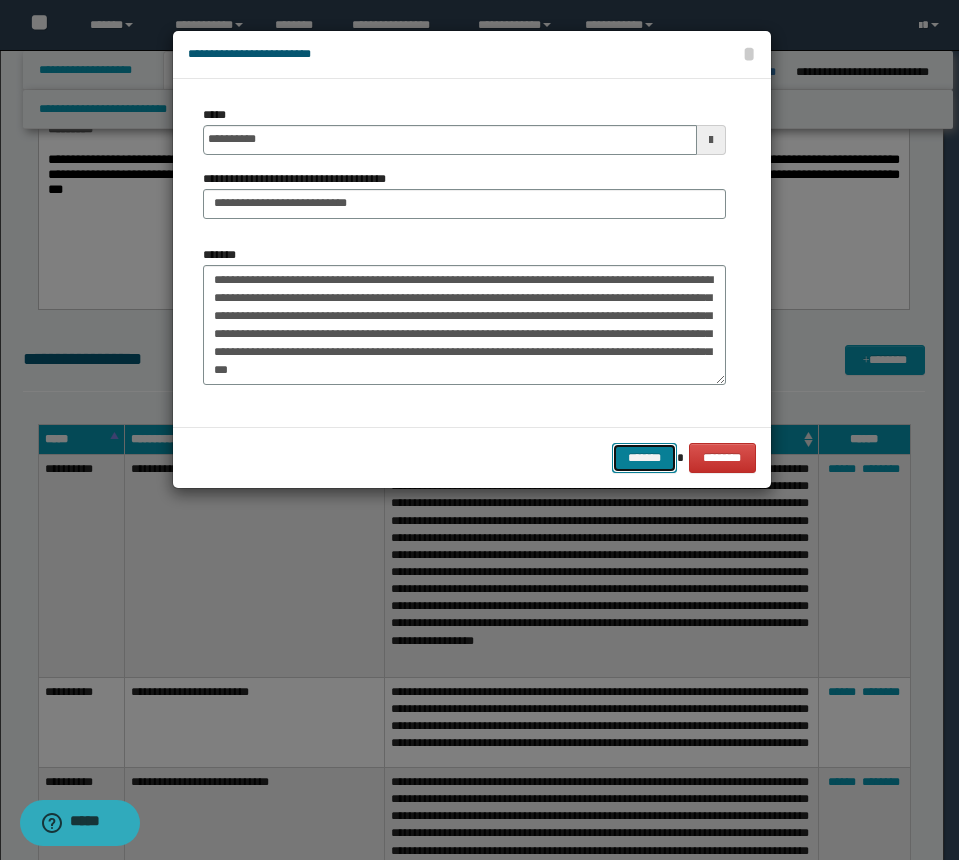 click on "*******" at bounding box center [644, 458] 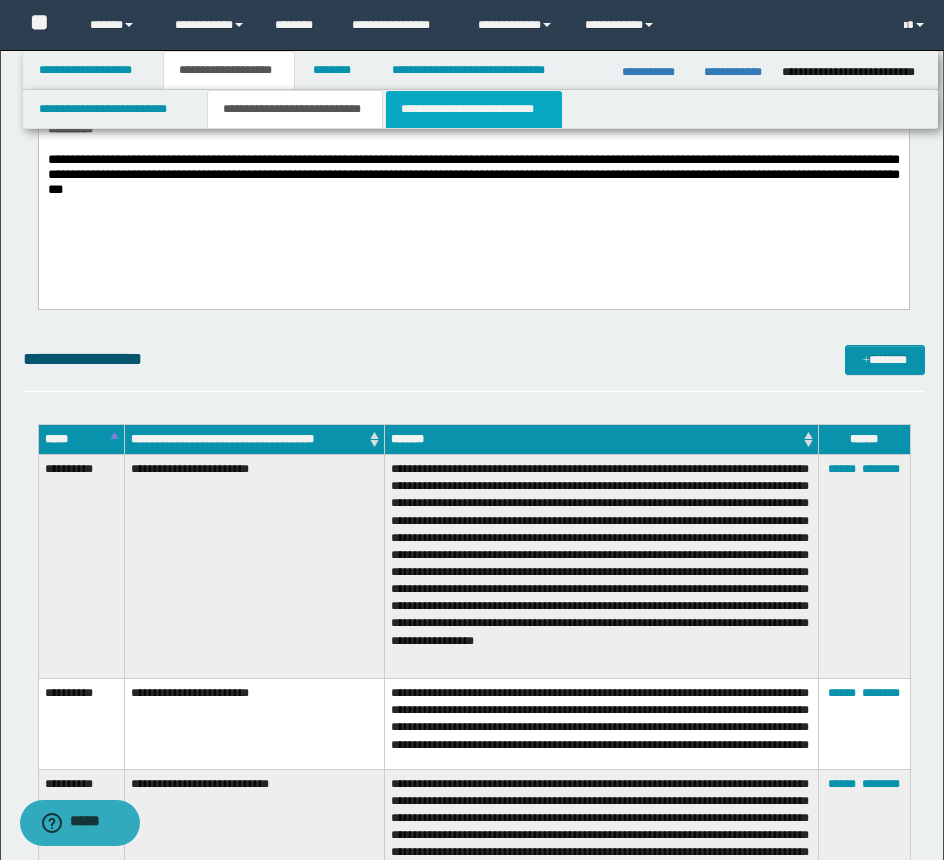 click on "**********" at bounding box center [474, 109] 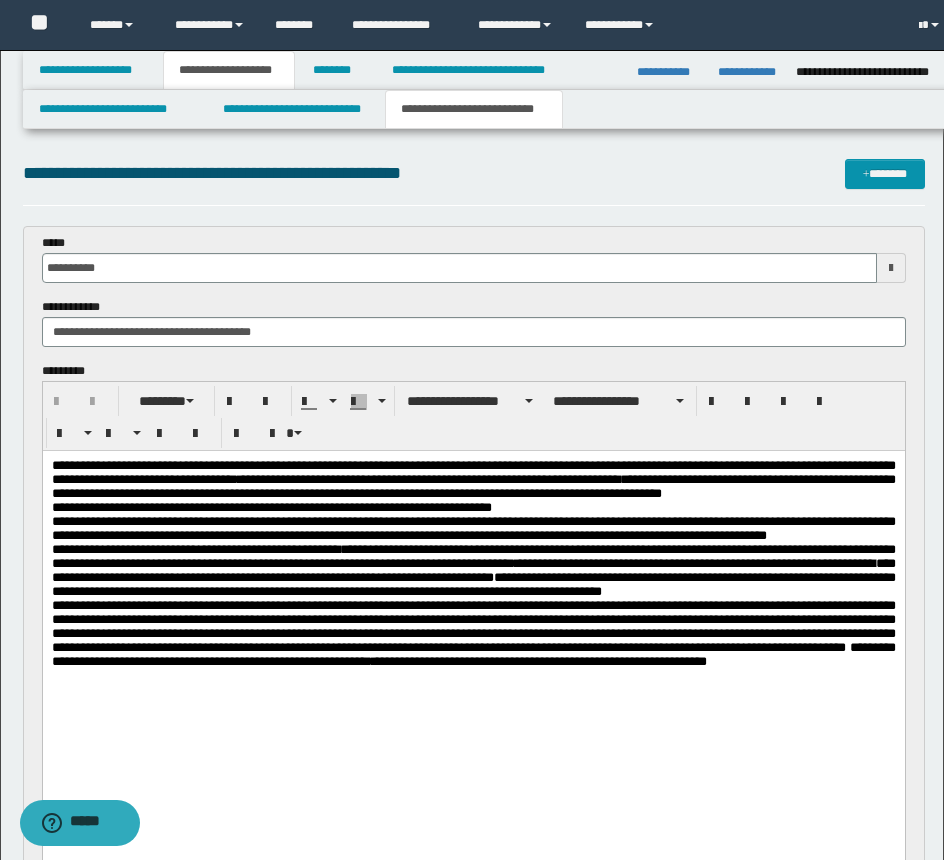 scroll, scrollTop: 0, scrollLeft: 0, axis: both 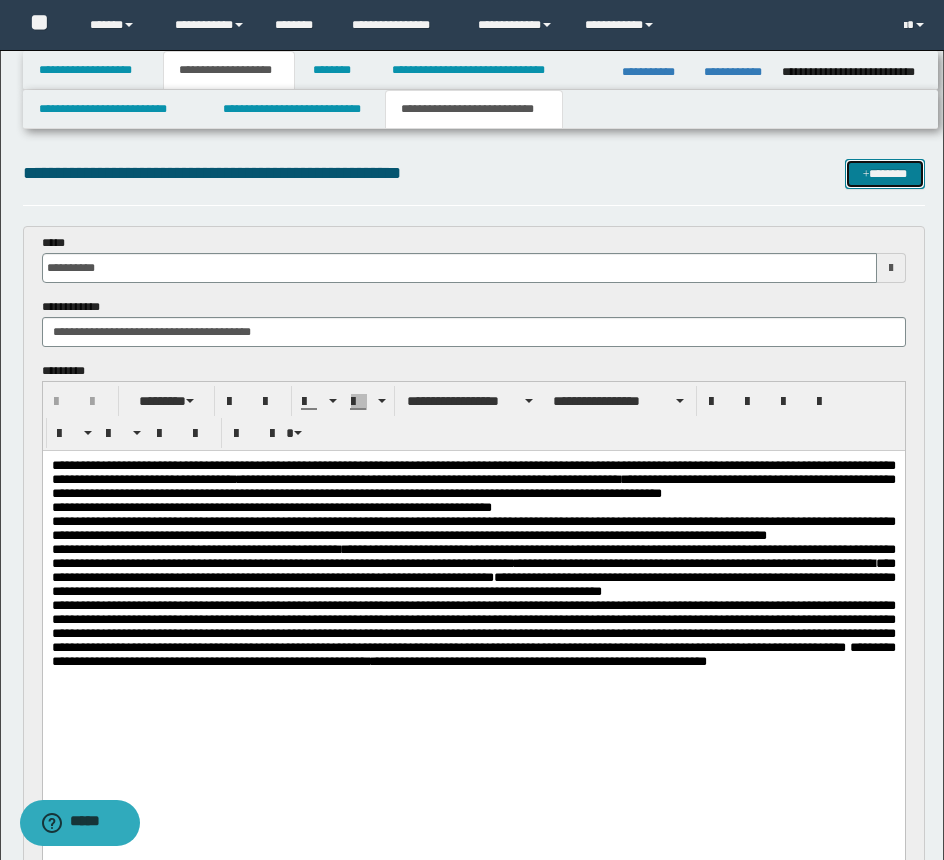 click on "*******" at bounding box center [885, 174] 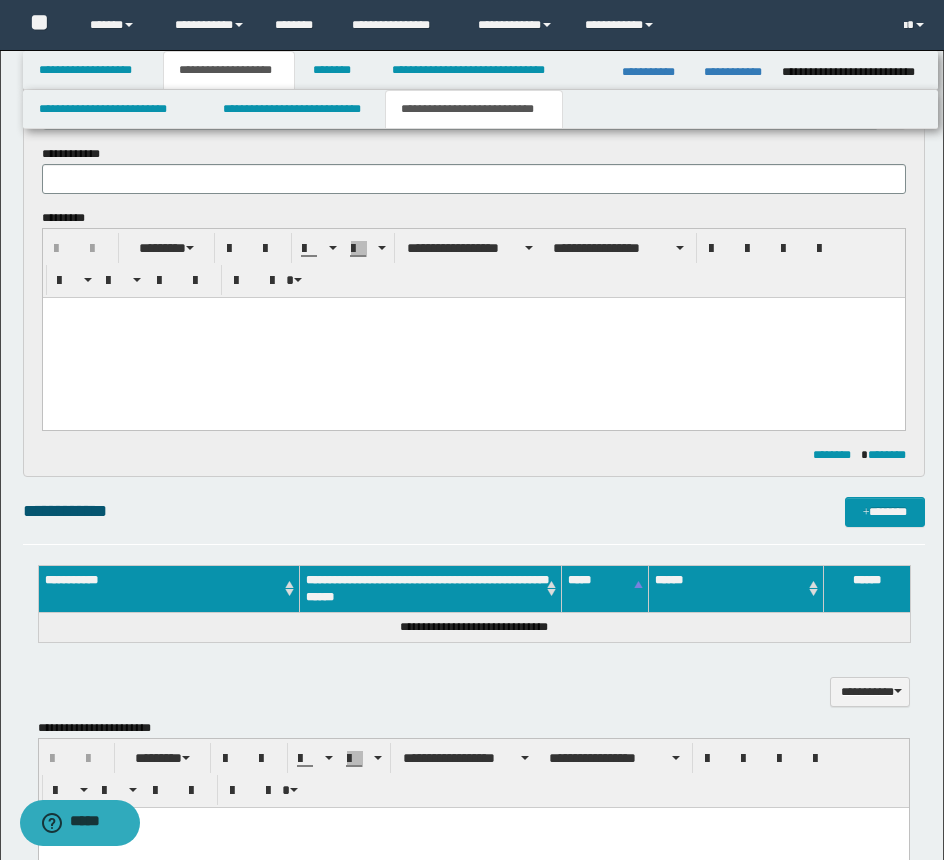 scroll, scrollTop: 766, scrollLeft: 0, axis: vertical 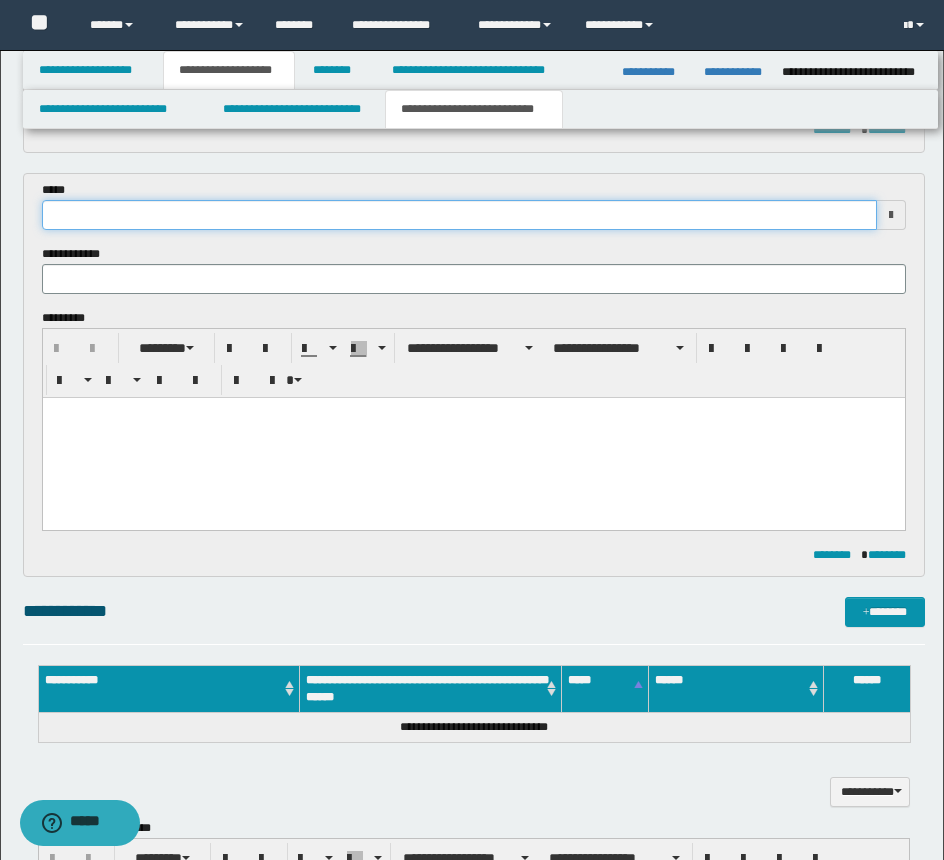 click at bounding box center (459, 215) 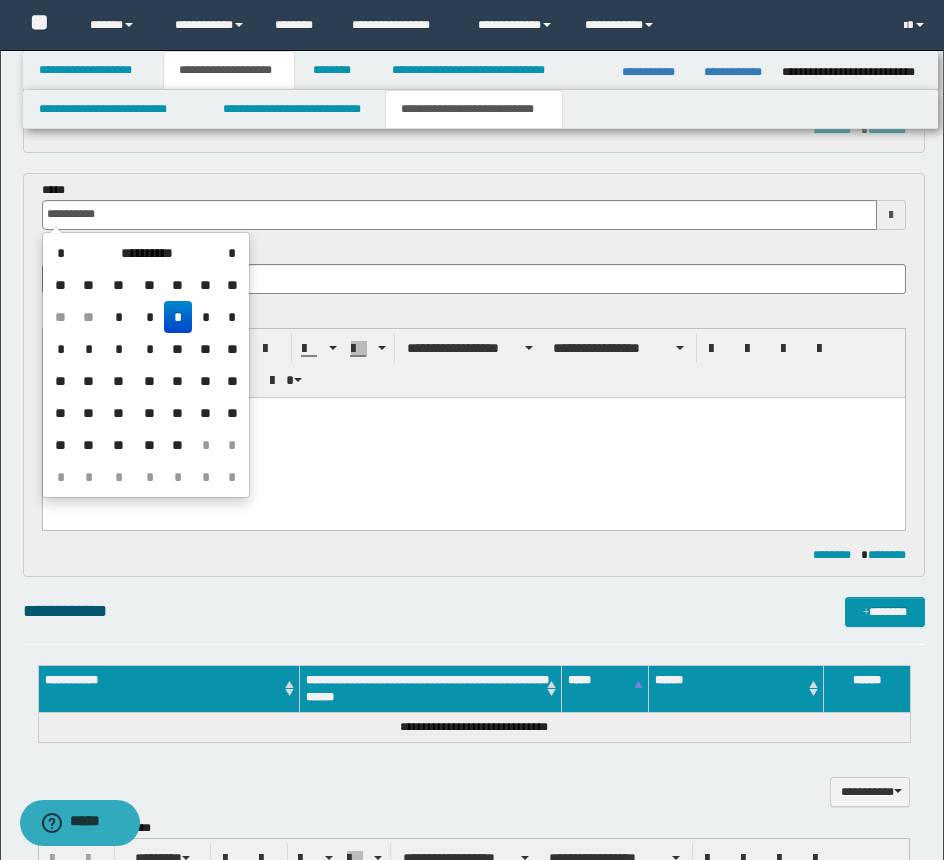 click on "*" at bounding box center (178, 317) 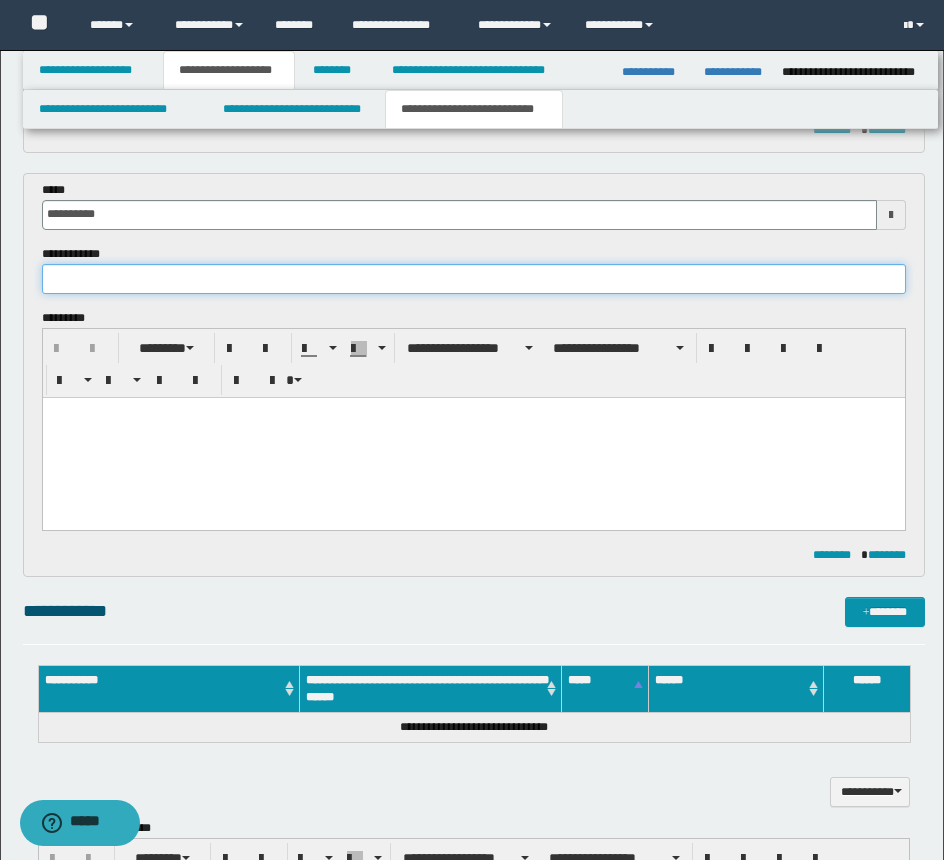 click at bounding box center [474, 279] 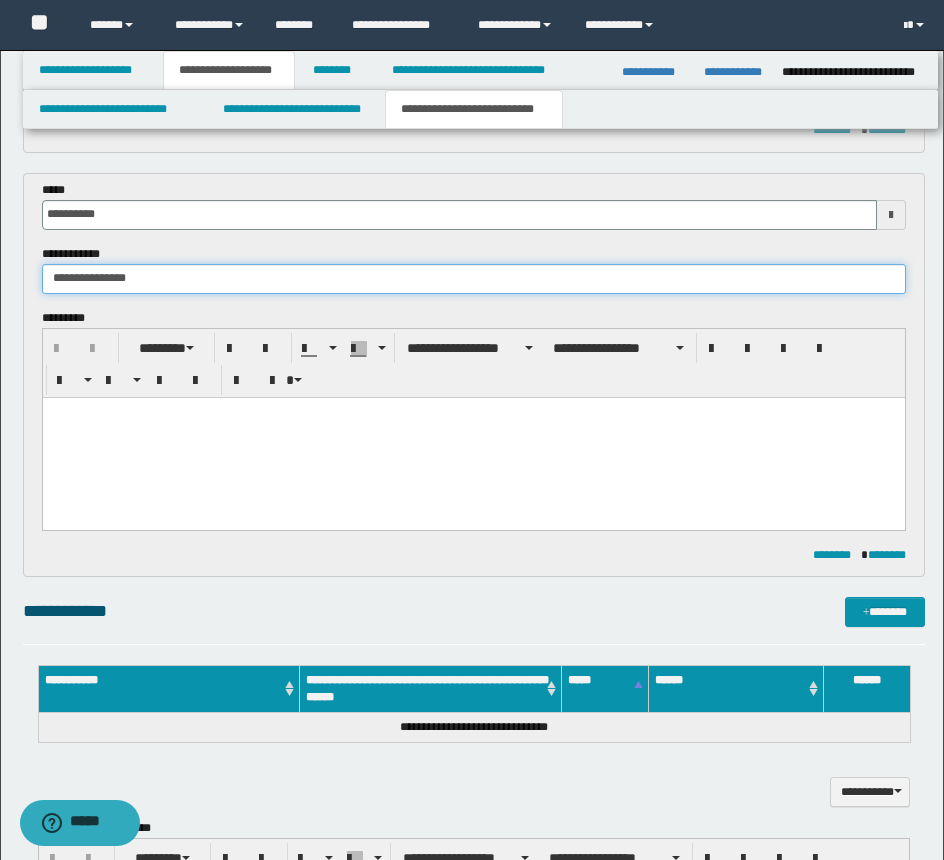 type on "**********" 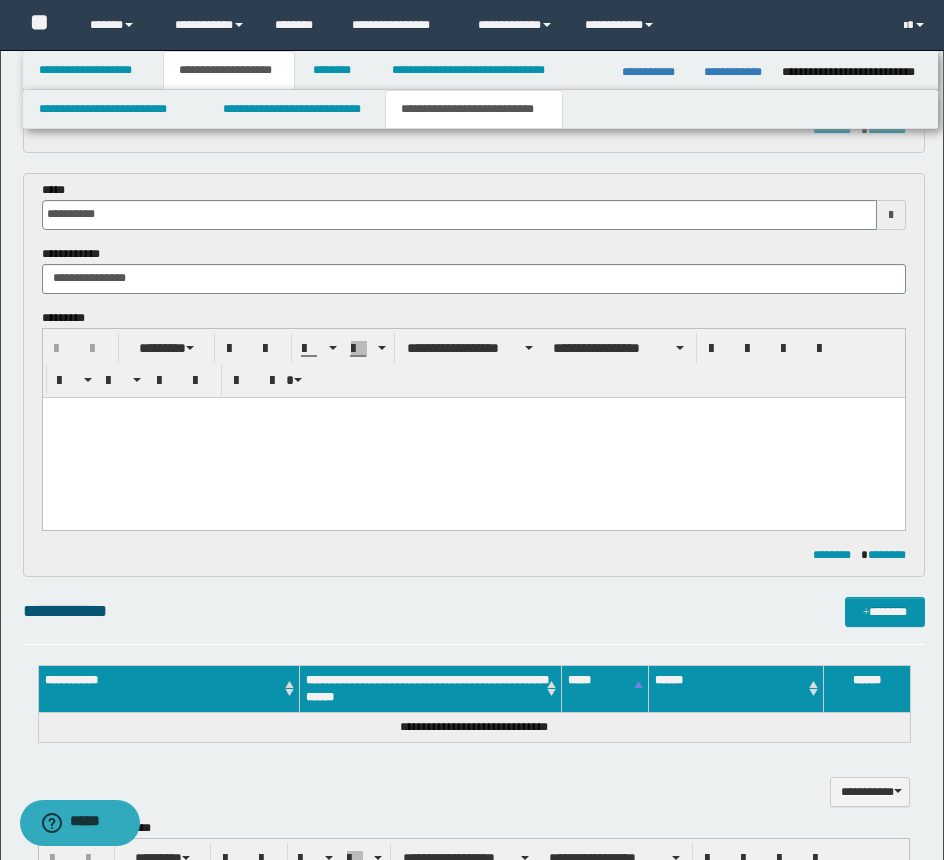 click at bounding box center [473, 437] 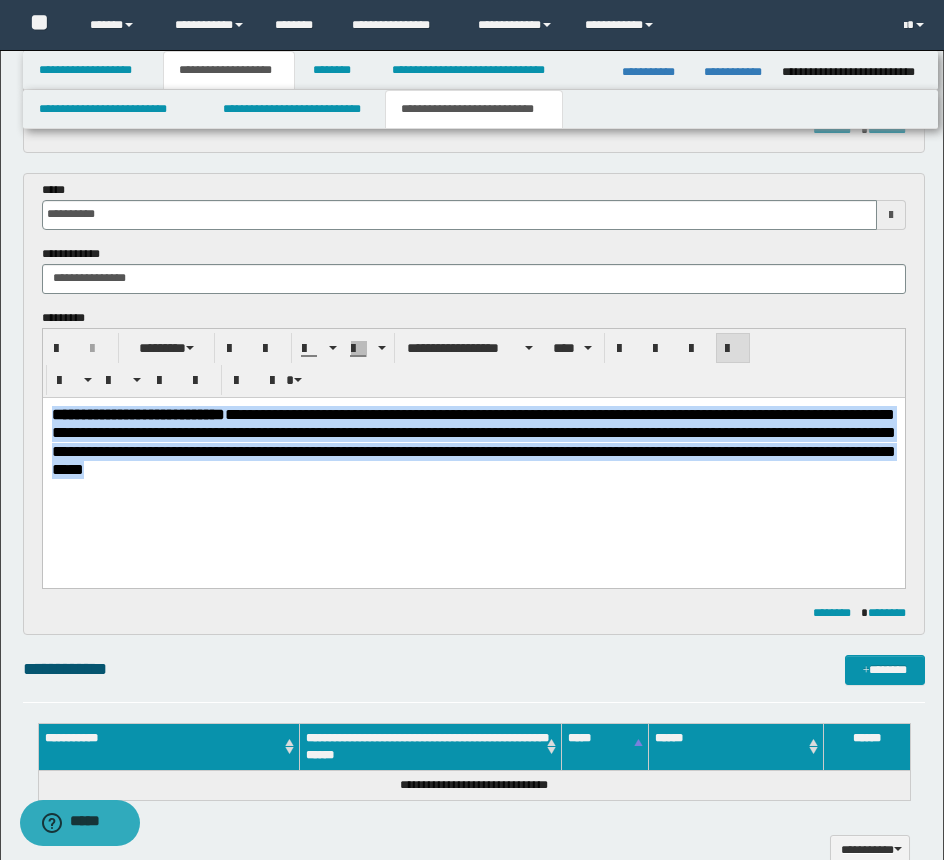 drag, startPoint x: 684, startPoint y: 482, endPoint x: -41, endPoint y: 294, distance: 748.97864 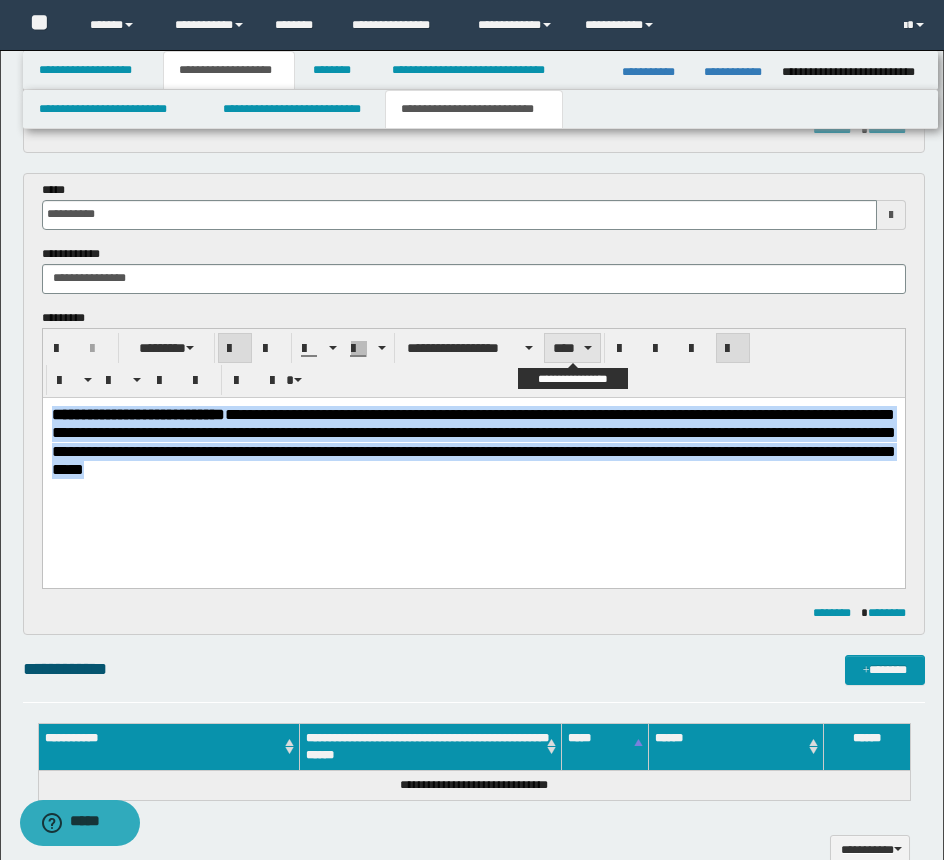 click on "****" at bounding box center [572, 348] 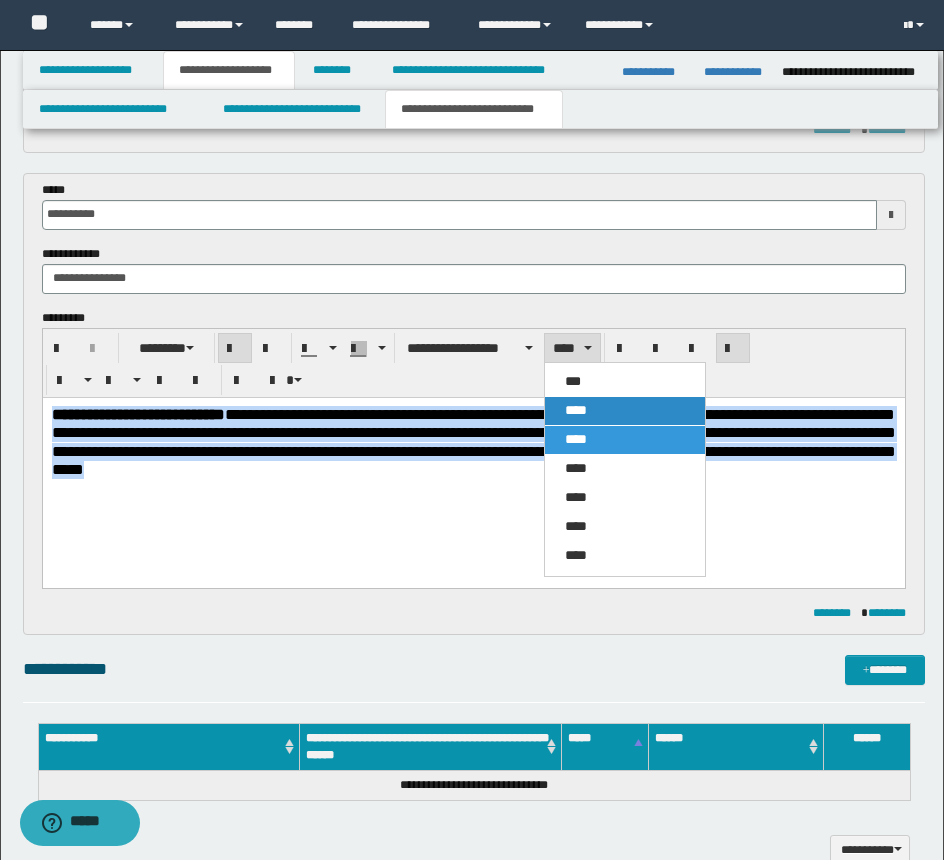 click on "****" at bounding box center [576, 410] 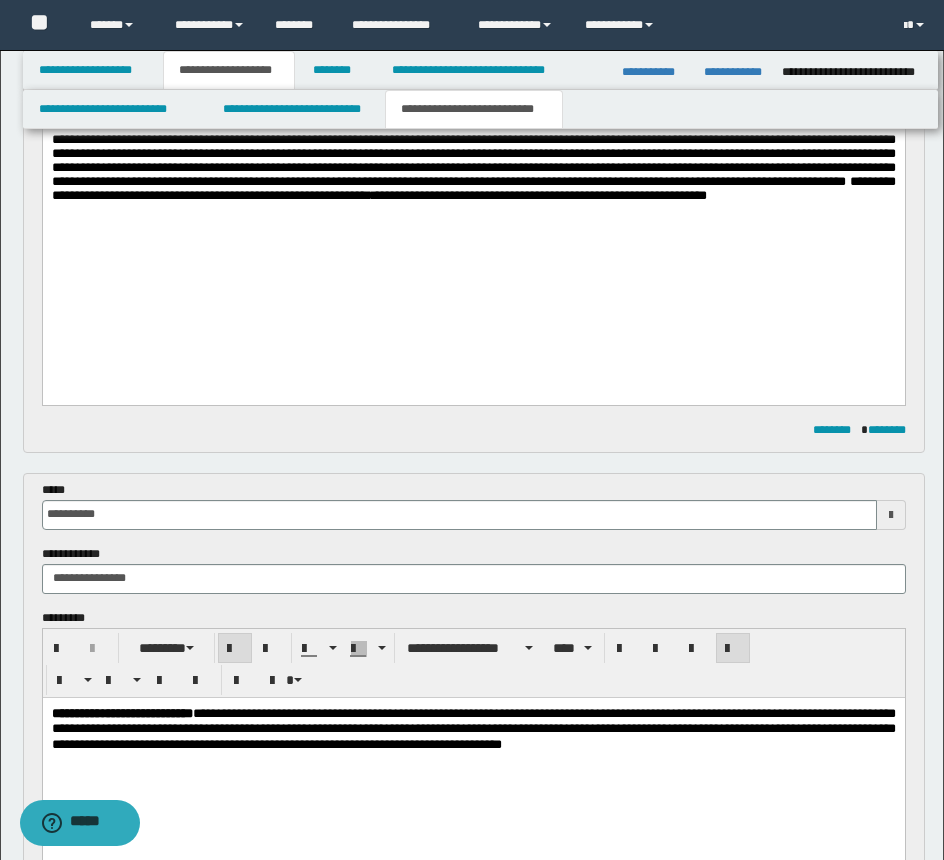 click on "**********" at bounding box center (473, 123) 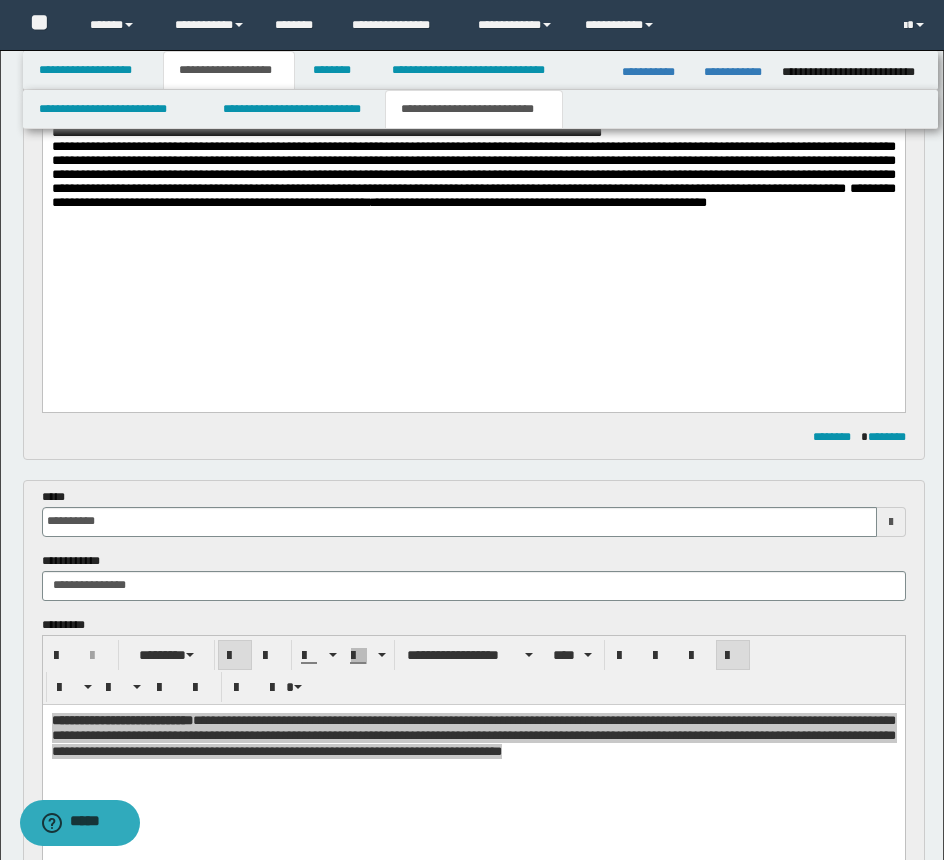 scroll, scrollTop: 259, scrollLeft: 0, axis: vertical 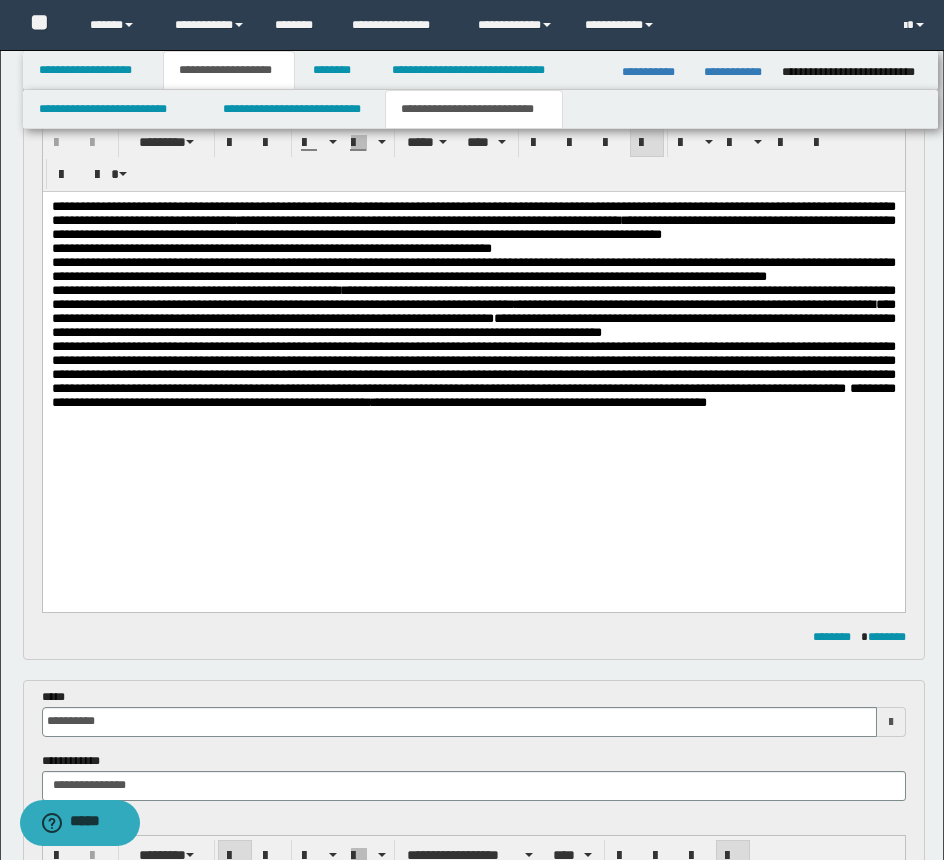 click on "**********" at bounding box center [473, 375] 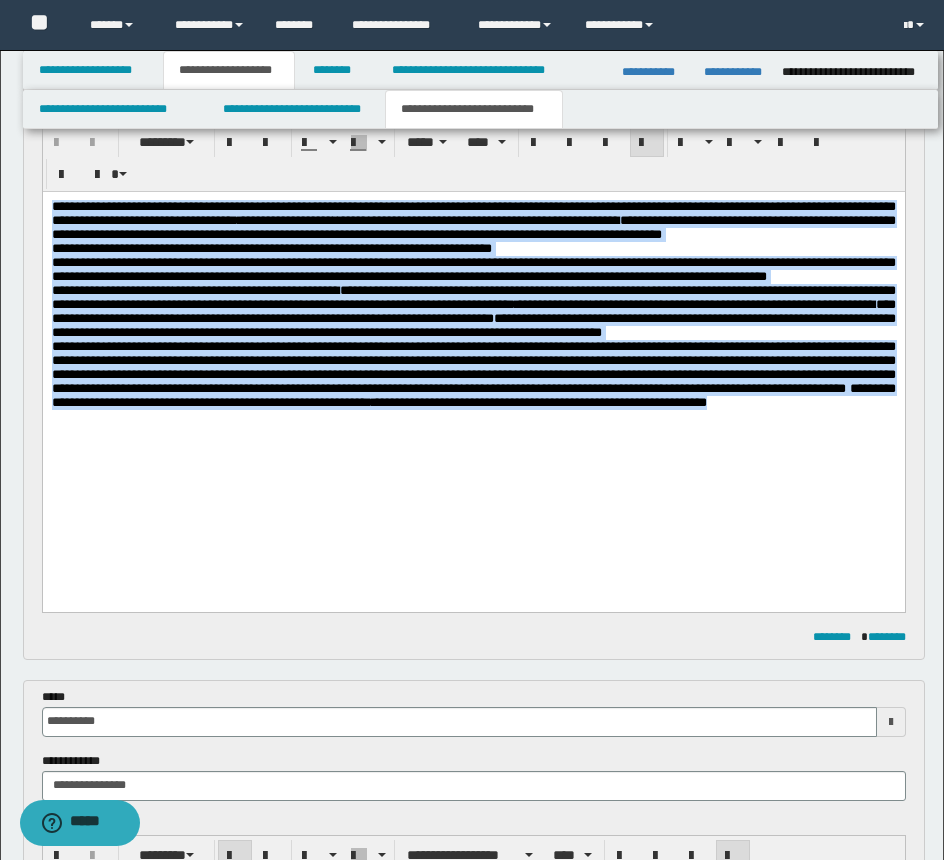 drag, startPoint x: 403, startPoint y: 492, endPoint x: -41, endPoint y: 134, distance: 570.35077 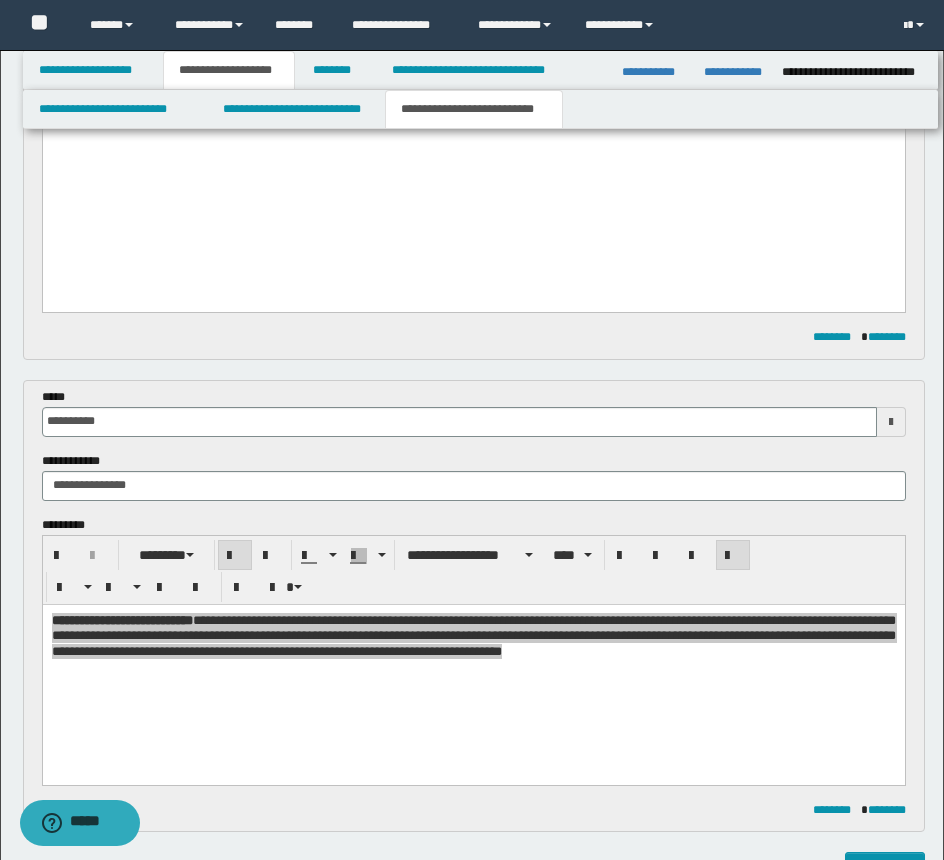 click on "**********" at bounding box center [473, 30] 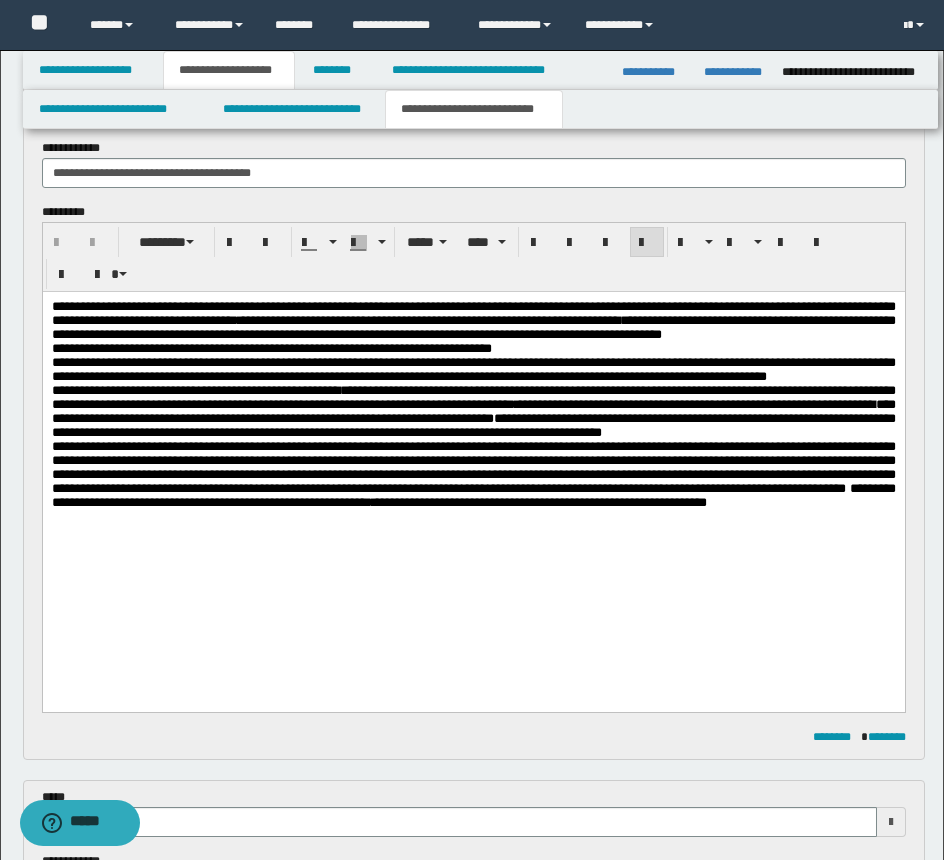 click on "**********" at bounding box center [473, 321] 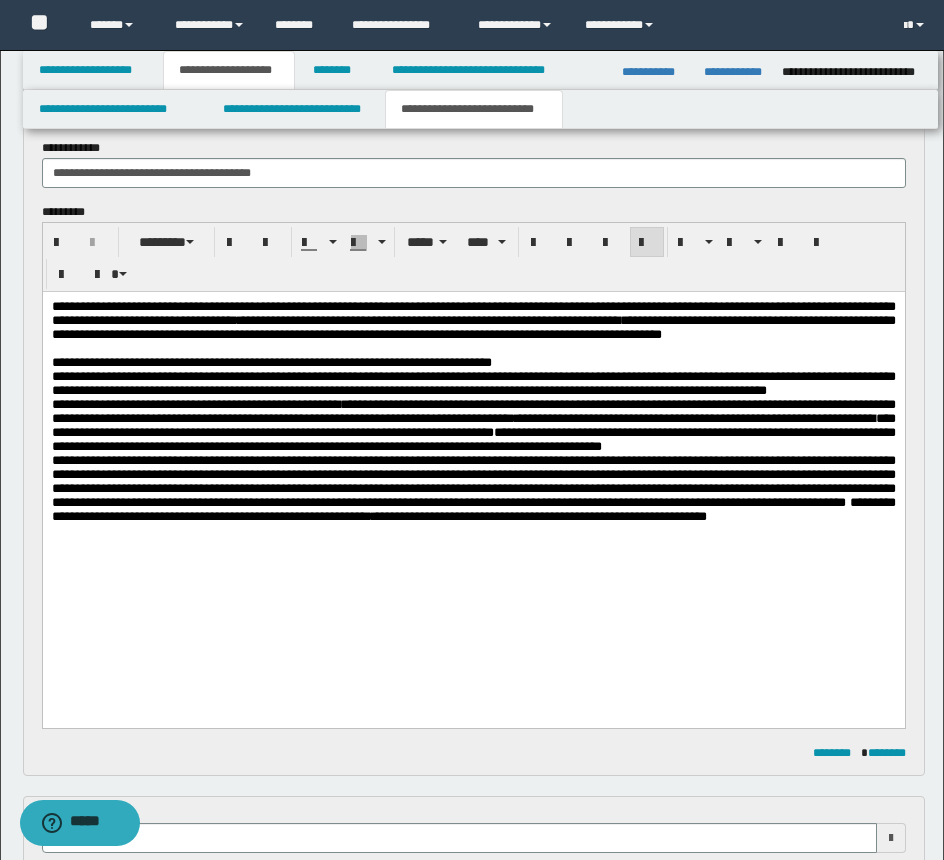 click on "**********" at bounding box center (473, 363) 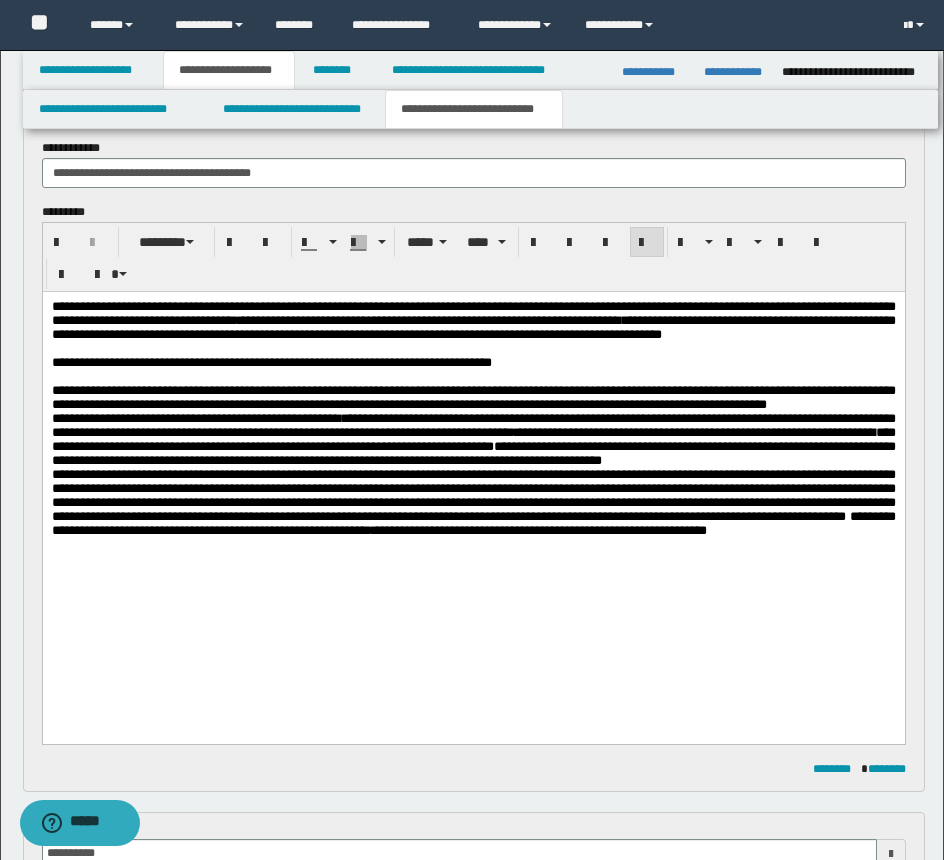 click on "**********" at bounding box center [473, 398] 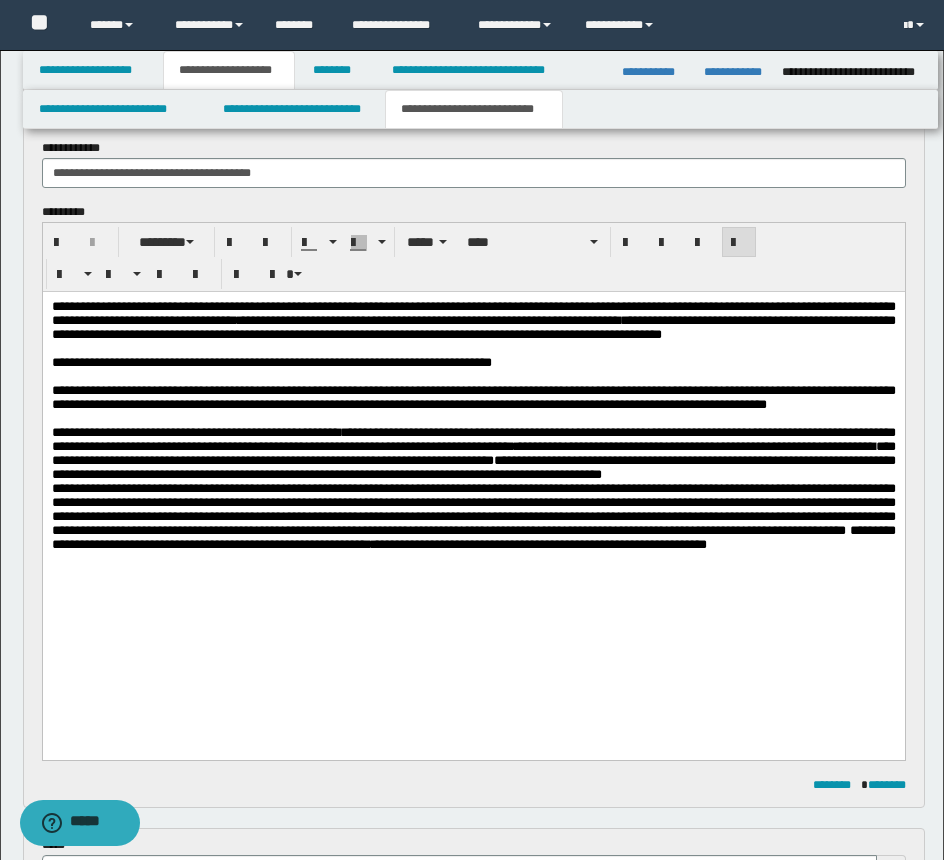 click on "**********" at bounding box center [473, 454] 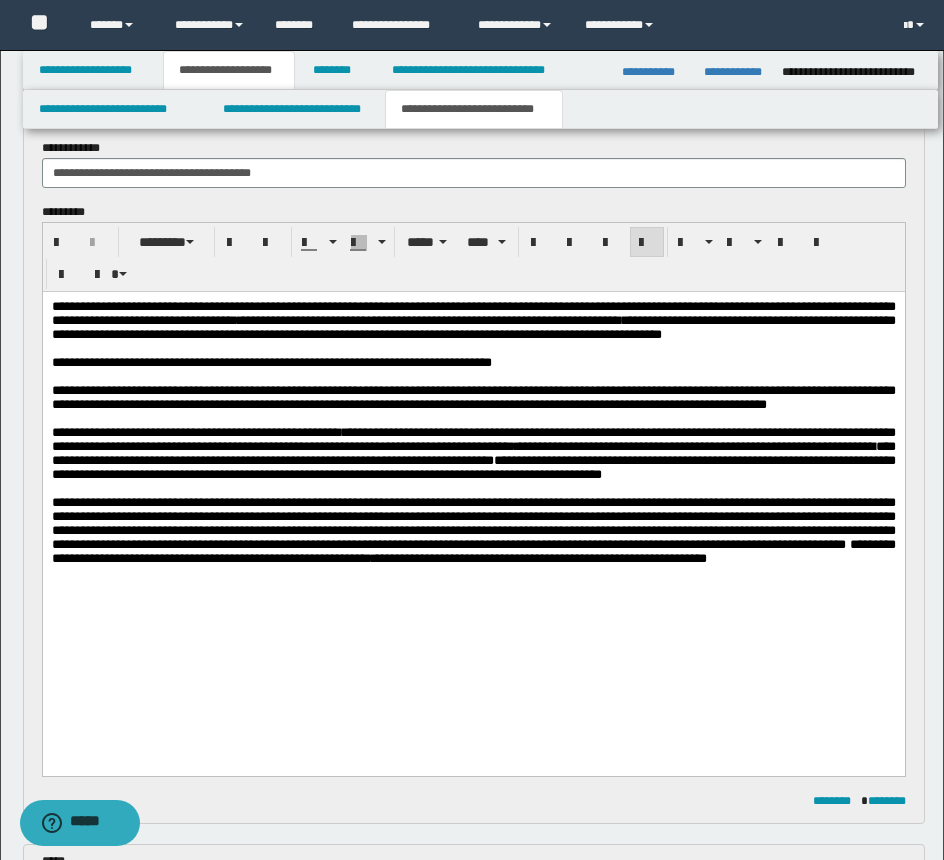 click on "**********" at bounding box center (473, 458) 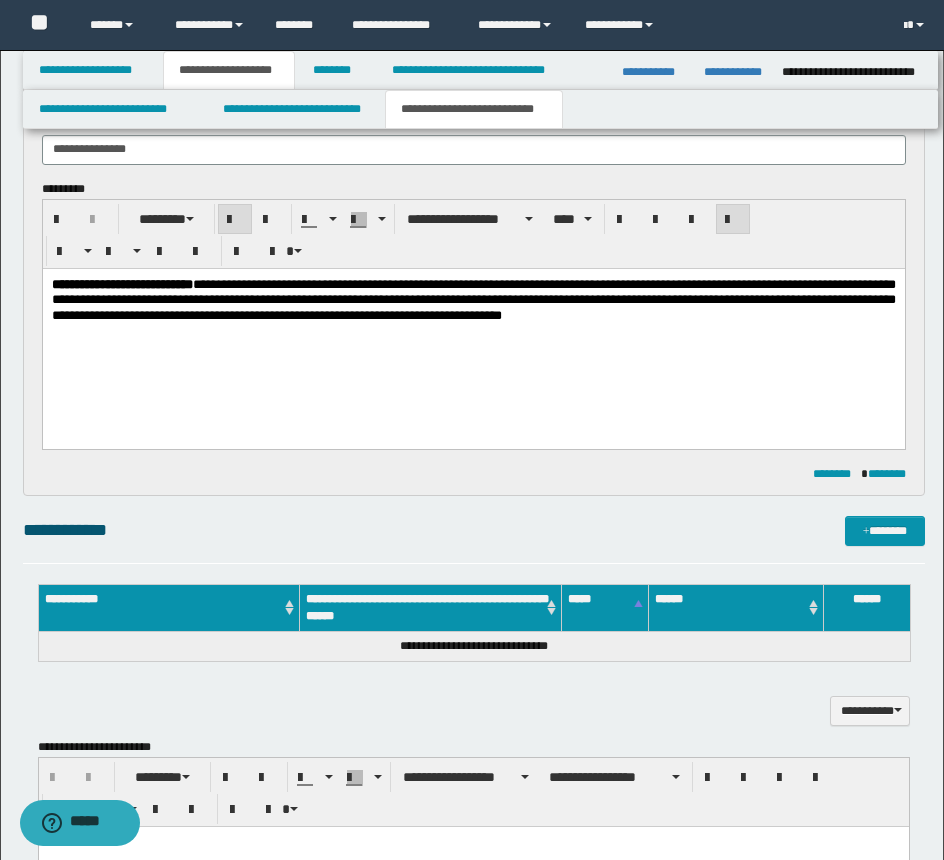 click on "**********" at bounding box center (473, 324) 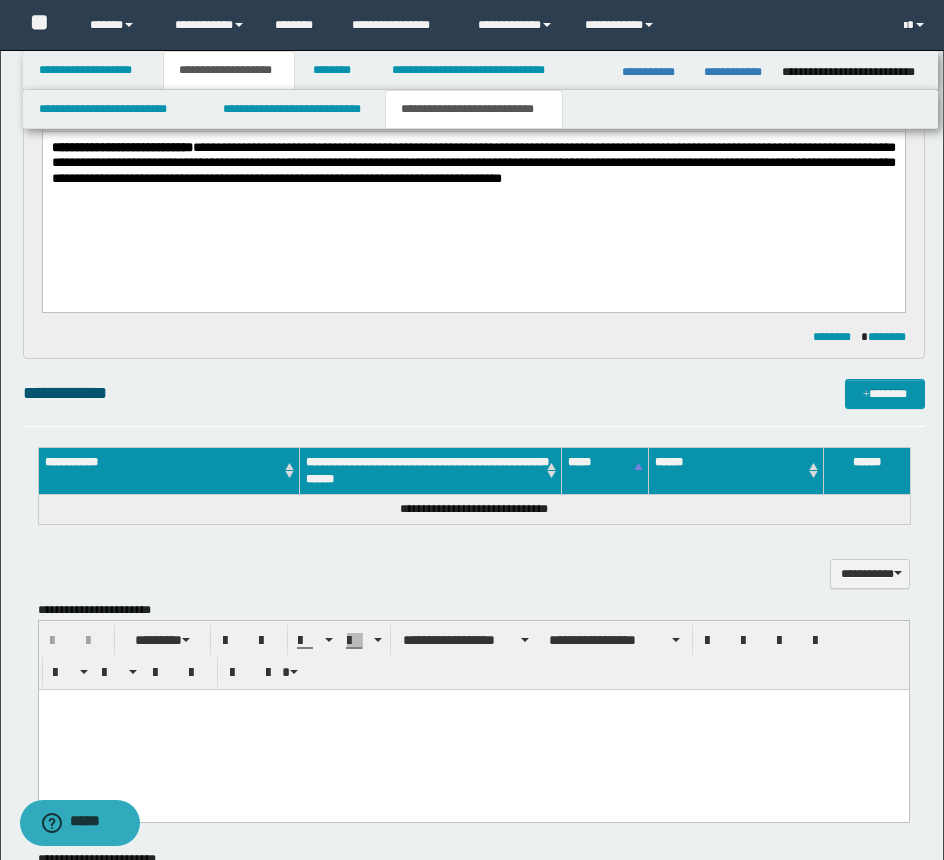 scroll, scrollTop: 1259, scrollLeft: 0, axis: vertical 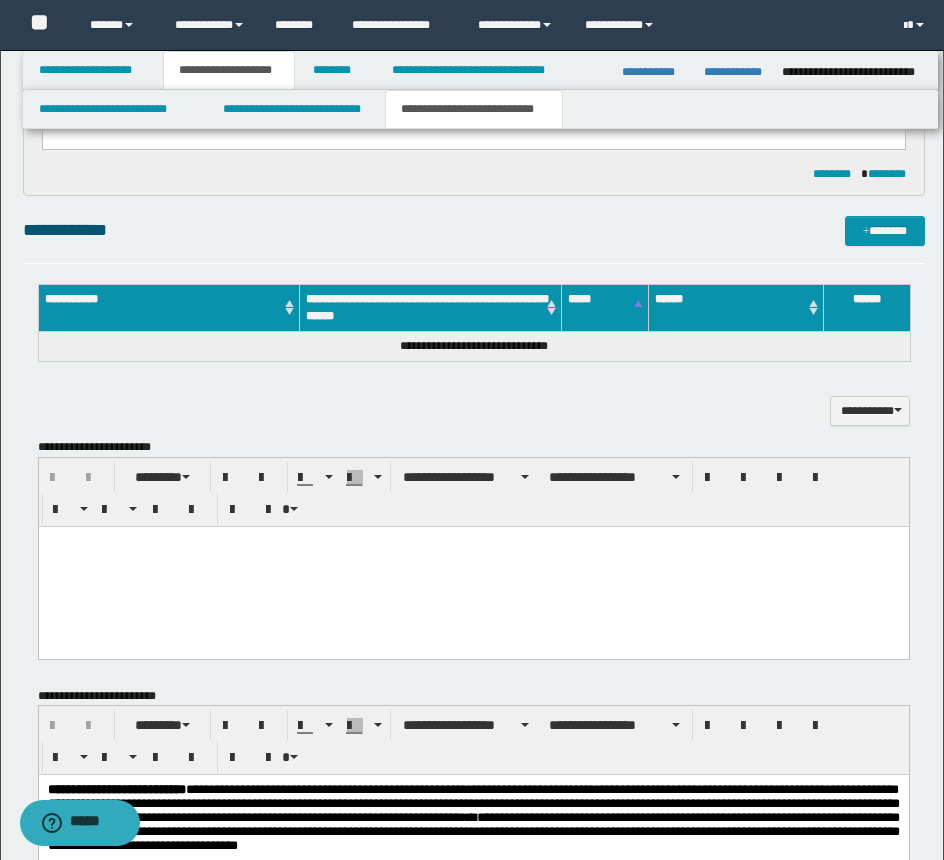 click at bounding box center [473, 566] 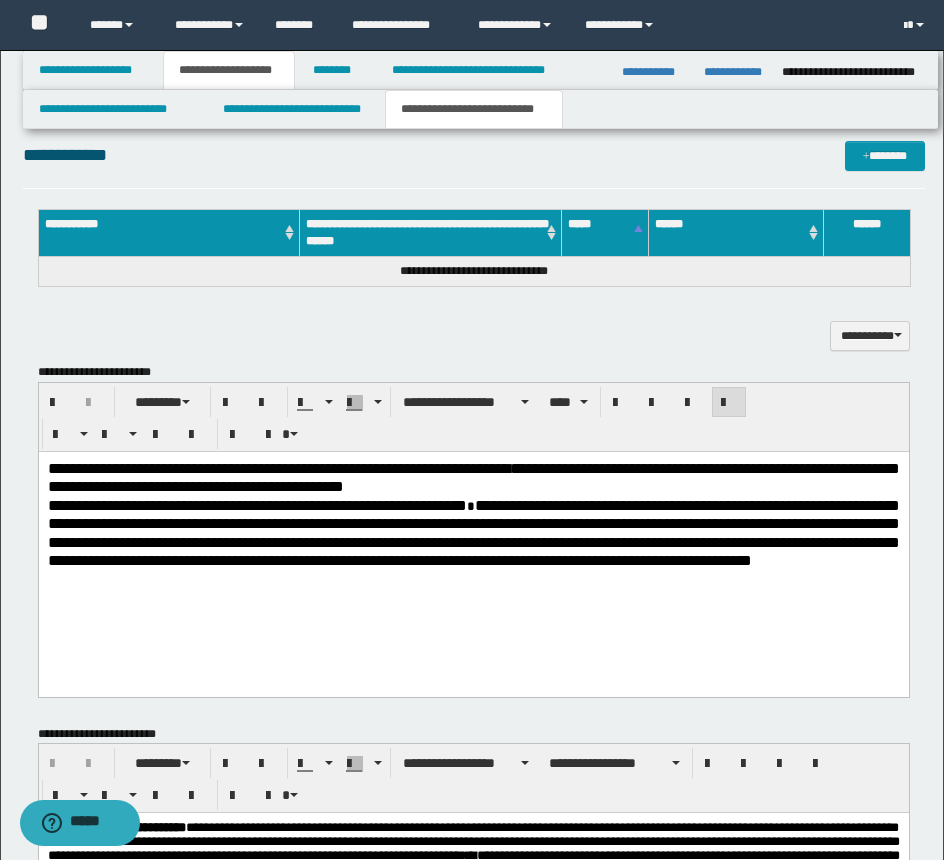 scroll, scrollTop: 1459, scrollLeft: 0, axis: vertical 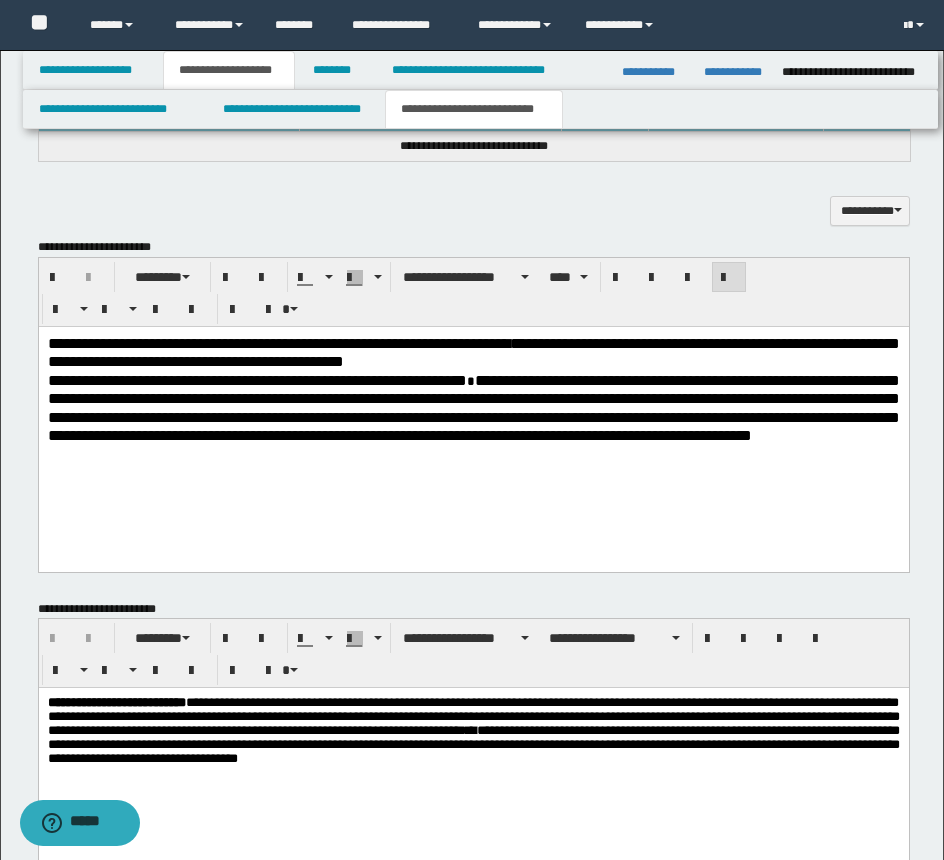 click on "**********" at bounding box center (473, 352) 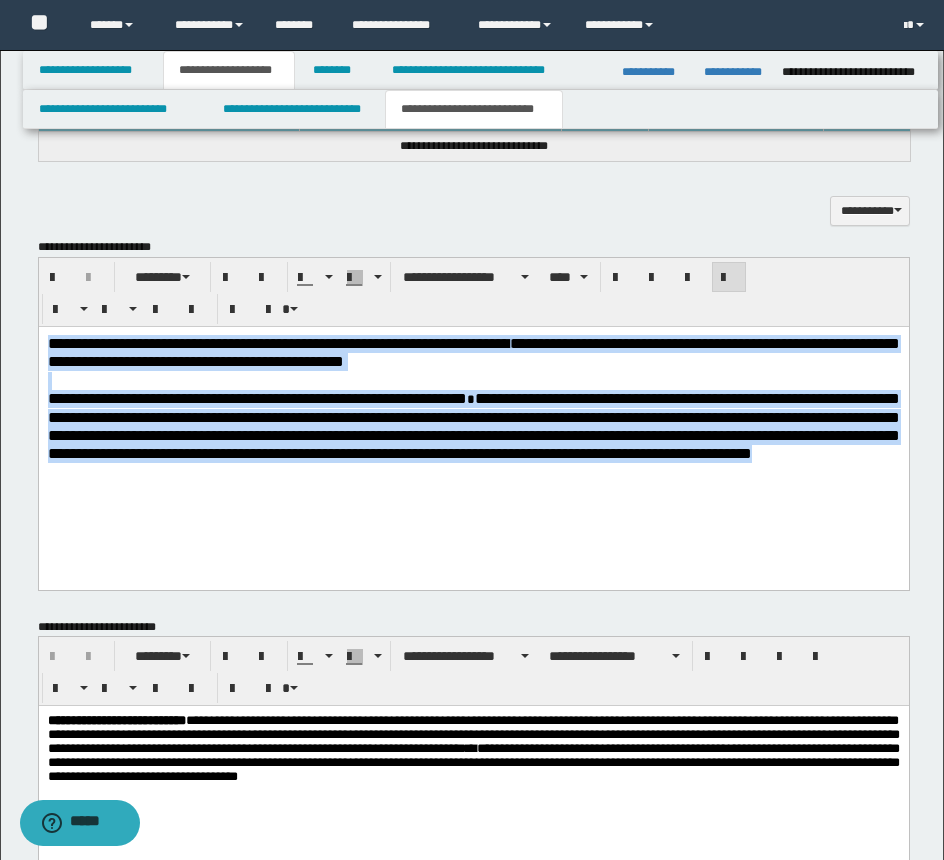 drag, startPoint x: 252, startPoint y: 427, endPoint x: -41, endPoint y: 288, distance: 324.29926 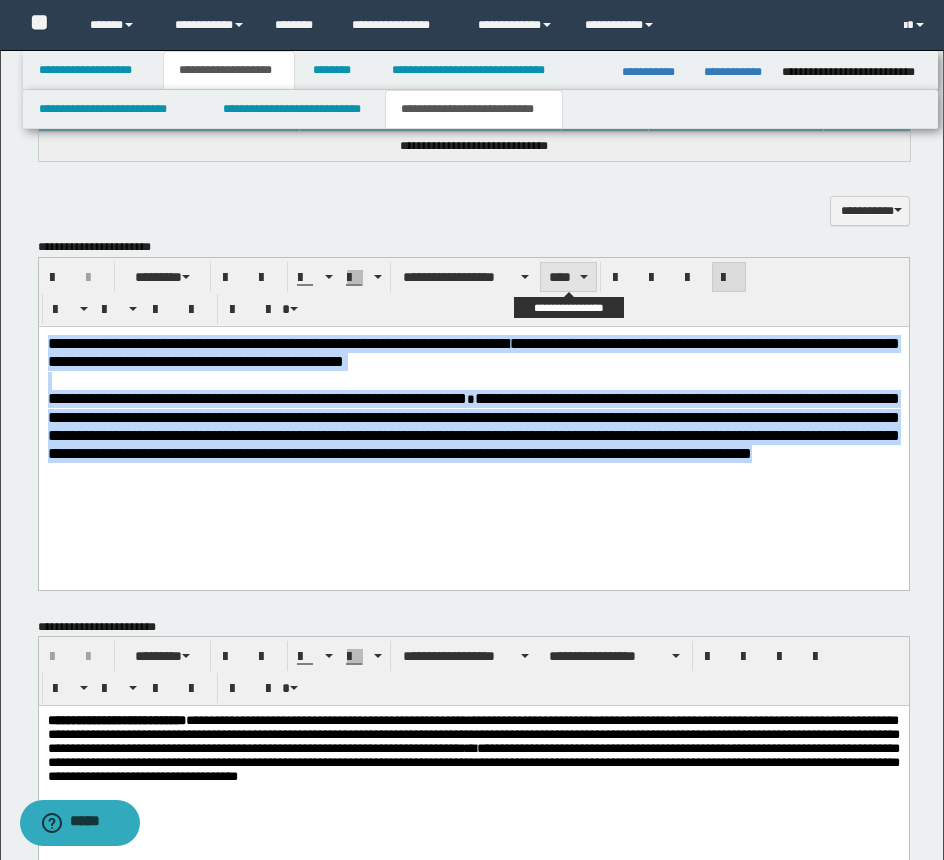 click at bounding box center (584, 277) 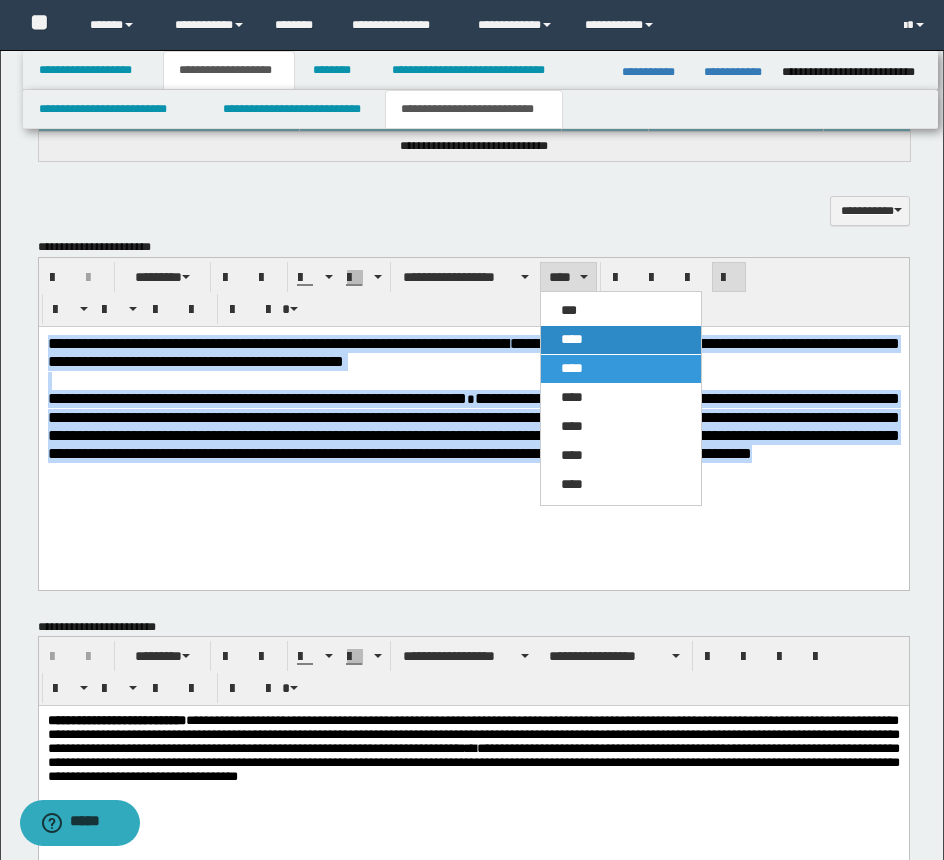 click on "****" at bounding box center [572, 339] 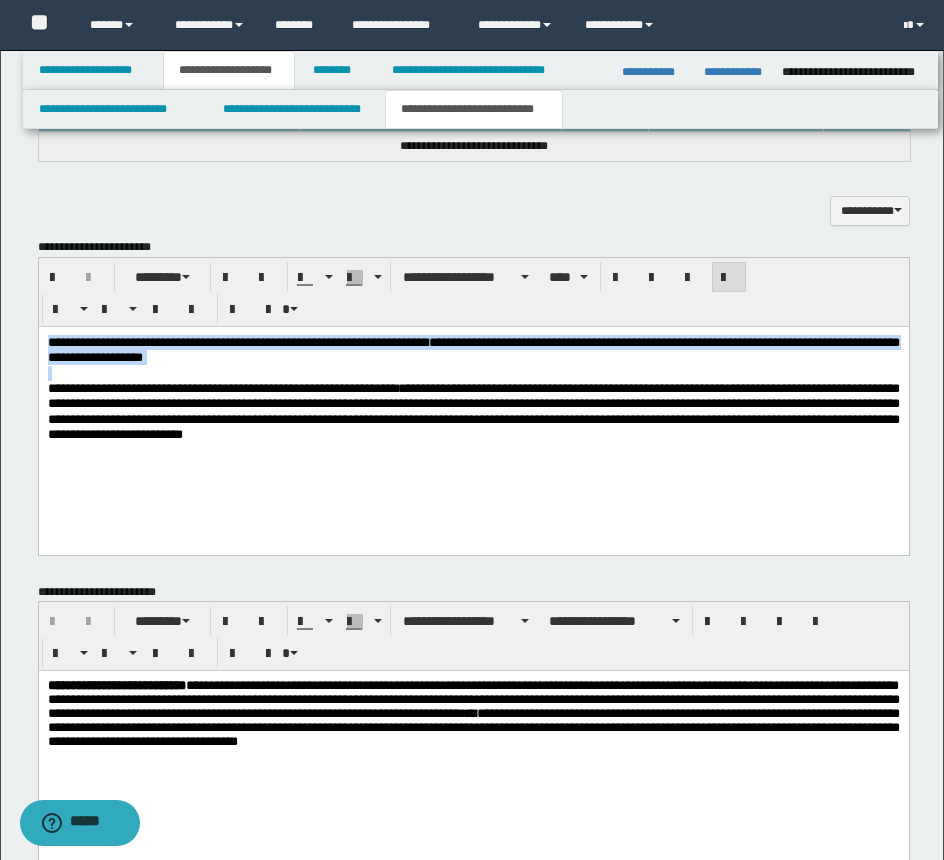click on "**********" at bounding box center (473, 414) 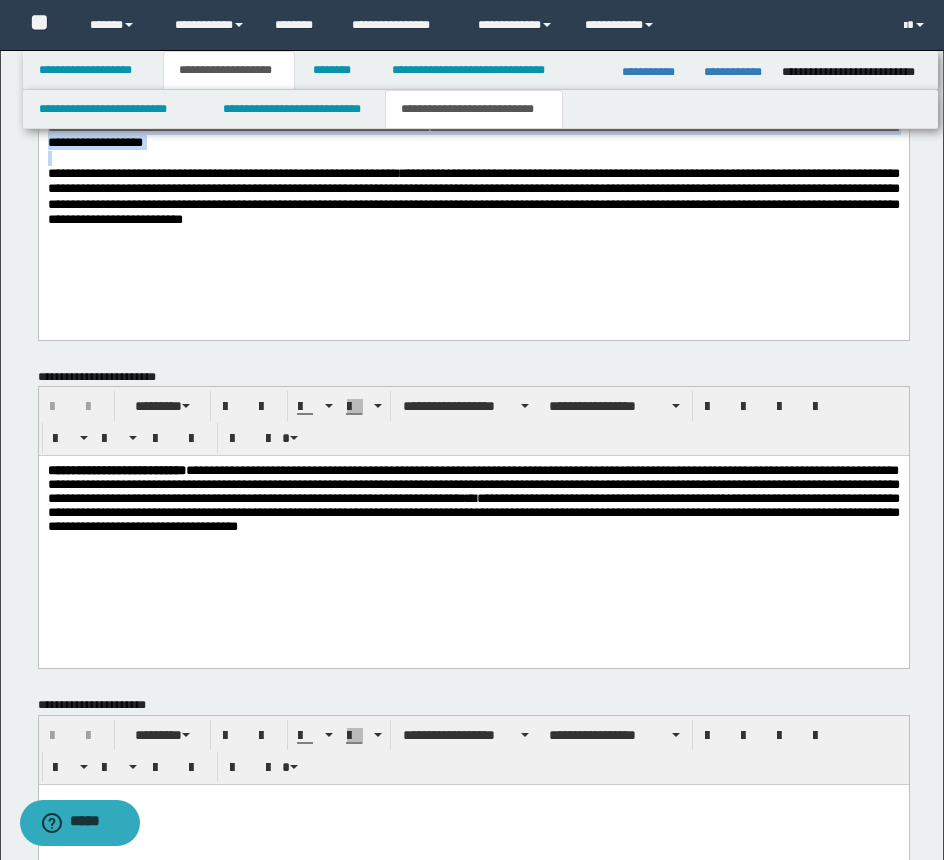 scroll, scrollTop: 1856, scrollLeft: 0, axis: vertical 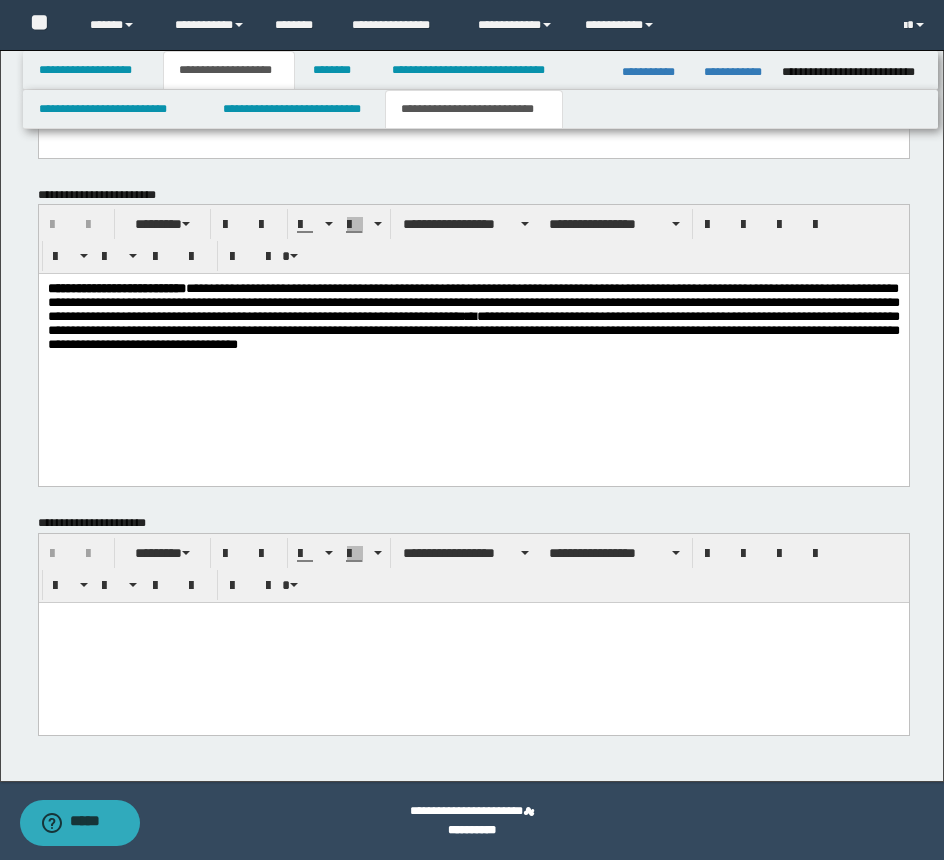 click on "**********" at bounding box center [473, 342] 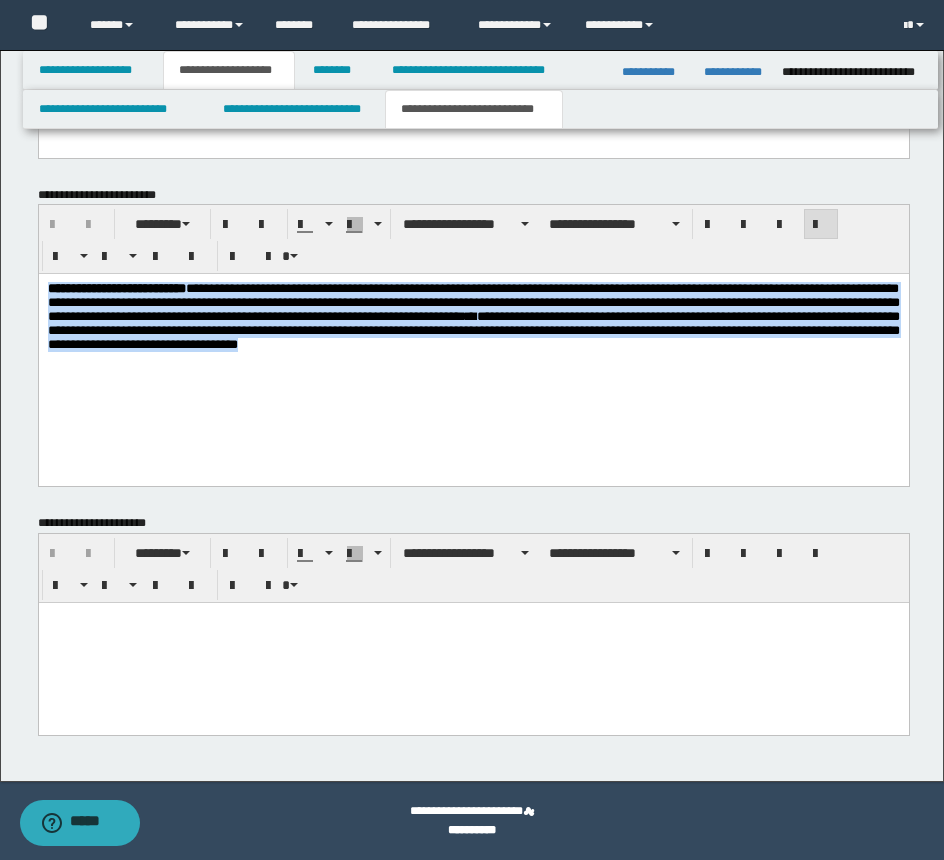 drag, startPoint x: 153, startPoint y: 383, endPoint x: -41, endPoint y: 278, distance: 220.59238 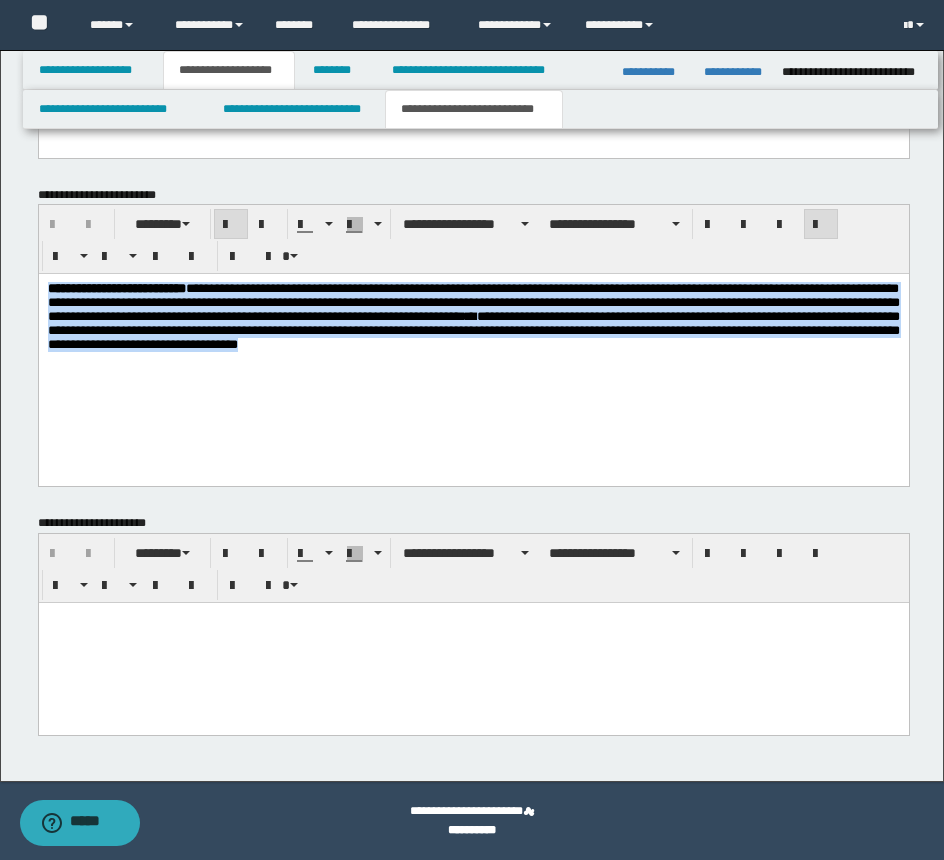 copy on "**********" 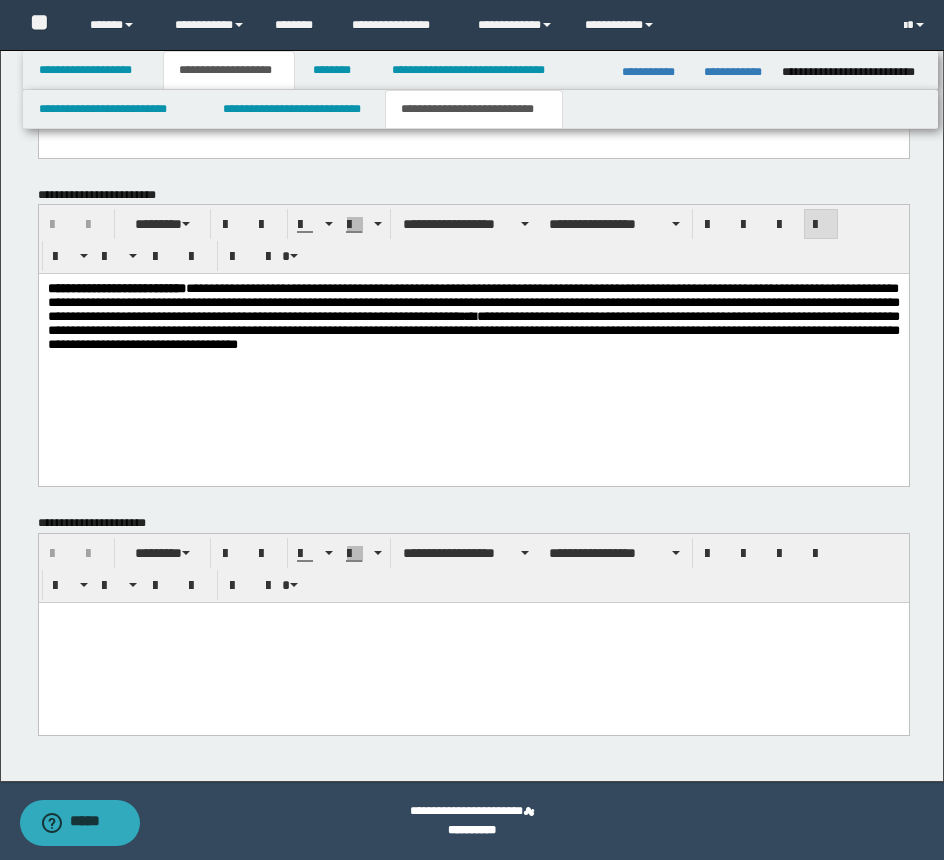 click at bounding box center [473, 643] 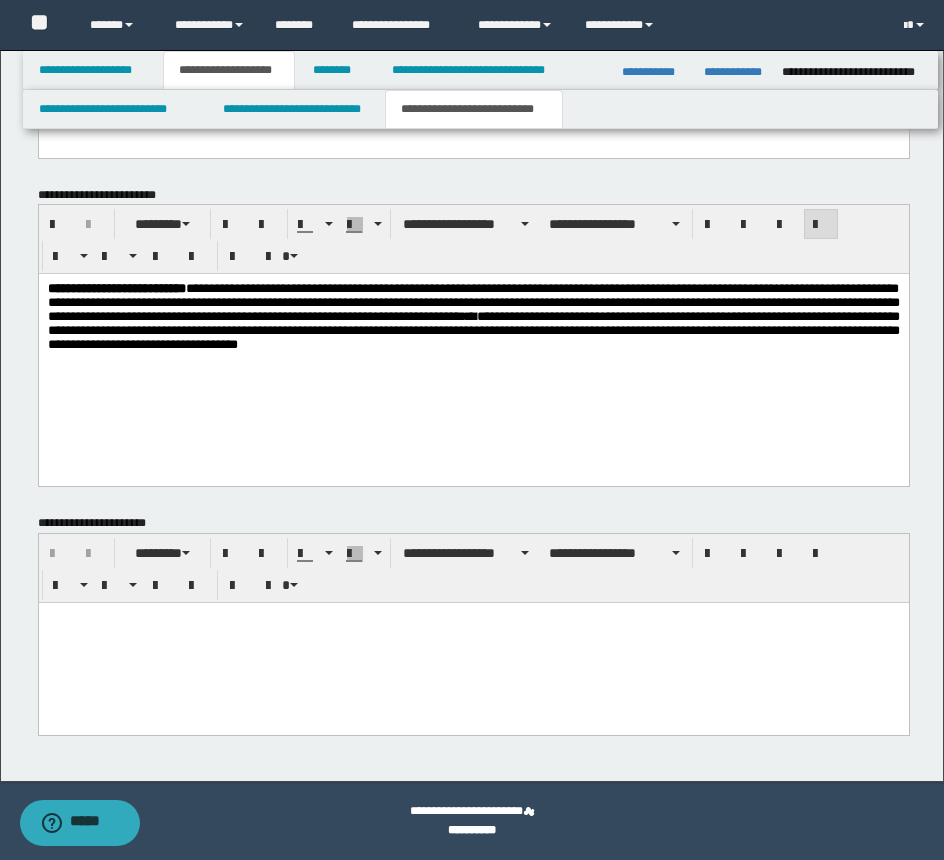 click at bounding box center (473, 643) 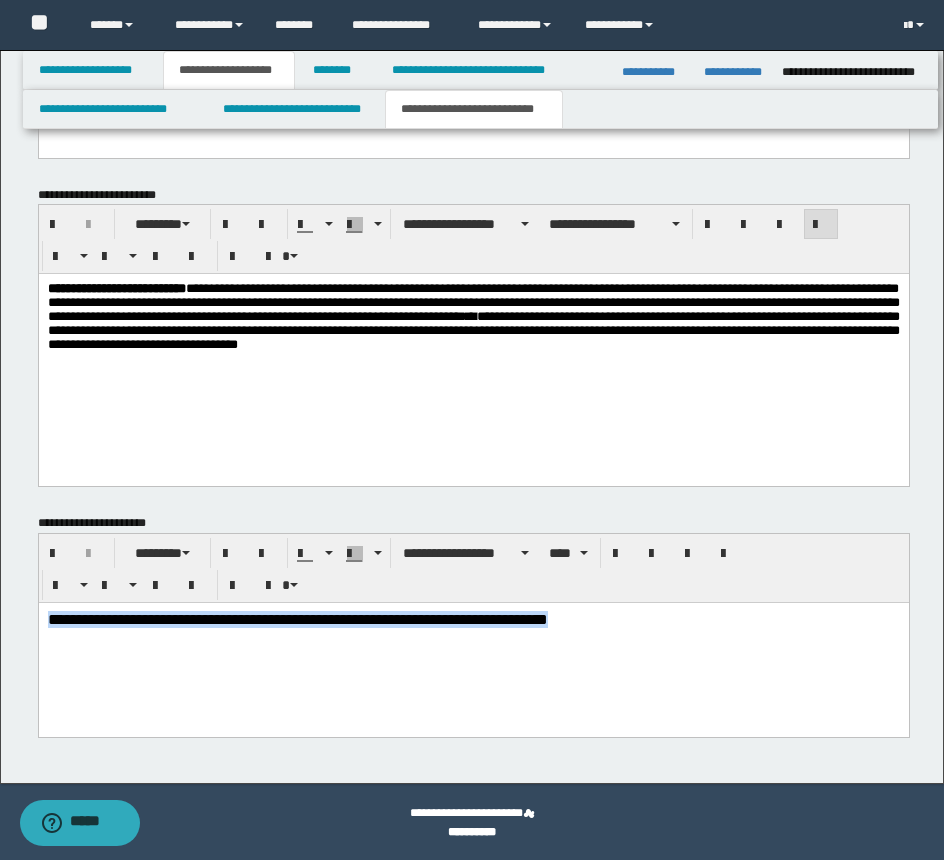 drag, startPoint x: 637, startPoint y: 635, endPoint x: -41, endPoint y: 528, distance: 686.3913 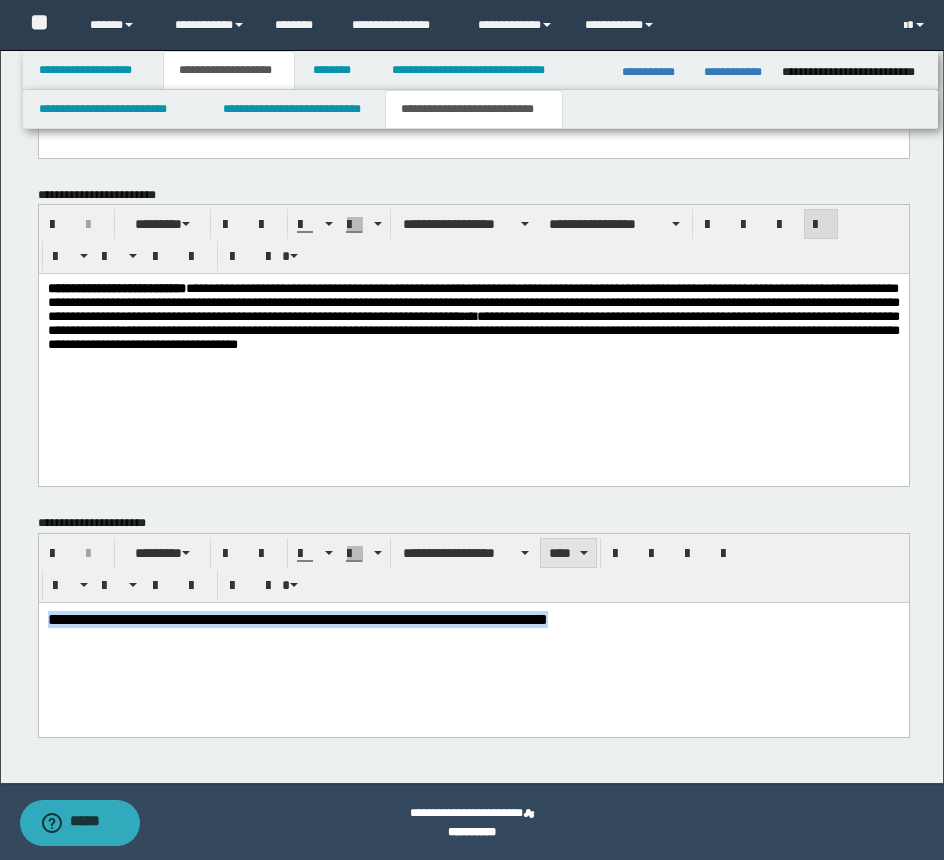click on "****" at bounding box center (568, 553) 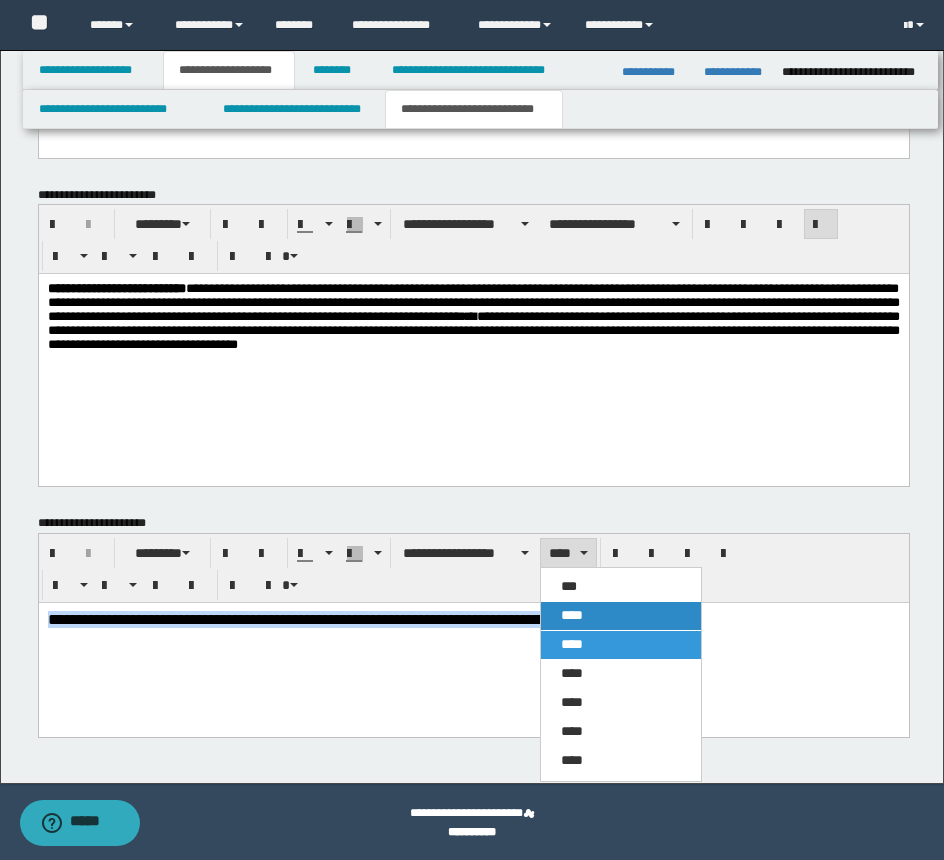 click on "****" at bounding box center [621, 616] 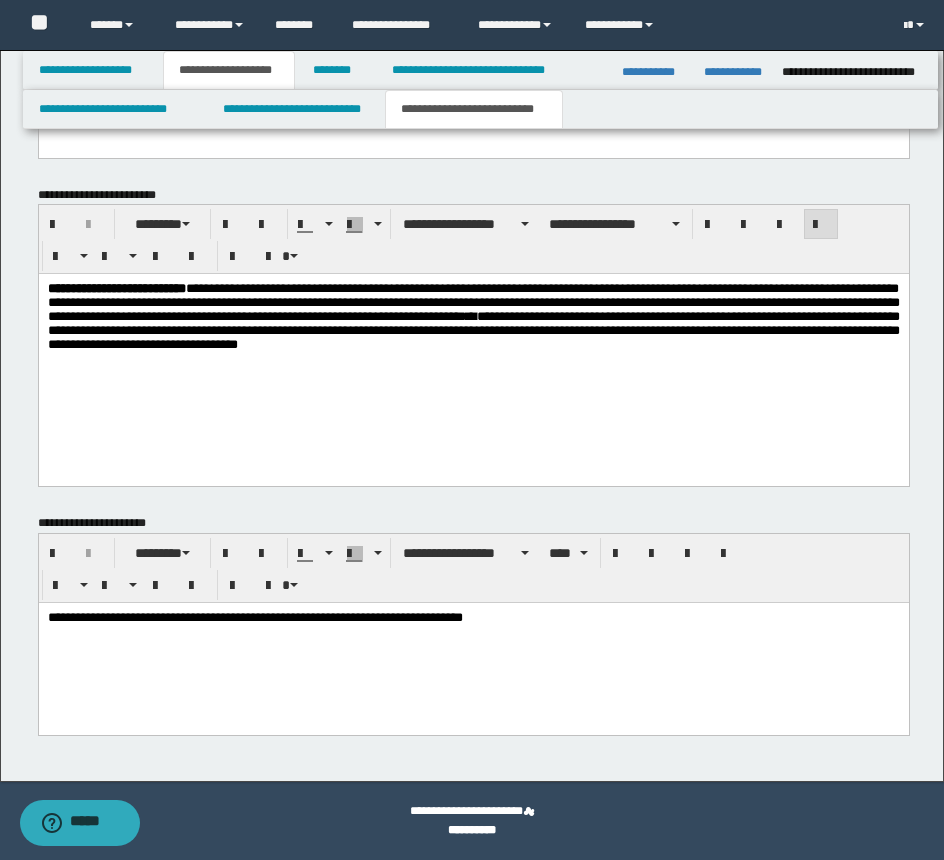 drag, startPoint x: 670, startPoint y: 659, endPoint x: 694, endPoint y: 663, distance: 24.33105 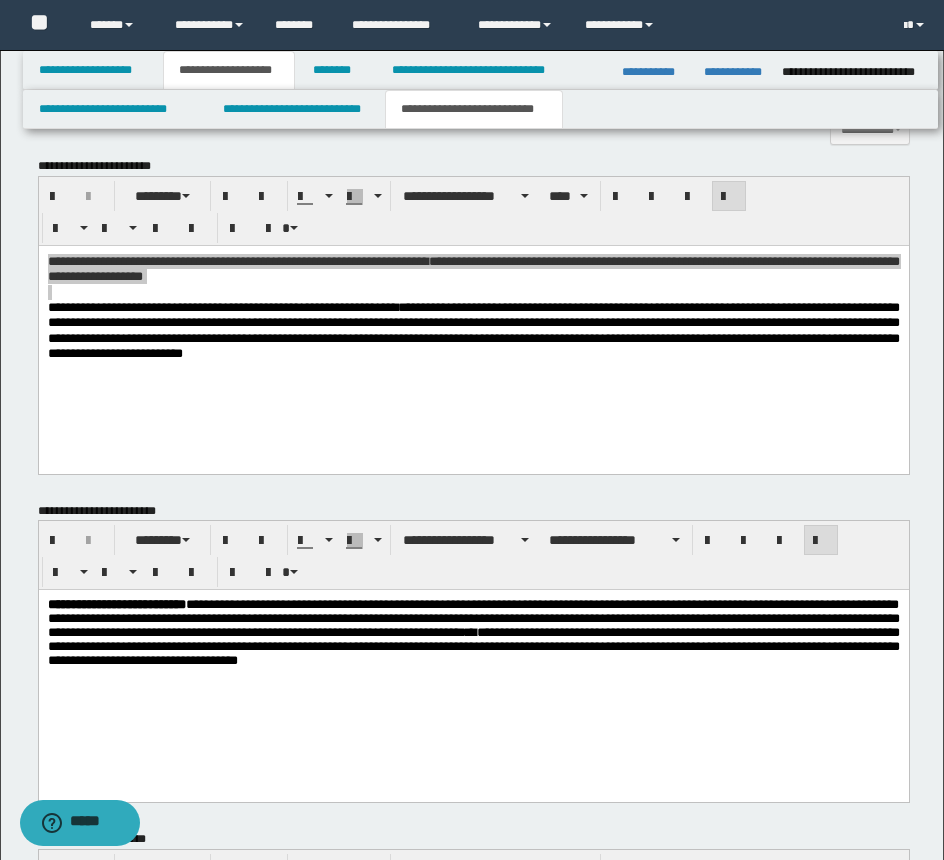 scroll, scrollTop: 1356, scrollLeft: 0, axis: vertical 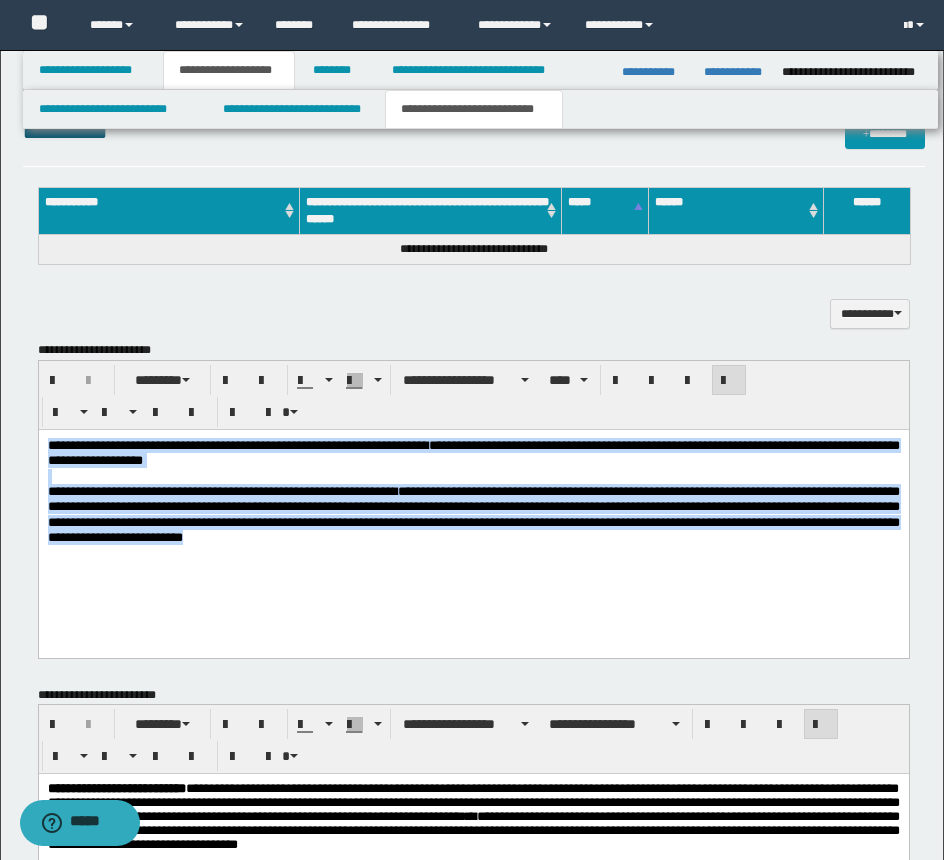 click on "**********" at bounding box center [473, 517] 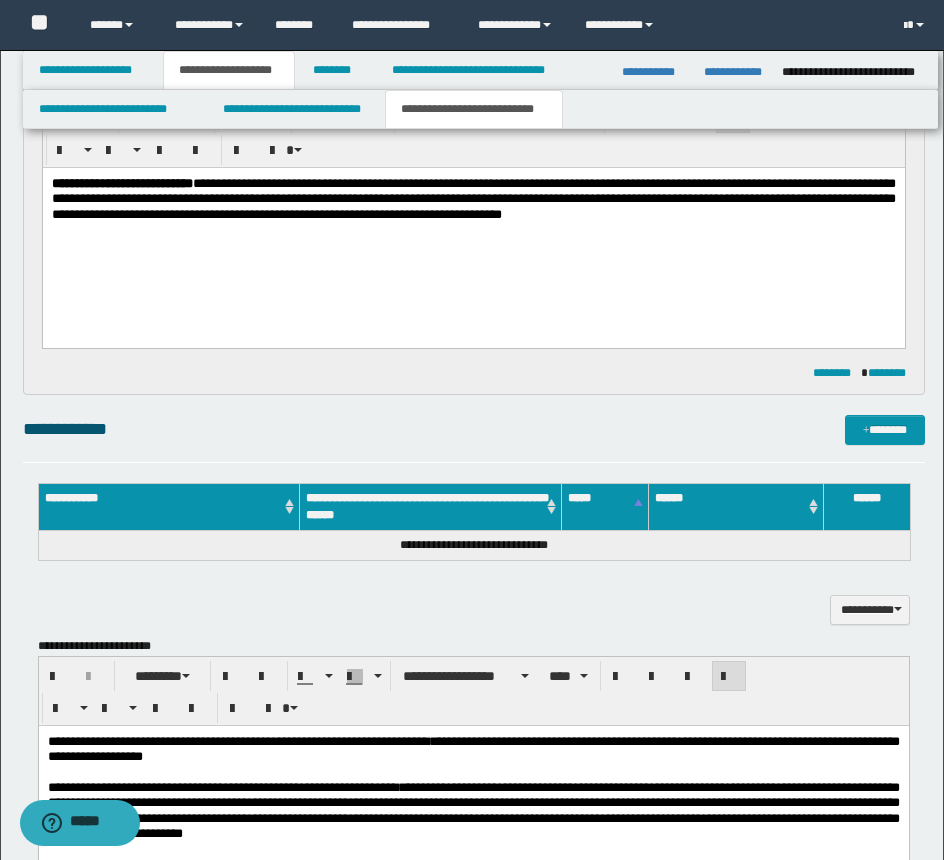 scroll, scrollTop: 956, scrollLeft: 0, axis: vertical 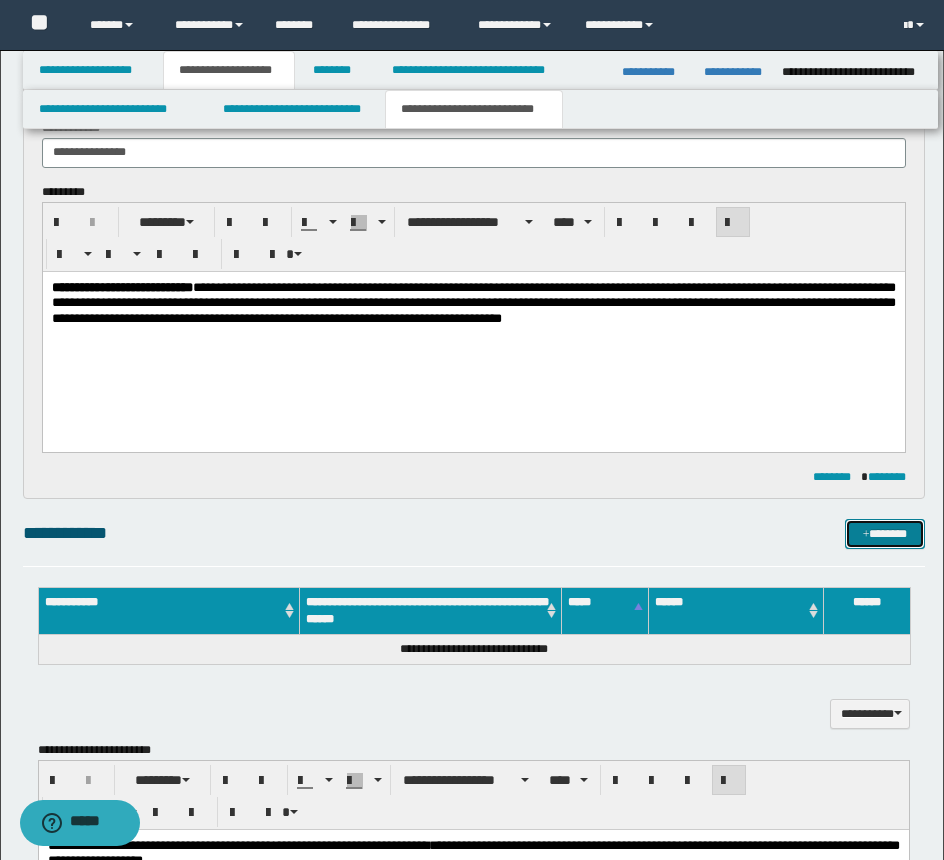 drag, startPoint x: 878, startPoint y: 525, endPoint x: 764, endPoint y: 518, distance: 114.21471 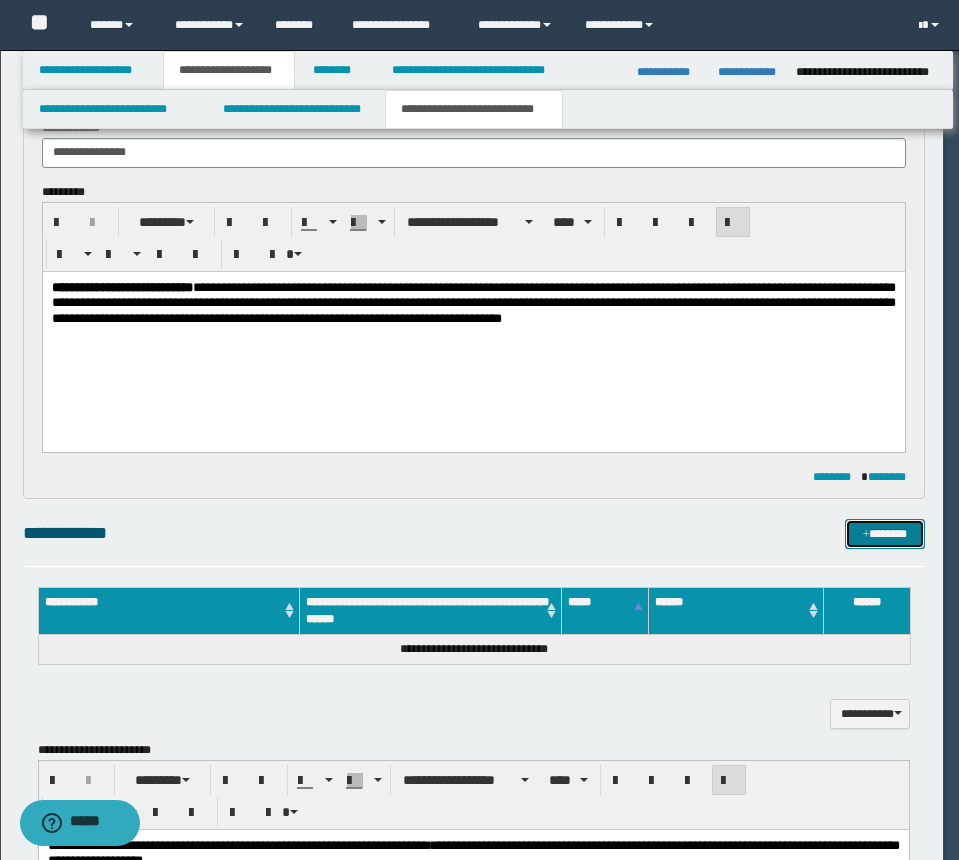 type 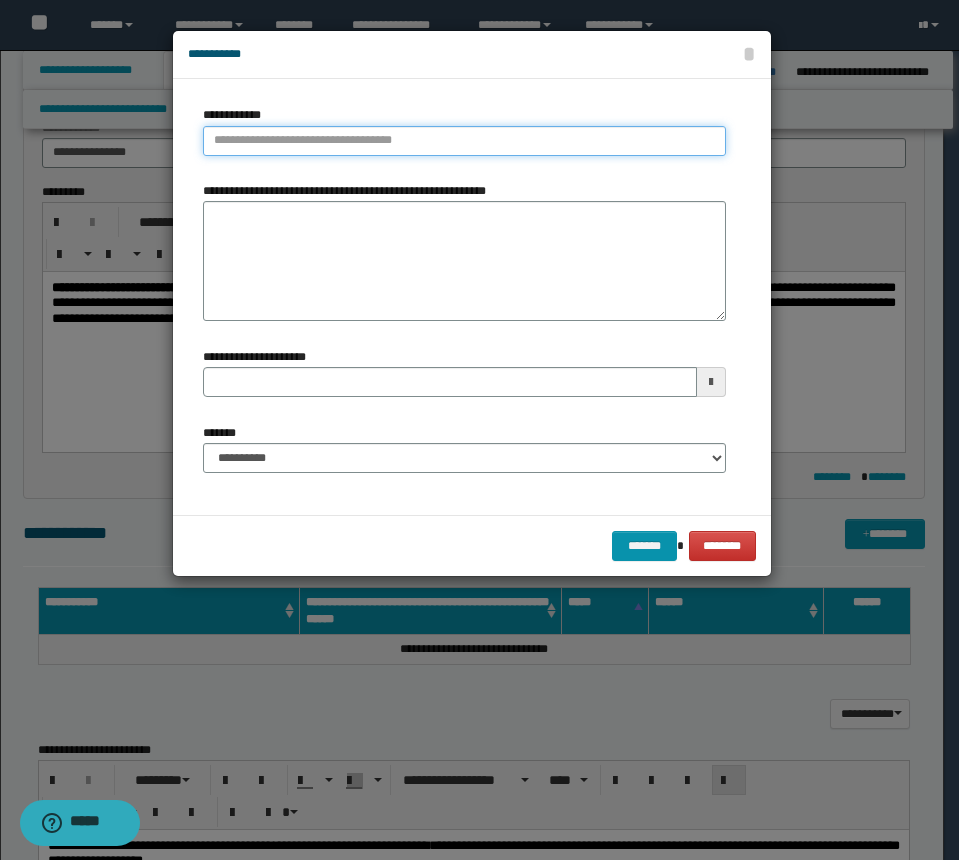click on "**********" at bounding box center [464, 141] 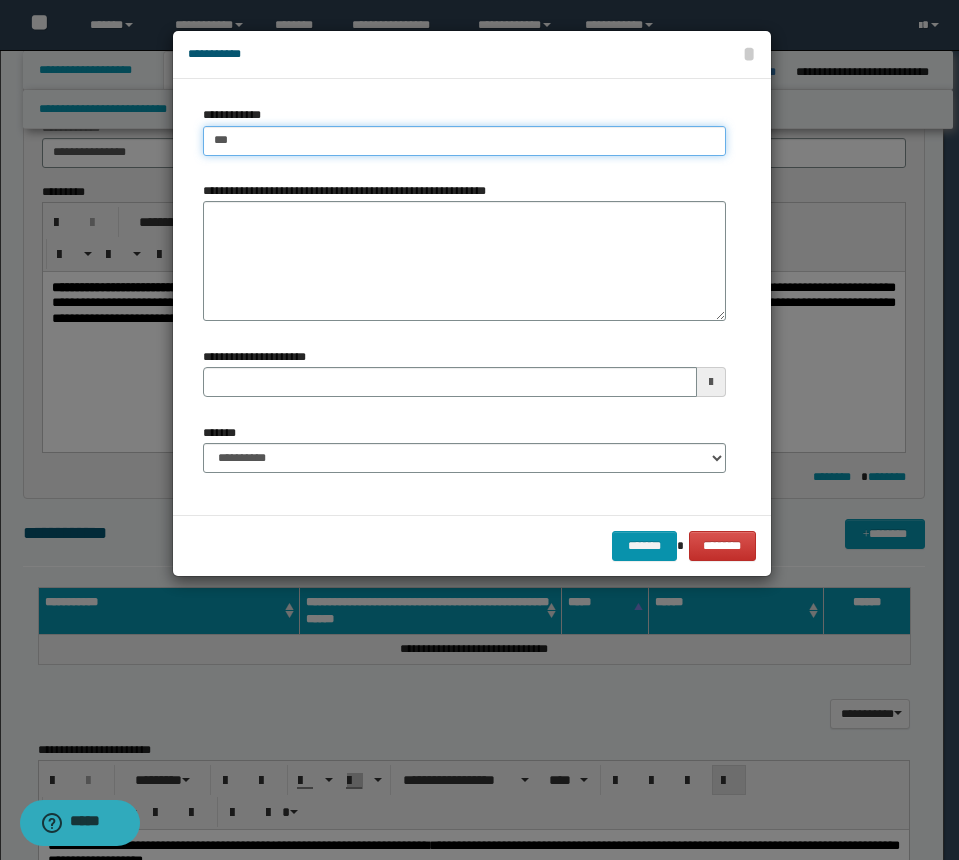 type on "****" 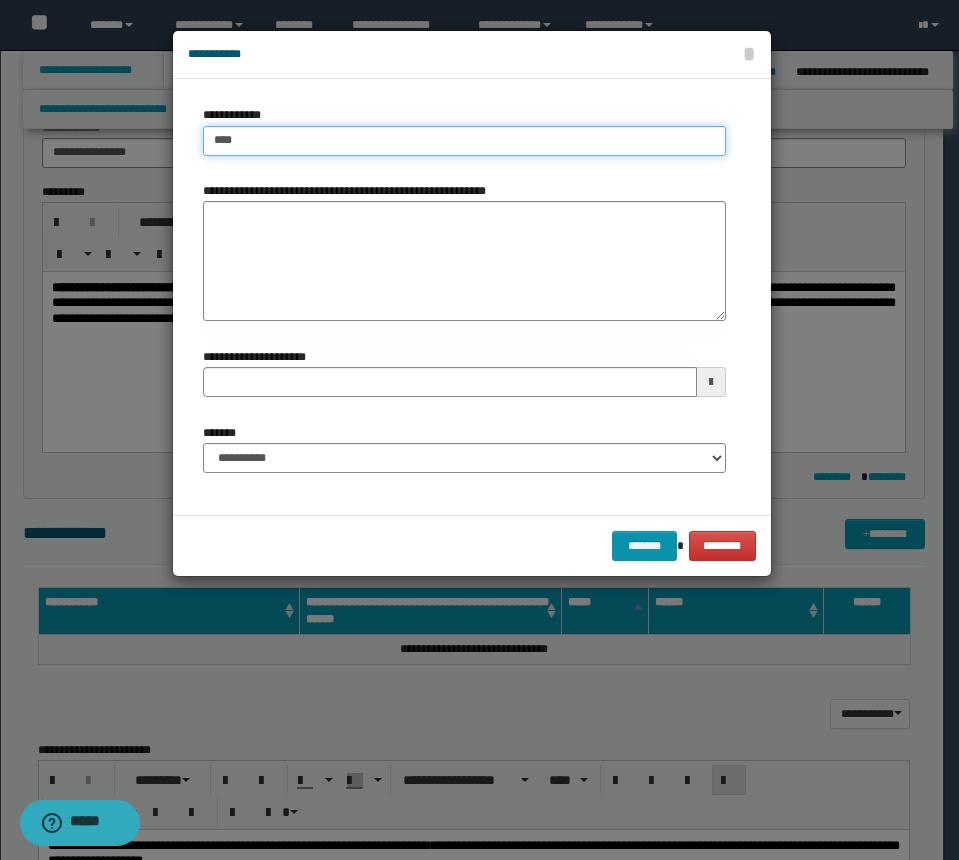 type on "****" 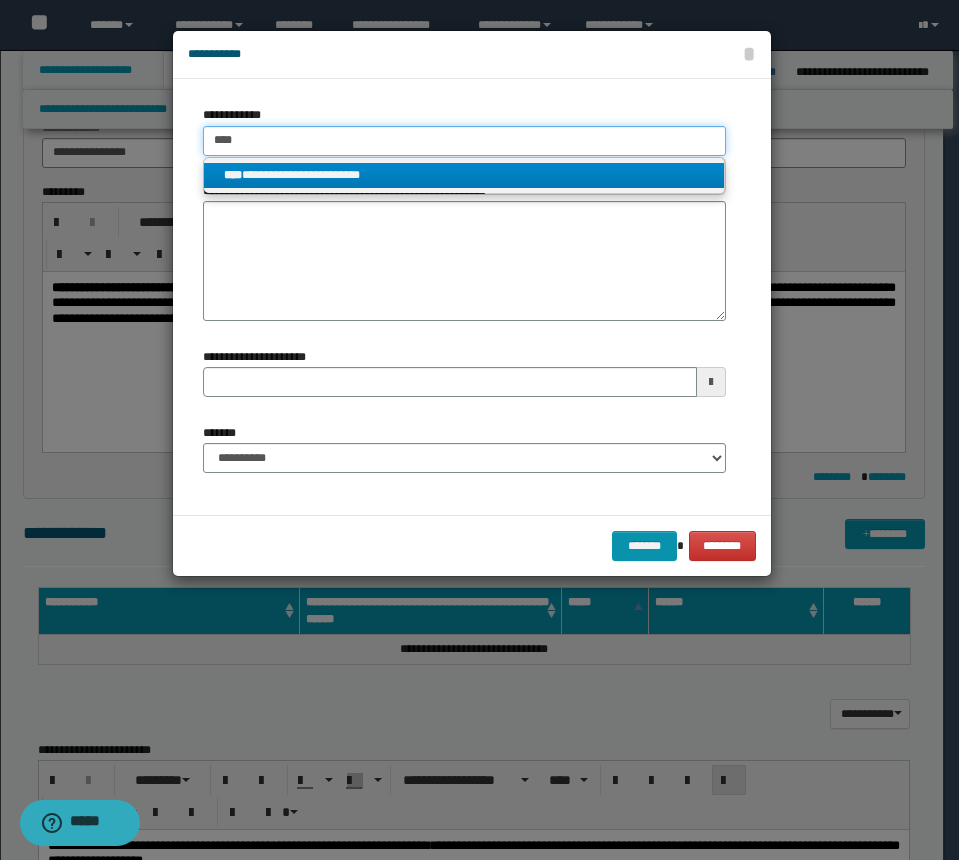 type on "****" 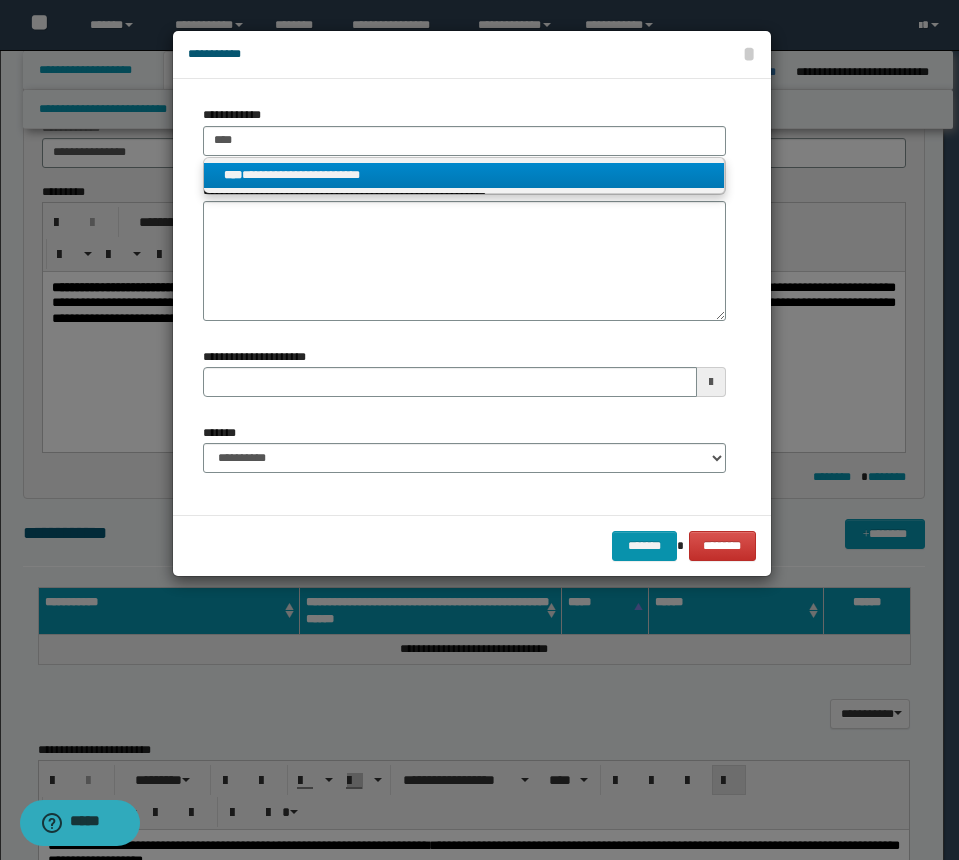 click on "**********" at bounding box center [464, 175] 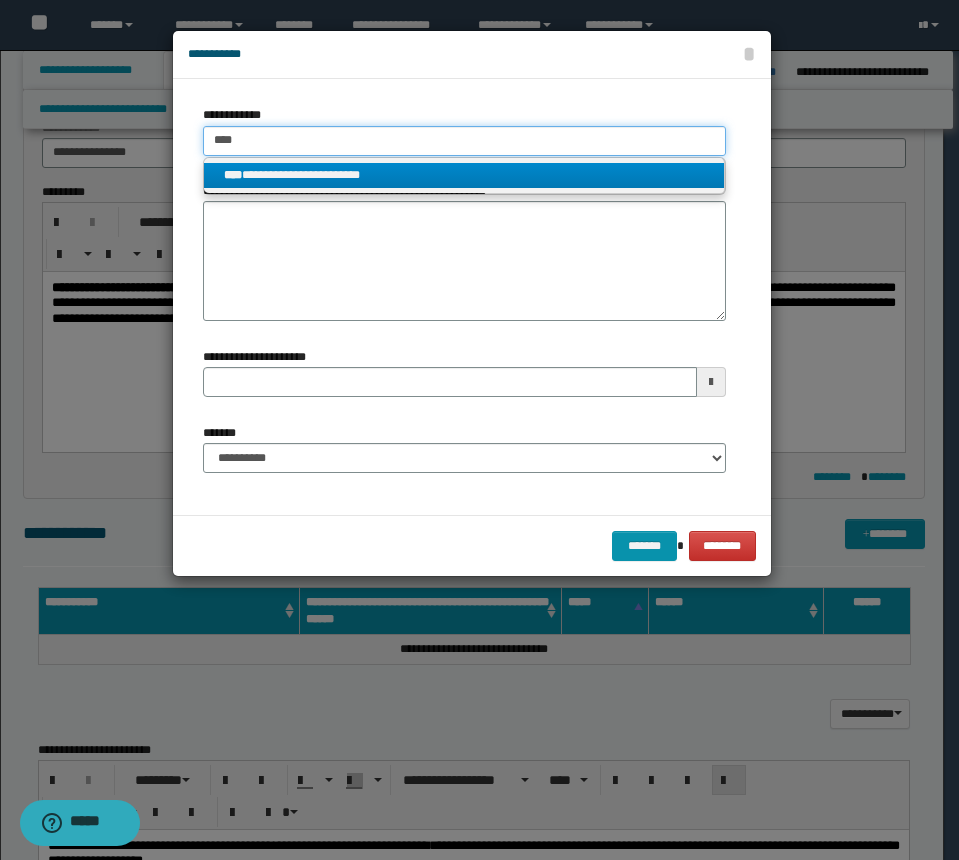 type 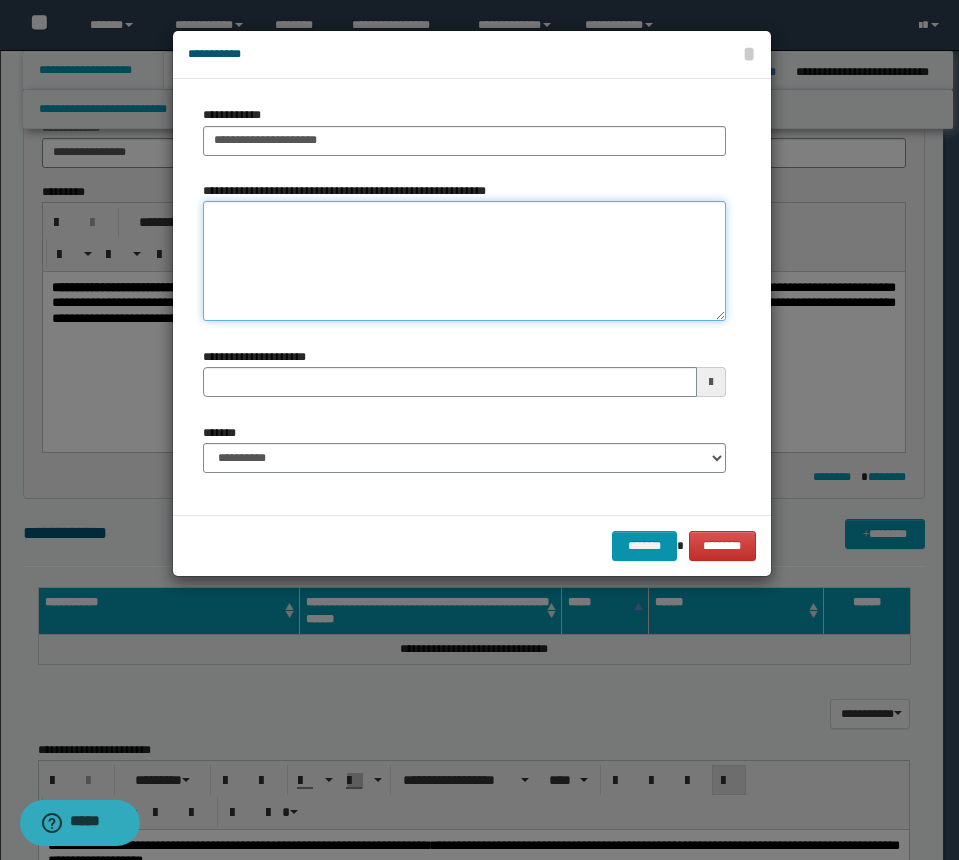click on "**********" at bounding box center [464, 261] 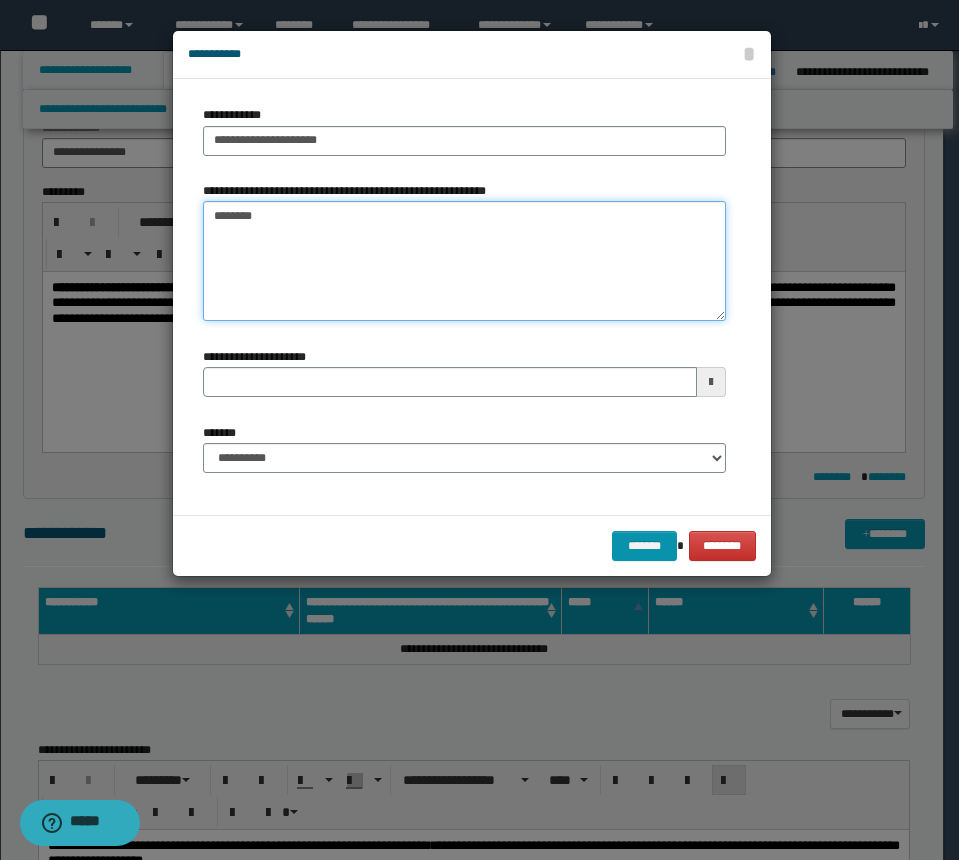 type on "*********" 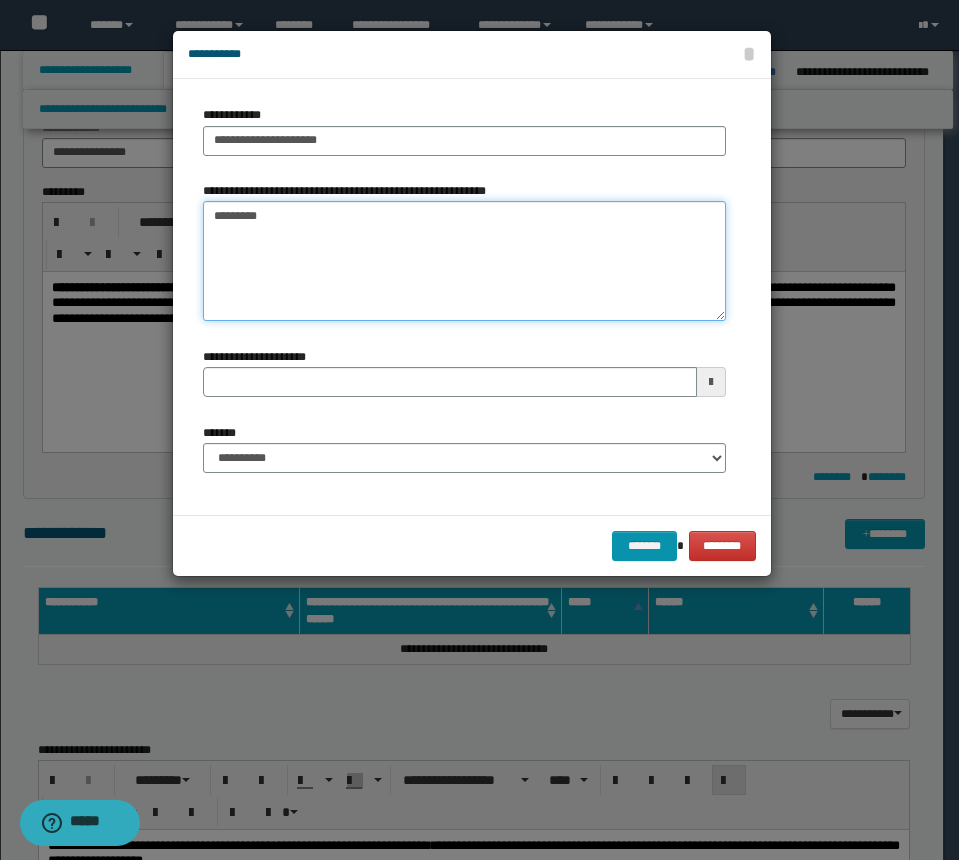 type 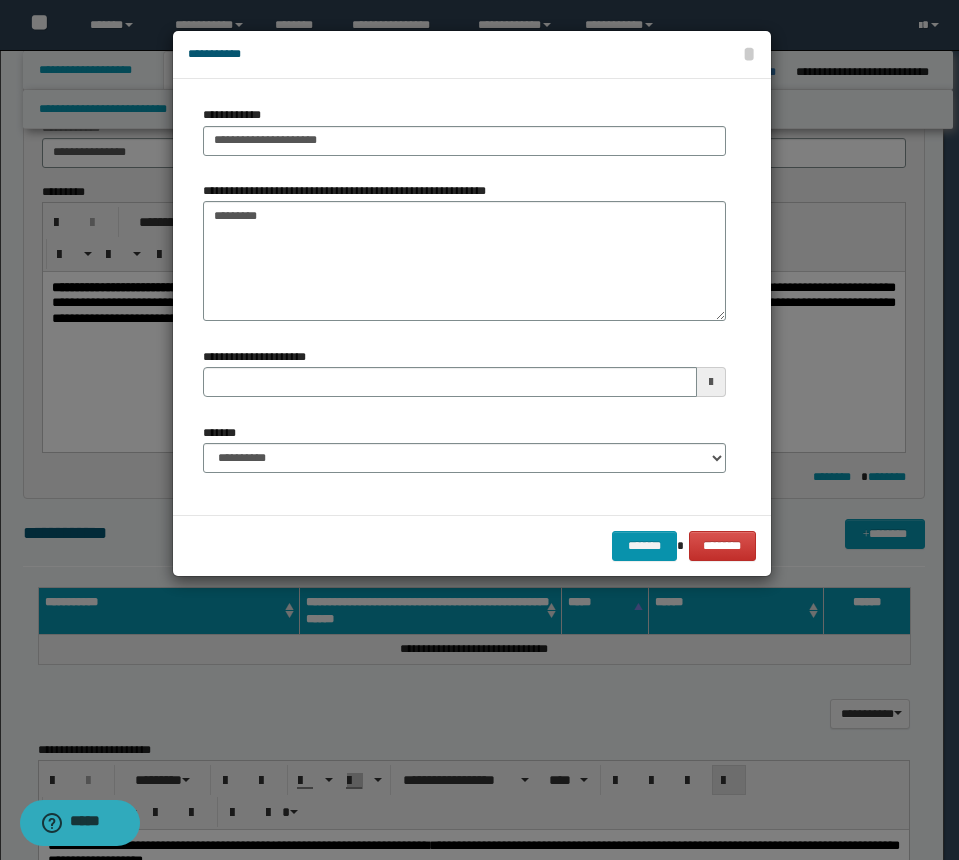 click on "**********" at bounding box center [464, 448] 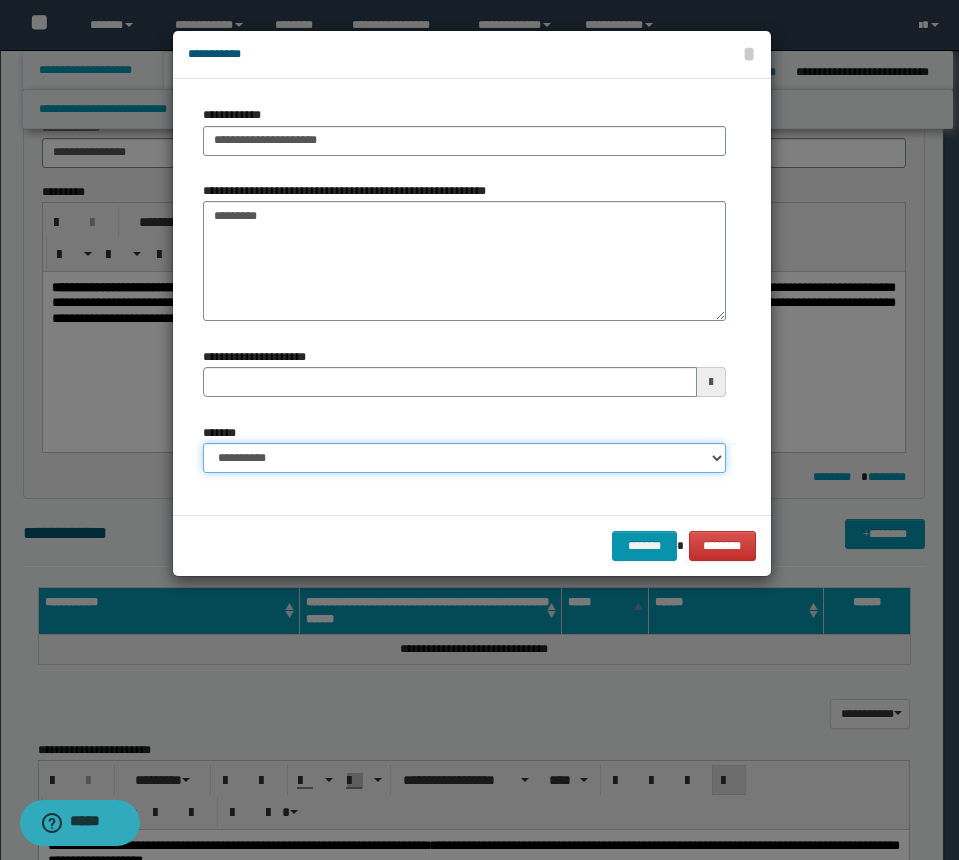 click on "**********" at bounding box center [464, 458] 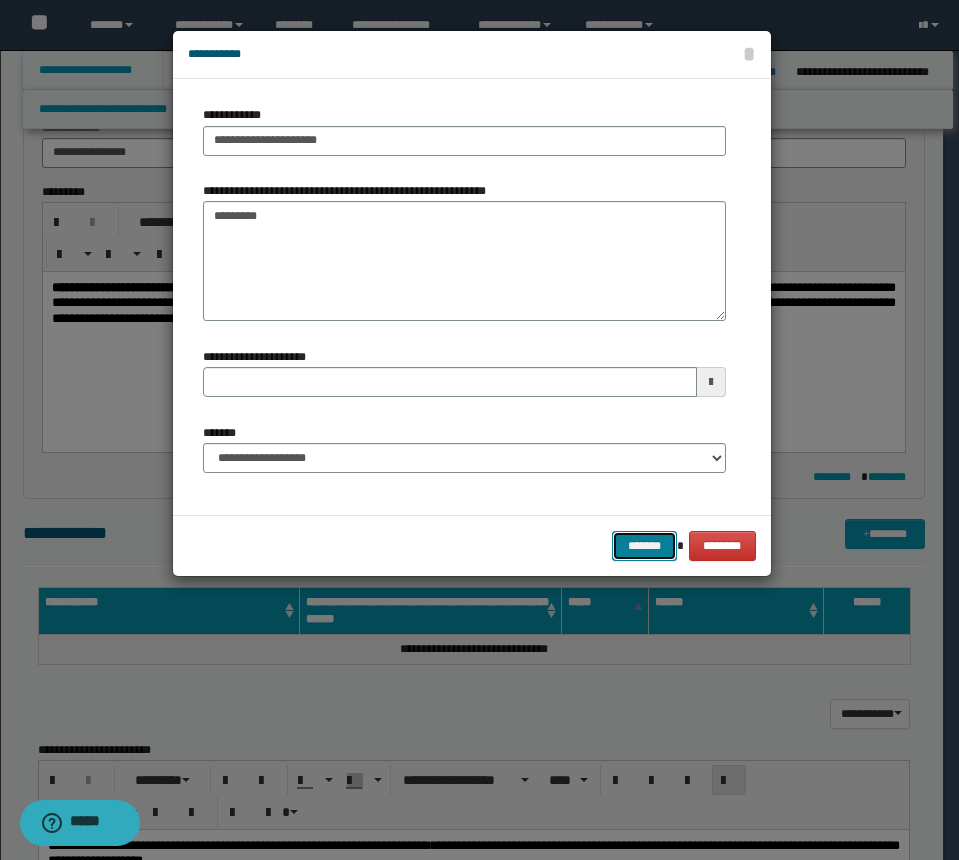 click on "*******" at bounding box center (644, 546) 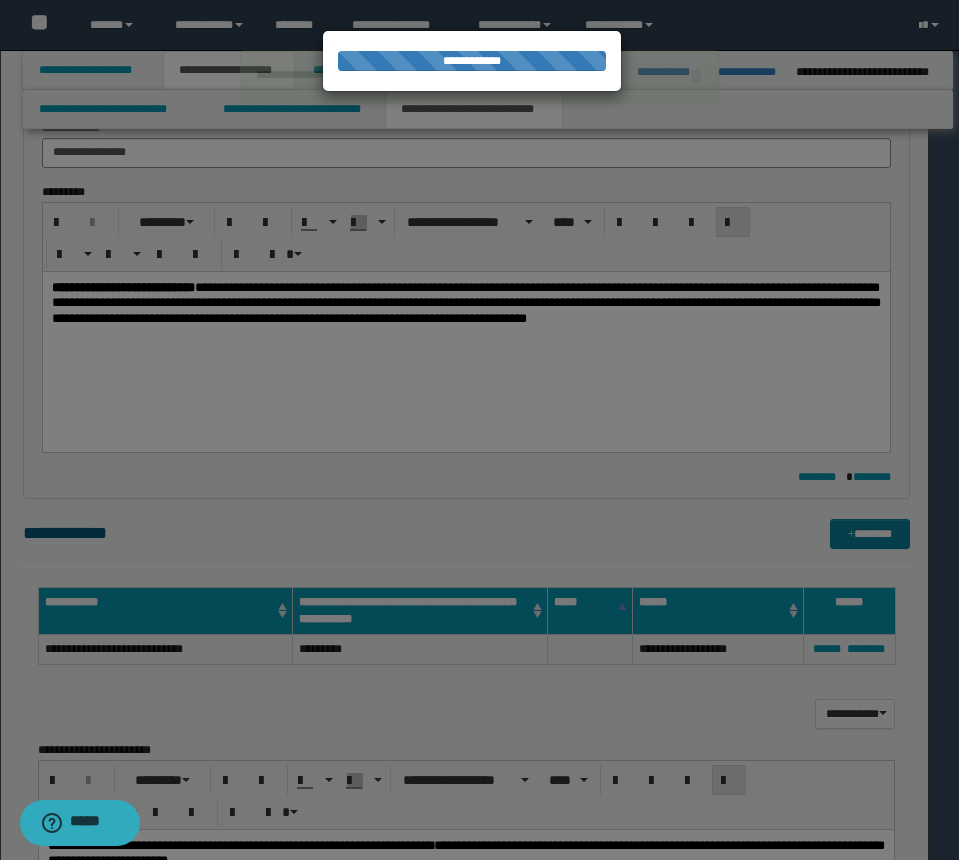 type 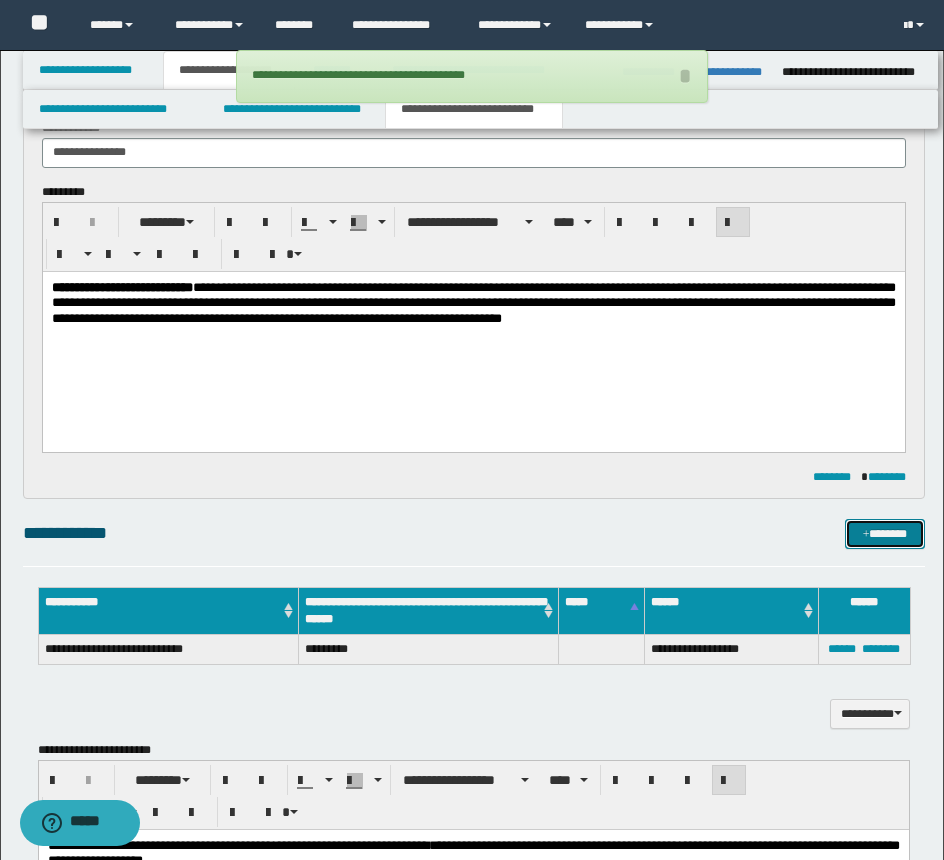 click on "*******" at bounding box center [885, 534] 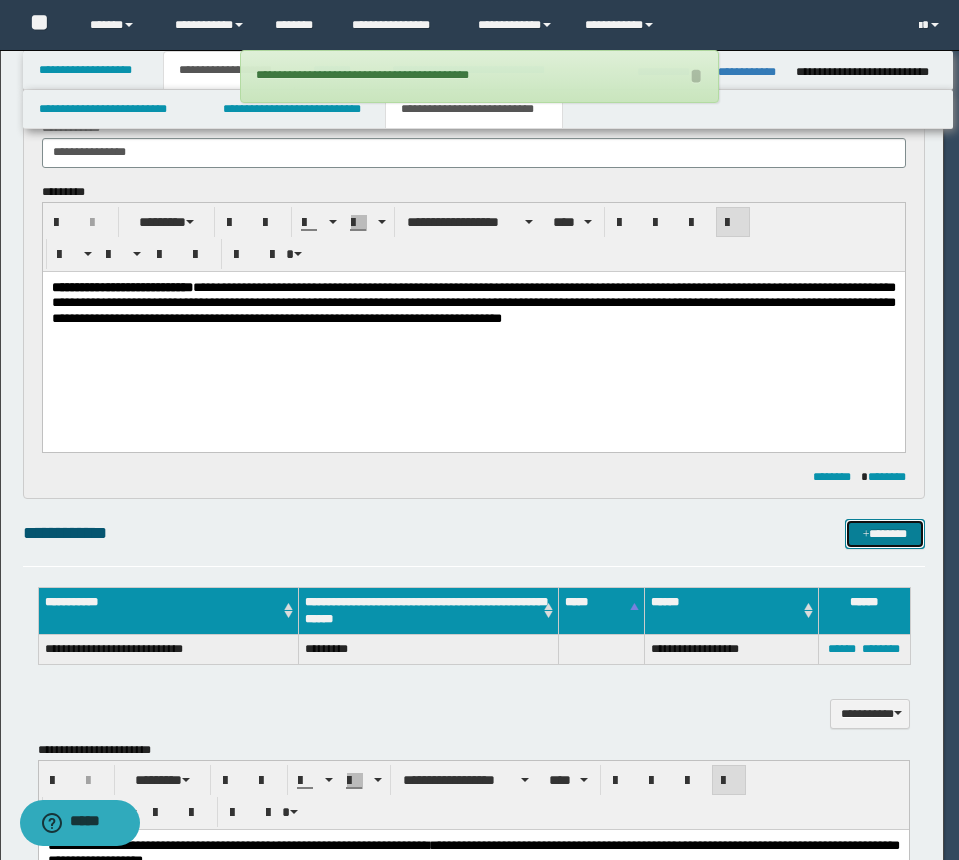 type 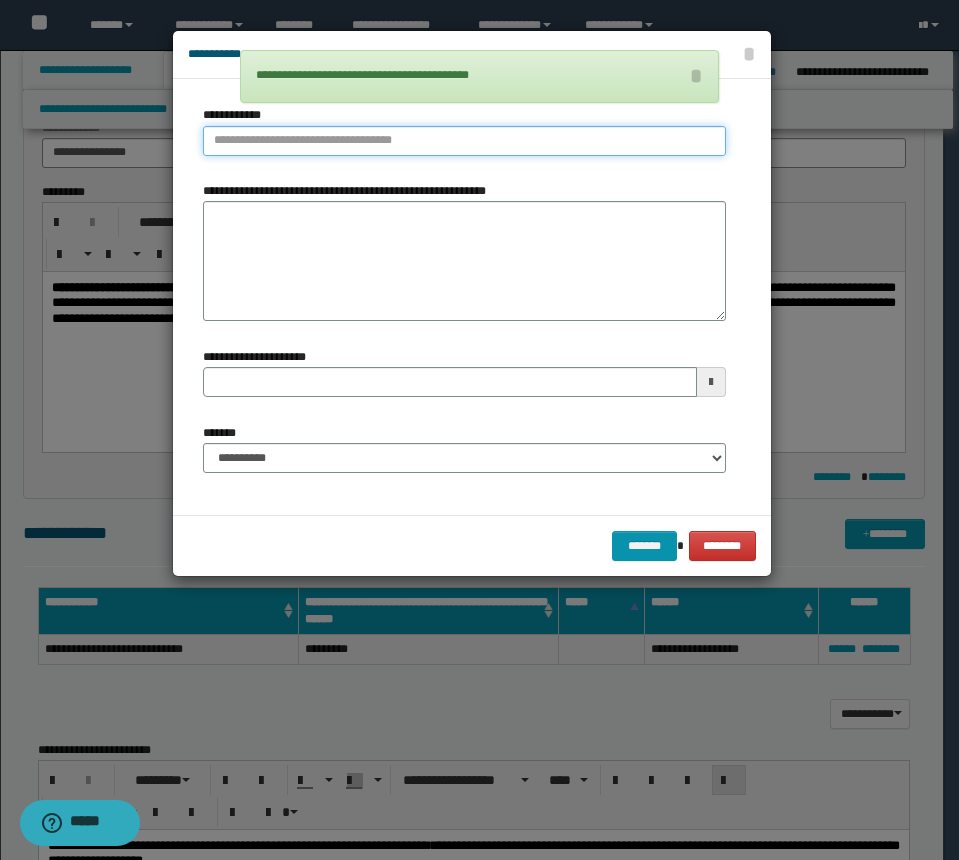 type on "**********" 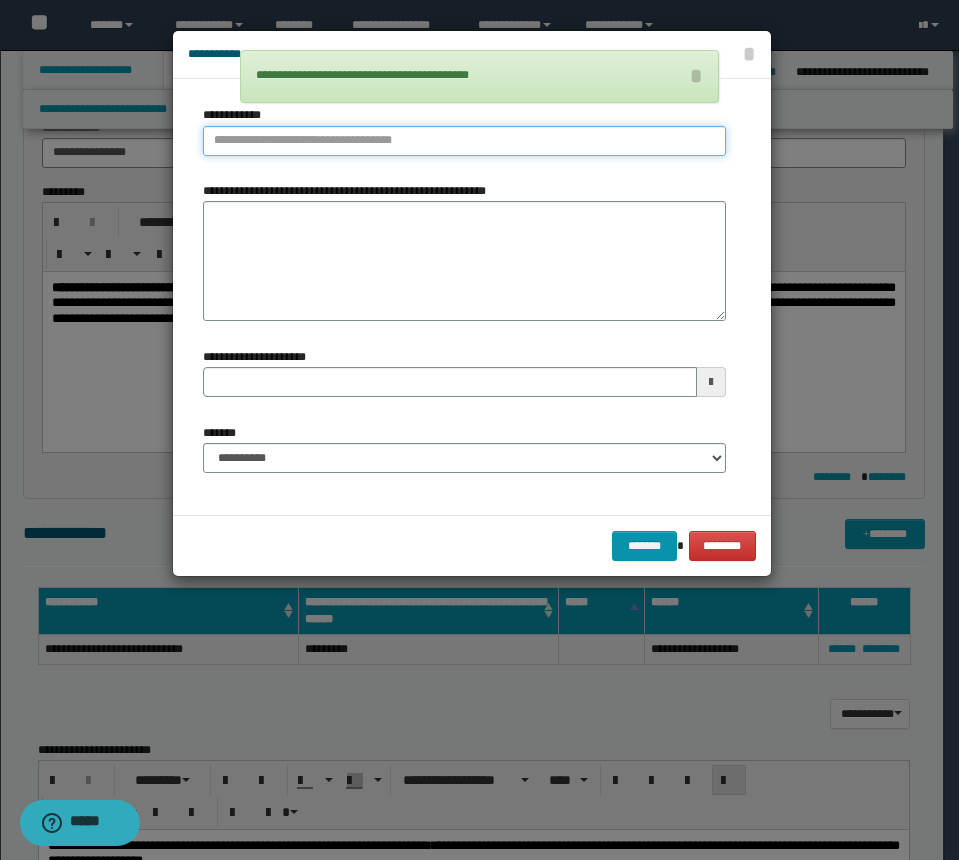 click on "**********" at bounding box center (464, 141) 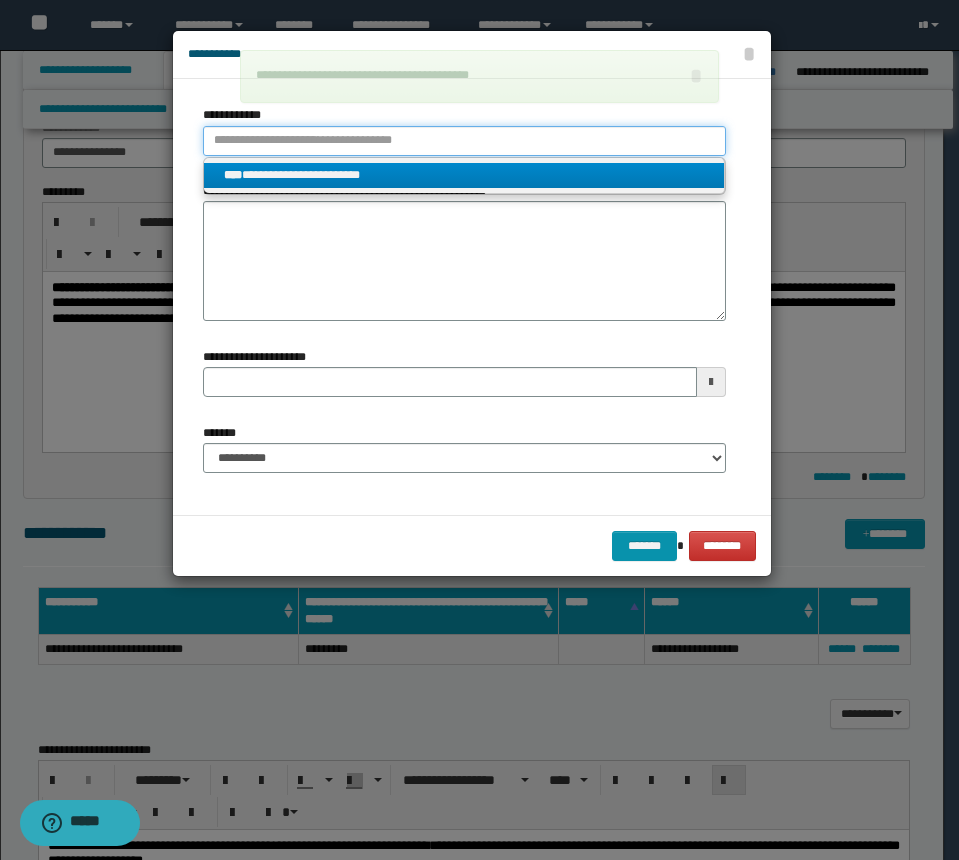 type 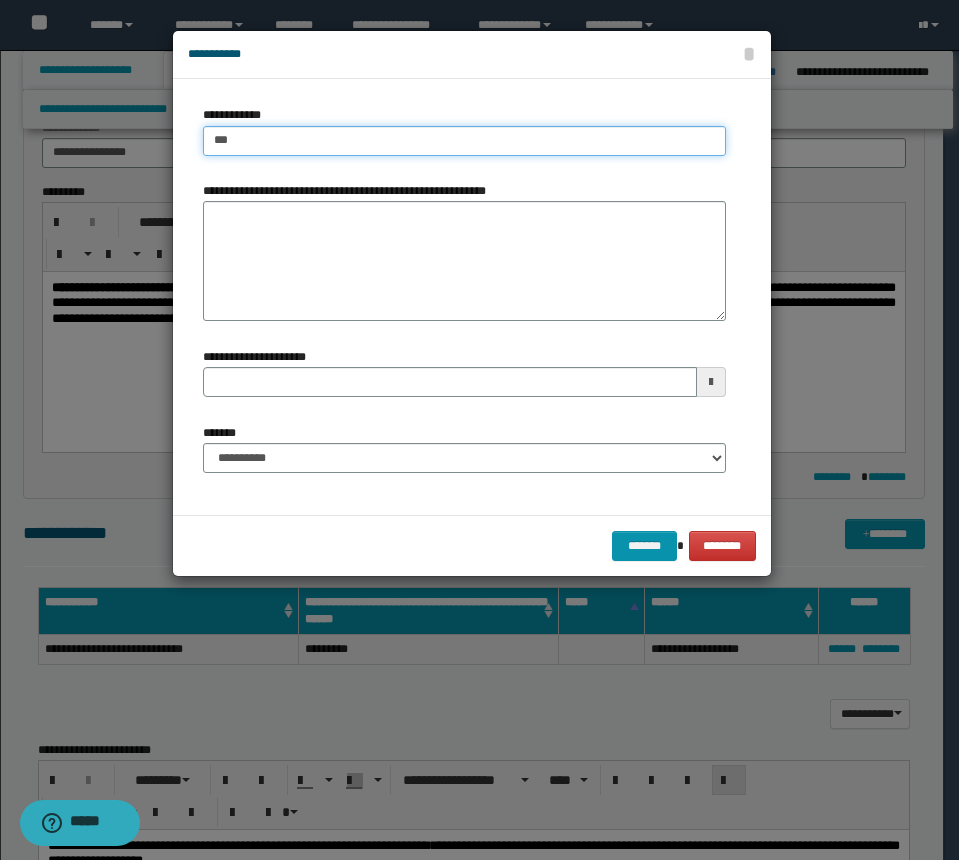 type on "****" 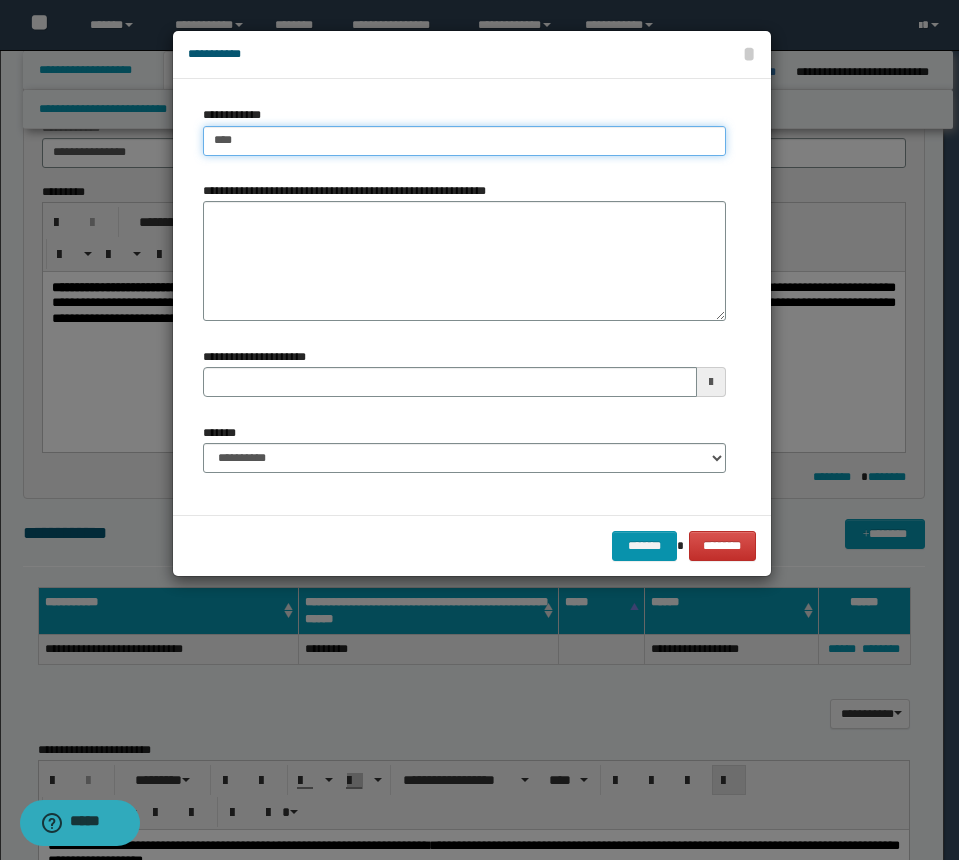 type on "****" 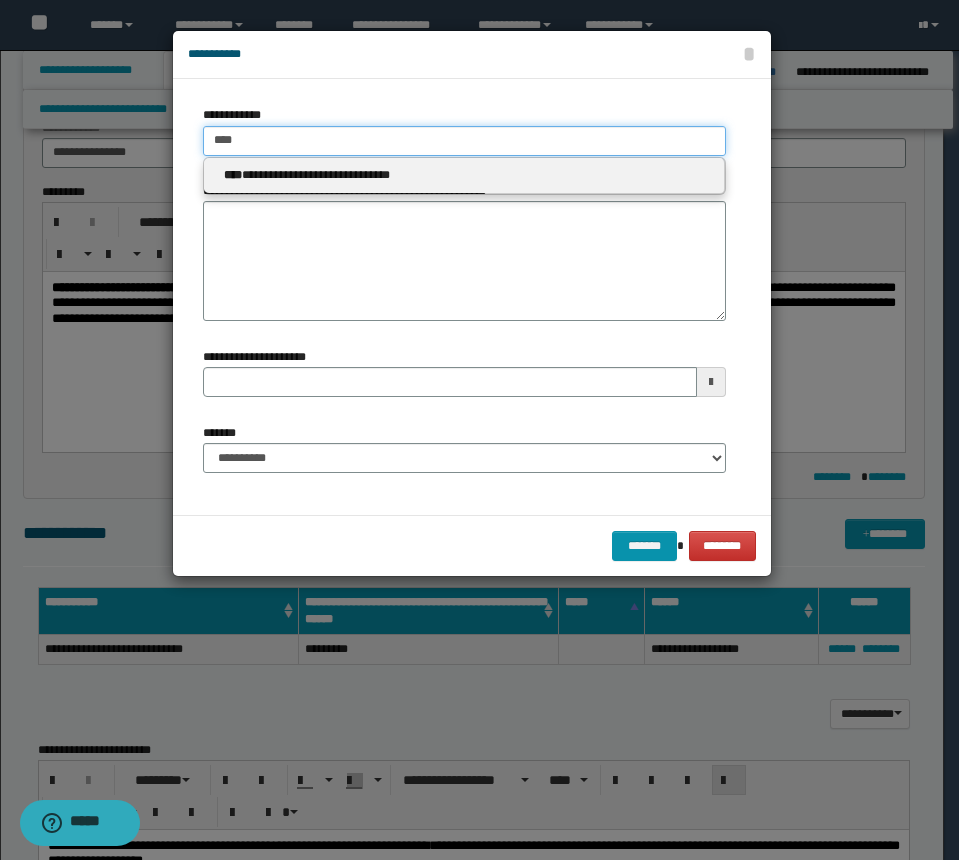 type on "****" 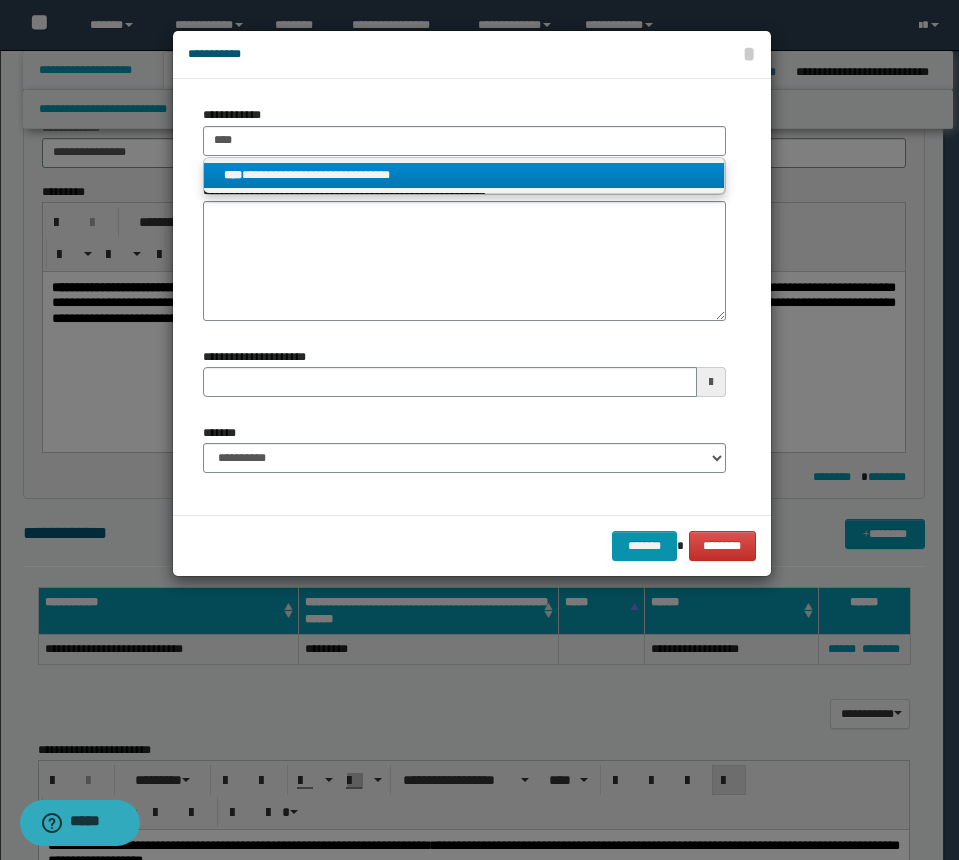 click on "**********" at bounding box center (464, 175) 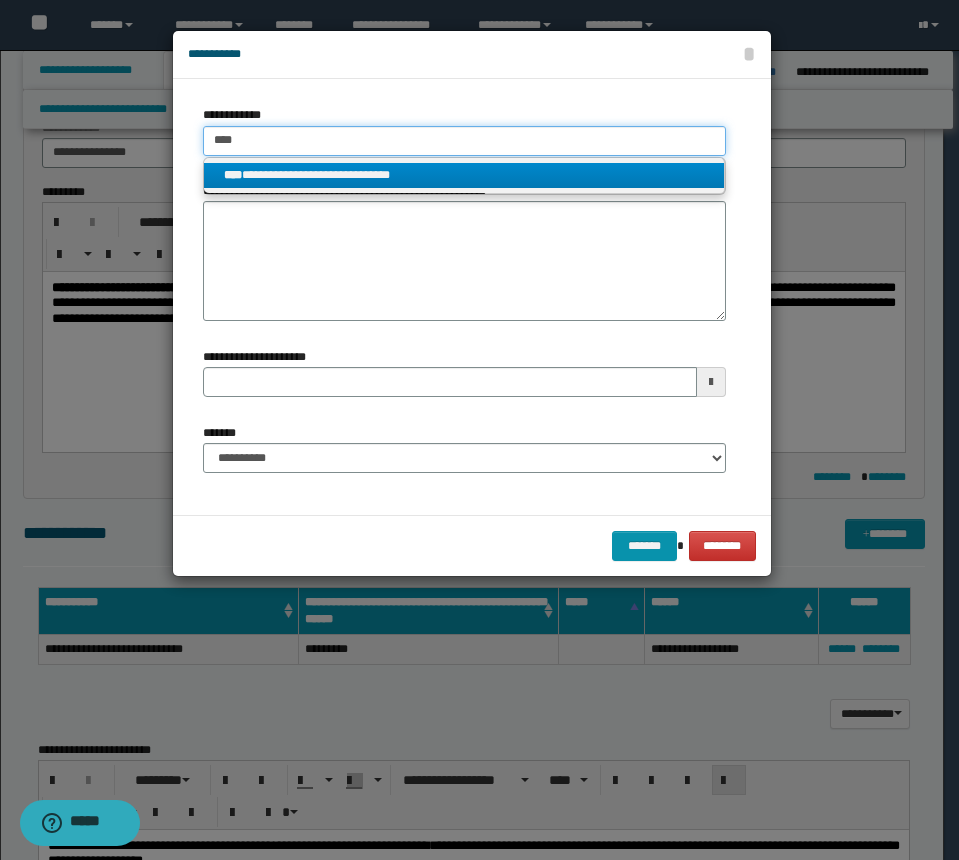 type 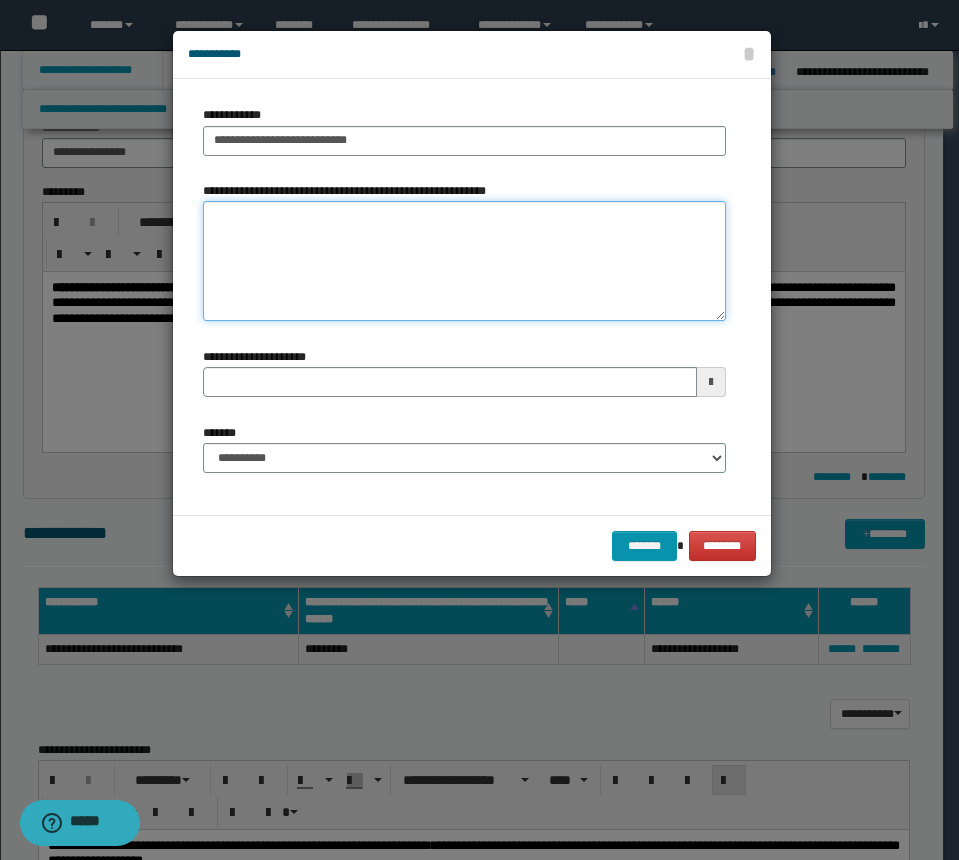 click on "**********" at bounding box center (464, 261) 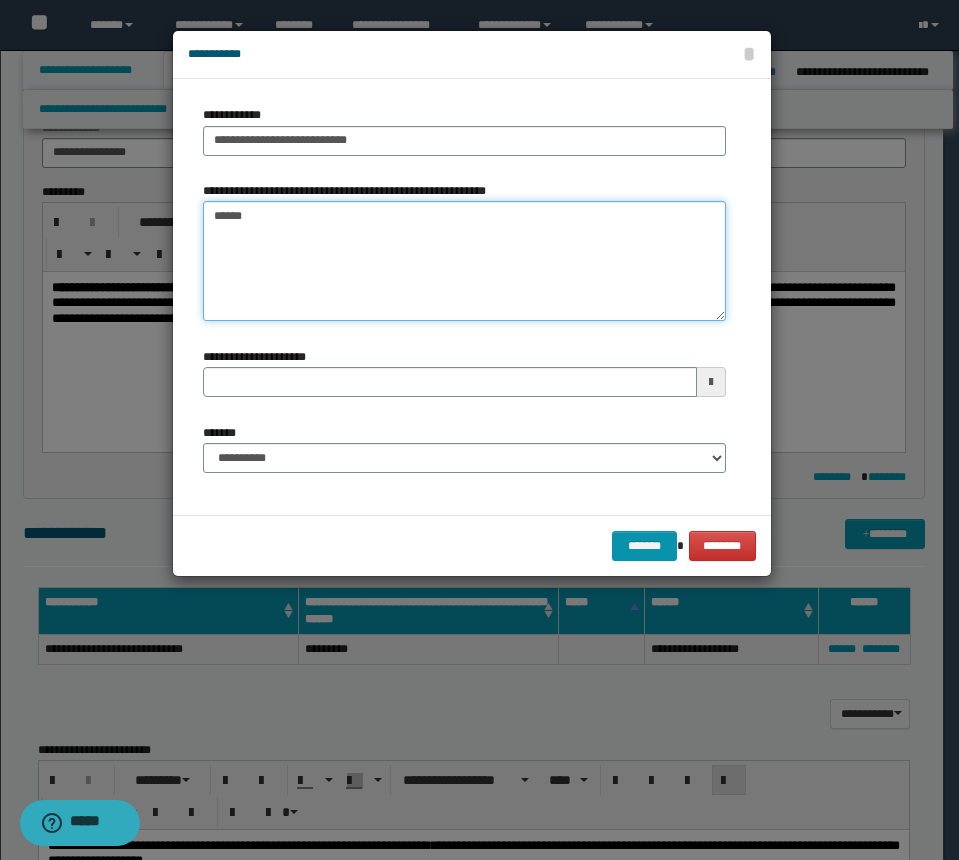 type on "*******" 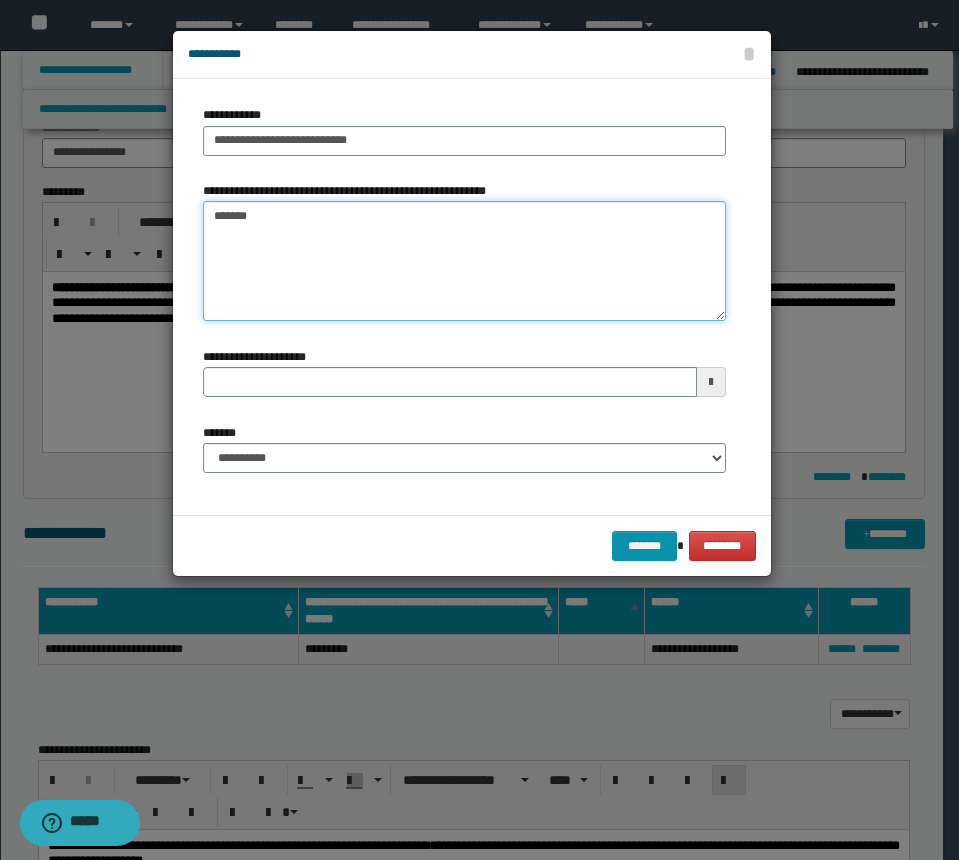 type 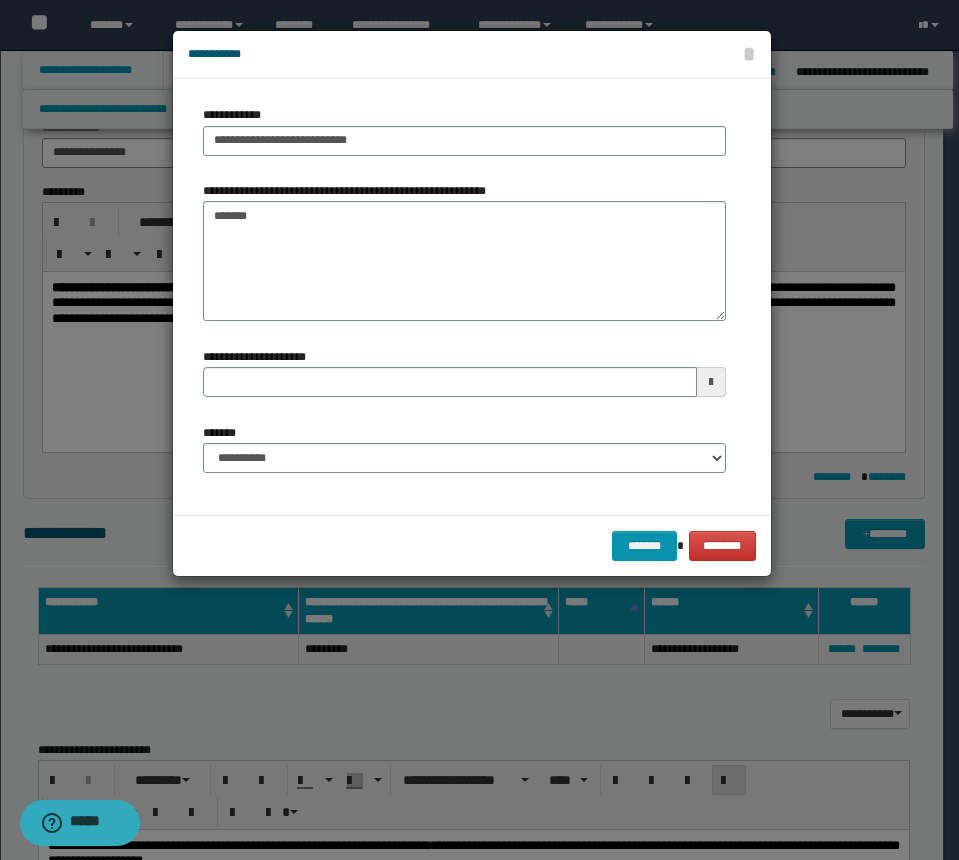 click on "**********" at bounding box center (464, 456) 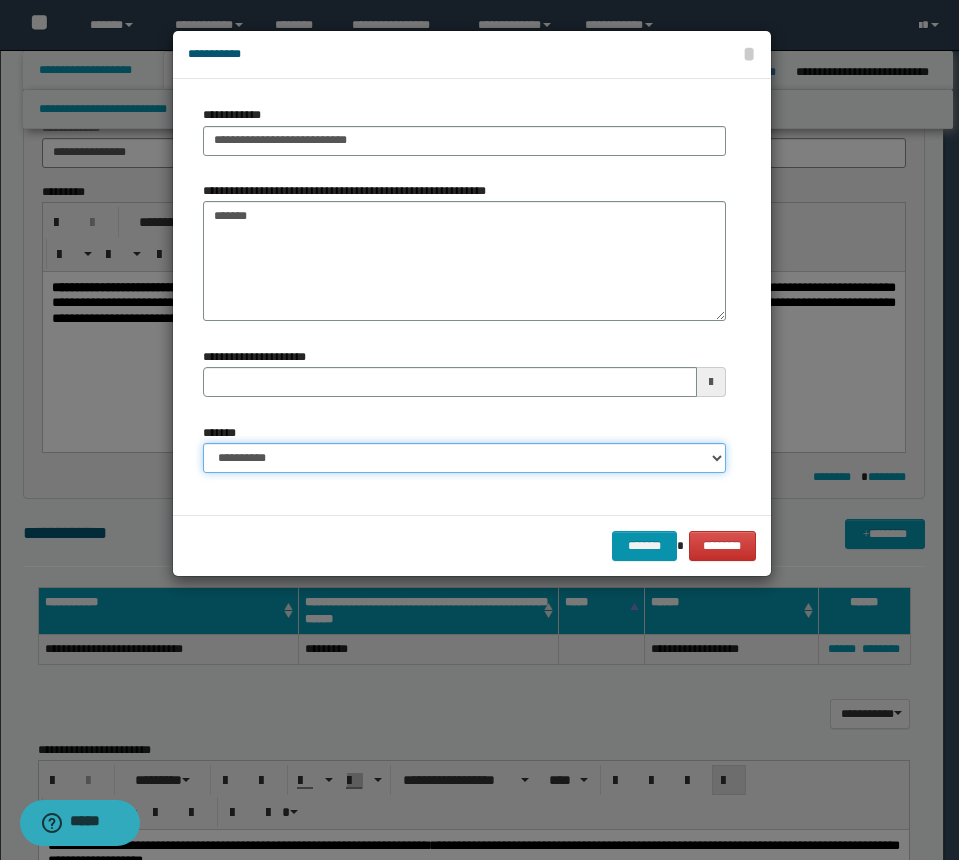 click on "**********" at bounding box center [464, 458] 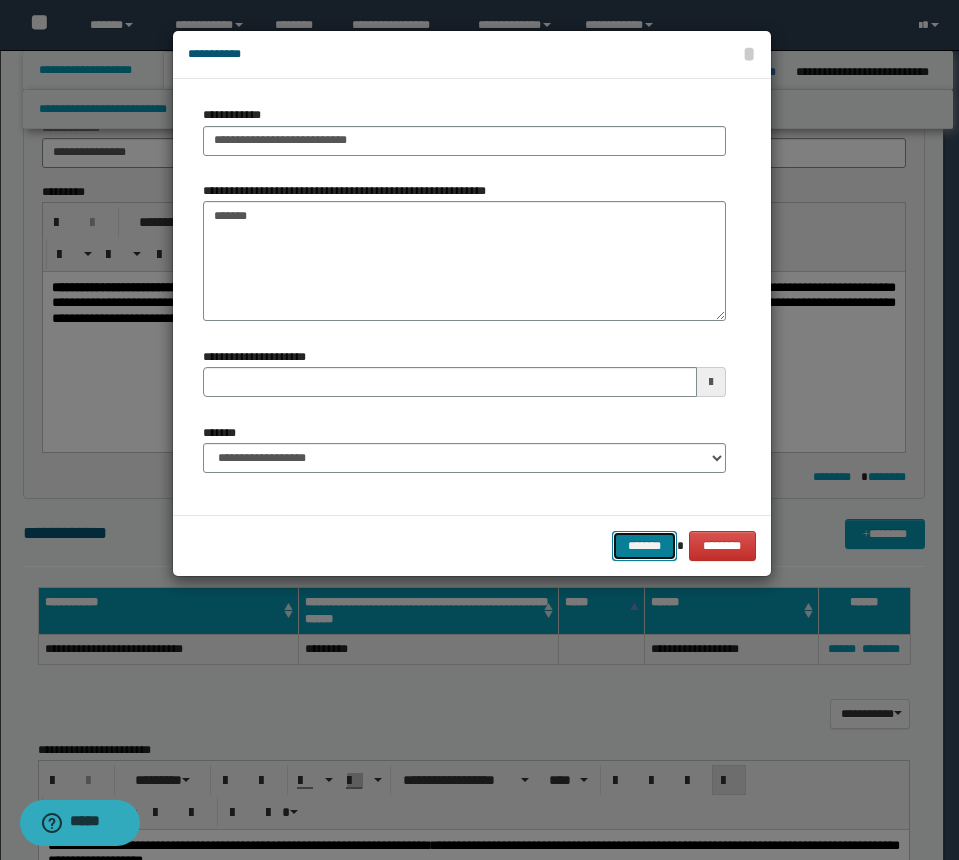 click on "*******" at bounding box center (644, 546) 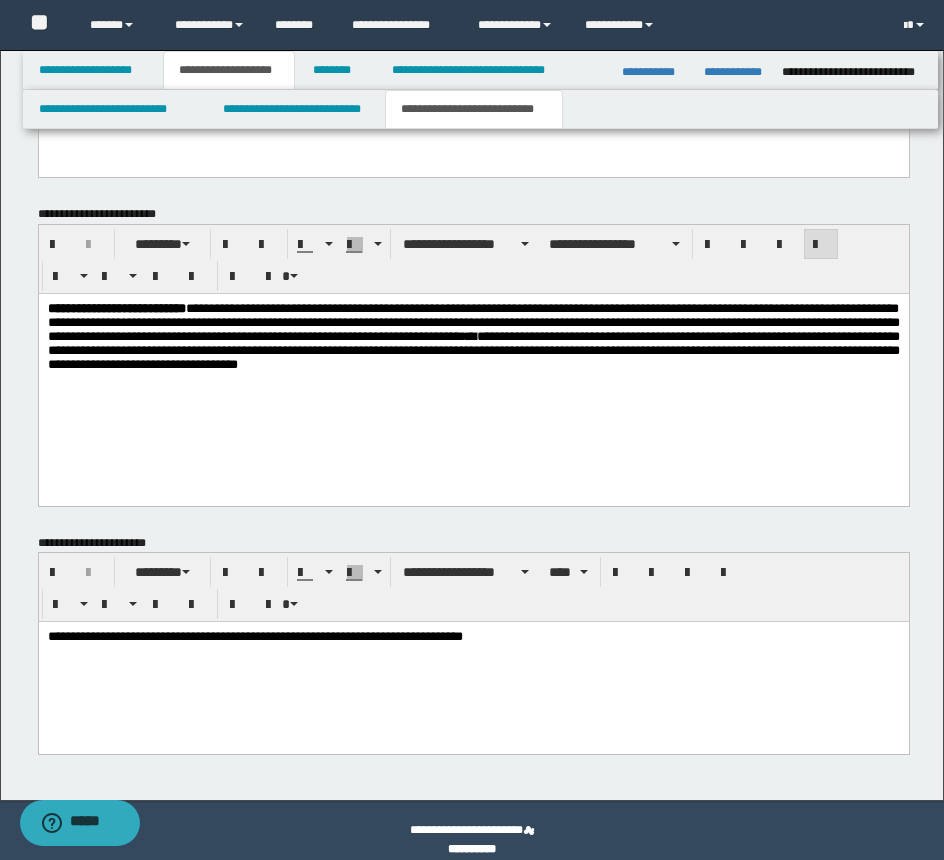 scroll, scrollTop: 1886, scrollLeft: 0, axis: vertical 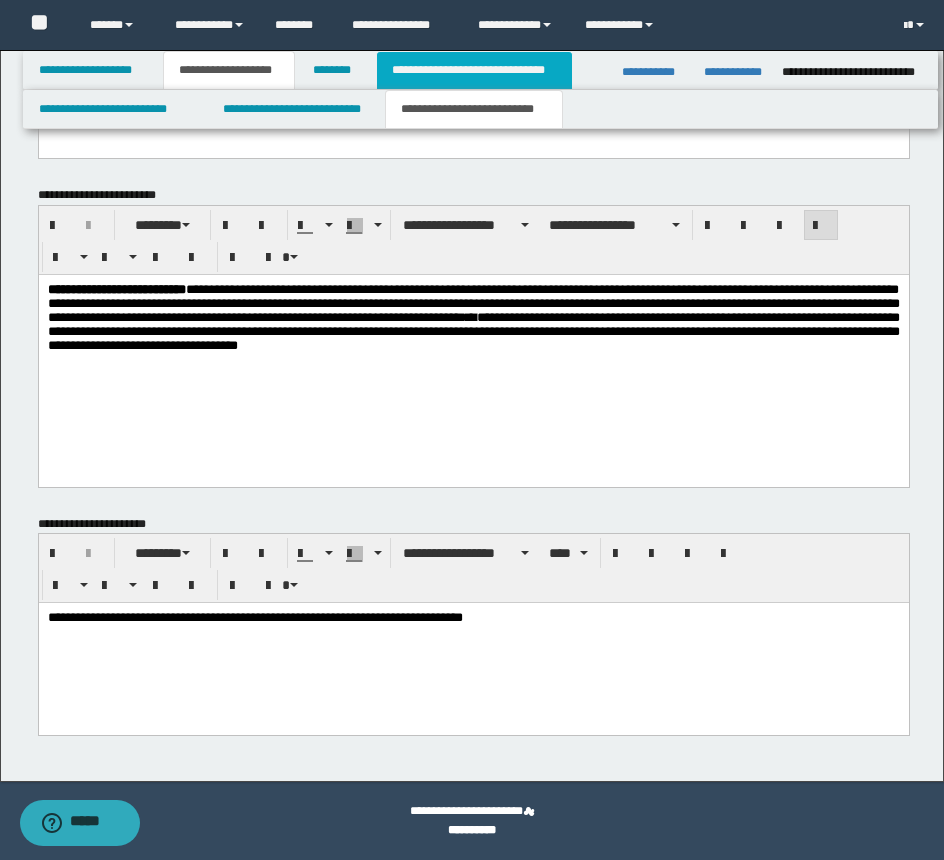 click on "**********" at bounding box center (474, 70) 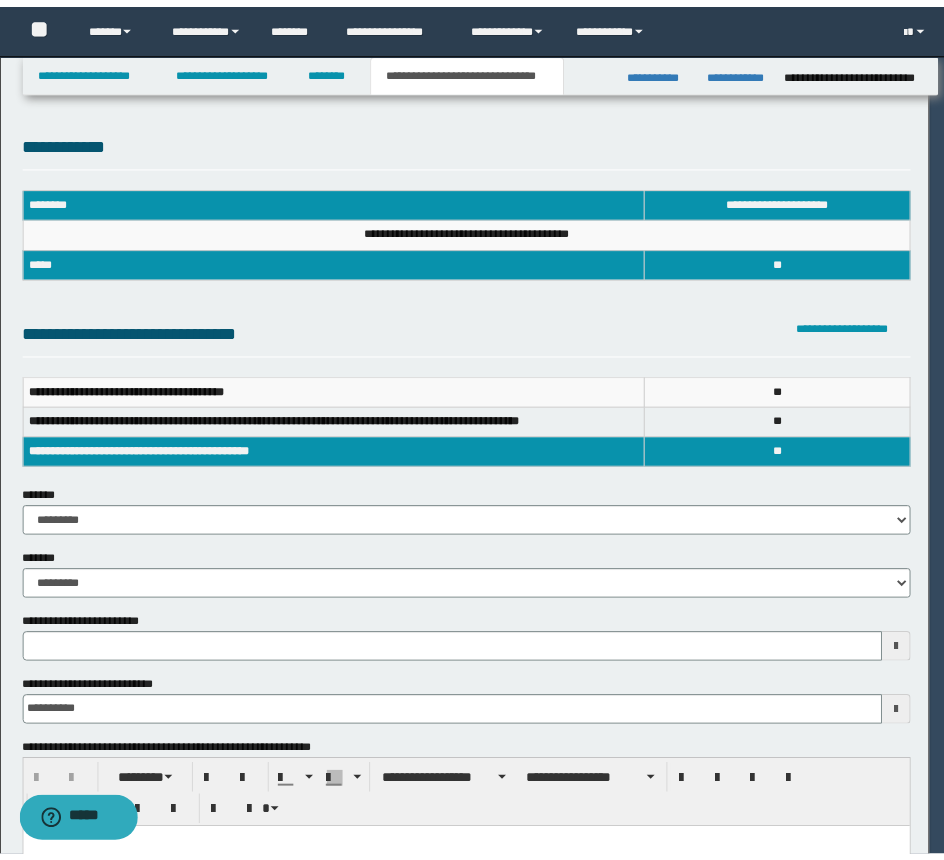 scroll, scrollTop: 0, scrollLeft: 0, axis: both 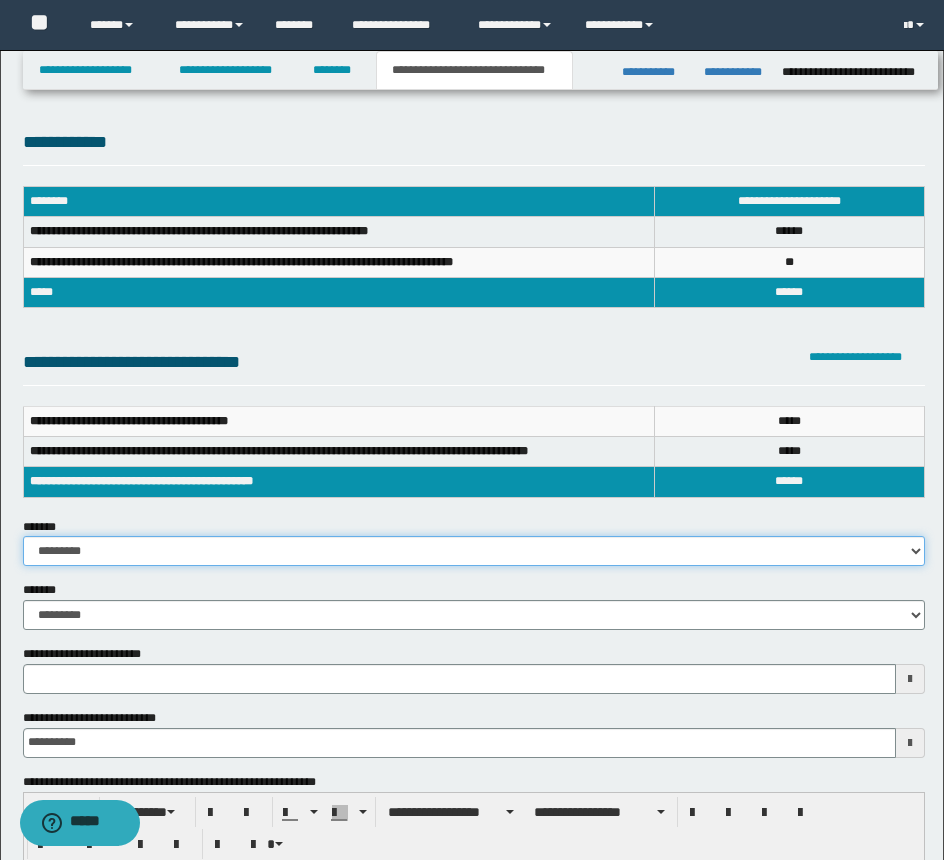 click on "**********" at bounding box center [474, 551] 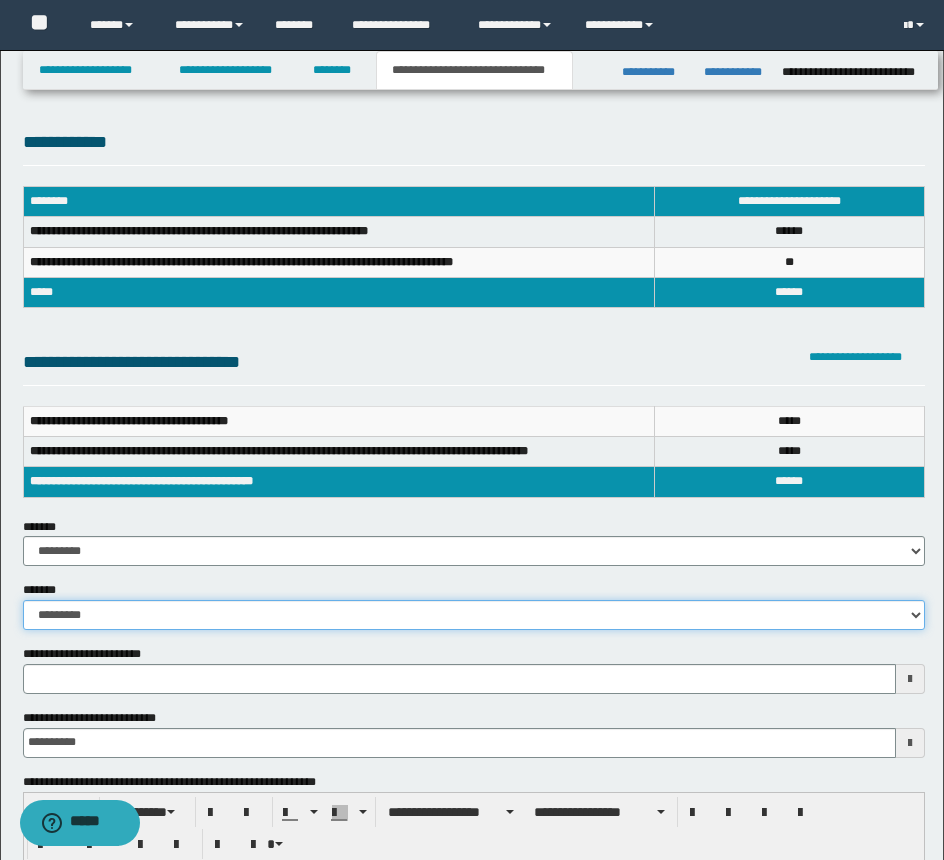 click on "**********" at bounding box center (474, 615) 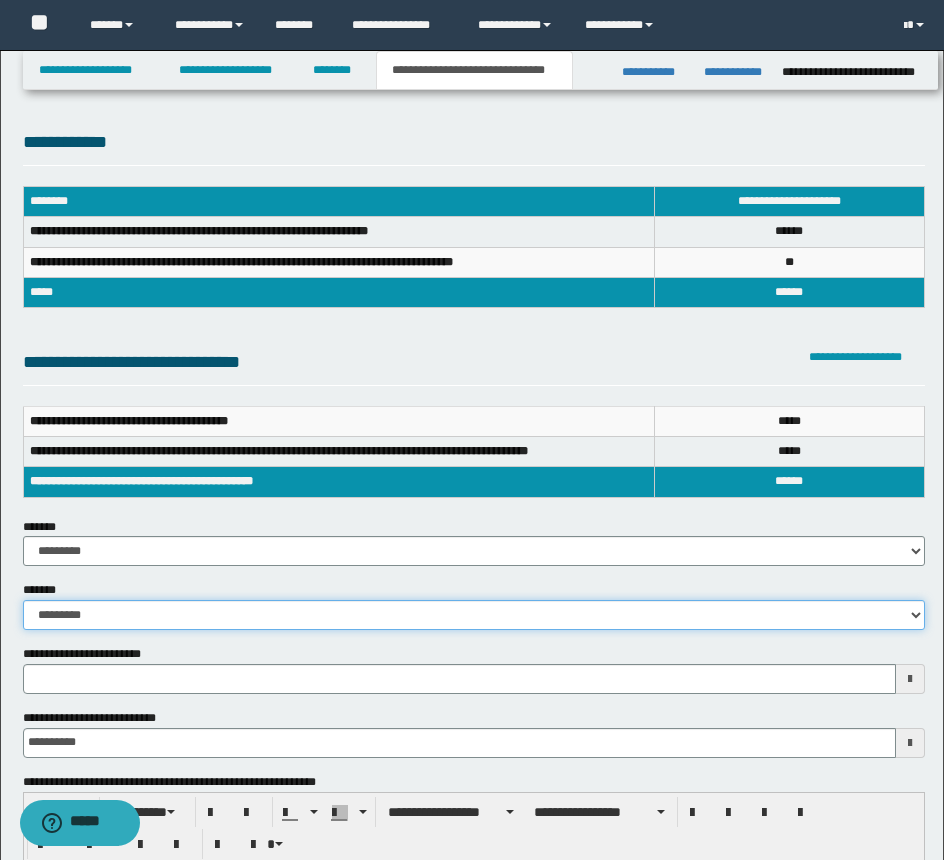 type 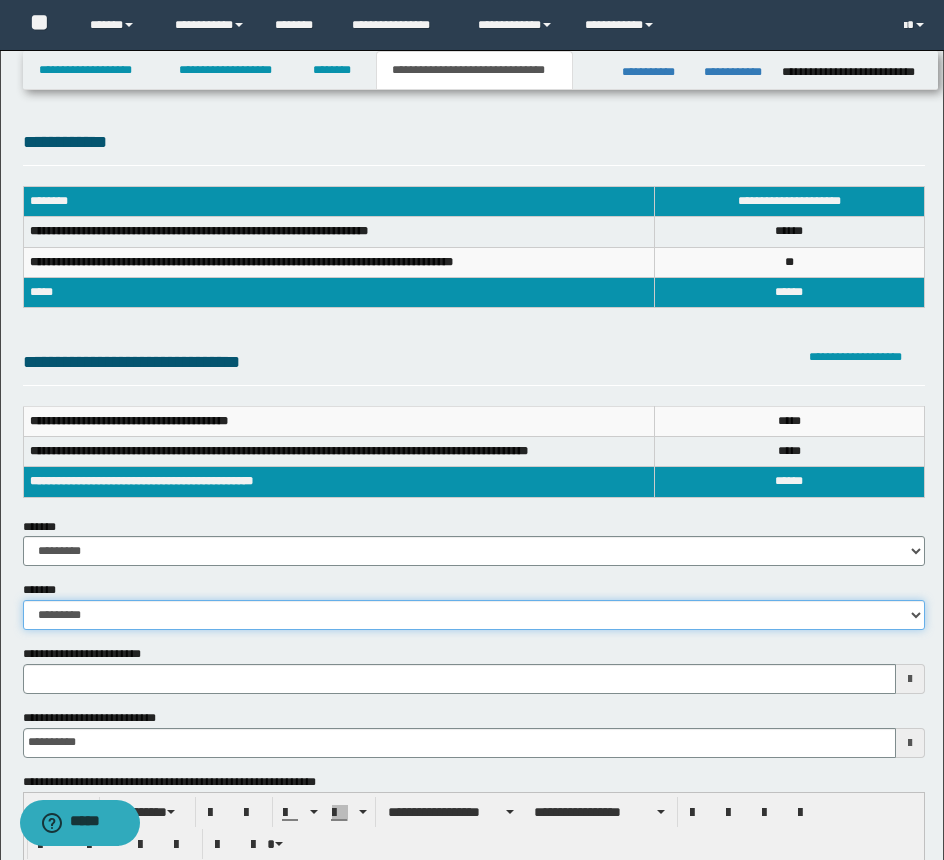 select on "*" 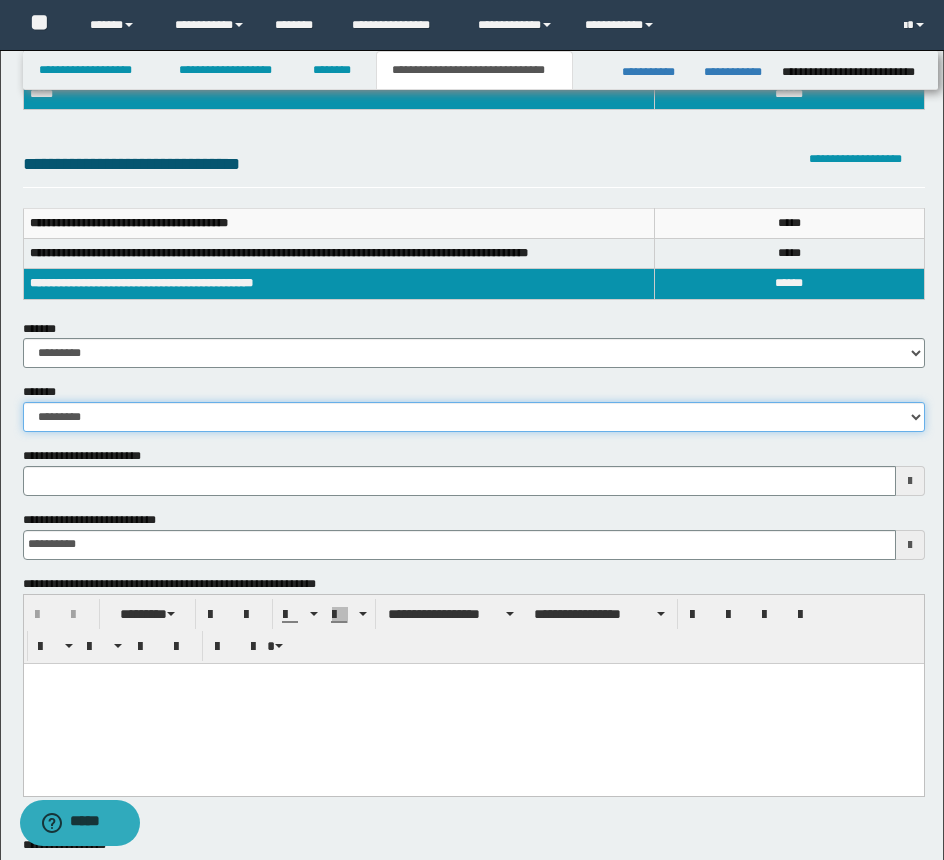 scroll, scrollTop: 200, scrollLeft: 0, axis: vertical 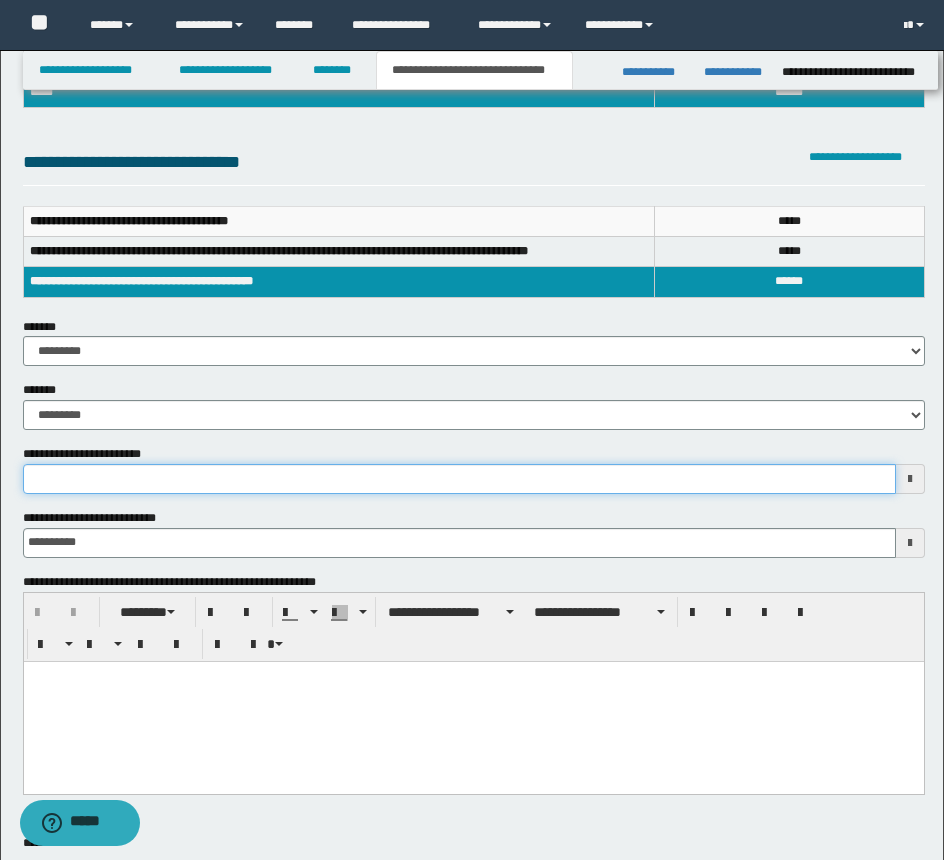 click on "**********" at bounding box center [459, 479] 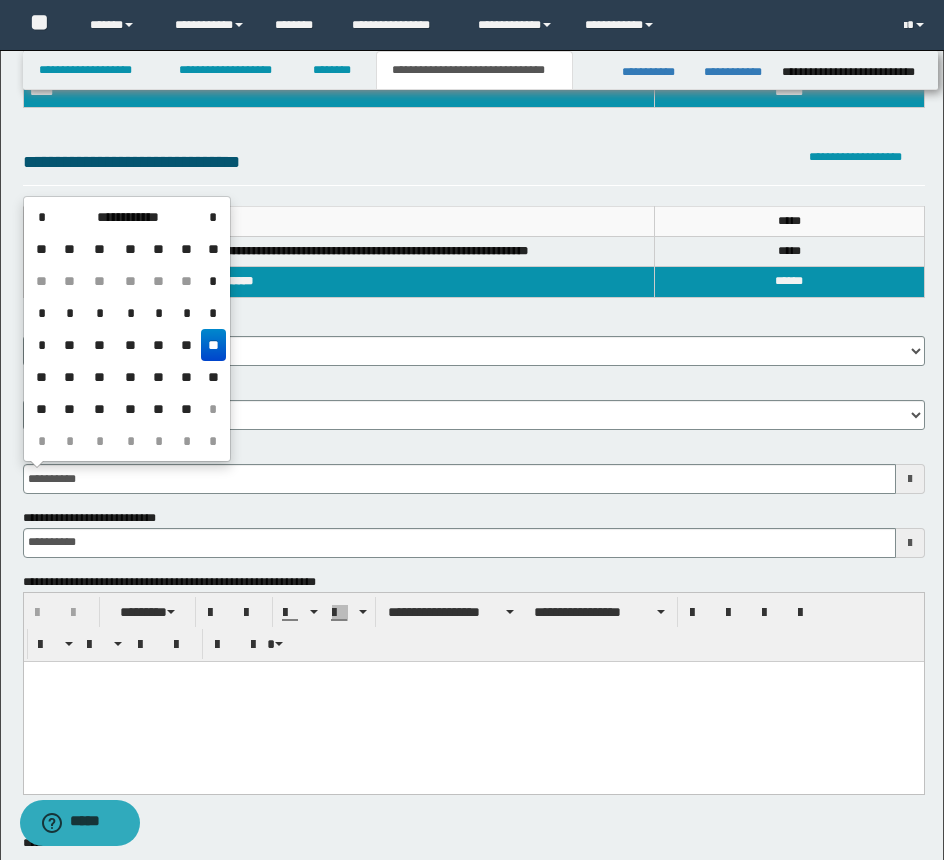 click on "**" at bounding box center (213, 345) 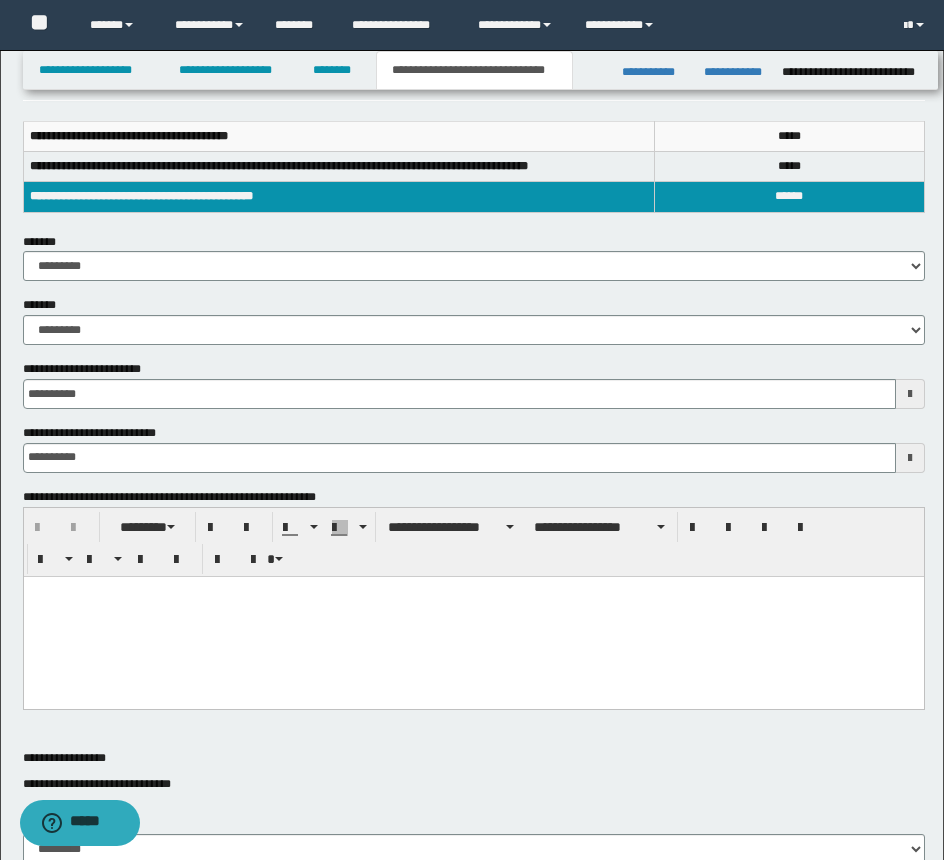 scroll, scrollTop: 400, scrollLeft: 0, axis: vertical 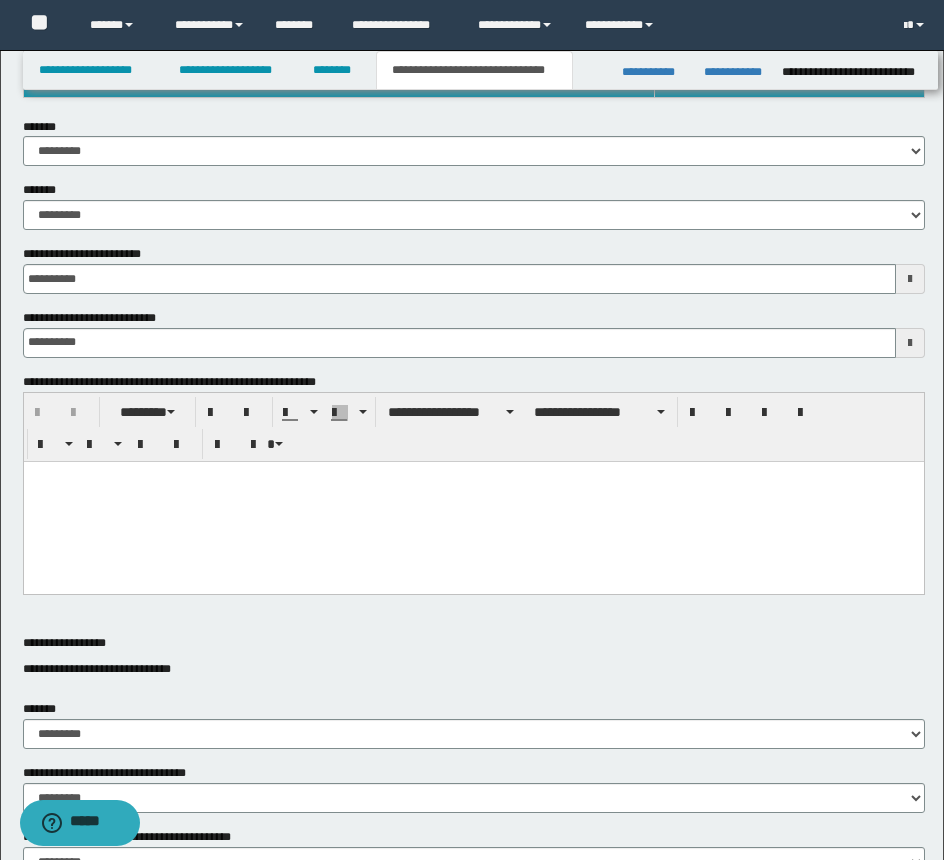 click at bounding box center (473, 501) 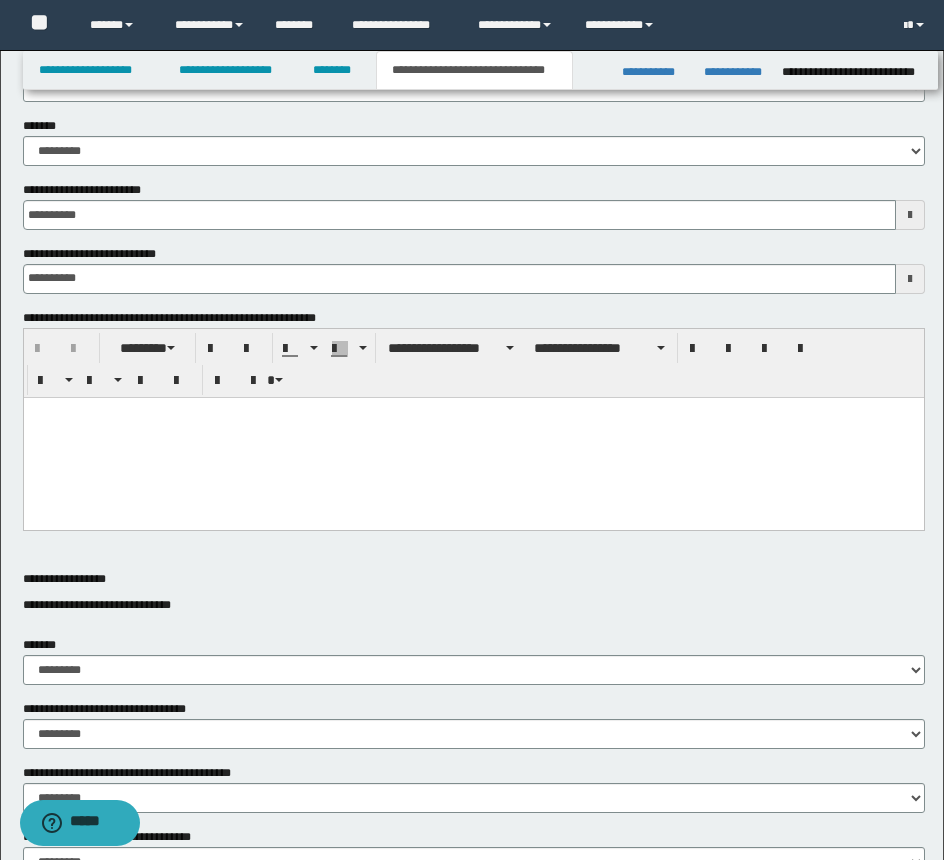scroll, scrollTop: 500, scrollLeft: 0, axis: vertical 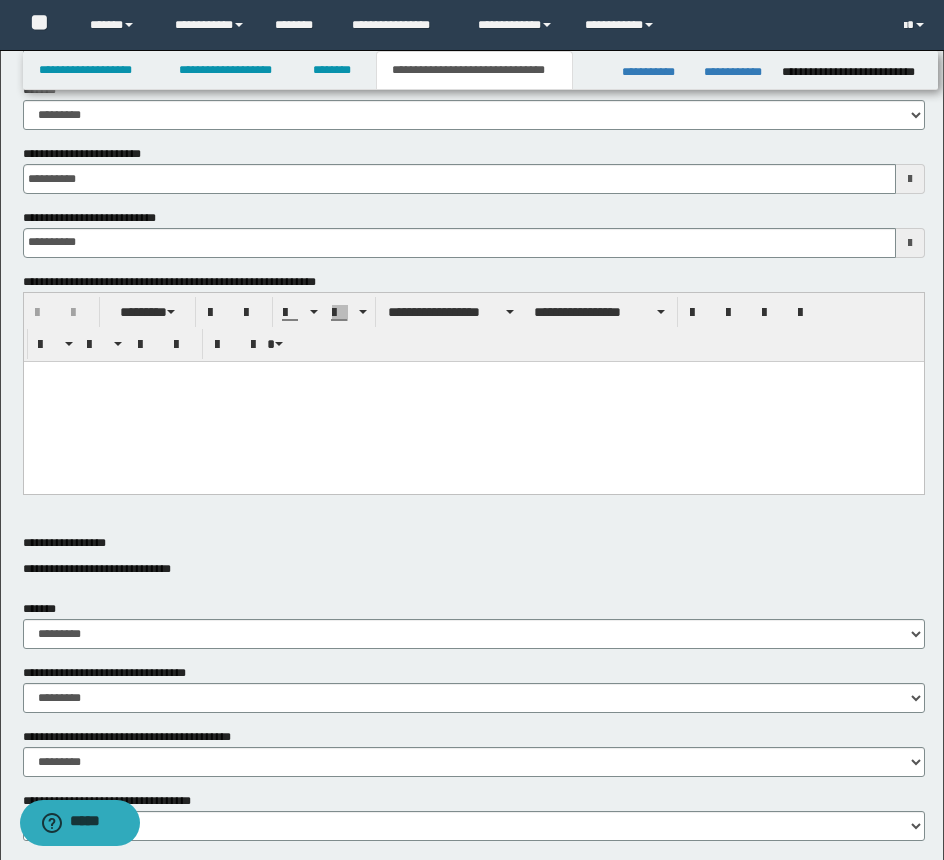 drag, startPoint x: 387, startPoint y: 423, endPoint x: 462, endPoint y: 434, distance: 75.802376 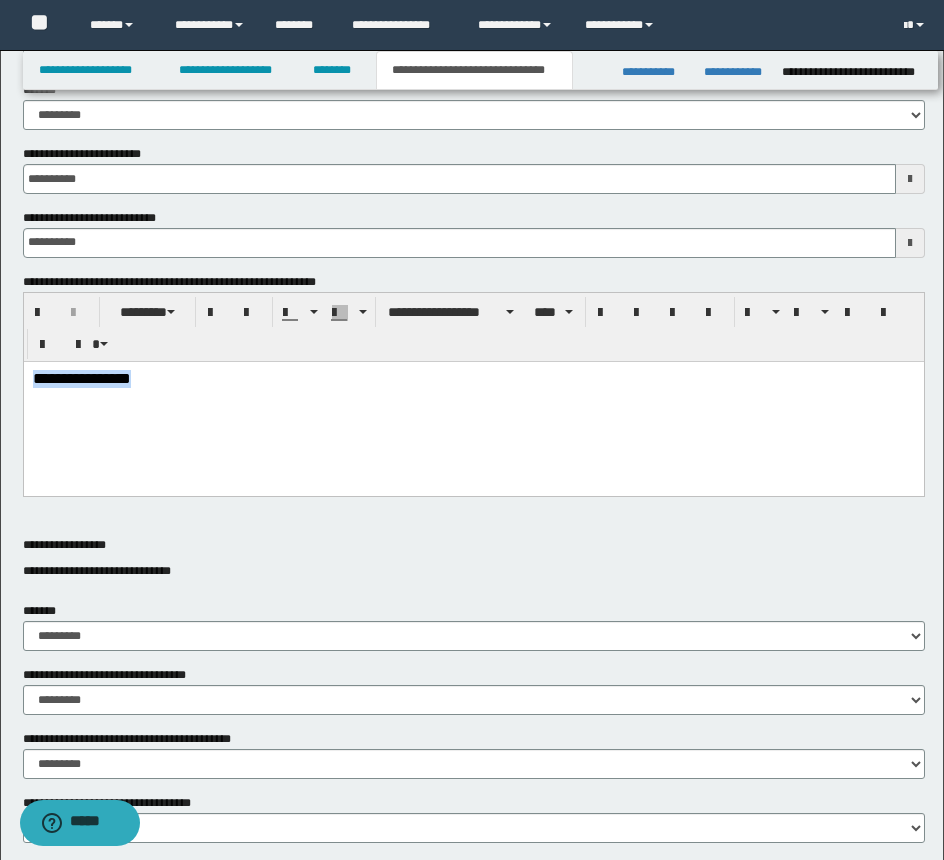 drag, startPoint x: 360, startPoint y: 418, endPoint x: -41, endPoint y: 313, distance: 414.519 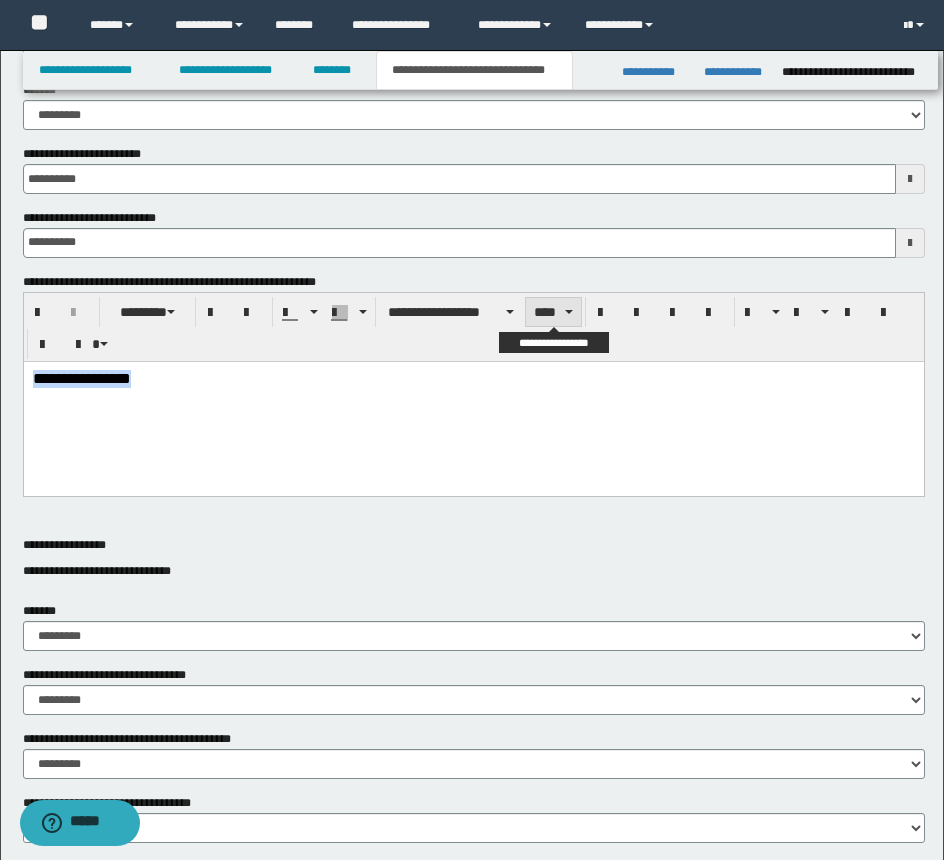 click on "****" at bounding box center [553, 312] 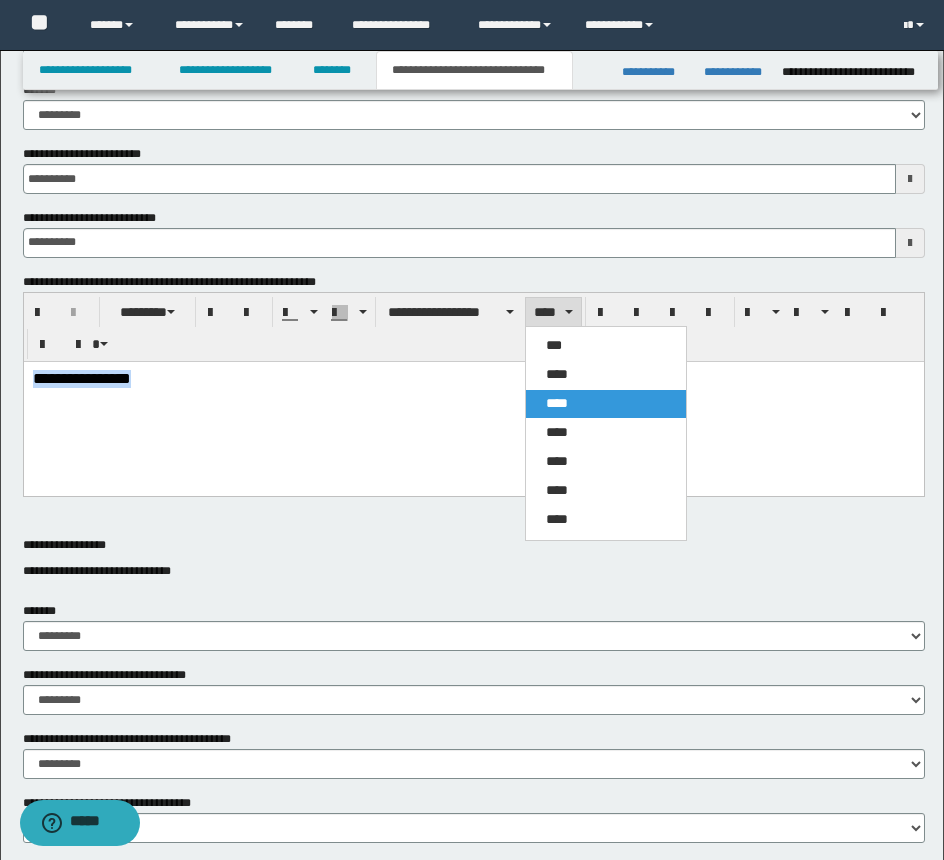 click on "****" at bounding box center [606, 375] 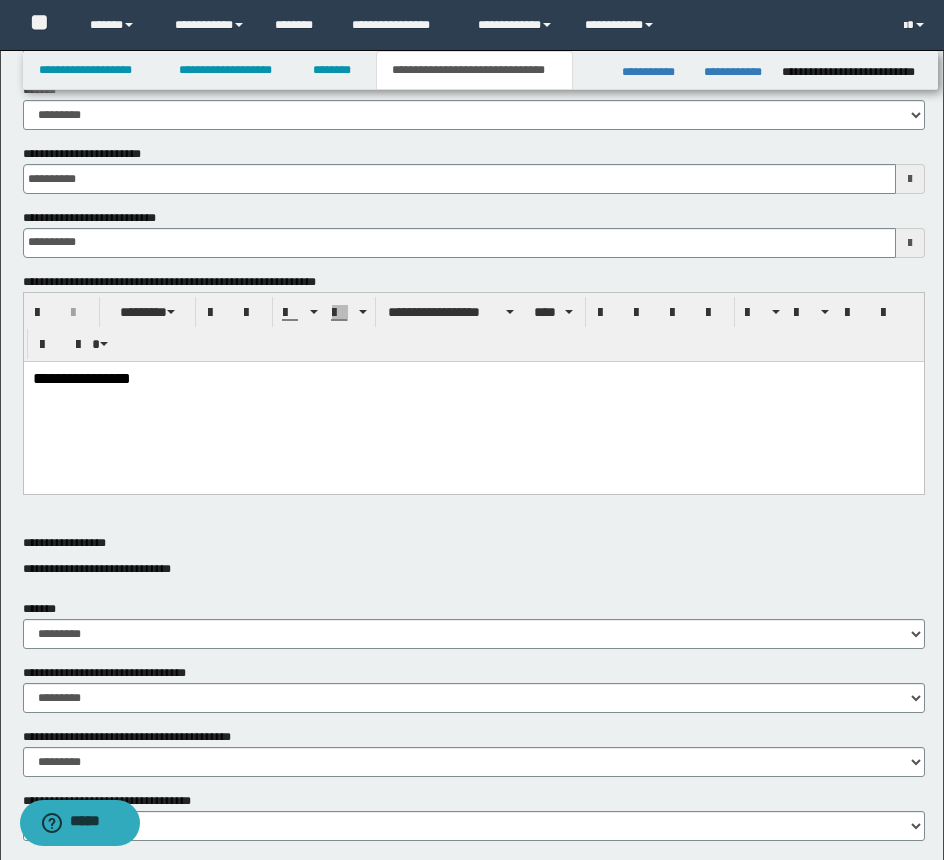 click on "**********" at bounding box center (473, 403) 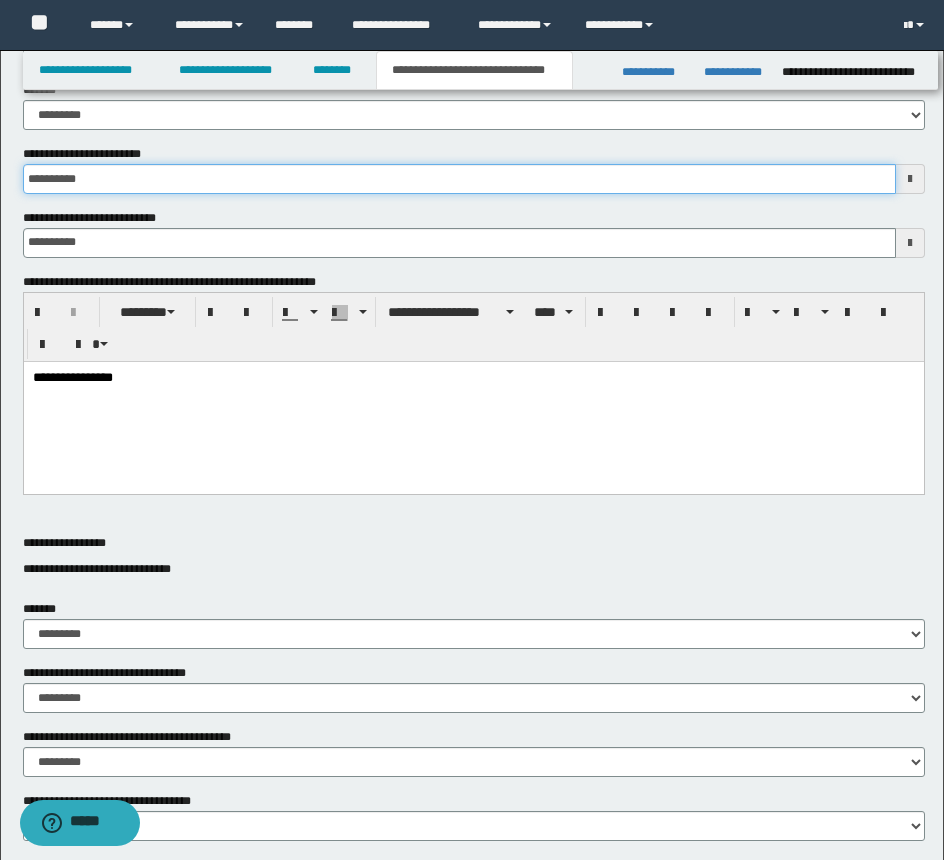 click on "**********" at bounding box center [459, 179] 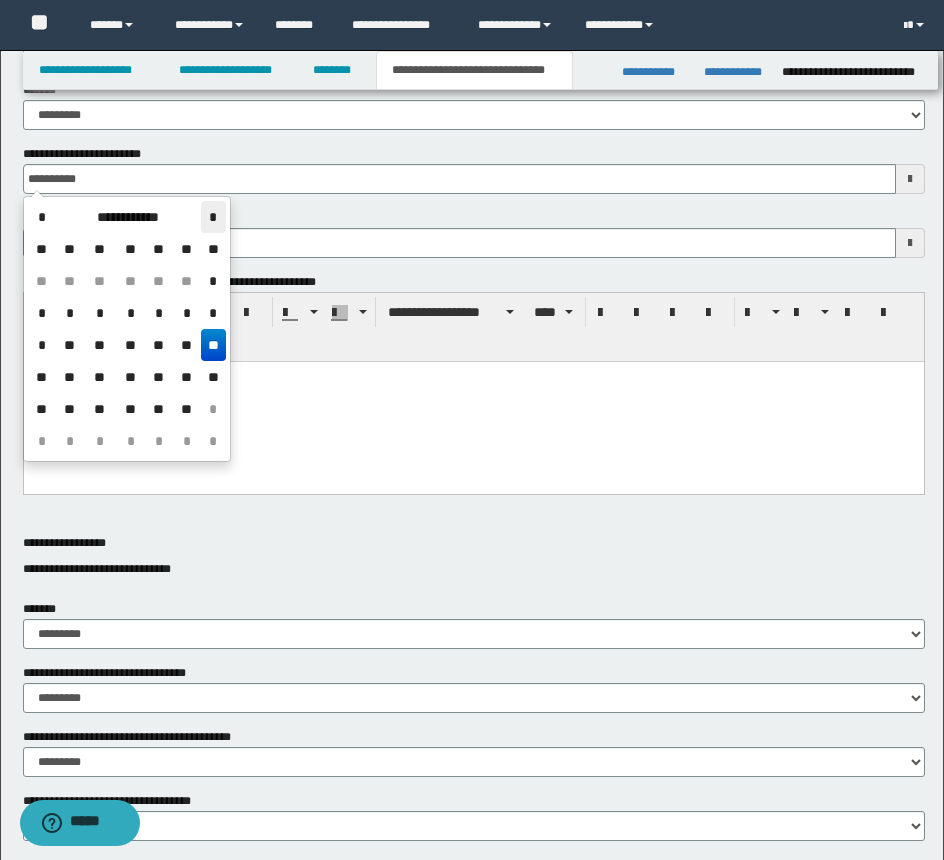 click on "*" at bounding box center [213, 217] 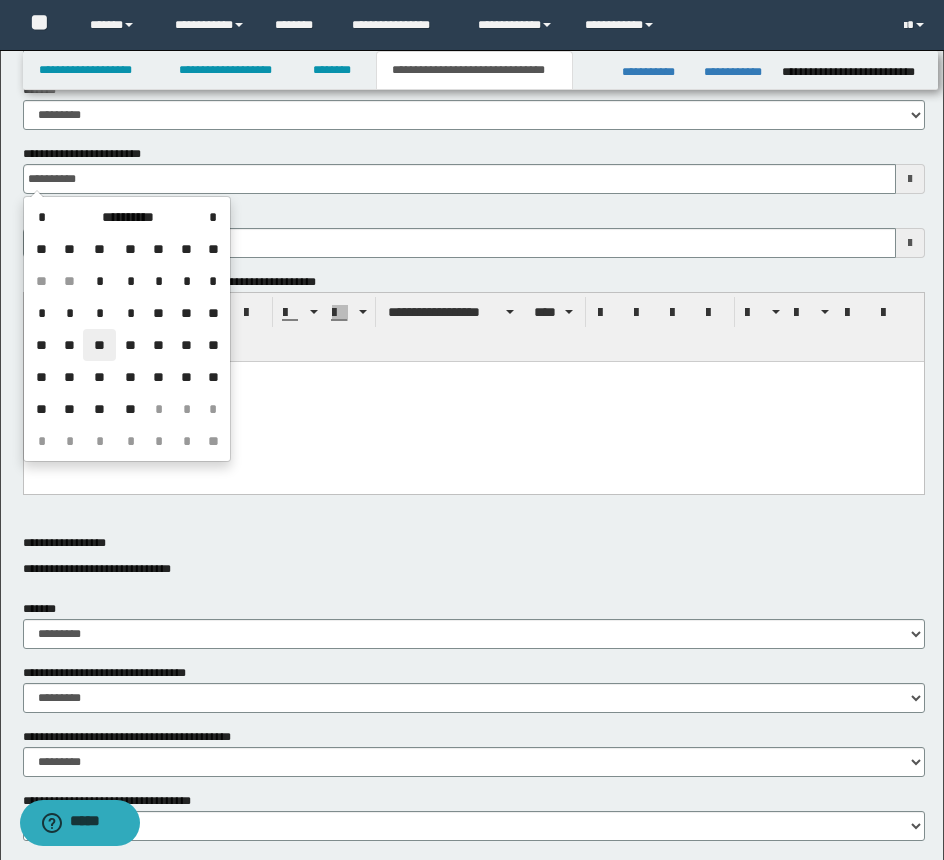 click on "**" at bounding box center [99, 345] 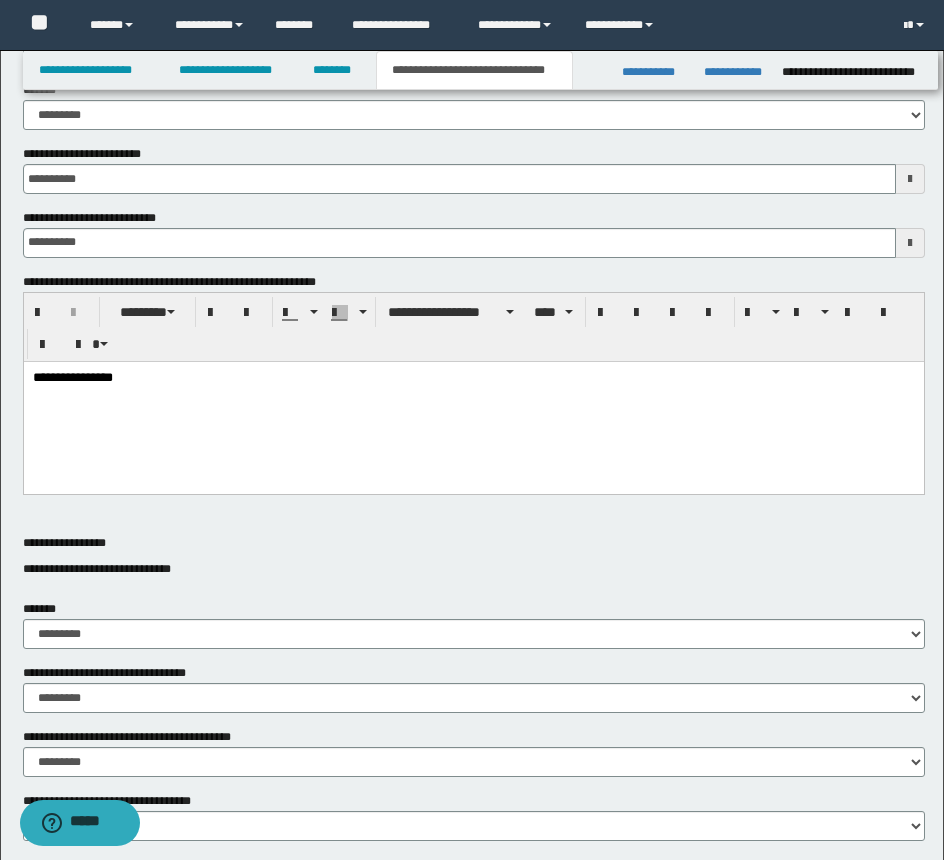click on "**********" at bounding box center (473, 376) 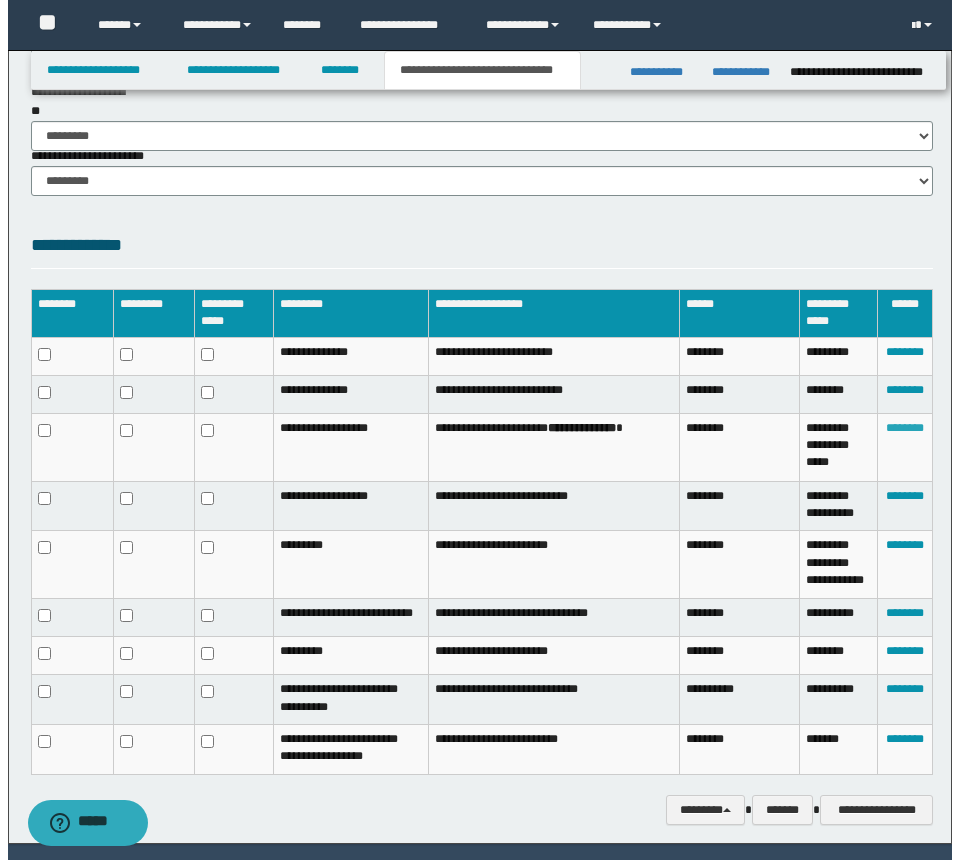 scroll, scrollTop: 1526, scrollLeft: 0, axis: vertical 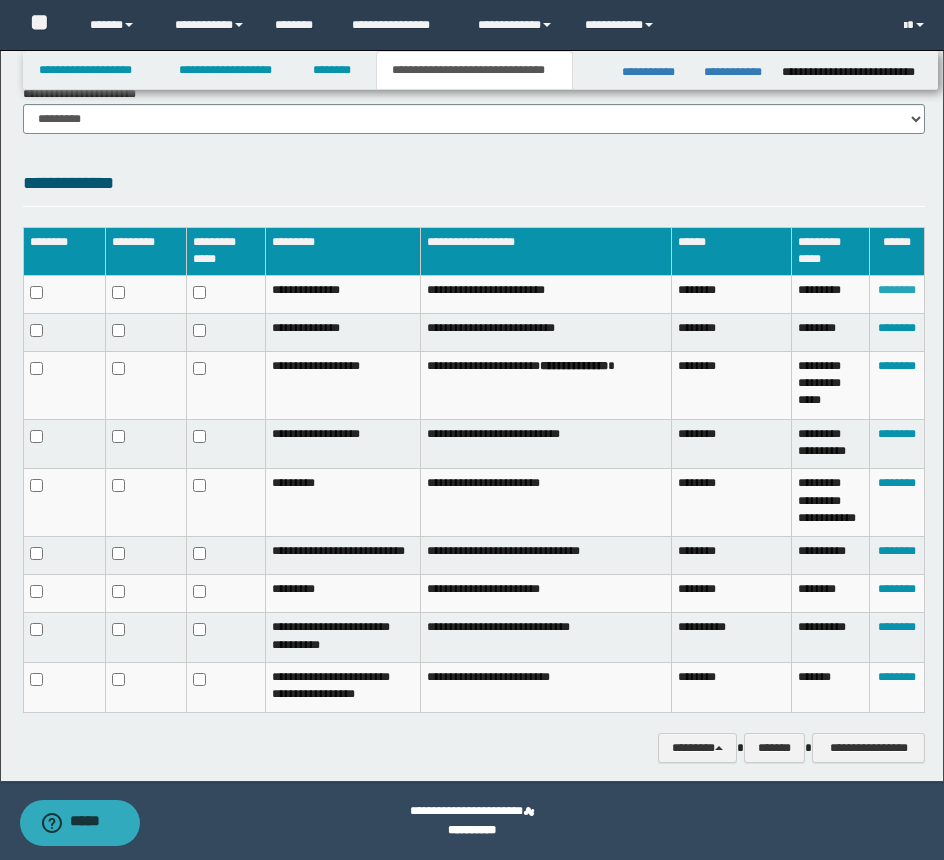 click on "********" at bounding box center (897, 290) 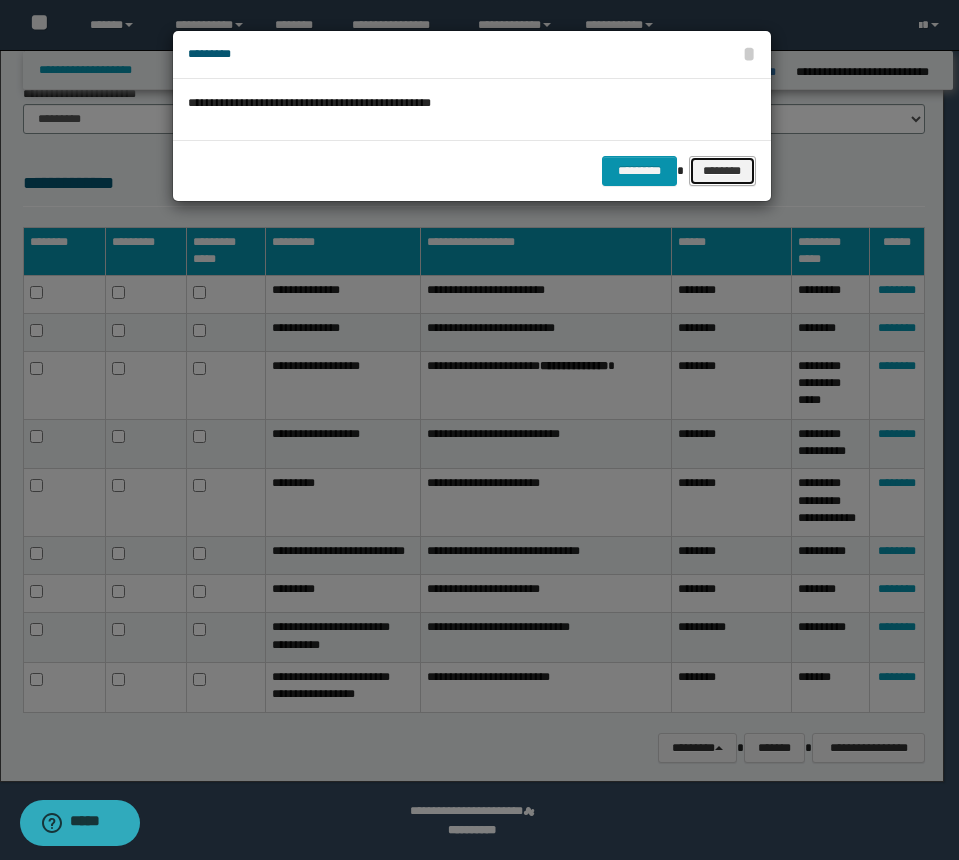 click on "********" at bounding box center (722, 171) 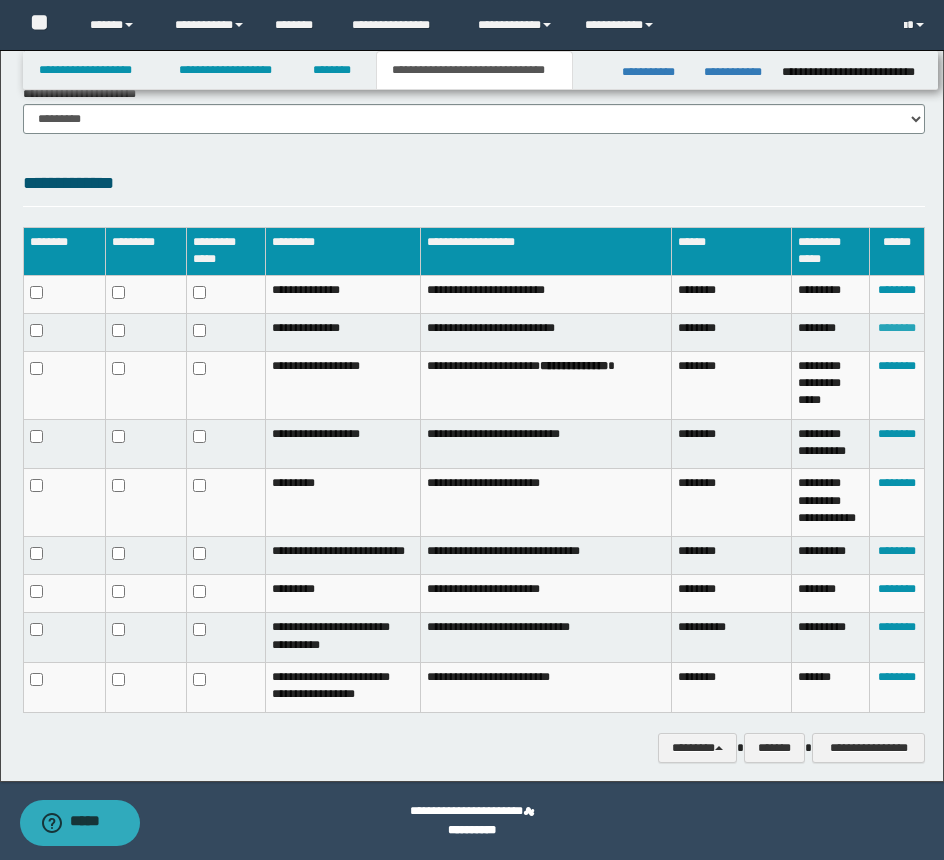 click on "********" at bounding box center (897, 328) 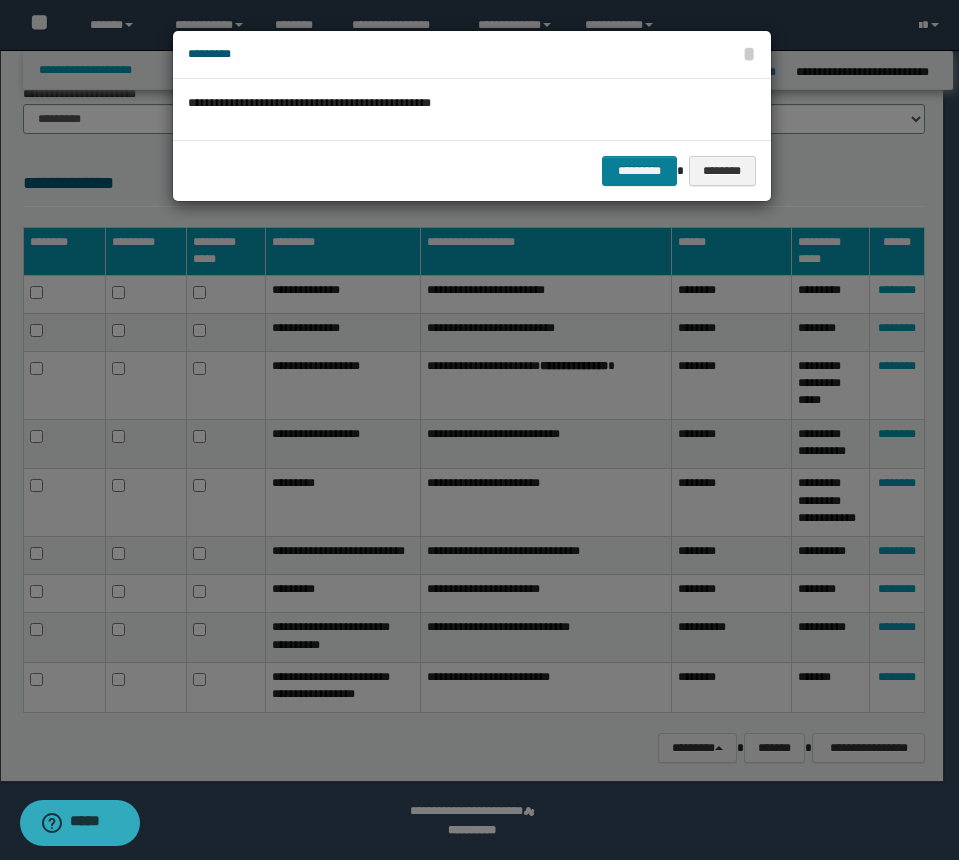 click on "*********" at bounding box center [639, 171] 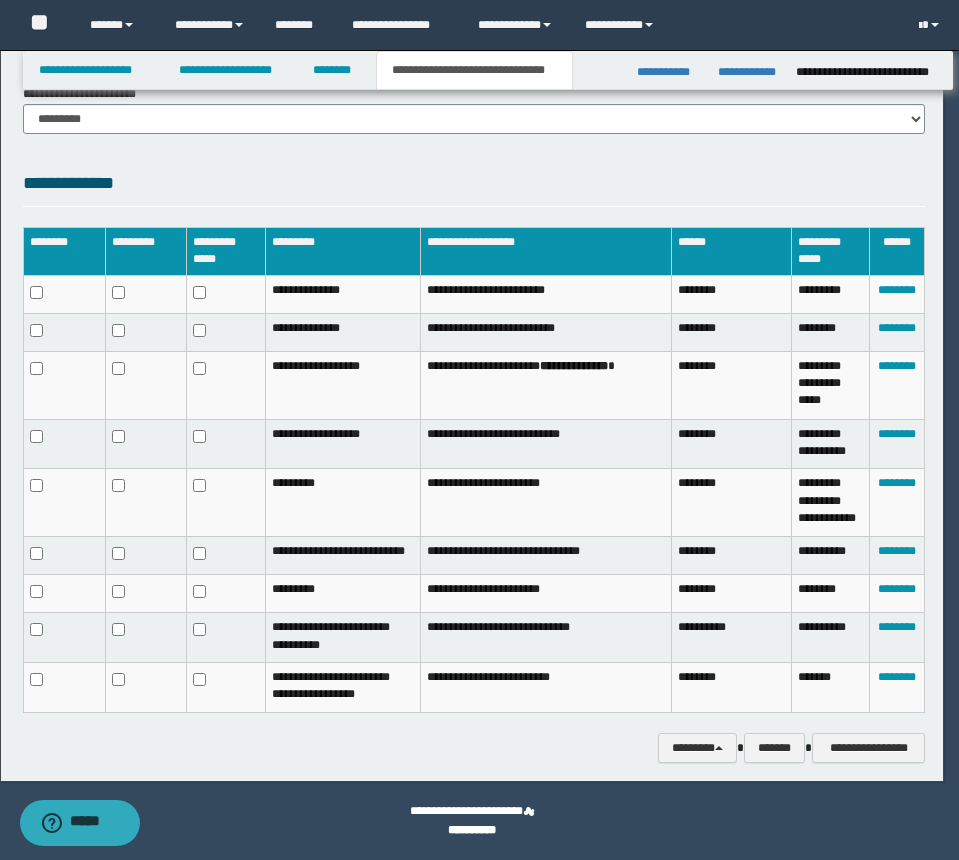 scroll, scrollTop: 1511, scrollLeft: 0, axis: vertical 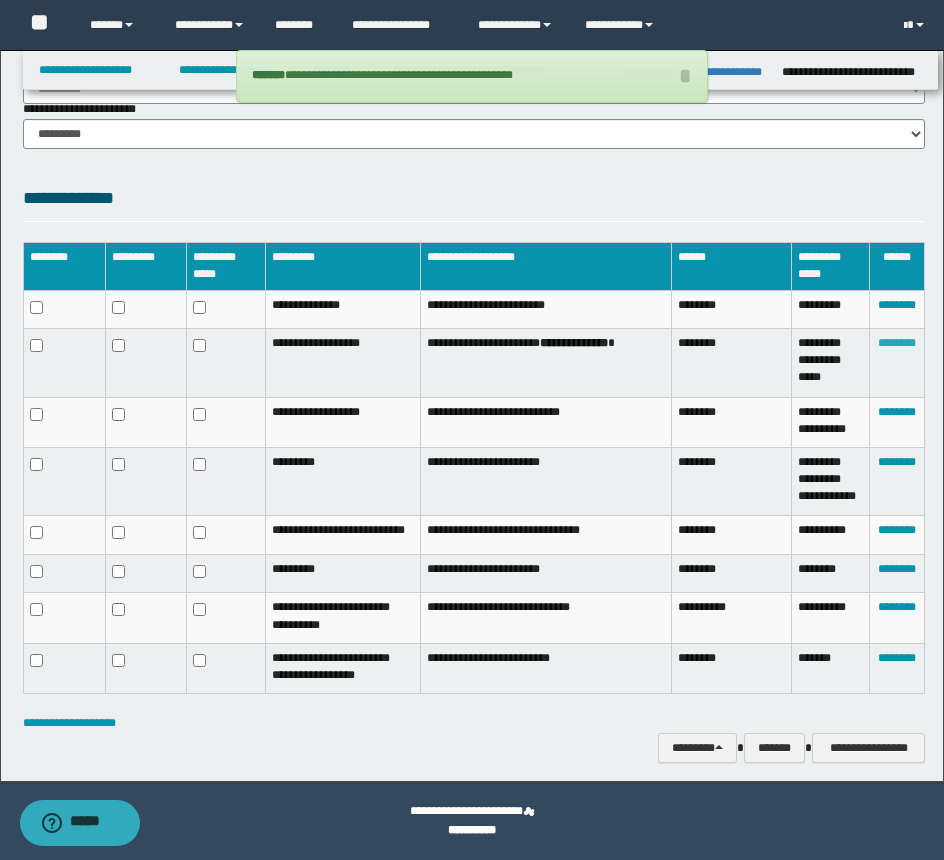 click on "********" at bounding box center (897, 343) 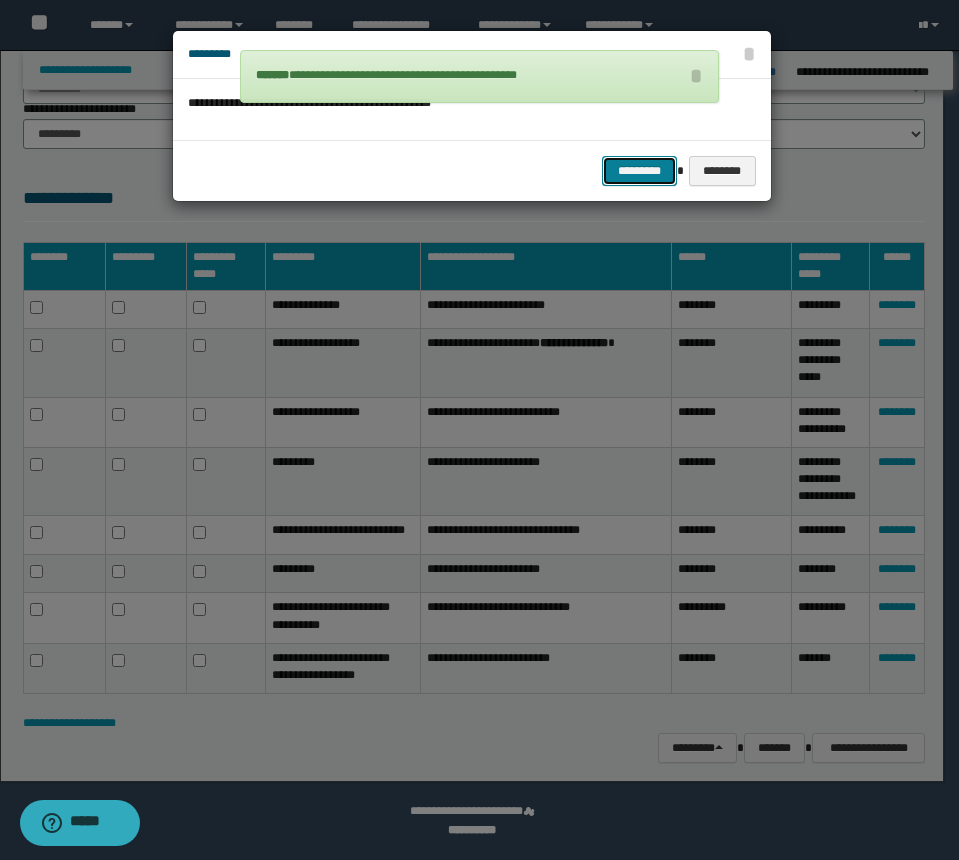 click on "*********" at bounding box center [639, 171] 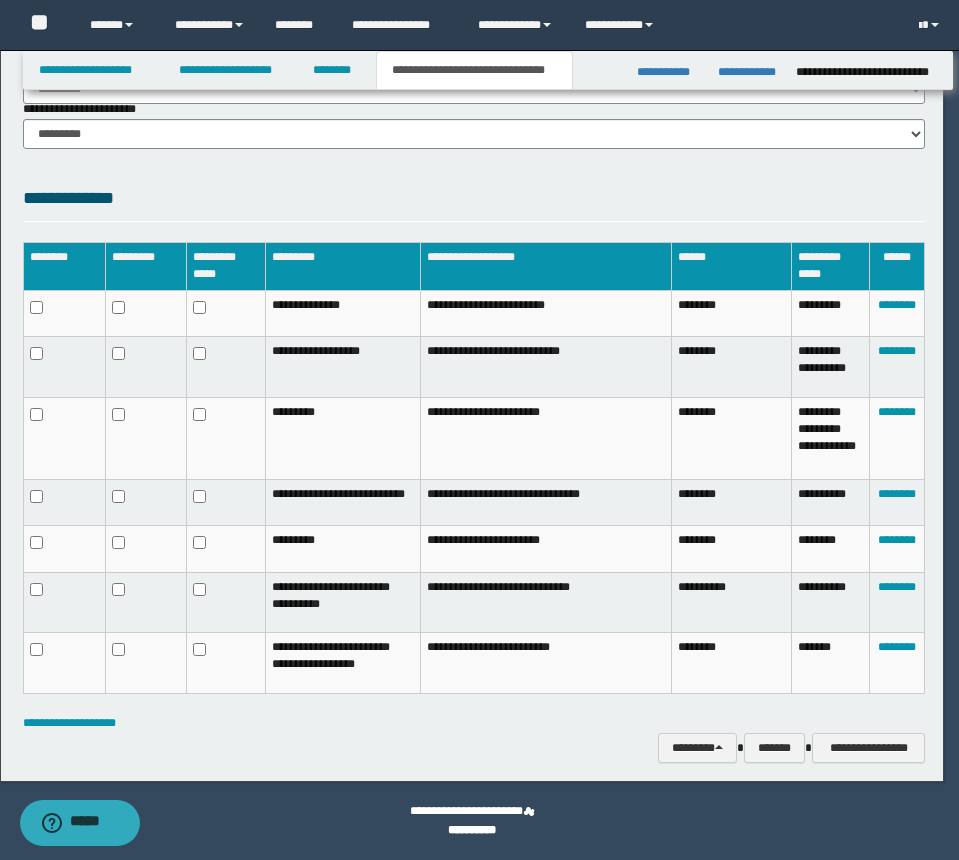 scroll, scrollTop: 1446, scrollLeft: 0, axis: vertical 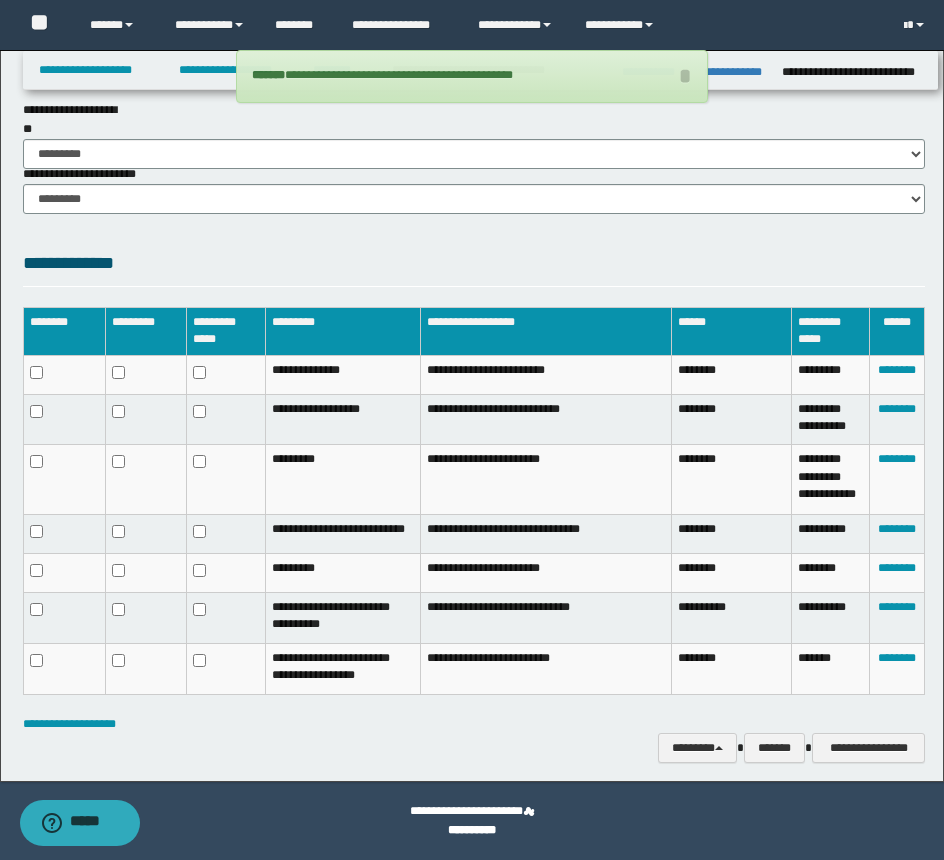 click at bounding box center (64, 374) 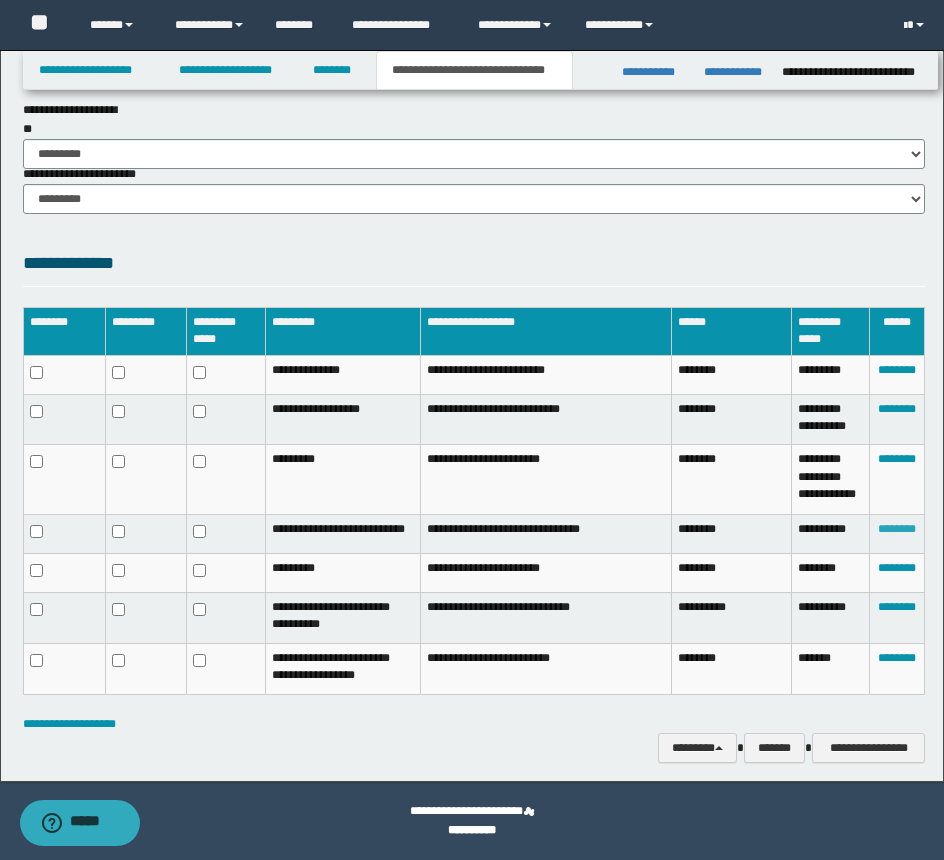 click on "********" at bounding box center (897, 529) 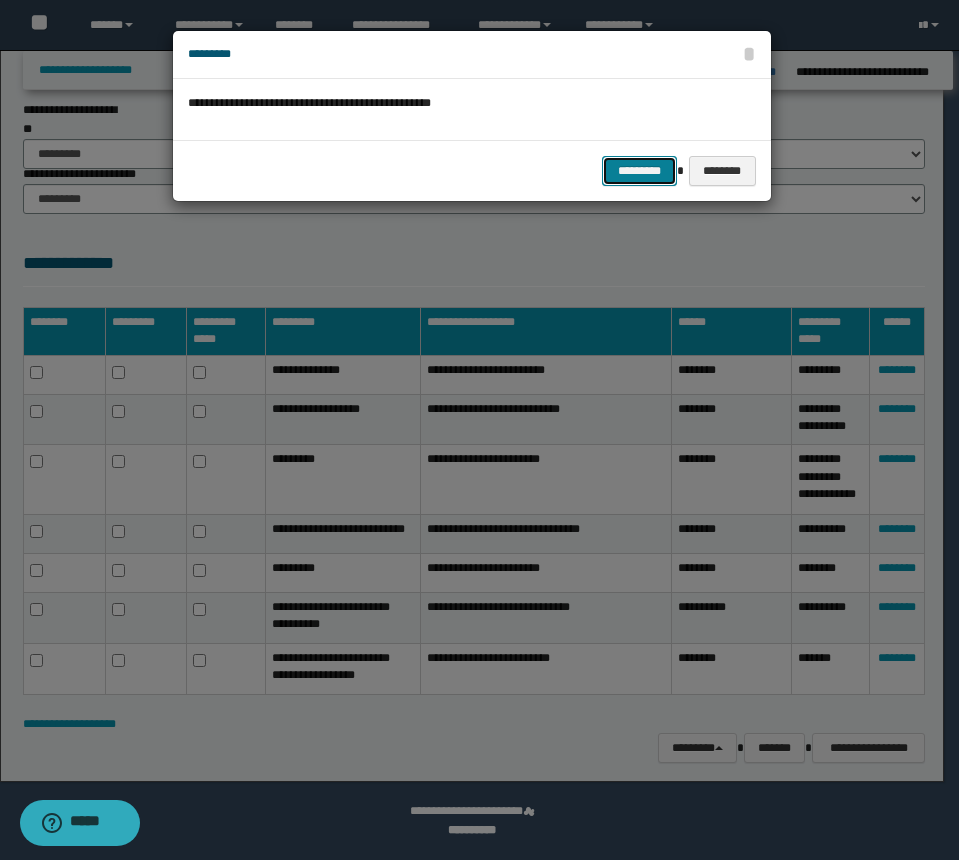 click on "*********" at bounding box center [639, 171] 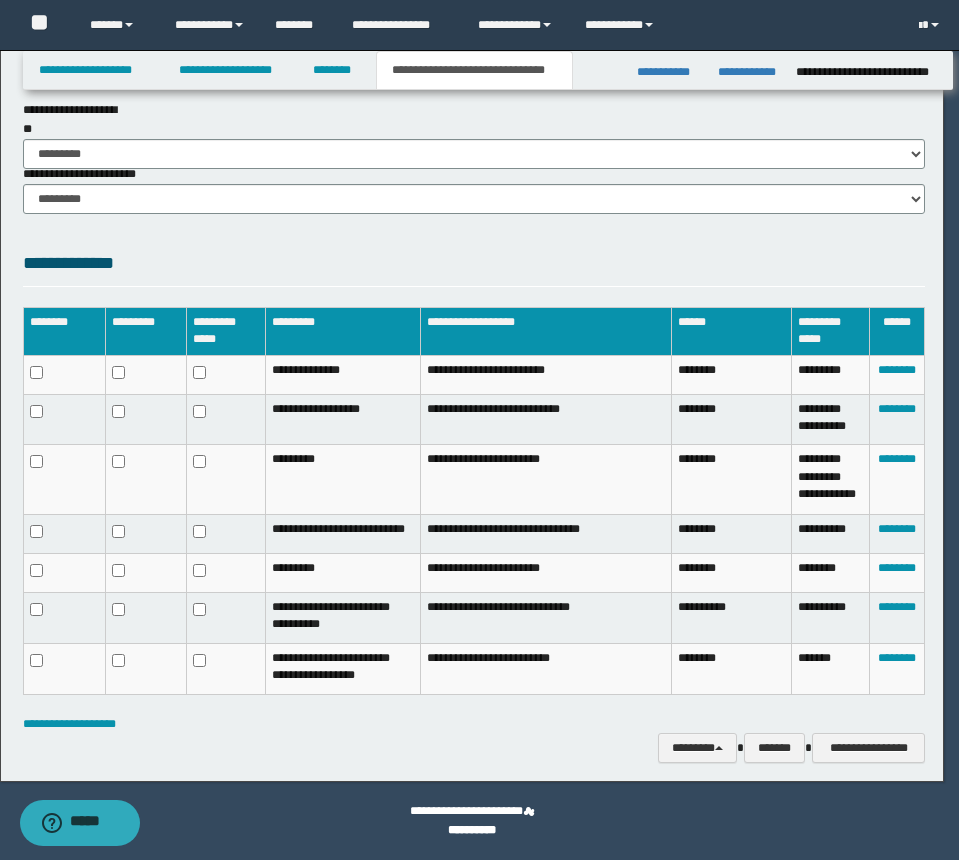 scroll, scrollTop: 1399, scrollLeft: 0, axis: vertical 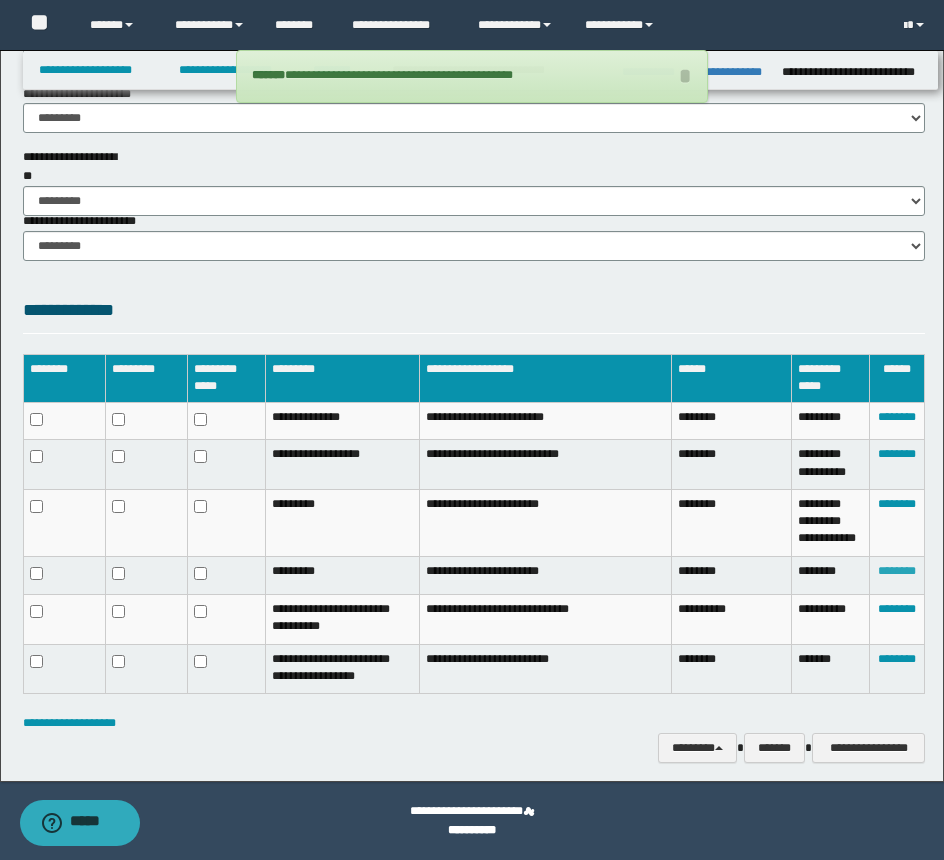 click on "********" at bounding box center [897, 571] 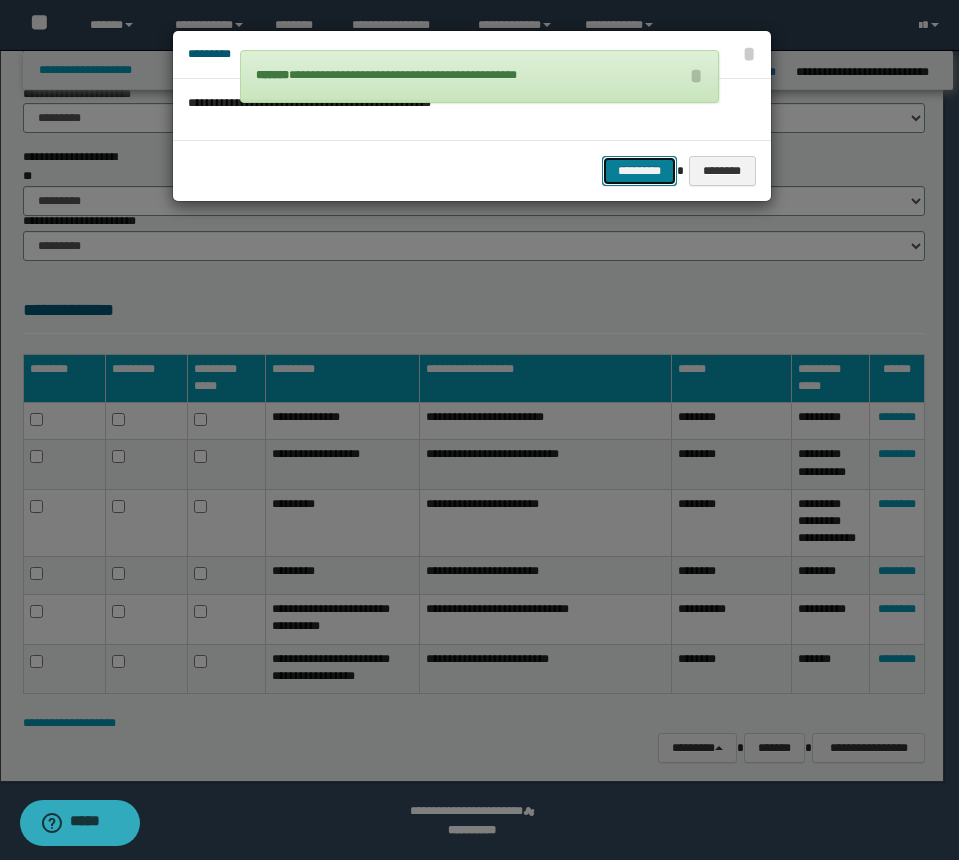 click on "*********" at bounding box center [639, 171] 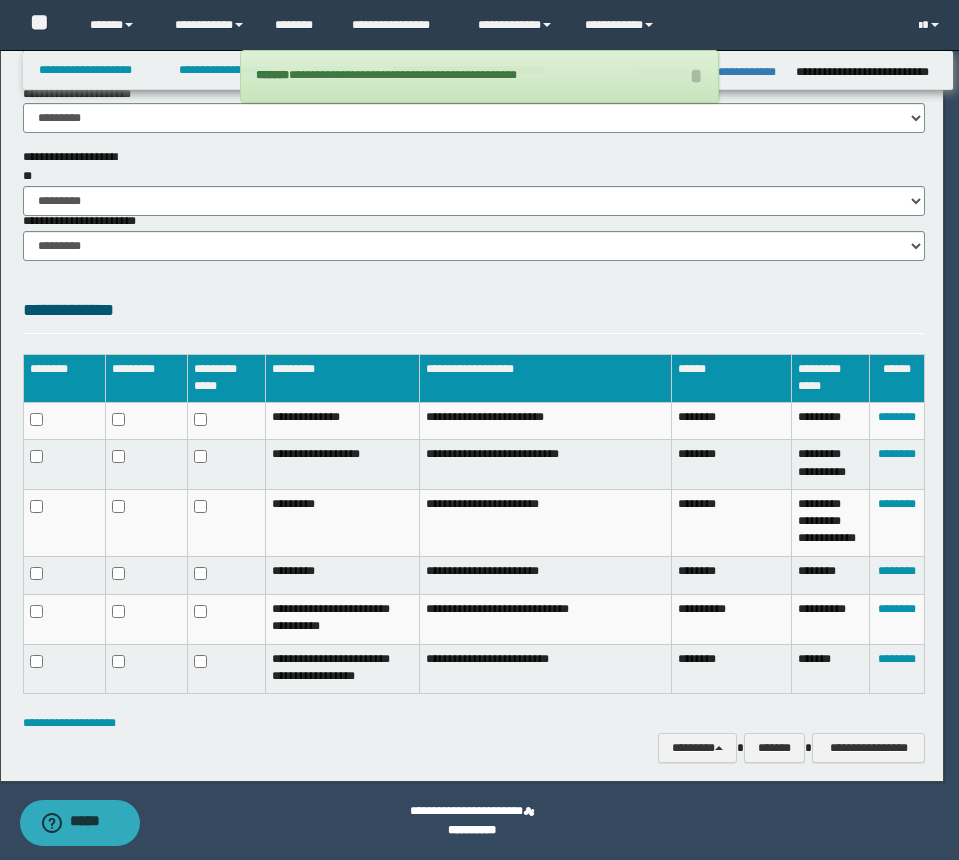 scroll, scrollTop: 1365, scrollLeft: 0, axis: vertical 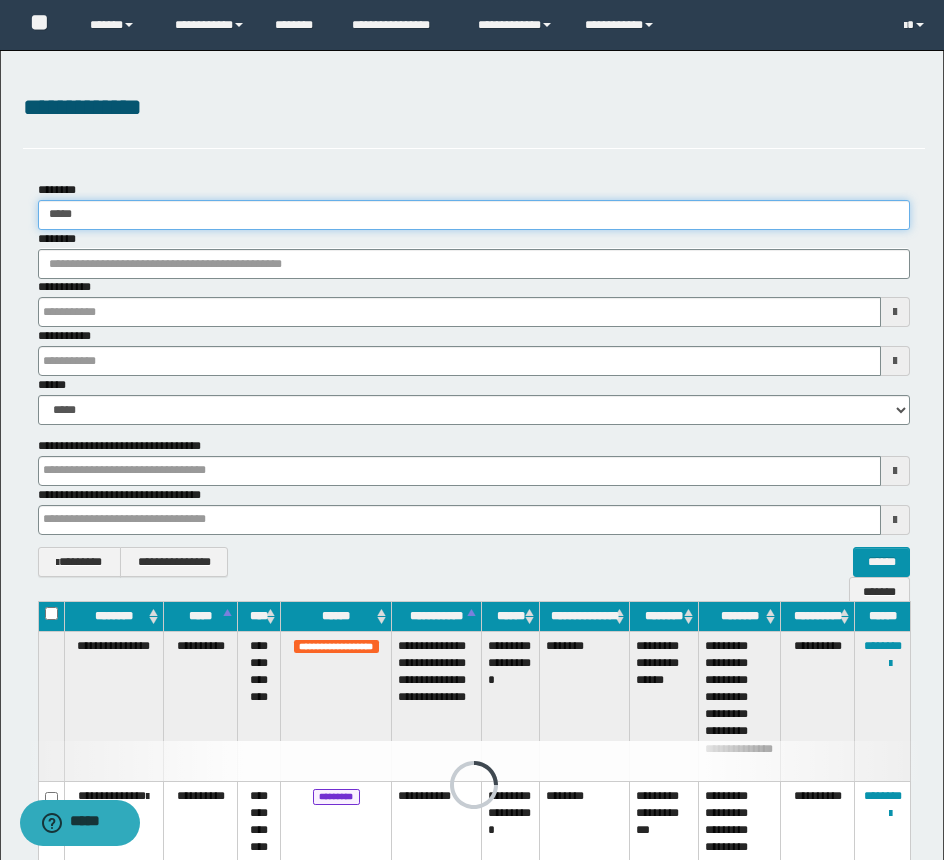 drag, startPoint x: 93, startPoint y: 227, endPoint x: -20, endPoint y: 203, distance: 115.52056 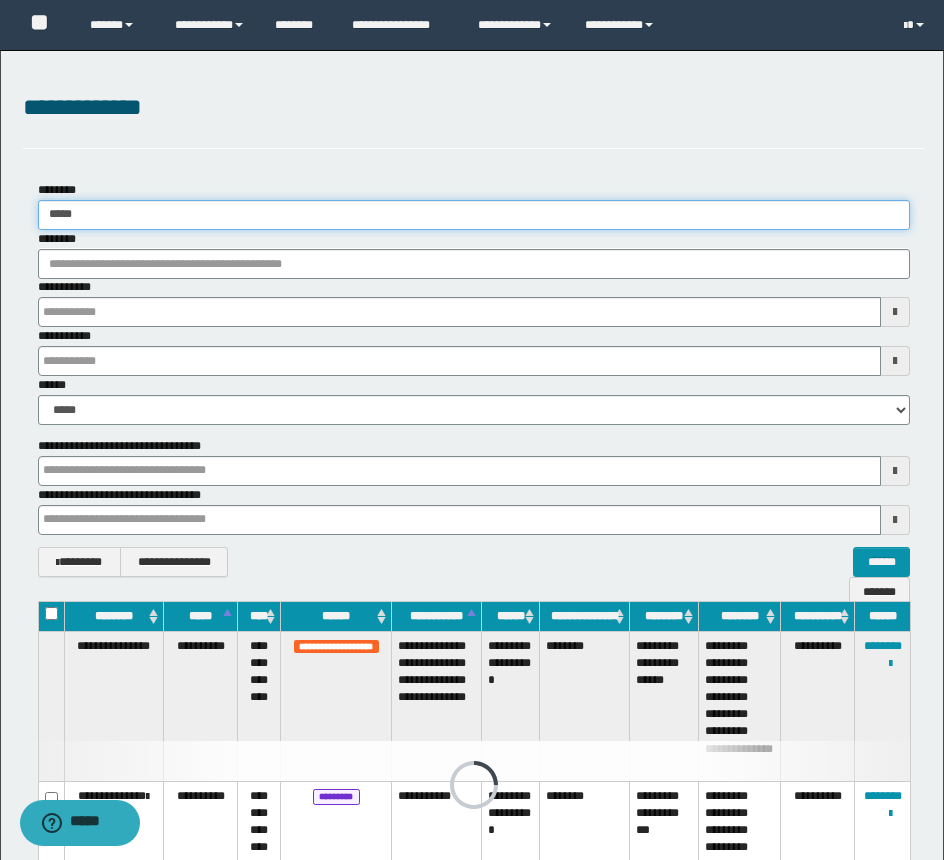 click on "**********" at bounding box center [472, 430] 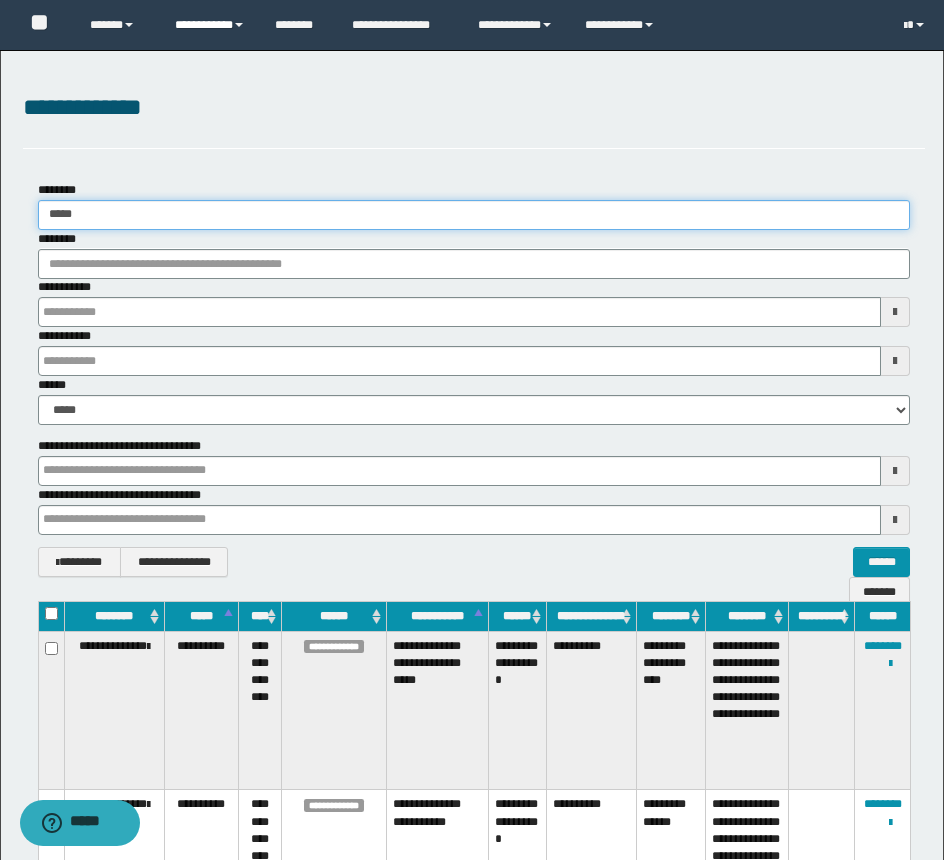 type on "*****" 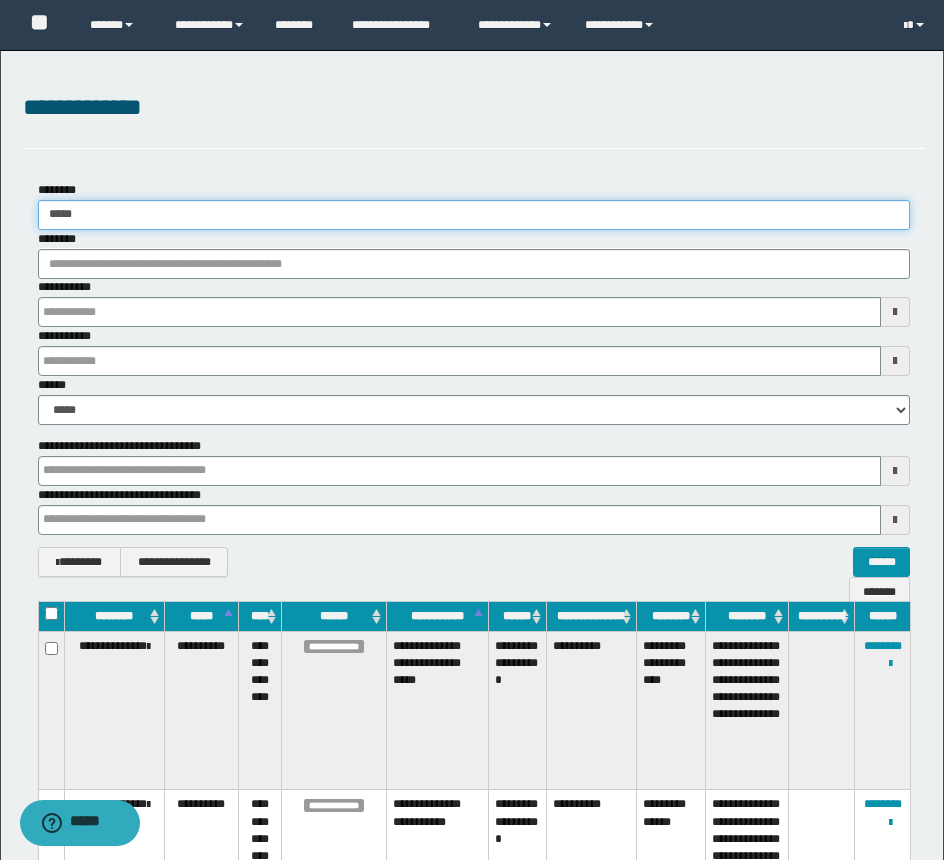 scroll, scrollTop: 248, scrollLeft: 0, axis: vertical 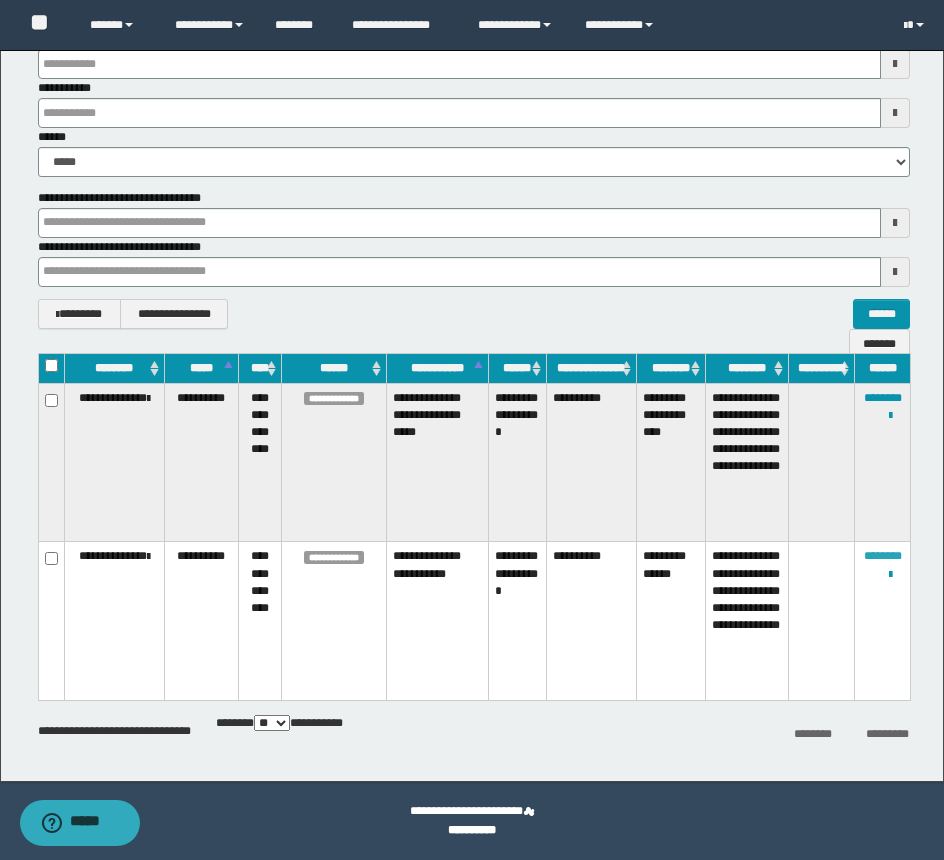 click on "********" at bounding box center [883, 556] 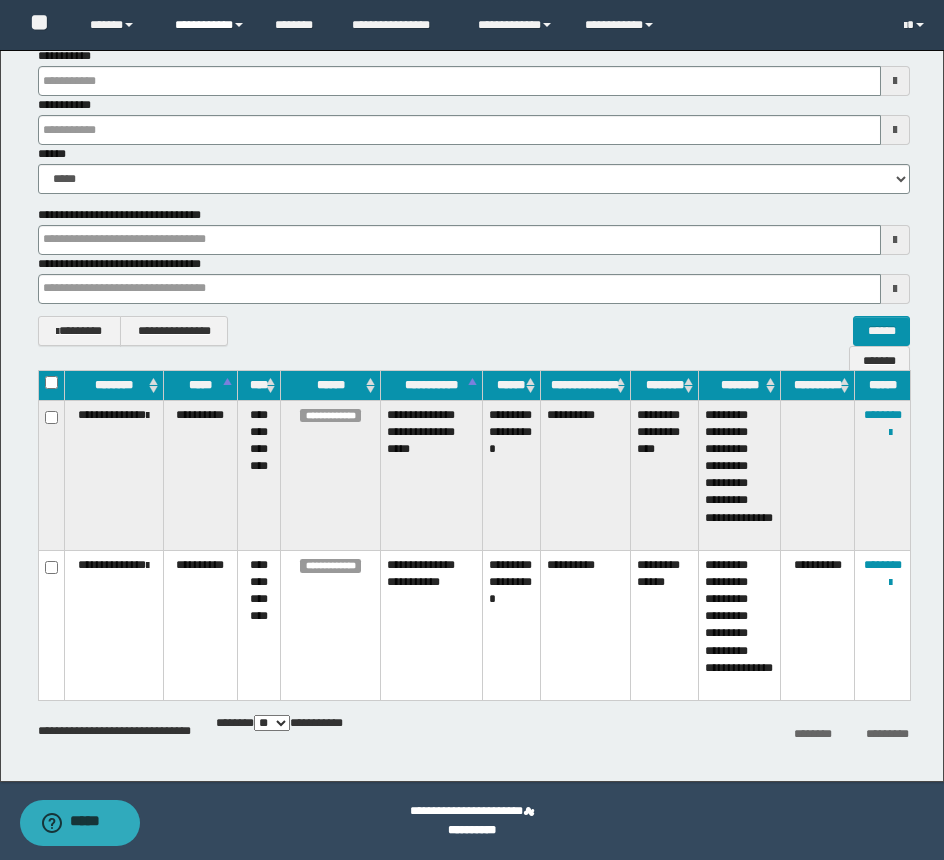 scroll, scrollTop: 231, scrollLeft: 0, axis: vertical 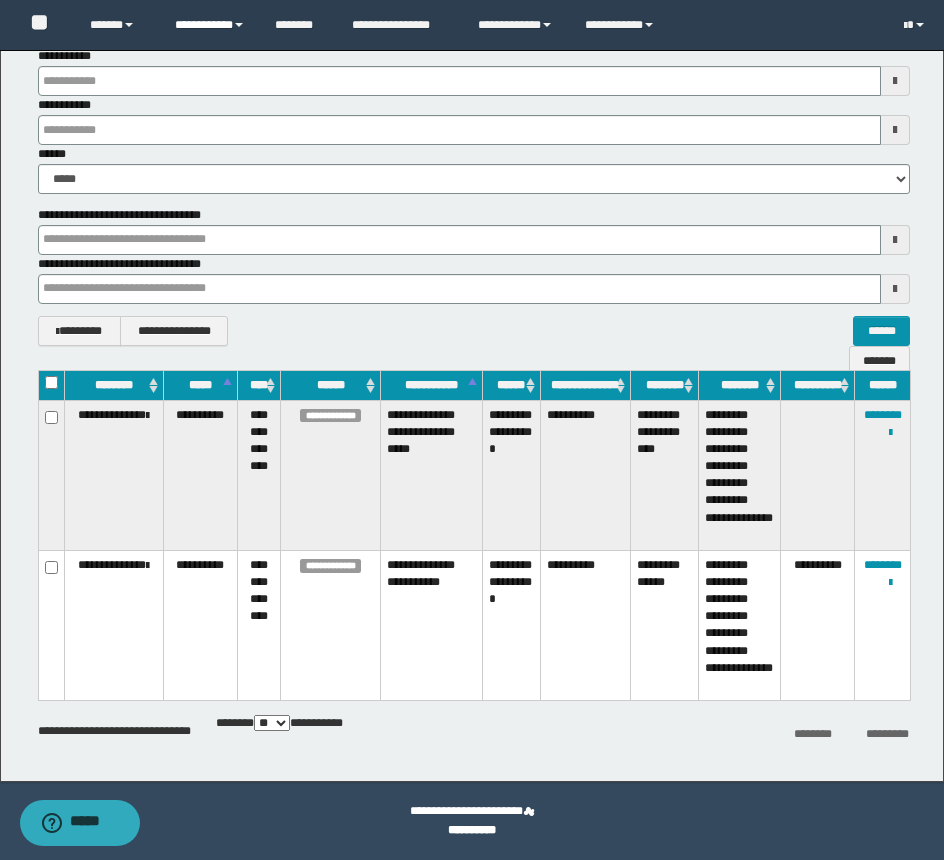 click on "**********" at bounding box center [210, 25] 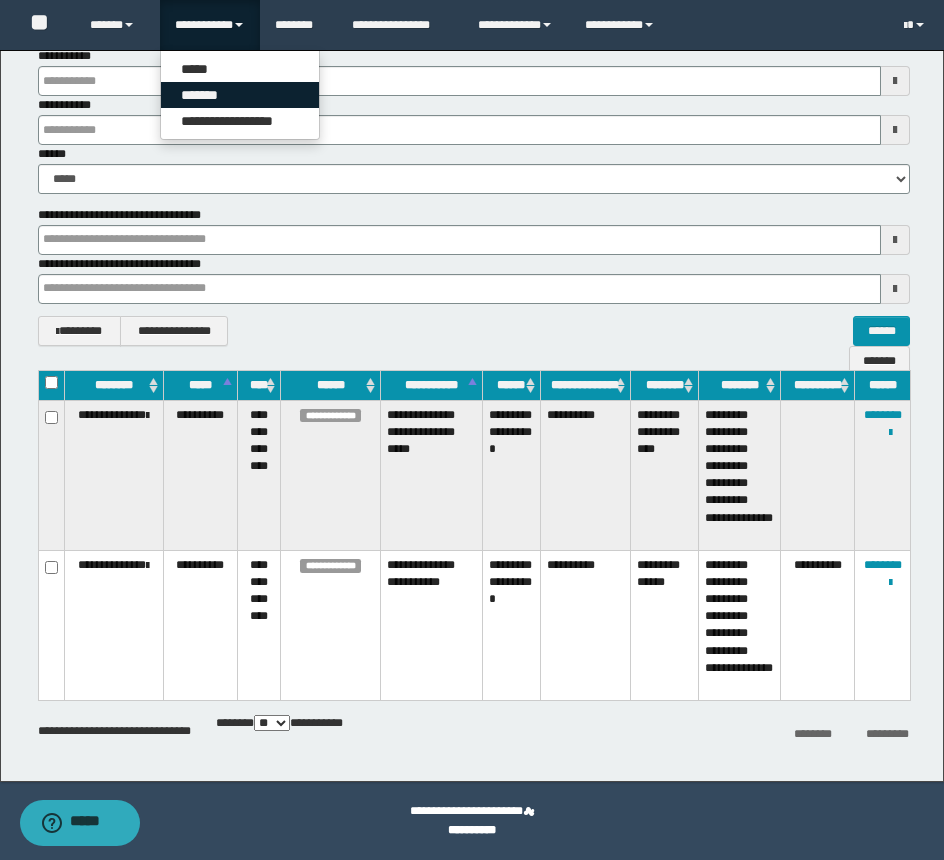 click on "*******" at bounding box center [240, 95] 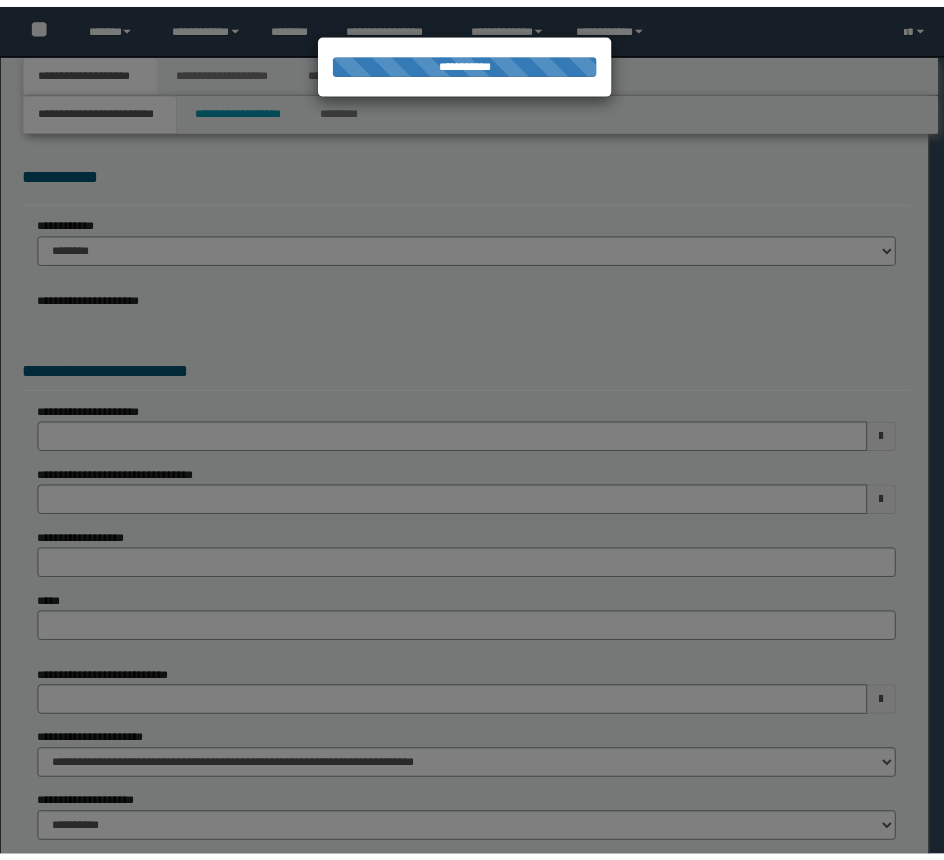 scroll, scrollTop: 0, scrollLeft: 0, axis: both 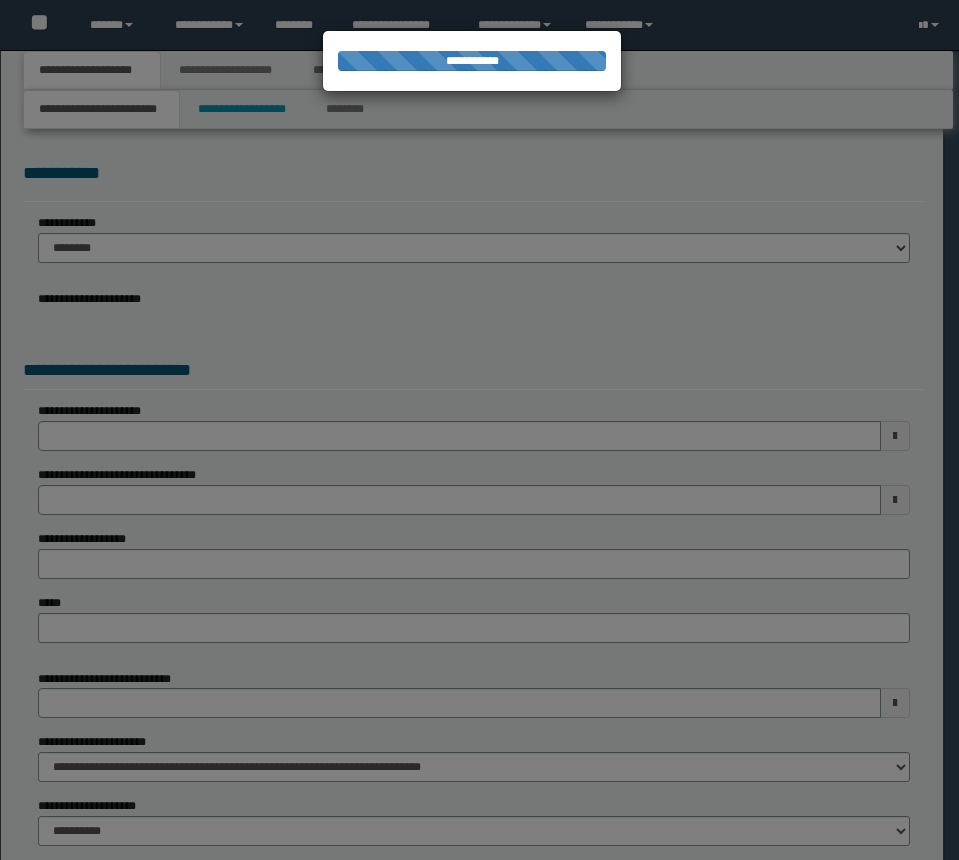 select on "*" 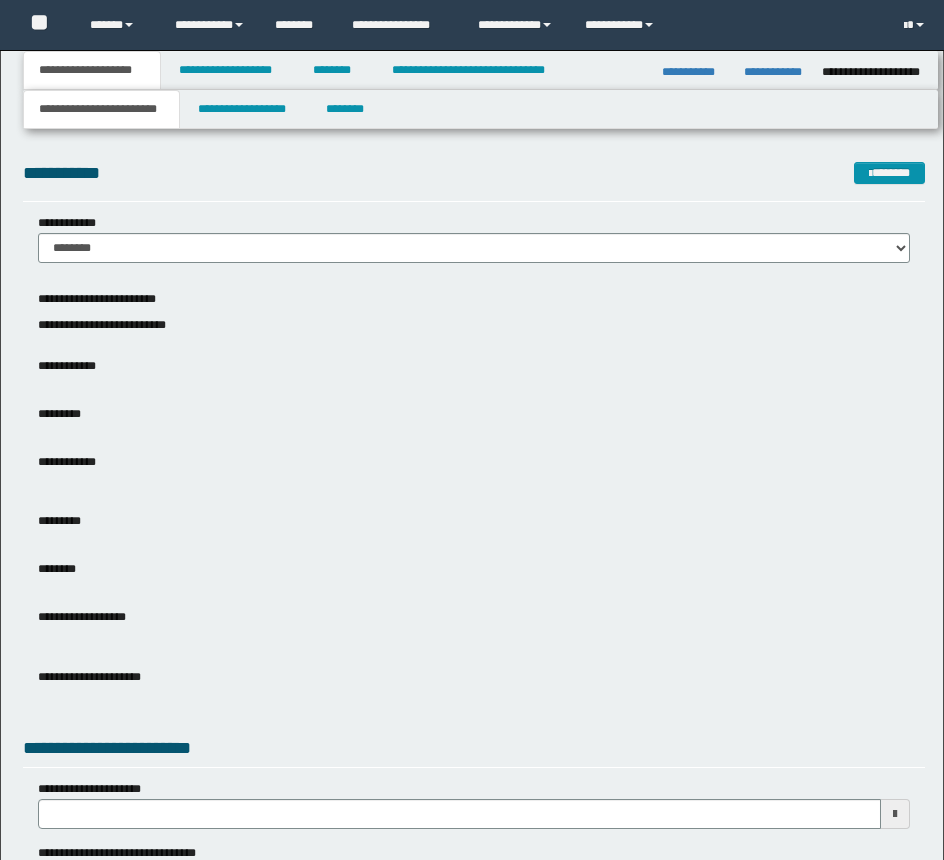 scroll, scrollTop: 0, scrollLeft: 0, axis: both 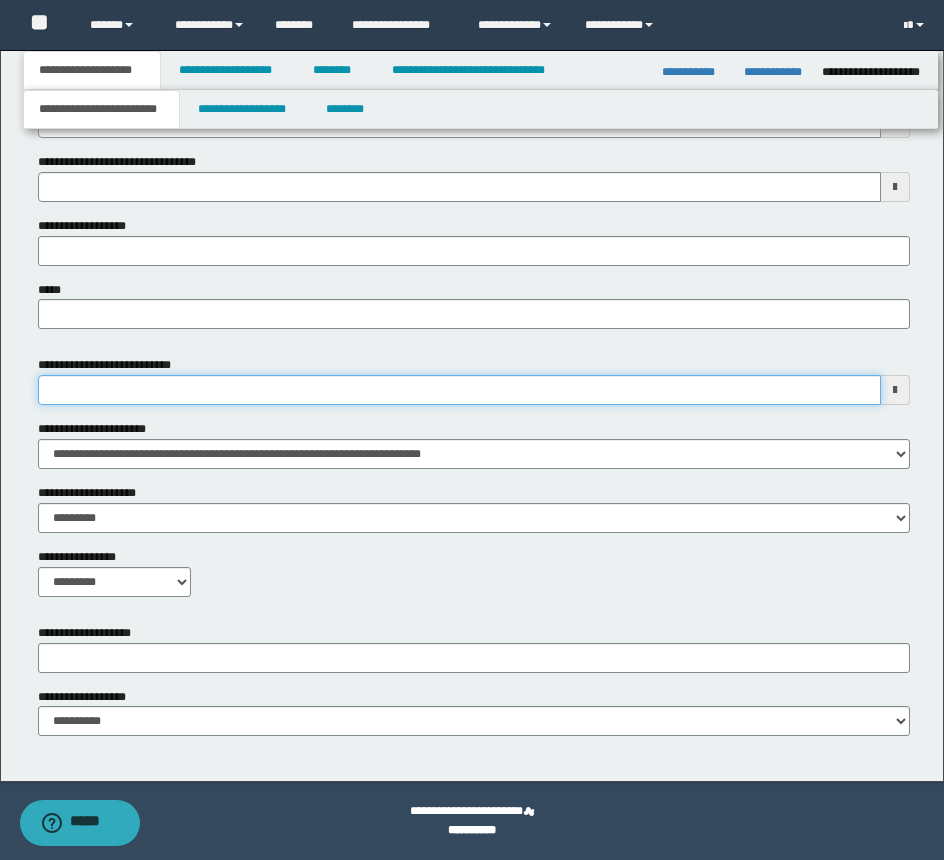 click on "**********" at bounding box center [459, 390] 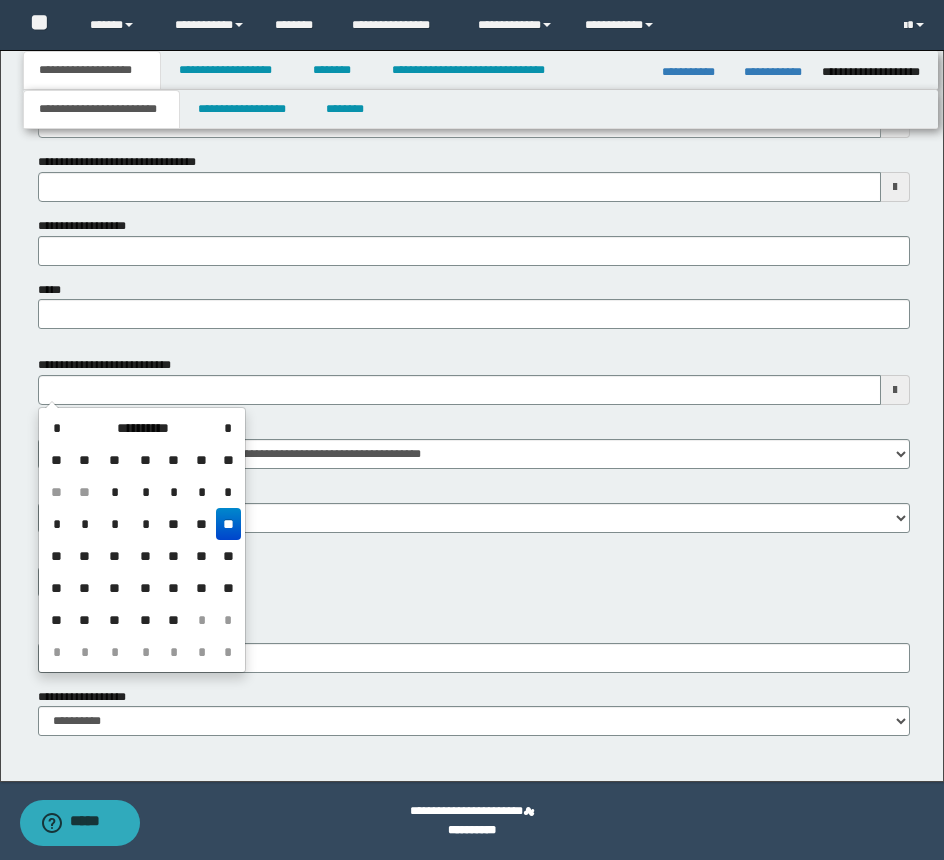 click on "**" at bounding box center [85, 556] 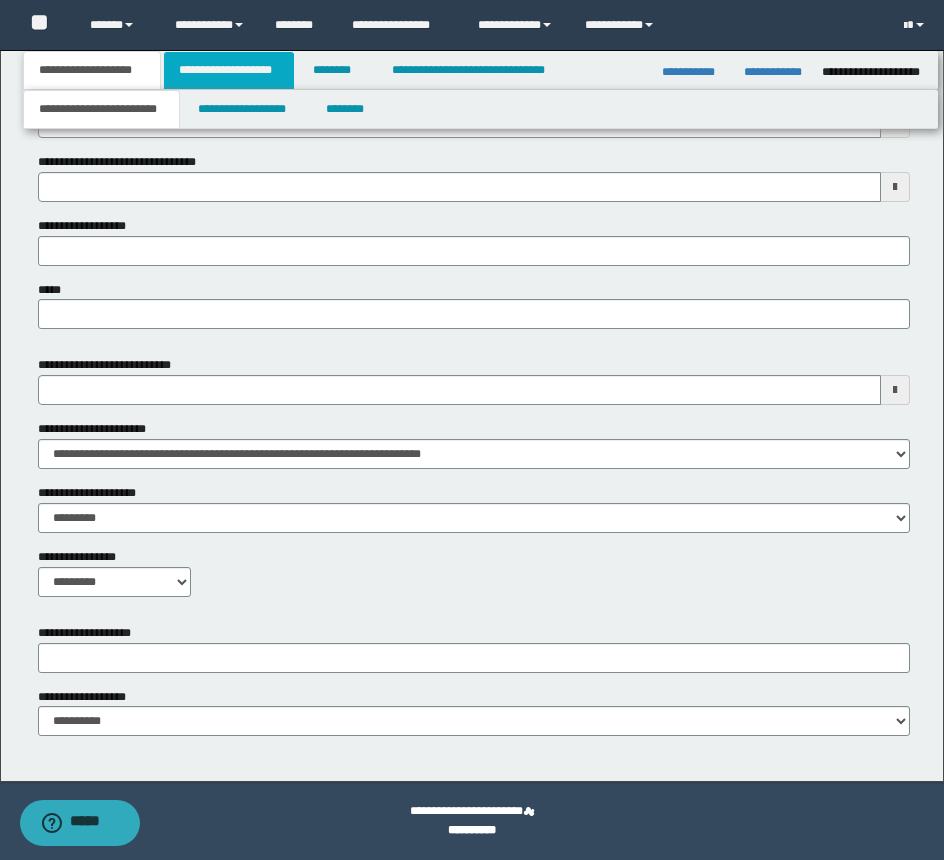 click on "**********" at bounding box center (229, 70) 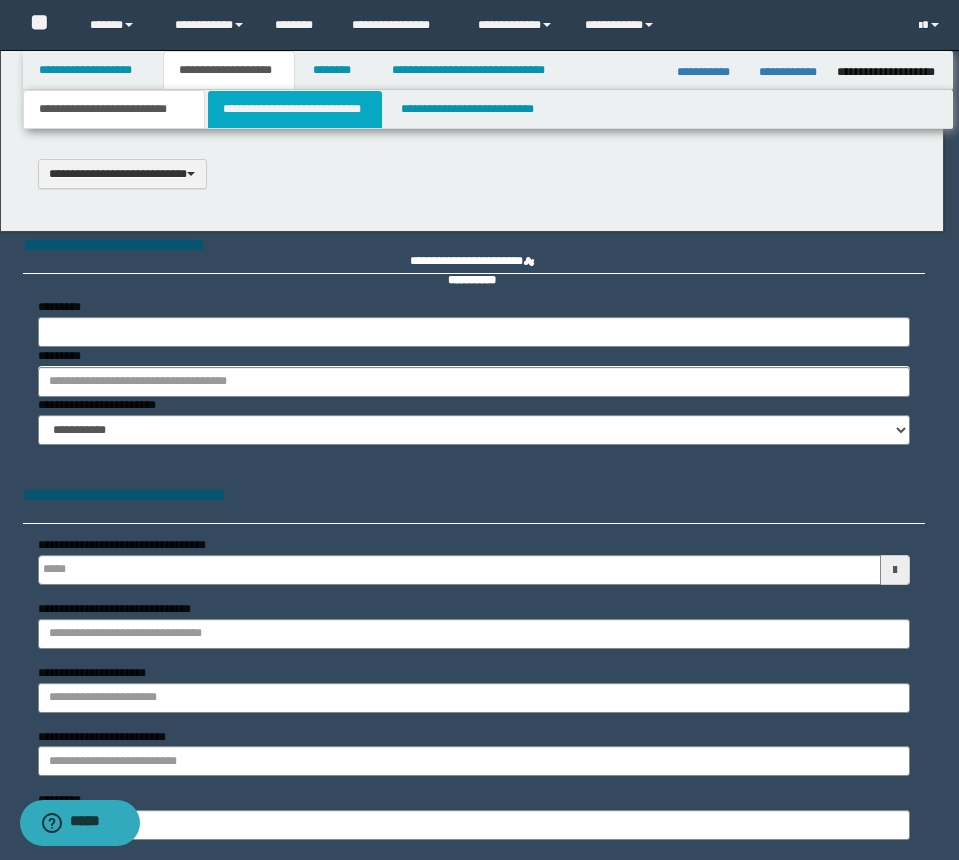 scroll, scrollTop: 0, scrollLeft: 0, axis: both 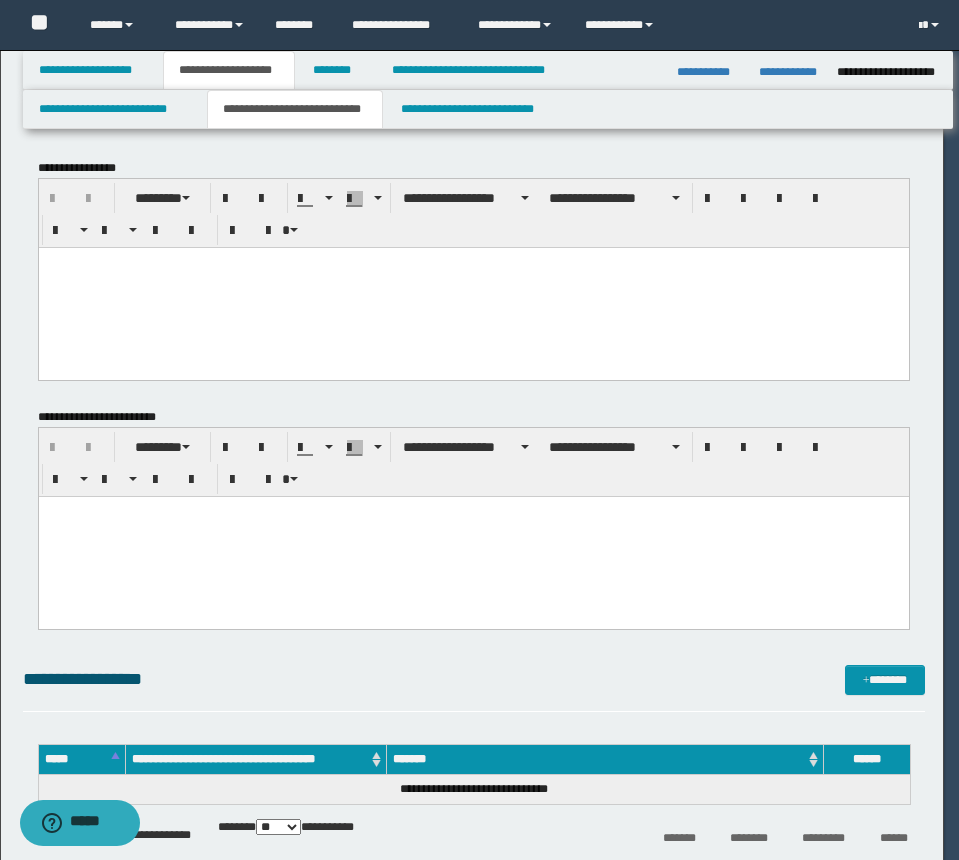 click at bounding box center [473, 287] 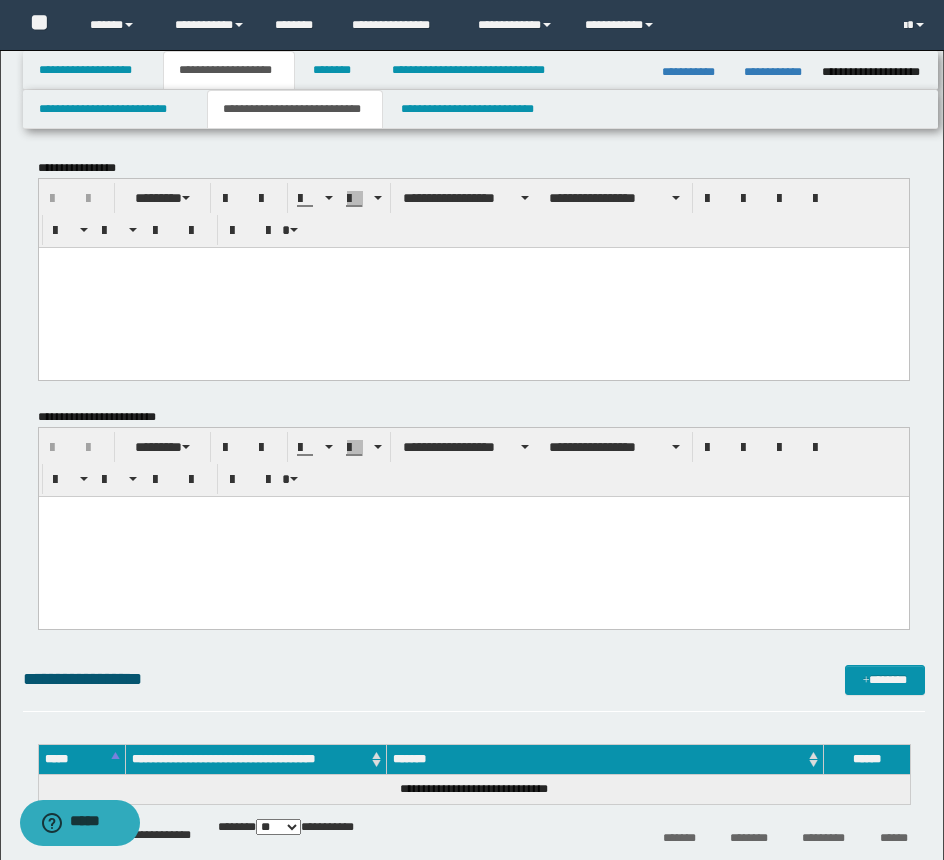 drag, startPoint x: 512, startPoint y: 309, endPoint x: 628, endPoint y: 295, distance: 116.841774 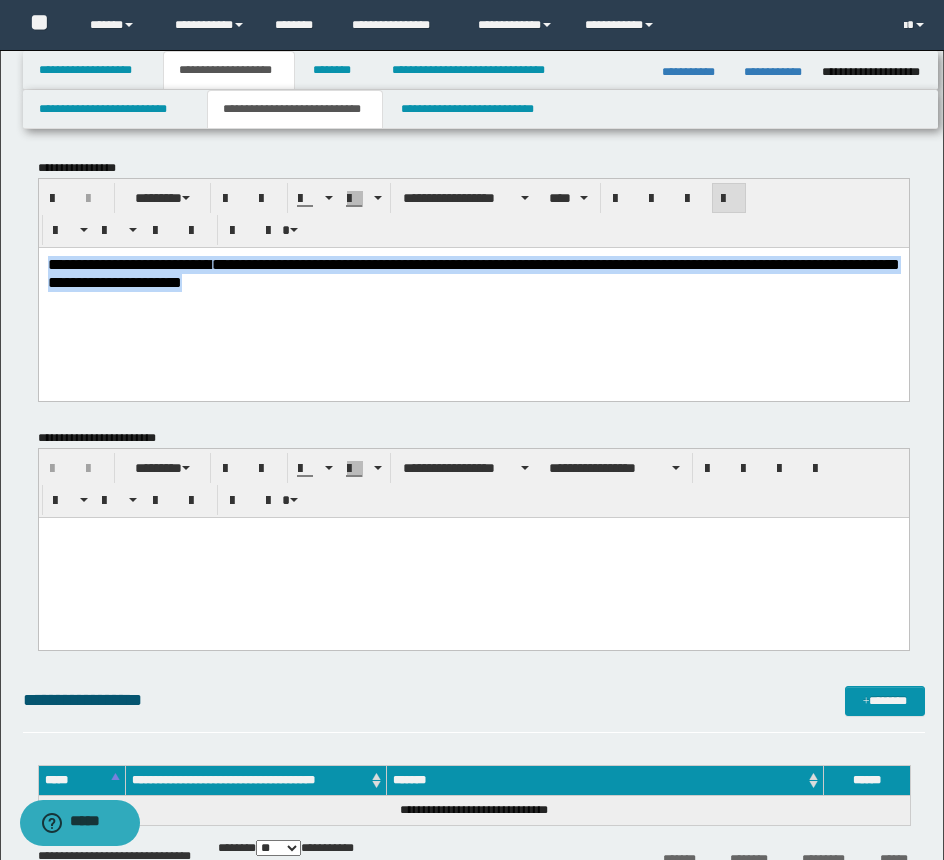 drag, startPoint x: -41, startPoint y: 230, endPoint x: -41, endPoint y: 107, distance: 123 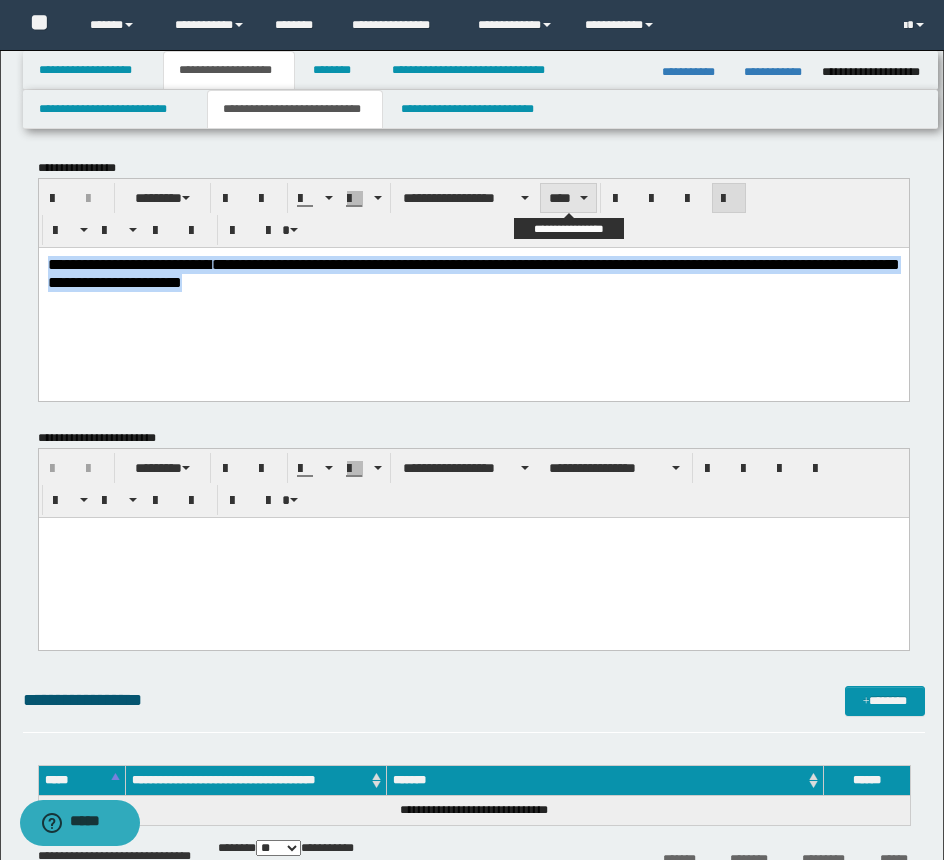 click on "****" at bounding box center [568, 198] 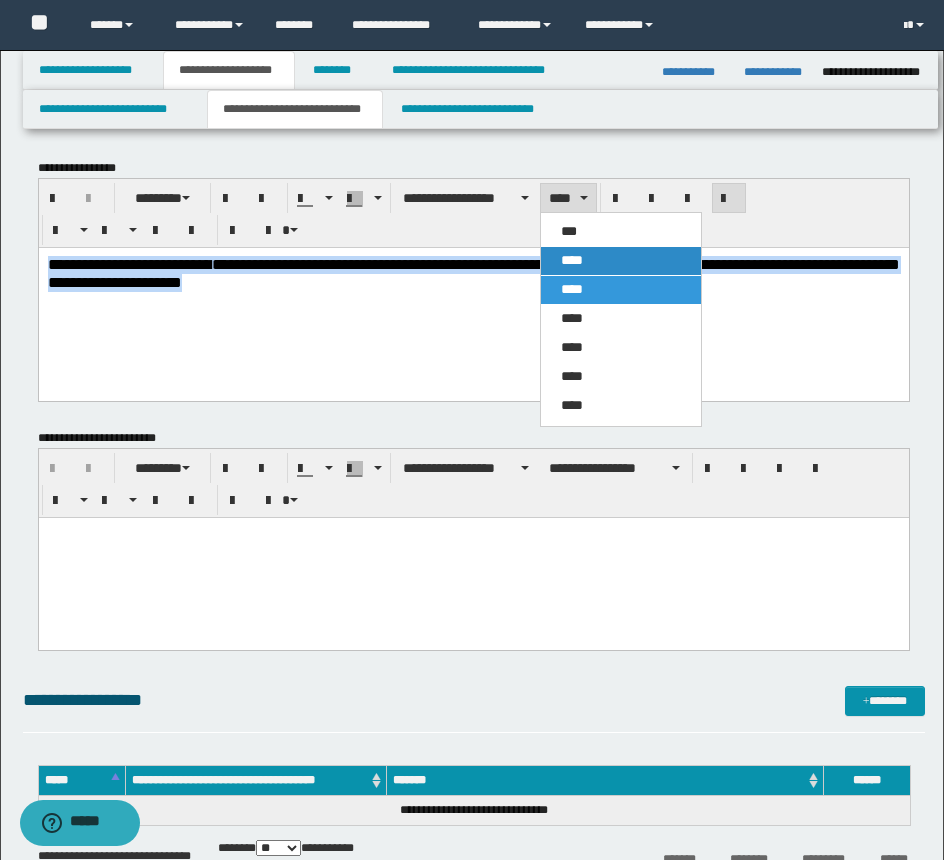 click on "****" at bounding box center (621, 261) 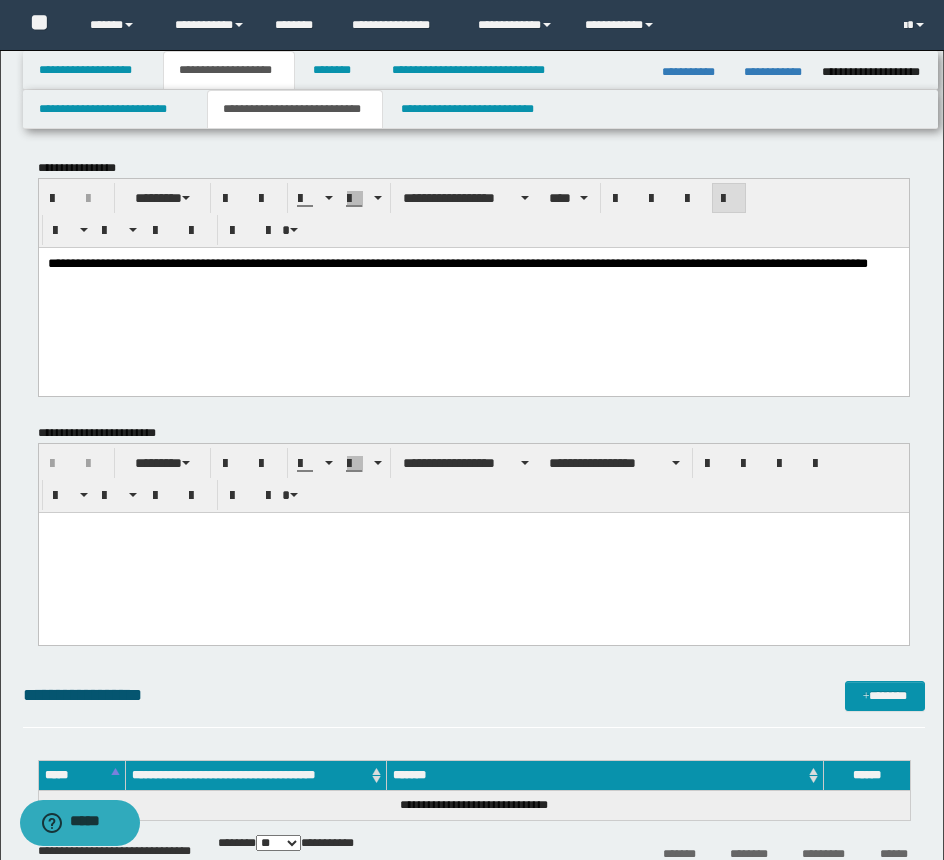 click on "**********" at bounding box center [473, 287] 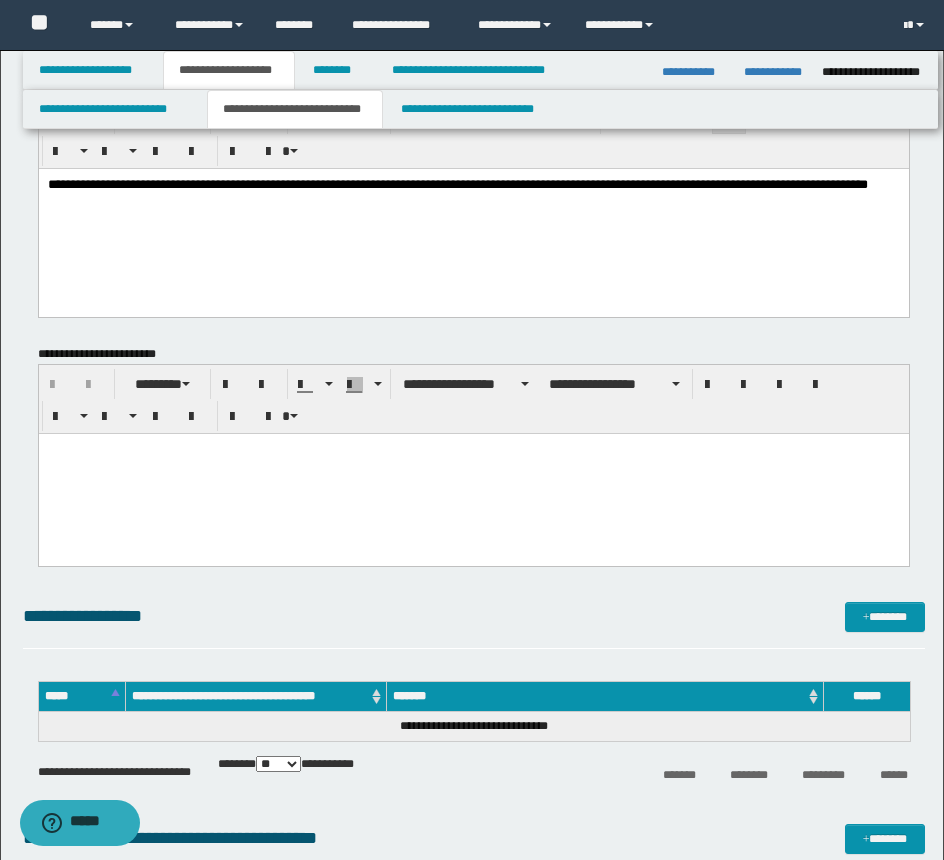 scroll, scrollTop: 200, scrollLeft: 0, axis: vertical 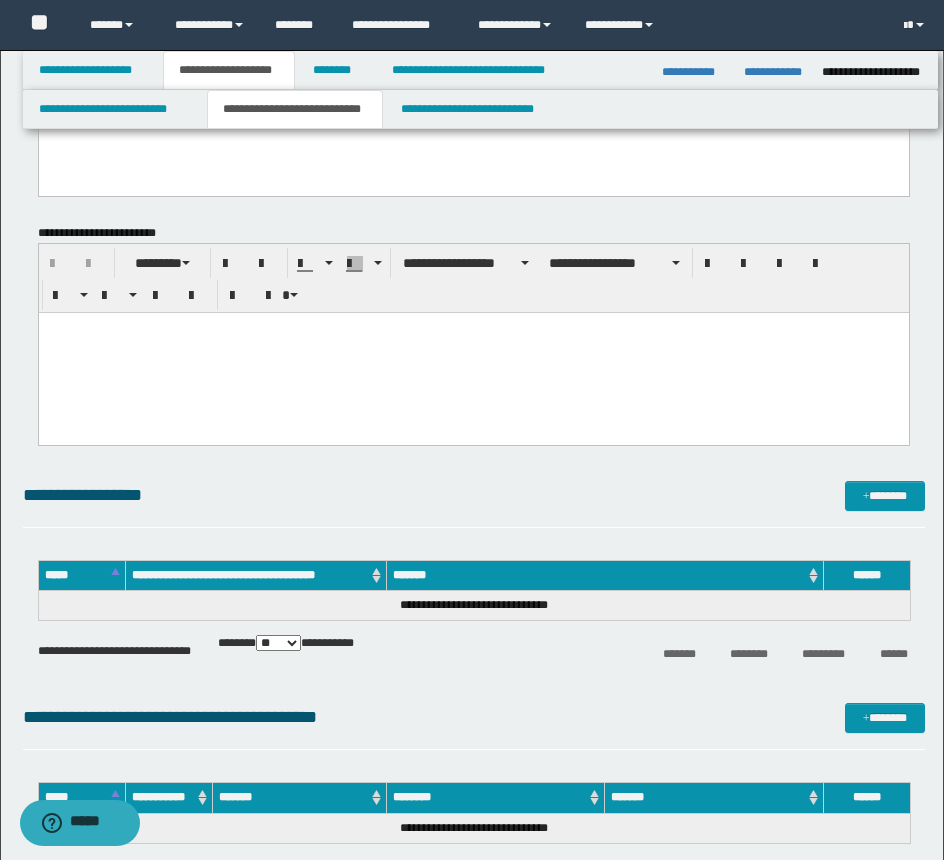 click at bounding box center [473, 352] 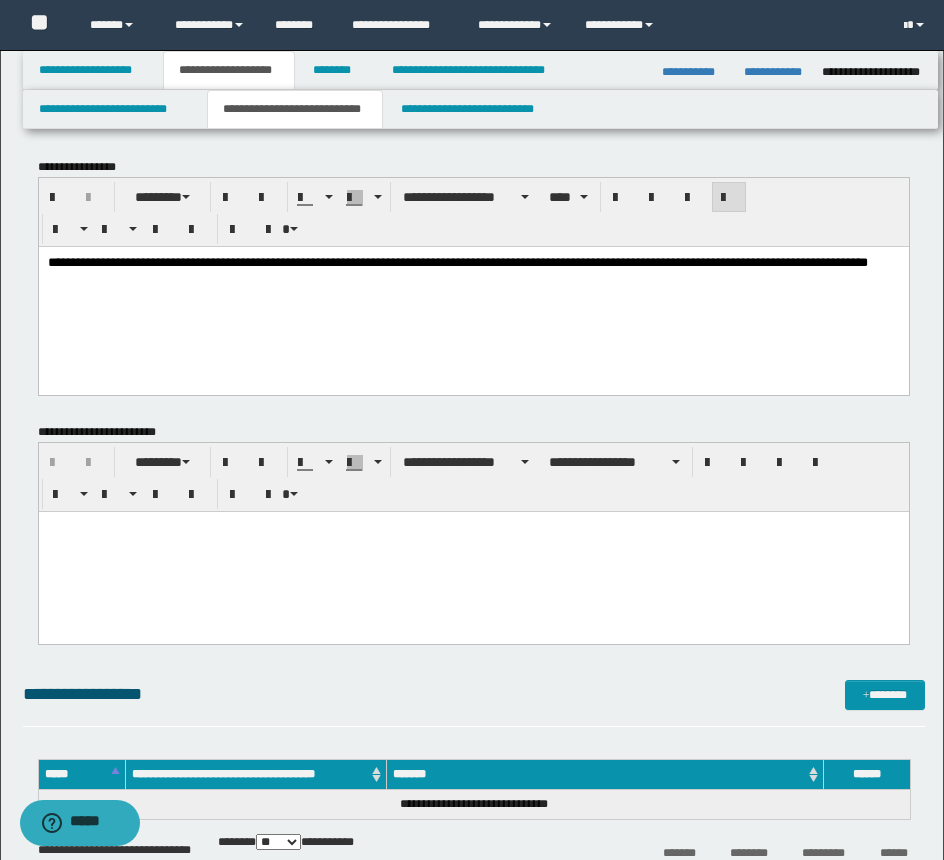 scroll, scrollTop: 0, scrollLeft: 0, axis: both 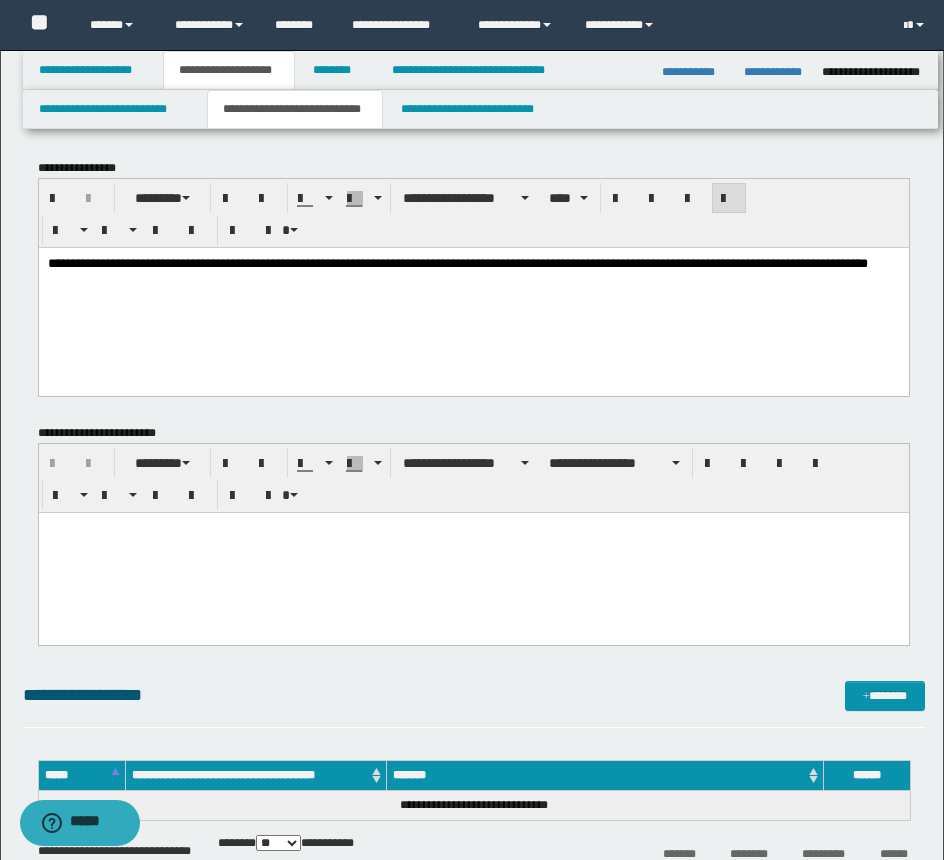 click at bounding box center (473, 552) 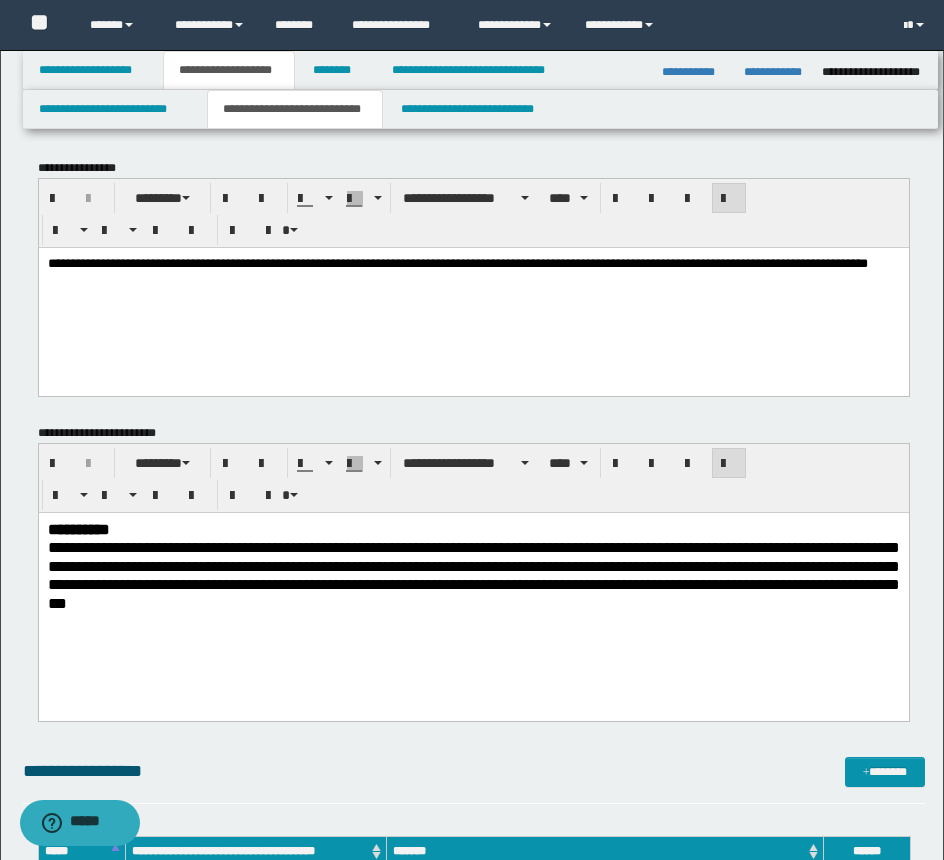 click on "**********" at bounding box center (473, 529) 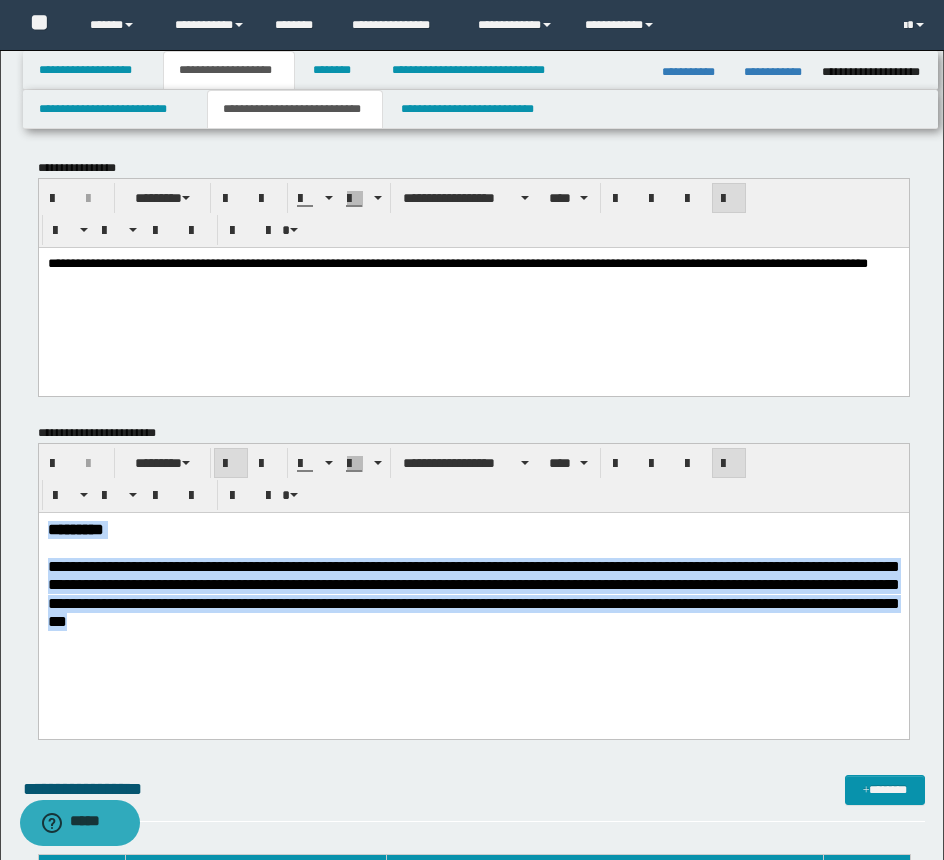 drag, startPoint x: 405, startPoint y: 644, endPoint x: -41, endPoint y: 522, distance: 462.38513 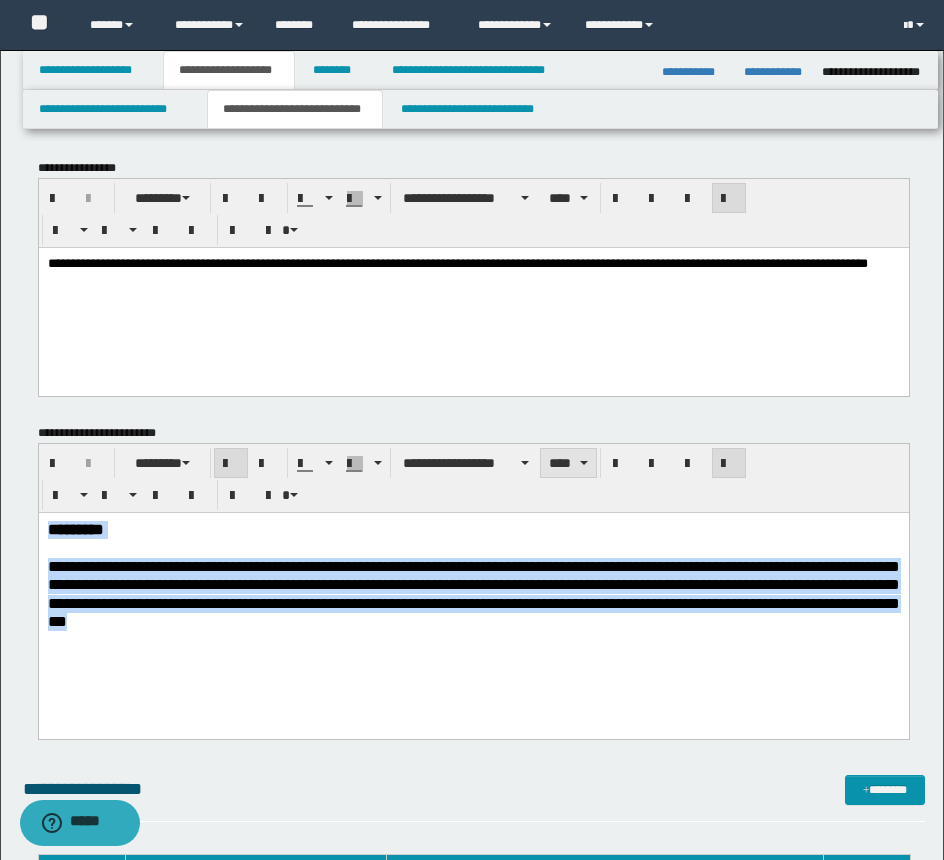click on "****" at bounding box center [568, 463] 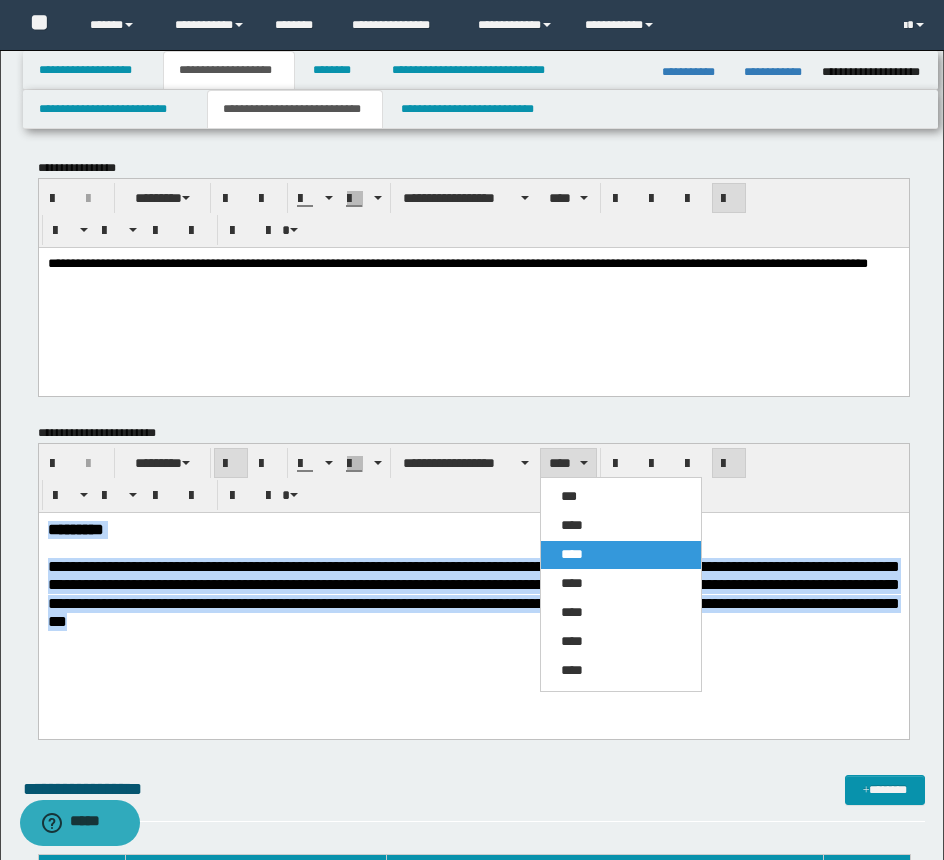 click on "****" at bounding box center (572, 525) 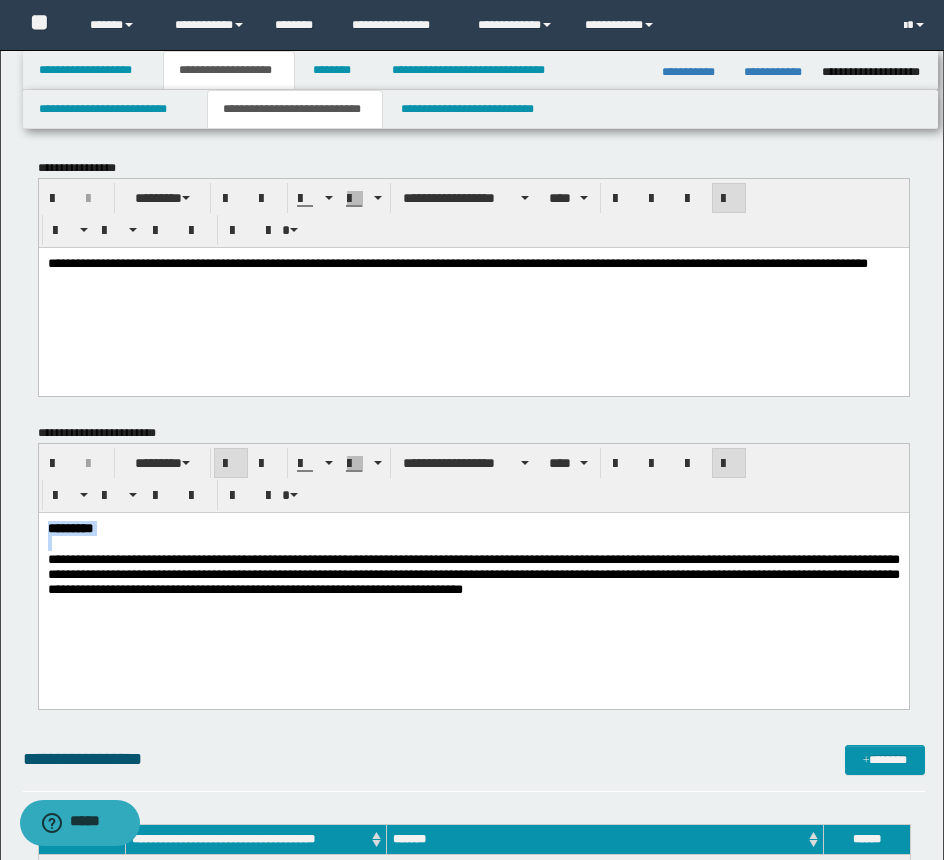 click on "**********" at bounding box center (473, 583) 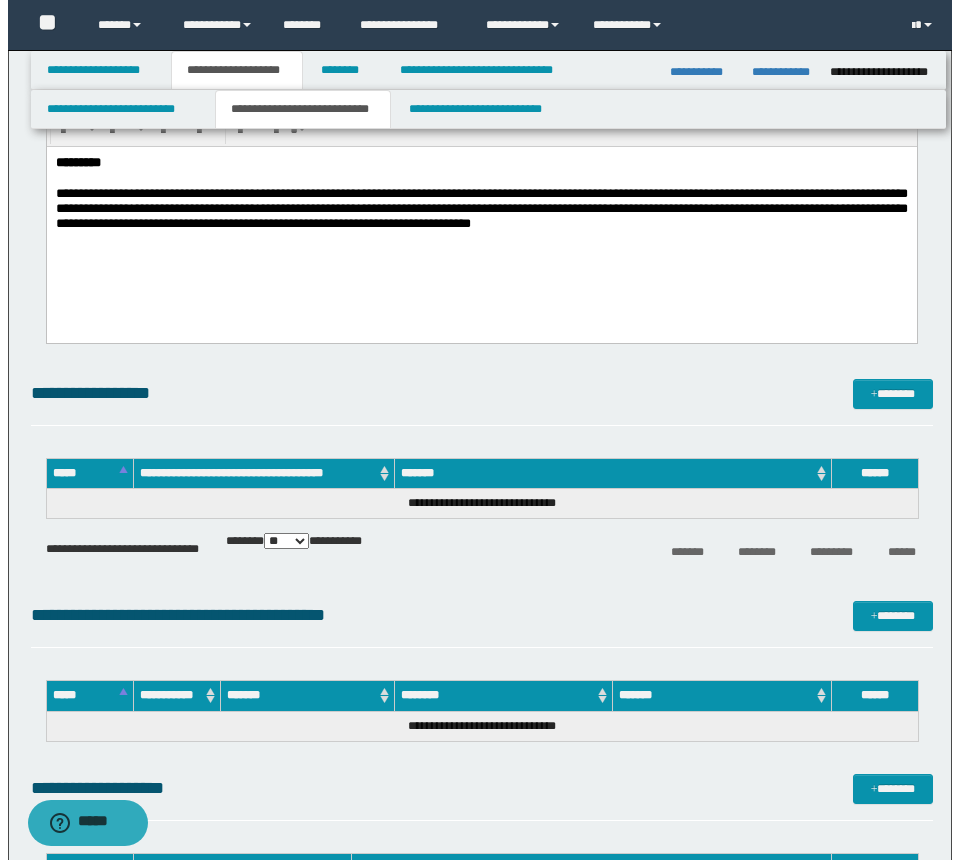 scroll, scrollTop: 400, scrollLeft: 0, axis: vertical 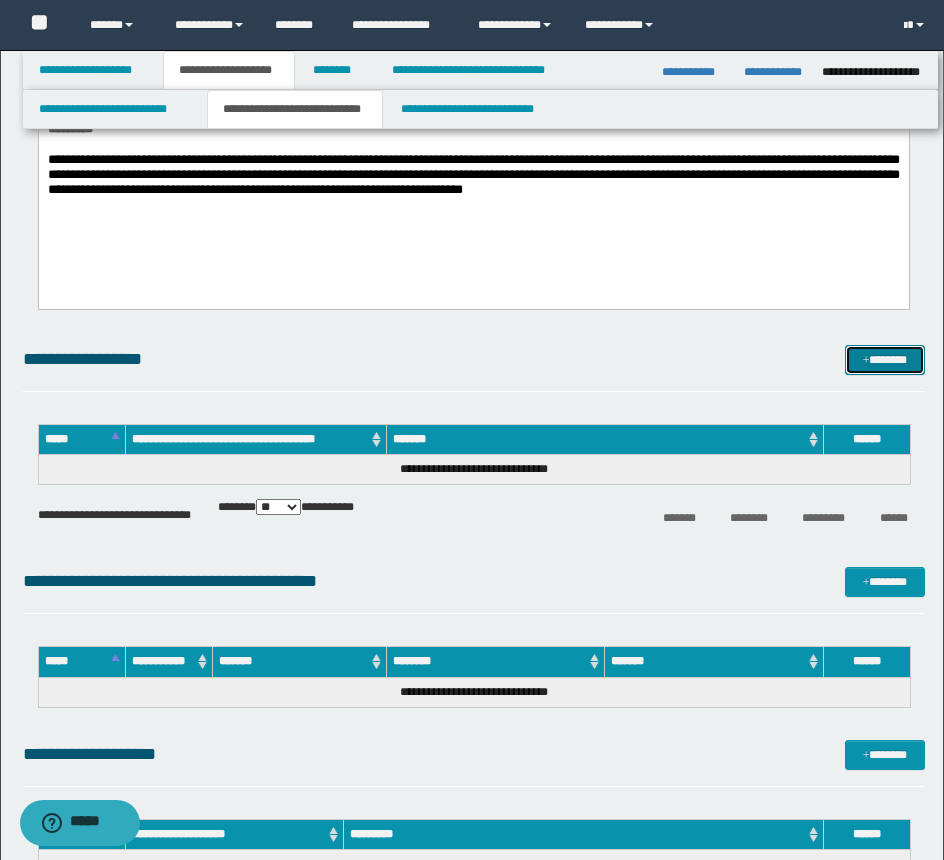 drag, startPoint x: 871, startPoint y: 359, endPoint x: 910, endPoint y: 351, distance: 39.812057 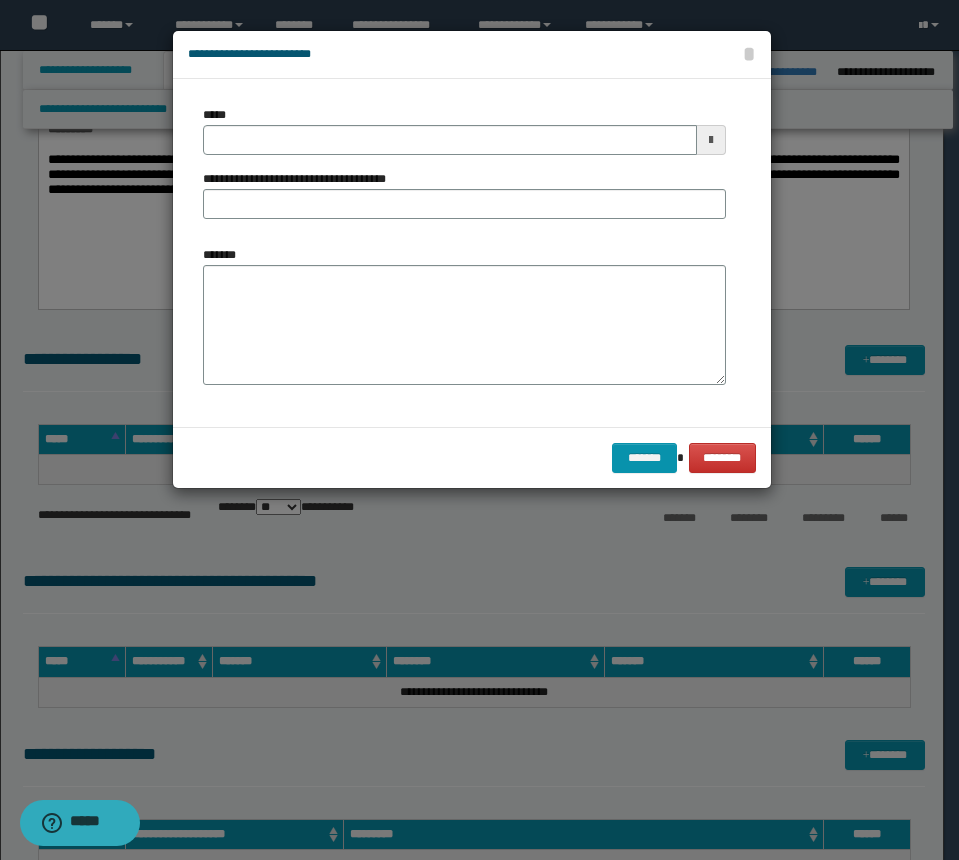 click on "*****" at bounding box center (464, 130) 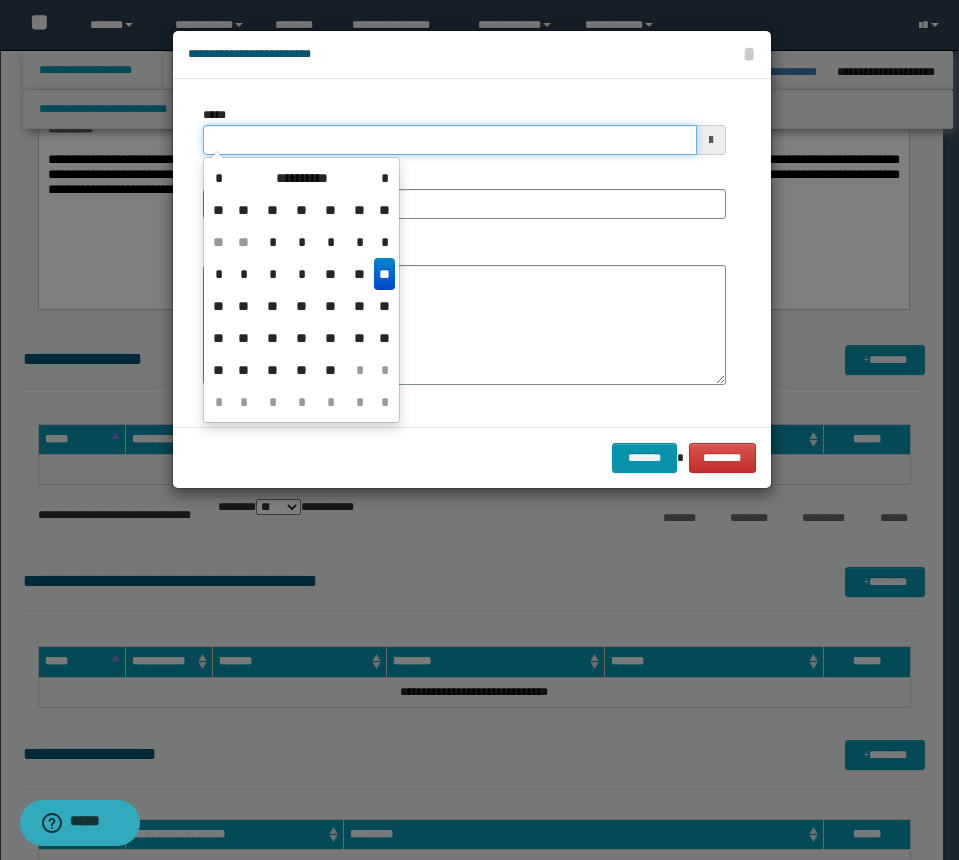 click on "*****" at bounding box center [450, 140] 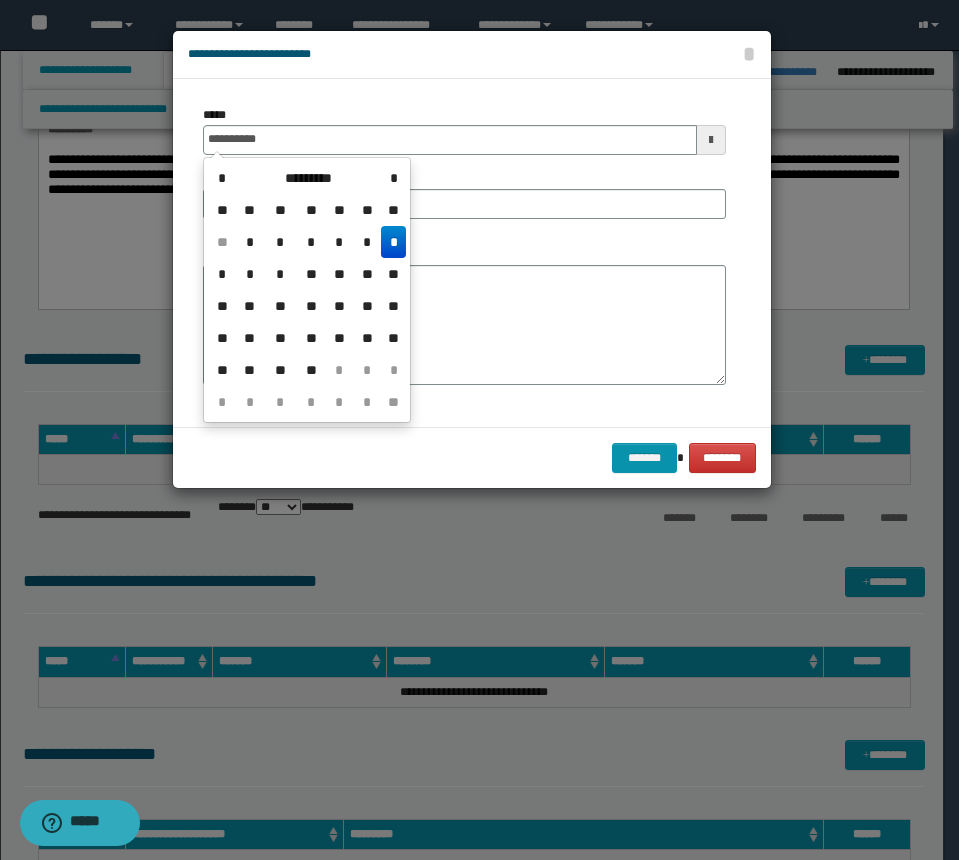 click on "*" at bounding box center [393, 242] 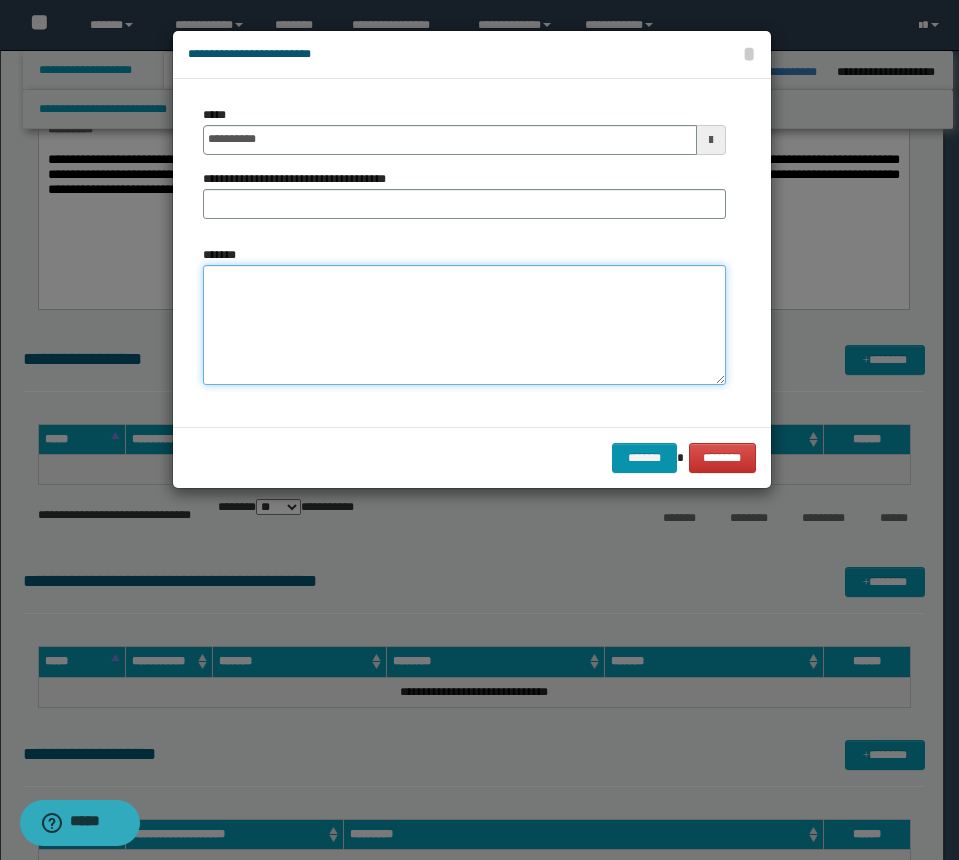 drag, startPoint x: 396, startPoint y: 346, endPoint x: 465, endPoint y: 330, distance: 70.83079 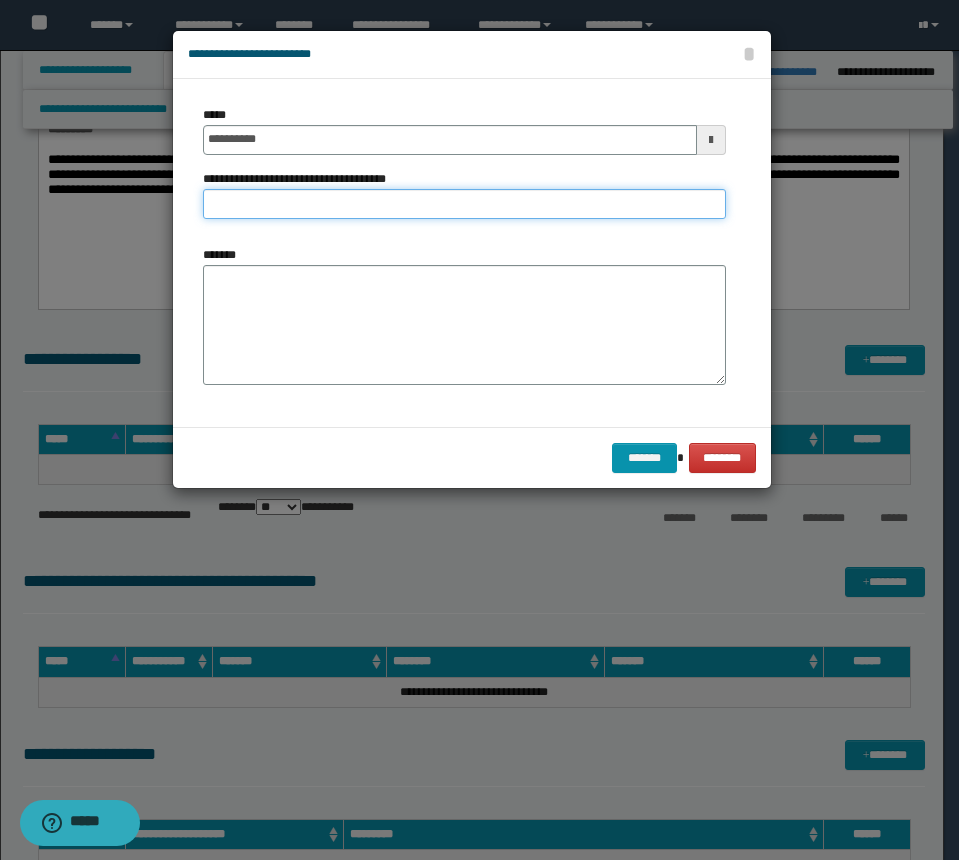click on "**********" at bounding box center [464, 204] 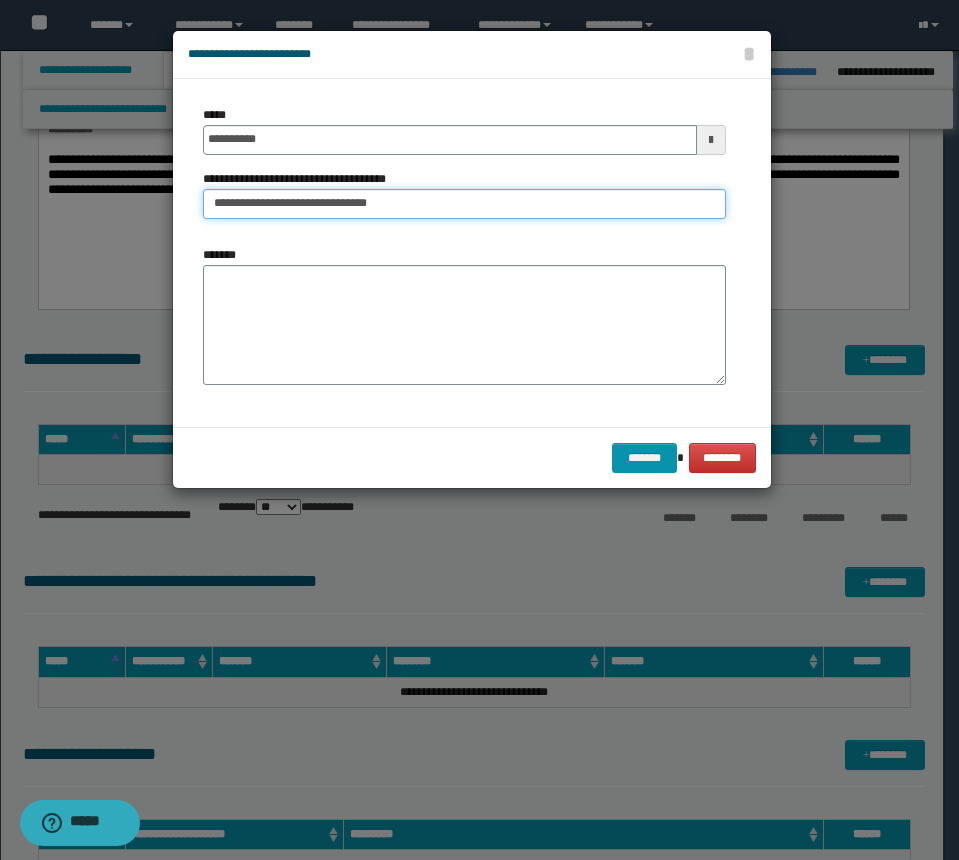 type on "**********" 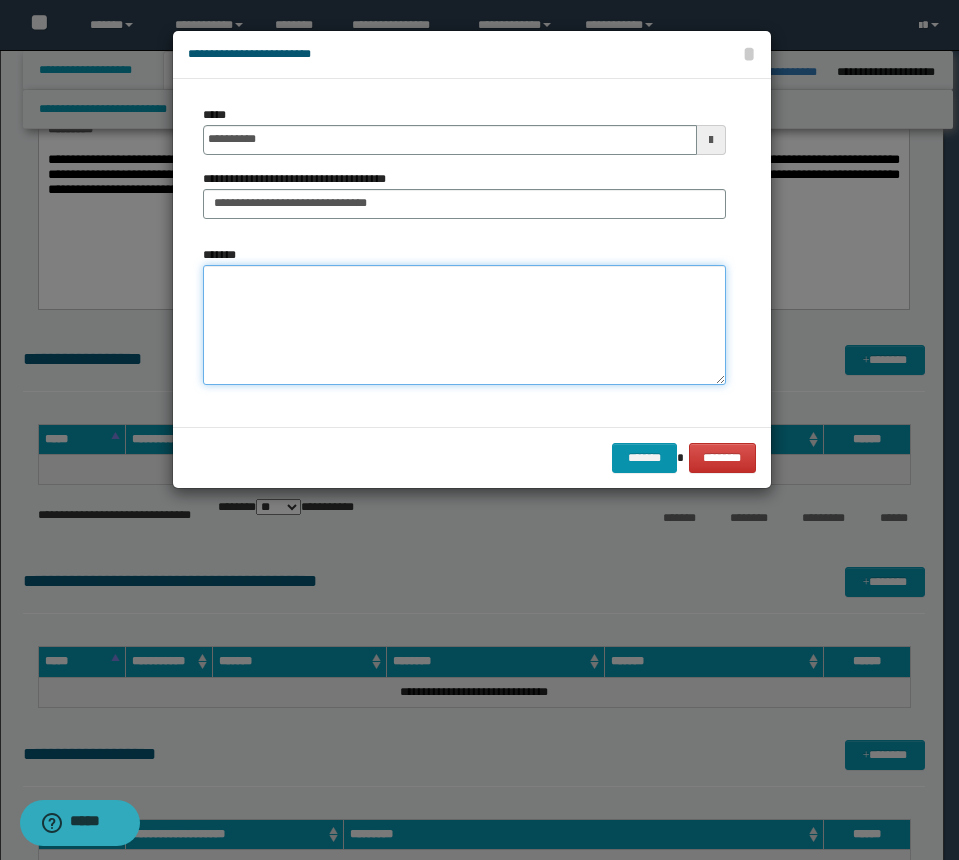 click on "*******" at bounding box center (464, 325) 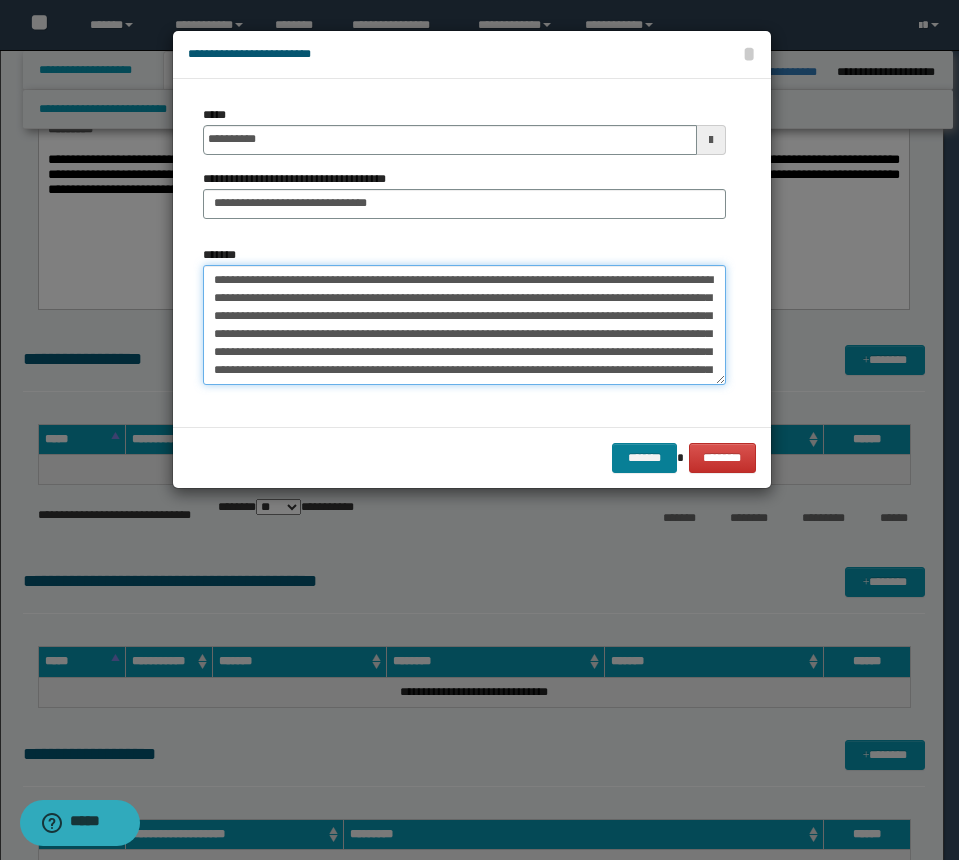 scroll, scrollTop: 30, scrollLeft: 0, axis: vertical 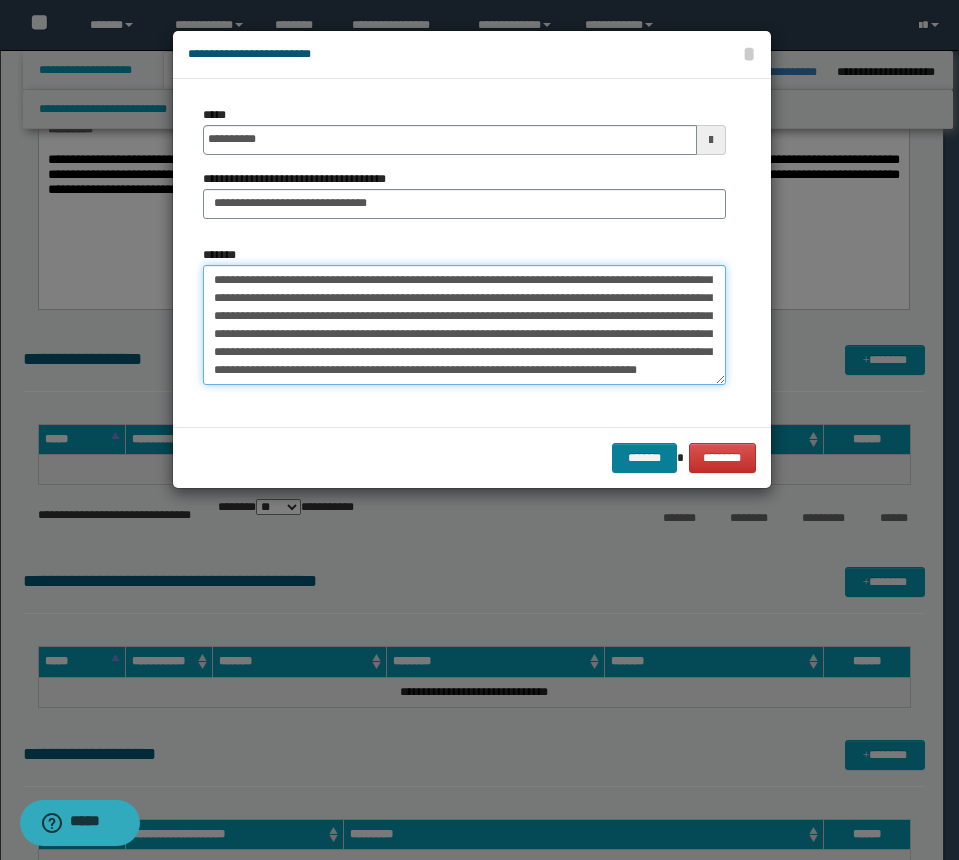 type on "**********" 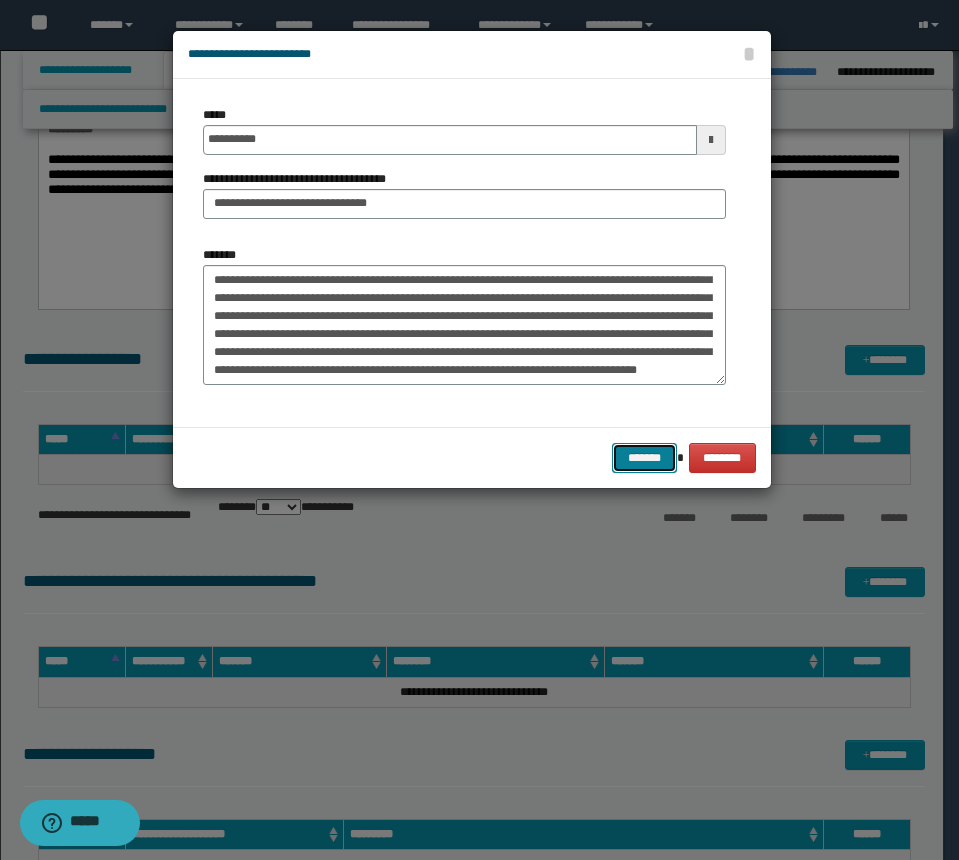 click on "*******" at bounding box center (644, 458) 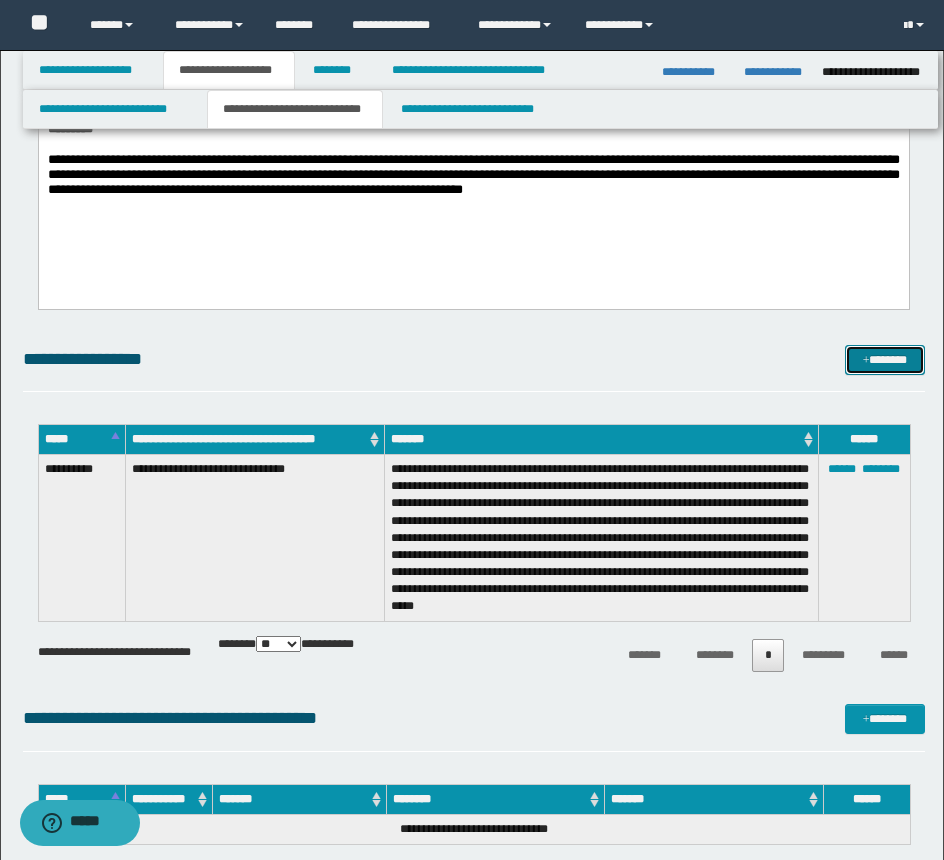 click at bounding box center (866, 361) 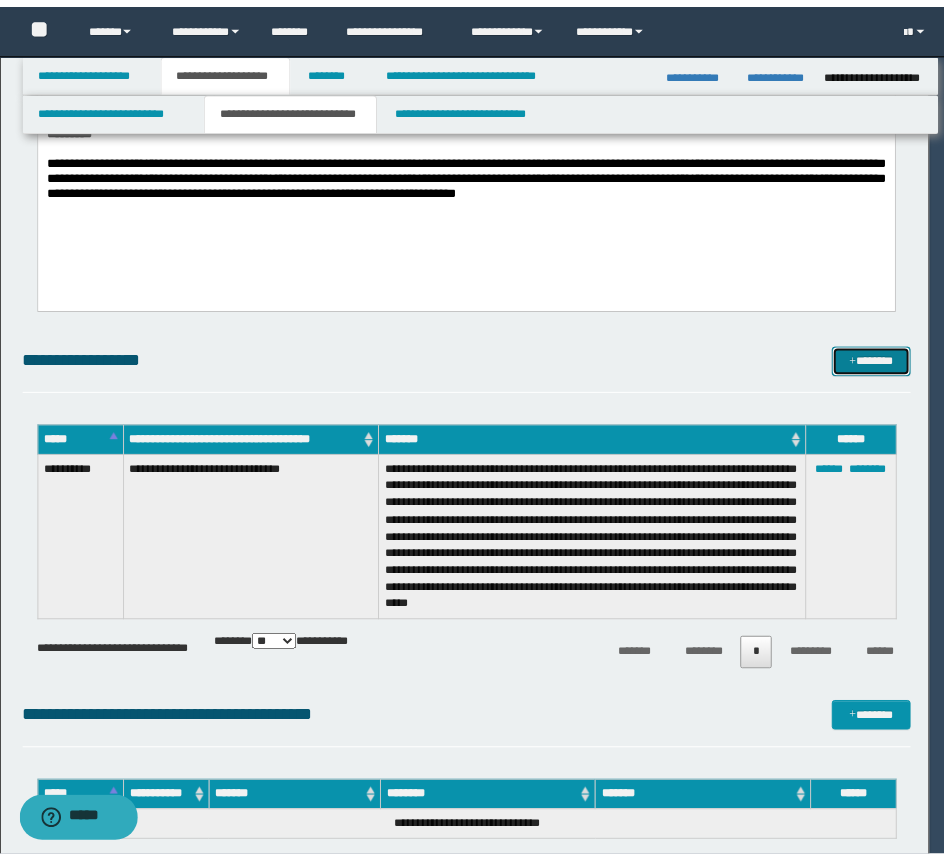 scroll, scrollTop: 0, scrollLeft: 0, axis: both 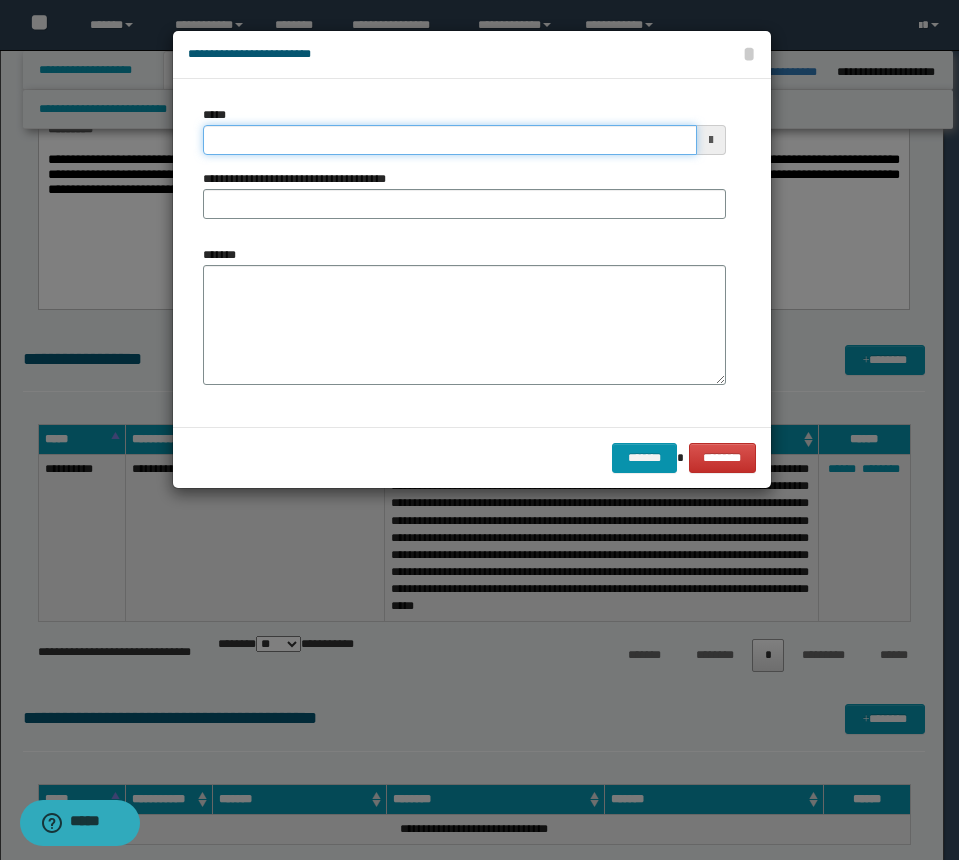 click on "*****" at bounding box center (450, 140) 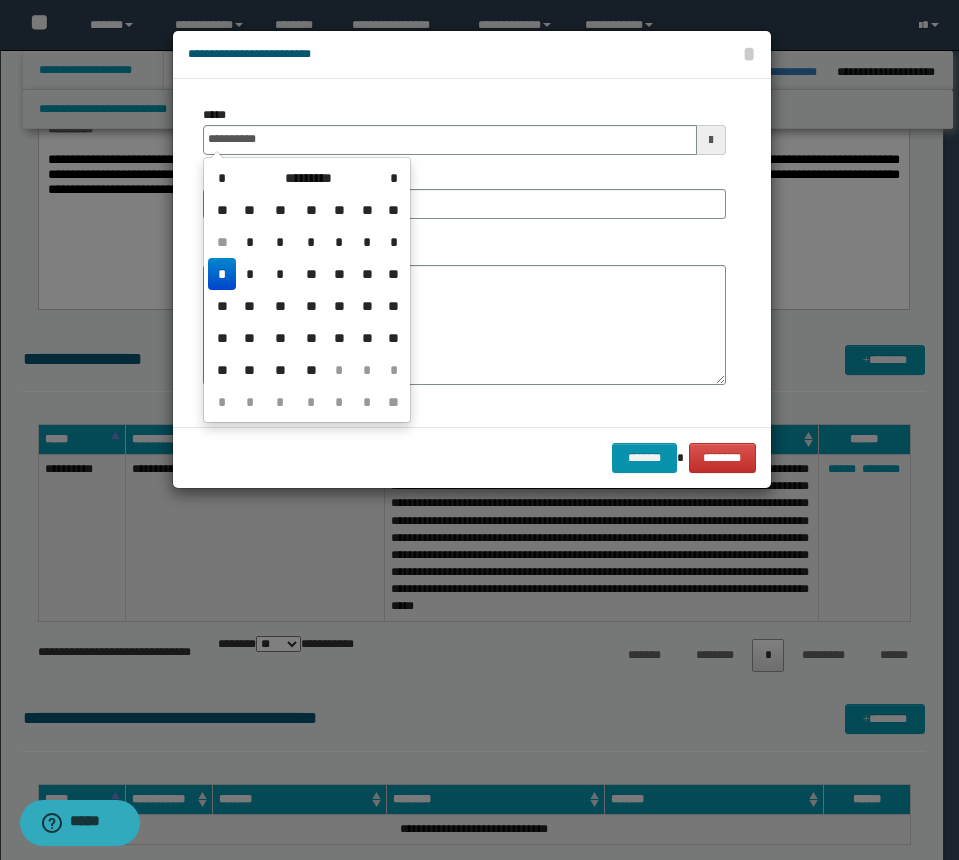drag, startPoint x: 218, startPoint y: 270, endPoint x: 279, endPoint y: 314, distance: 75.21303 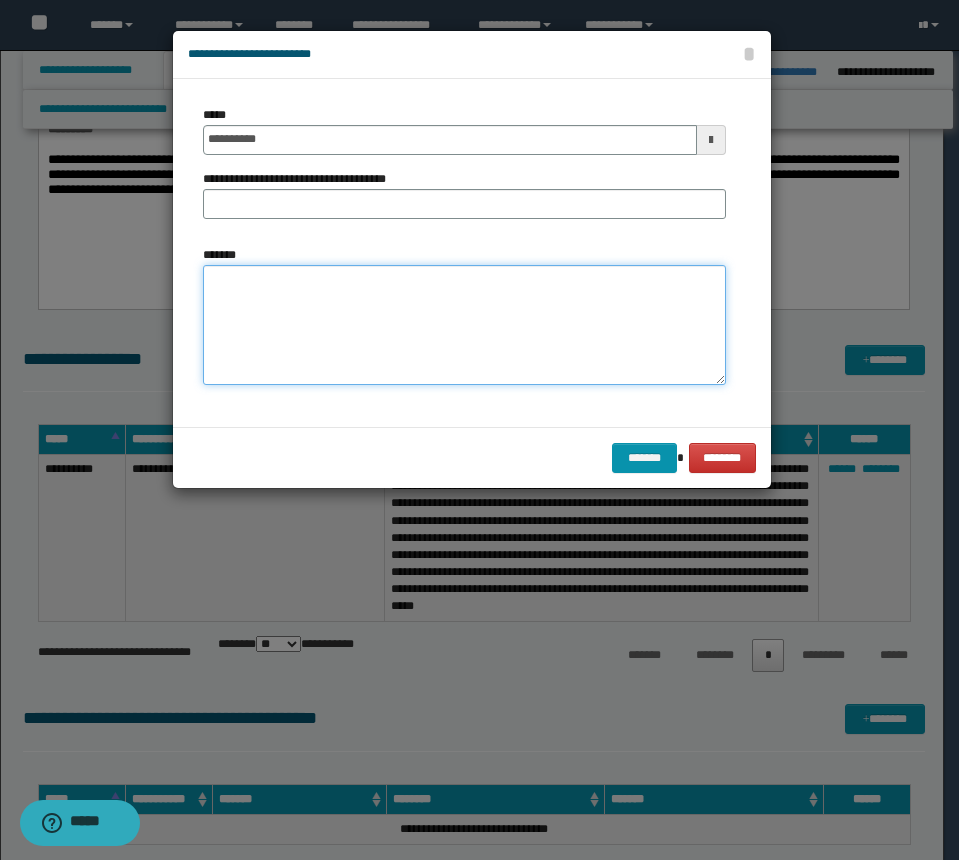 click on "*******" at bounding box center (464, 325) 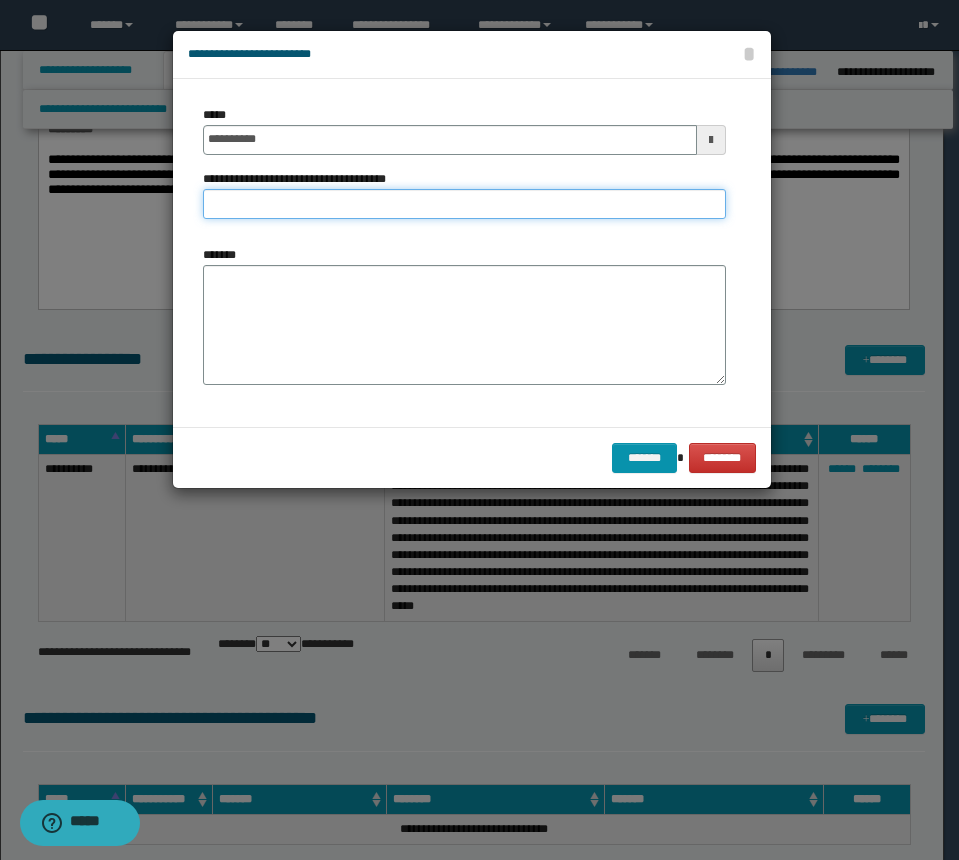 click on "**********" at bounding box center [464, 204] 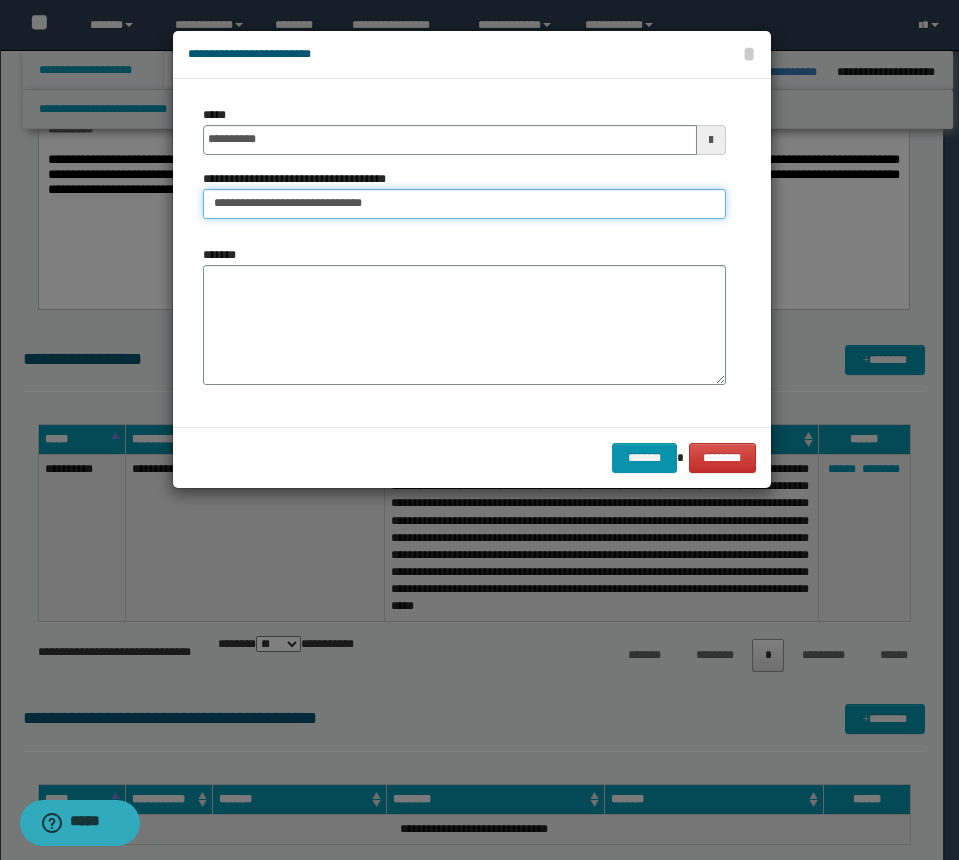 type on "**********" 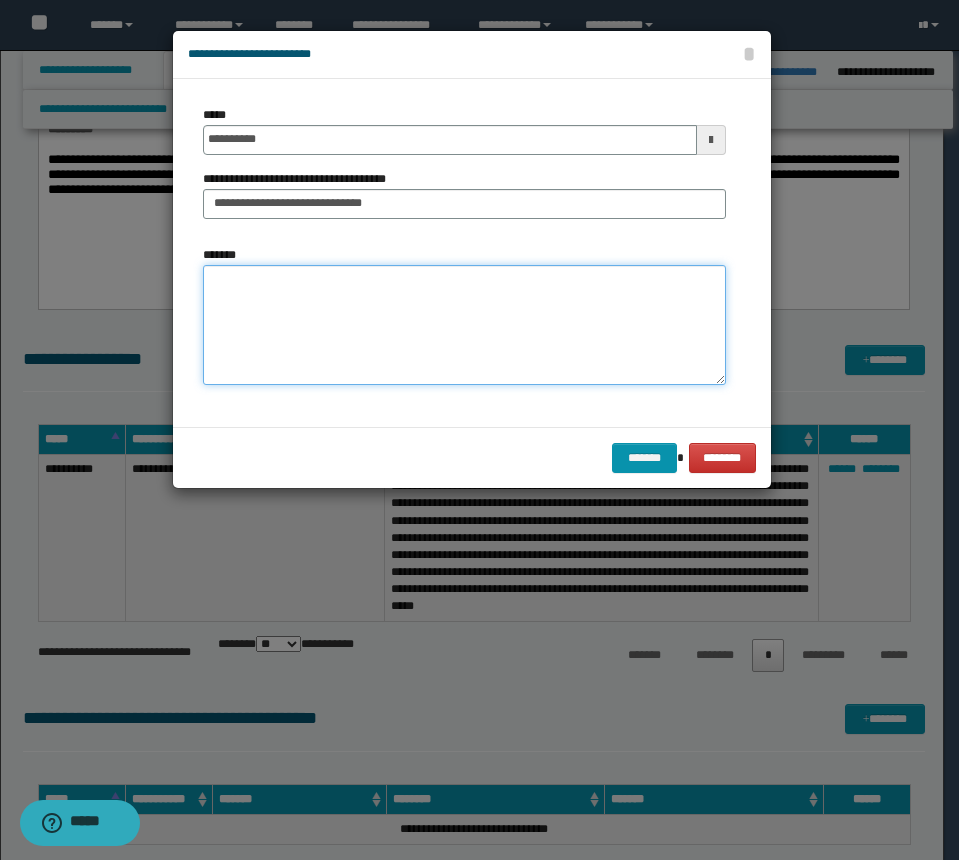click on "*******" at bounding box center (464, 325) 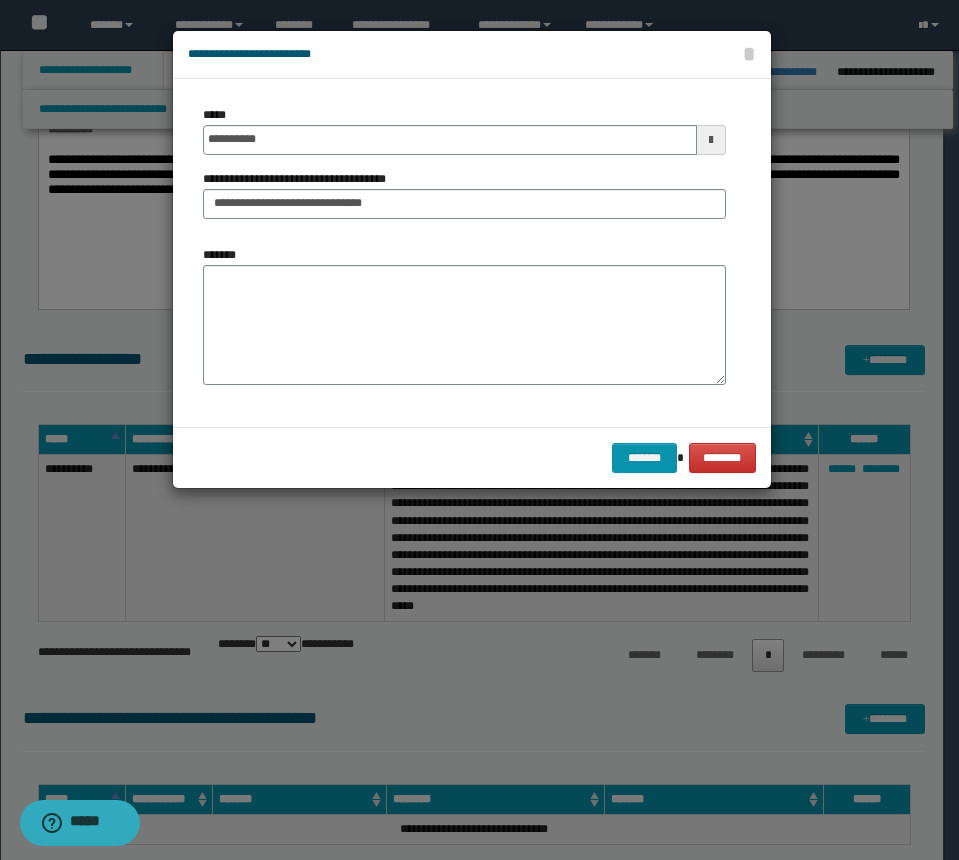 drag, startPoint x: 635, startPoint y: 392, endPoint x: 616, endPoint y: 376, distance: 24.839485 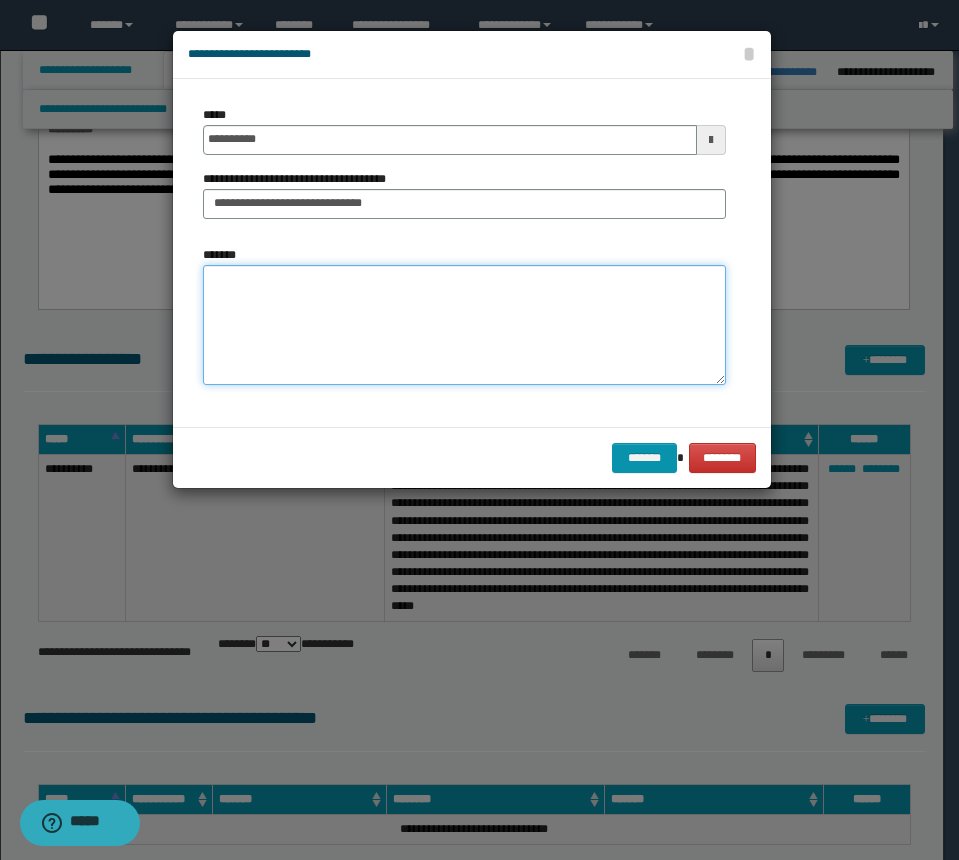 click on "*******" at bounding box center (464, 325) 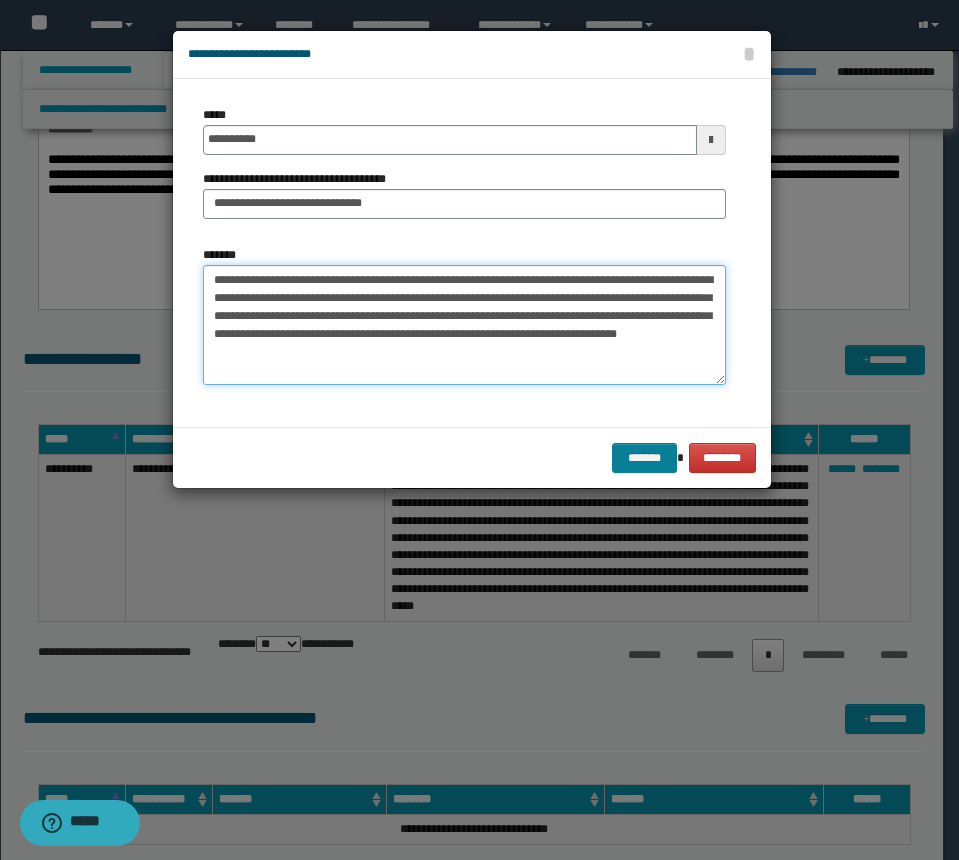 type on "**********" 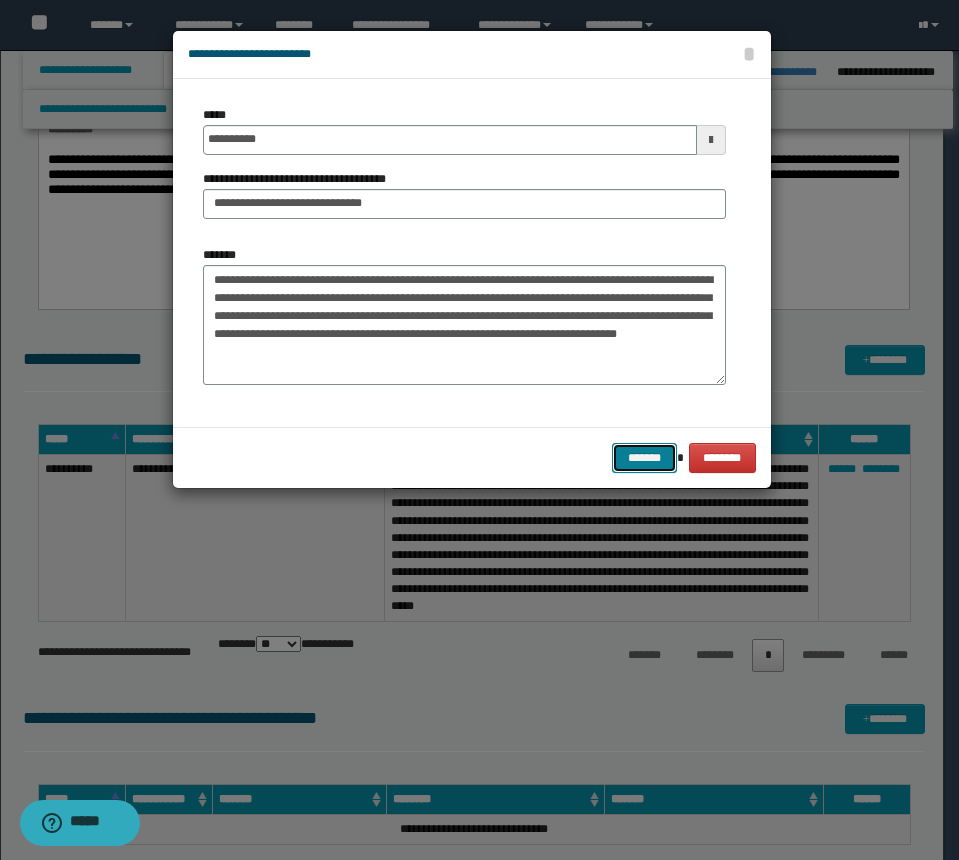 drag, startPoint x: 649, startPoint y: 452, endPoint x: 659, endPoint y: 449, distance: 10.440307 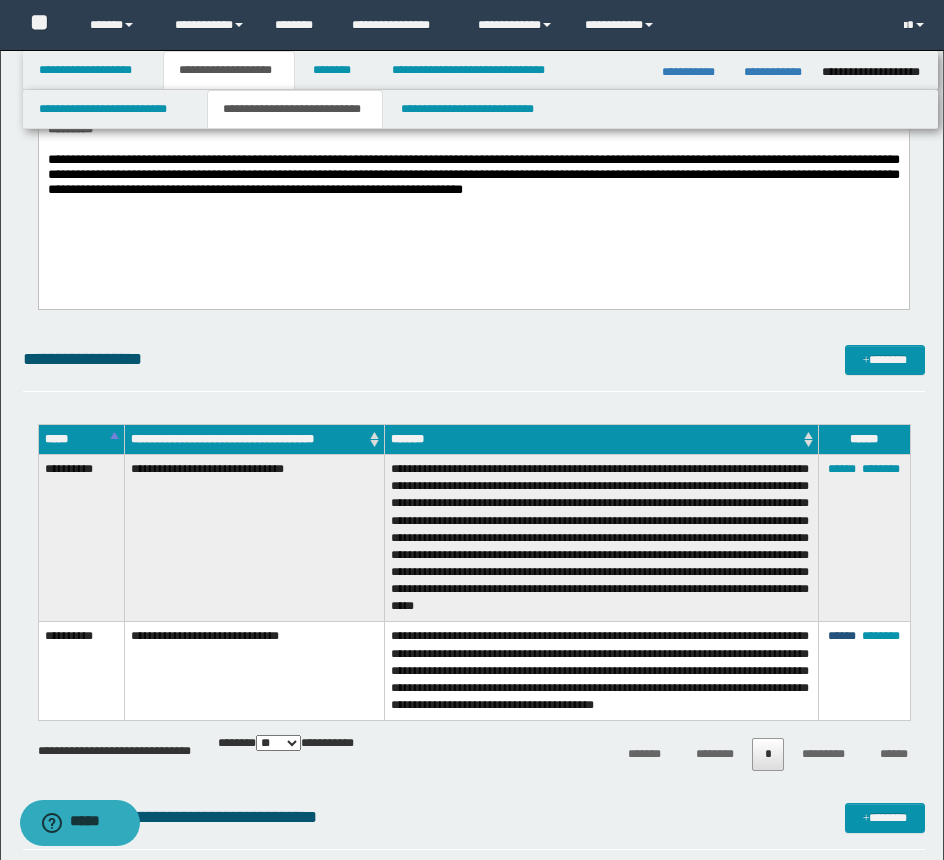 drag, startPoint x: 839, startPoint y: 634, endPoint x: 876, endPoint y: 612, distance: 43.046486 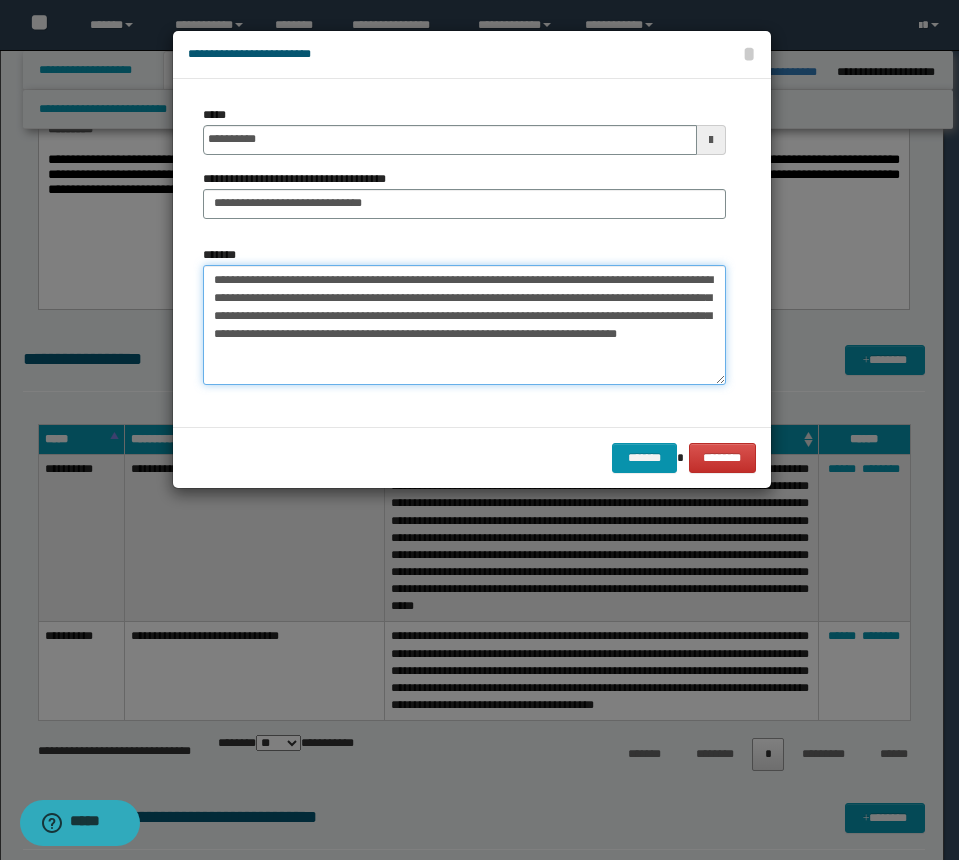 click on "**********" at bounding box center [464, 325] 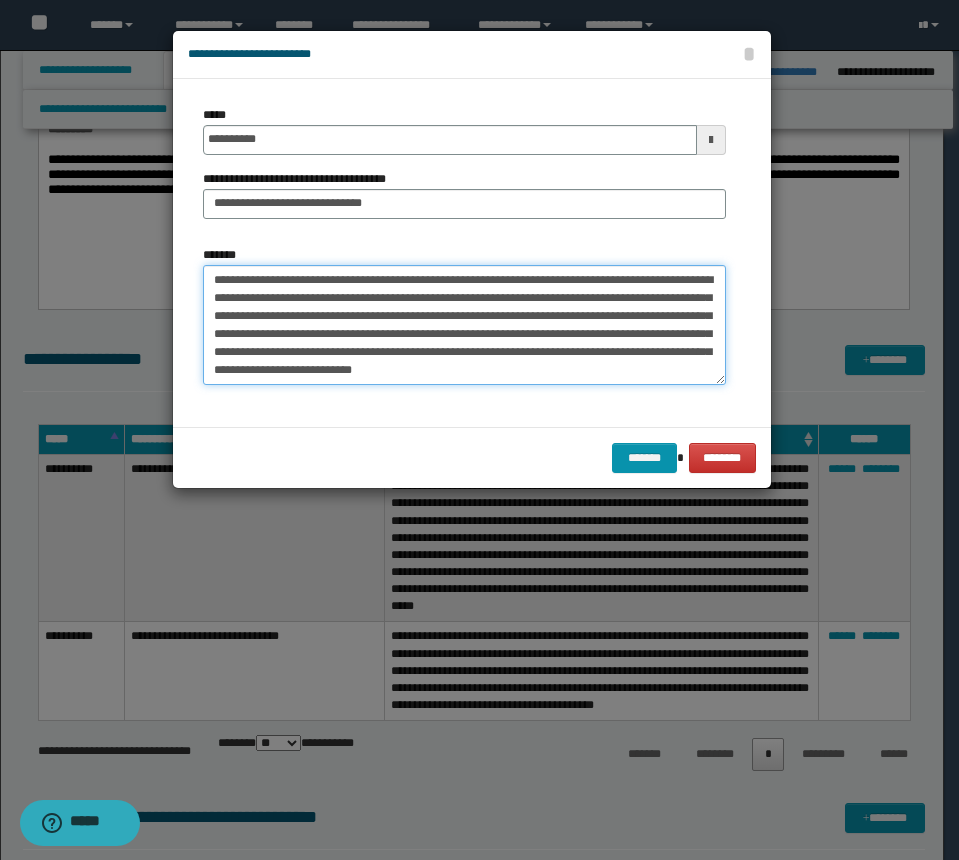 click on "**********" at bounding box center [464, 325] 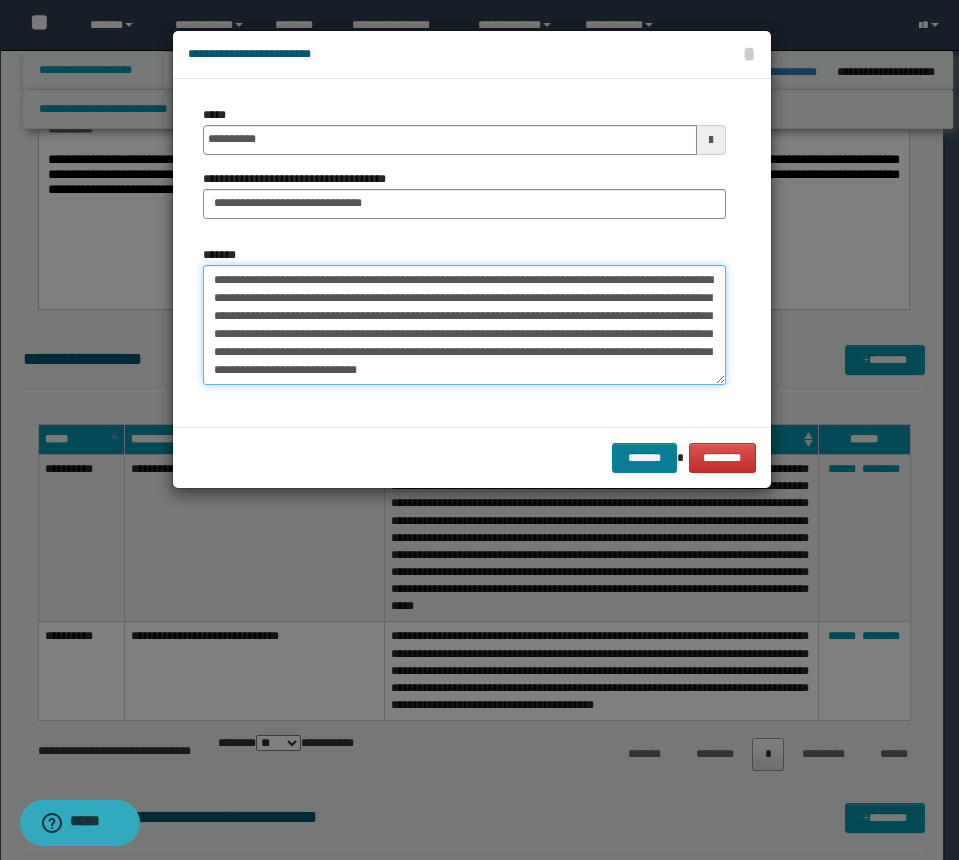 type on "**********" 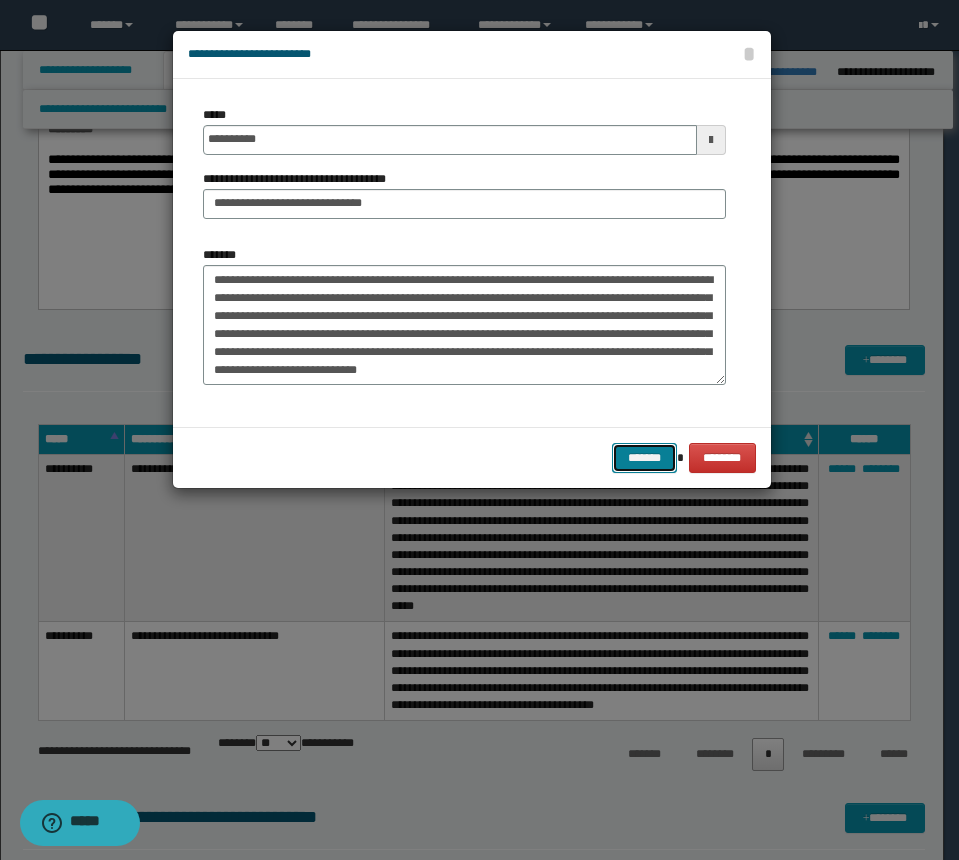 click on "*******" at bounding box center (644, 458) 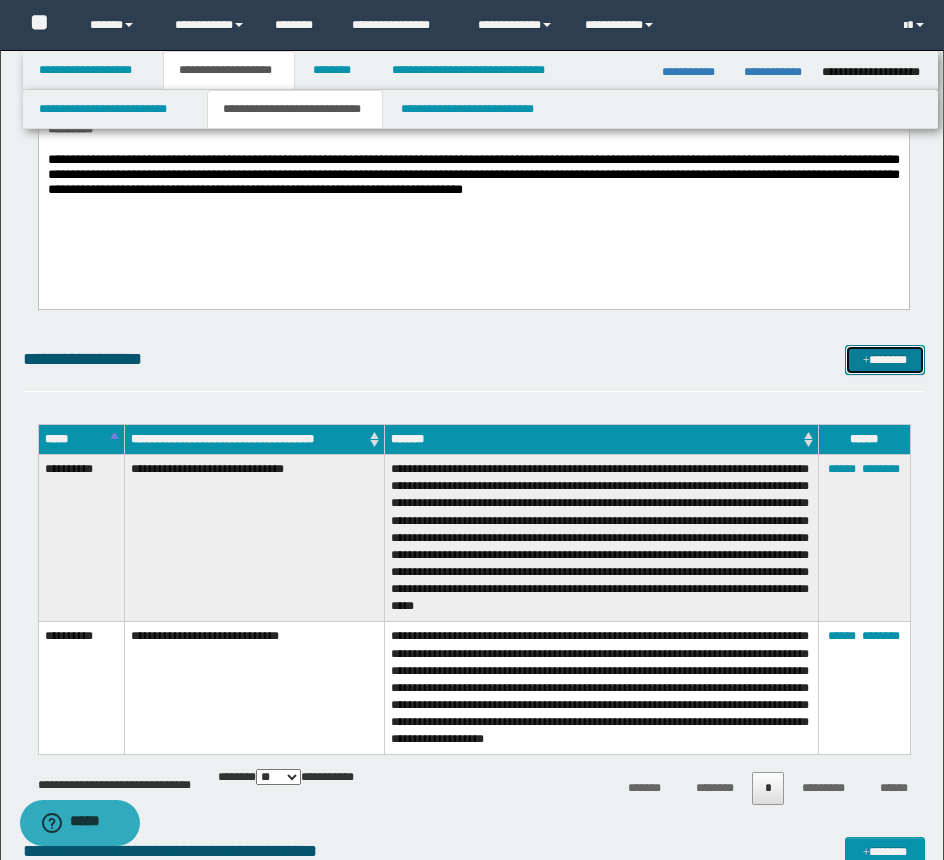 click on "*******" at bounding box center [885, 360] 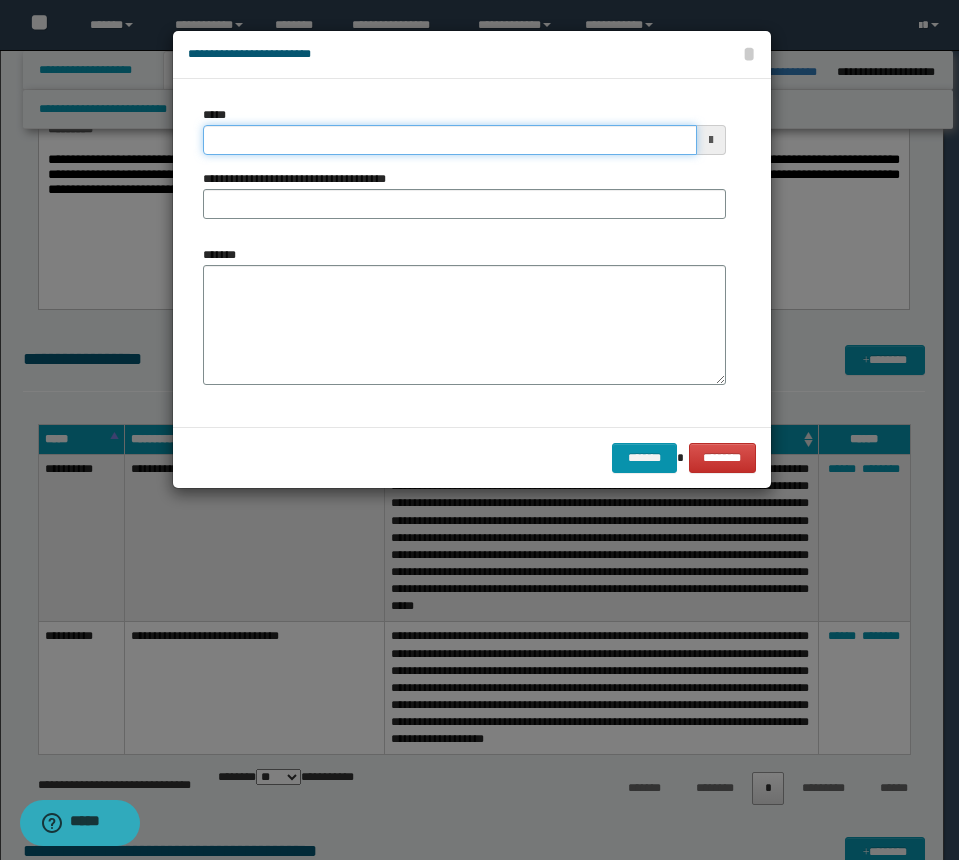 click on "*****" at bounding box center (450, 140) 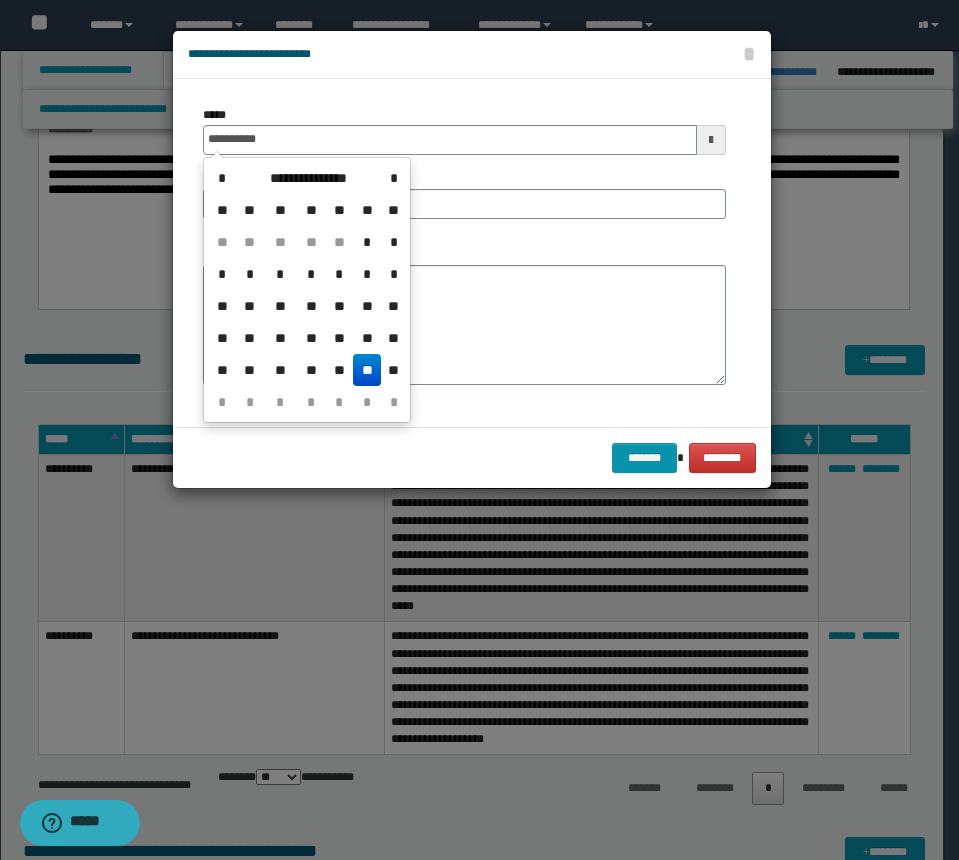 click on "**" at bounding box center [367, 370] 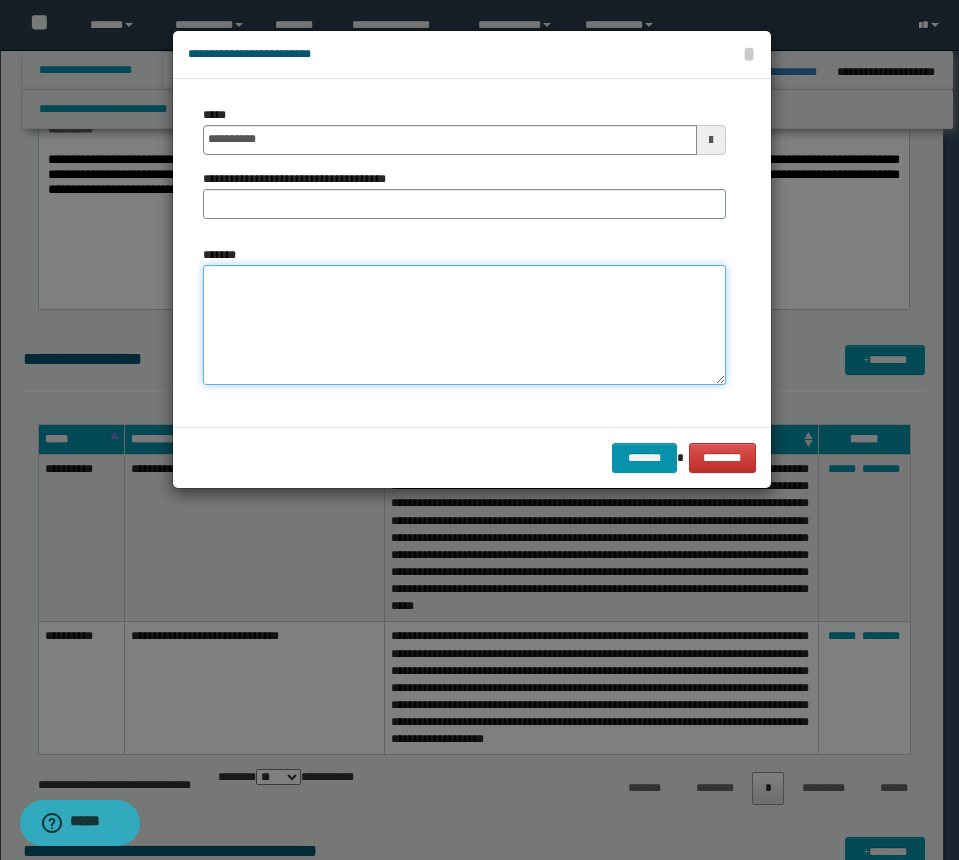 click on "*******" at bounding box center [464, 325] 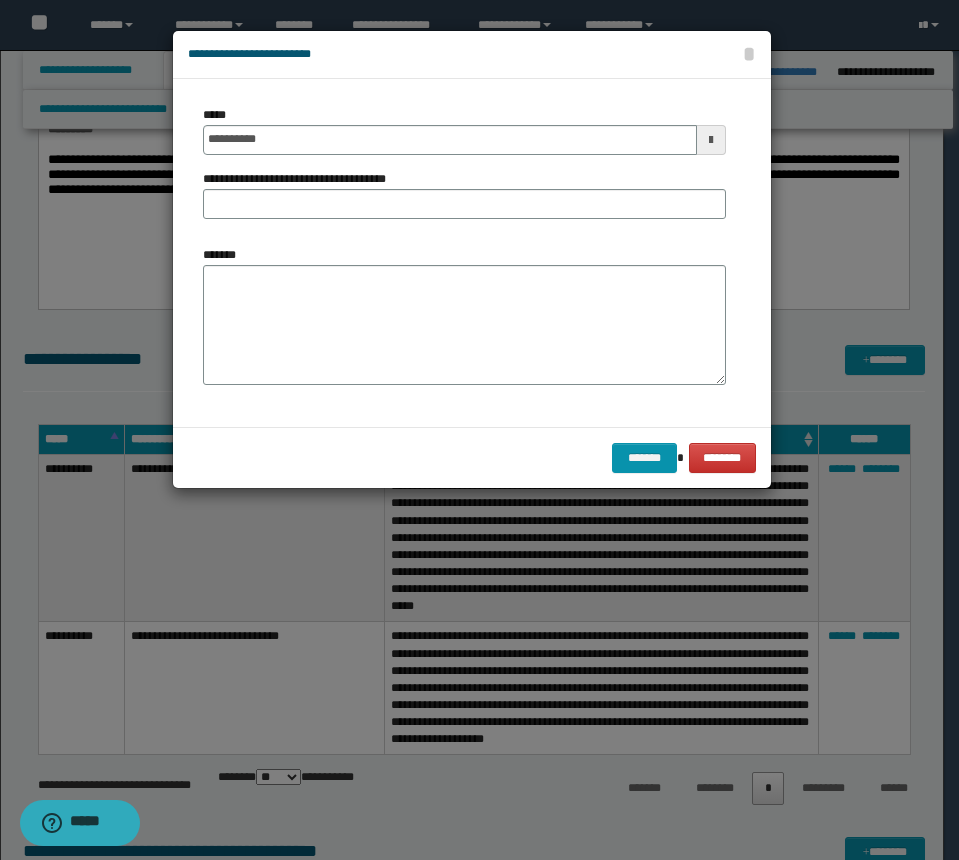 click on "**********" at bounding box center [302, 179] 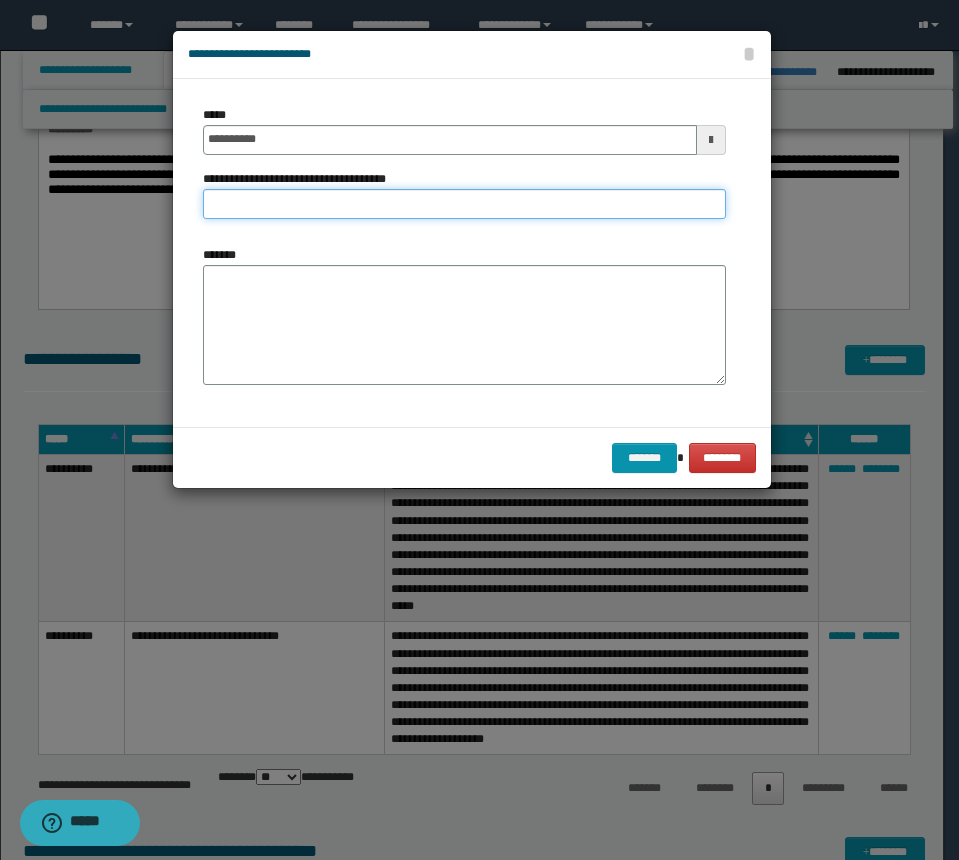 click on "**********" at bounding box center [464, 204] 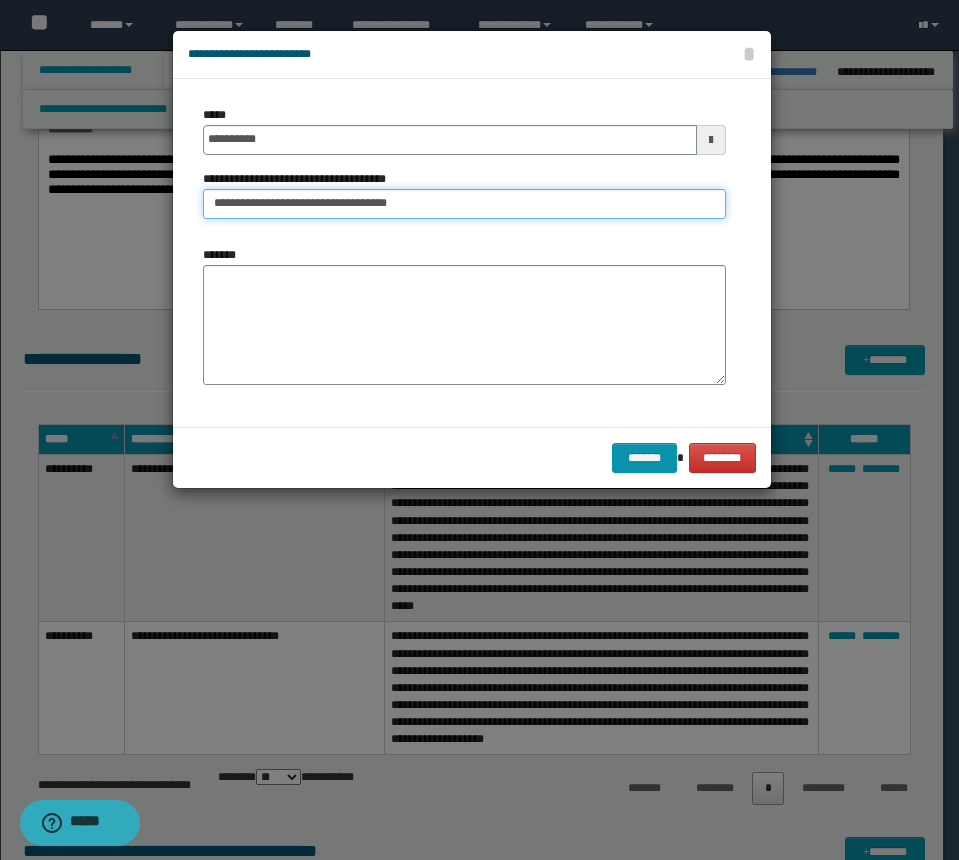 type on "**********" 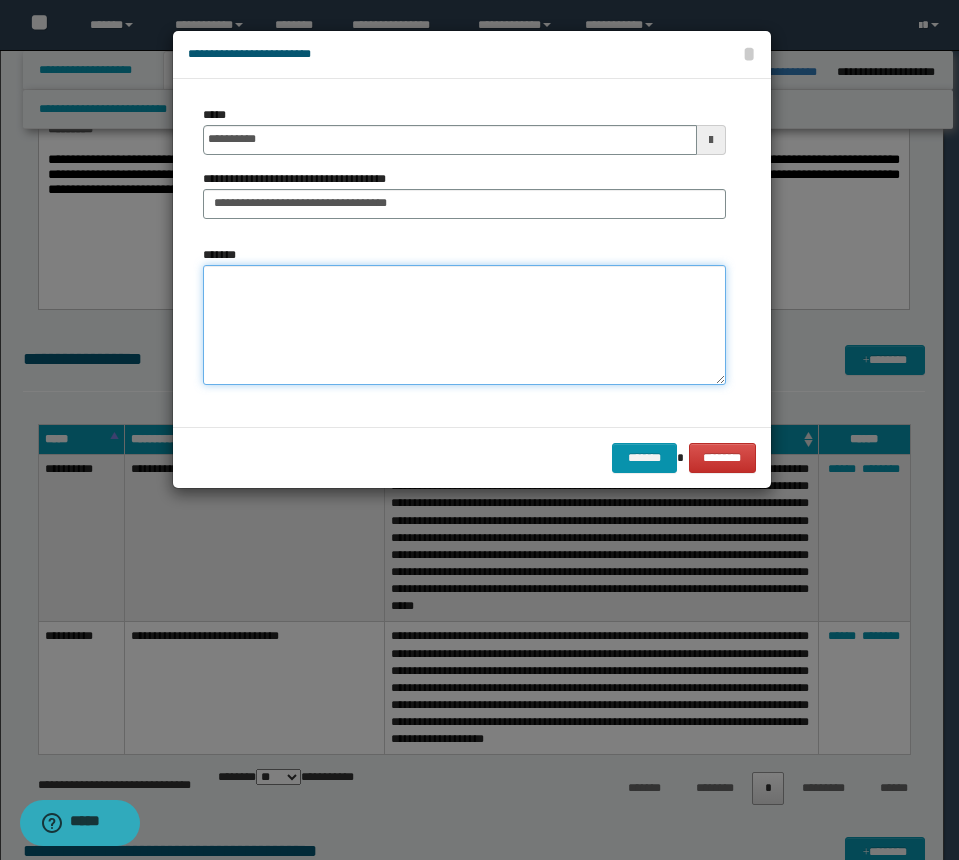 click on "*******" at bounding box center [464, 325] 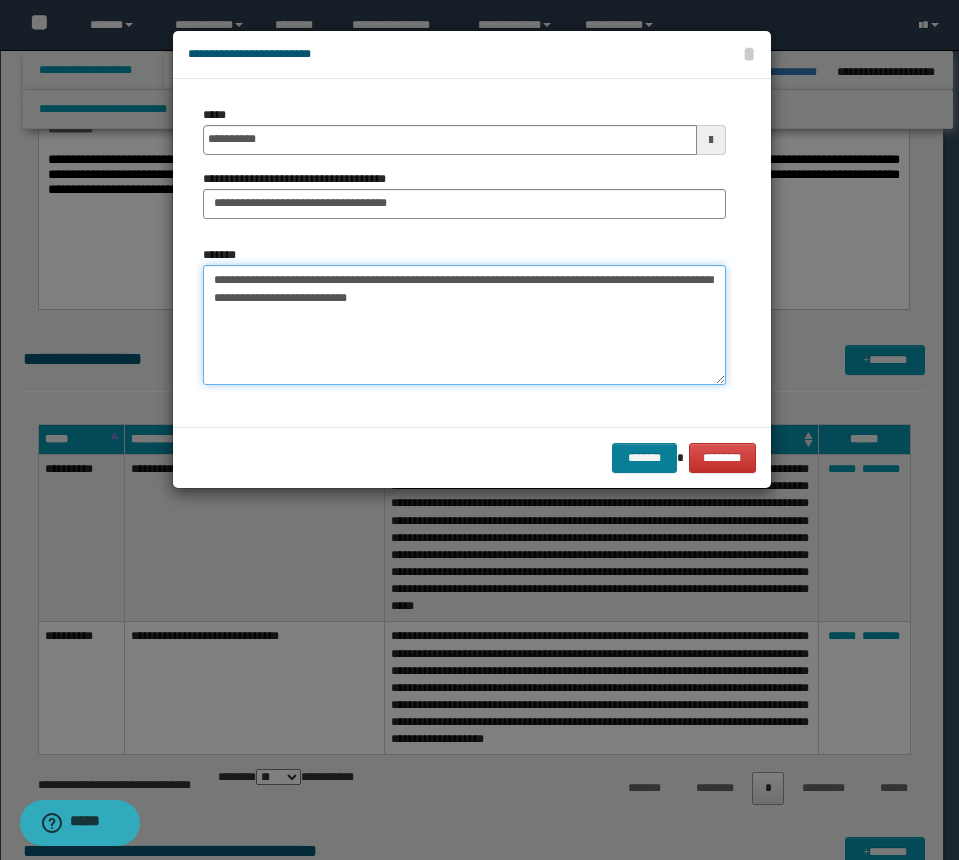 type on "**********" 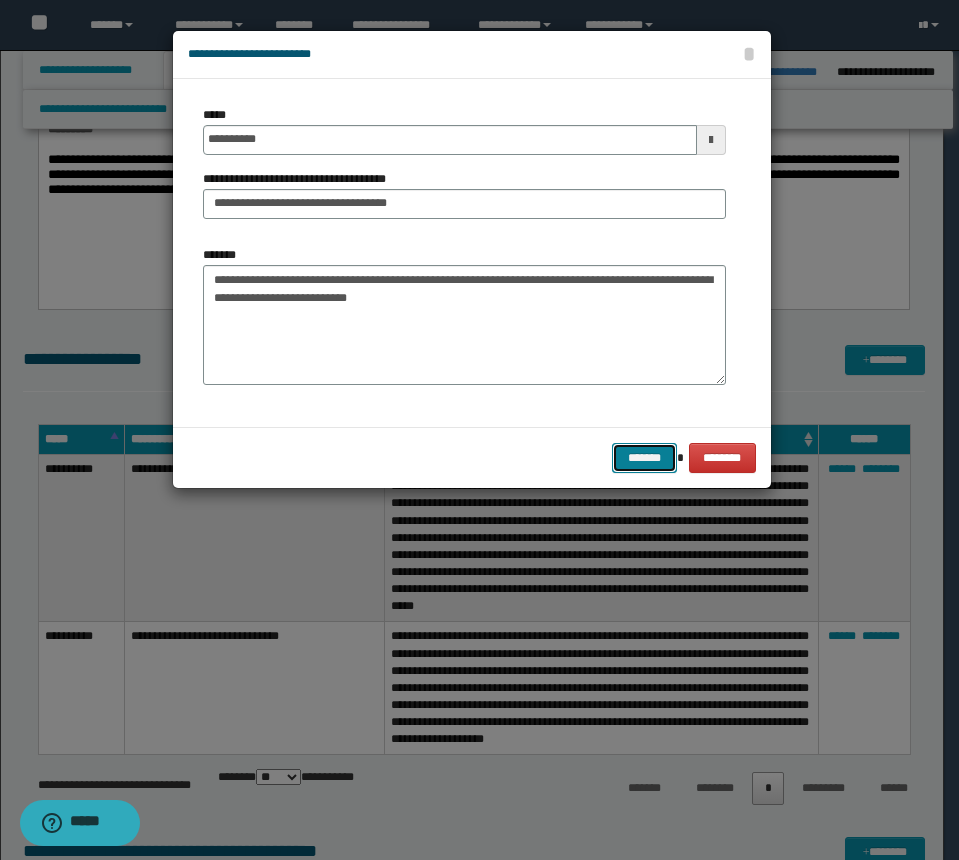 click on "*******" at bounding box center [644, 458] 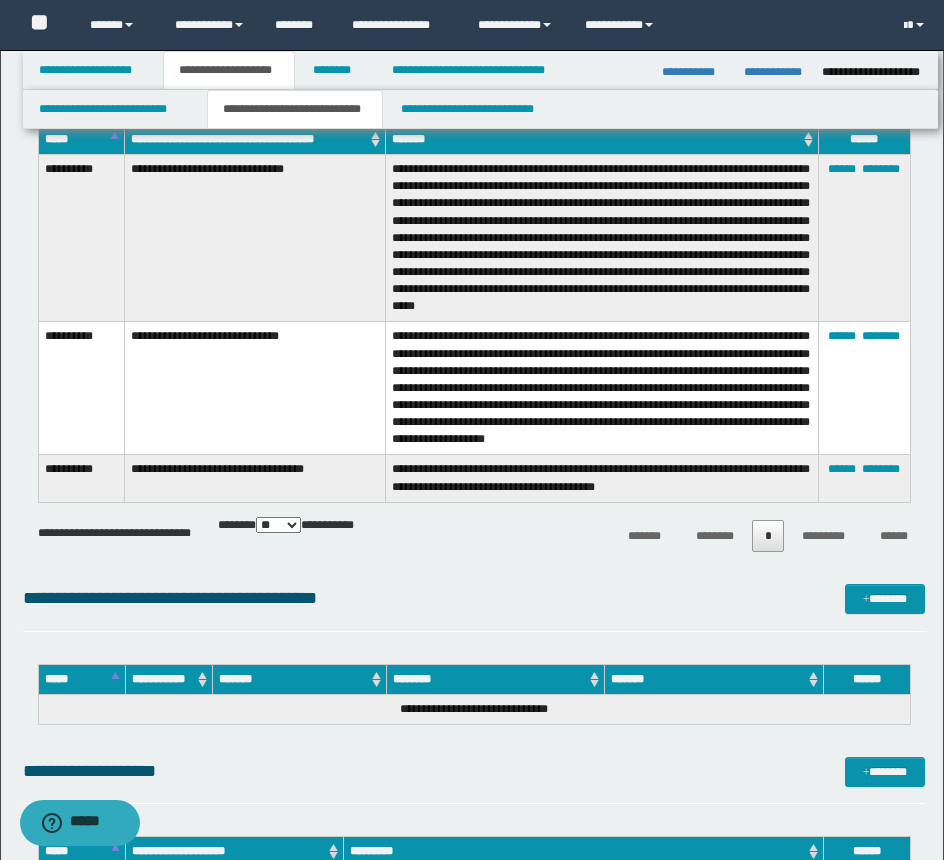 scroll, scrollTop: 500, scrollLeft: 0, axis: vertical 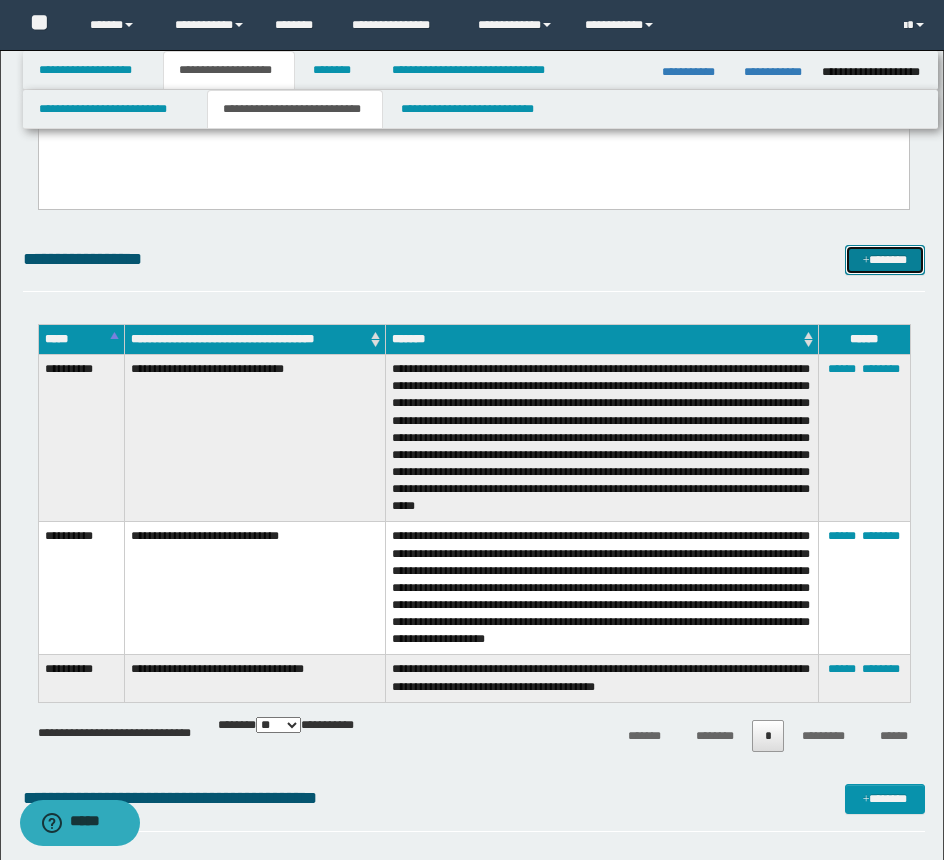 click on "*******" at bounding box center (885, 260) 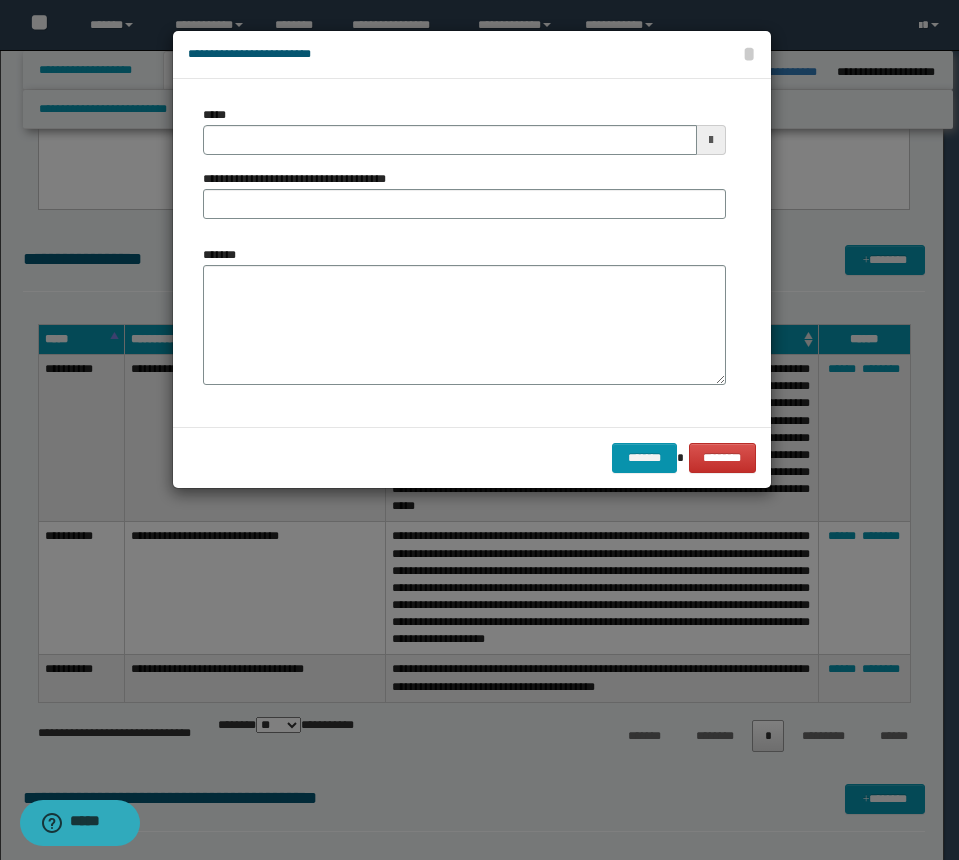 click on "**********" at bounding box center [464, 170] 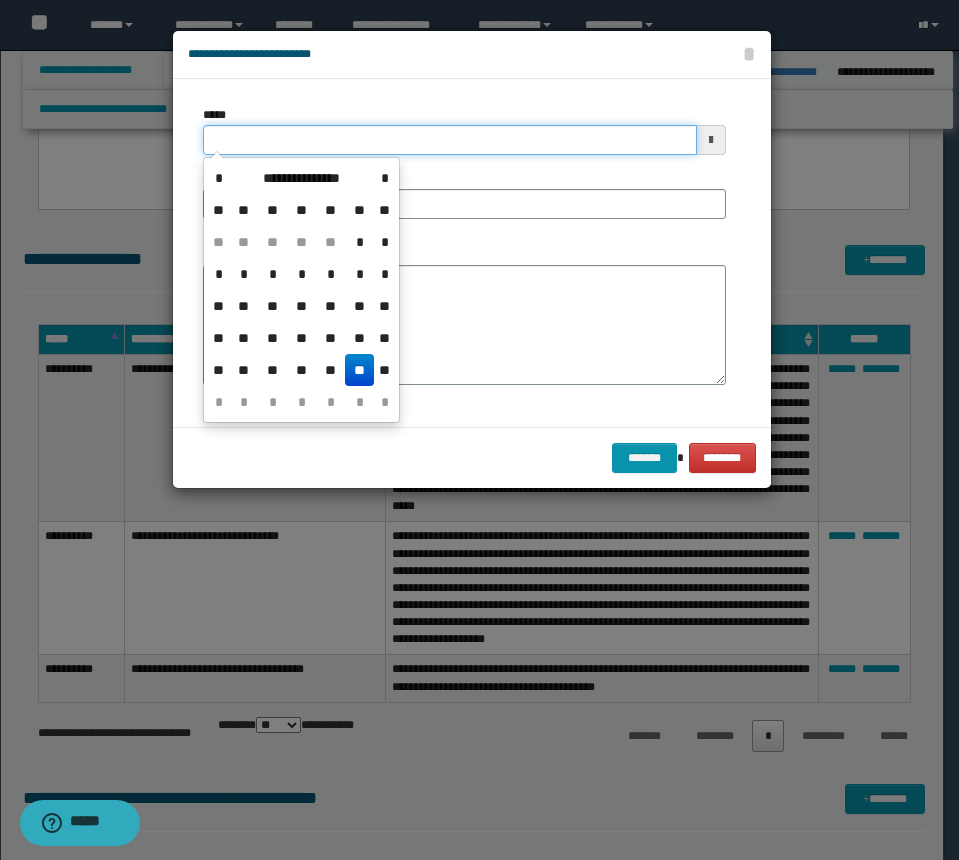 click on "*****" at bounding box center (450, 140) 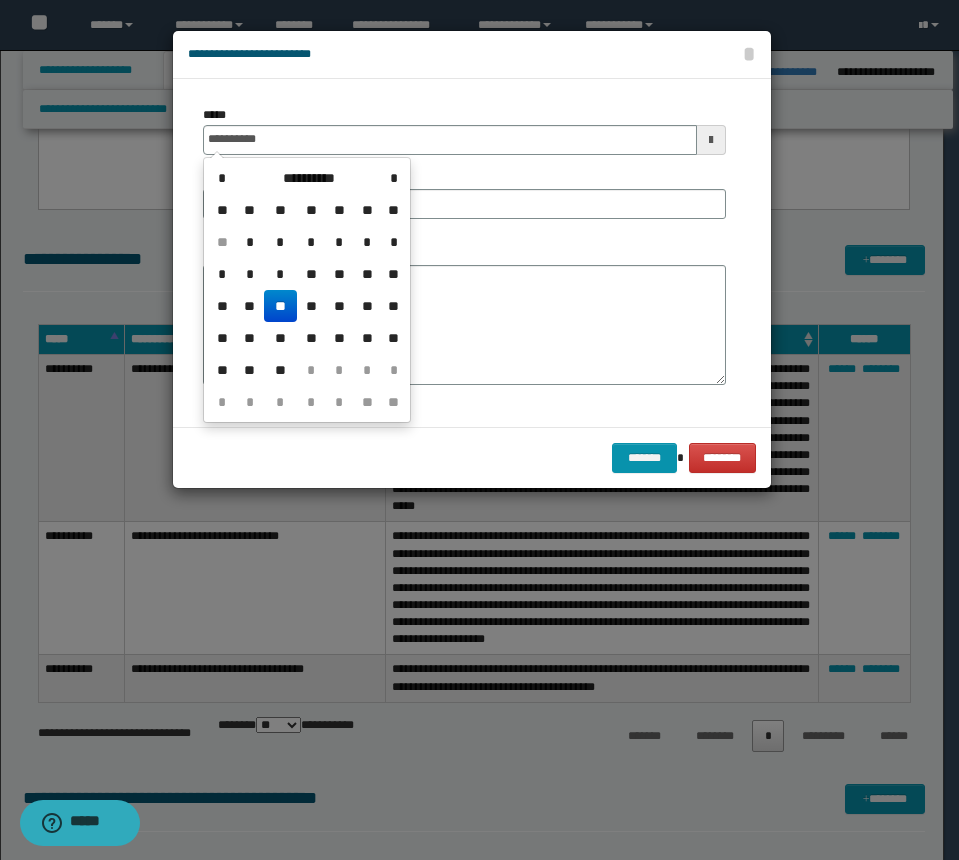 click on "**" at bounding box center (280, 306) 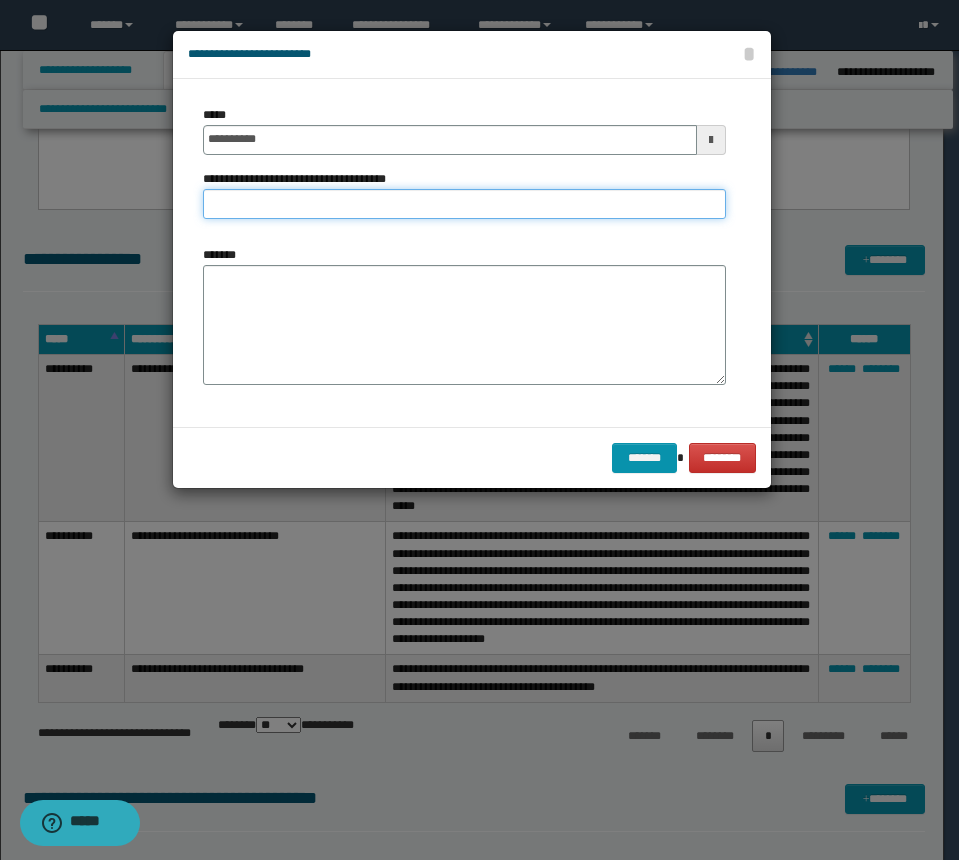 drag, startPoint x: 560, startPoint y: 199, endPoint x: 559, endPoint y: 224, distance: 25.019993 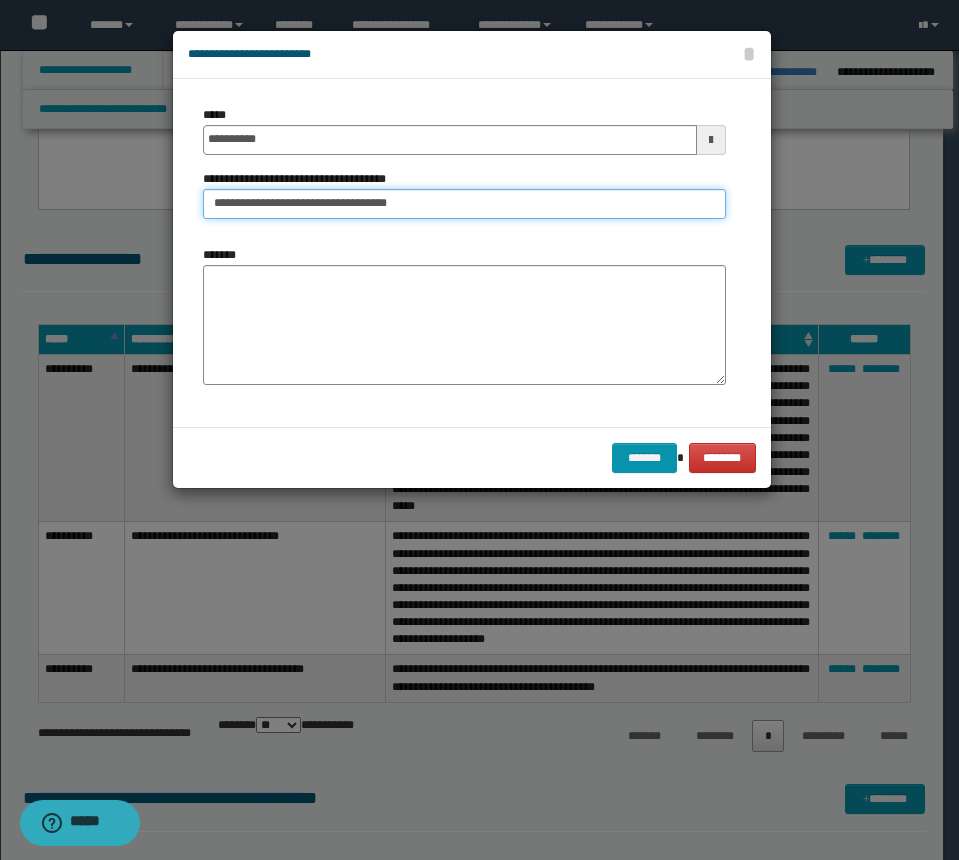 type on "**********" 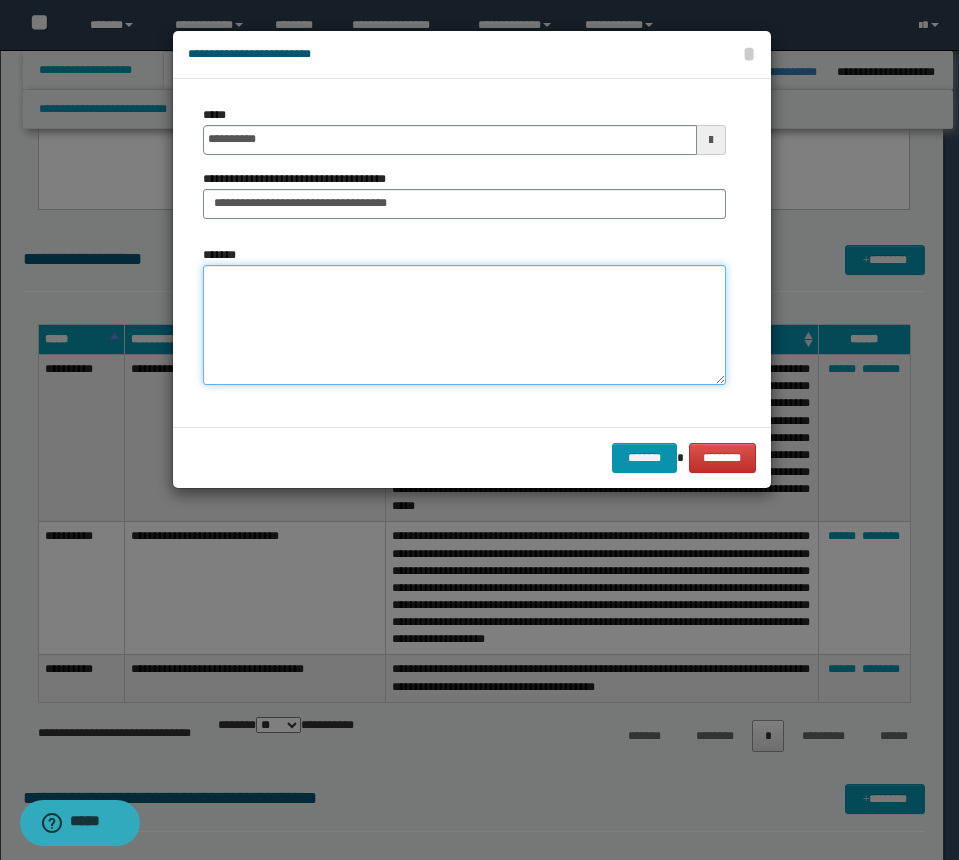 click on "*******" at bounding box center [464, 325] 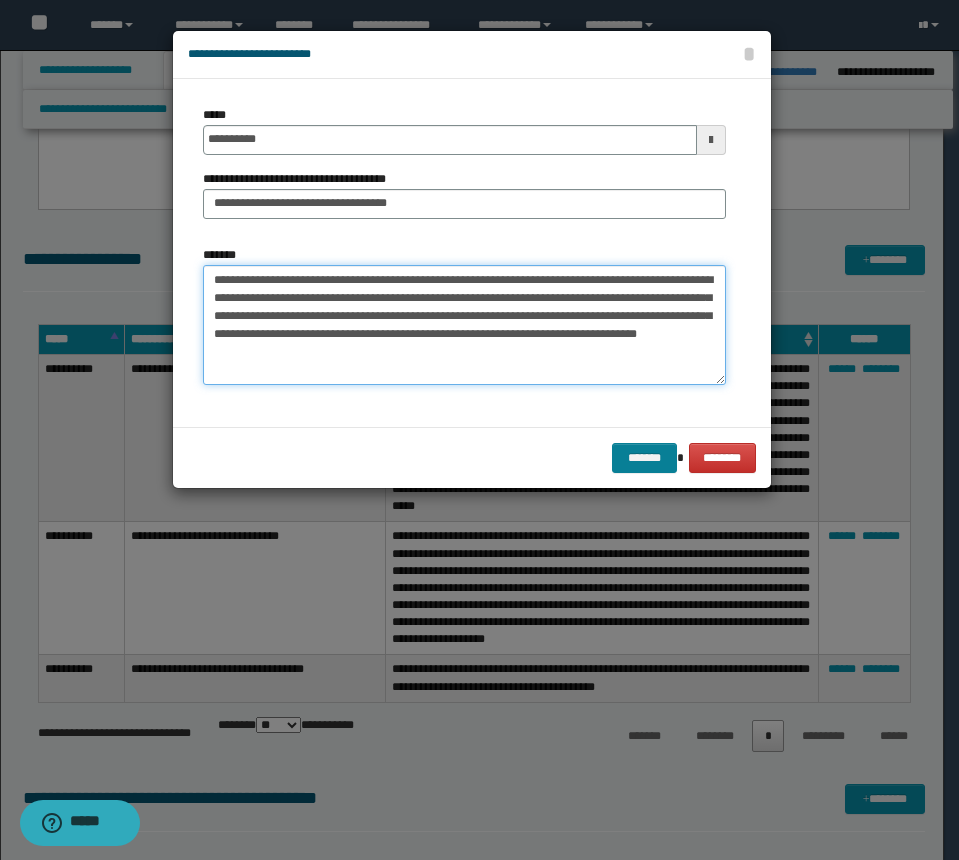 type on "**********" 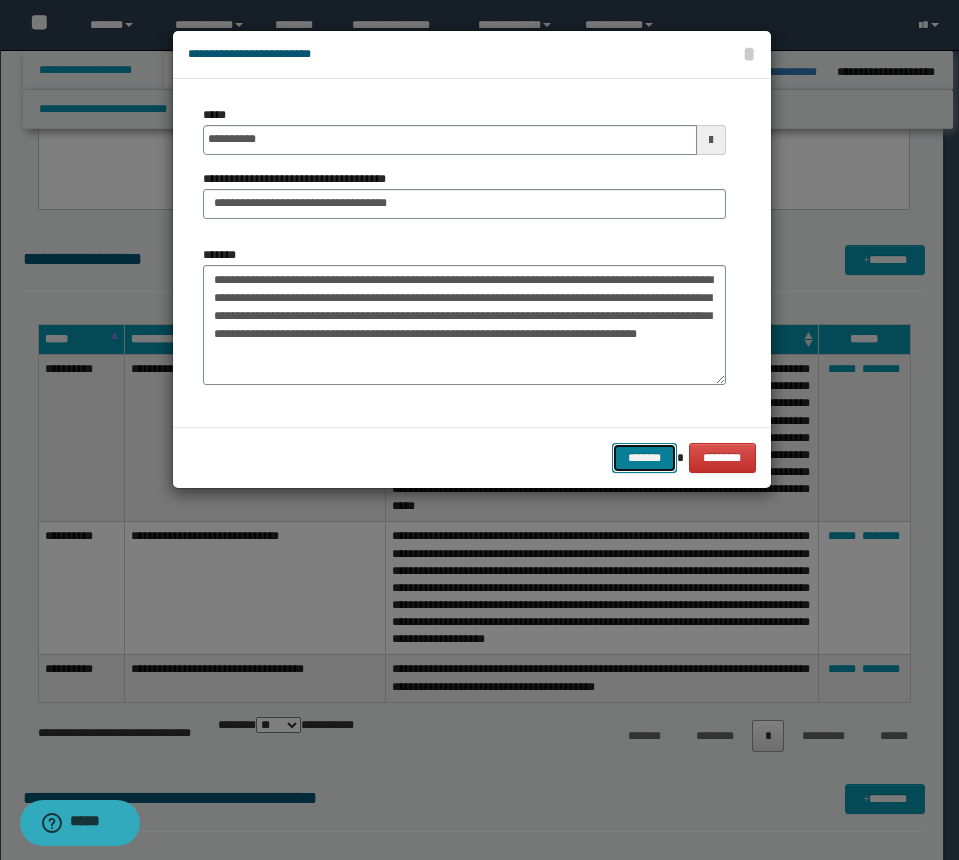click on "*******" at bounding box center [644, 458] 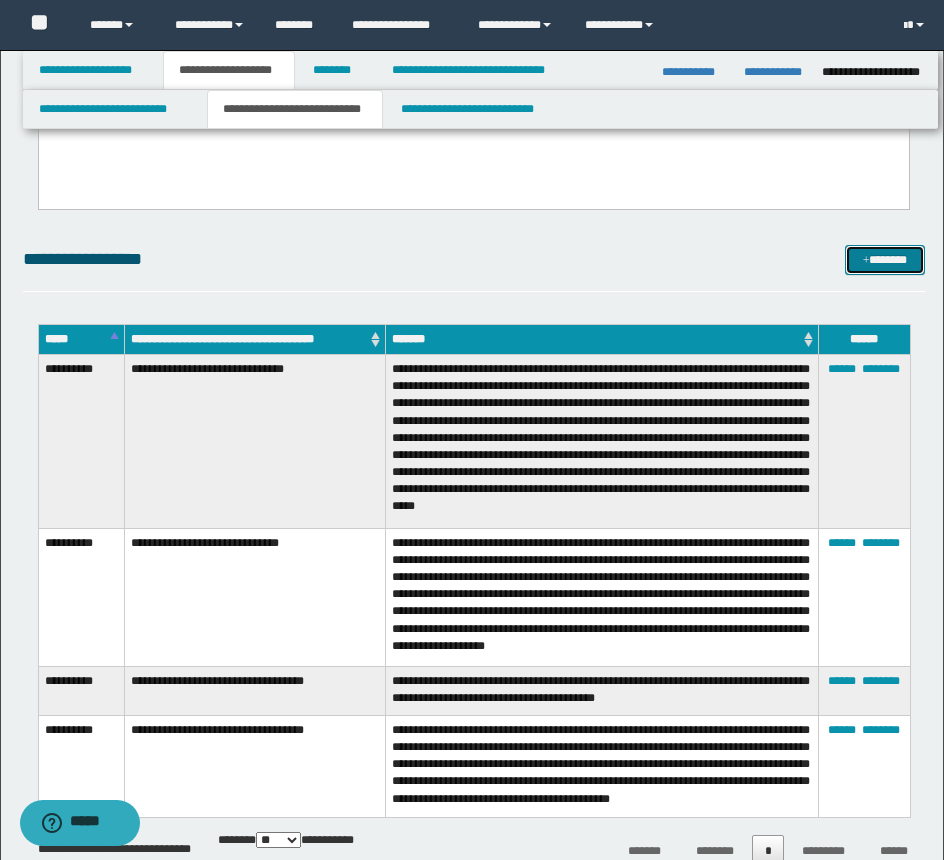 click on "*******" at bounding box center [885, 260] 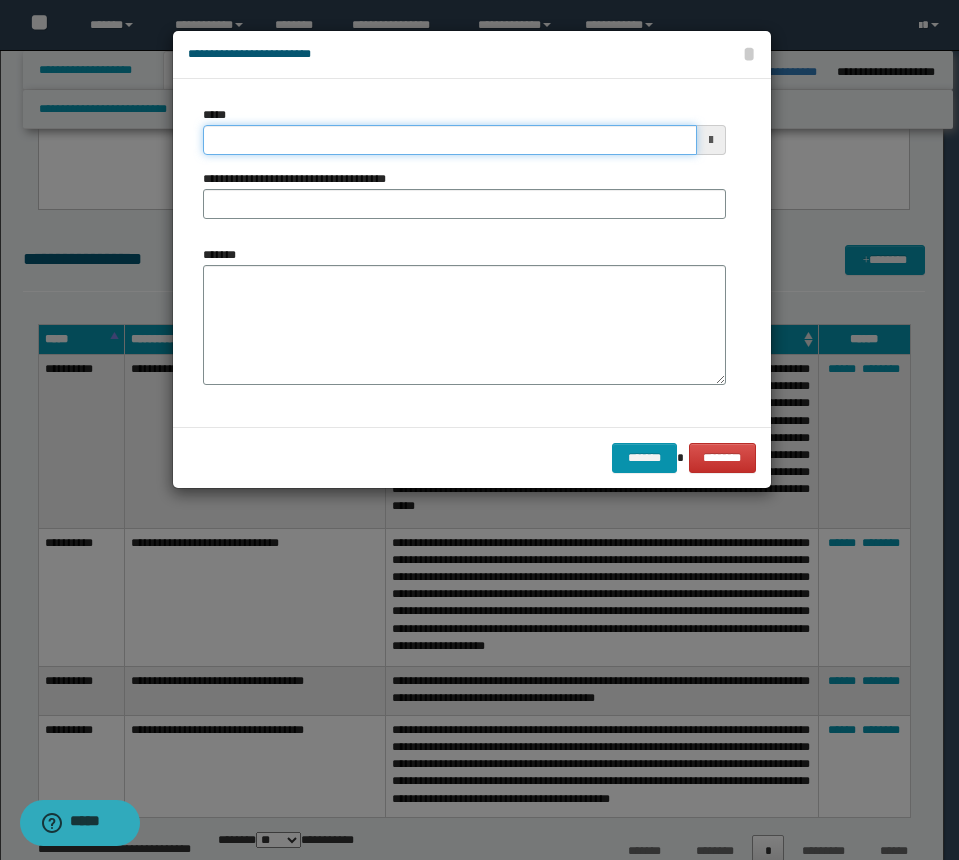 click on "*****" at bounding box center [450, 140] 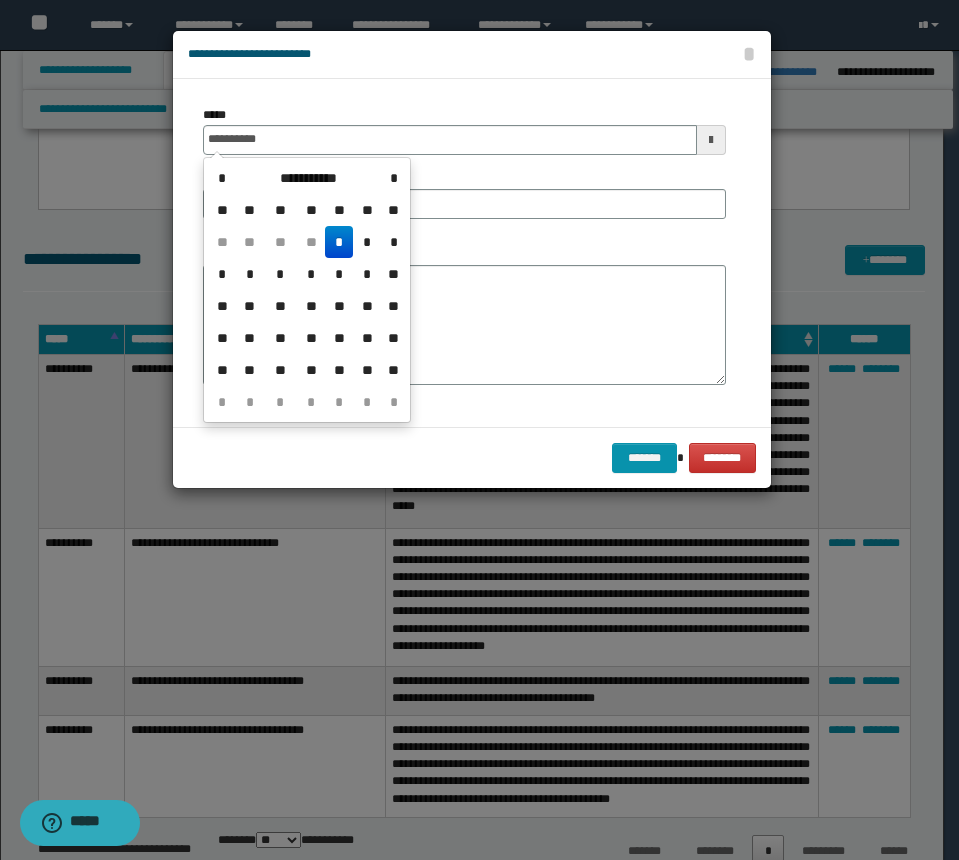 click on "*" at bounding box center [339, 242] 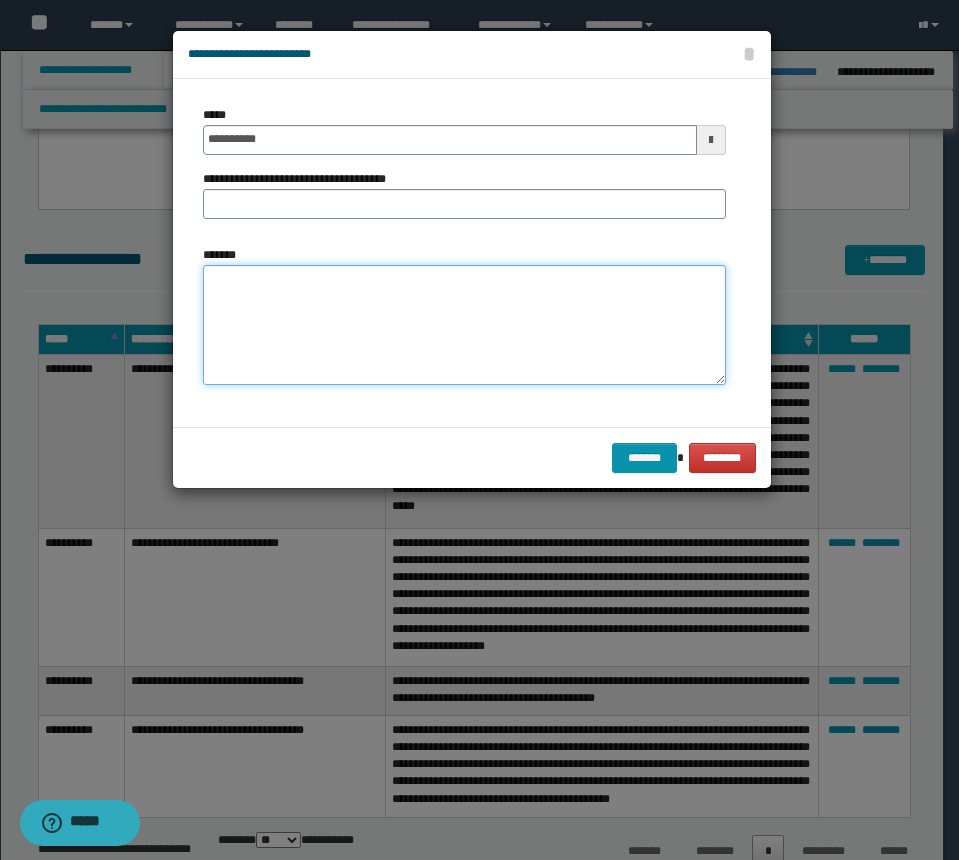 click on "*******" at bounding box center (464, 325) 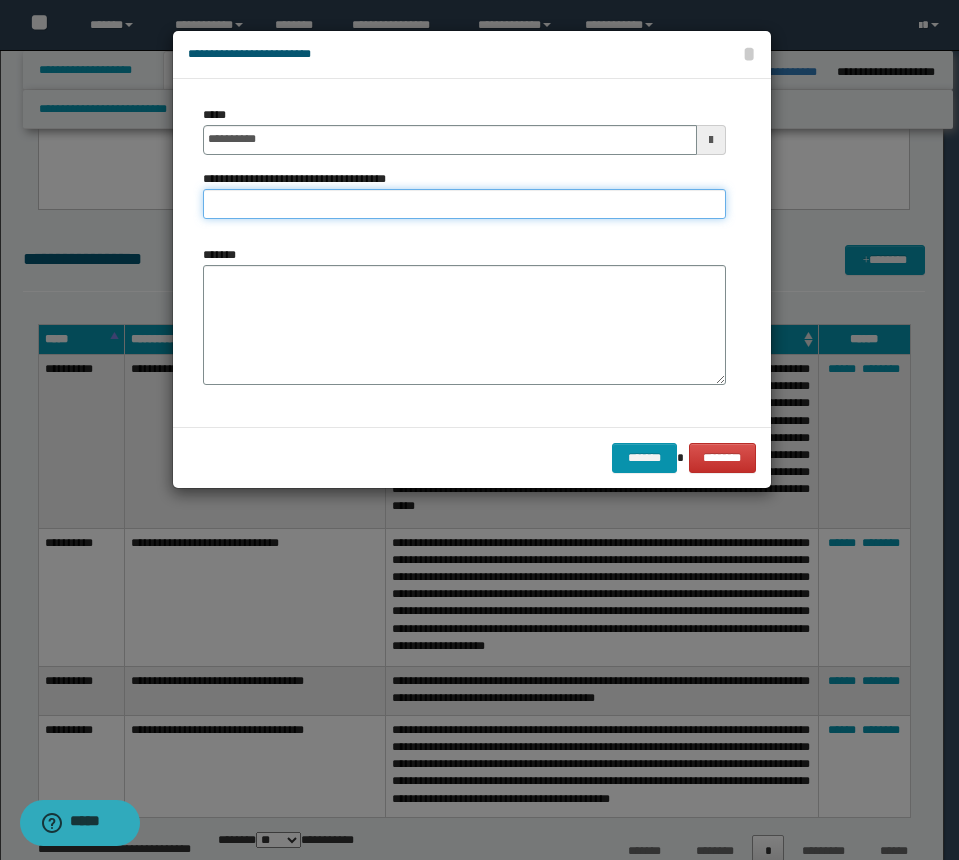 click on "**********" at bounding box center [464, 204] 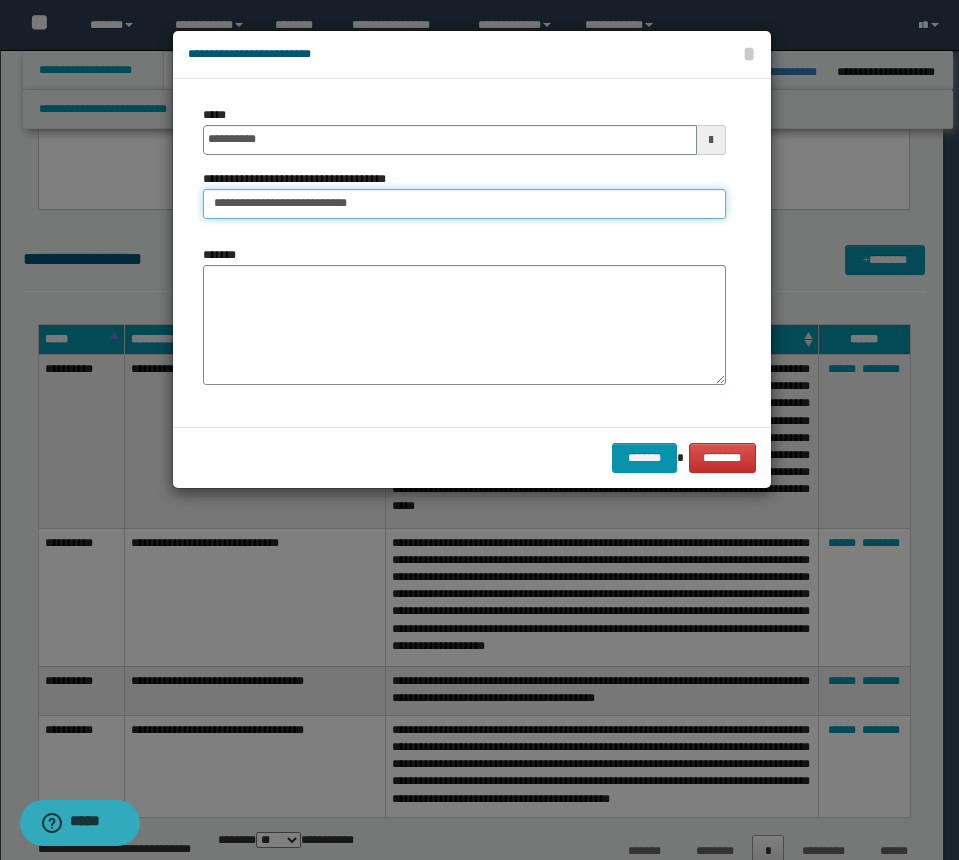 type on "**********" 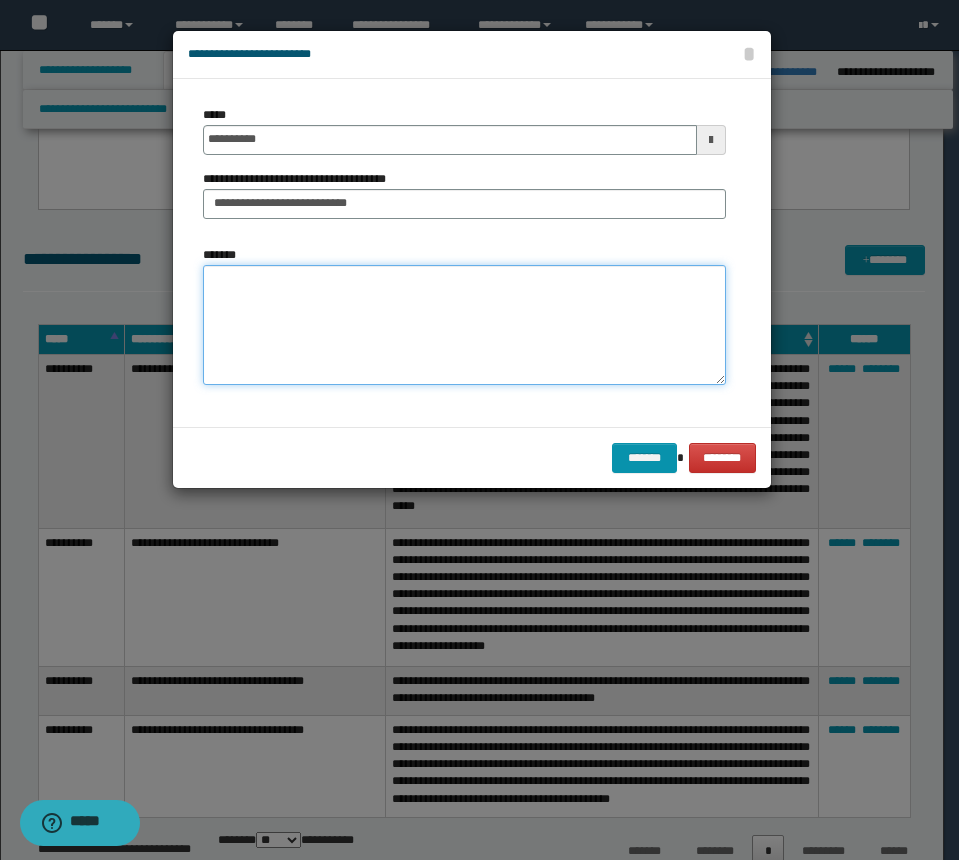 drag, startPoint x: 594, startPoint y: 331, endPoint x: 638, endPoint y: 334, distance: 44.102154 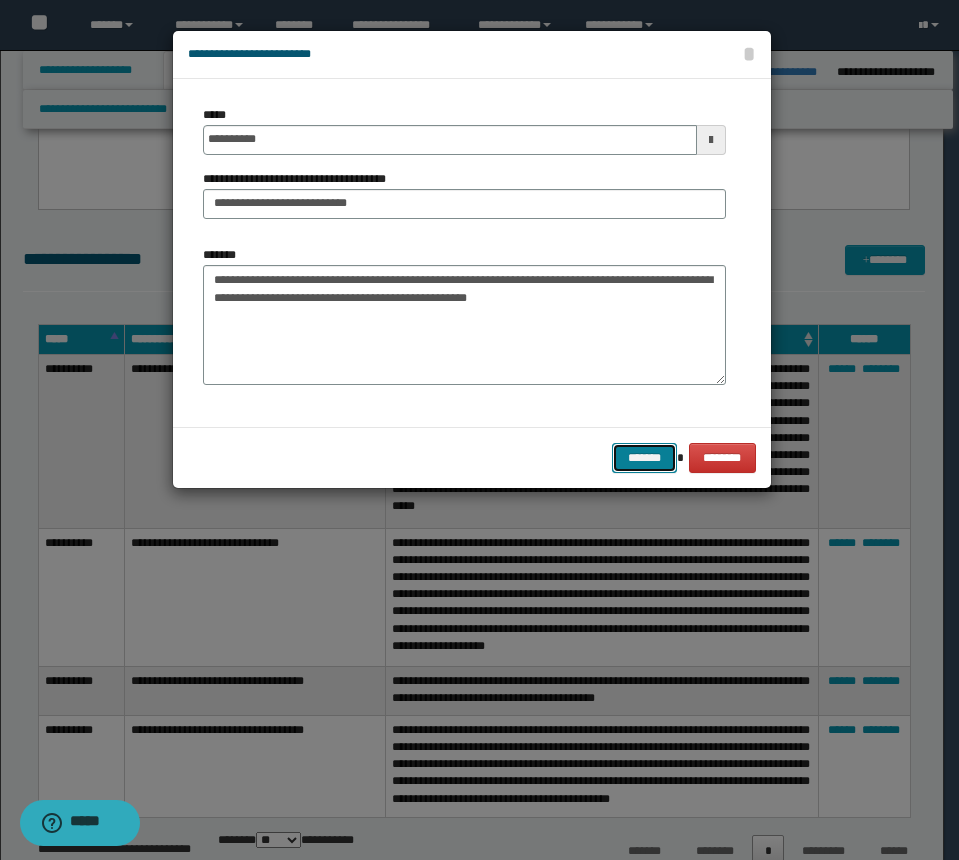 click on "*******" at bounding box center [644, 458] 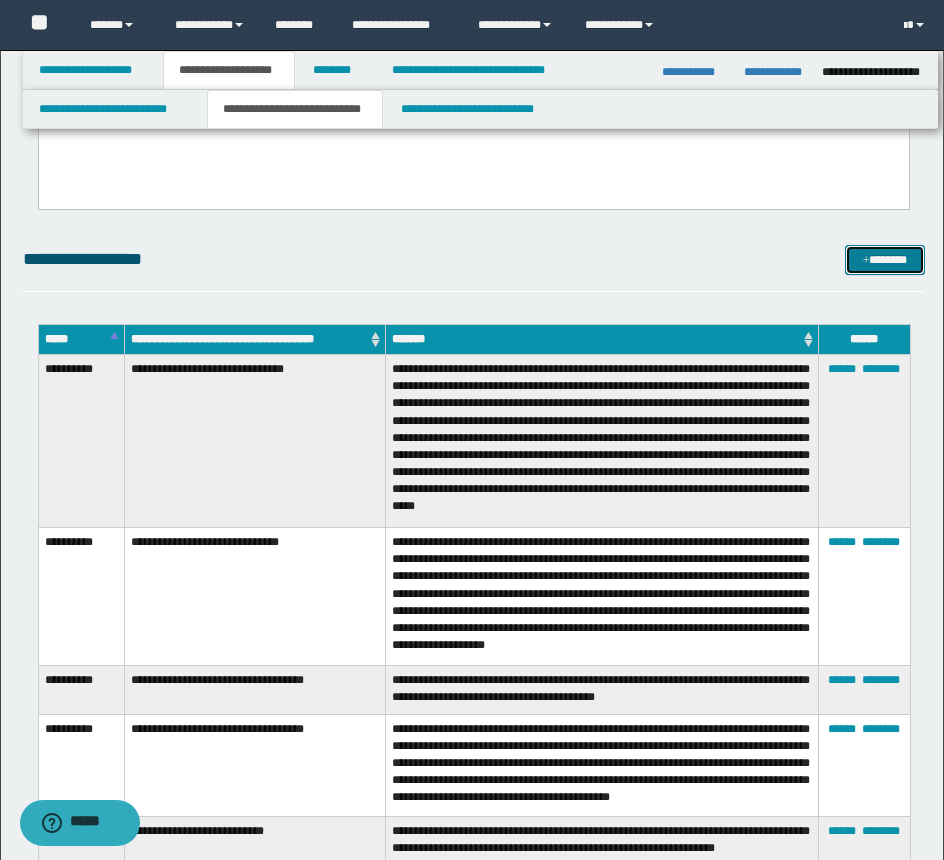 click at bounding box center [866, 261] 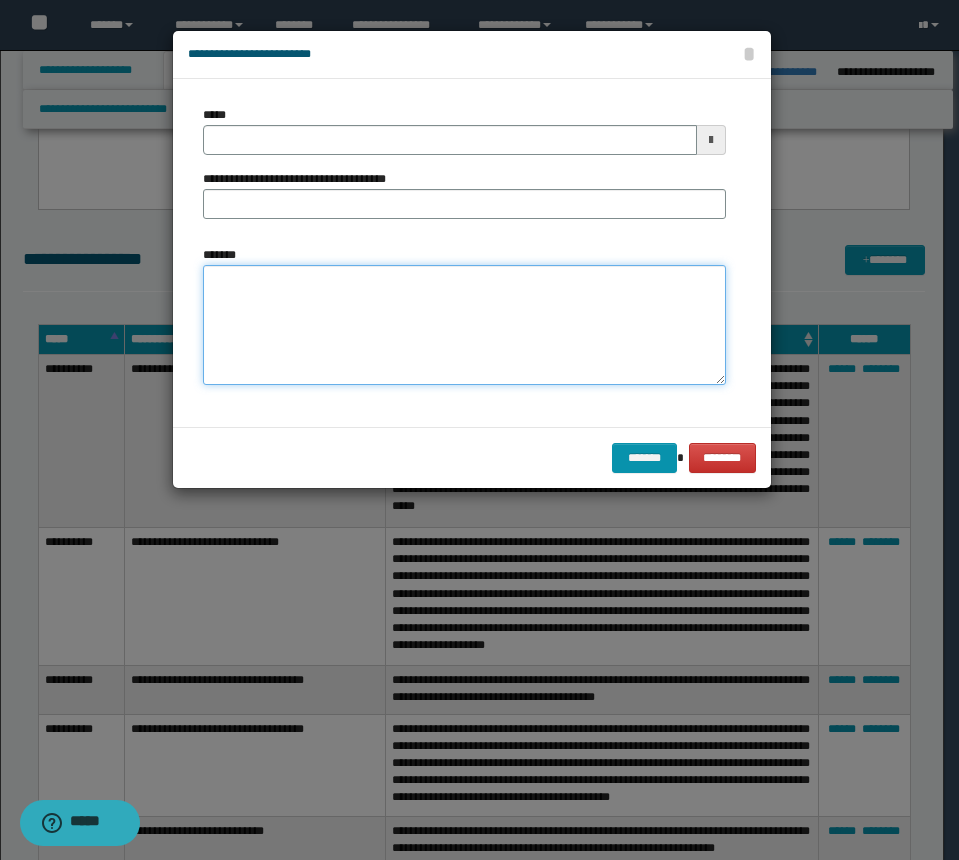 click on "*******" at bounding box center (464, 325) 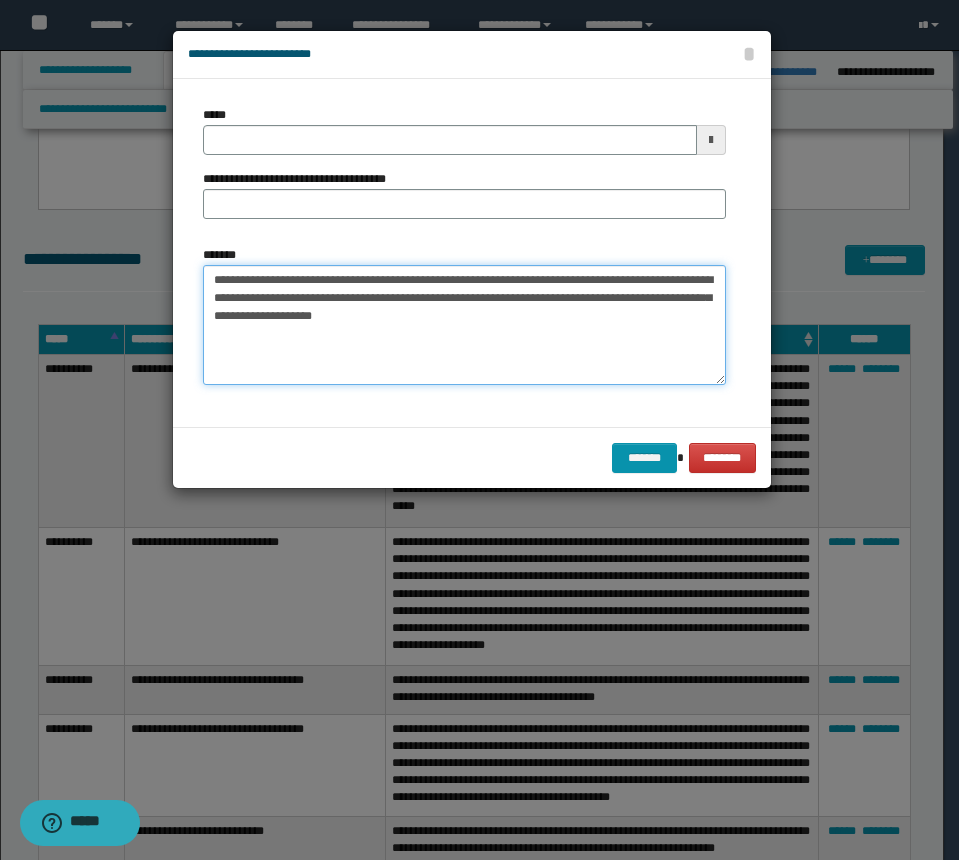 type on "**********" 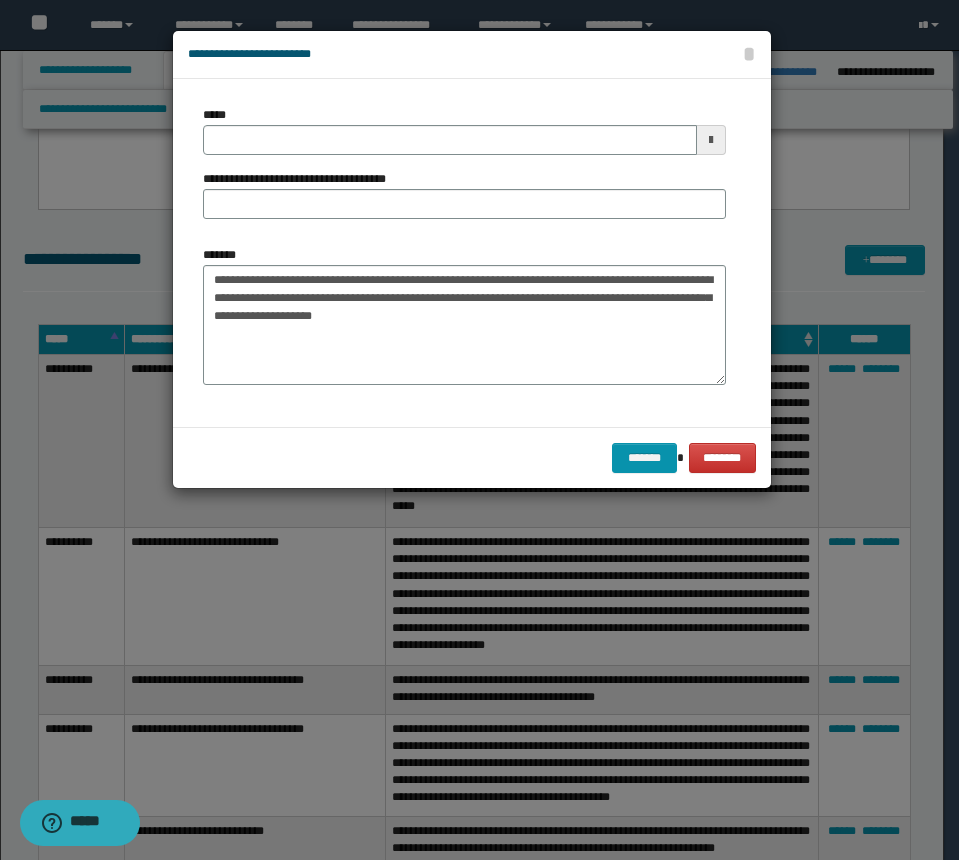 click on "**********" at bounding box center [464, 170] 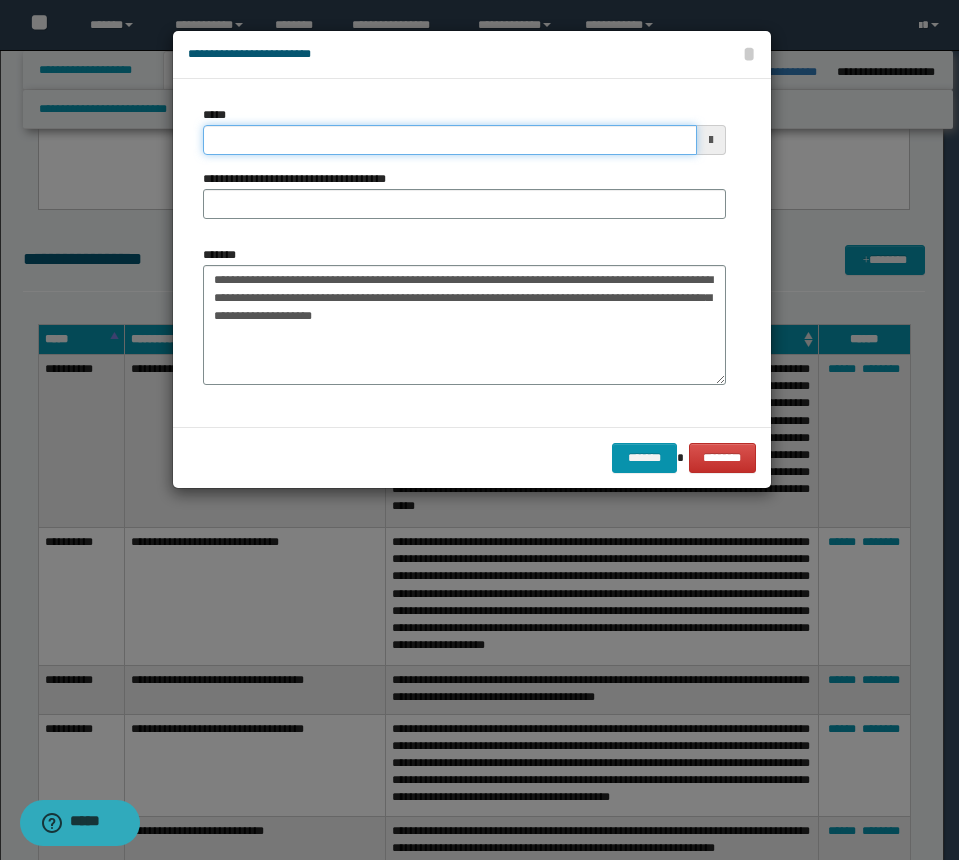 click on "*****" at bounding box center [450, 140] 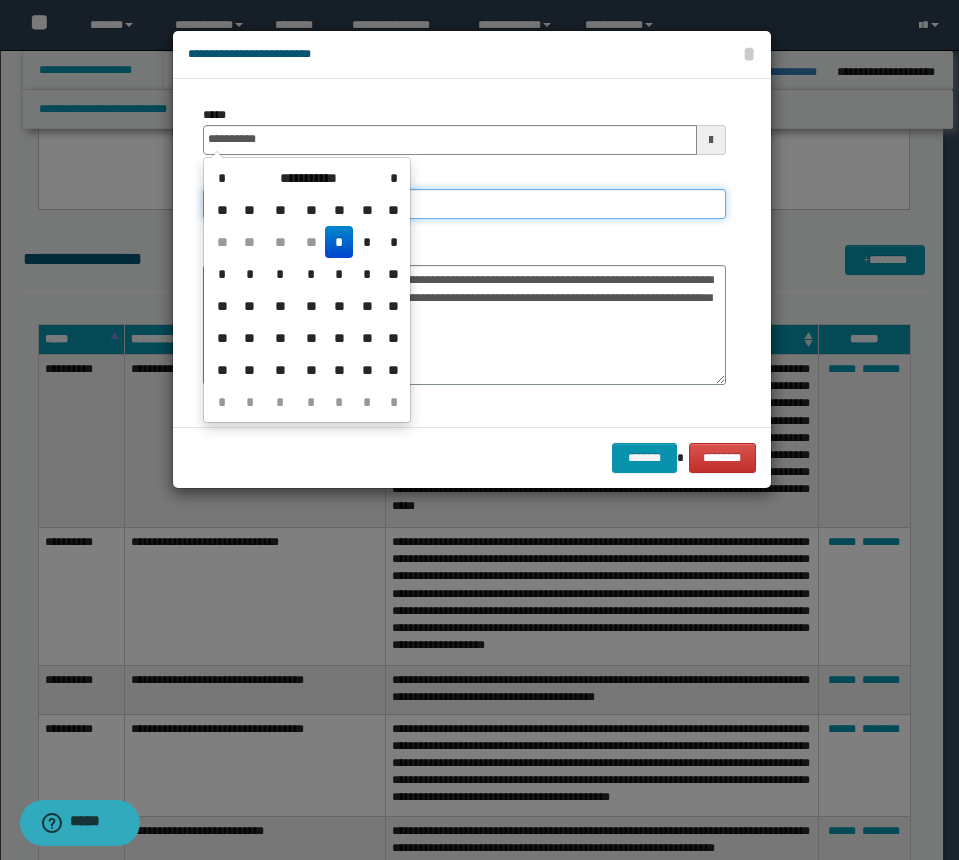 type on "**********" 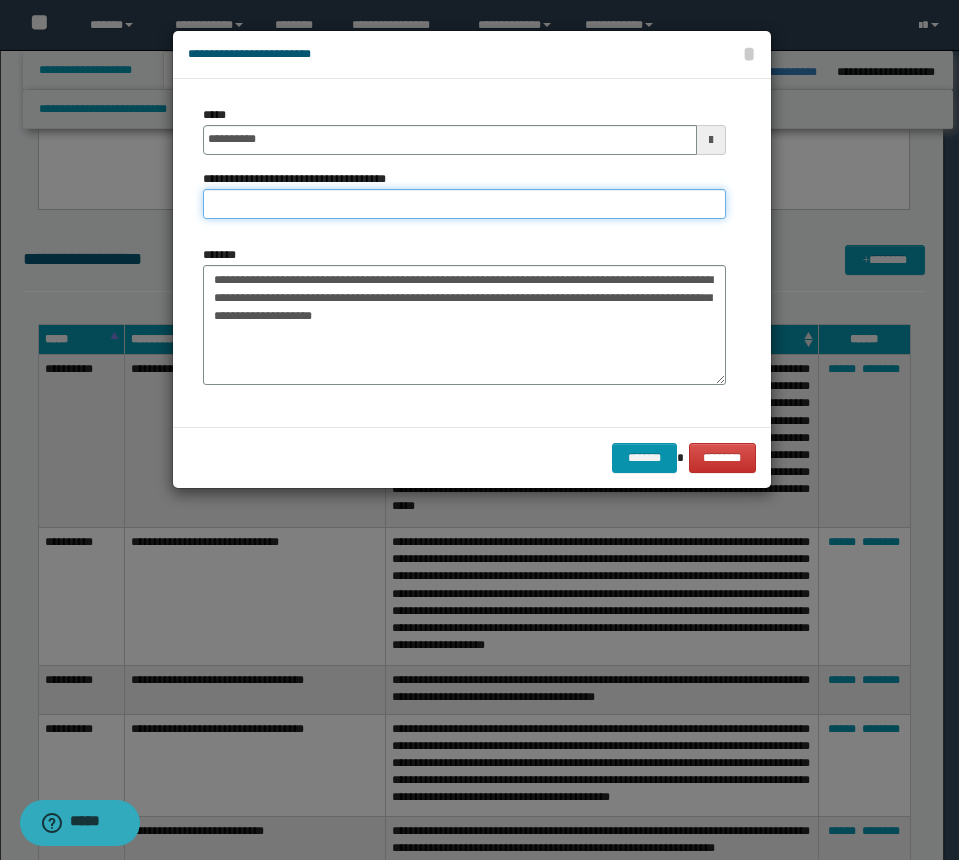 click on "**********" at bounding box center (464, 204) 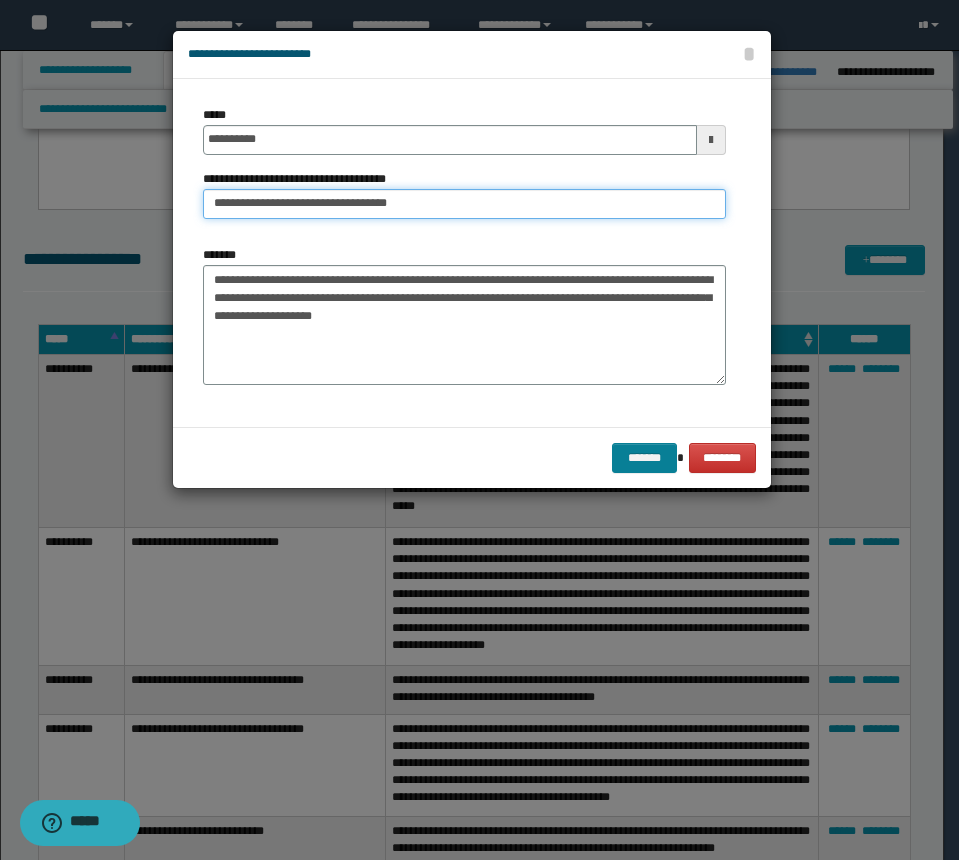 type on "**********" 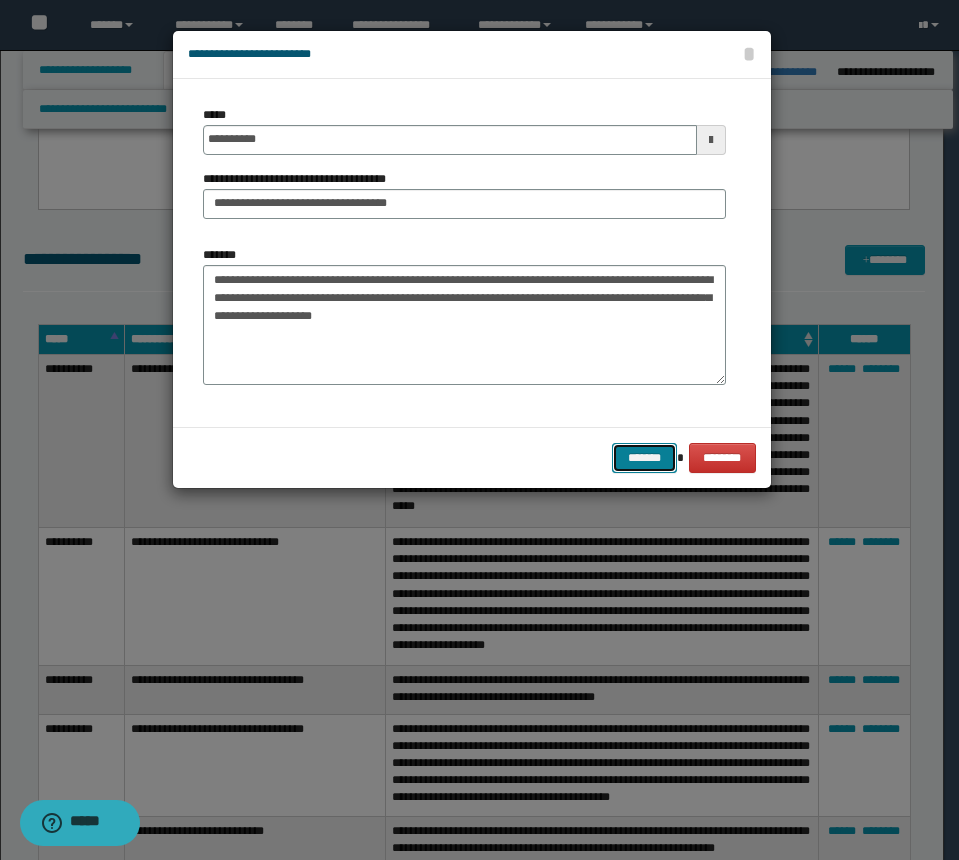 click on "*******" at bounding box center [644, 458] 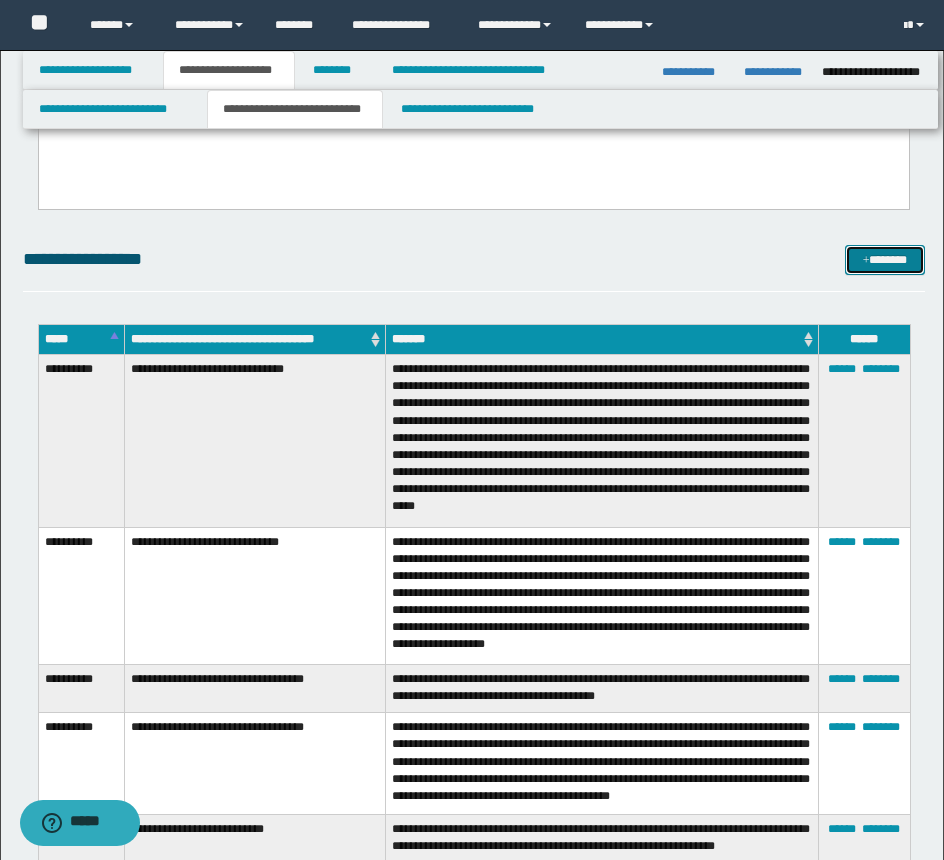 click on "*******" at bounding box center (885, 260) 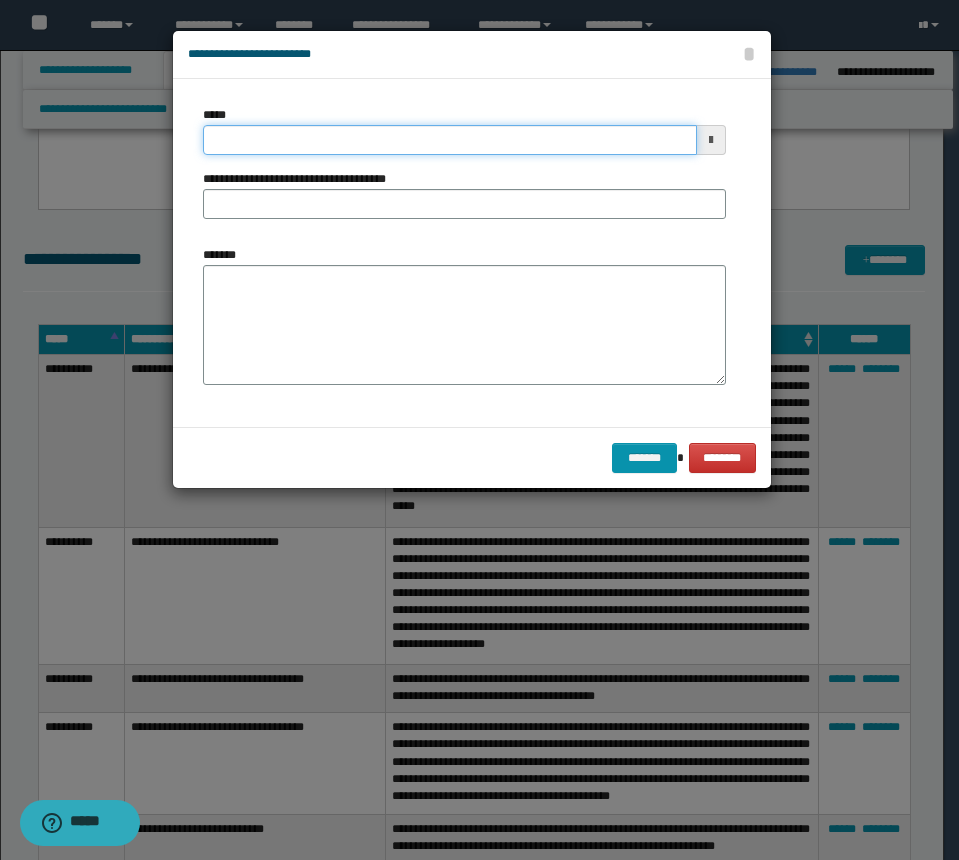 click on "*****" at bounding box center (450, 140) 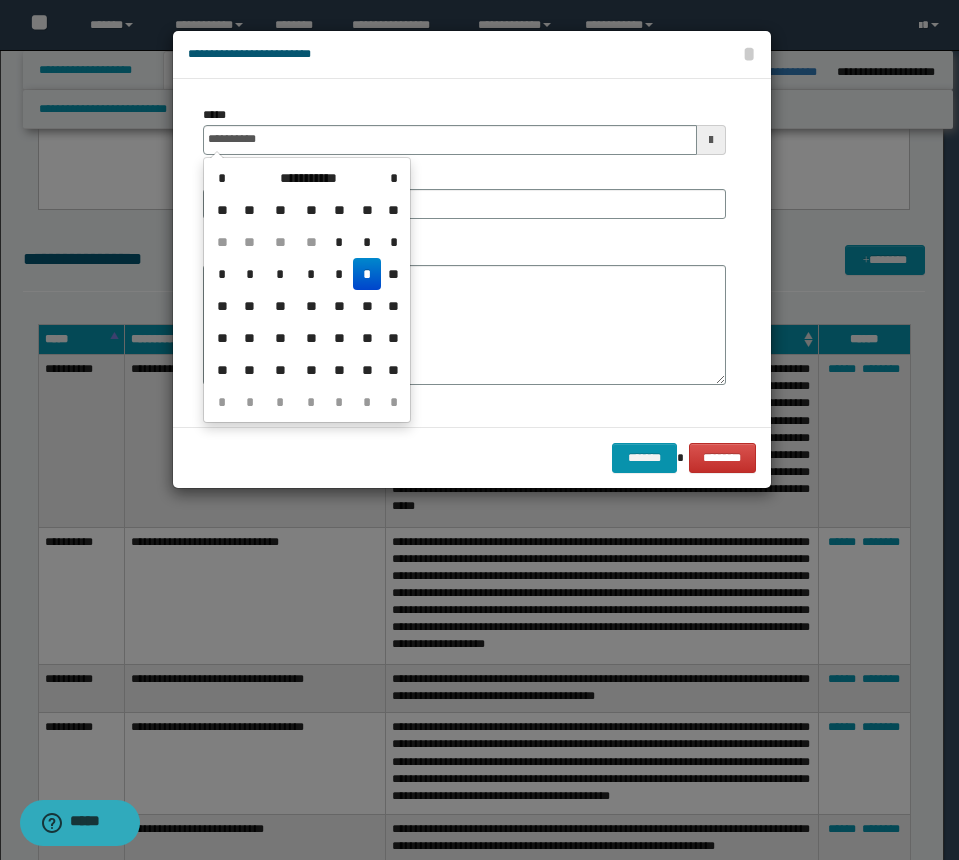 click on "*" at bounding box center (367, 274) 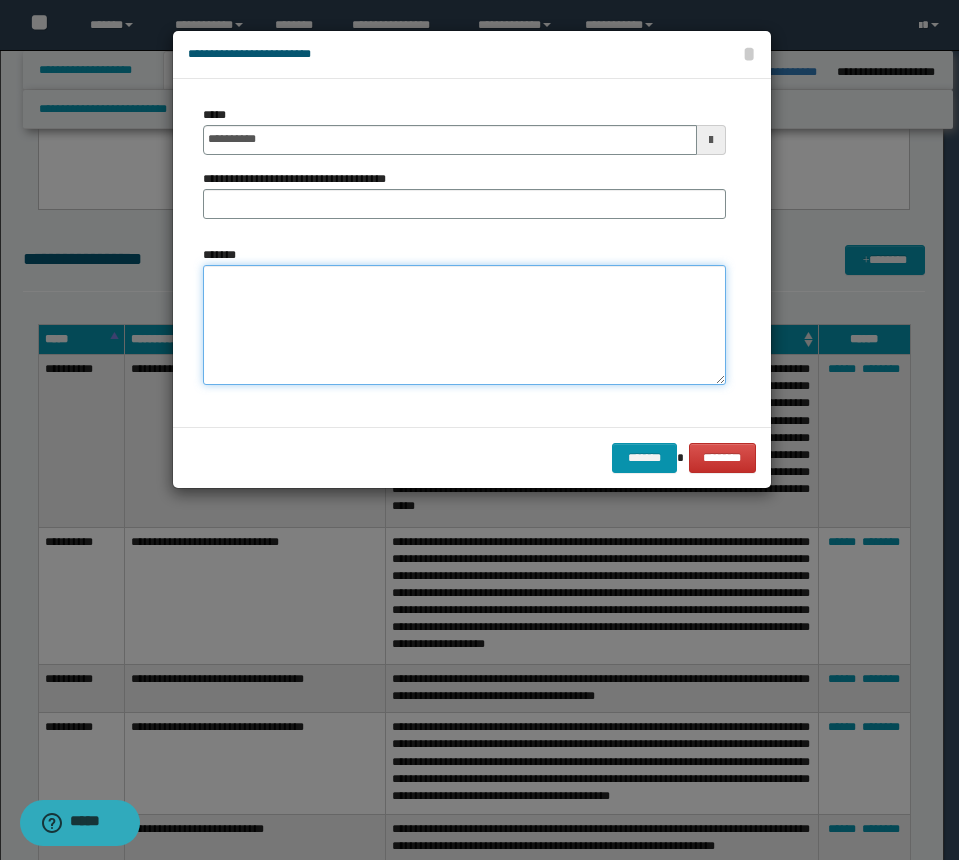 click on "*******" at bounding box center (464, 325) 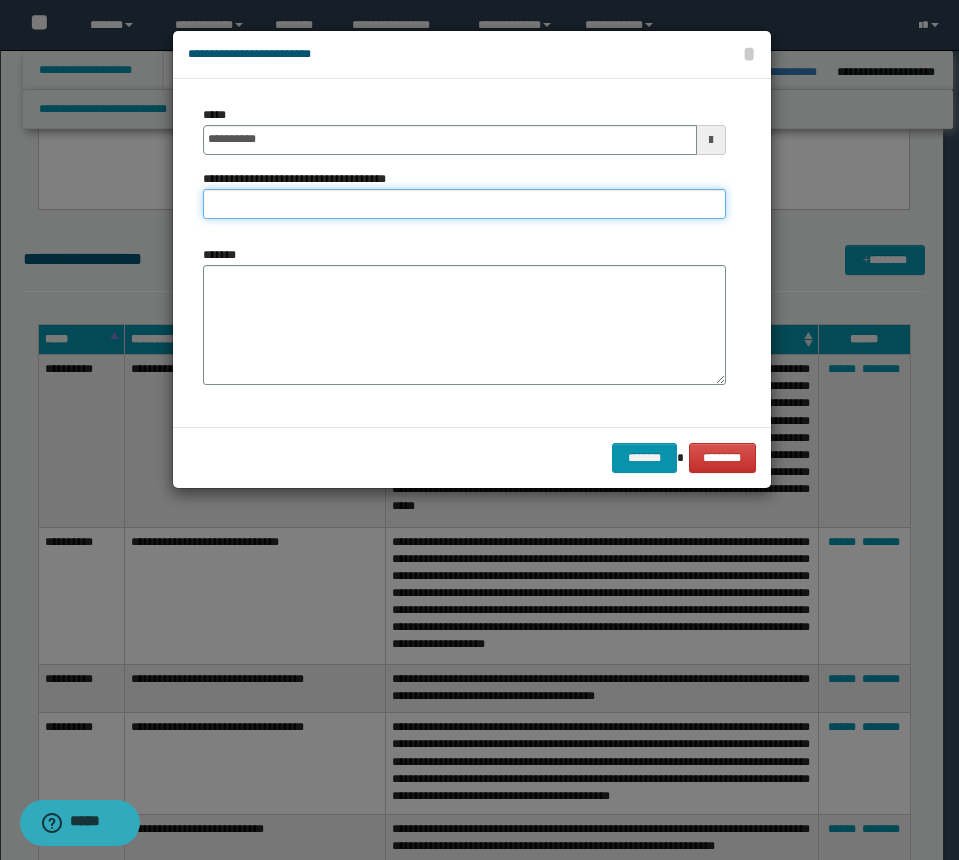 drag, startPoint x: 537, startPoint y: 195, endPoint x: 557, endPoint y: 214, distance: 27.58623 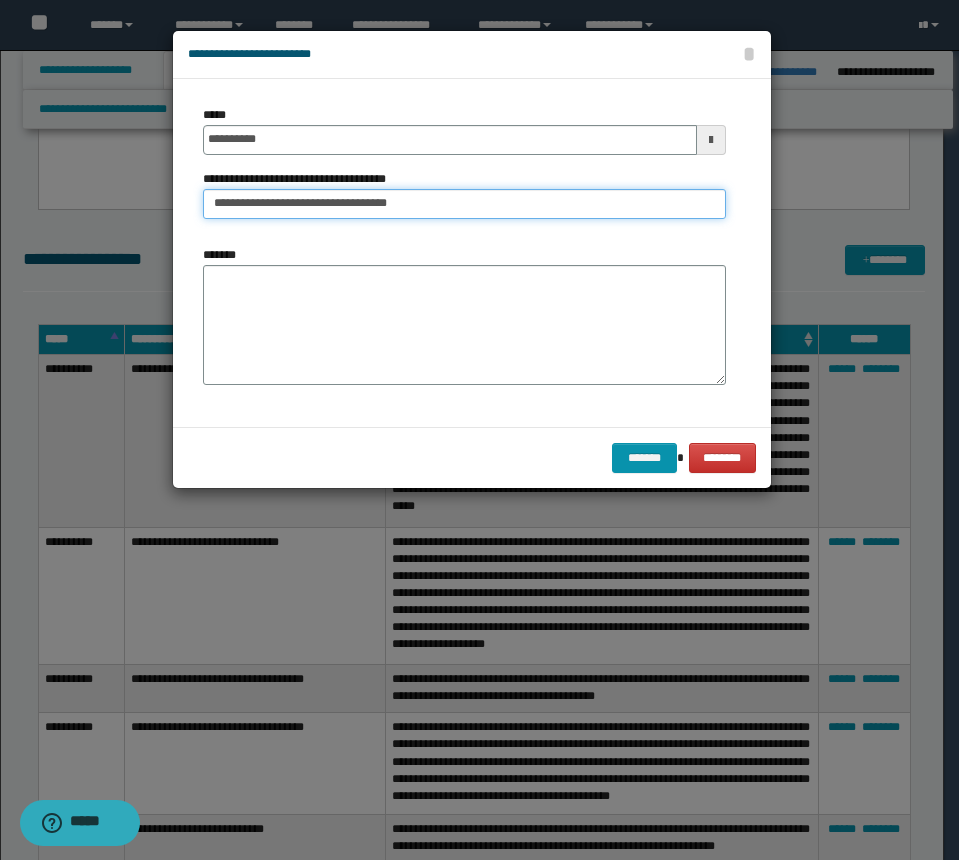 type on "**********" 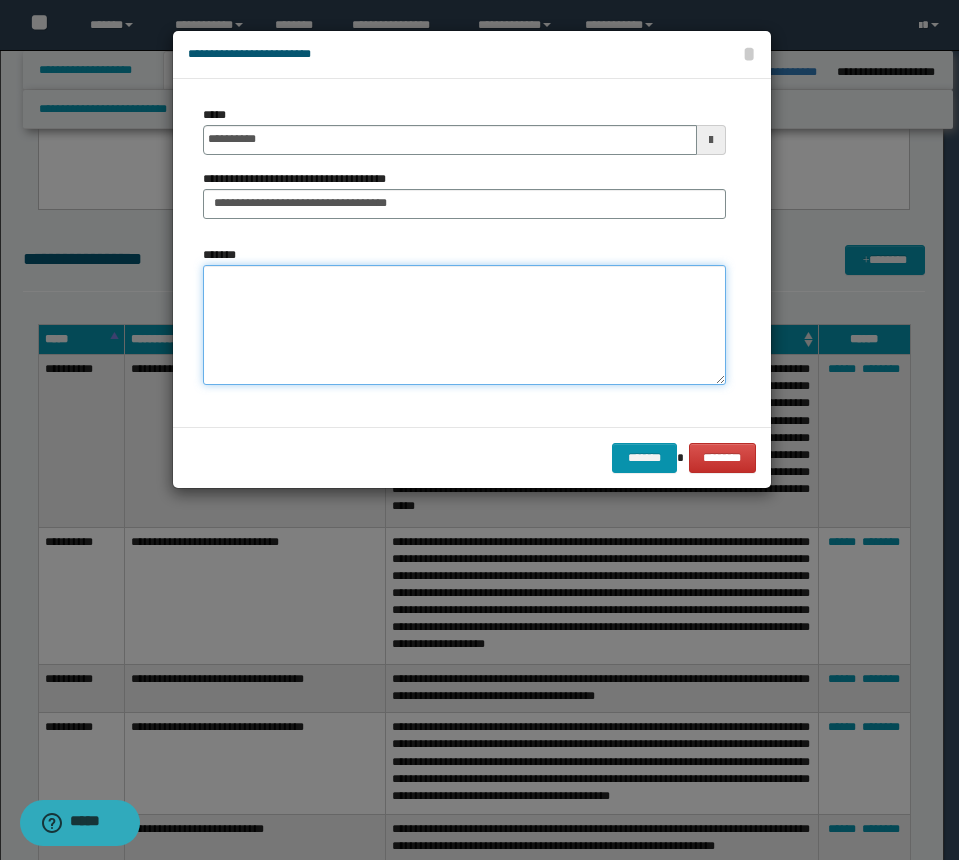 click on "*******" at bounding box center (464, 325) 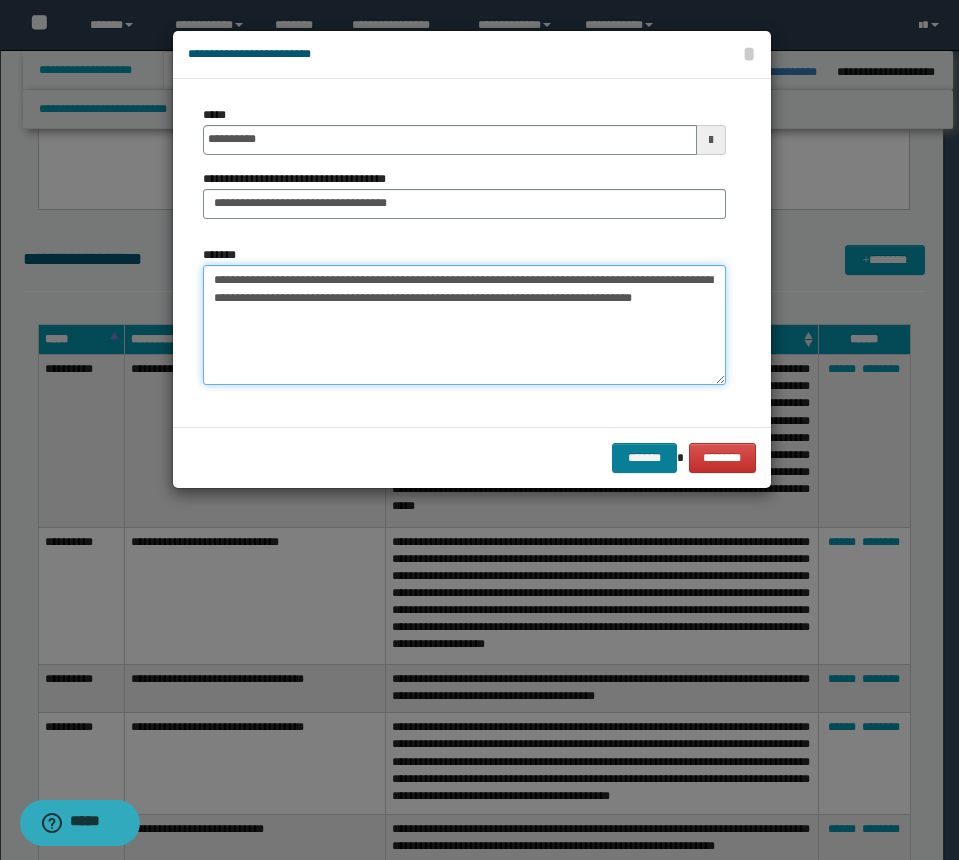 type on "**********" 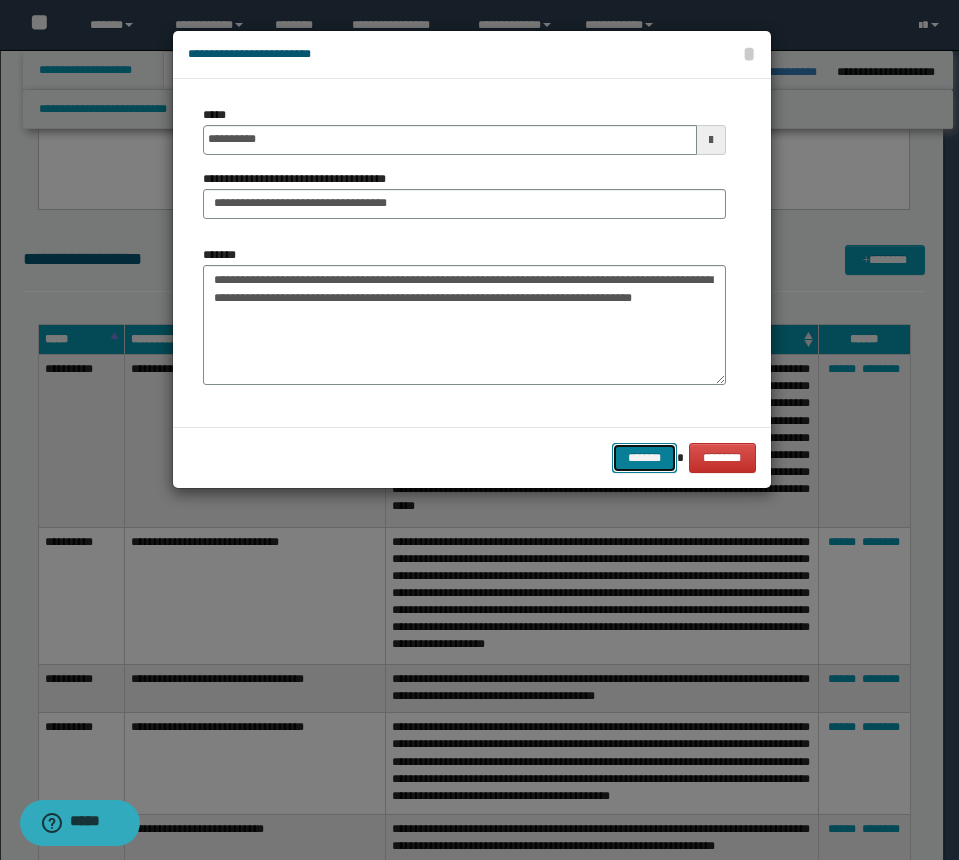 click on "*******" at bounding box center (644, 458) 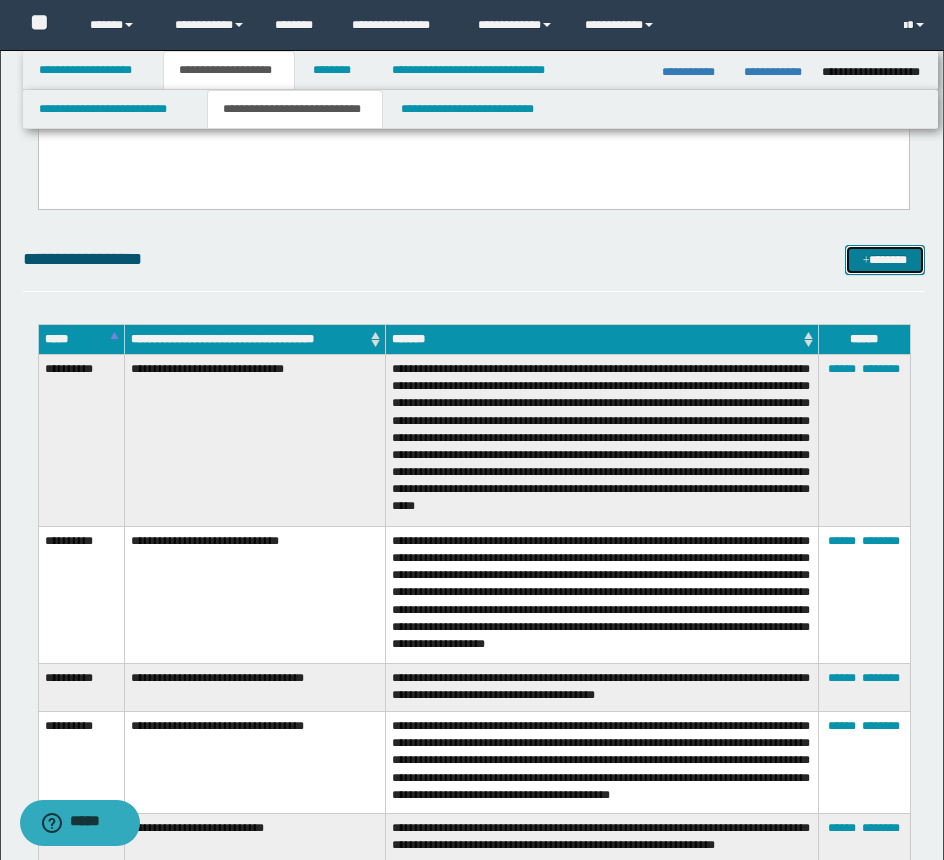 drag, startPoint x: 893, startPoint y: 264, endPoint x: 877, endPoint y: 269, distance: 16.763054 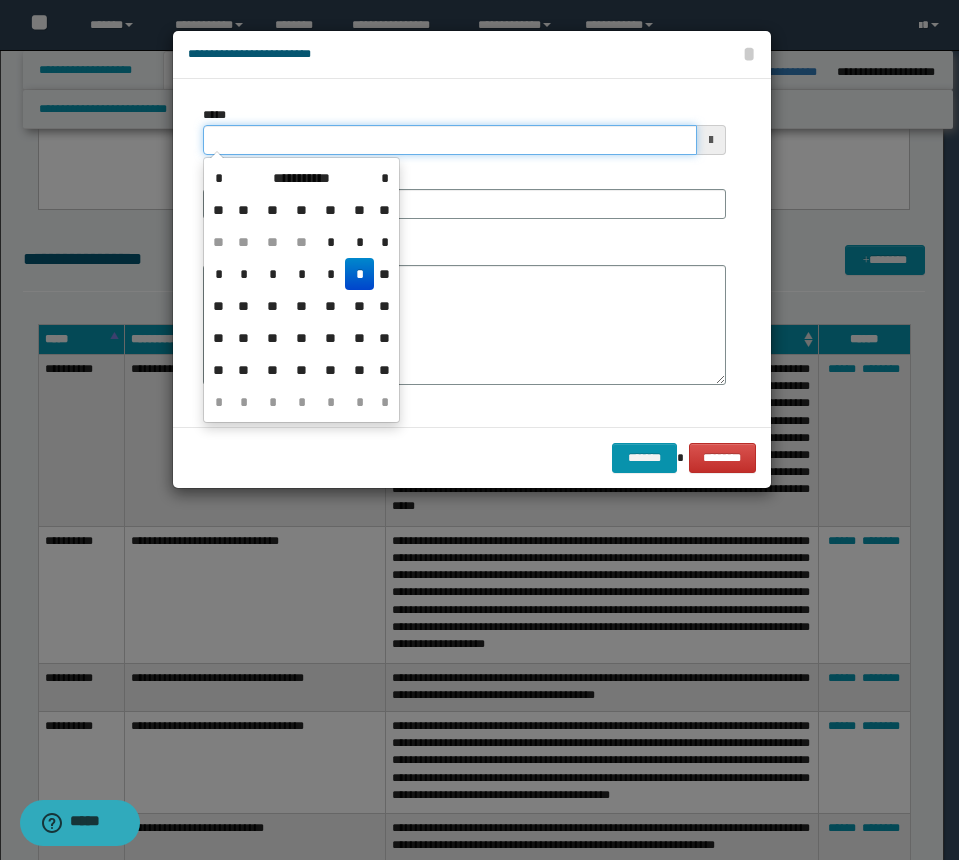 click on "*****" at bounding box center (450, 140) 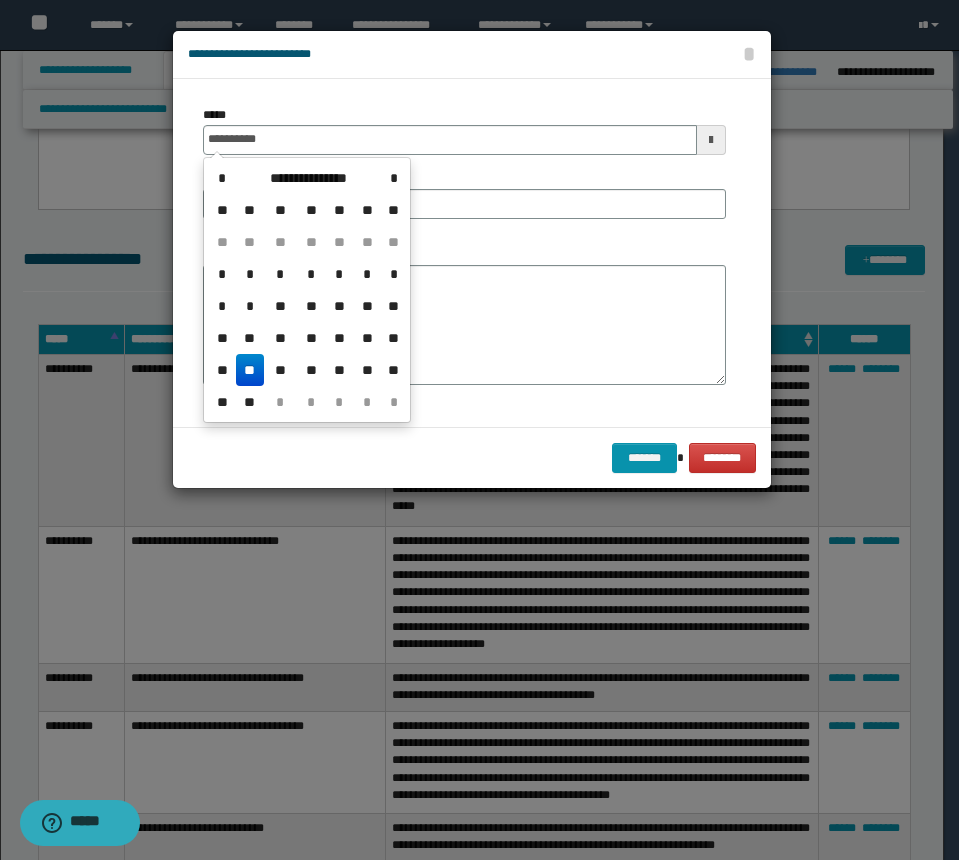 click on "**" at bounding box center (250, 370) 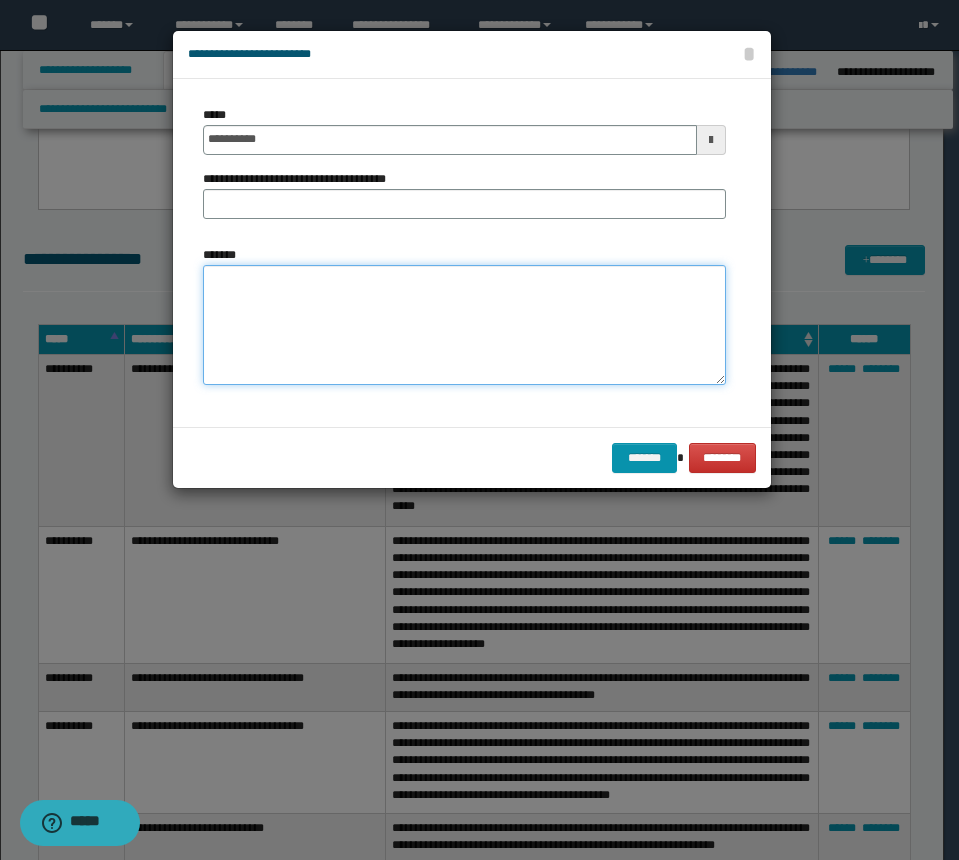 click on "*******" at bounding box center [464, 325] 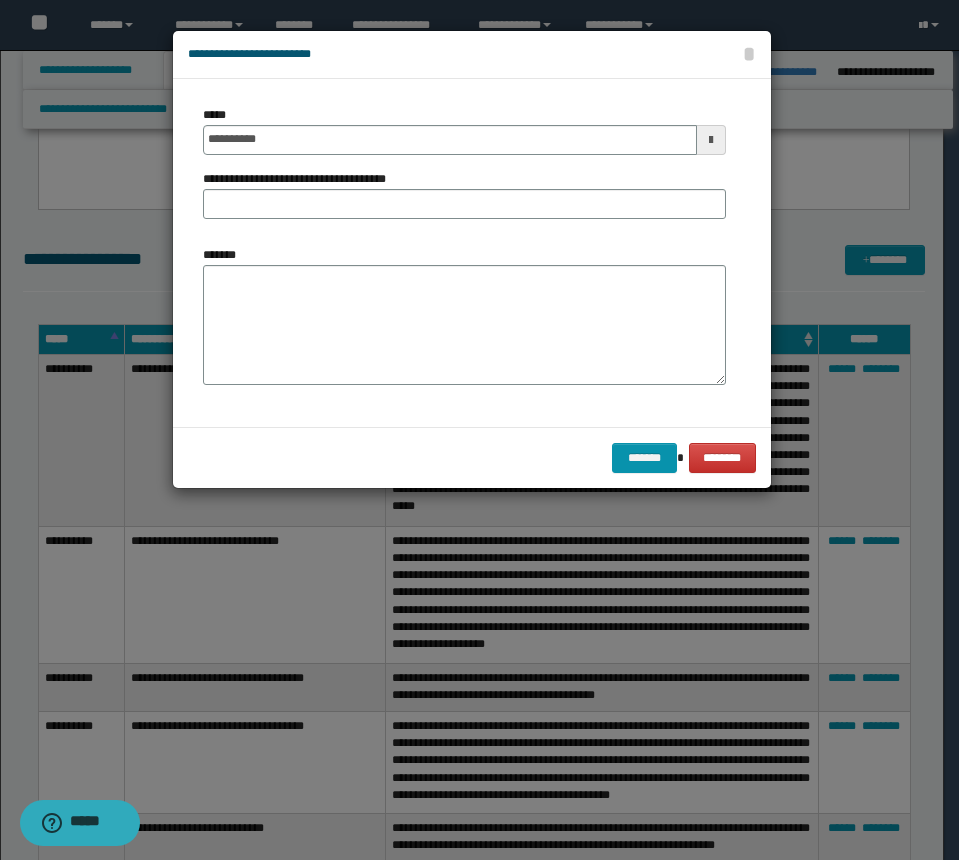 drag, startPoint x: 522, startPoint y: 261, endPoint x: 505, endPoint y: 235, distance: 31.06445 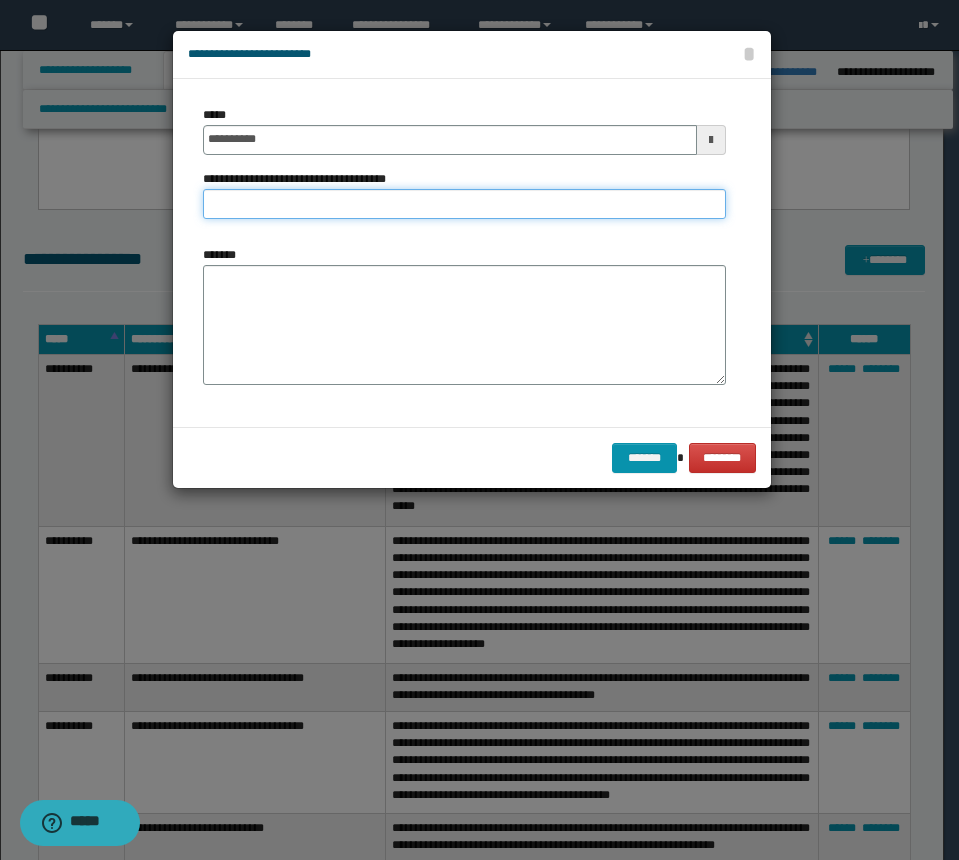 click on "**********" at bounding box center (464, 204) 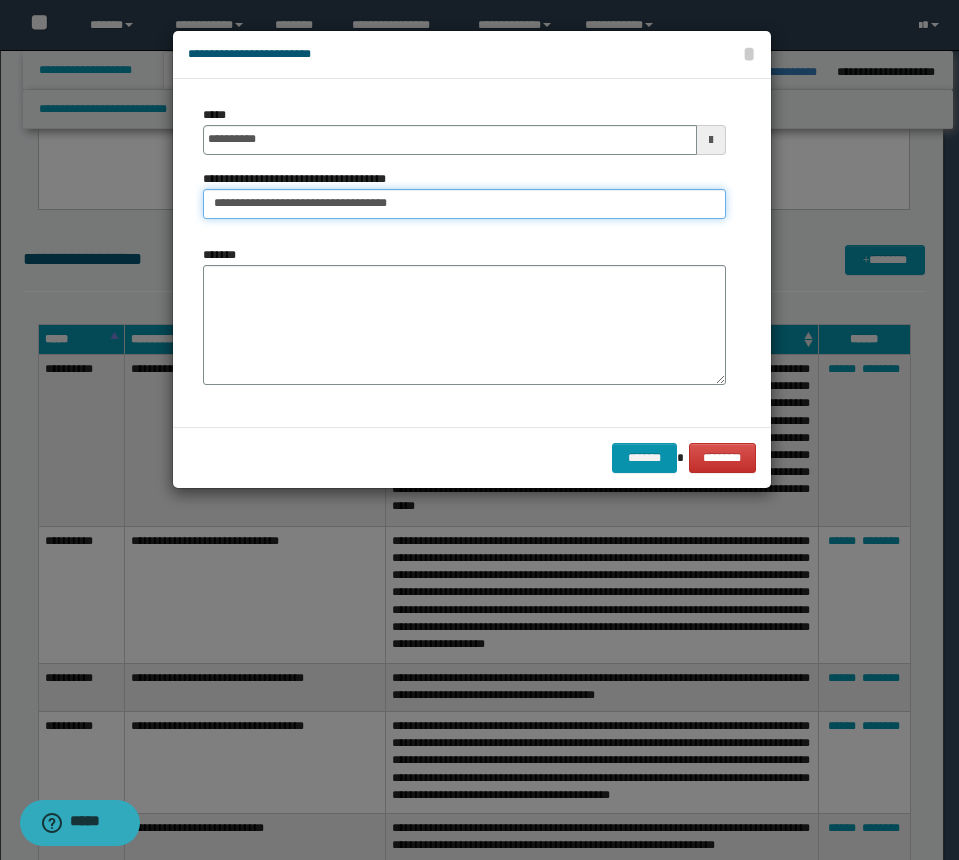 type on "**********" 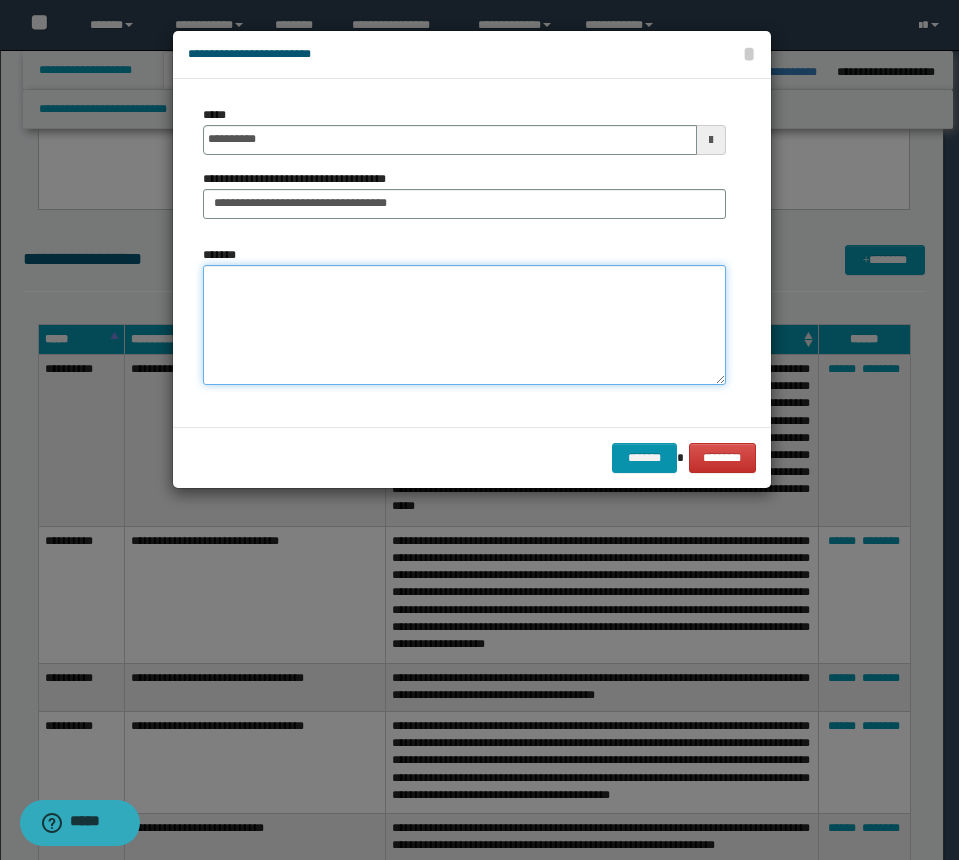 click on "*******" at bounding box center [464, 325] 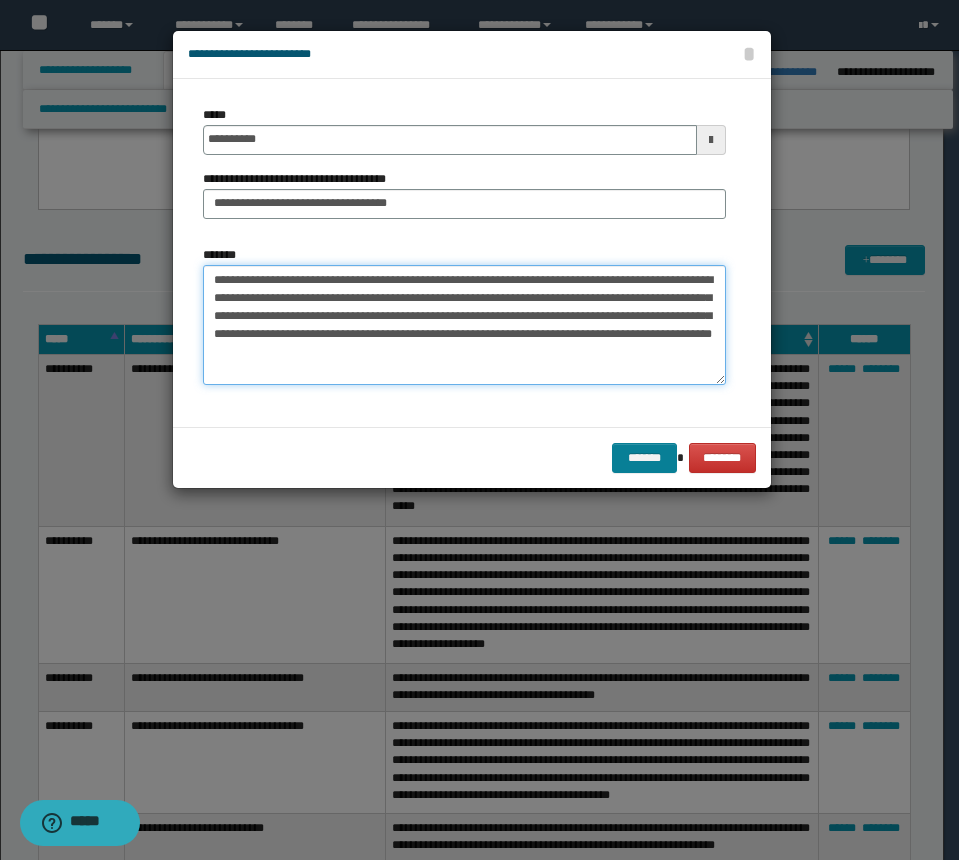 type on "**********" 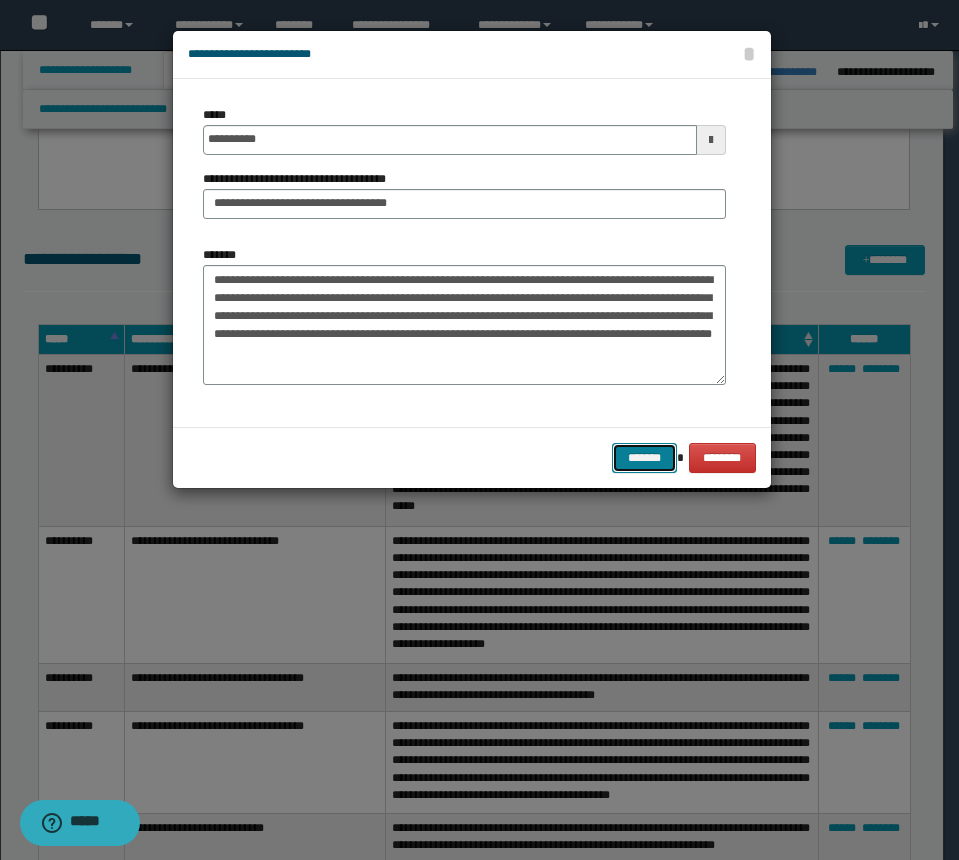 drag, startPoint x: 621, startPoint y: 461, endPoint x: 746, endPoint y: 461, distance: 125 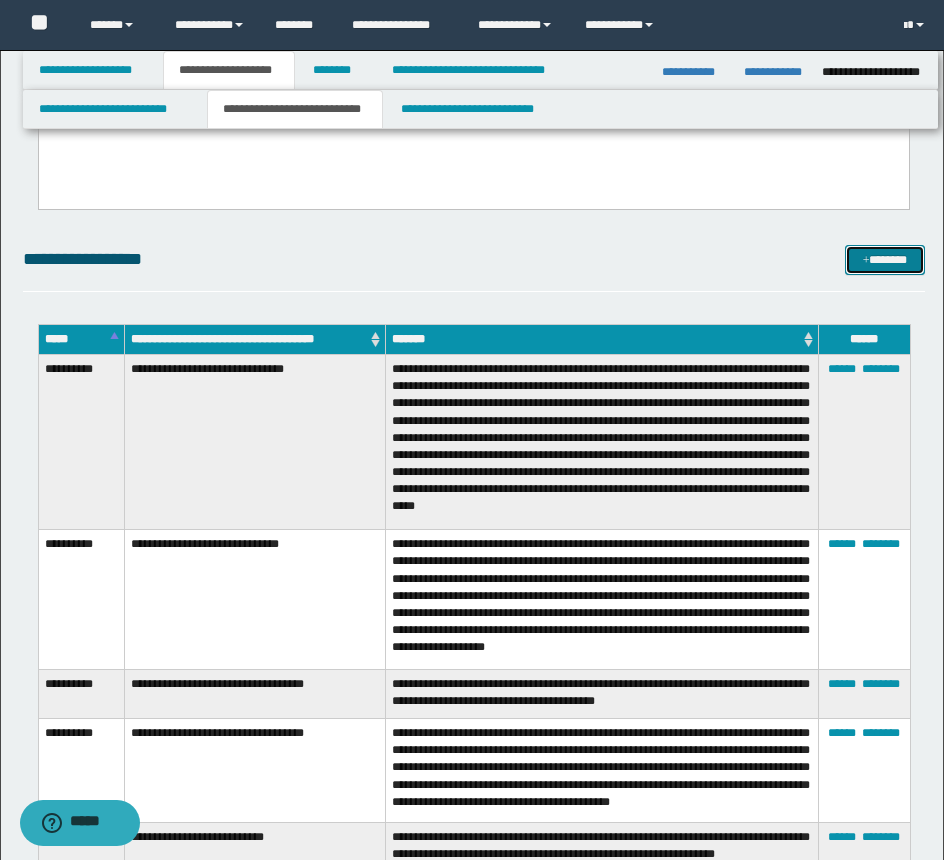 click on "*******" at bounding box center [885, 260] 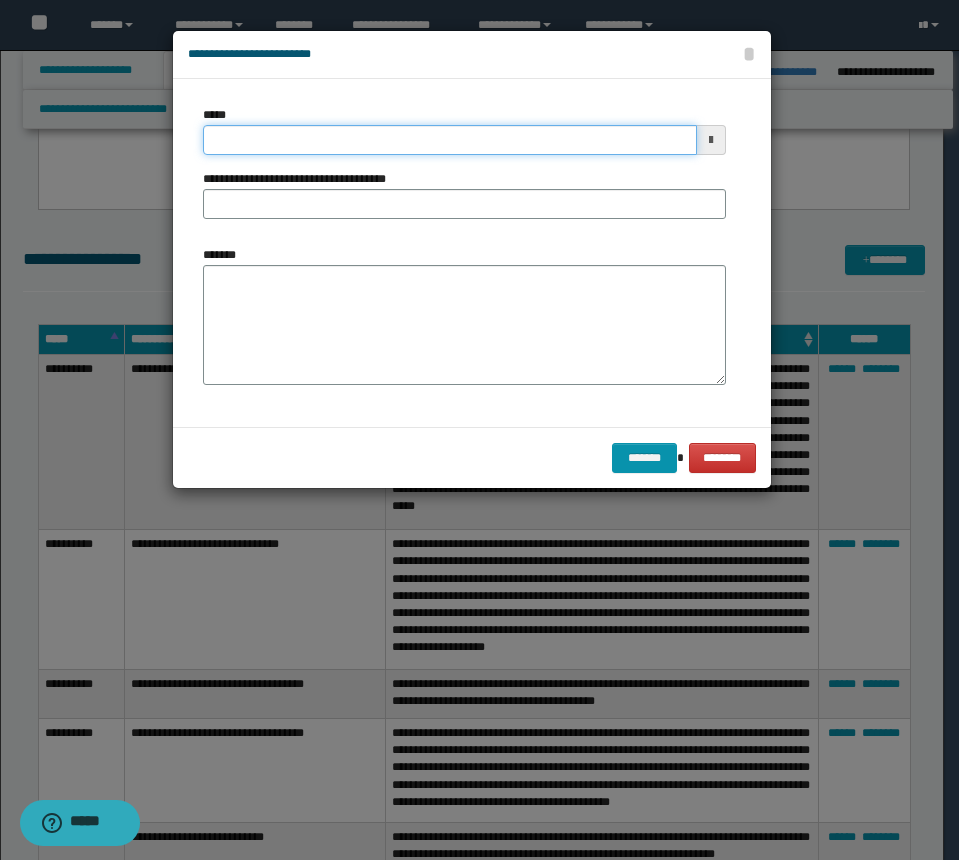 click on "*****" at bounding box center (450, 140) 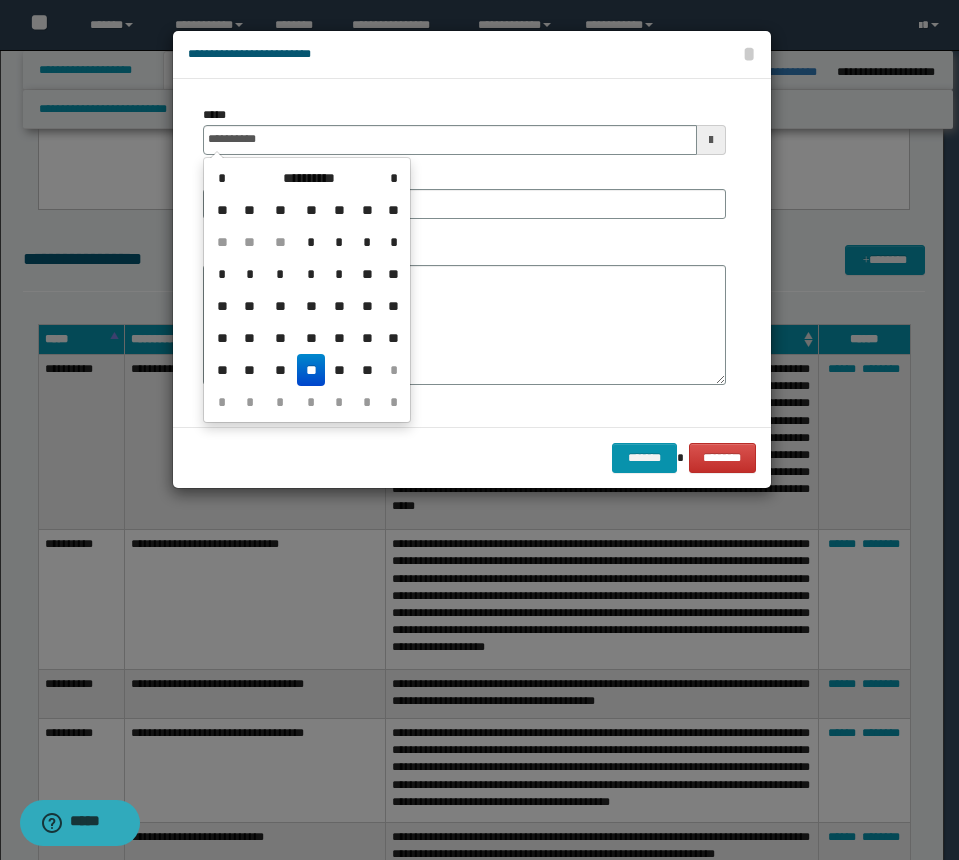 drag, startPoint x: 306, startPoint y: 373, endPoint x: 350, endPoint y: 360, distance: 45.88028 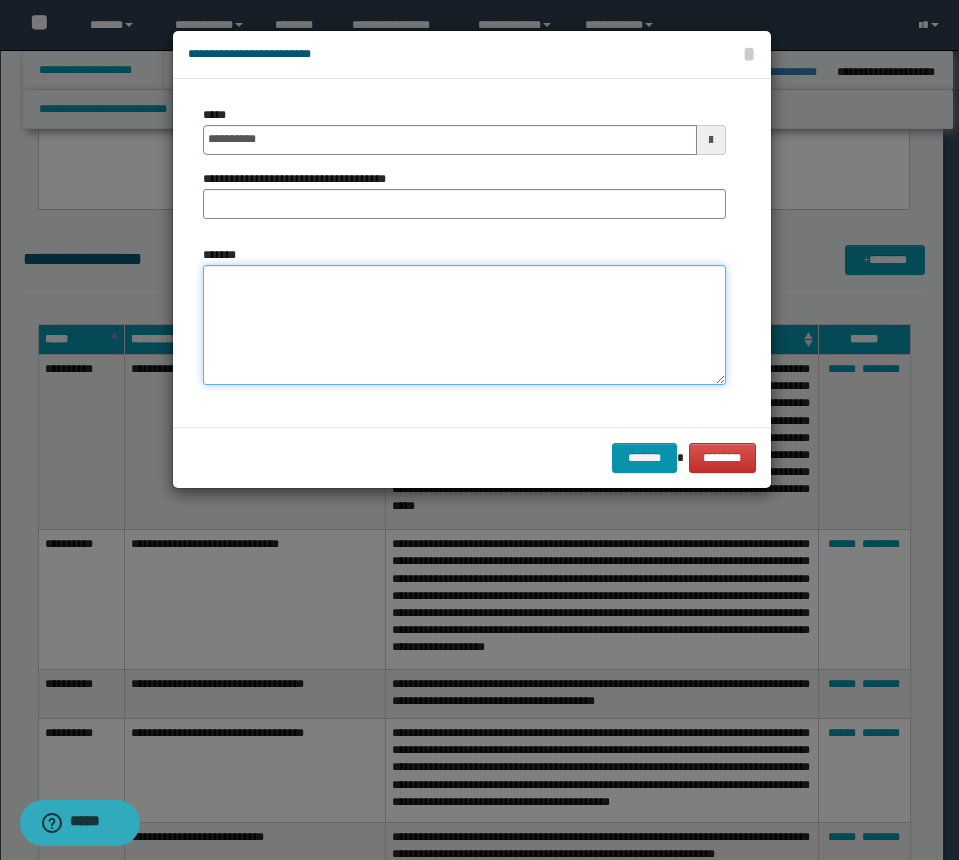 click on "*******" at bounding box center [464, 325] 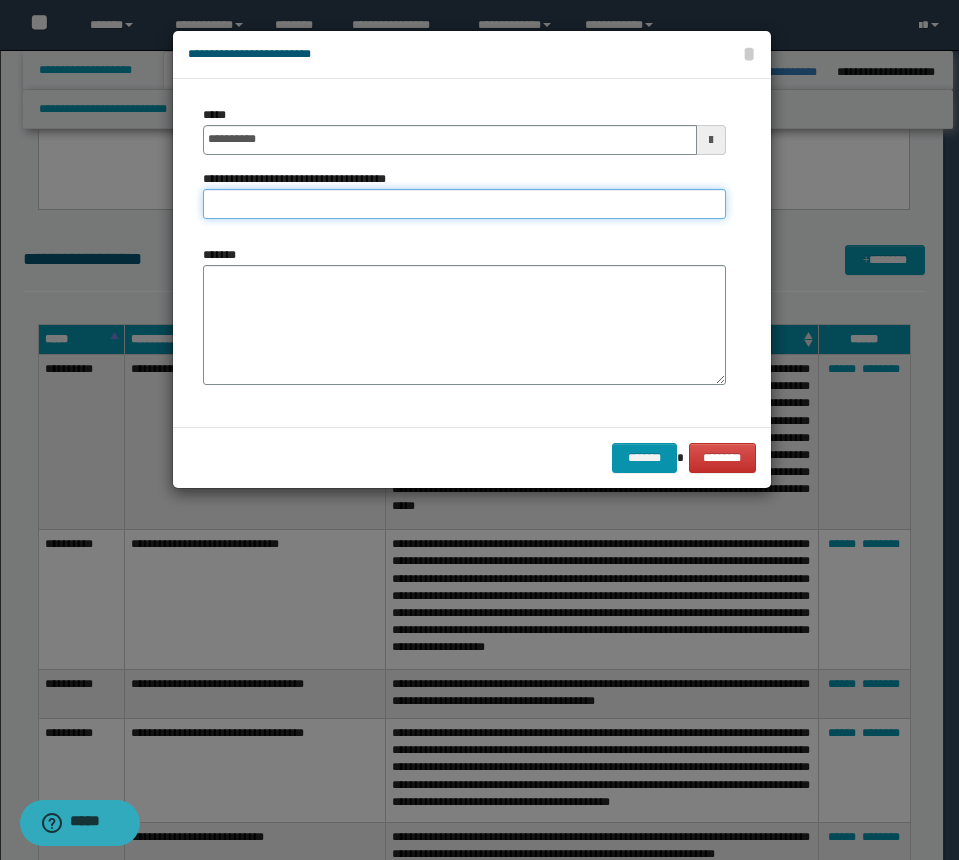 click on "**********" at bounding box center [464, 204] 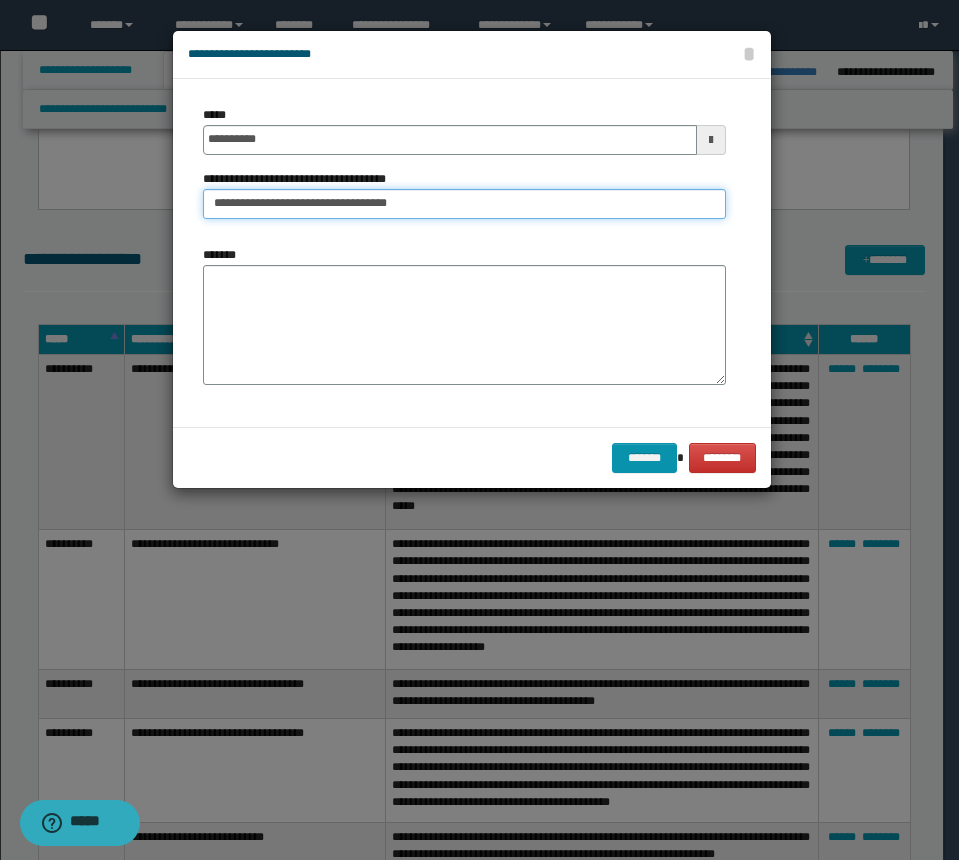 type on "**********" 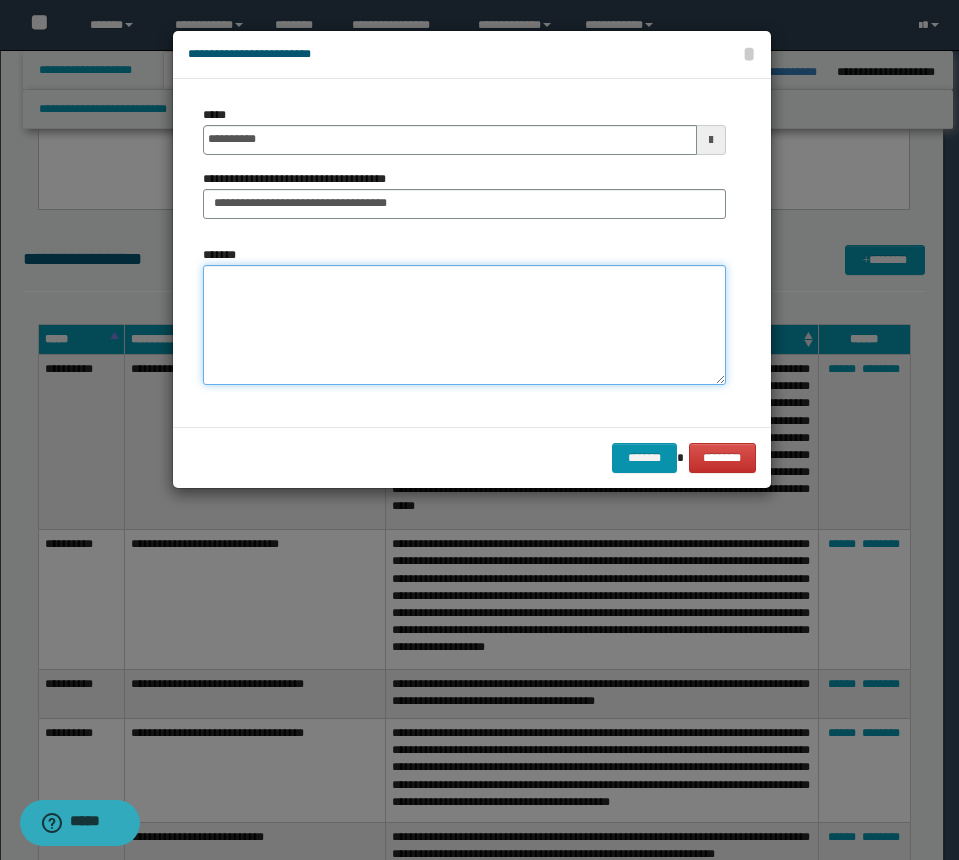 click on "*******" at bounding box center (464, 325) 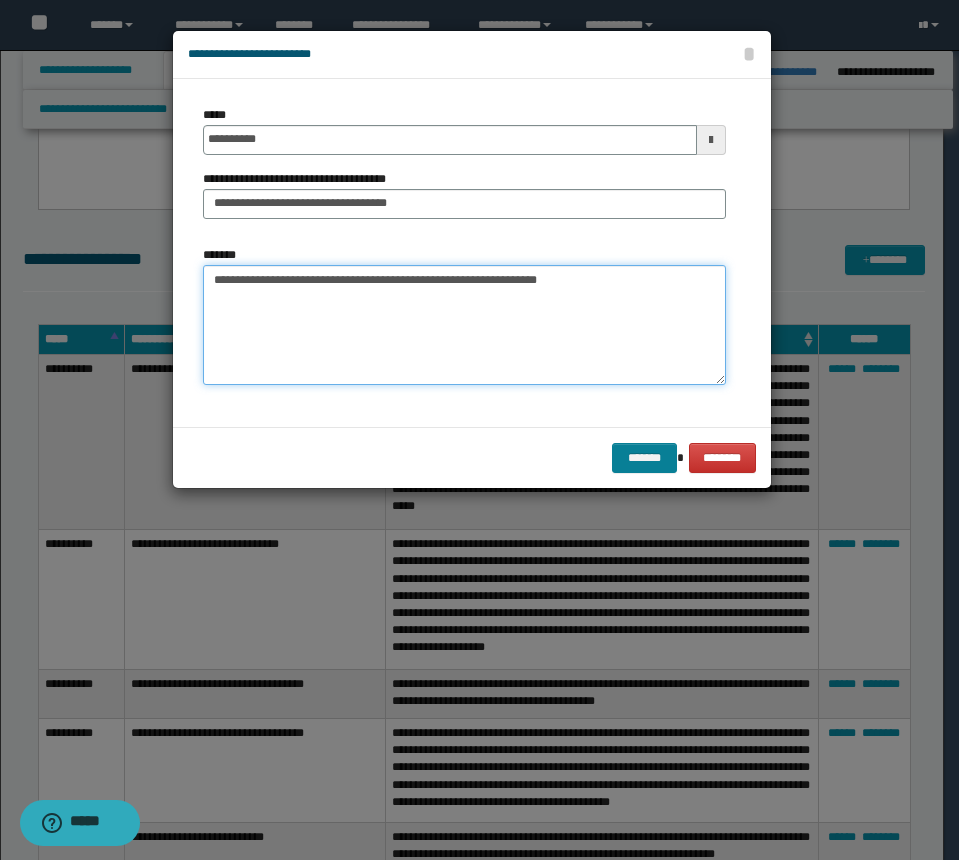 type on "**********" 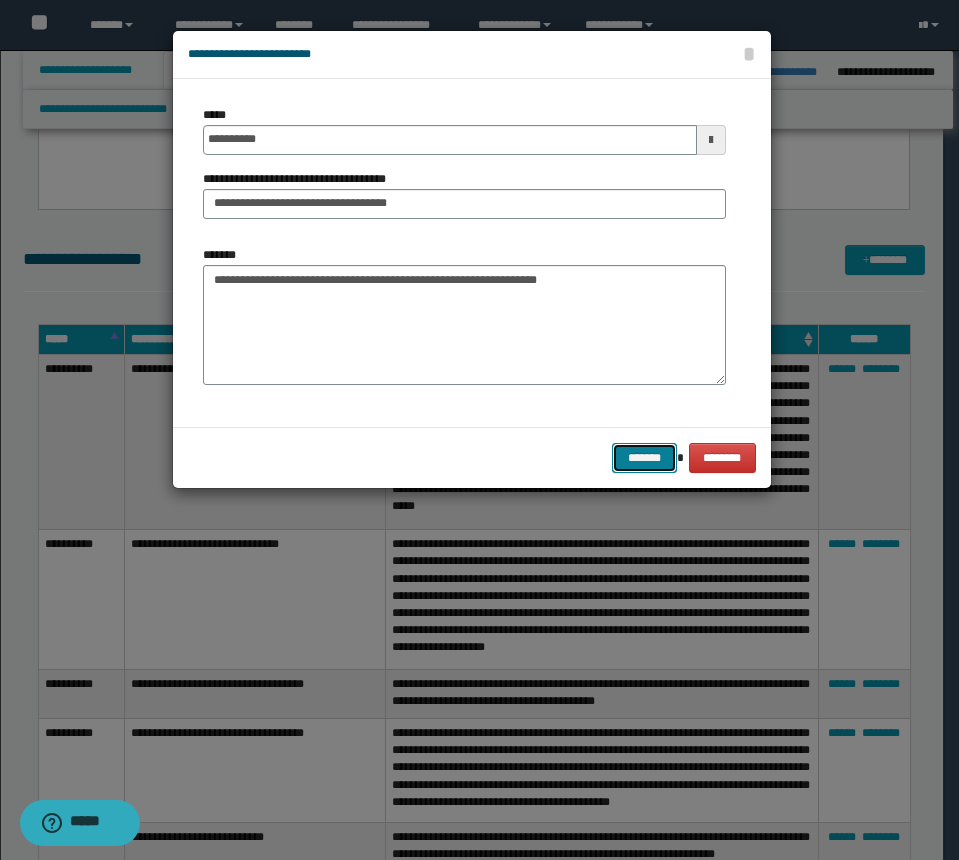 click on "*******" at bounding box center (644, 458) 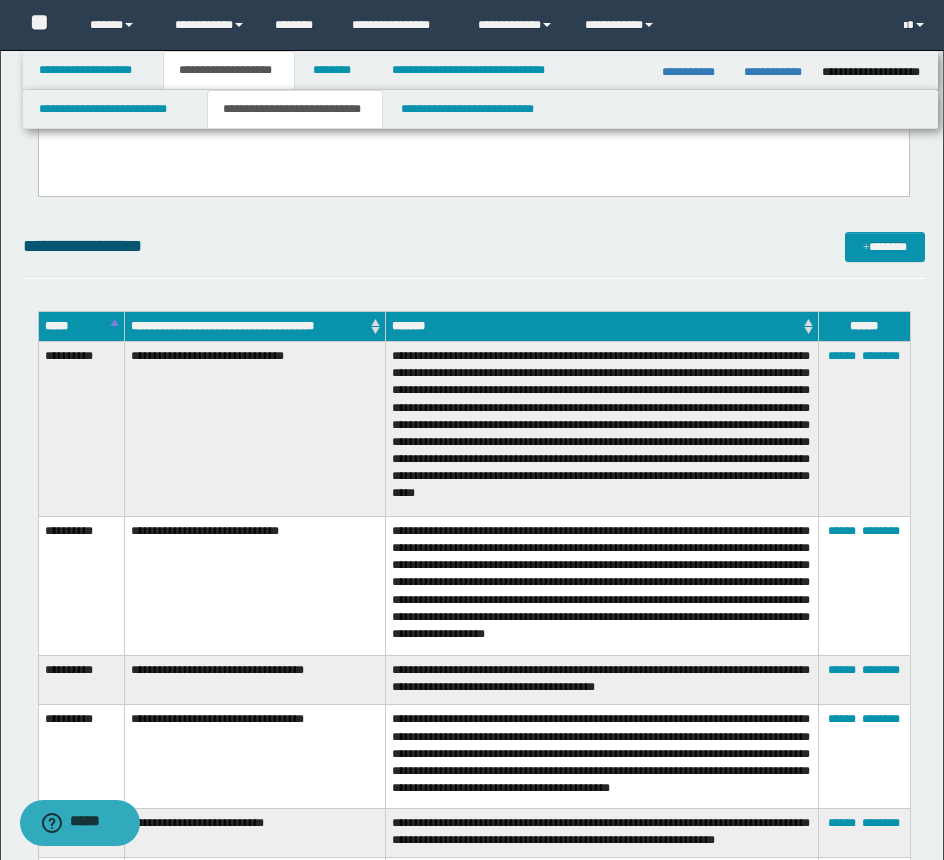 scroll, scrollTop: 200, scrollLeft: 0, axis: vertical 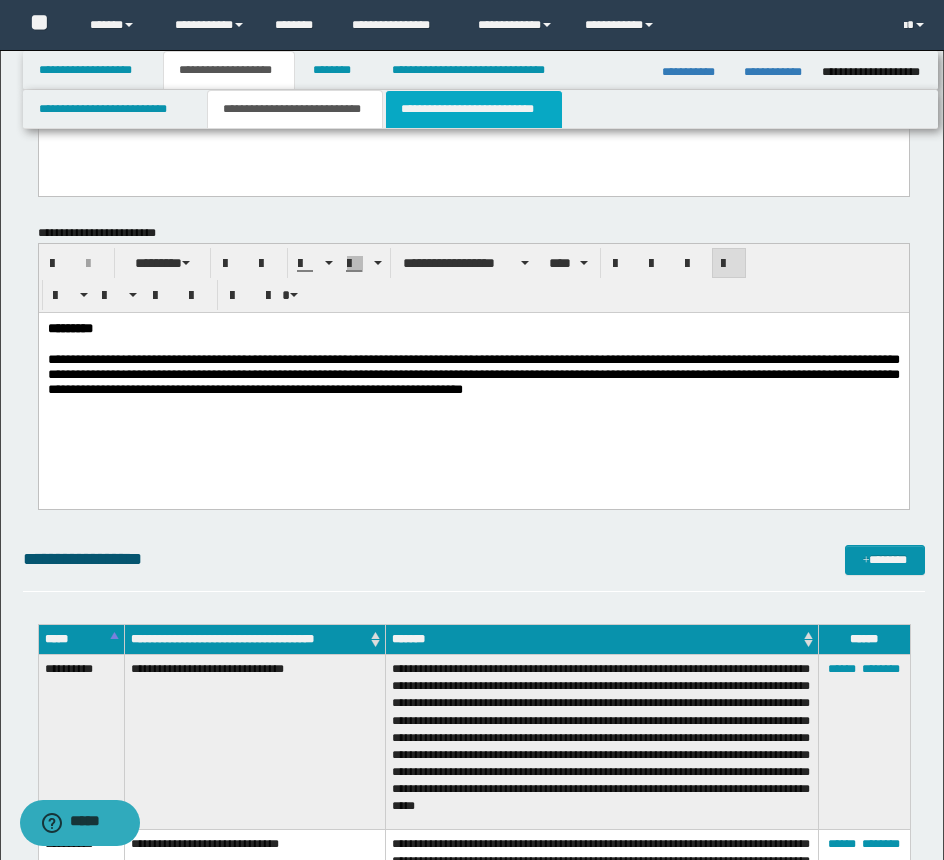 click on "**********" at bounding box center (474, 109) 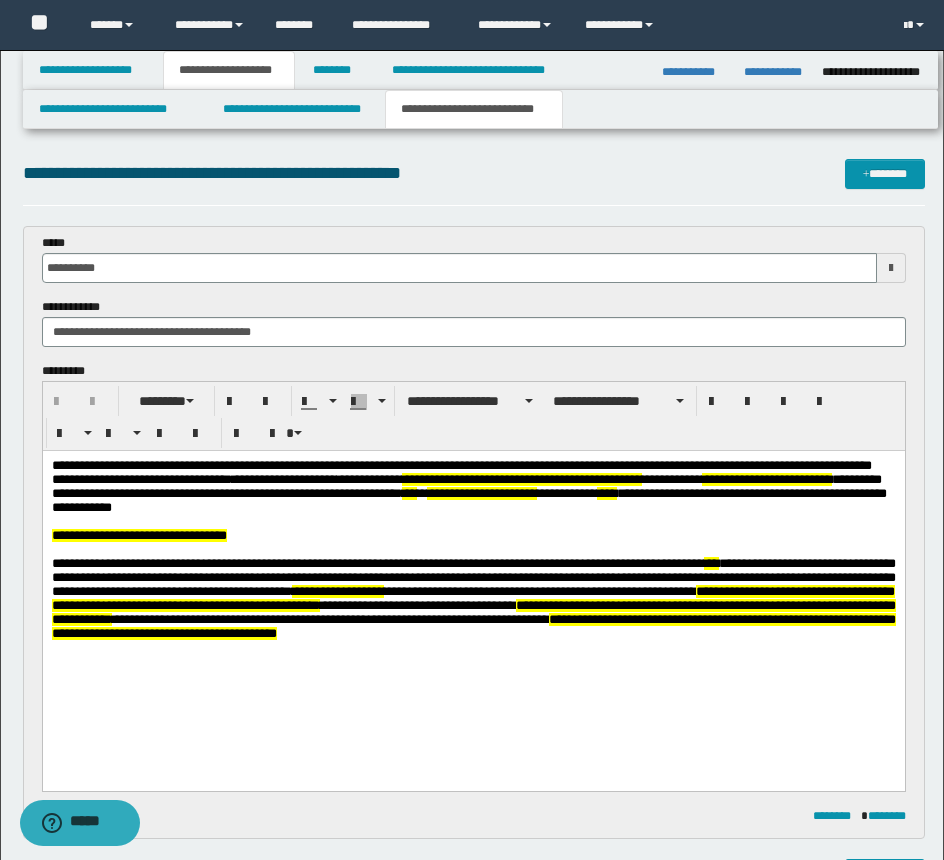 scroll, scrollTop: 0, scrollLeft: 0, axis: both 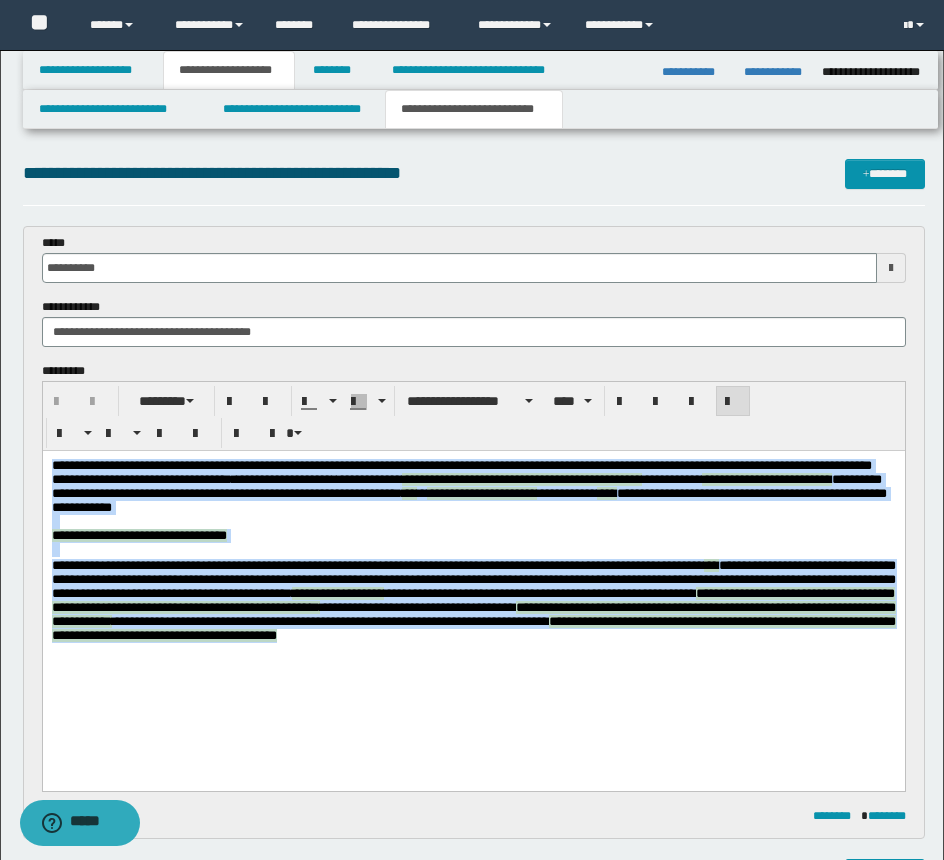 drag, startPoint x: -41, startPoint y: 569, endPoint x: -41, endPoint y: 378, distance: 191 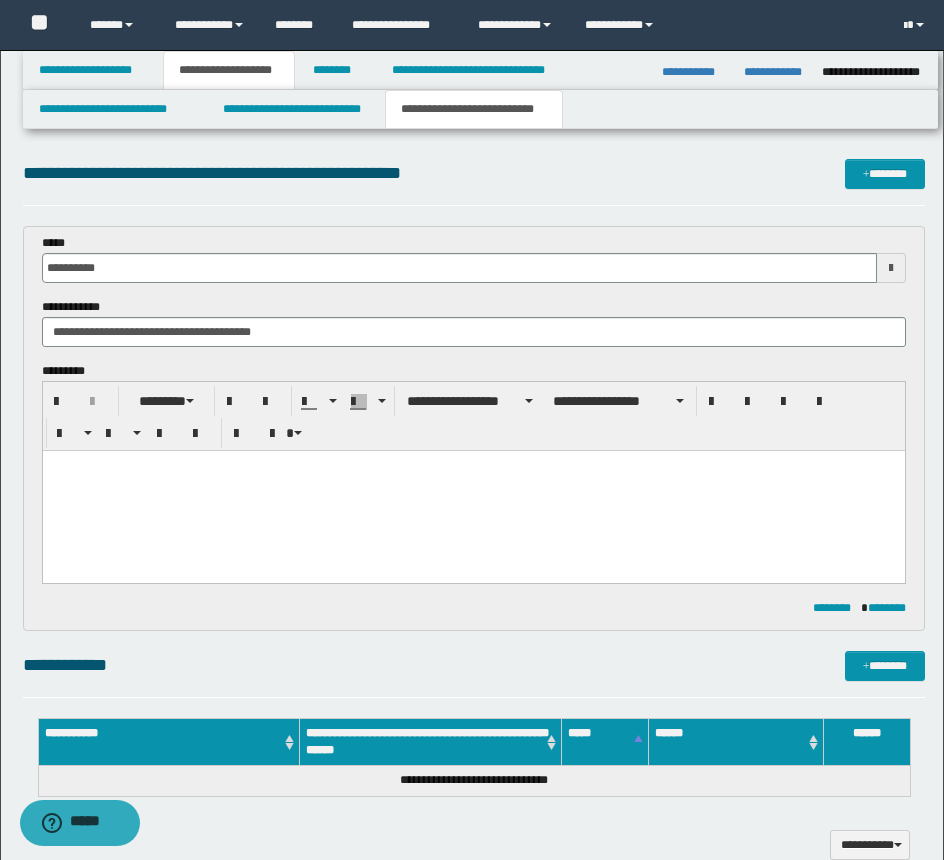 drag, startPoint x: 181, startPoint y: 328, endPoint x: -40, endPoint y: 324, distance: 221.0362 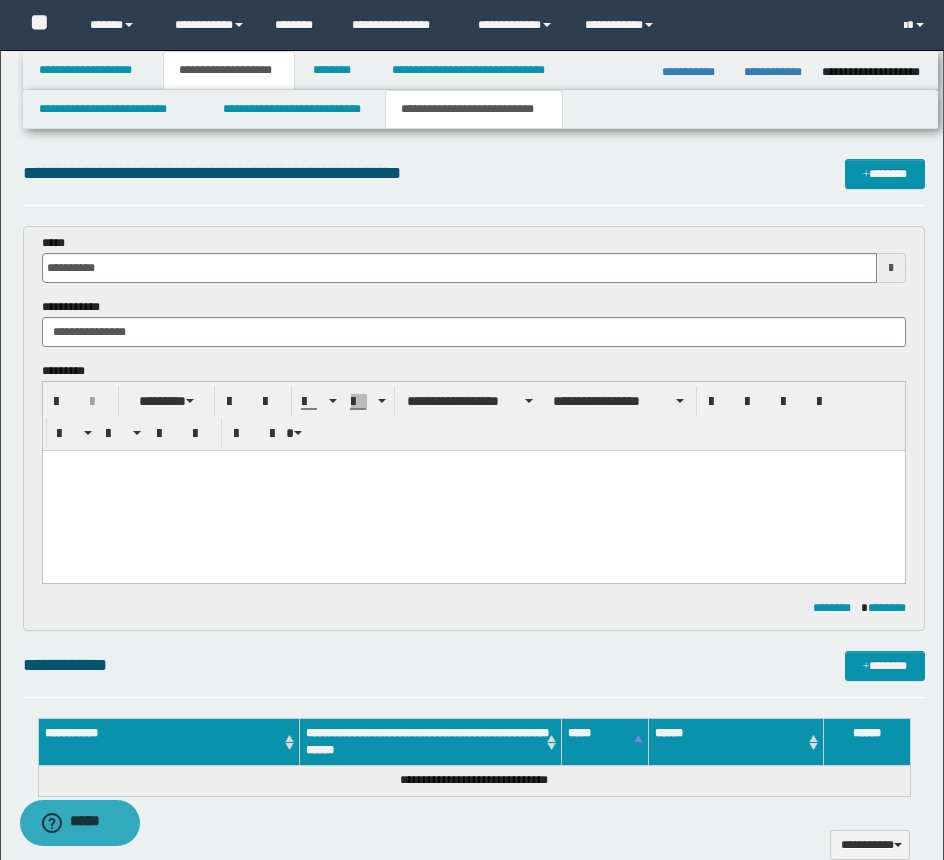 type on "**********" 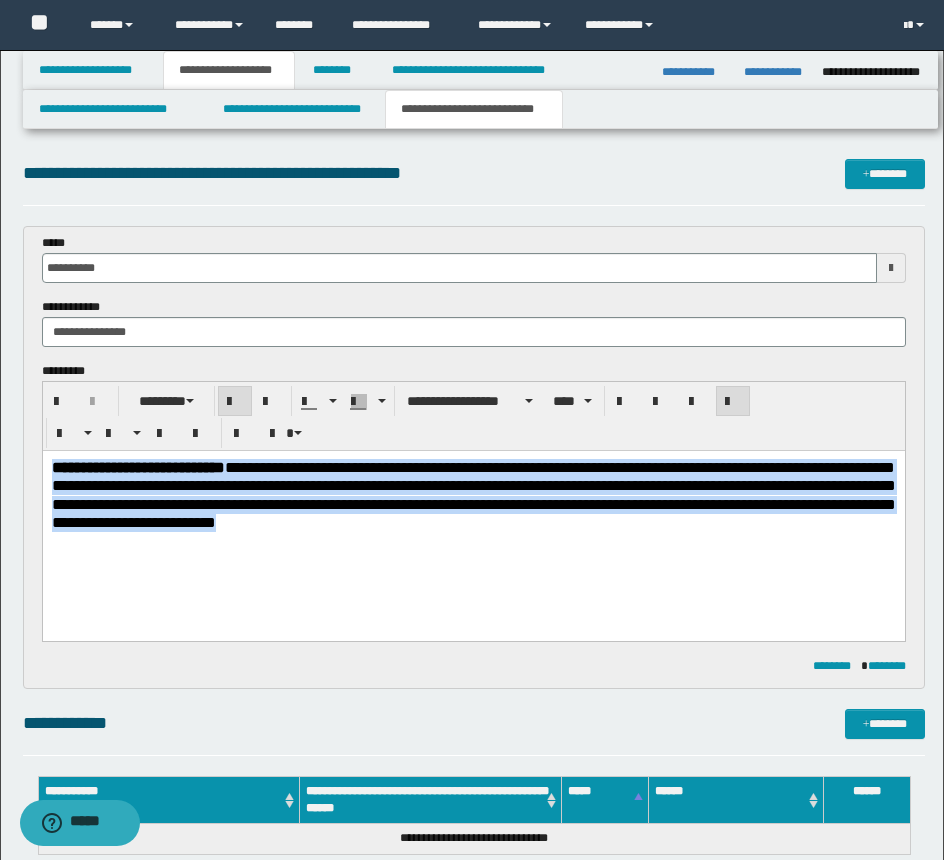 drag, startPoint x: 510, startPoint y: 518, endPoint x: 3, endPoint y: 296, distance: 553.4736 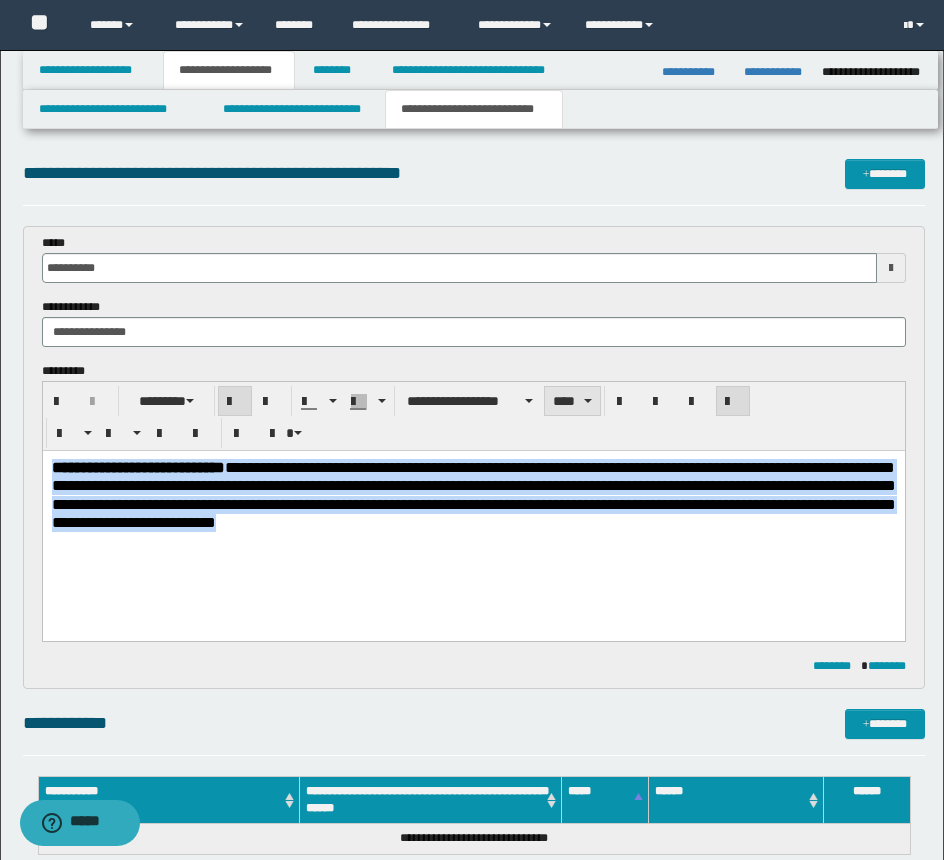 click at bounding box center (588, 401) 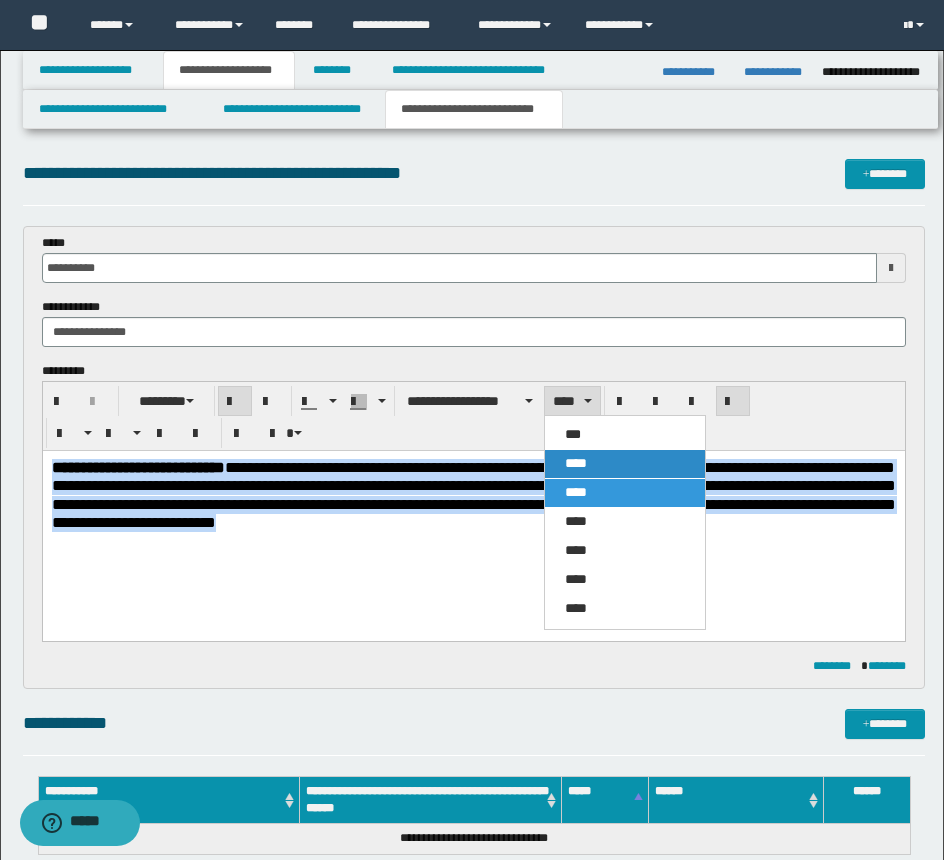 click on "****" at bounding box center [576, 463] 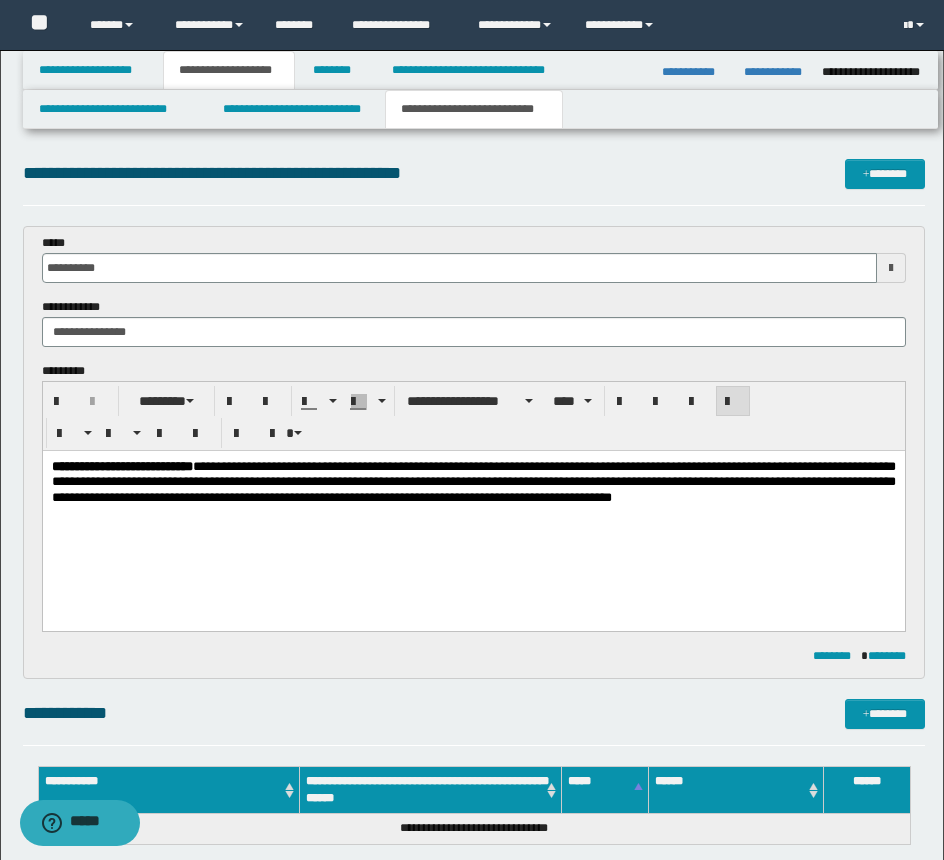 click on "**********" at bounding box center [473, 507] 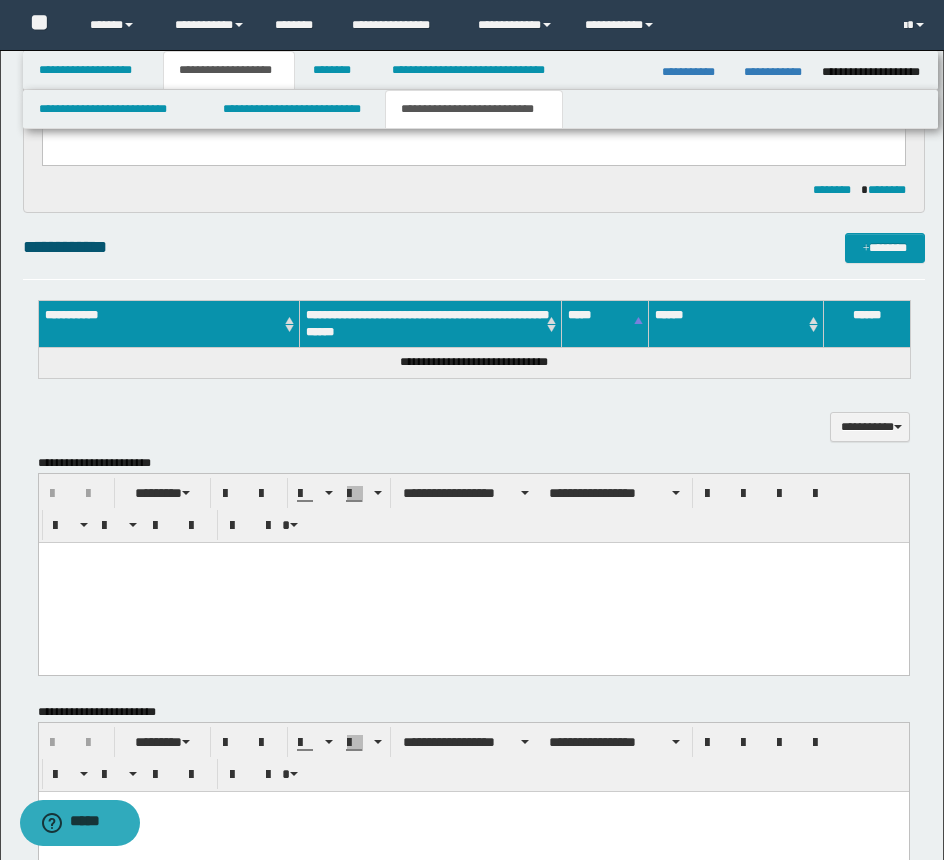 scroll, scrollTop: 600, scrollLeft: 0, axis: vertical 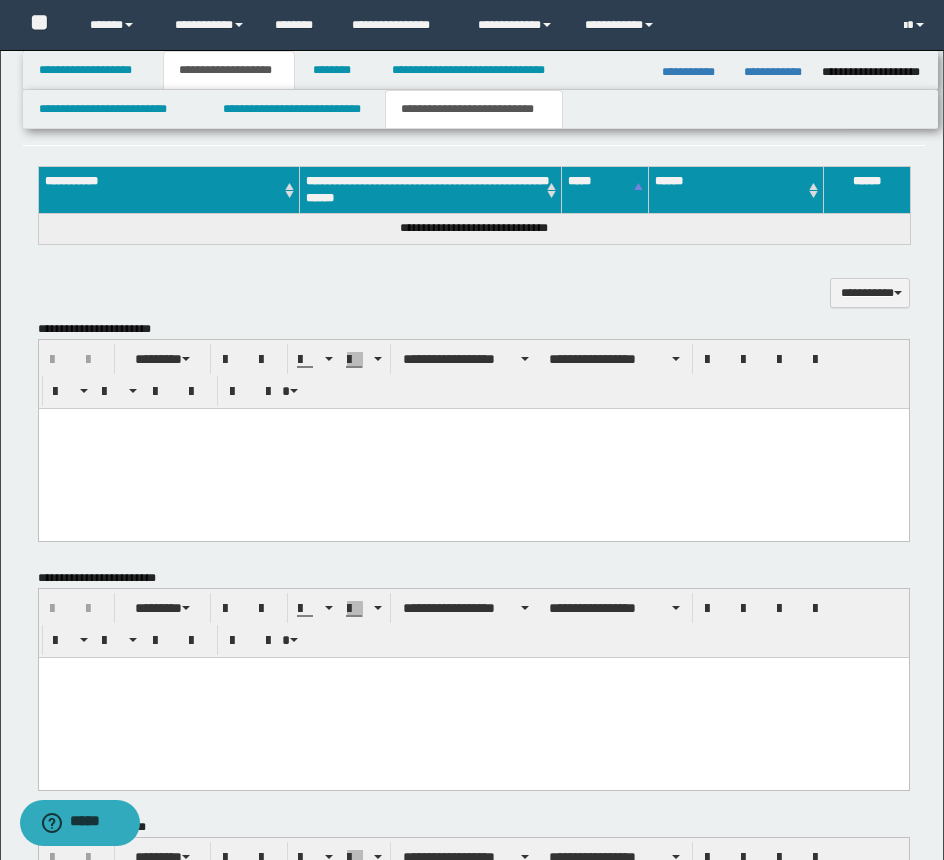 click at bounding box center (473, 448) 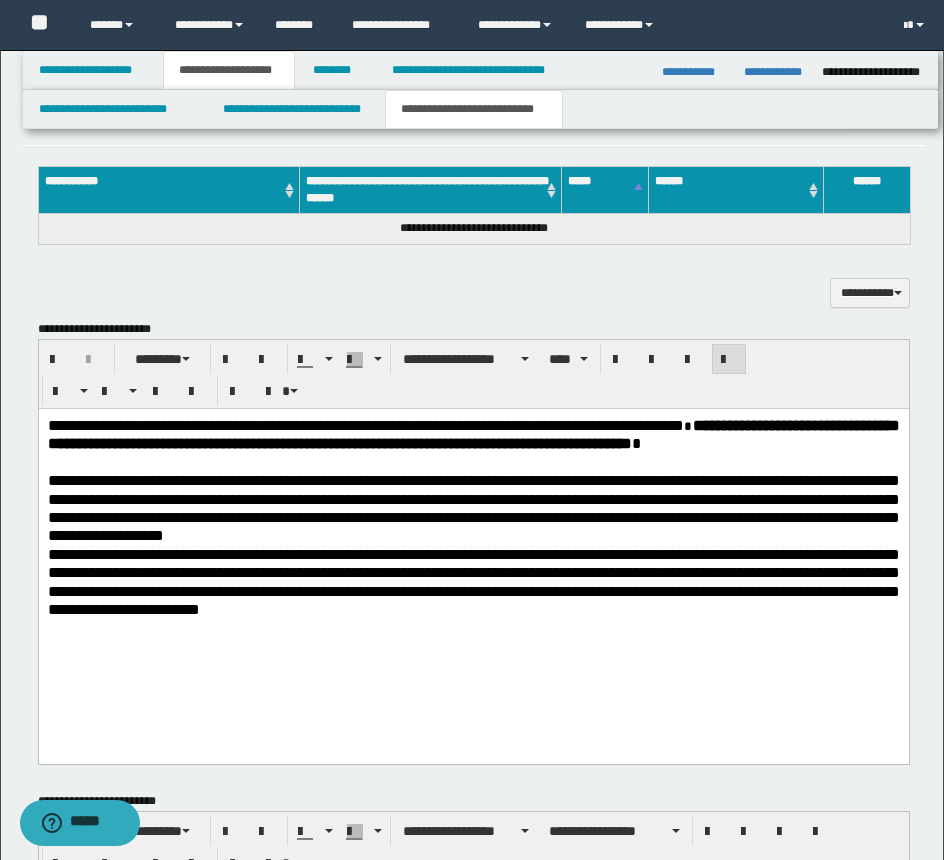 click on "**********" at bounding box center [473, 560] 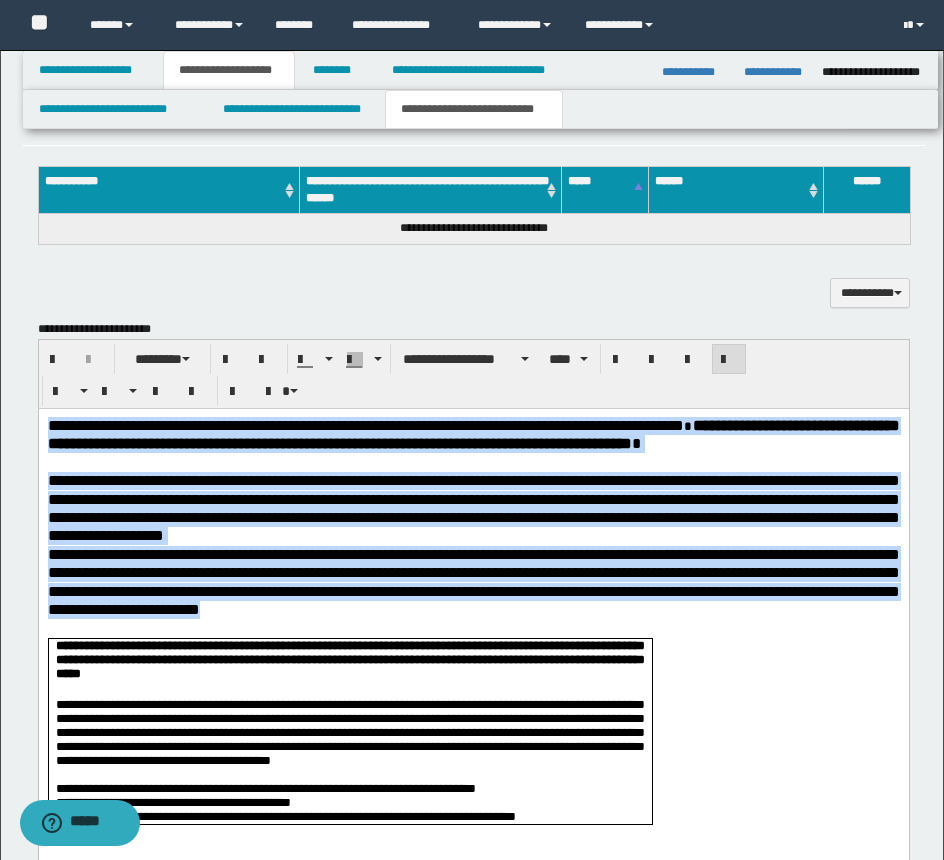 drag, startPoint x: 396, startPoint y: 572, endPoint x: -41, endPoint y: 314, distance: 507.47708 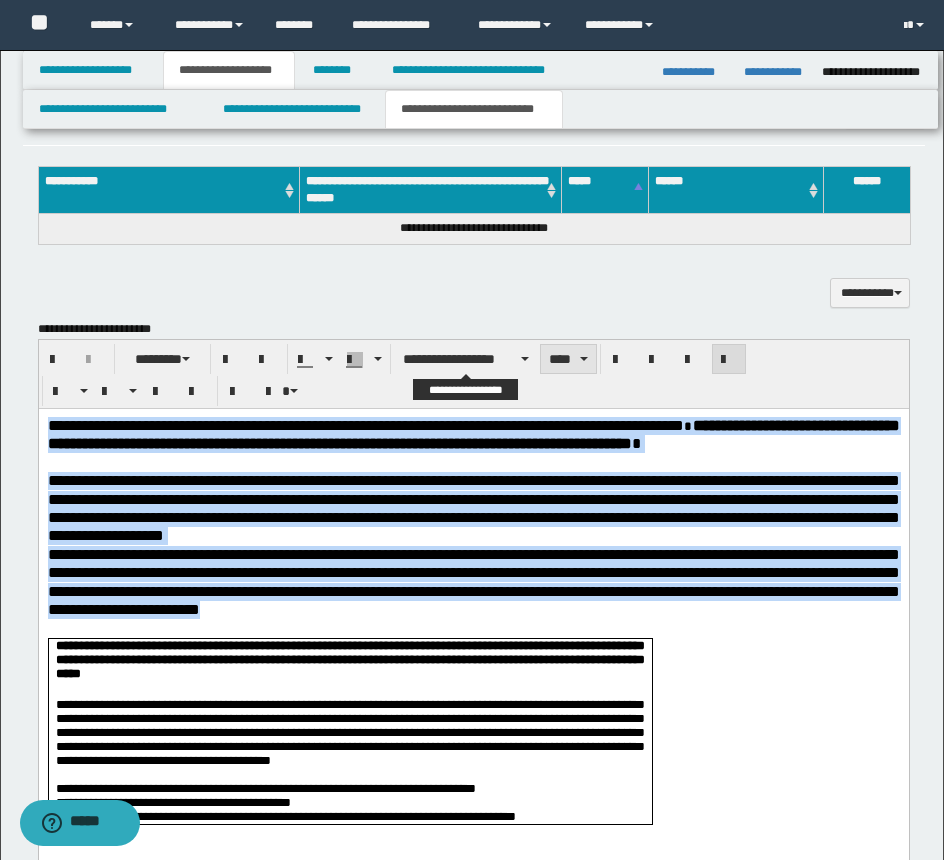click on "****" at bounding box center (568, 359) 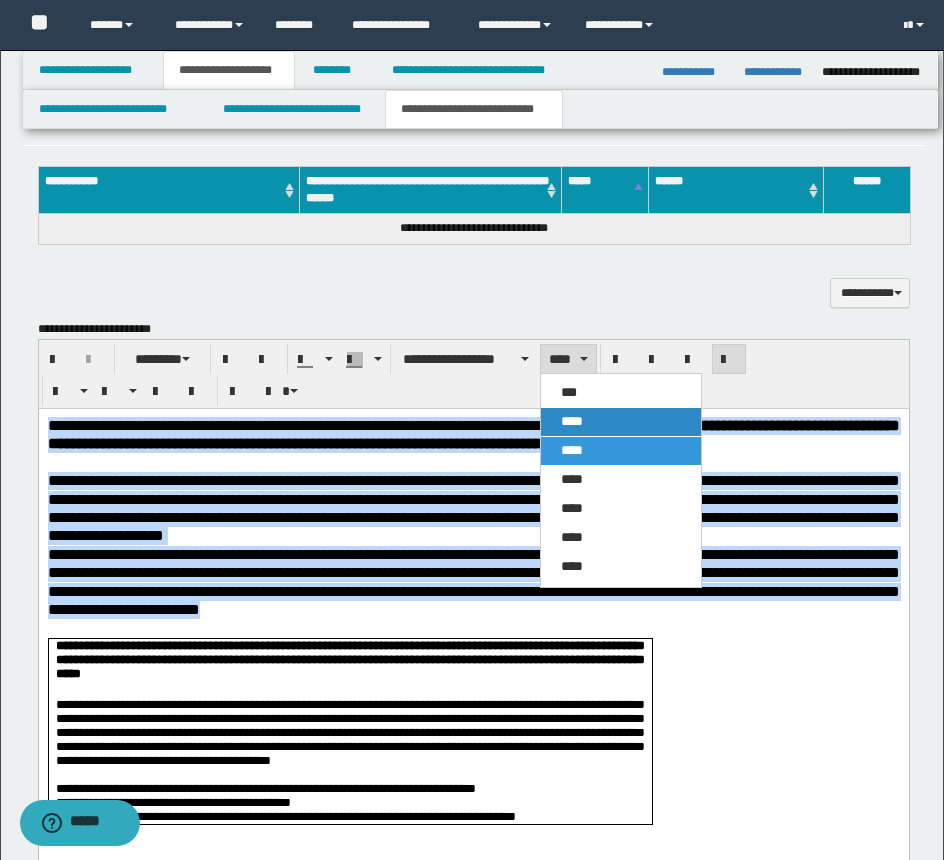 click on "****" at bounding box center [572, 421] 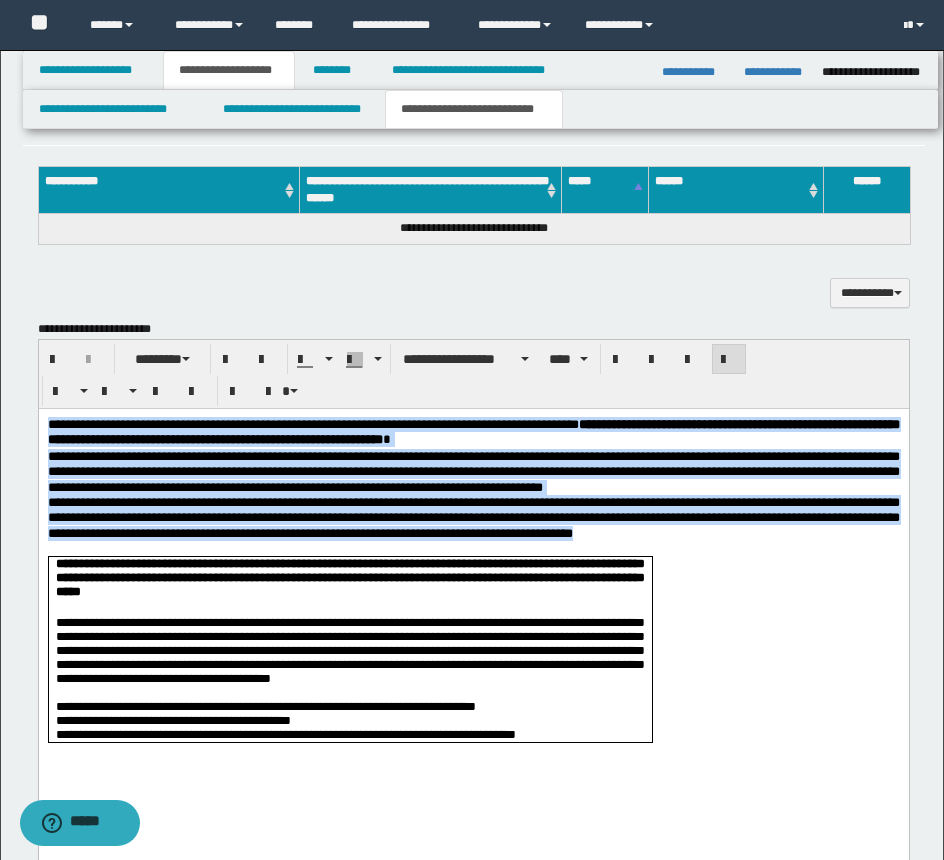 click on "**********" at bounding box center [473, 432] 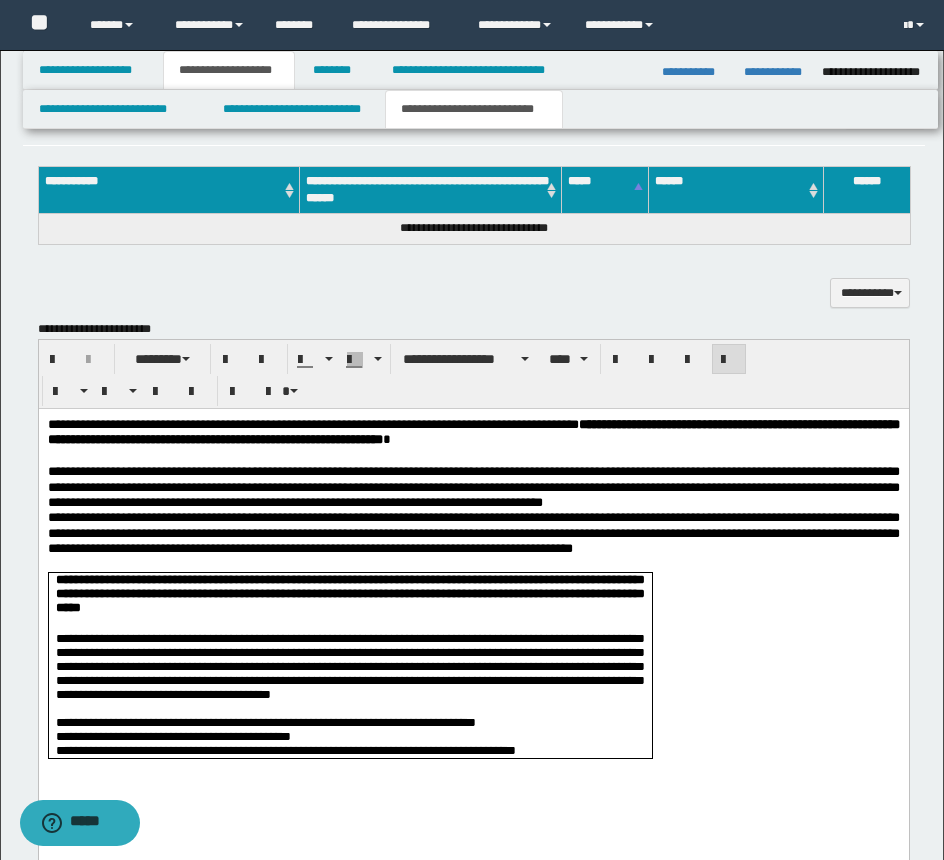 click on "**********" at bounding box center (473, 486) 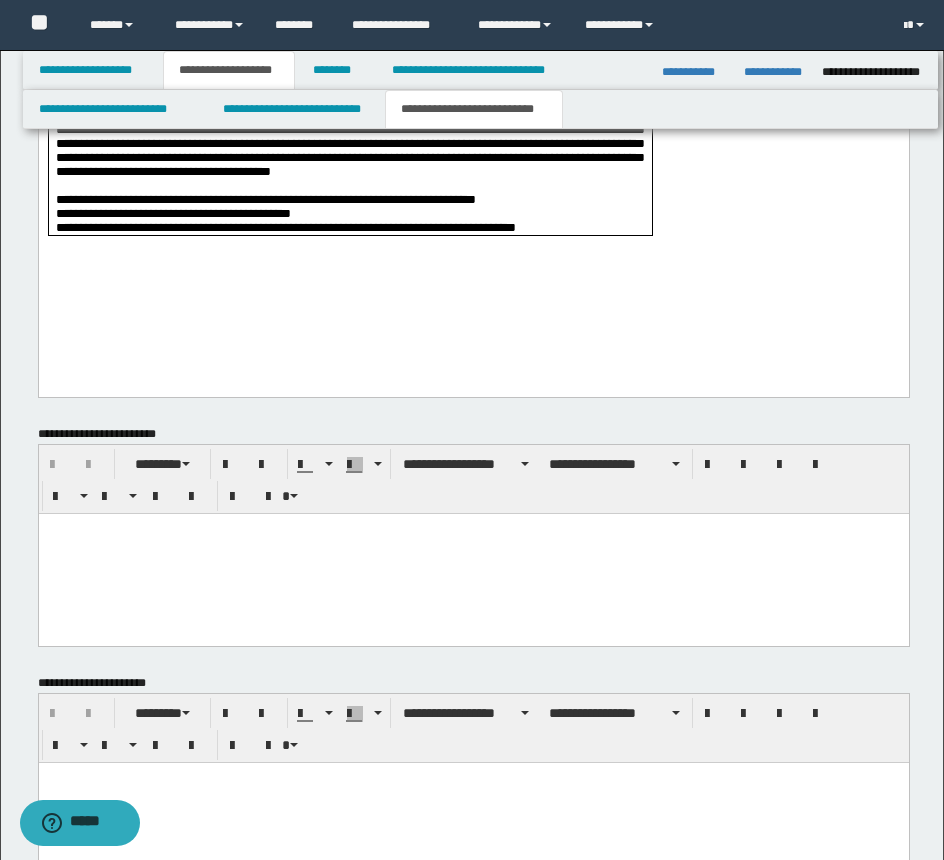 scroll, scrollTop: 1297, scrollLeft: 0, axis: vertical 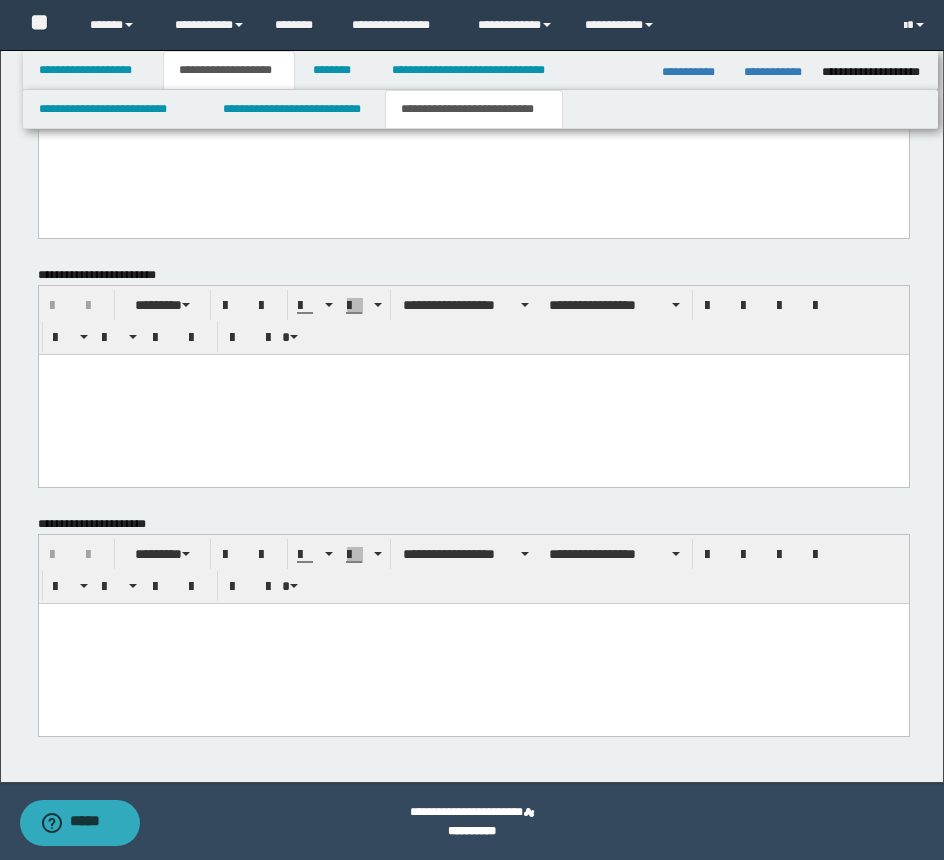 click at bounding box center [473, 643] 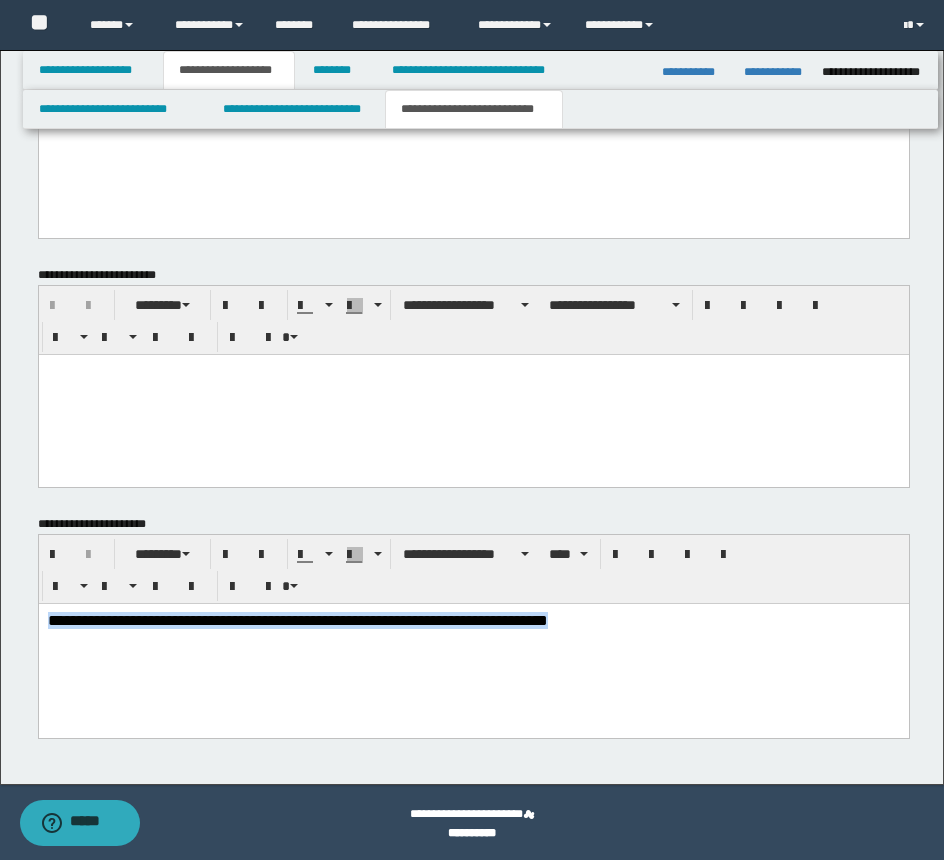 drag, startPoint x: 707, startPoint y: 629, endPoint x: -41, endPoint y: 495, distance: 759.9079 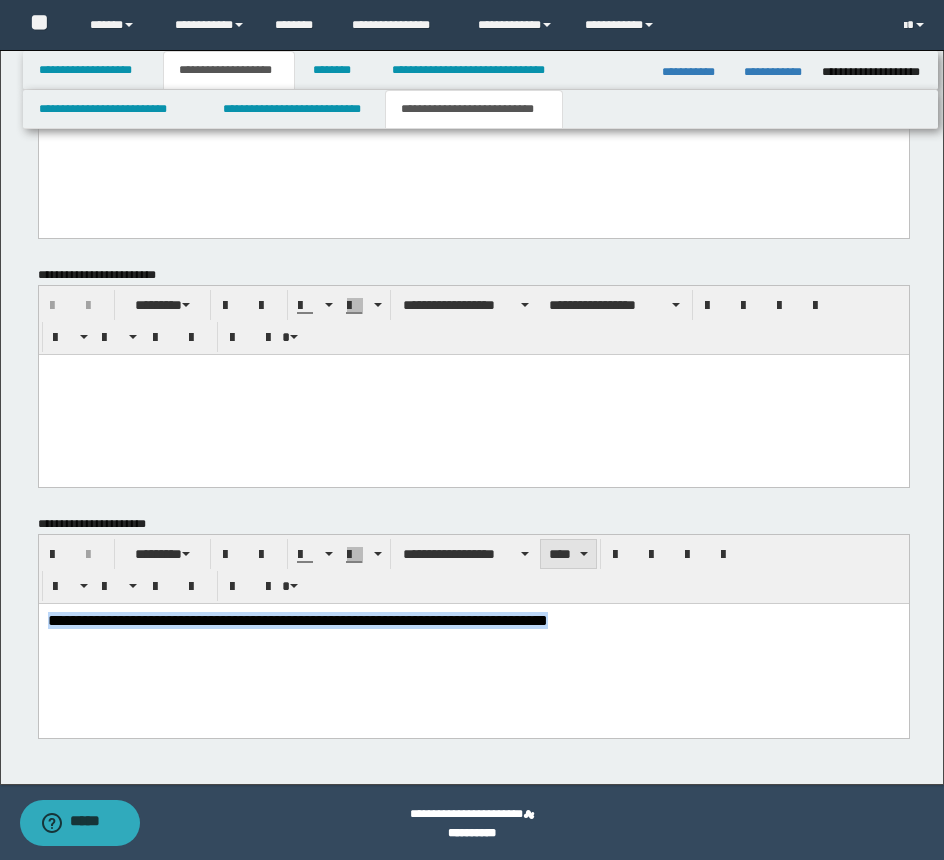 click on "****" at bounding box center (568, 554) 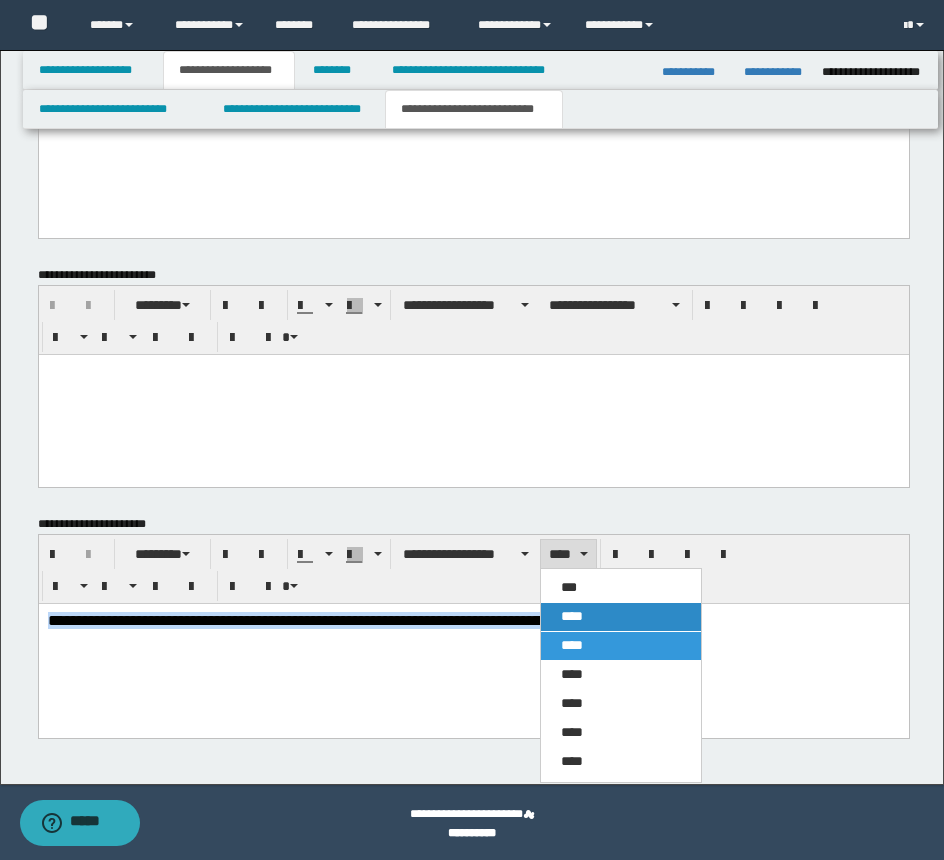 click on "****" at bounding box center (621, 617) 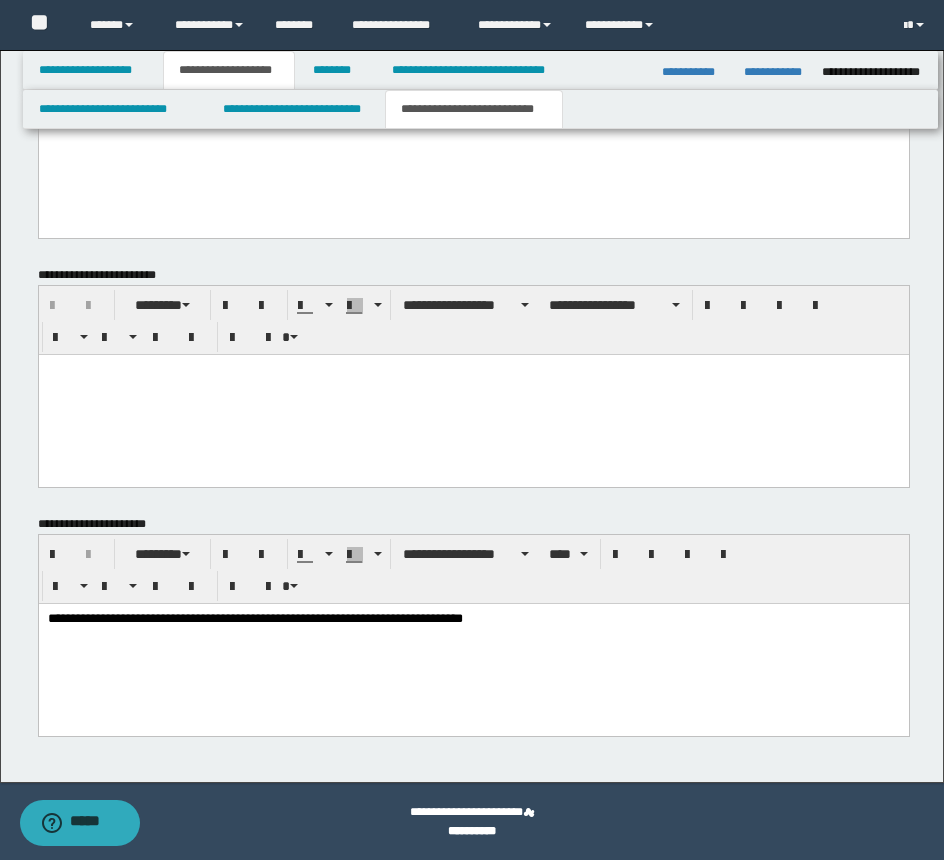 click on "**********" at bounding box center [473, 643] 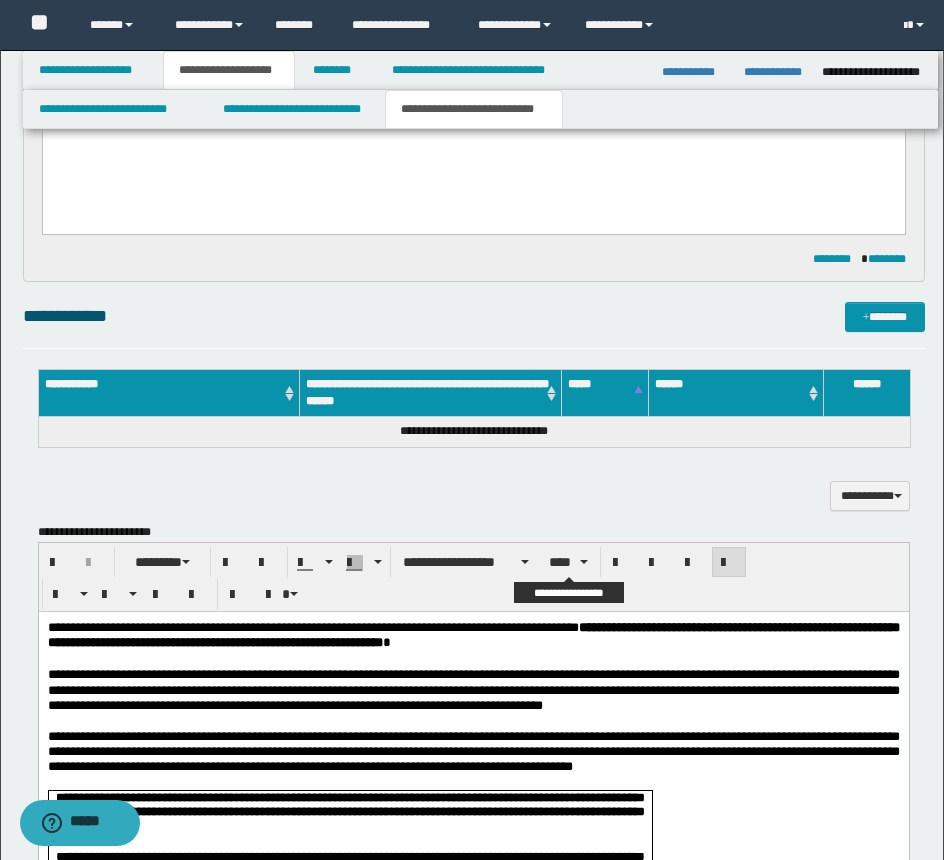 scroll, scrollTop: 197, scrollLeft: 0, axis: vertical 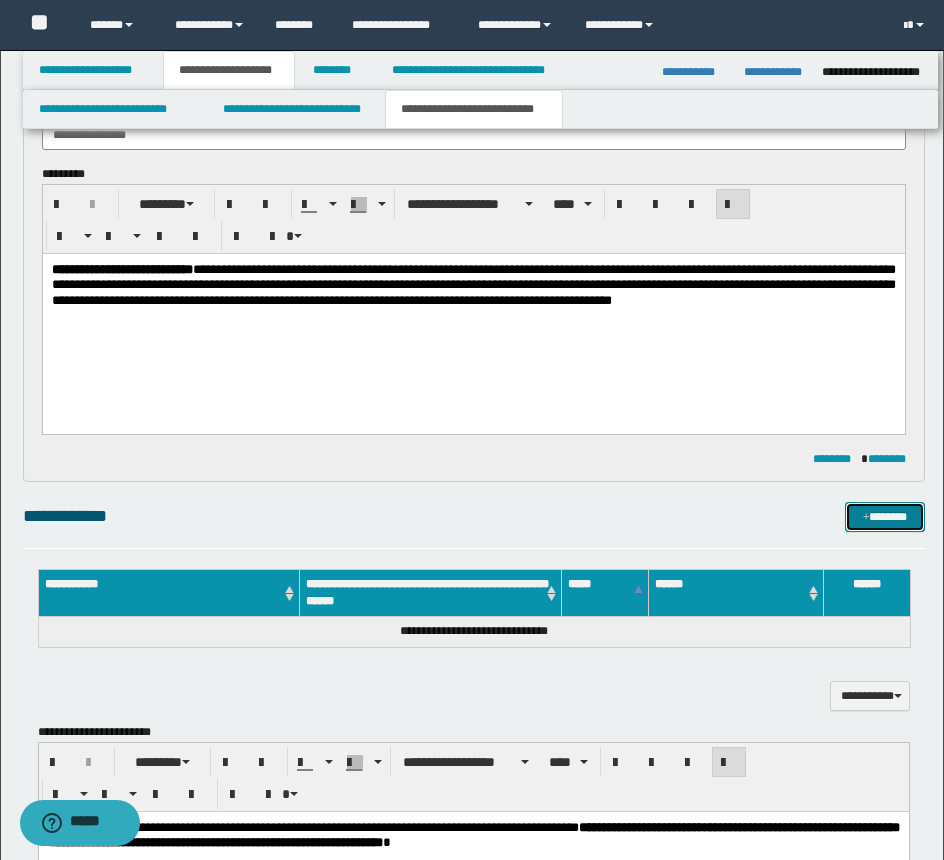 drag, startPoint x: 851, startPoint y: 508, endPoint x: 757, endPoint y: 495, distance: 94.89468 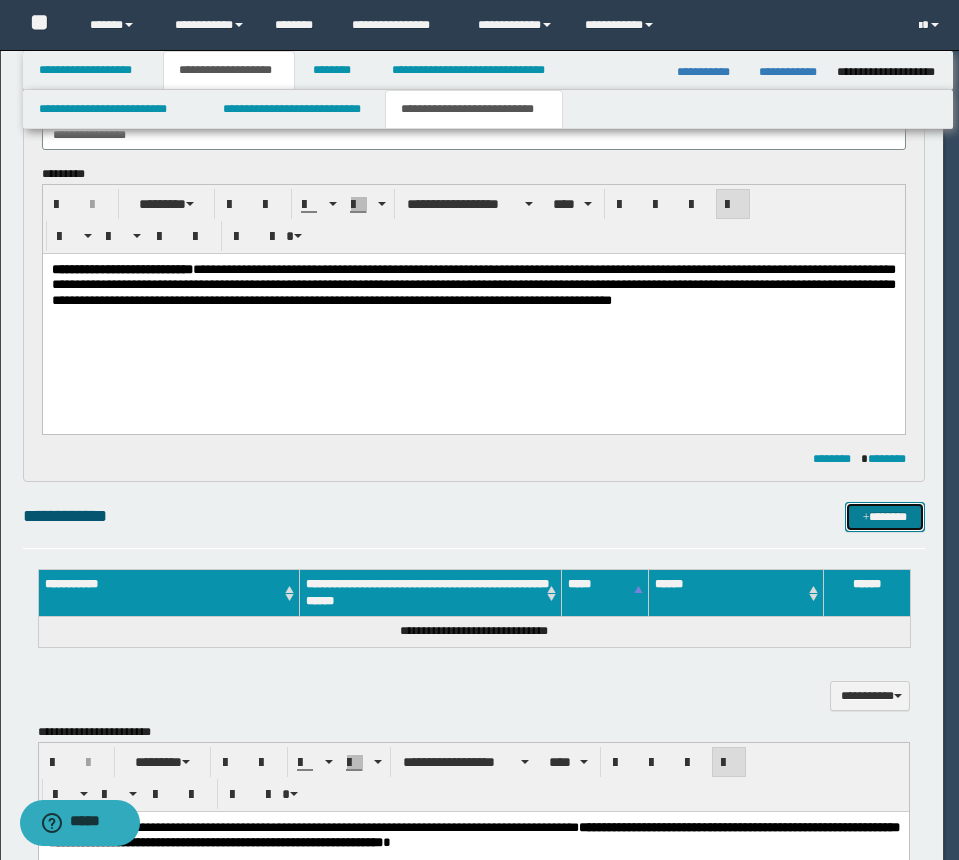 type 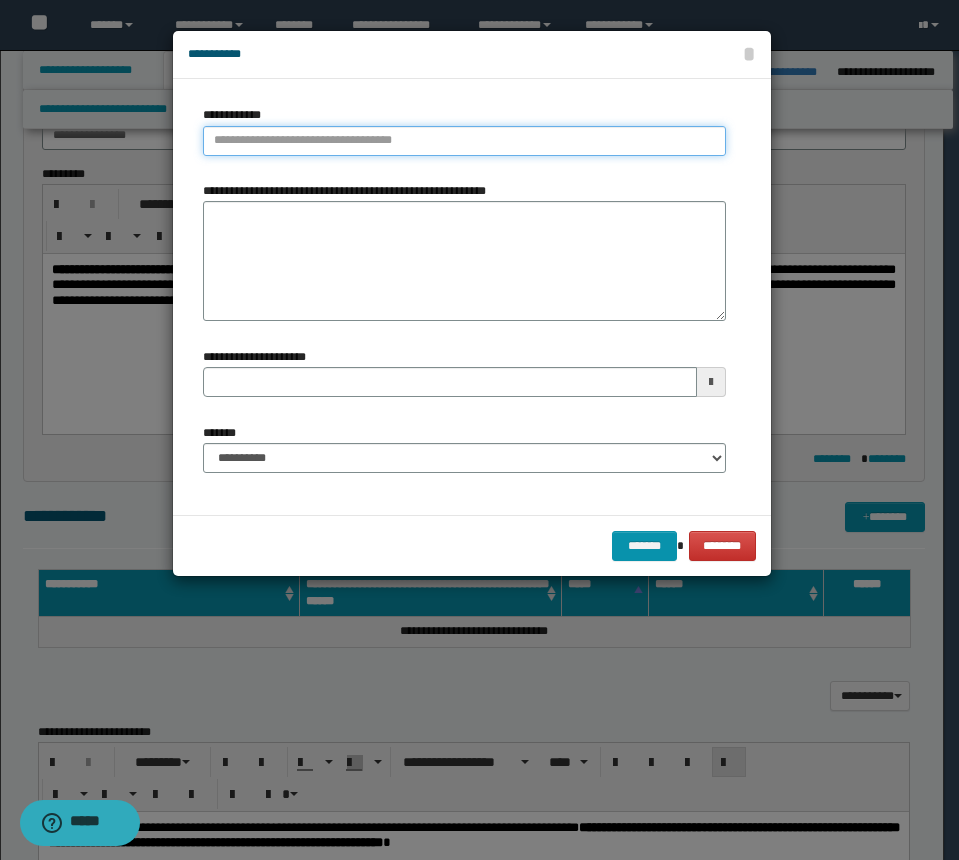 click on "**********" at bounding box center (464, 141) 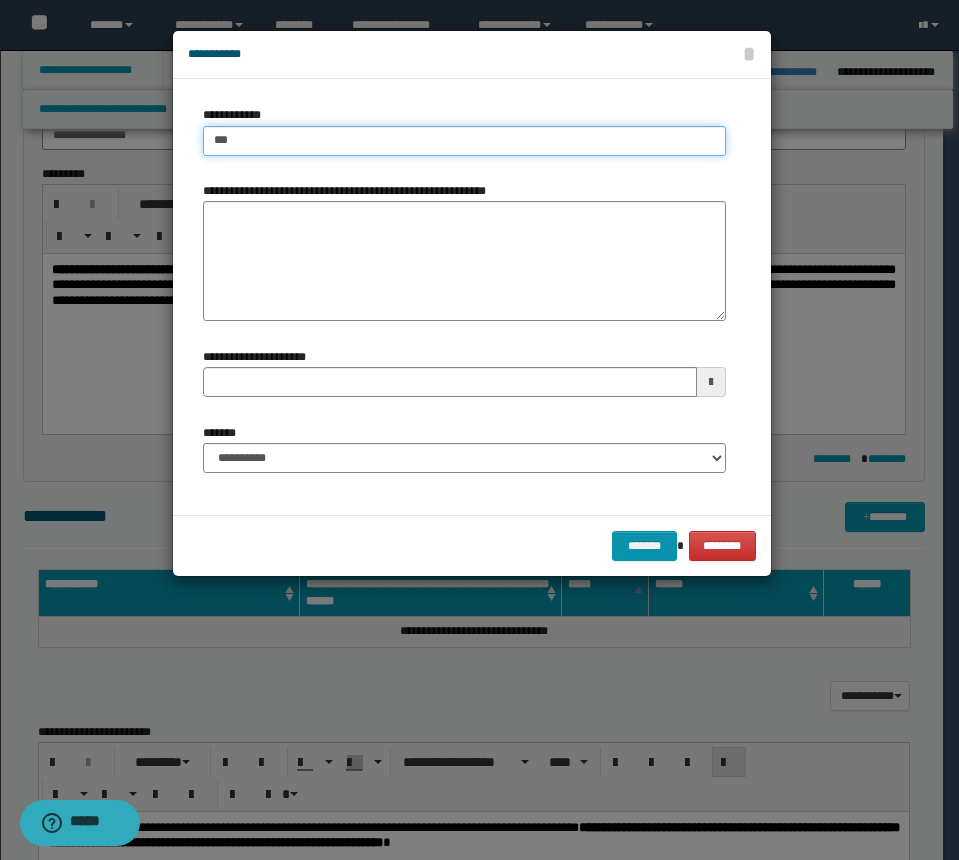 type on "****" 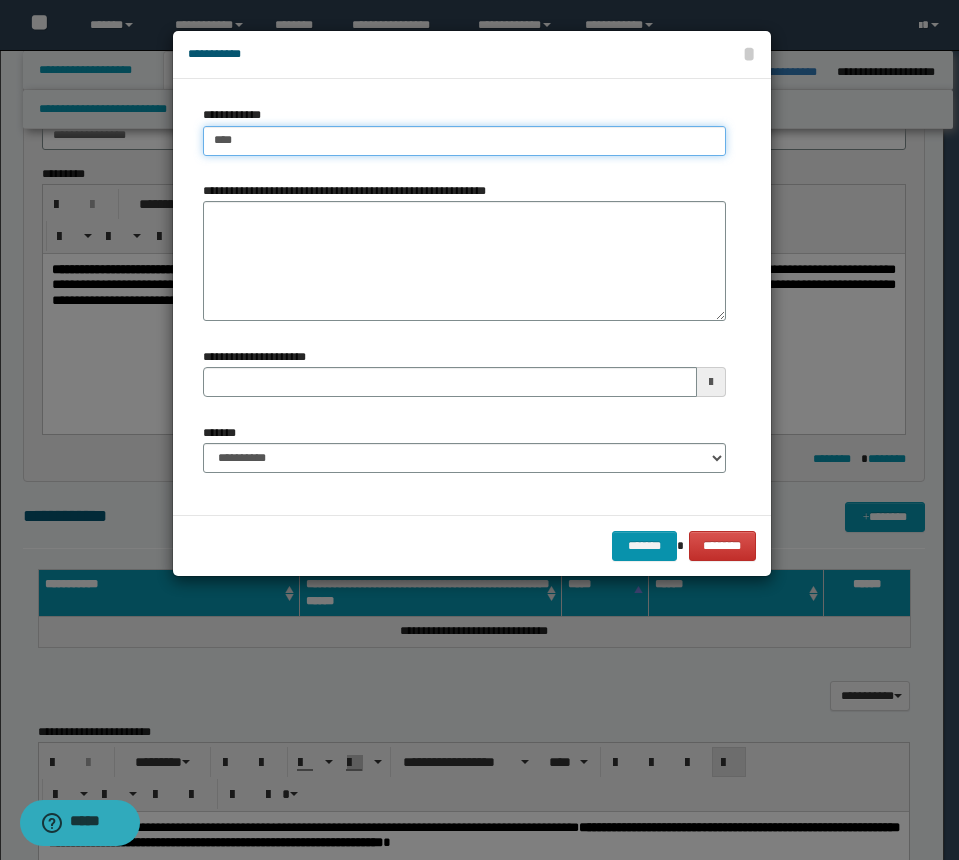 type on "****" 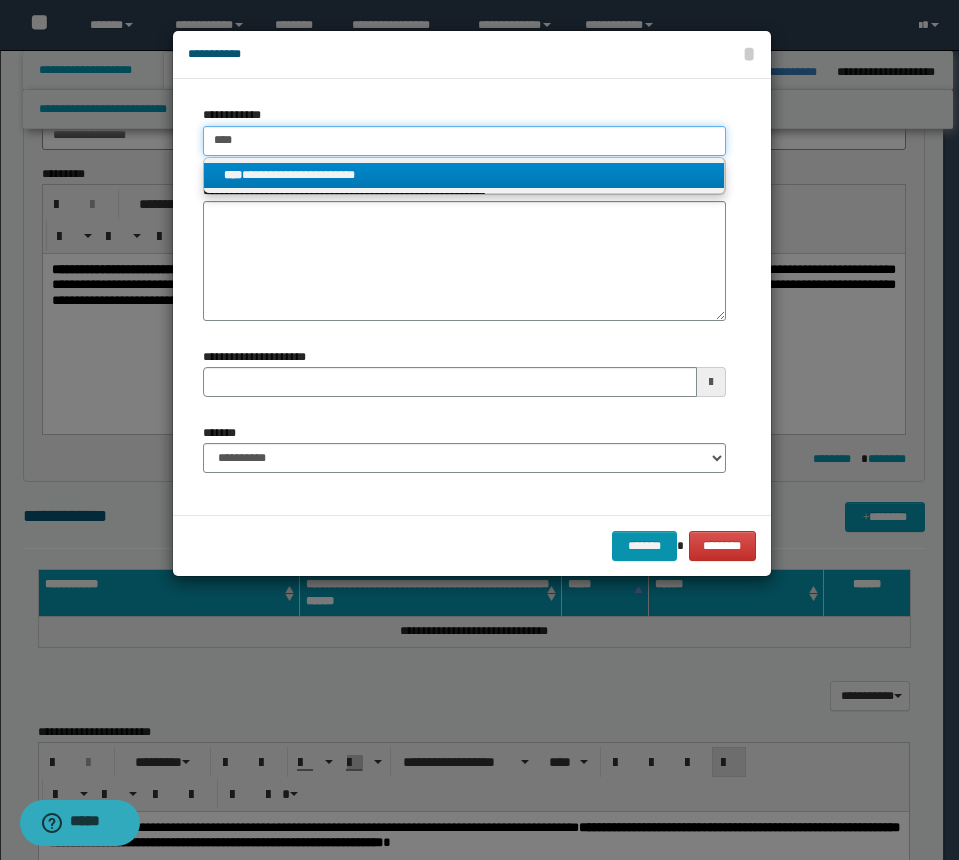 type on "****" 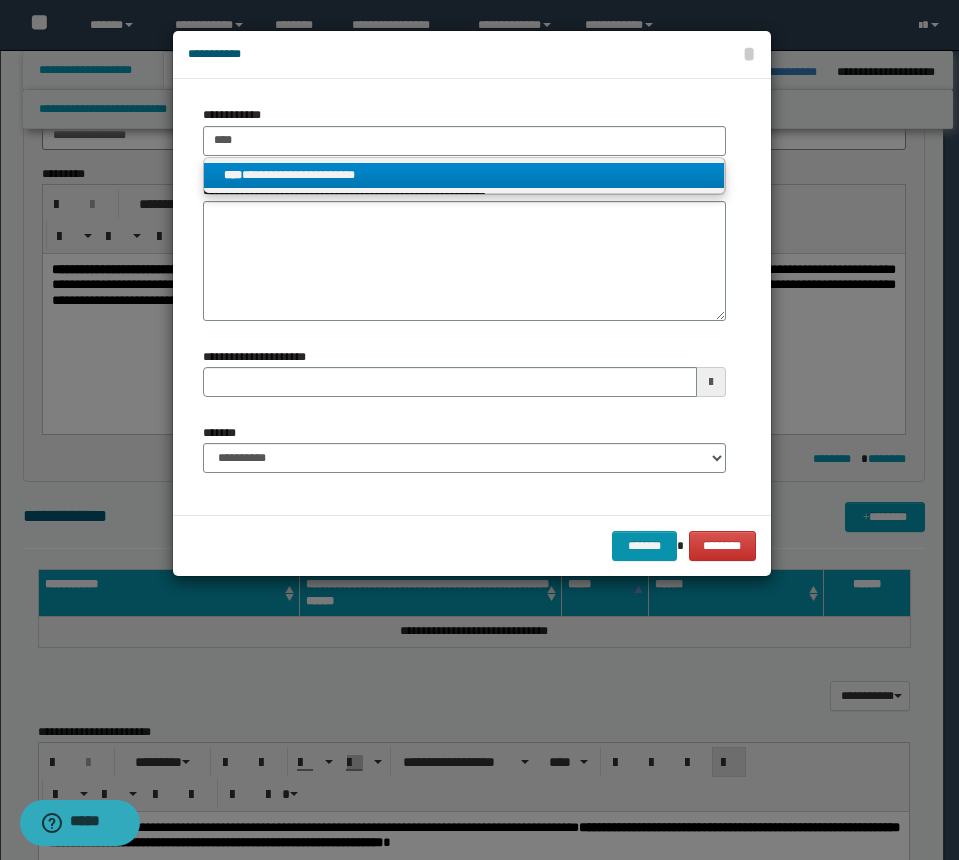 click on "**********" at bounding box center [464, 175] 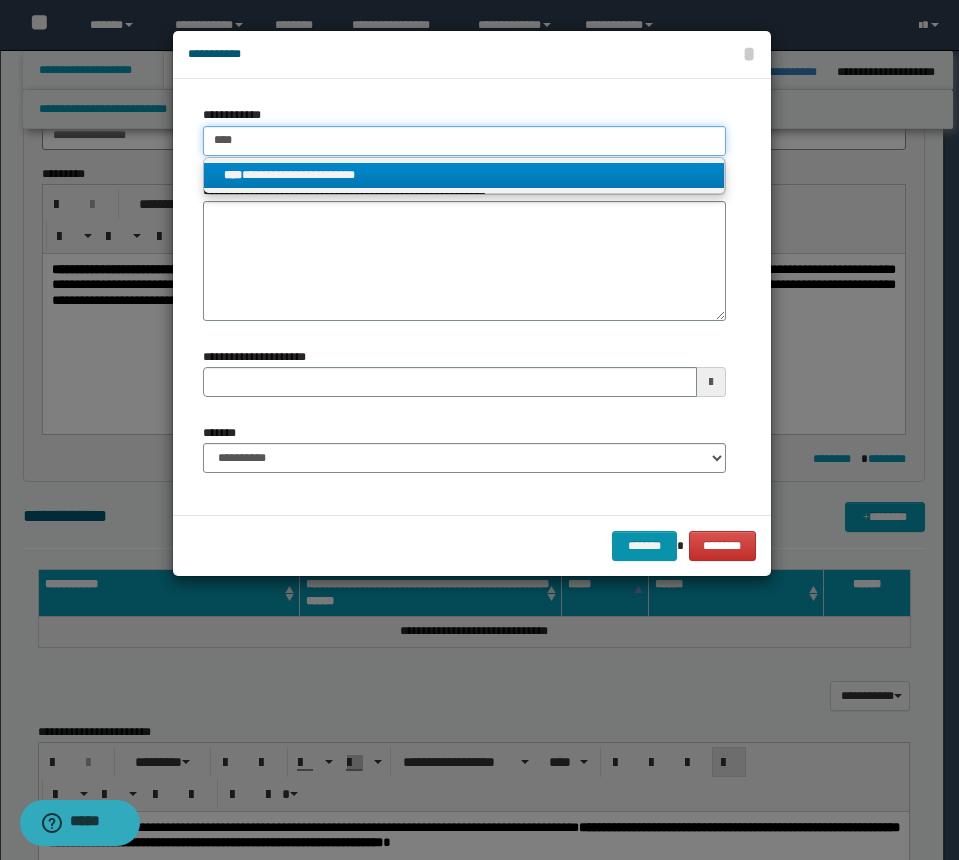 type 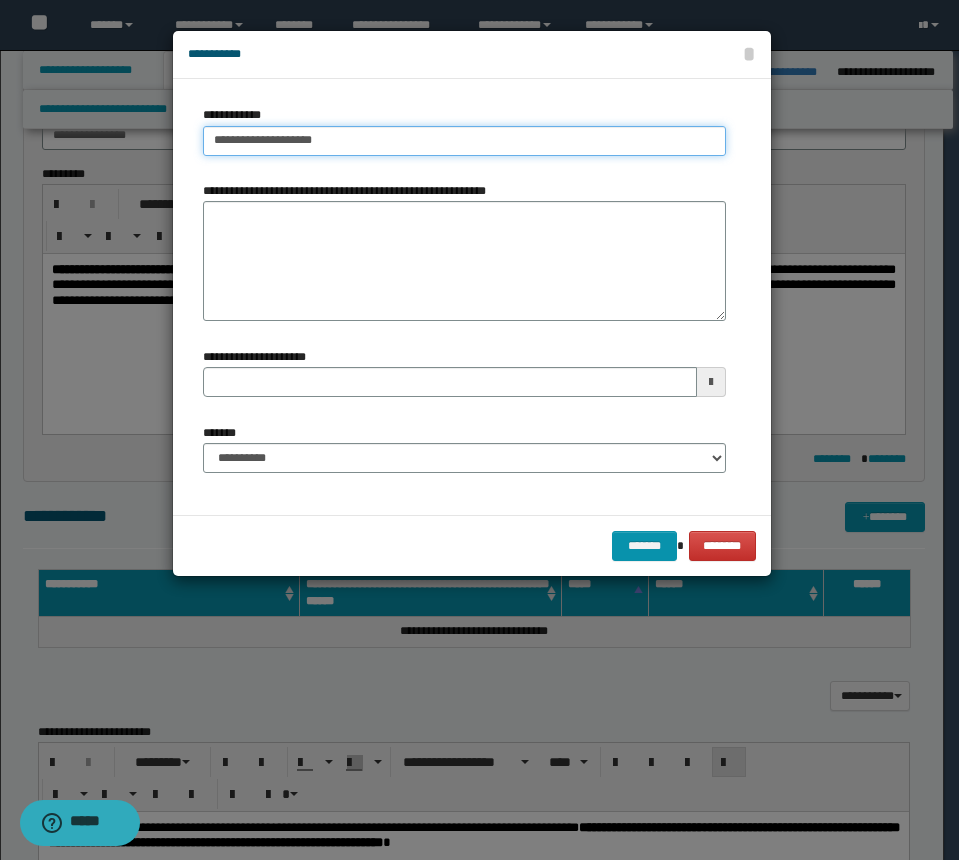 type 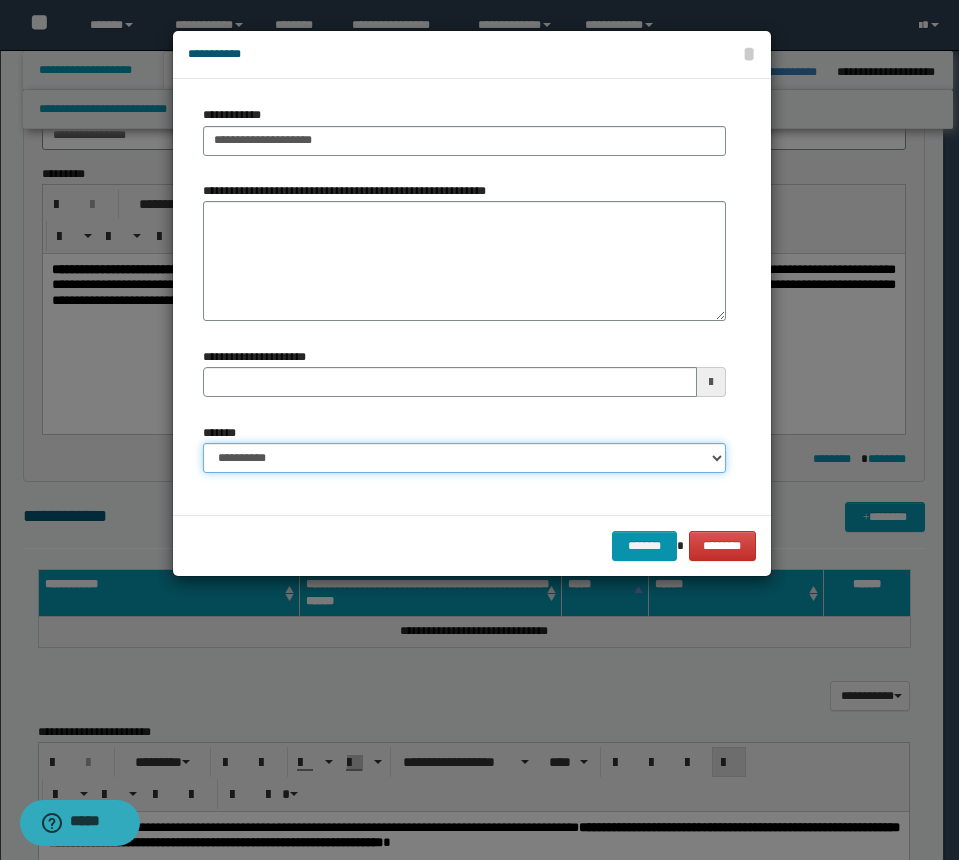 click on "**********" at bounding box center (464, 458) 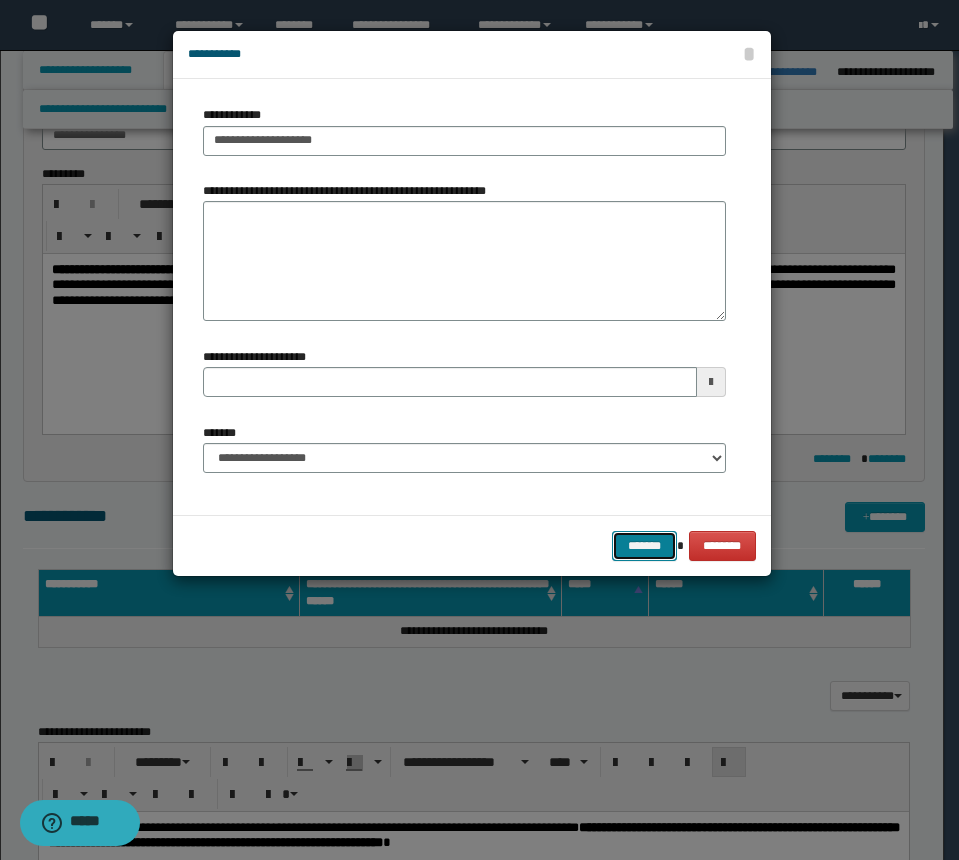 click on "*******" at bounding box center (644, 546) 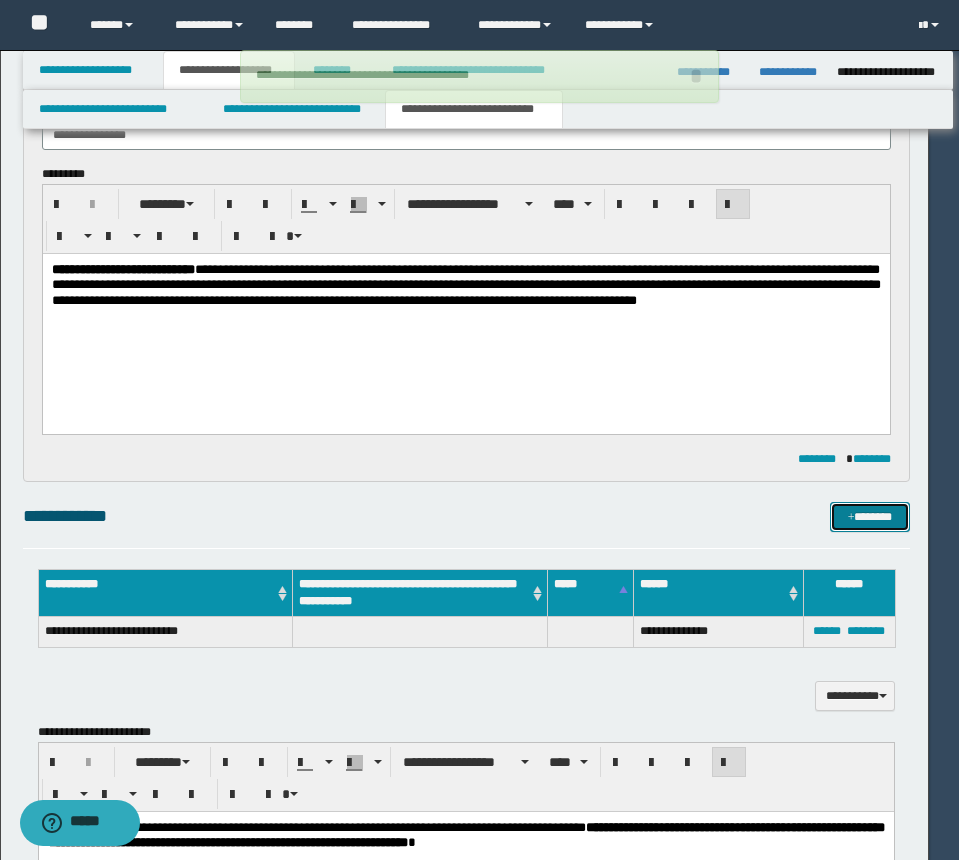 type 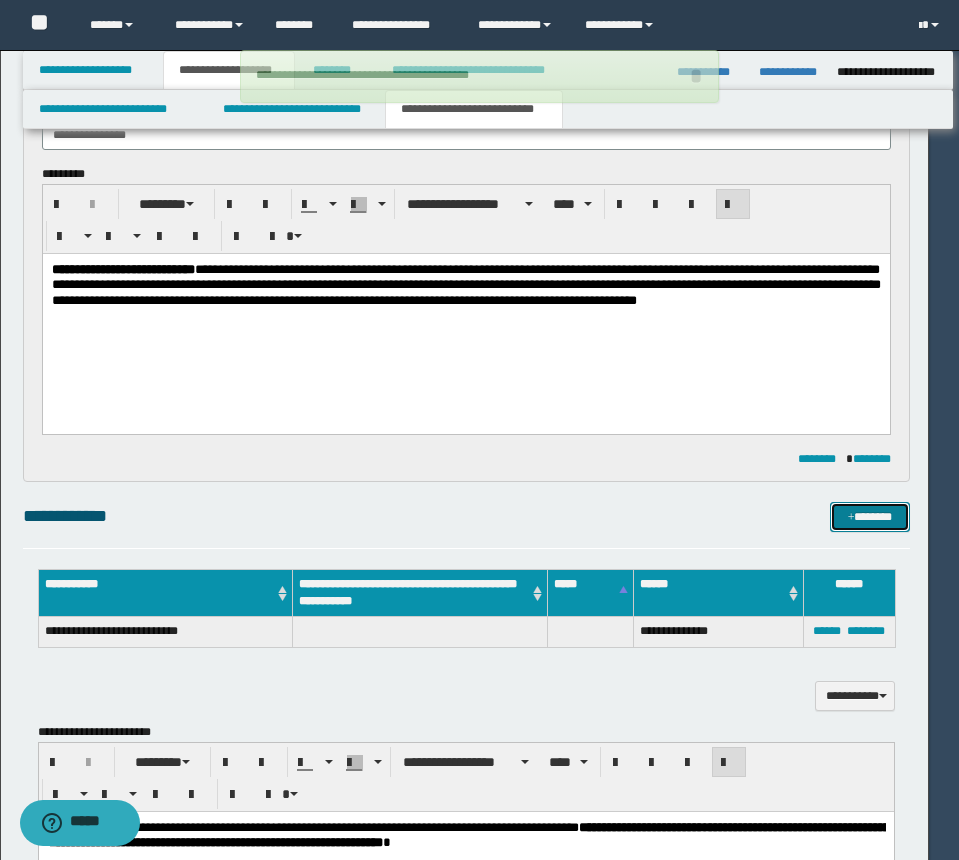 click on "*******" at bounding box center [870, 517] 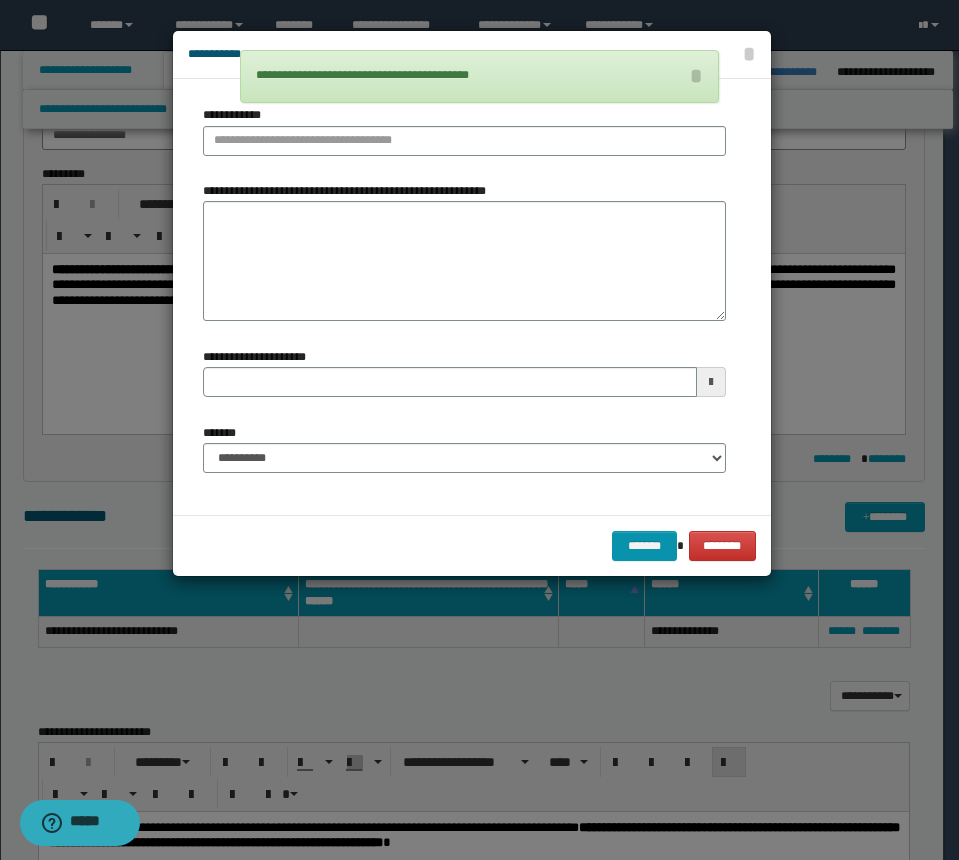 type 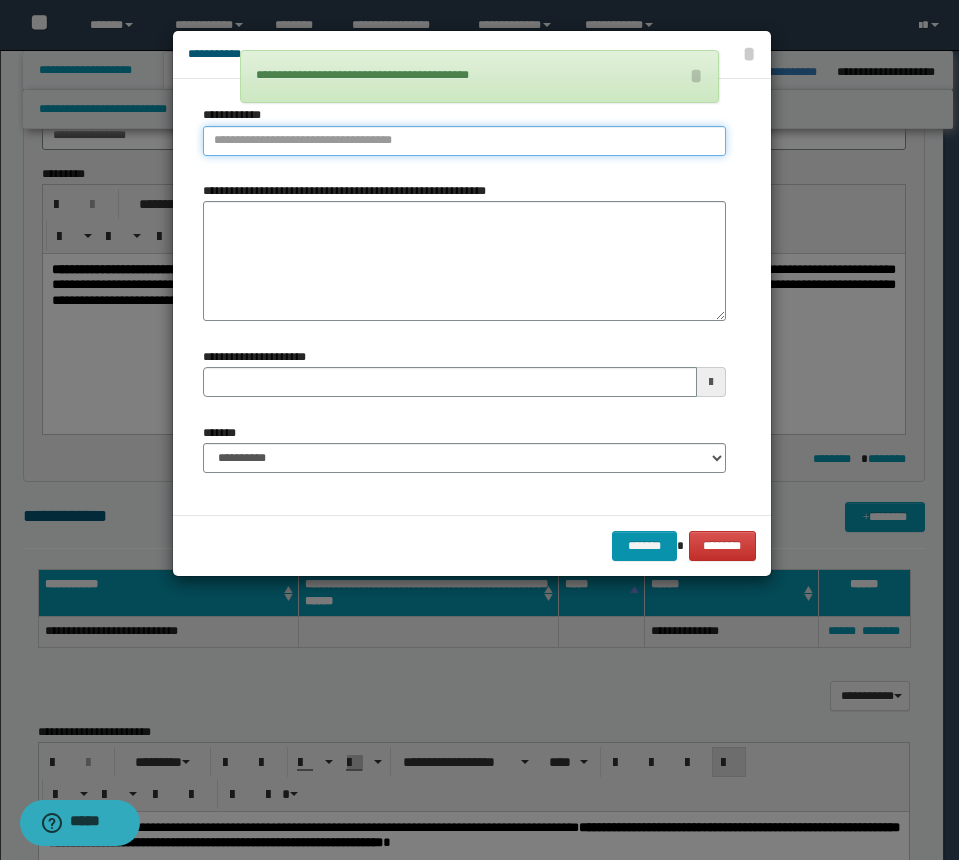 type on "**********" 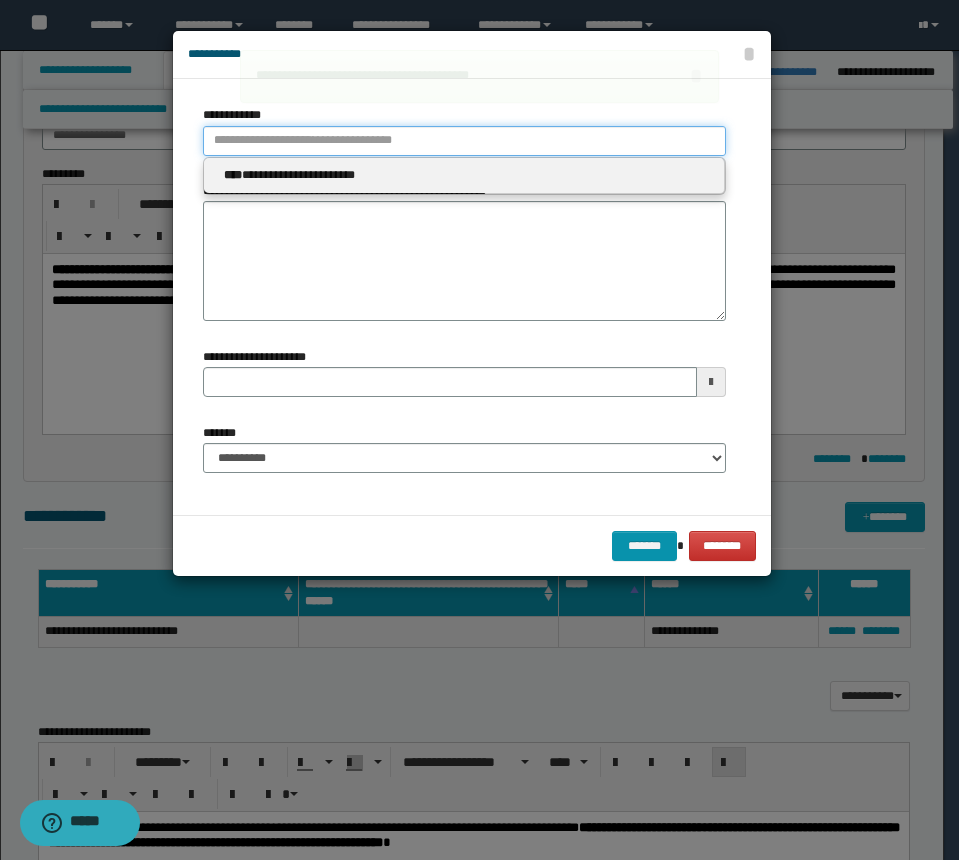 click on "**********" at bounding box center (464, 141) 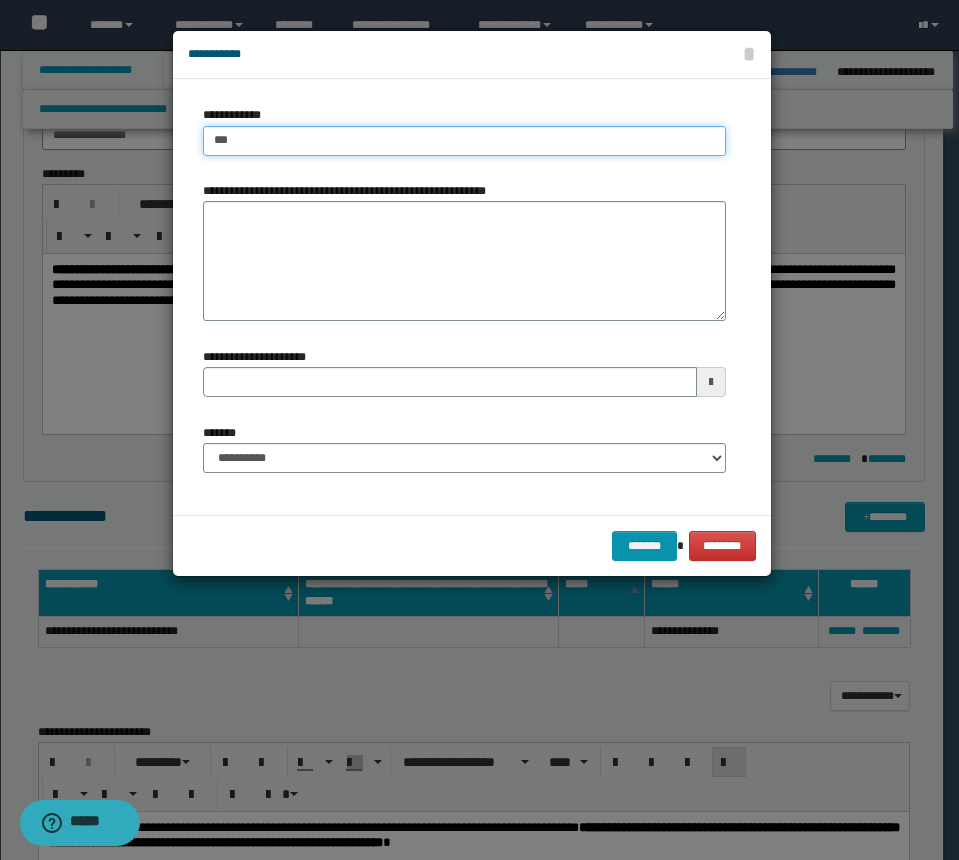 type on "****" 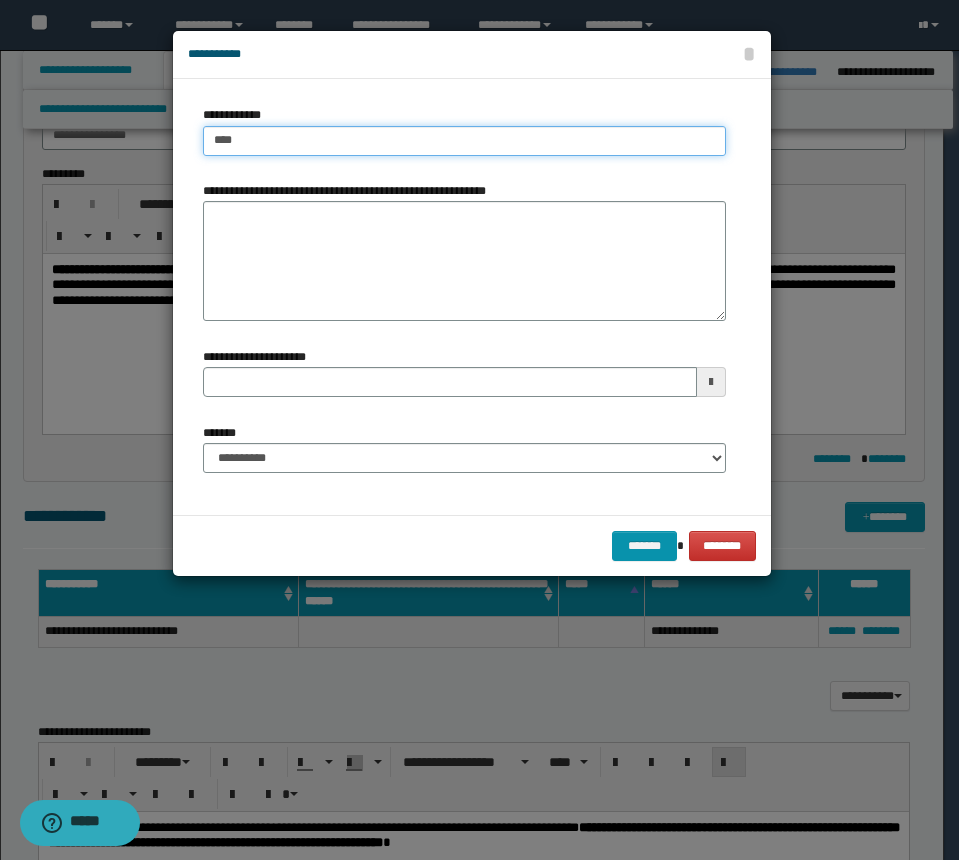 type on "****" 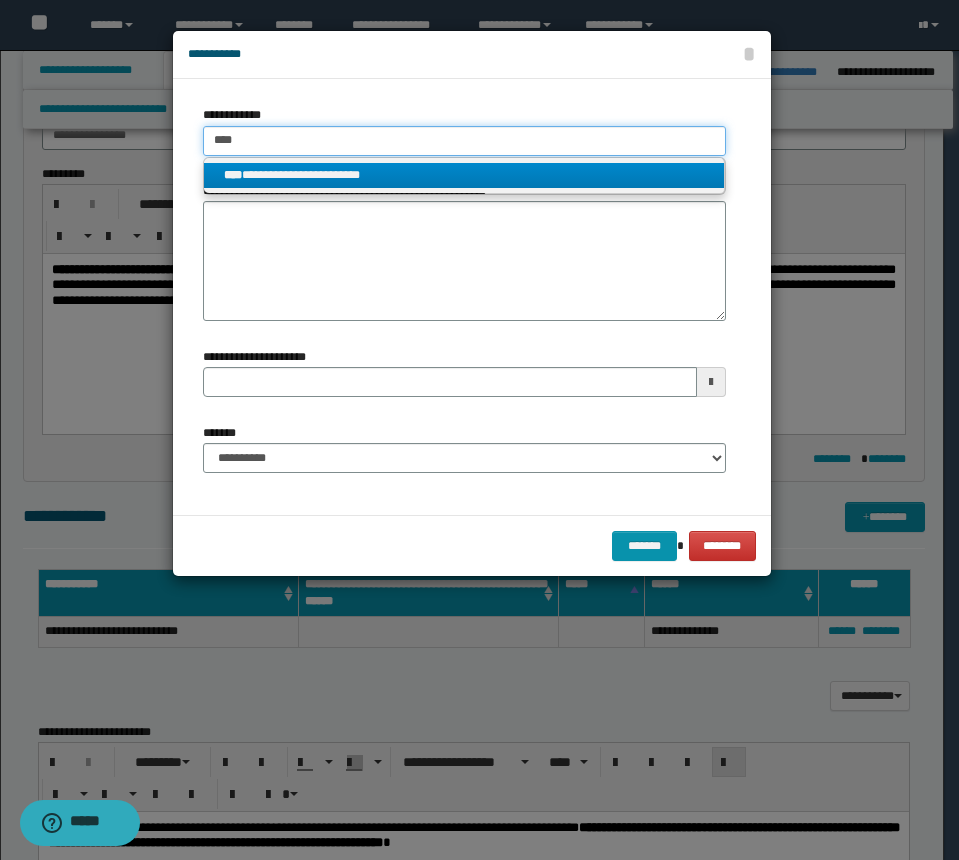 type on "****" 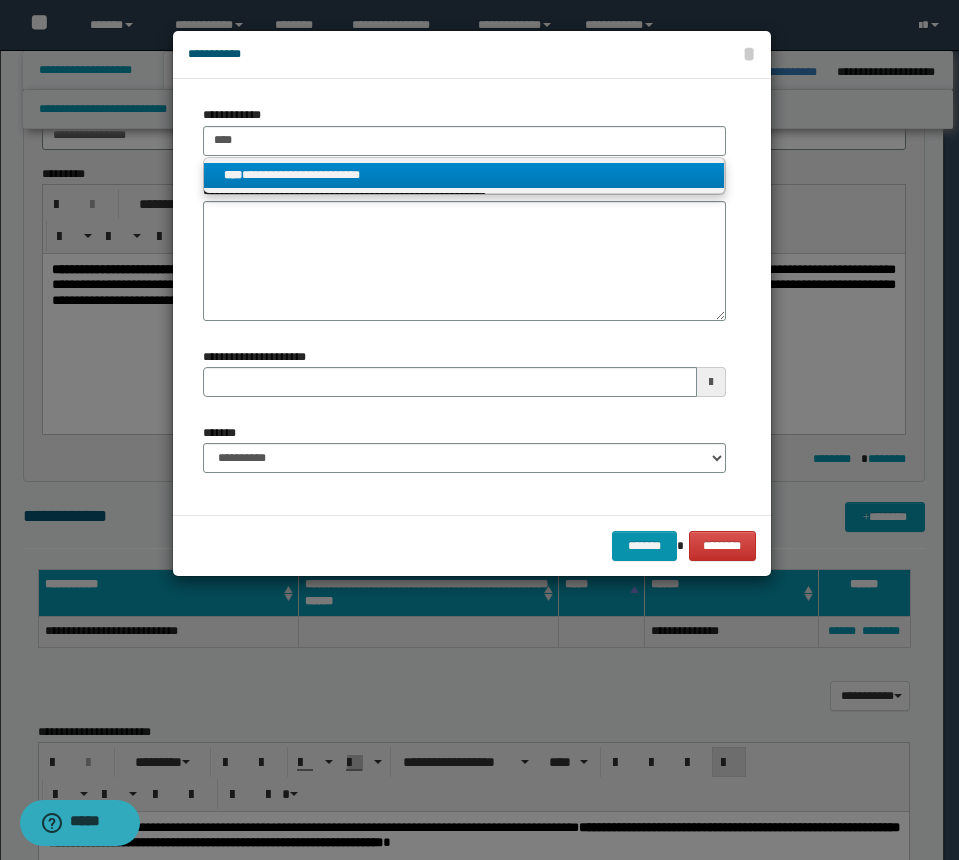 click on "**********" at bounding box center (464, 175) 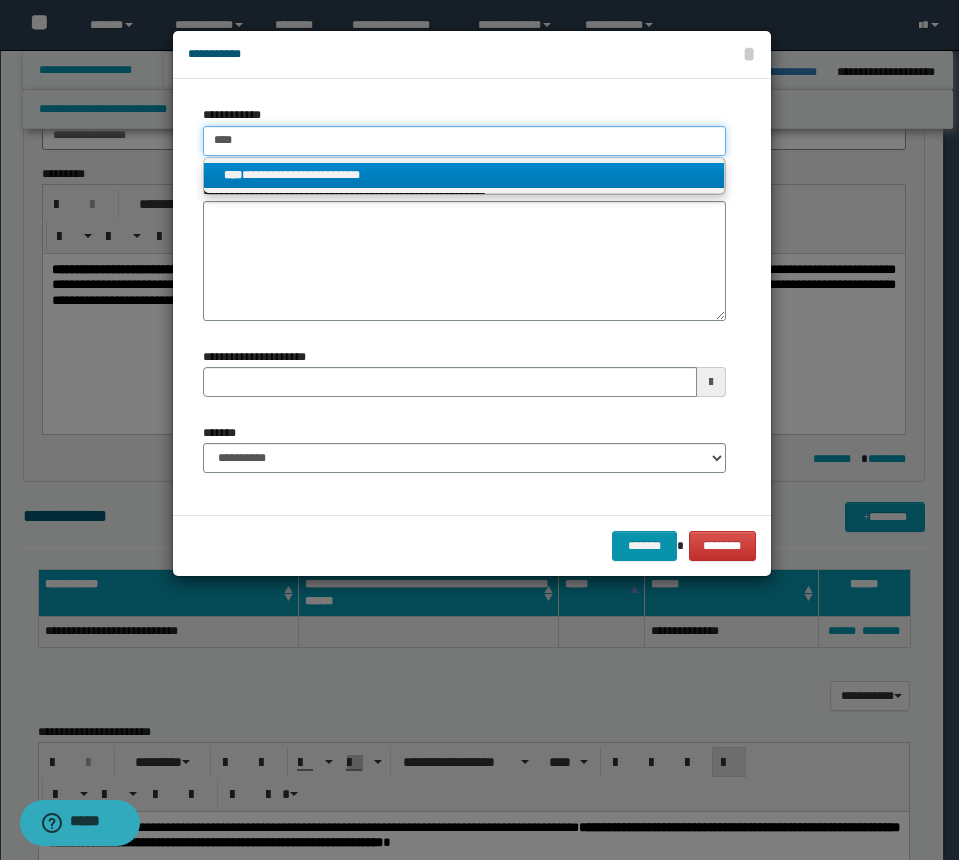type 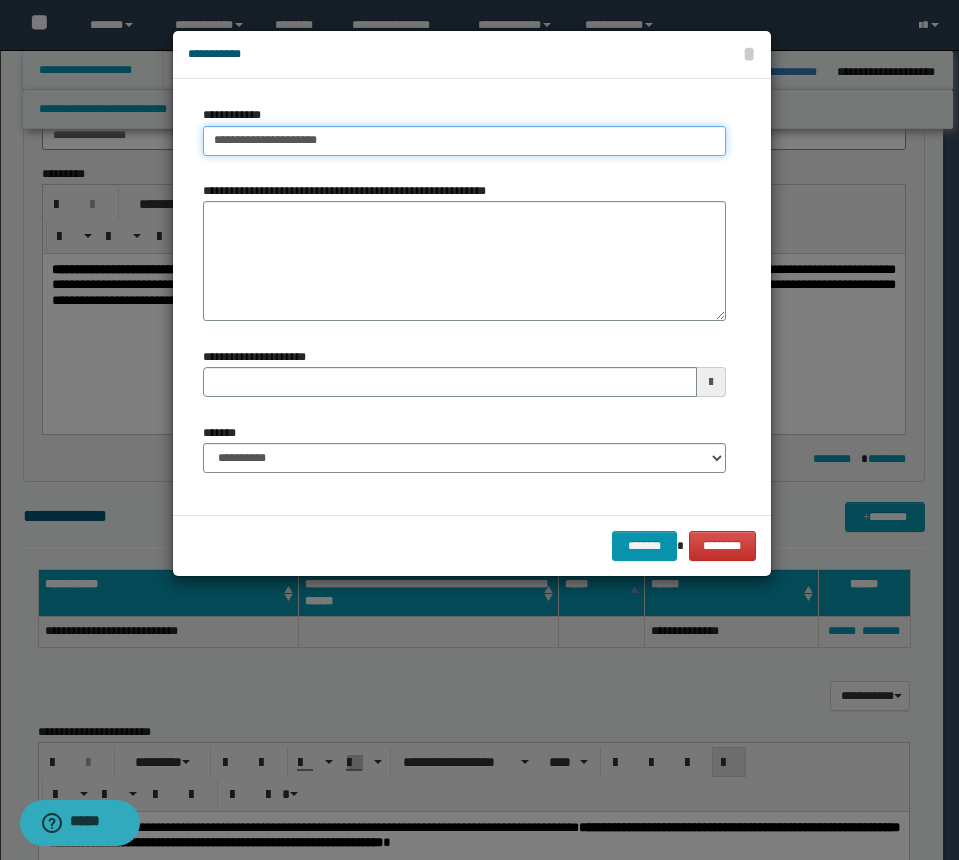 type 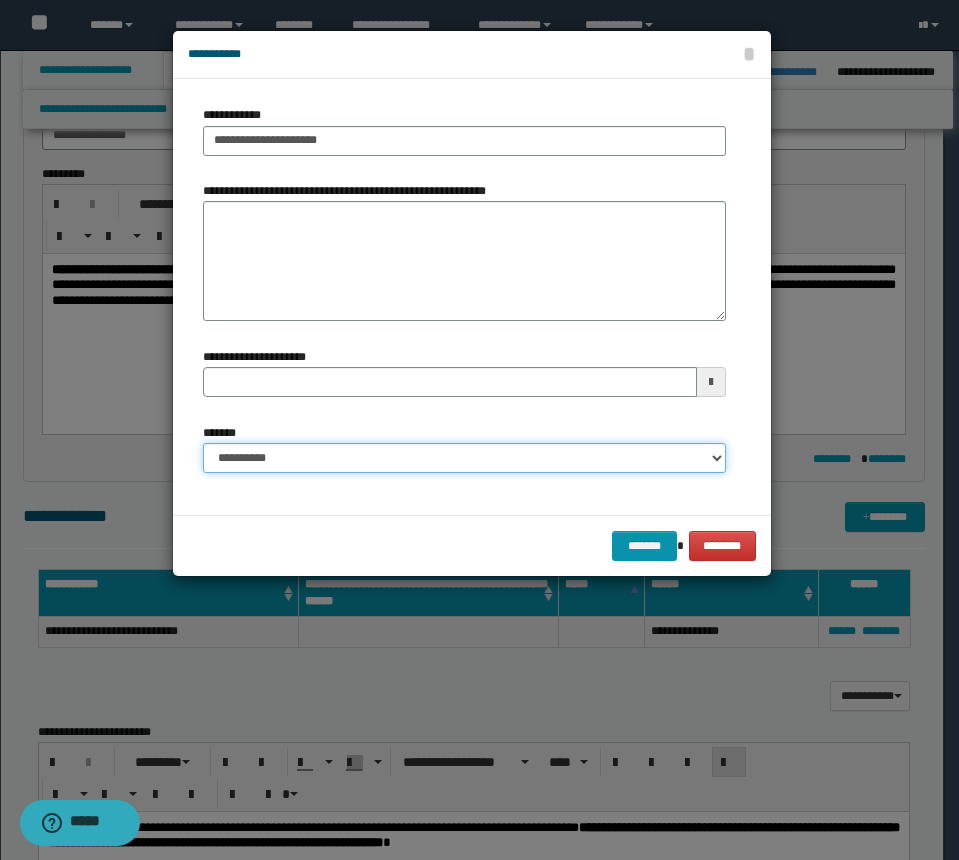 click on "**********" at bounding box center (464, 458) 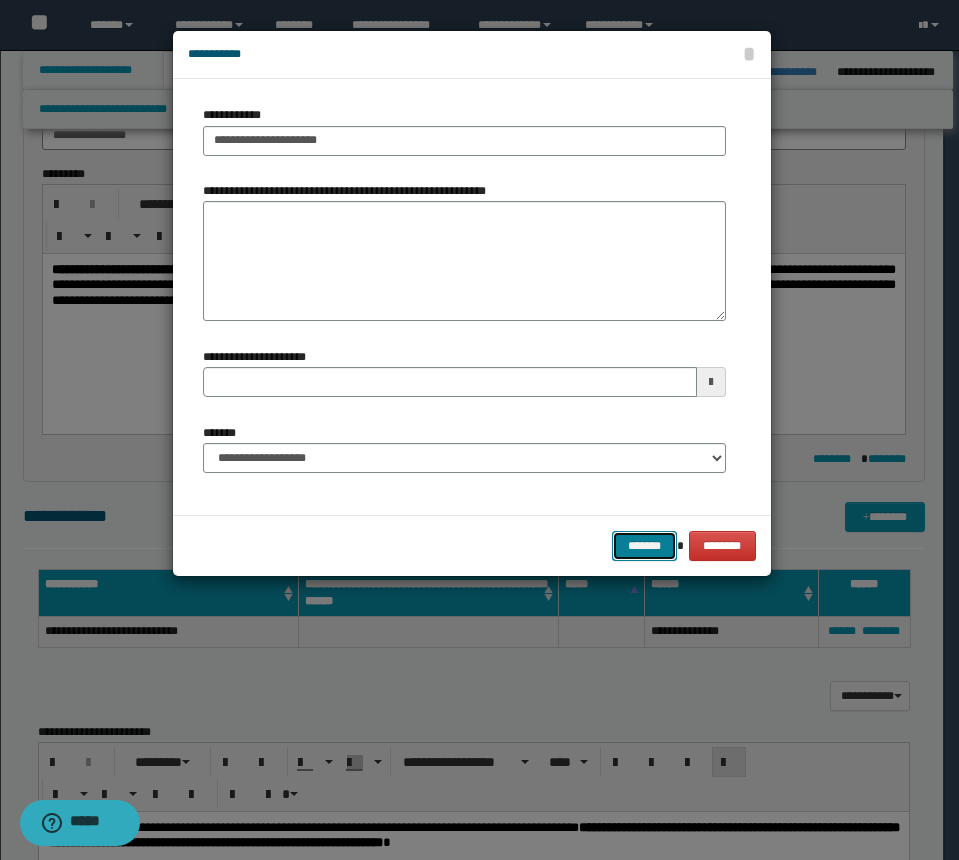 click on "*******" at bounding box center [644, 546] 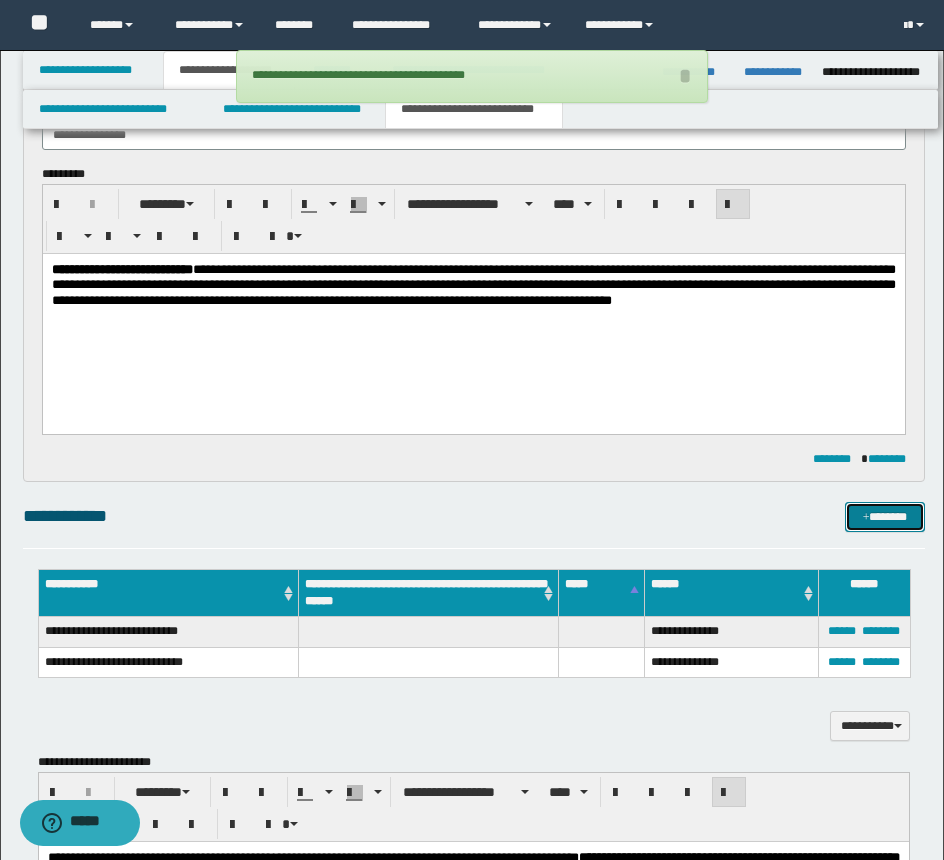 click on "*******" at bounding box center [885, 517] 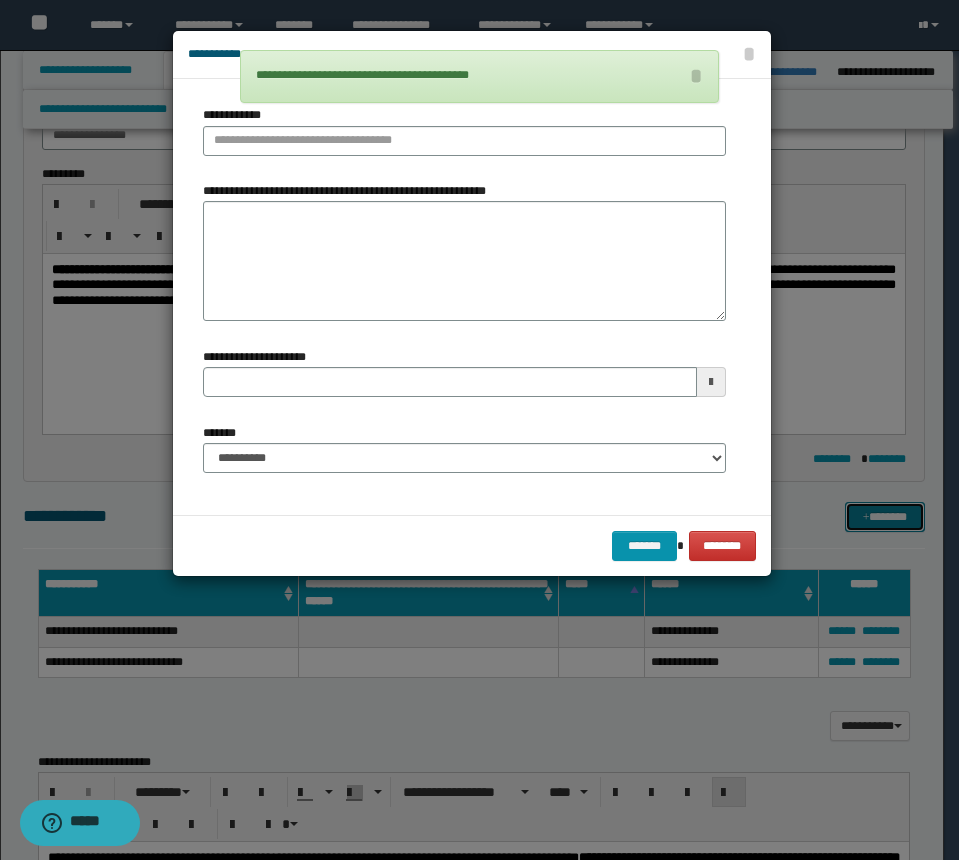 type 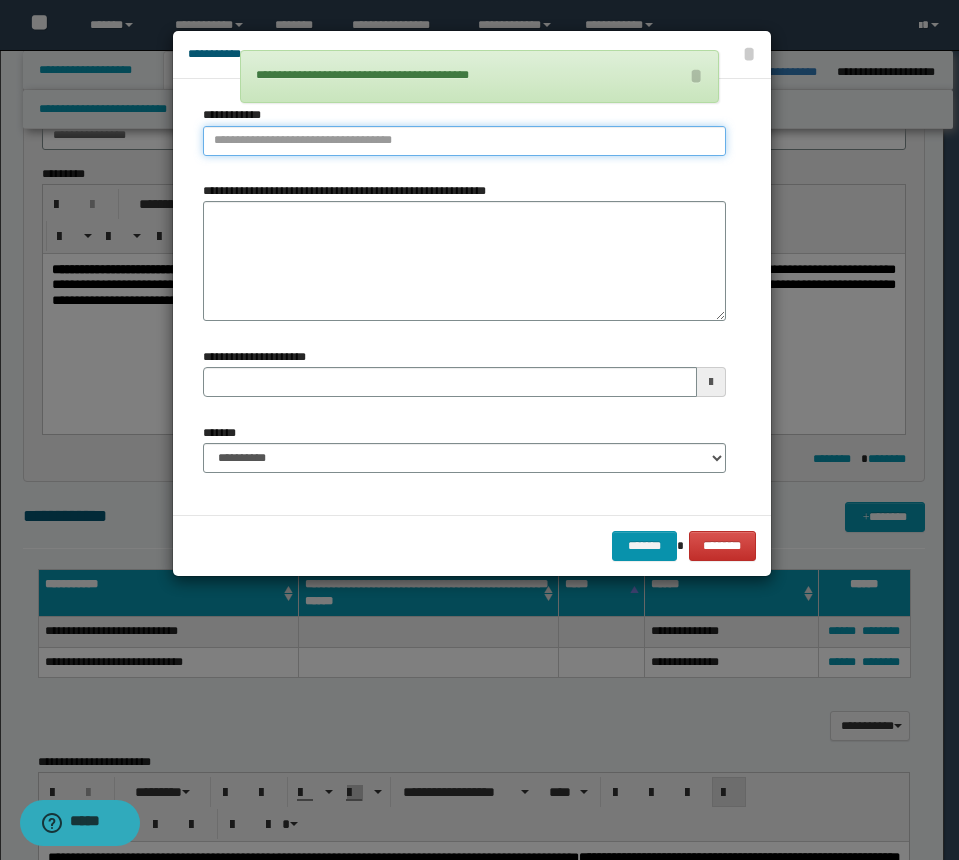 type on "**********" 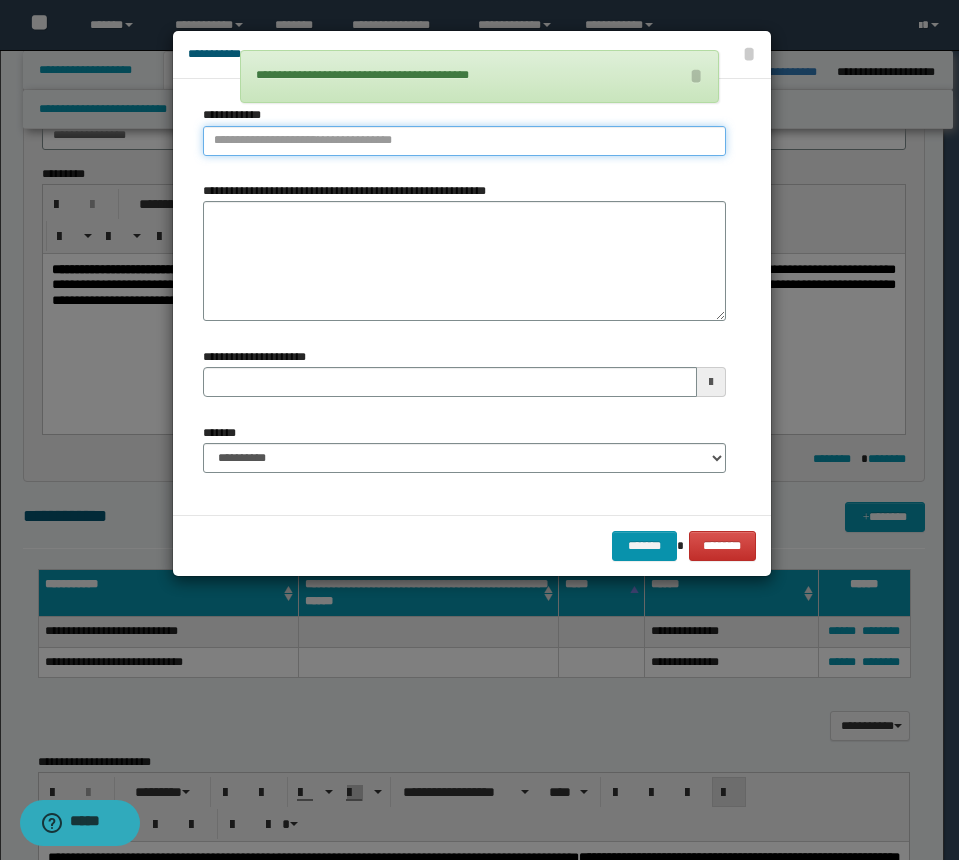 click on "**********" at bounding box center [464, 141] 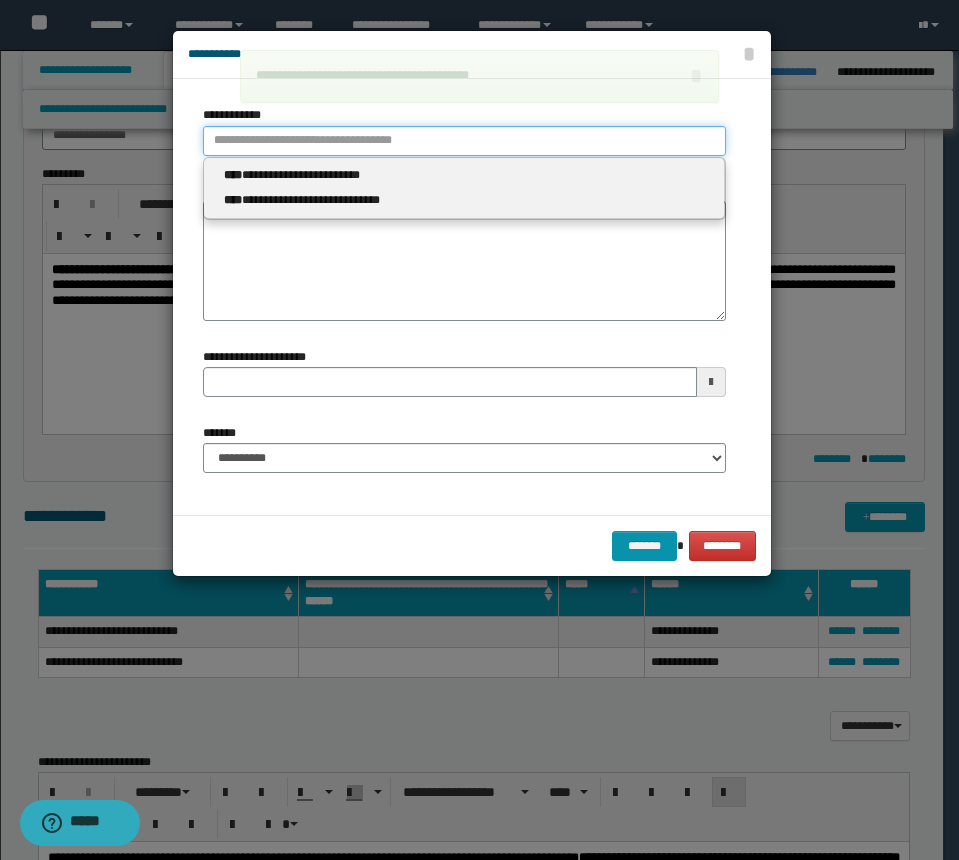 type 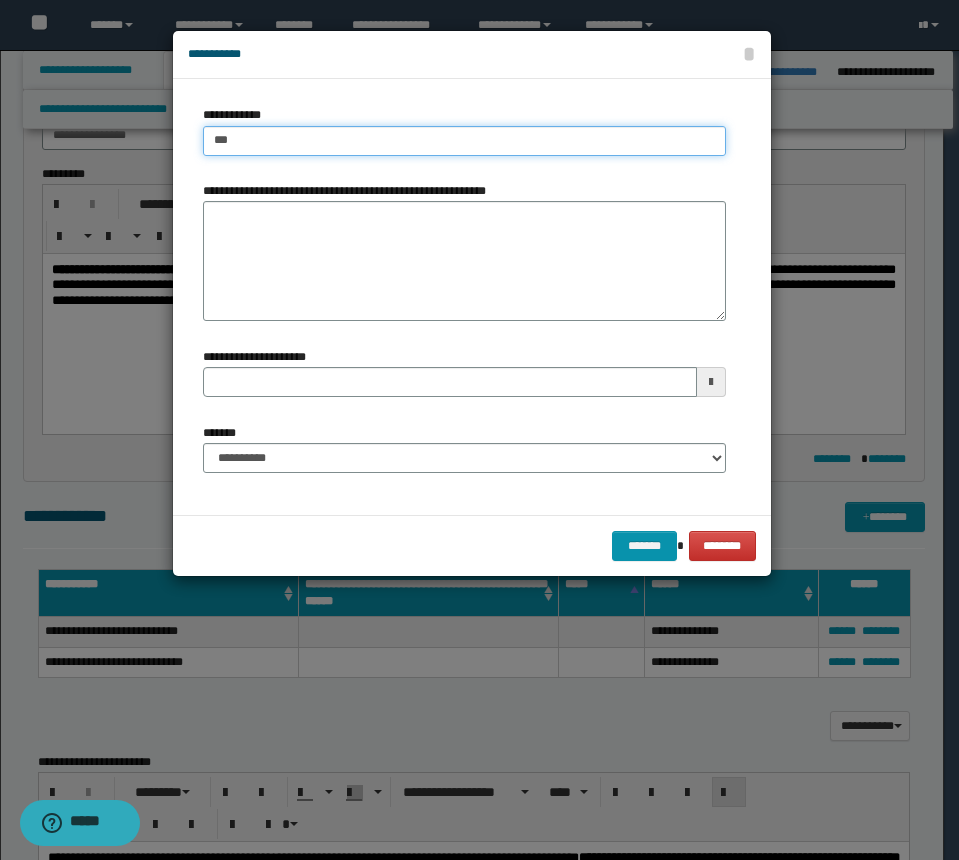 type on "****" 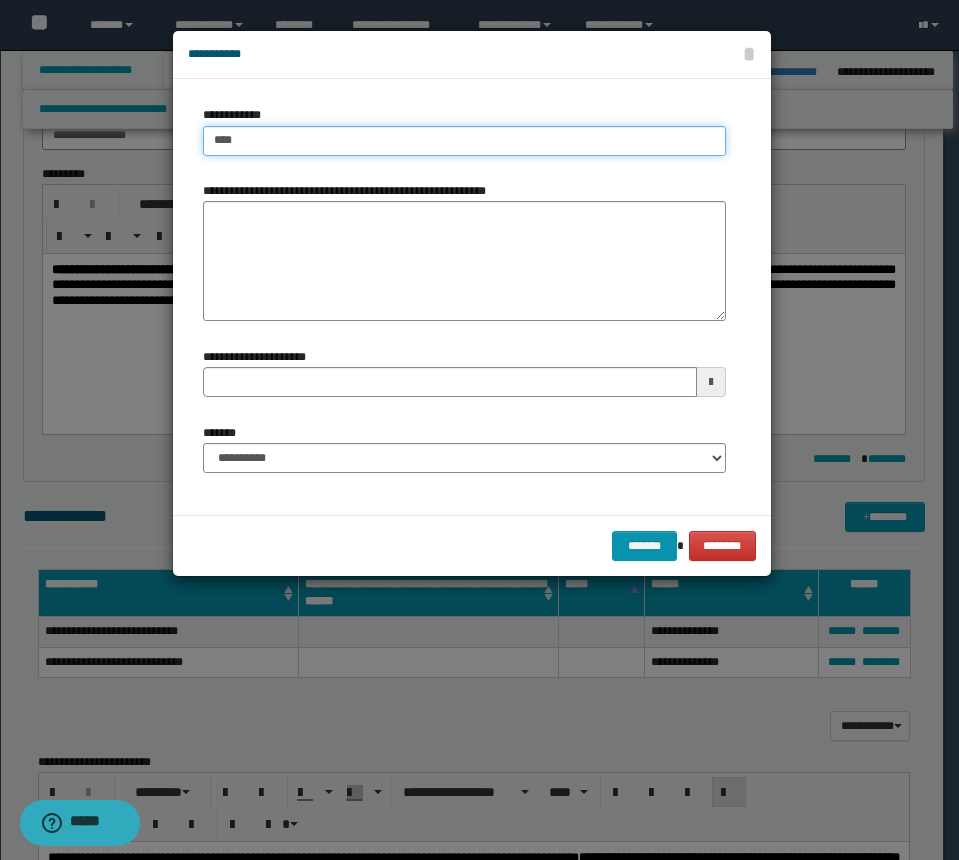 type on "****" 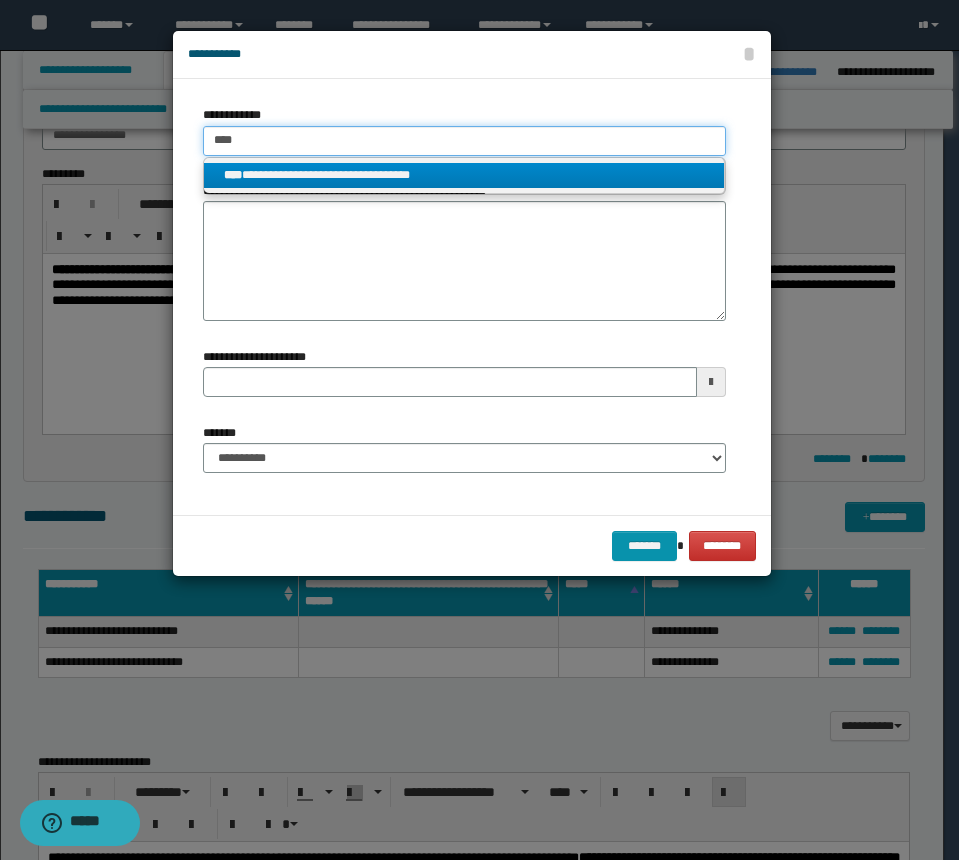 type on "****" 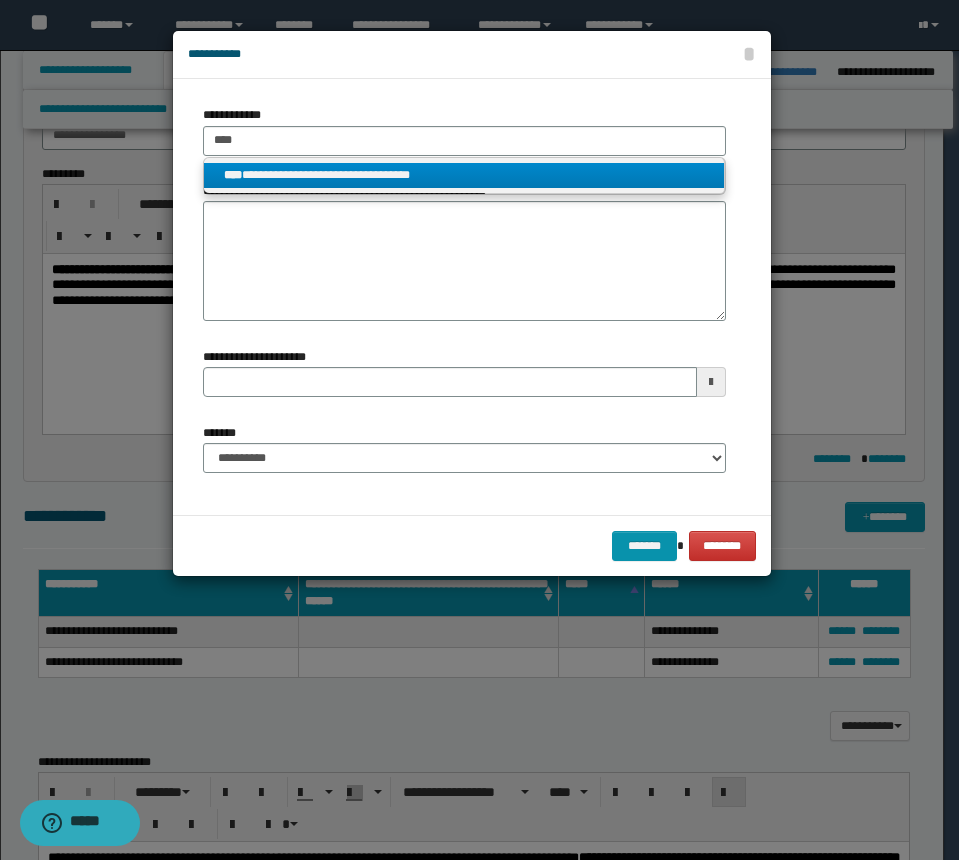 click on "**********" at bounding box center (464, 175) 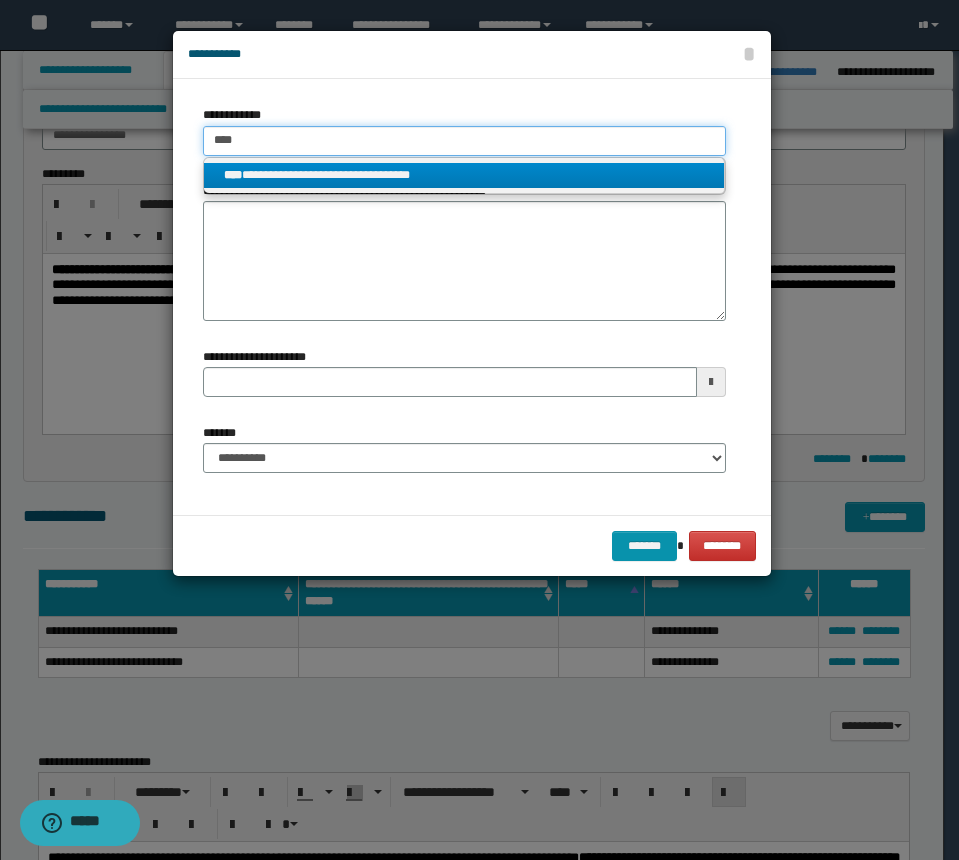 type 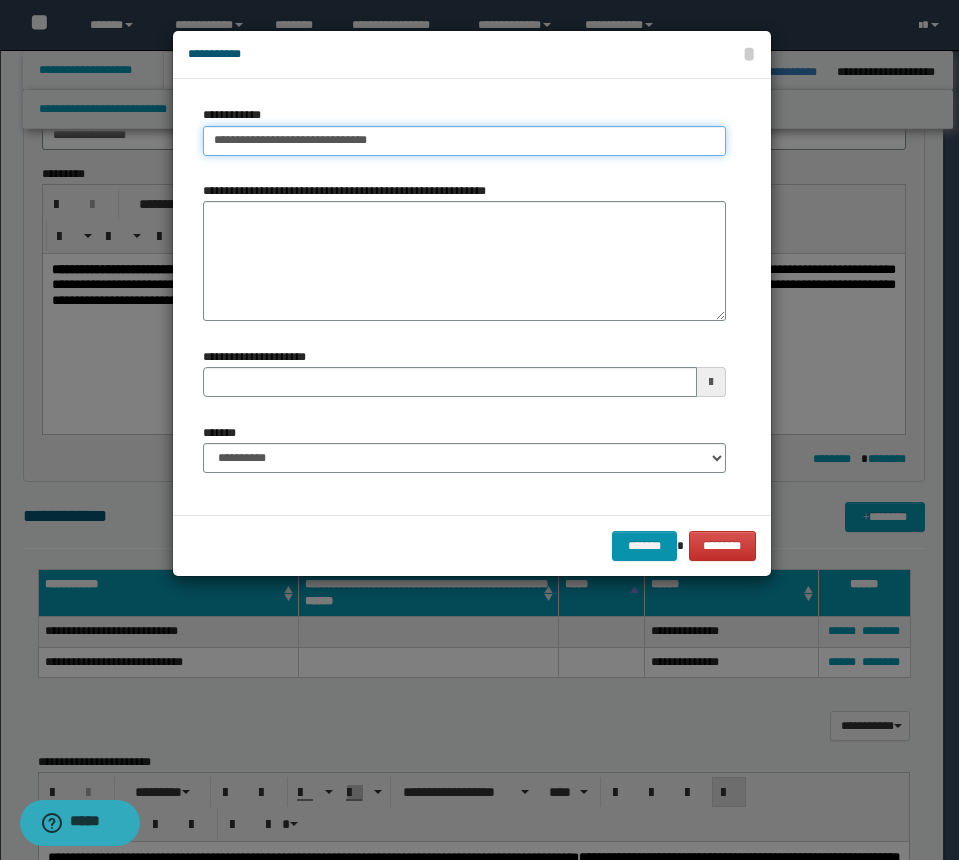 type 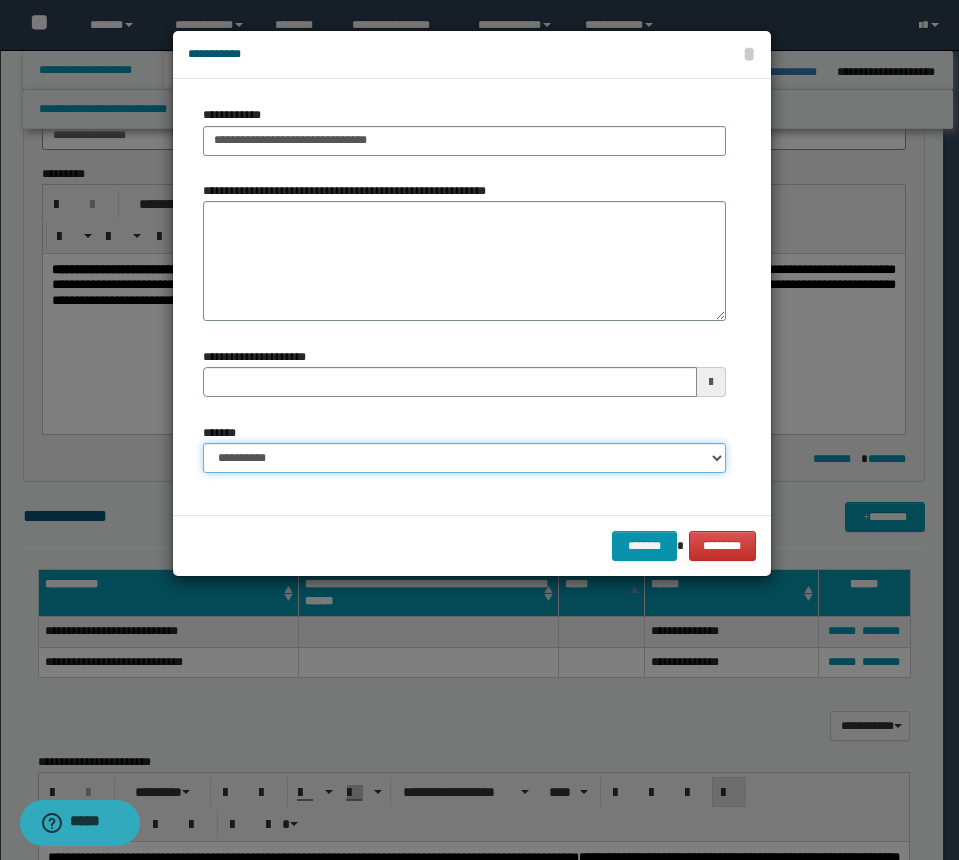 click on "**********" at bounding box center [464, 458] 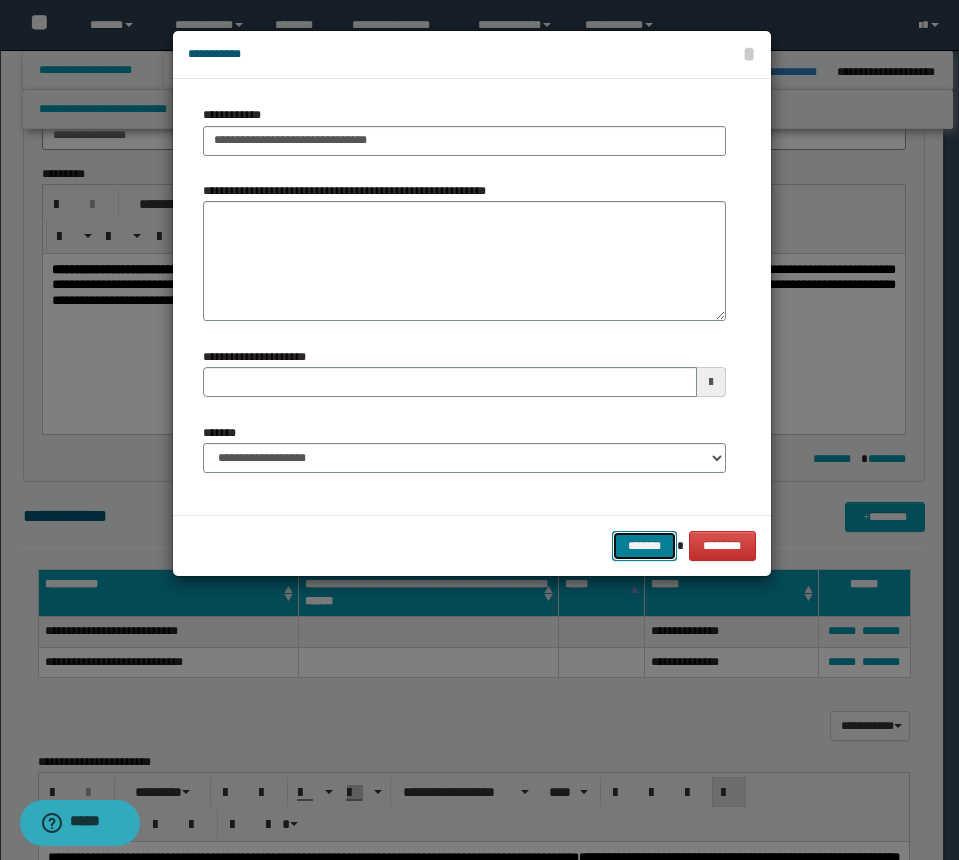 click on "*******" at bounding box center [644, 546] 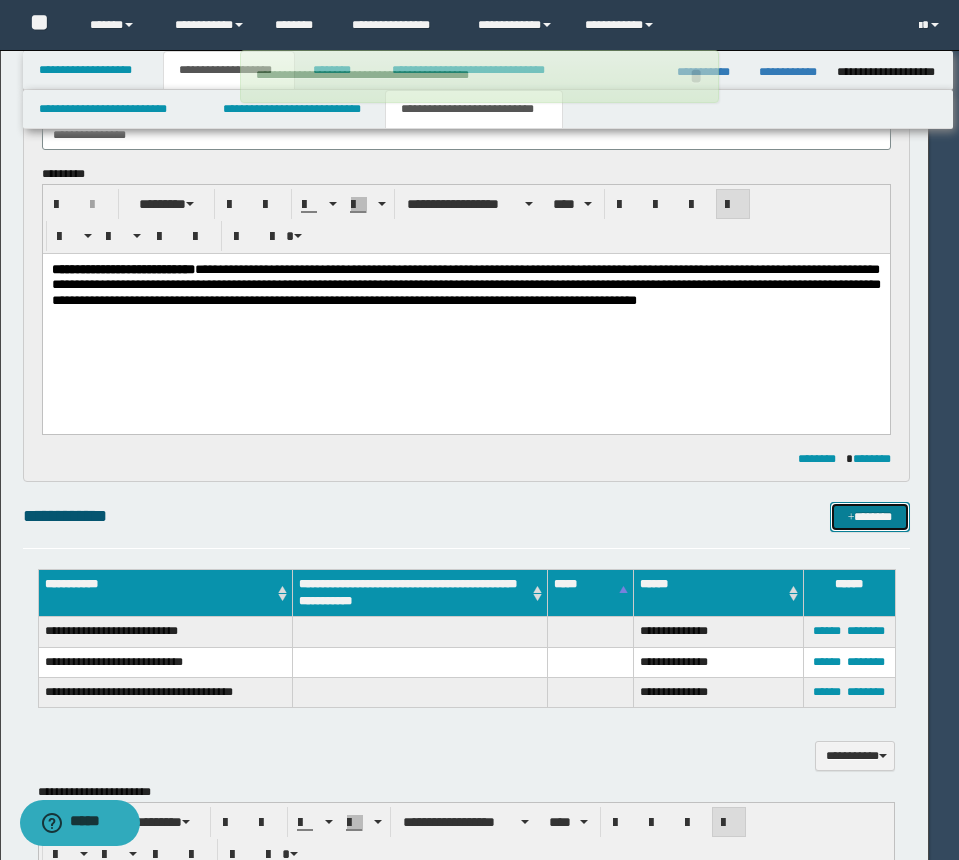 type 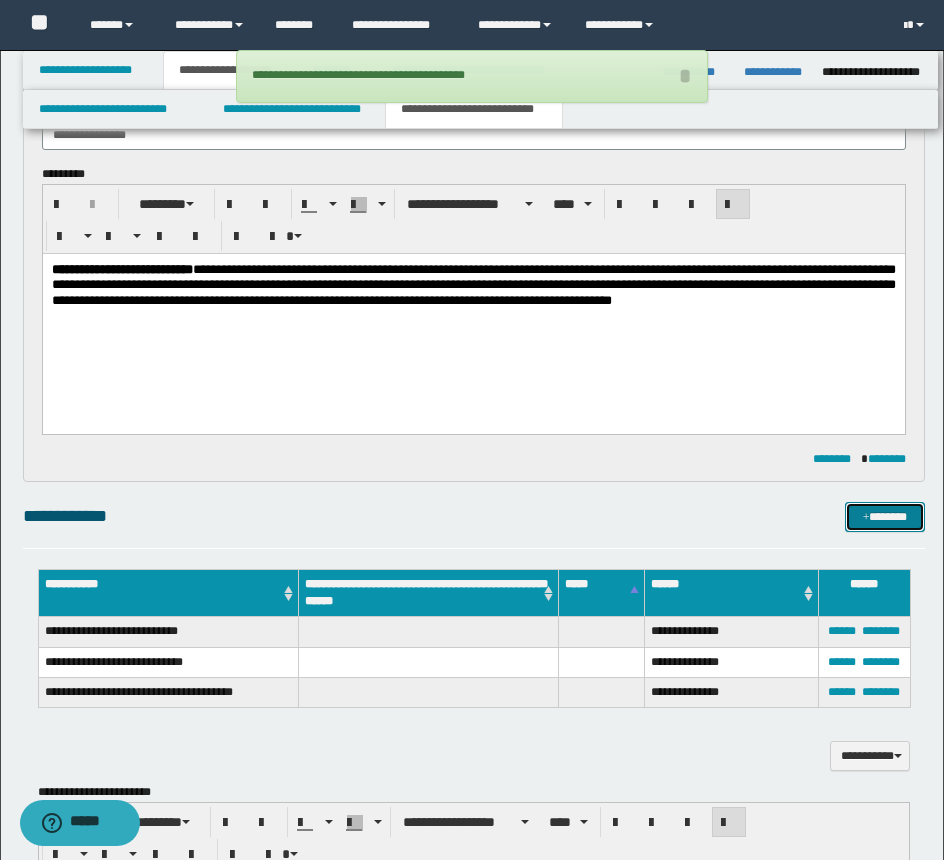 drag, startPoint x: 853, startPoint y: 506, endPoint x: 831, endPoint y: 505, distance: 22.022715 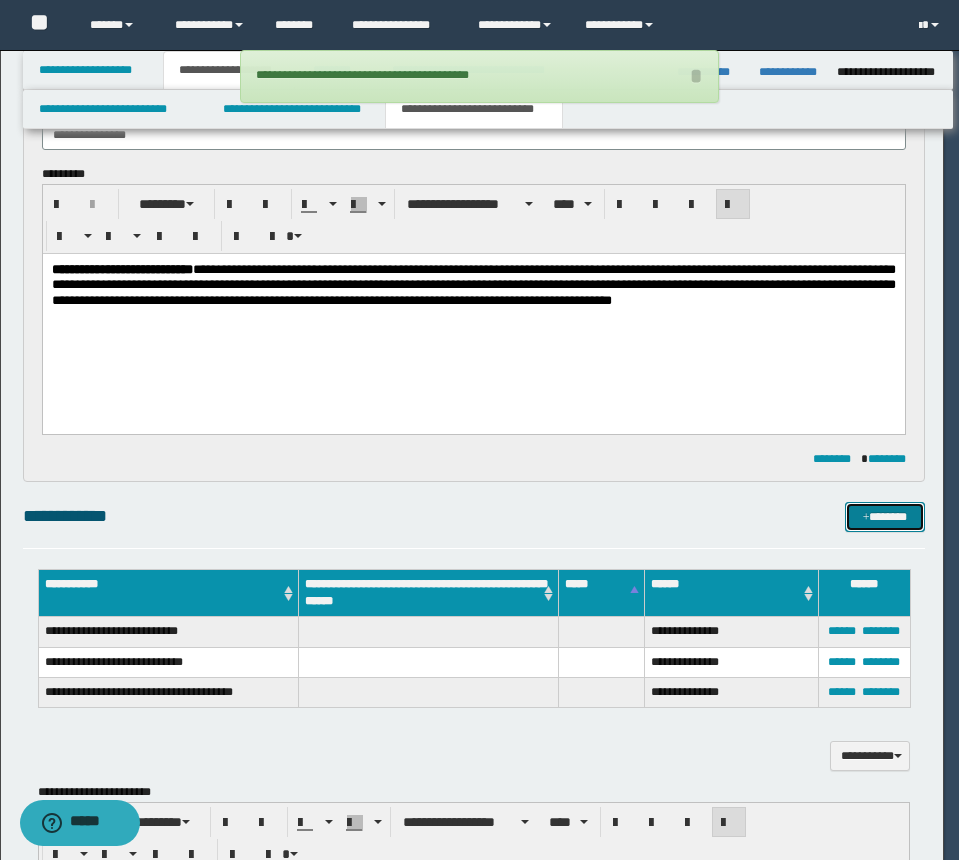 type 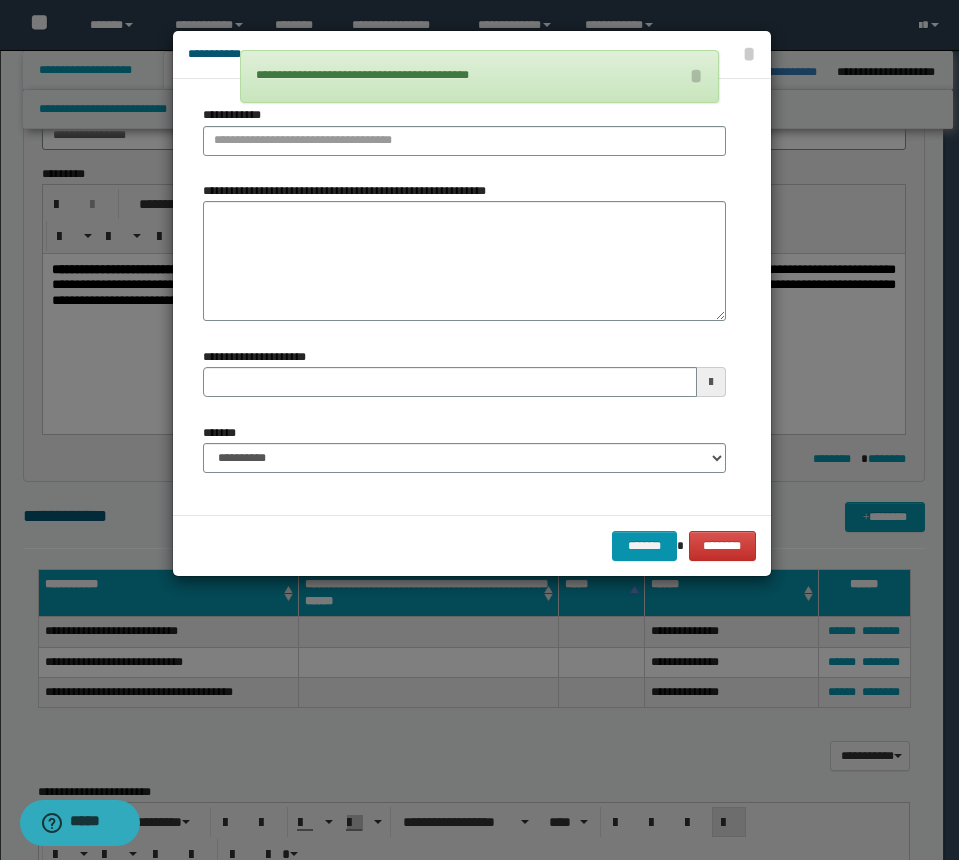 click on "**********" at bounding box center [464, 130] 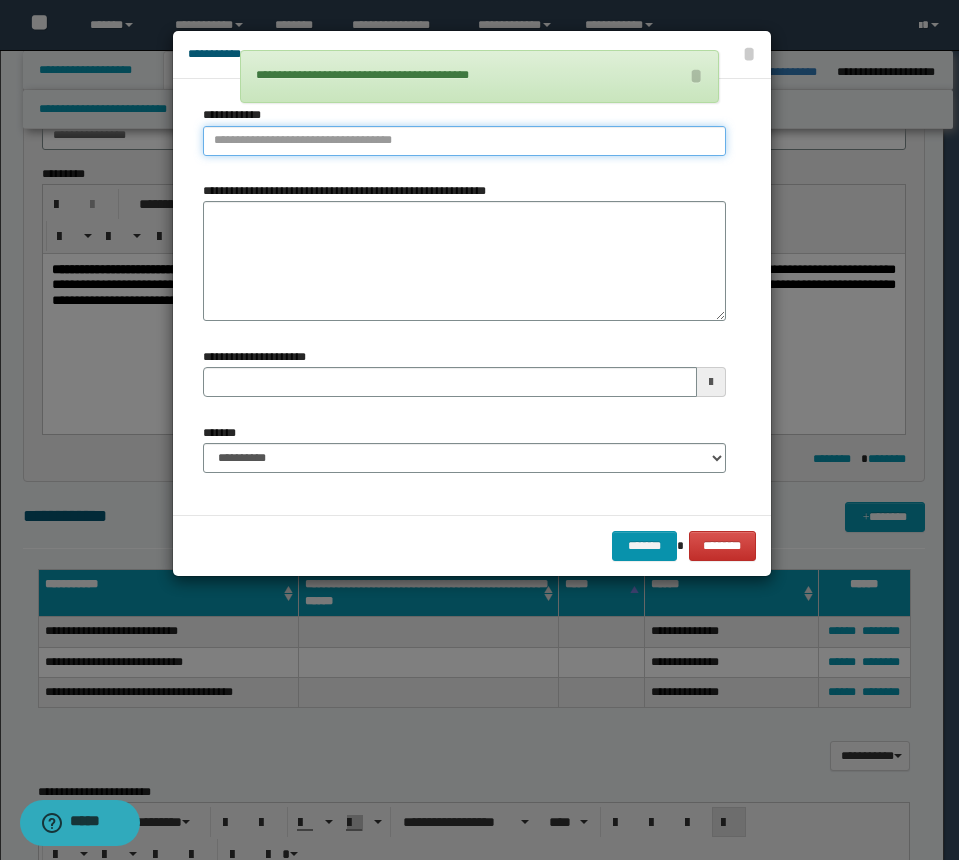 type on "**********" 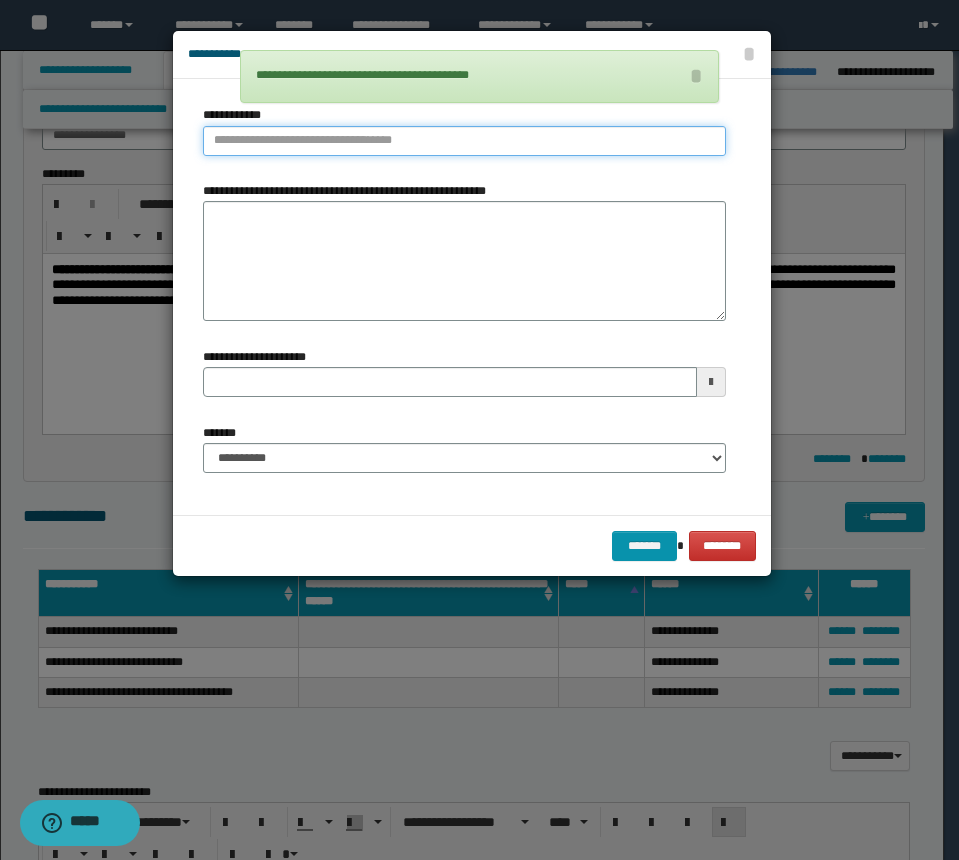 click on "**********" at bounding box center [464, 141] 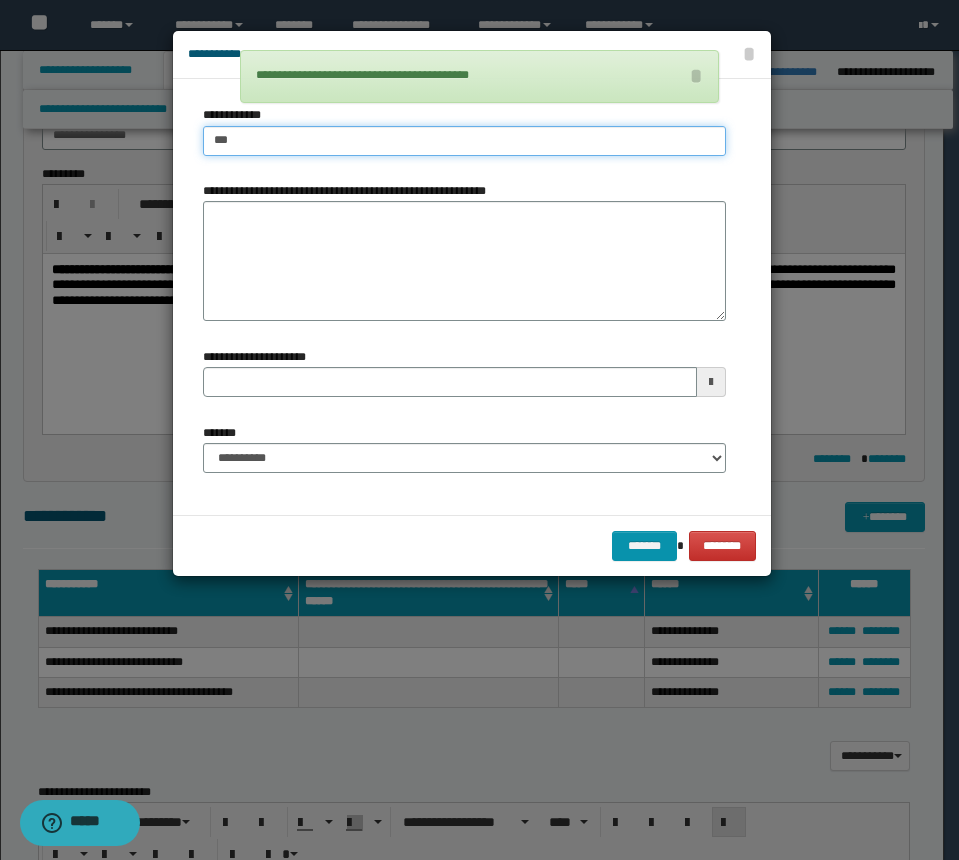 type on "****" 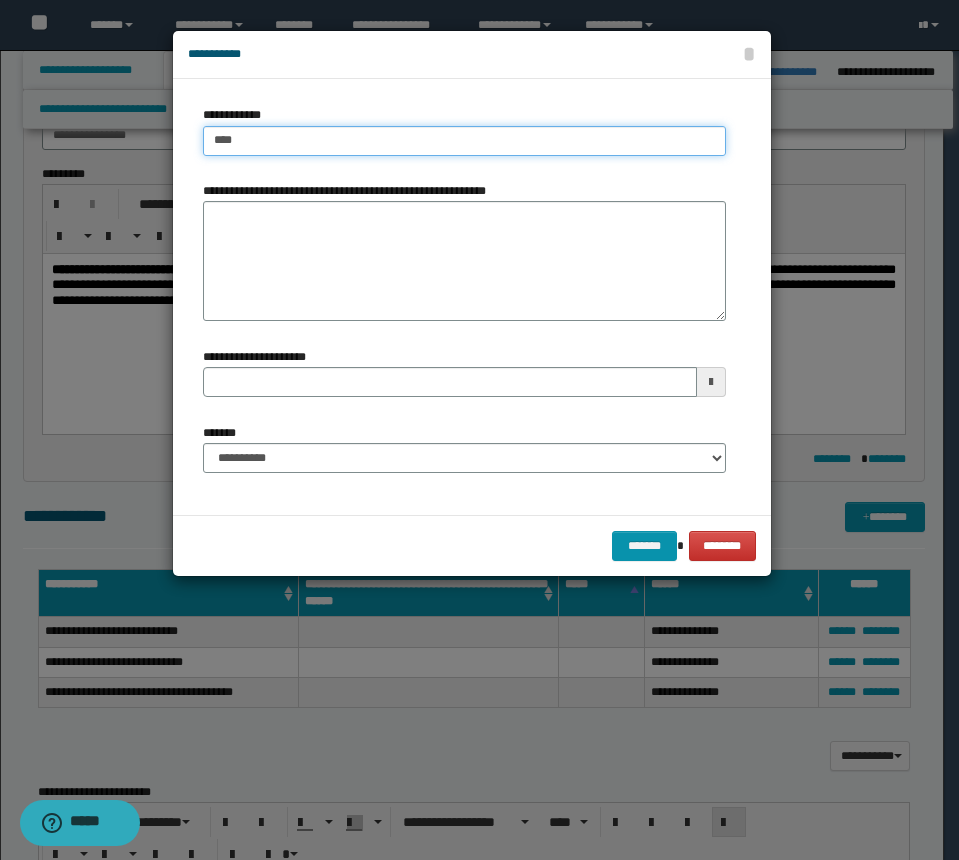 type on "****" 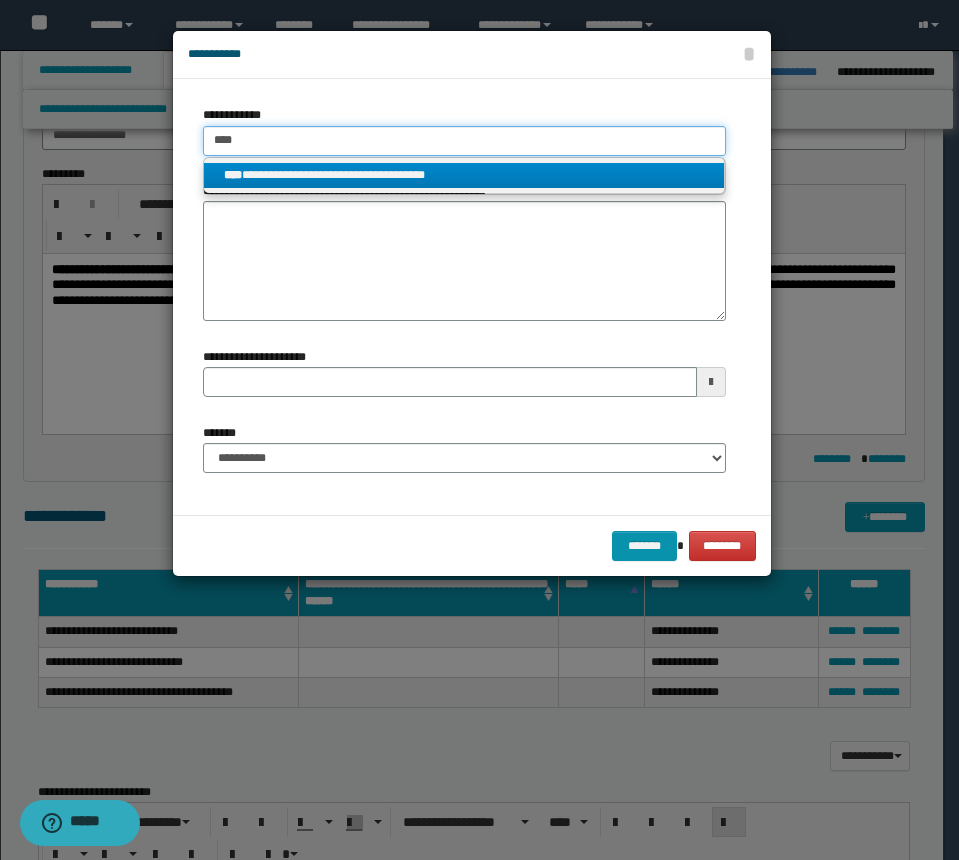 type on "****" 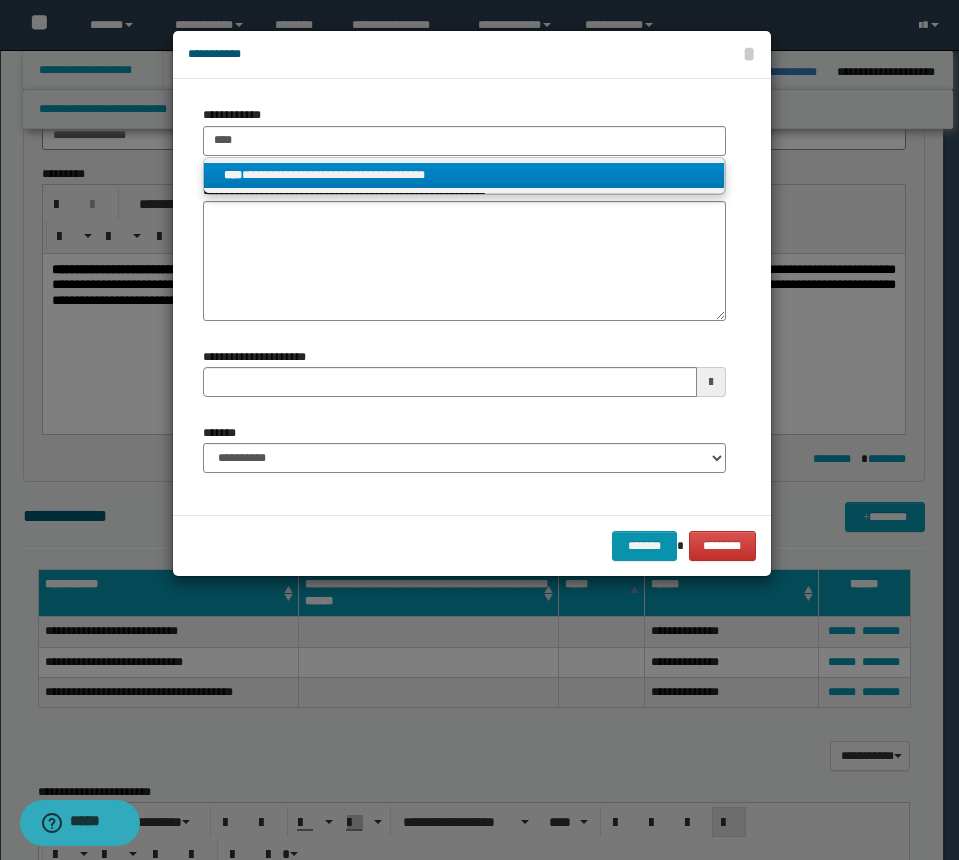 click on "**********" at bounding box center (464, 175) 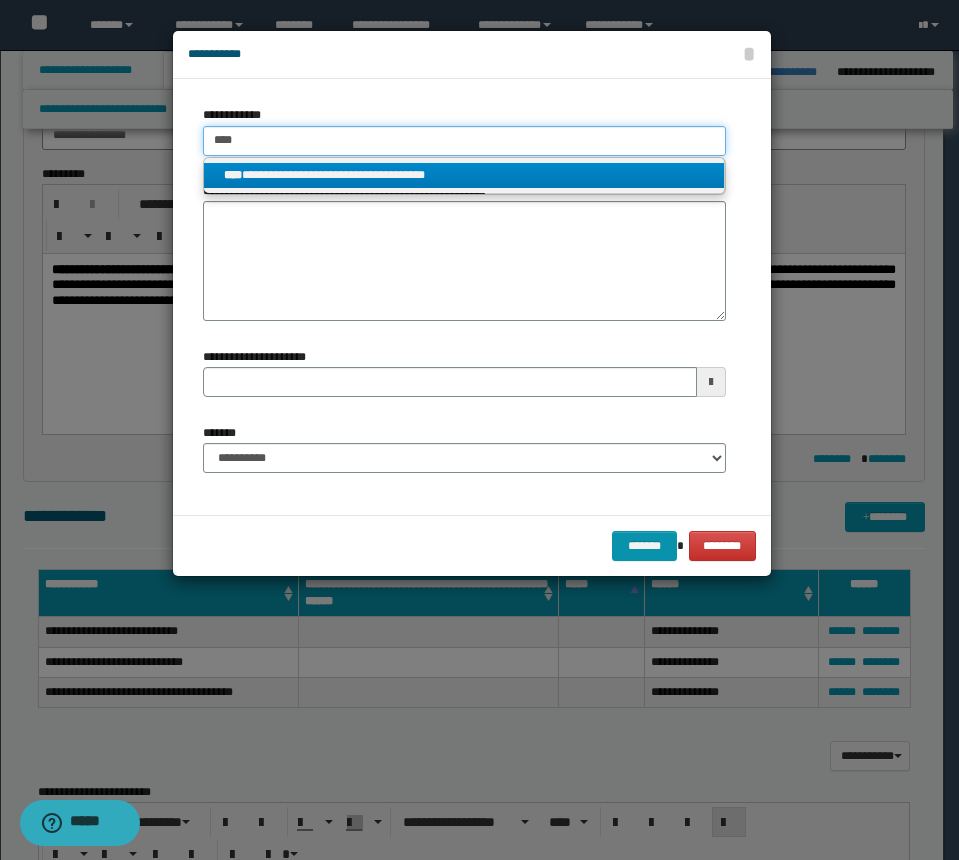 type 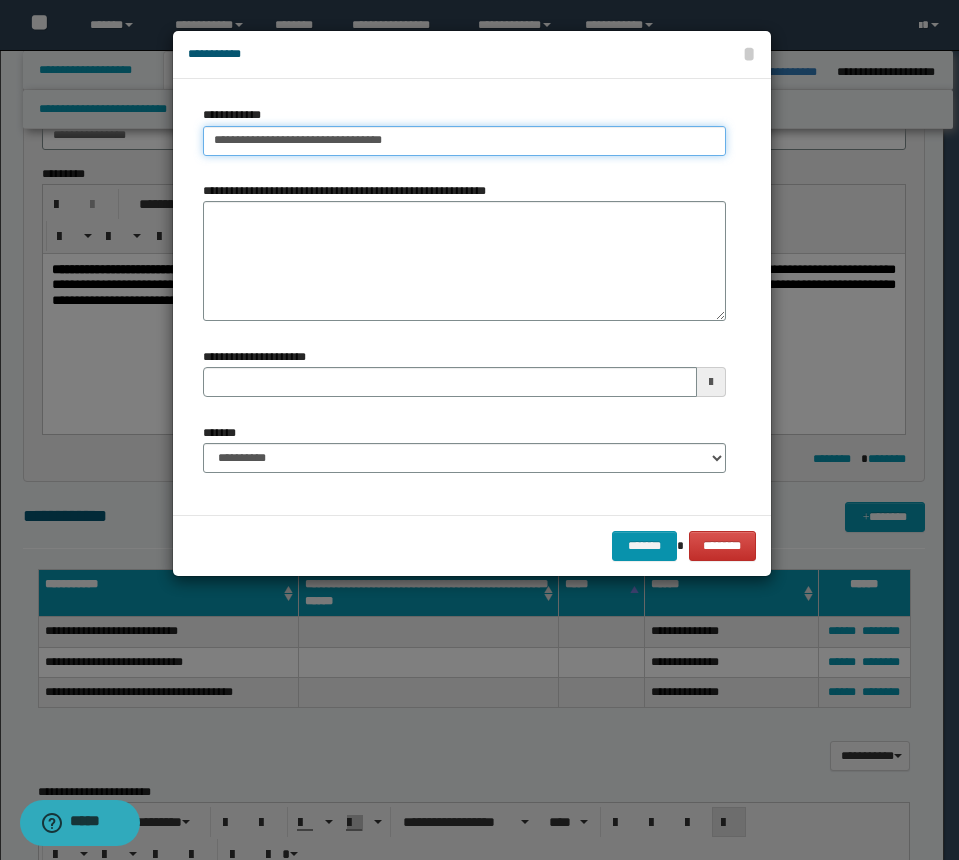 type 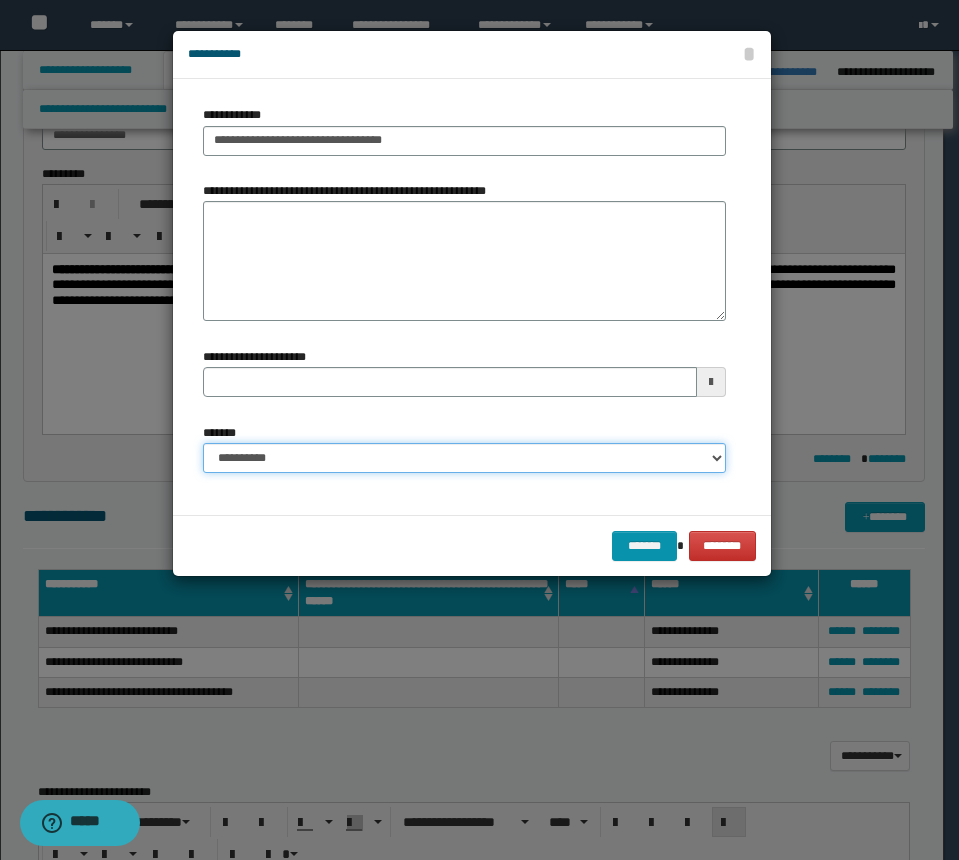 drag, startPoint x: 330, startPoint y: 454, endPoint x: 322, endPoint y: 471, distance: 18.788294 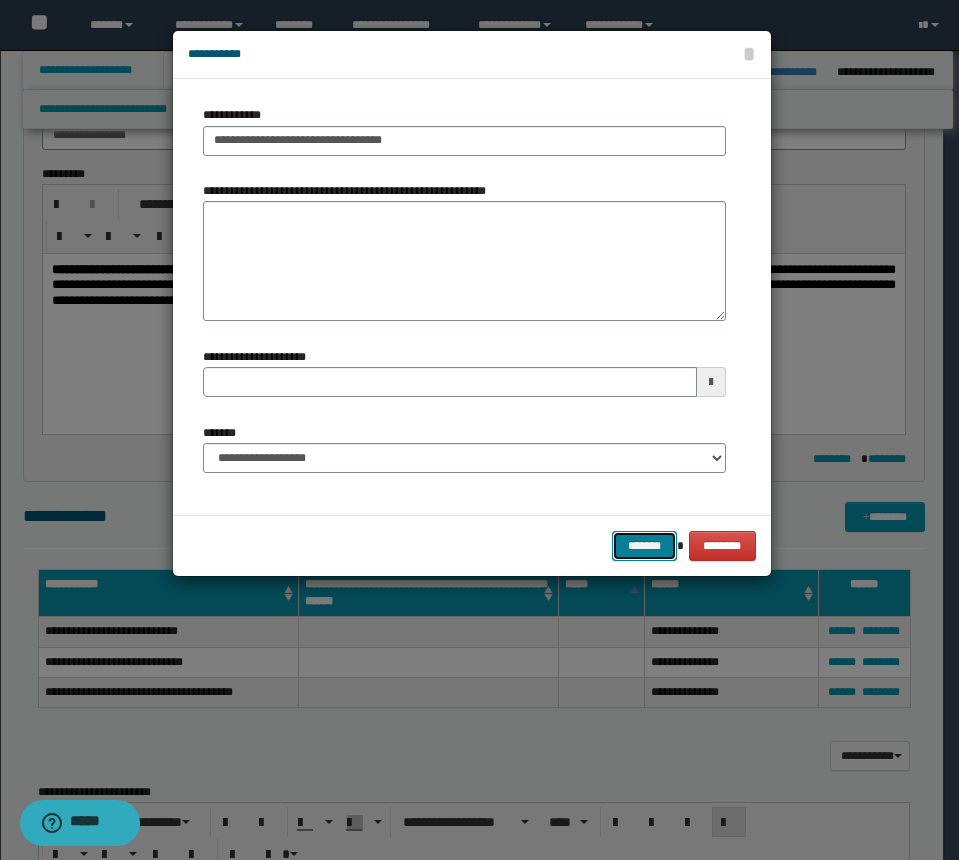 click on "*******" at bounding box center [644, 546] 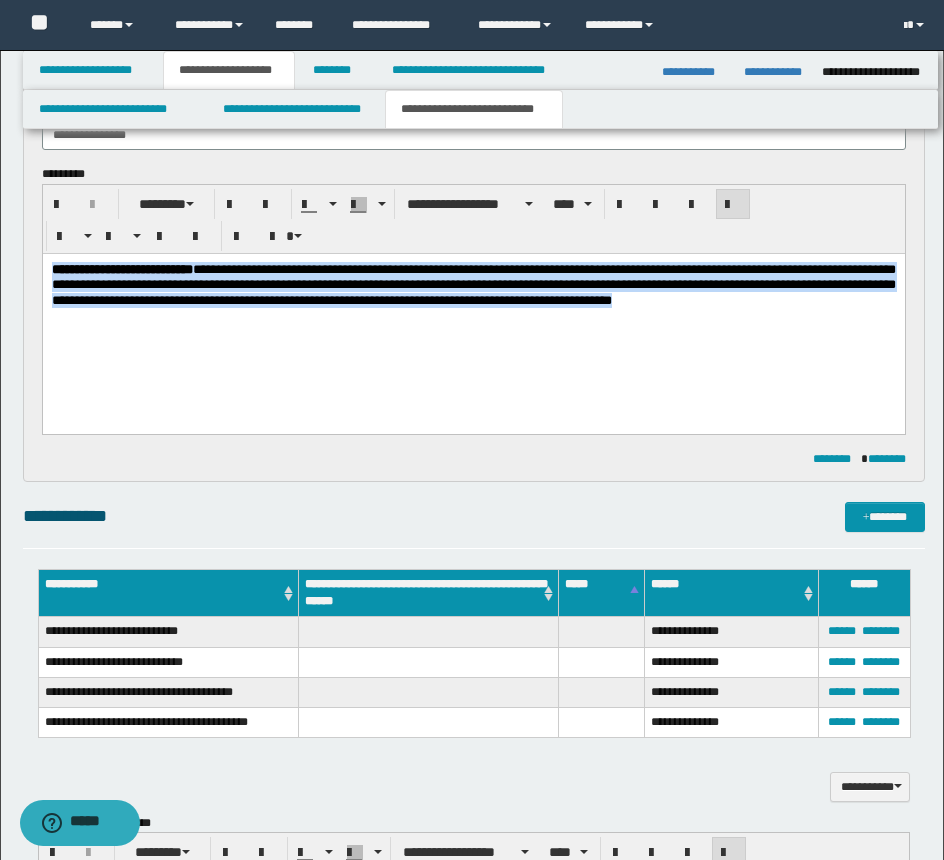 drag, startPoint x: 454, startPoint y: 356, endPoint x: -41, endPoint y: 178, distance: 526.0314 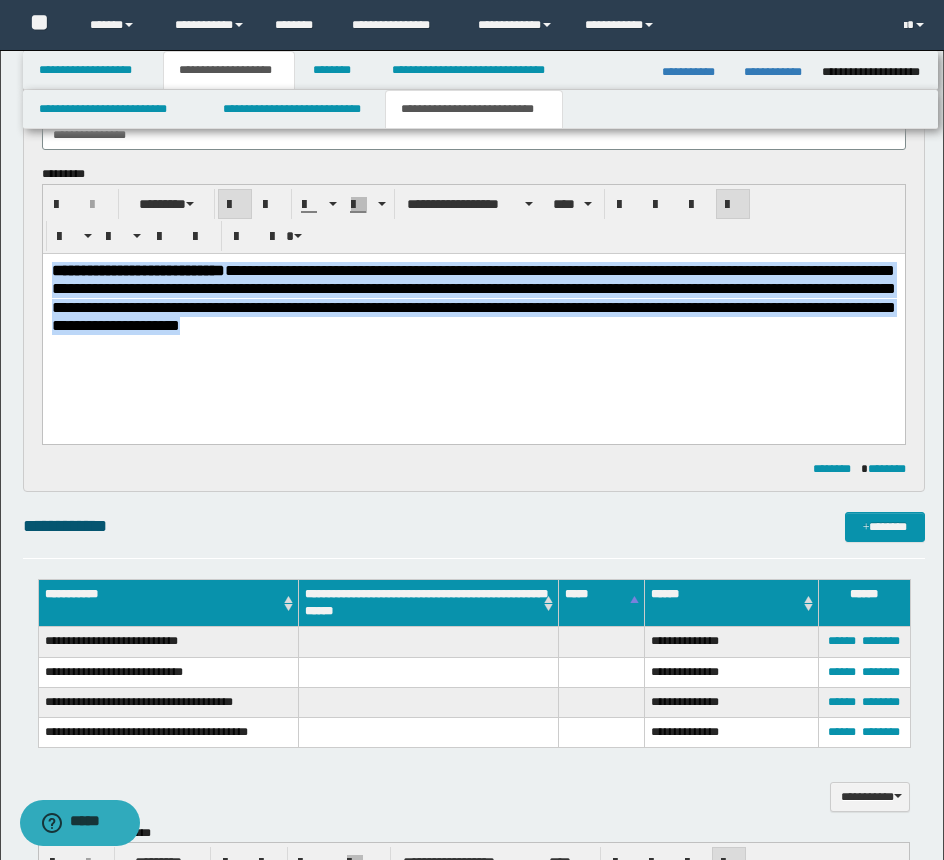 drag, startPoint x: 673, startPoint y: 361, endPoint x: -41, endPoint y: 187, distance: 734.89594 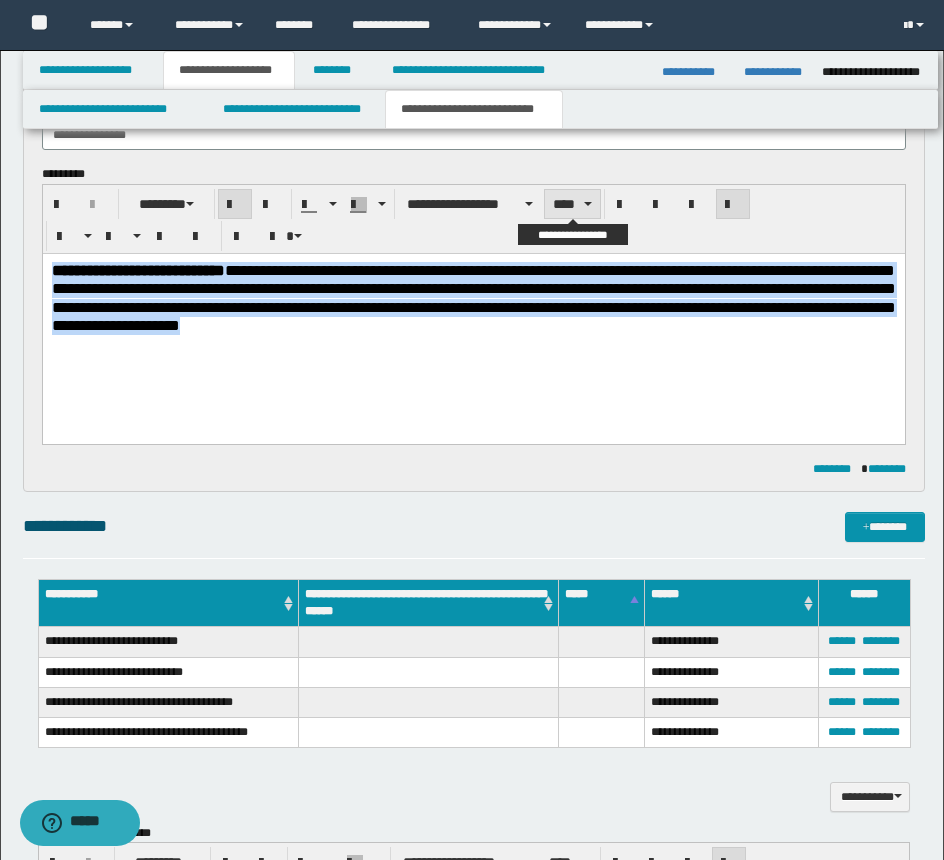 click on "****" at bounding box center [572, 204] 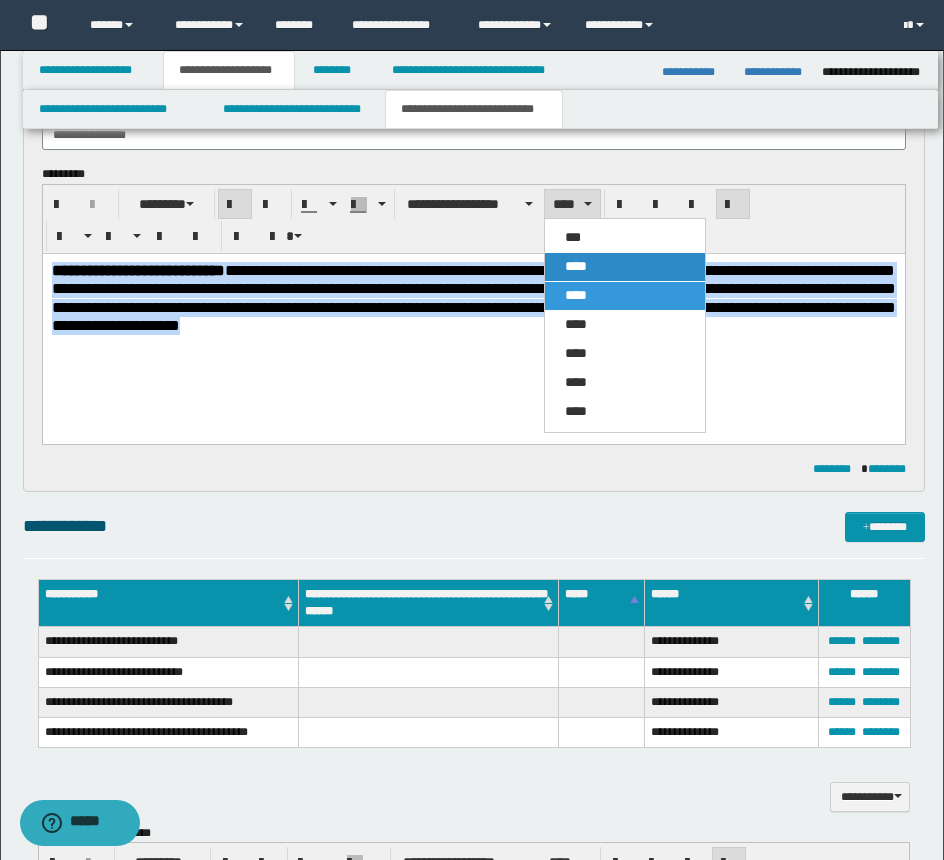 click on "****" at bounding box center [625, 267] 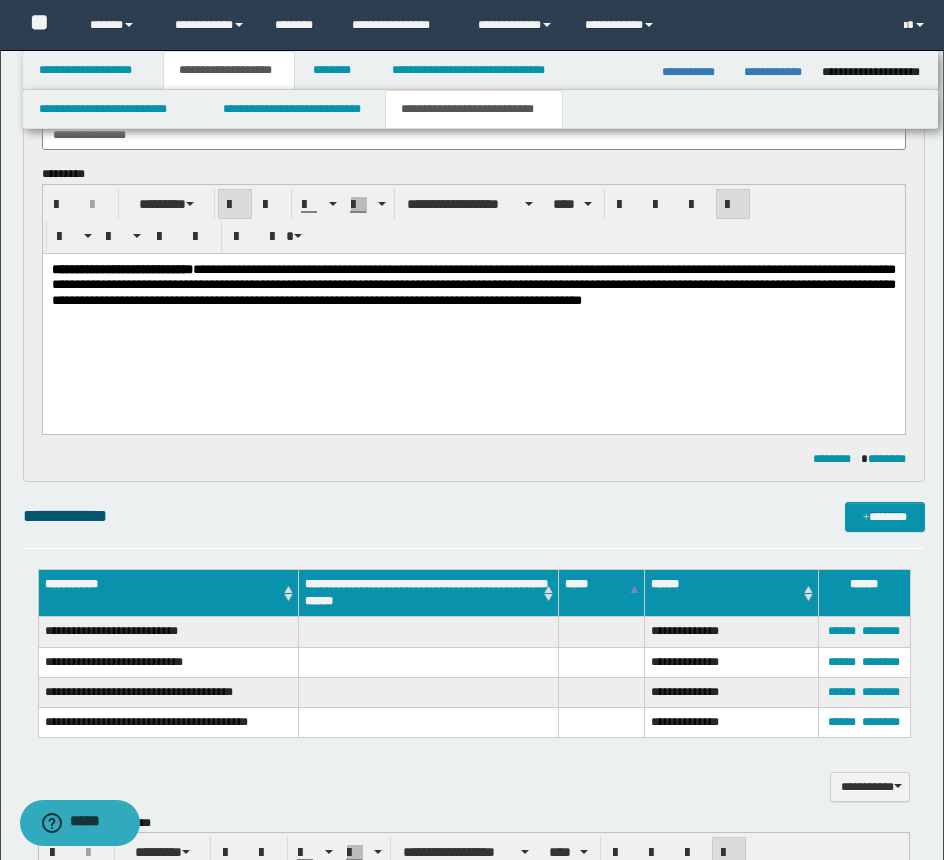 click on "**********" at bounding box center [473, 310] 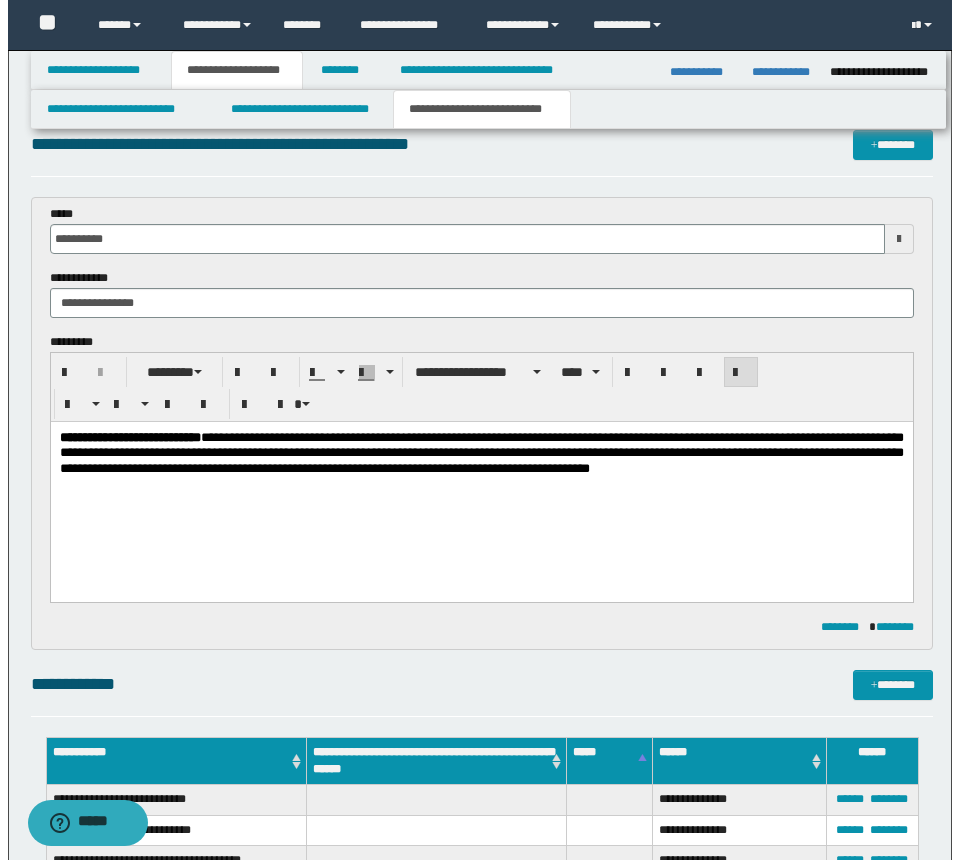 scroll, scrollTop: 0, scrollLeft: 0, axis: both 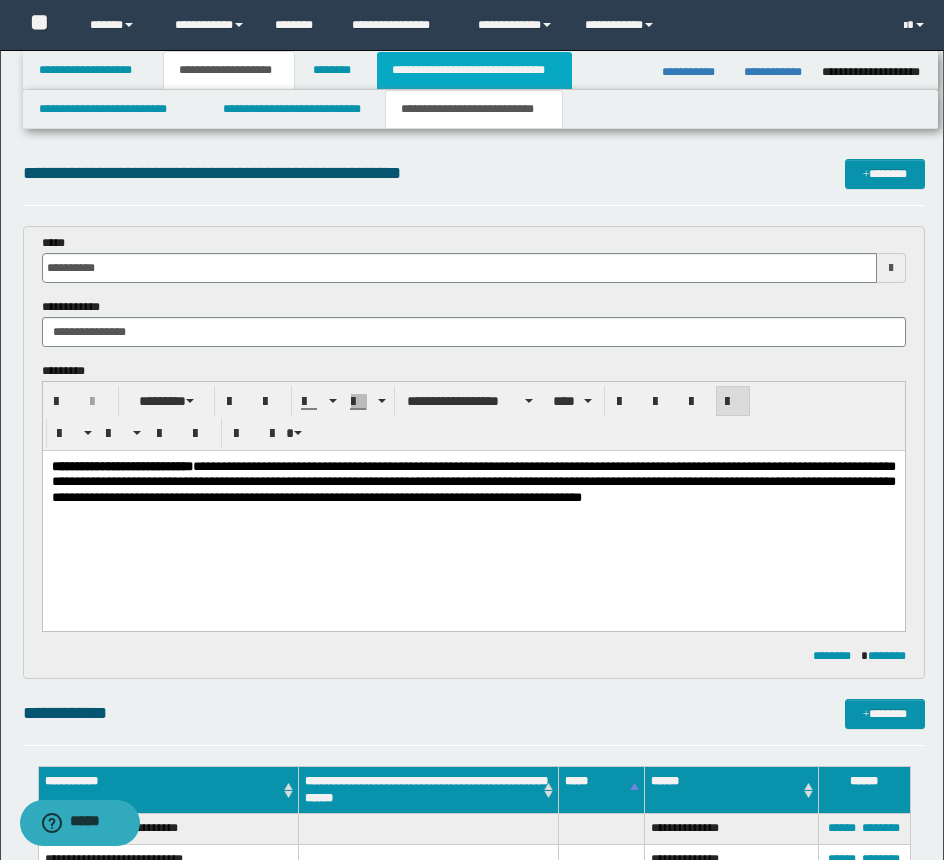 click on "**********" at bounding box center [474, 70] 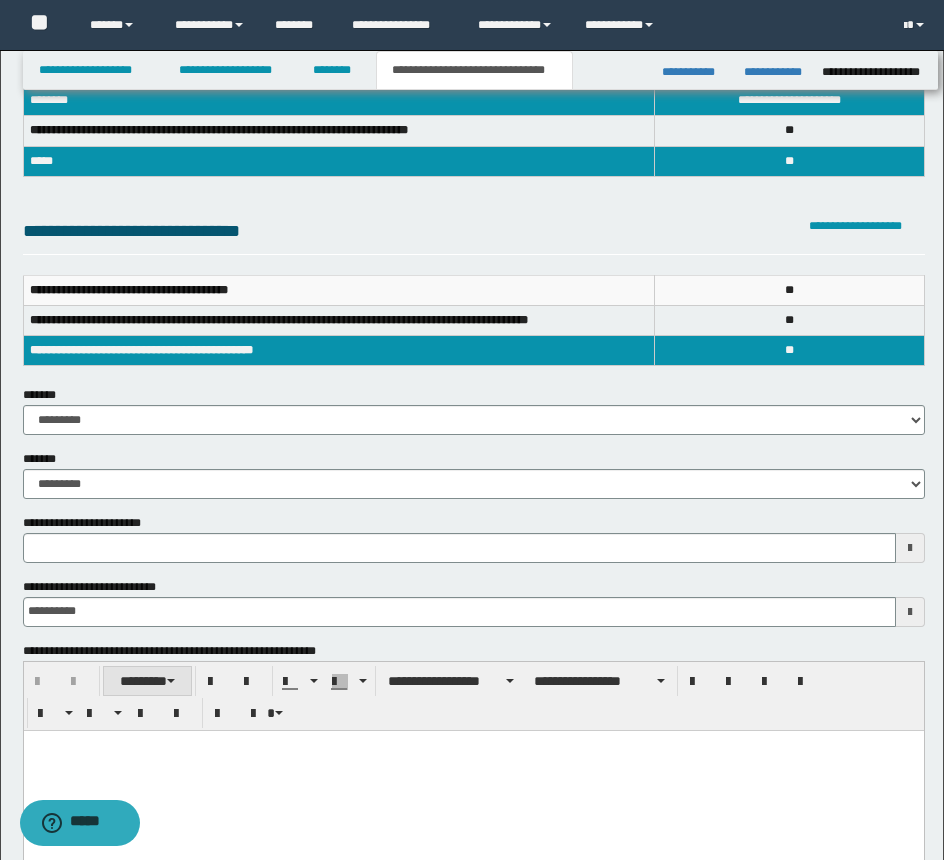 scroll, scrollTop: 400, scrollLeft: 0, axis: vertical 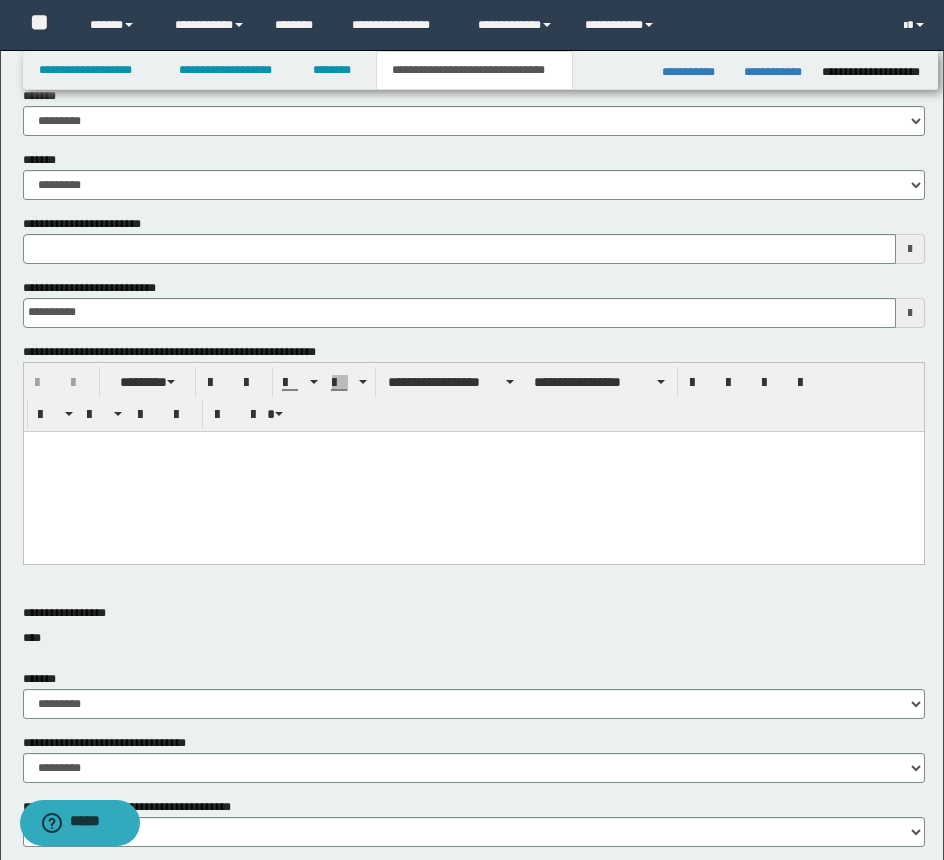 type 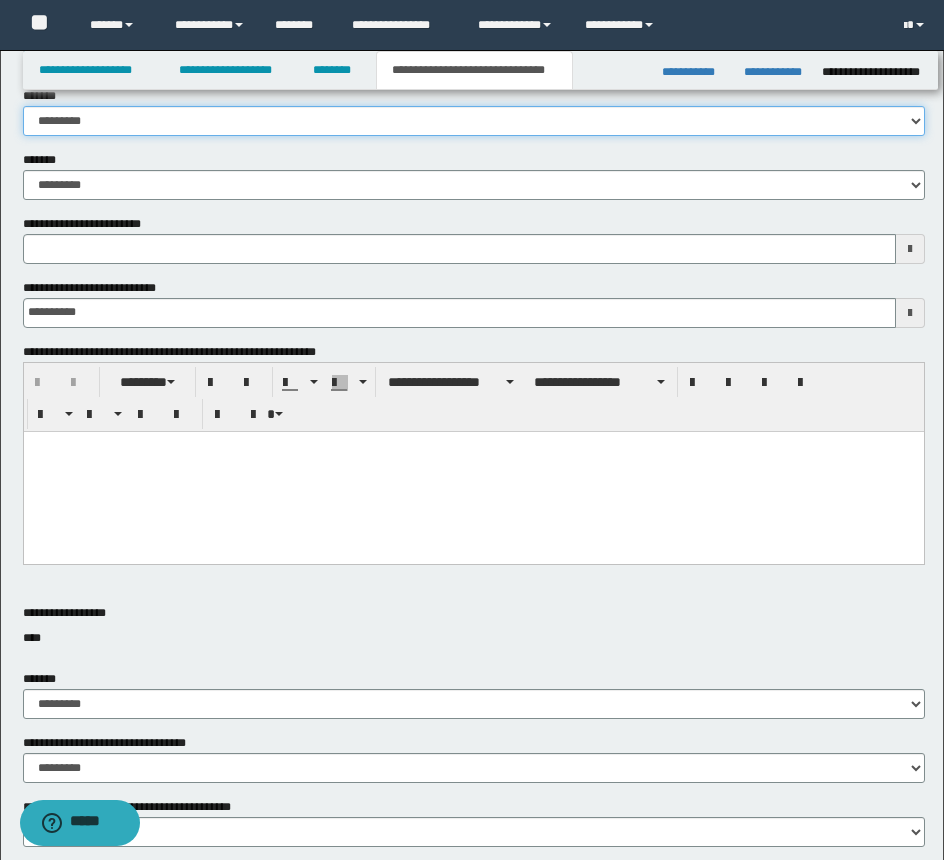 click on "**********" at bounding box center [474, 121] 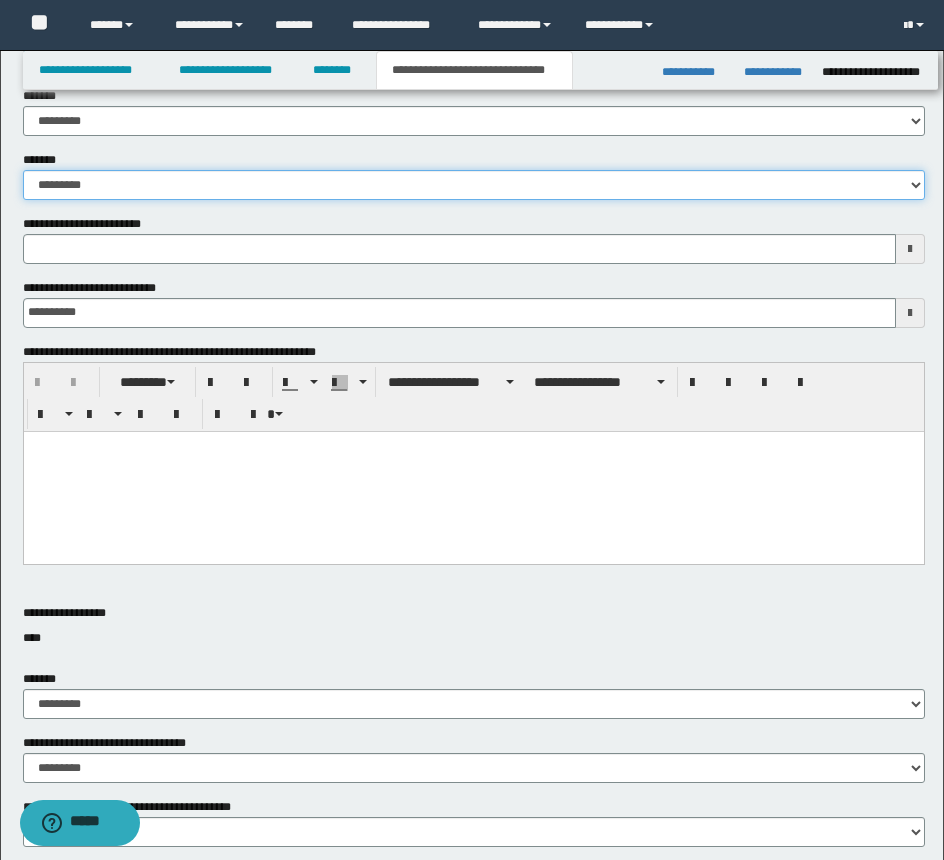 click on "**********" at bounding box center (474, 185) 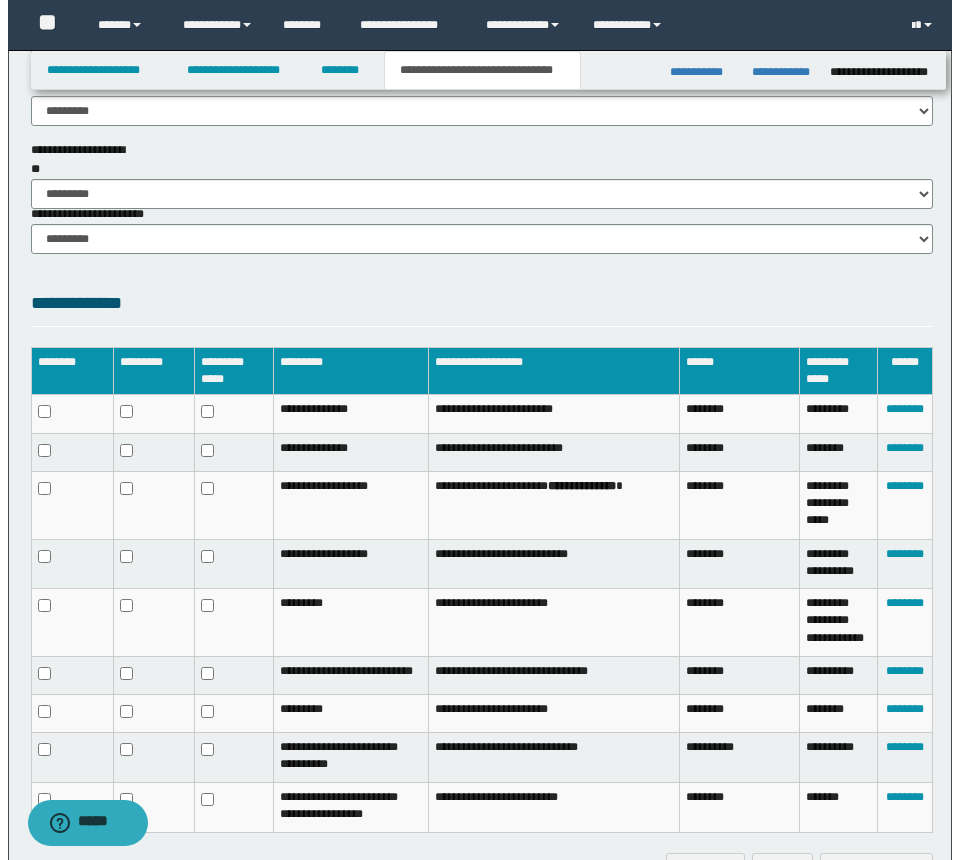scroll, scrollTop: 1496, scrollLeft: 0, axis: vertical 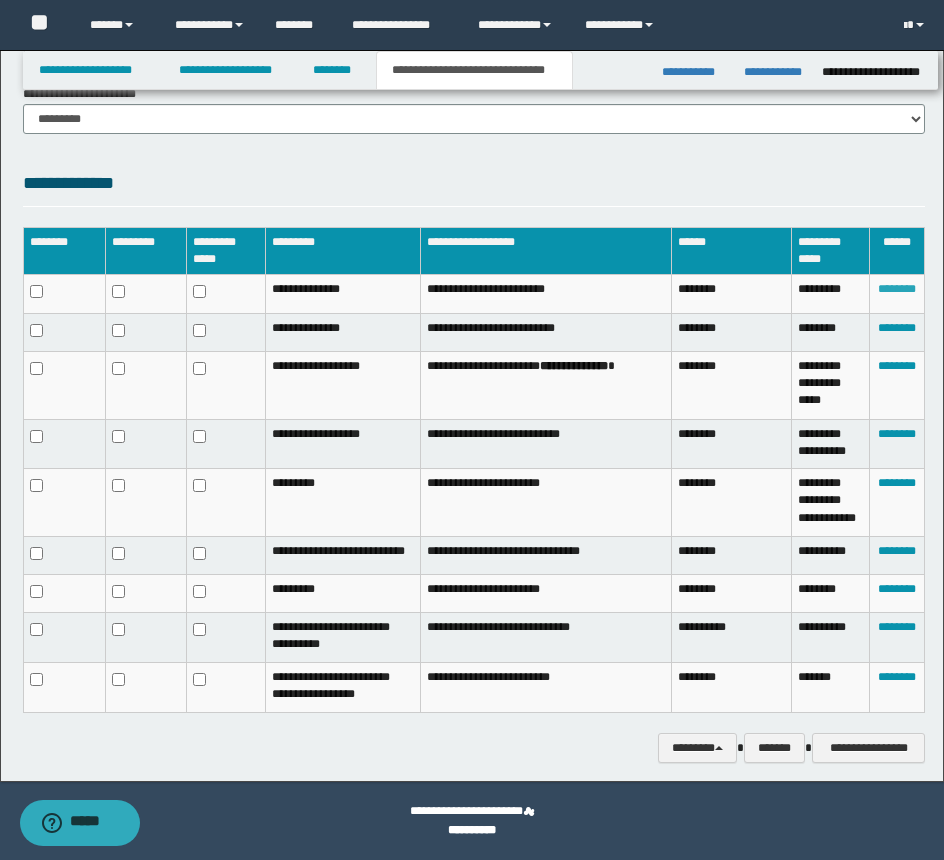 click on "********" at bounding box center [897, 289] 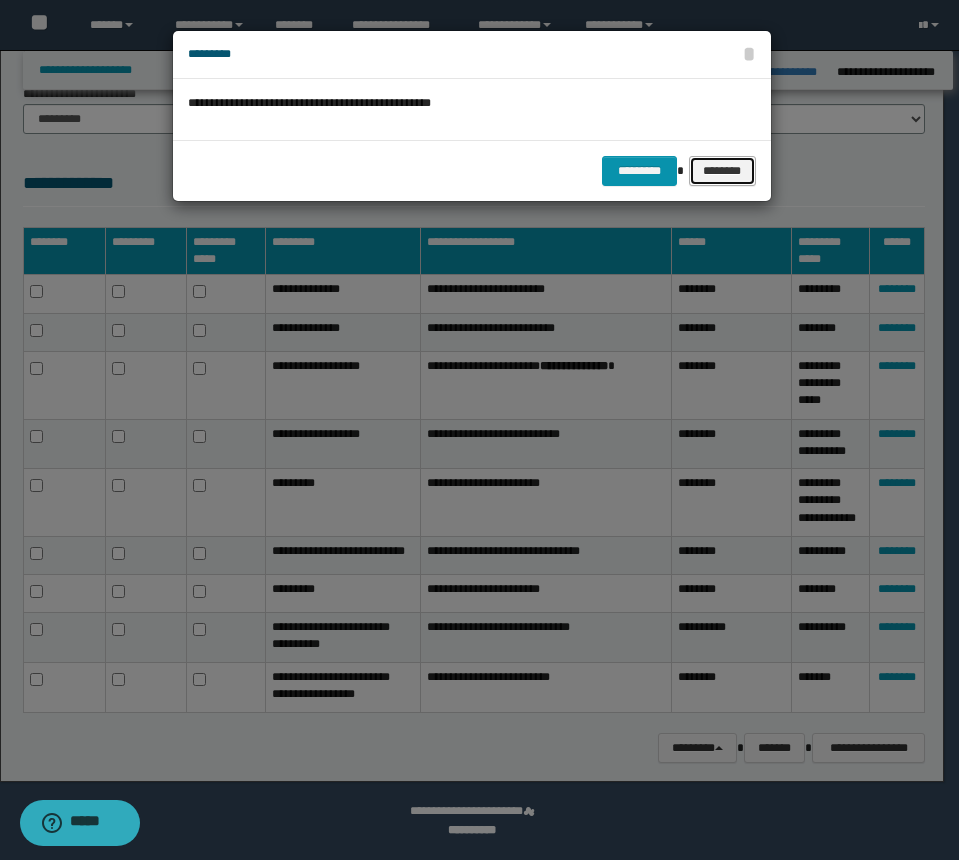 click on "********" at bounding box center (722, 171) 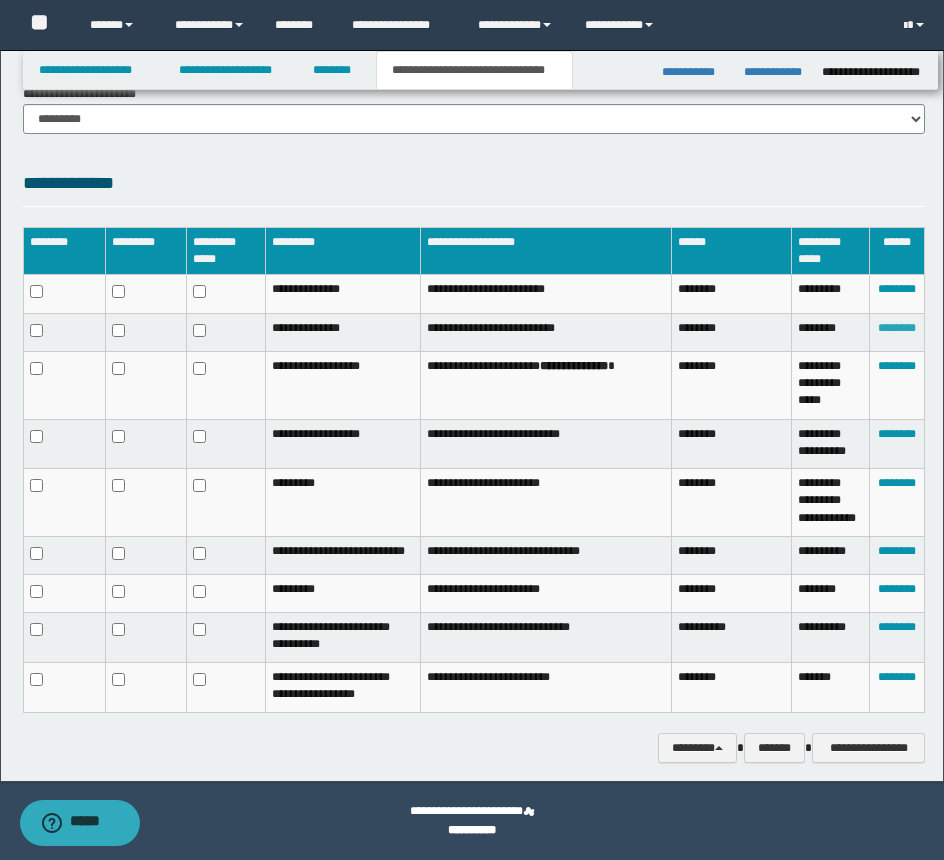 click on "********" at bounding box center (897, 328) 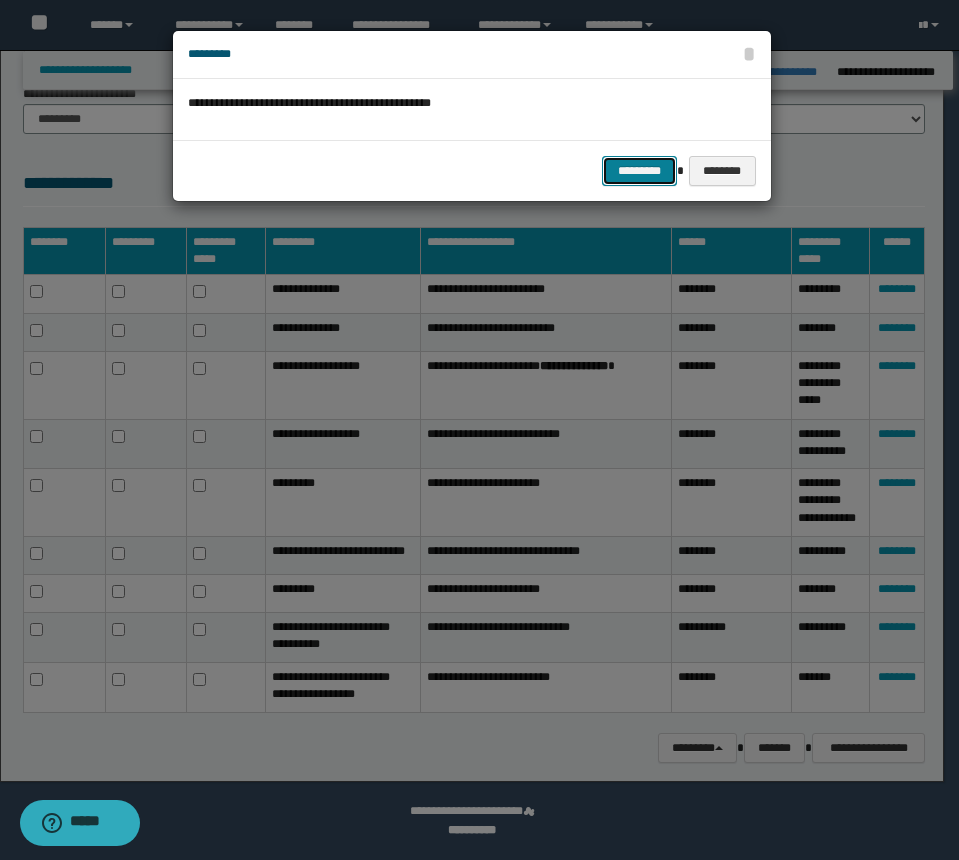 click on "*********" at bounding box center [639, 171] 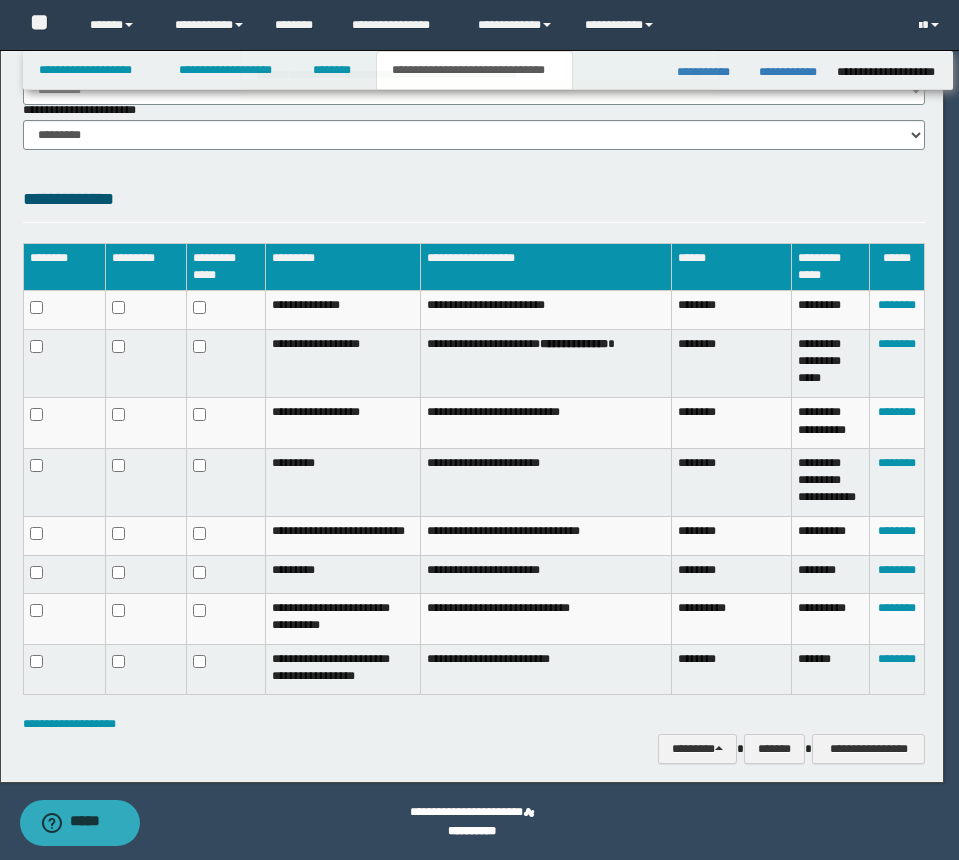 scroll, scrollTop: 1480, scrollLeft: 0, axis: vertical 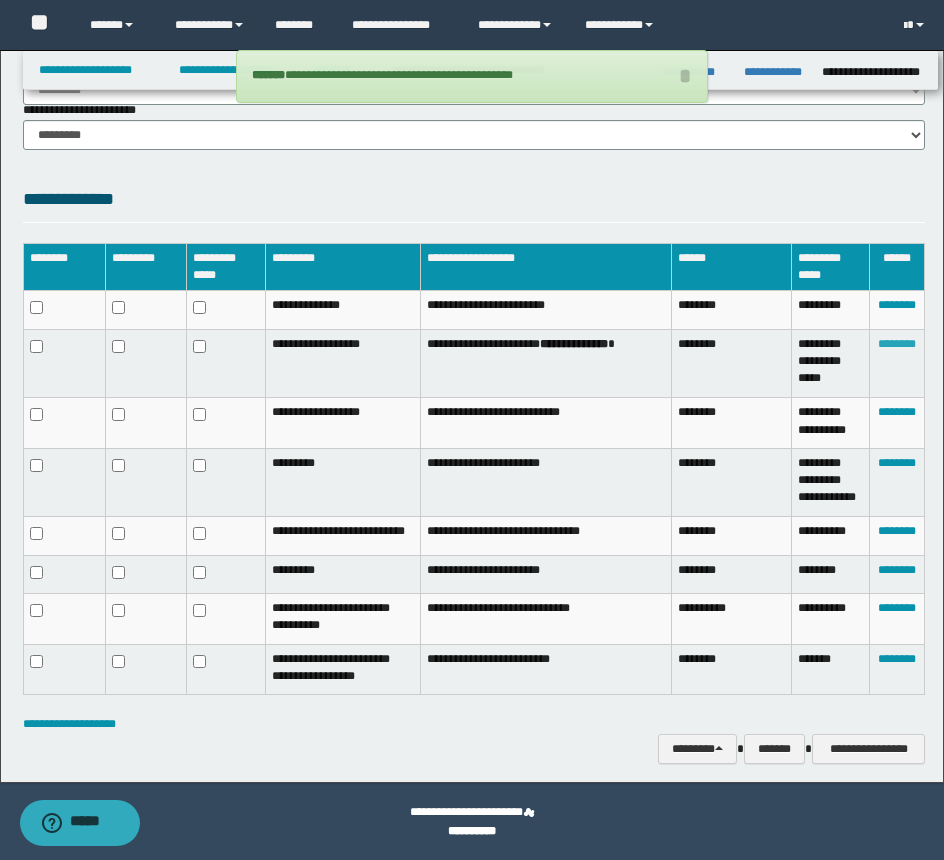 click on "********" at bounding box center [897, 344] 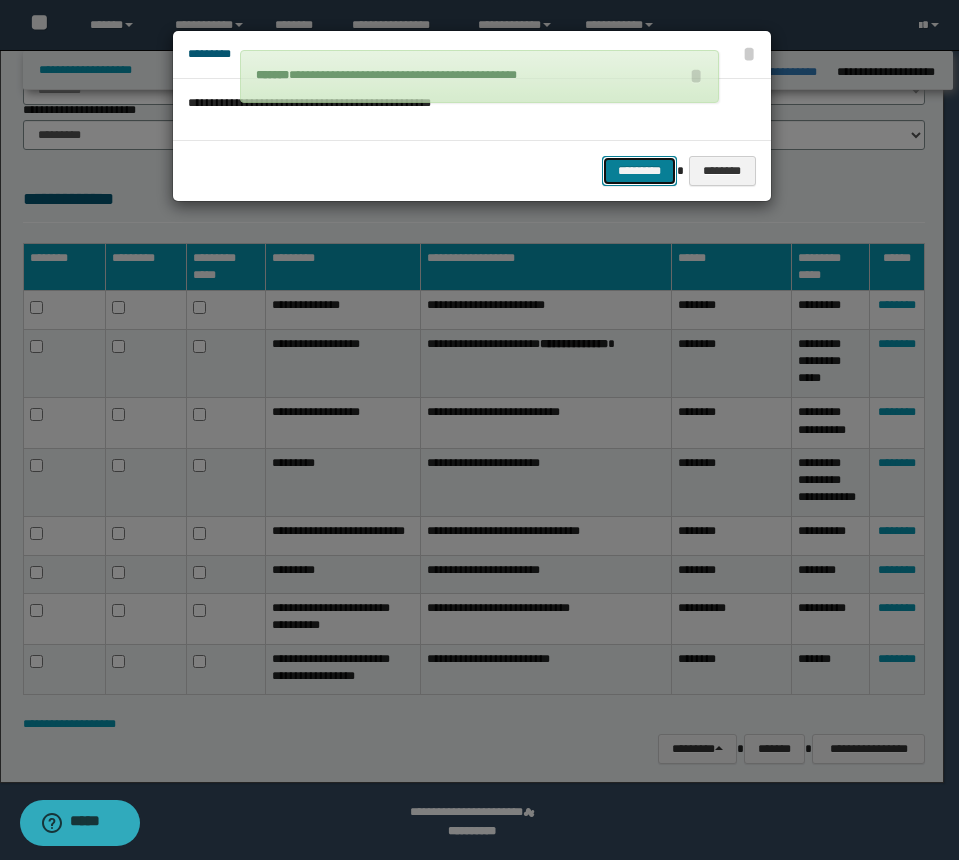 click on "*********" at bounding box center [639, 171] 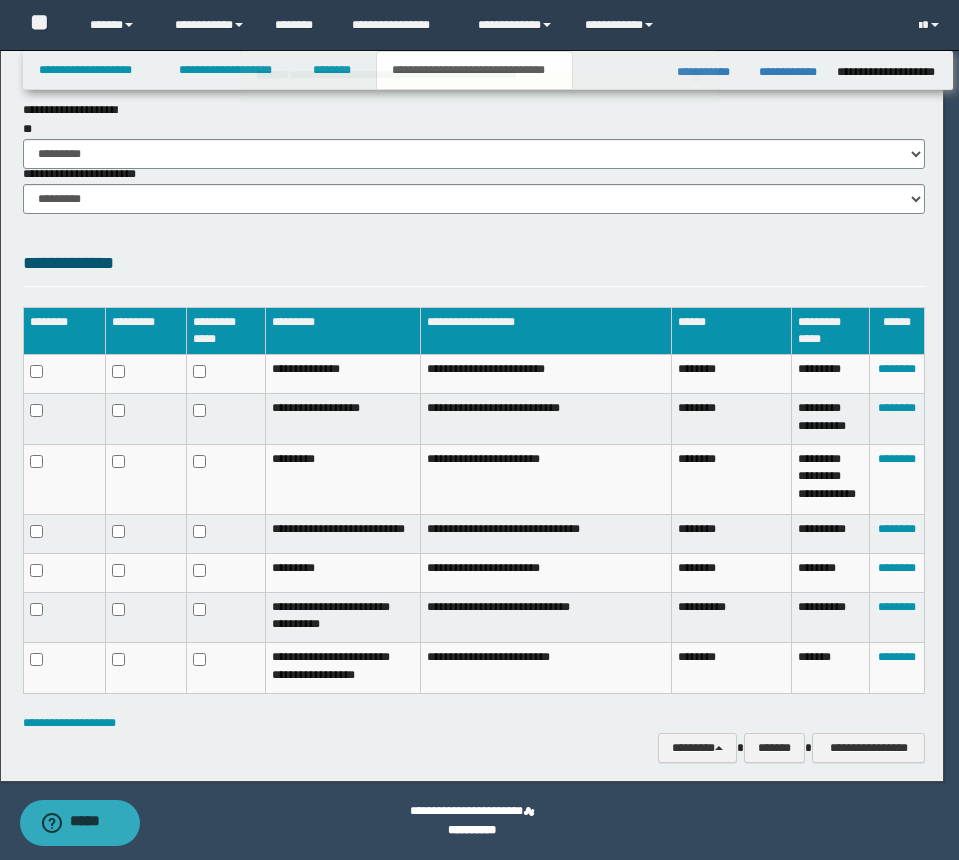 scroll, scrollTop: 1416, scrollLeft: 0, axis: vertical 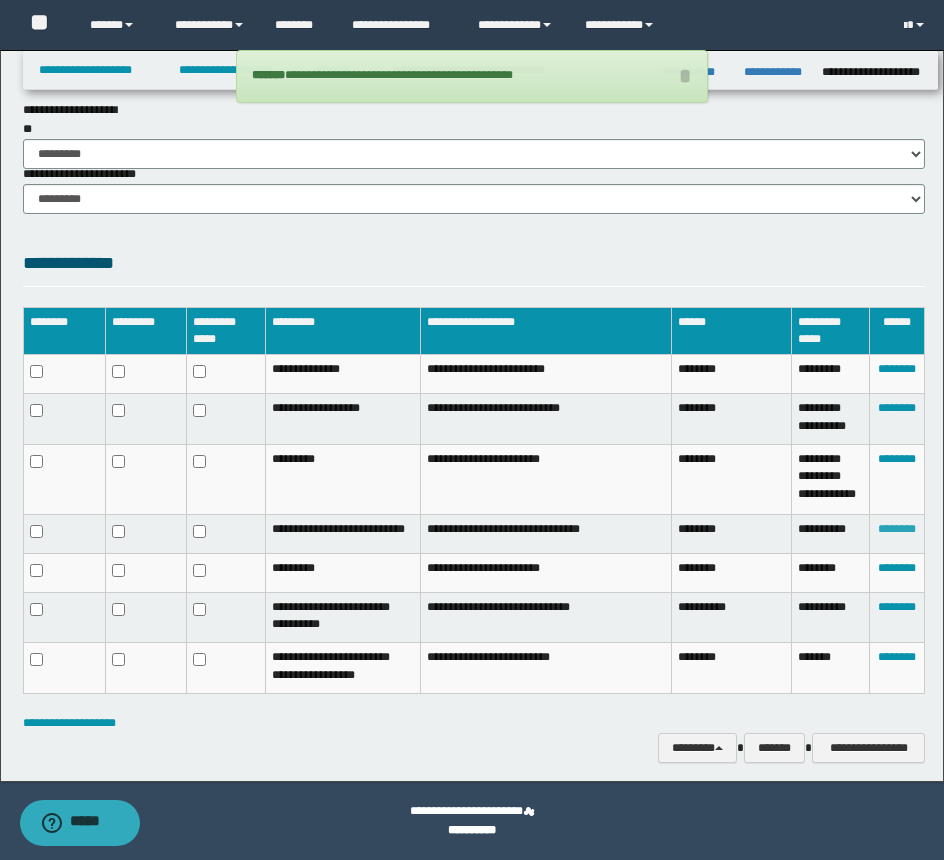 click on "********" at bounding box center (897, 529) 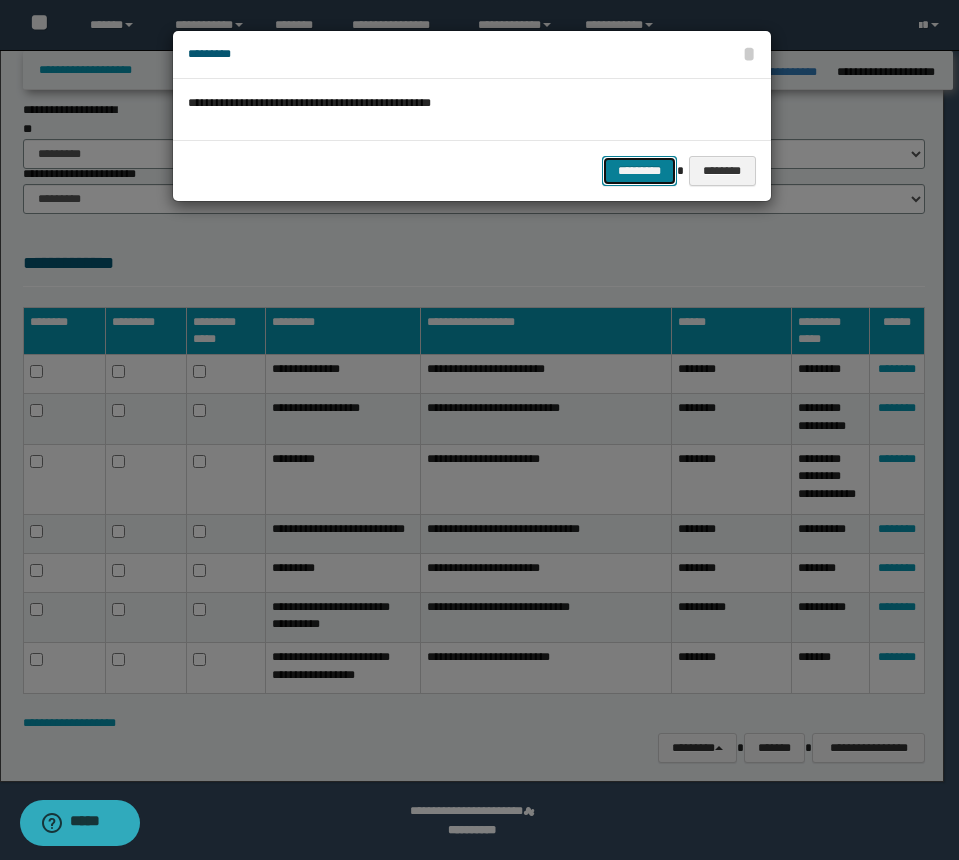 click on "*********" at bounding box center (639, 171) 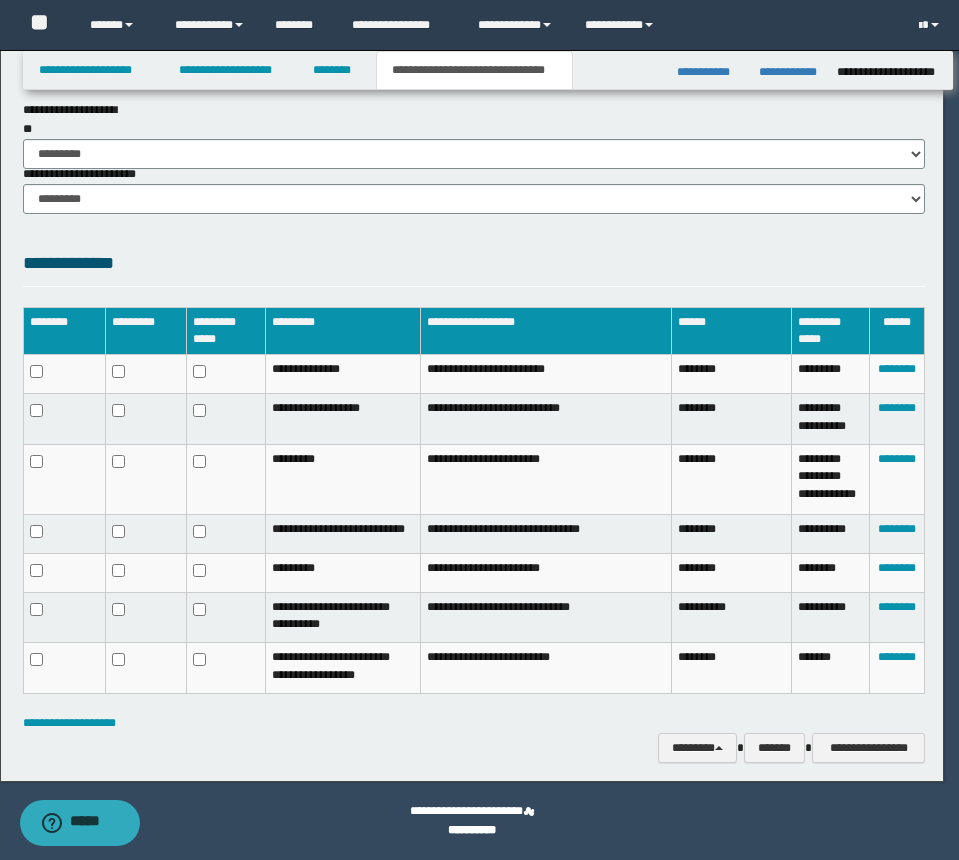 scroll, scrollTop: 1369, scrollLeft: 0, axis: vertical 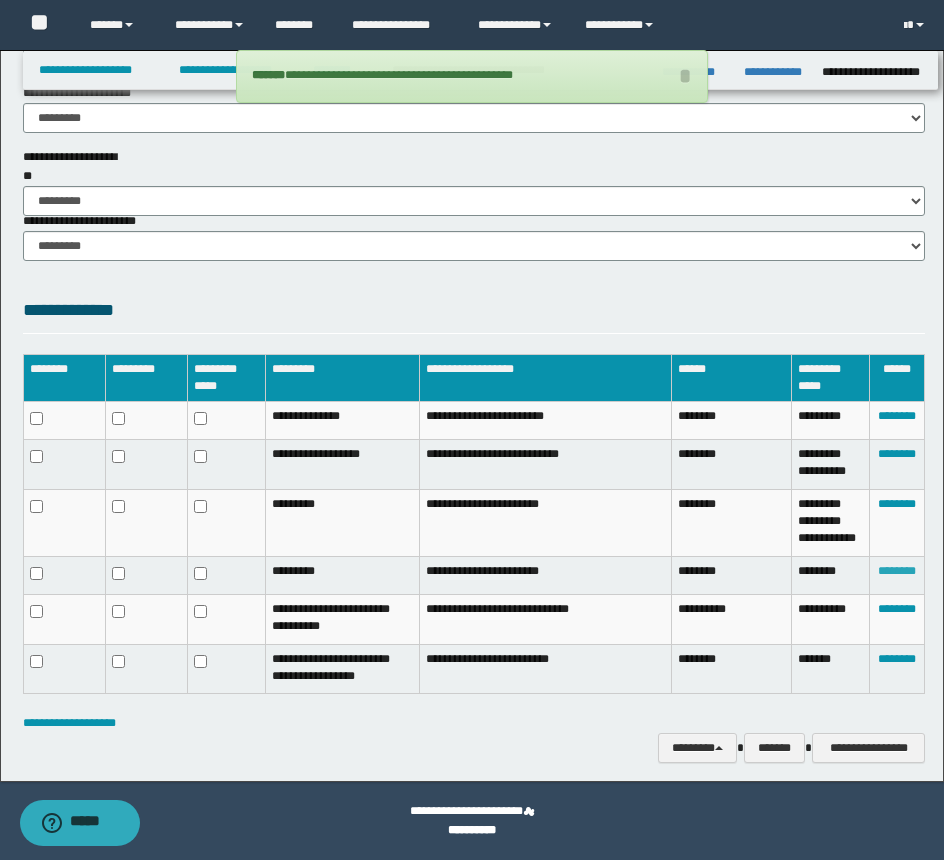 click on "********" at bounding box center (897, 571) 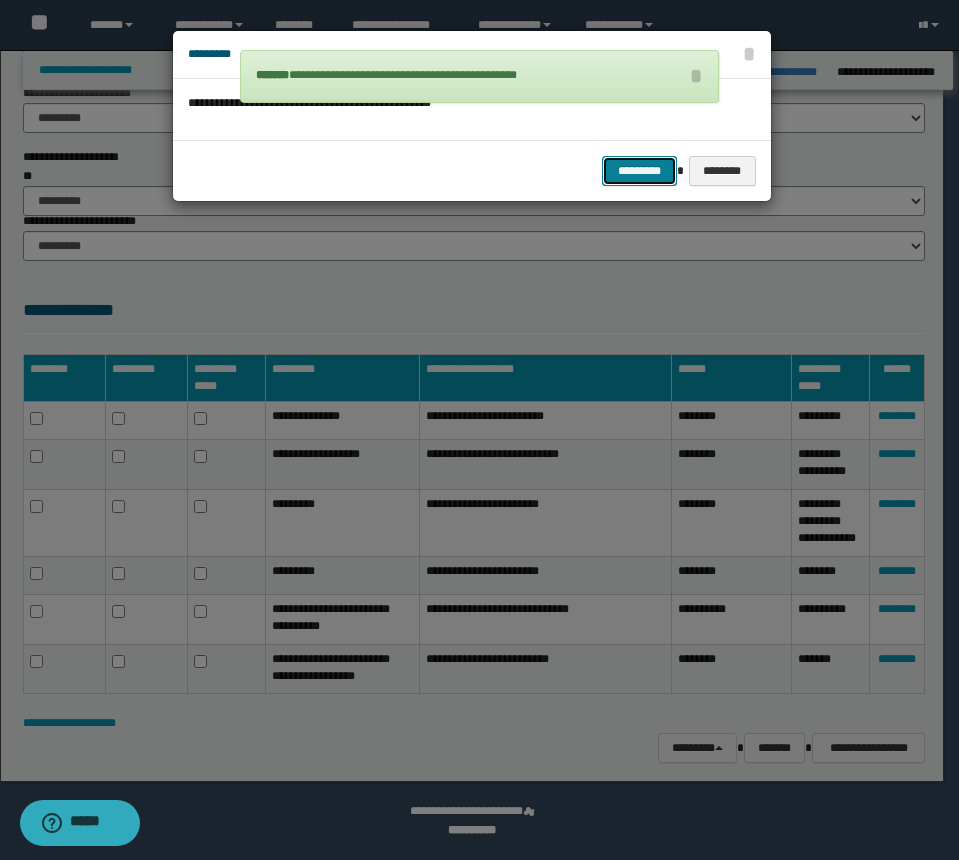 click on "*********" at bounding box center (639, 171) 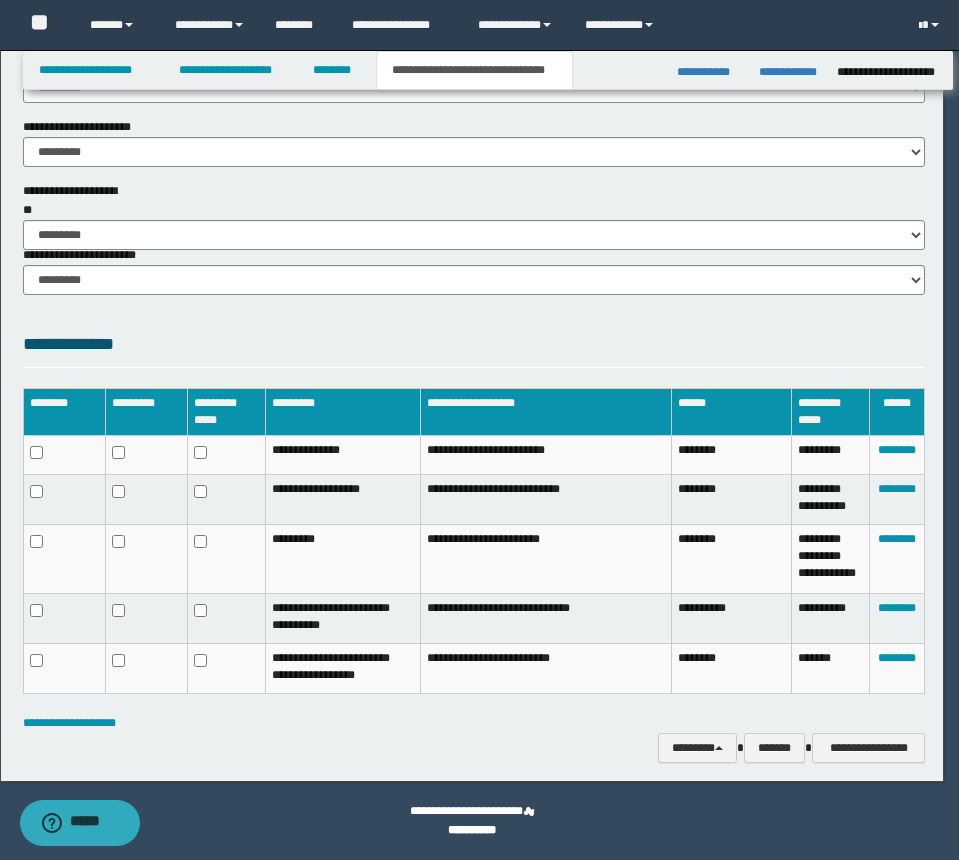 scroll, scrollTop: 1335, scrollLeft: 0, axis: vertical 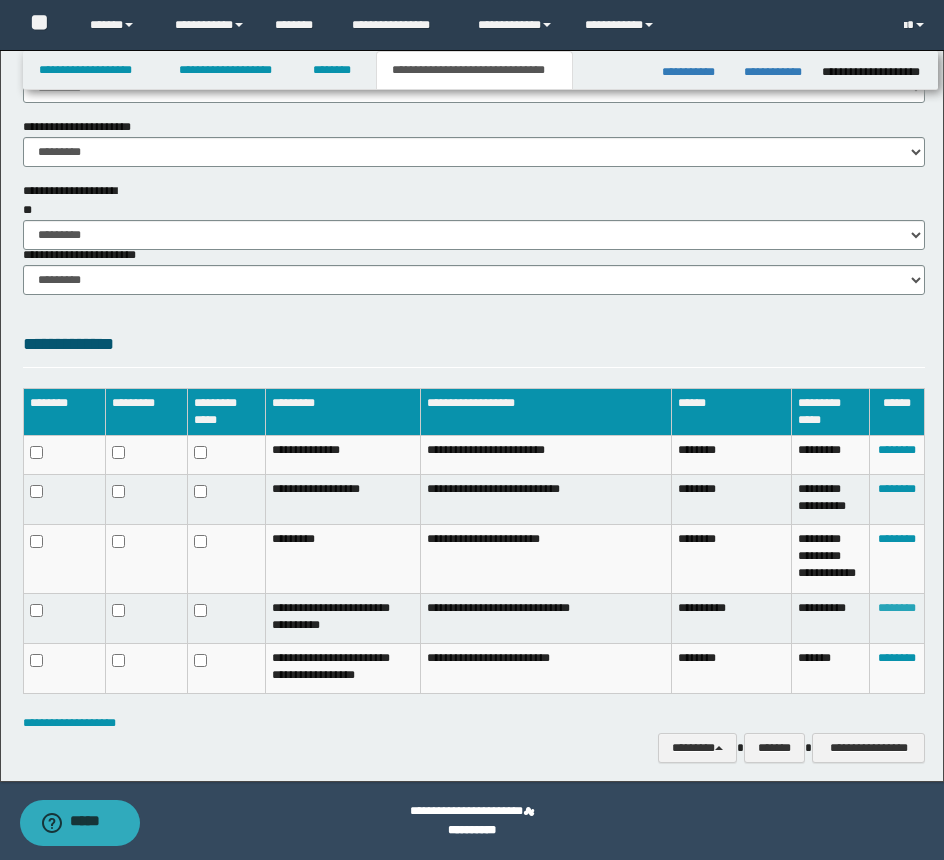 click on "********" at bounding box center (897, 608) 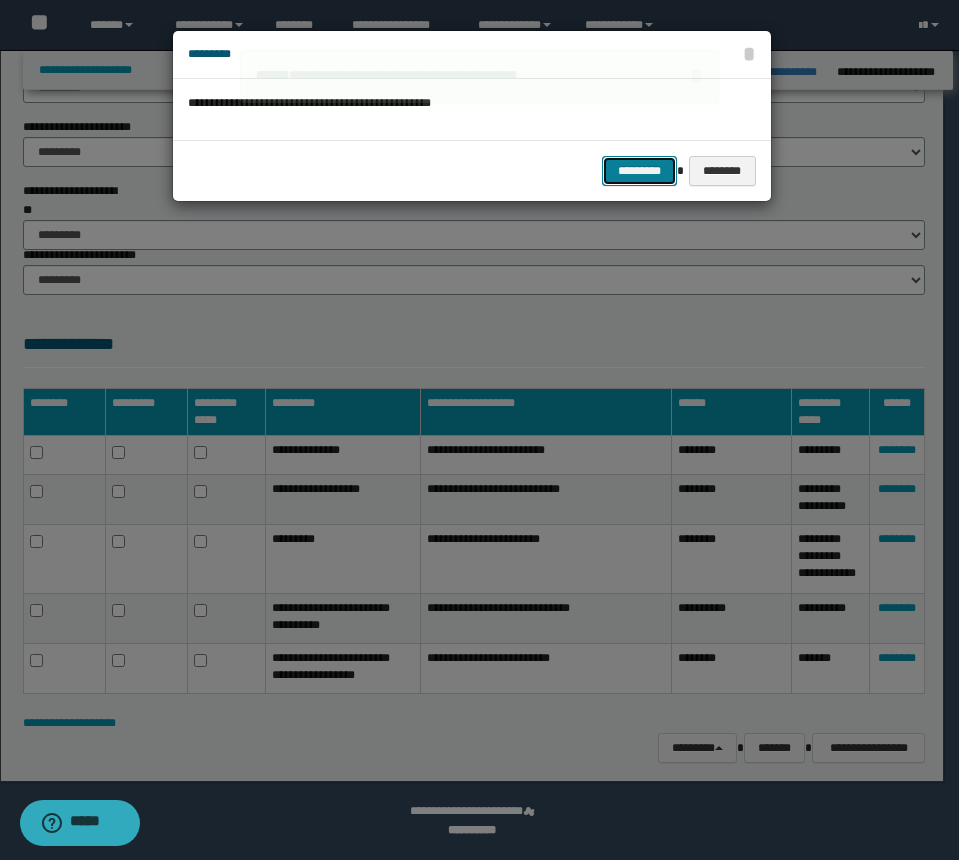 click on "*********" at bounding box center (639, 171) 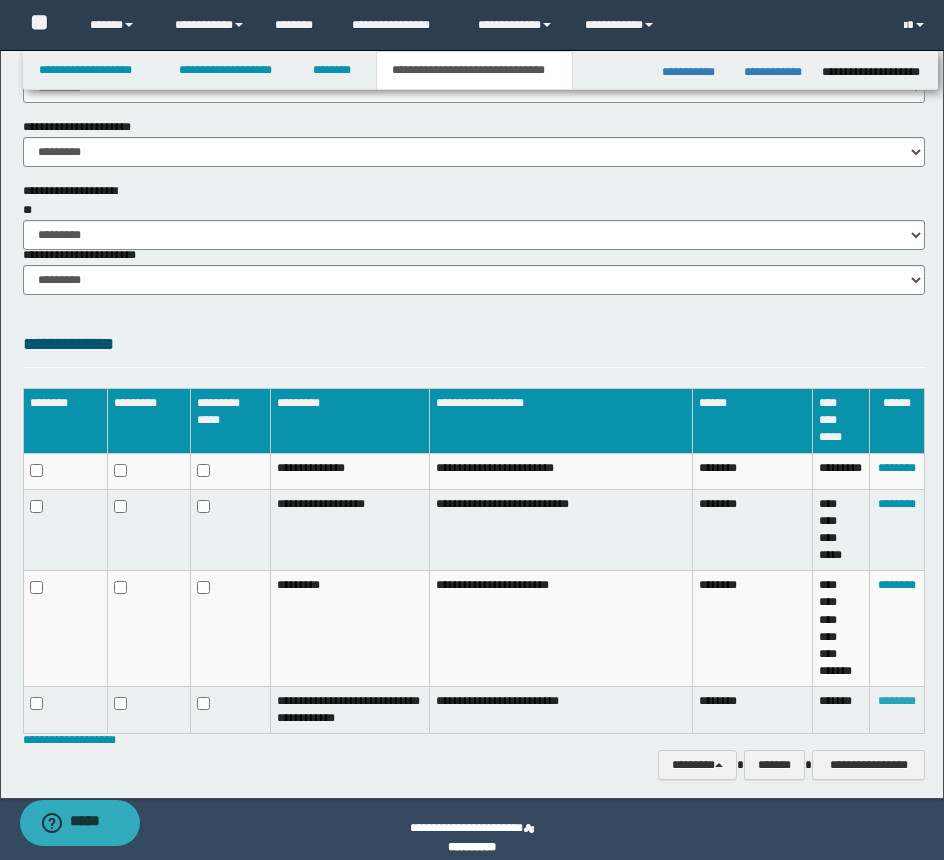 click on "********" at bounding box center [897, 701] 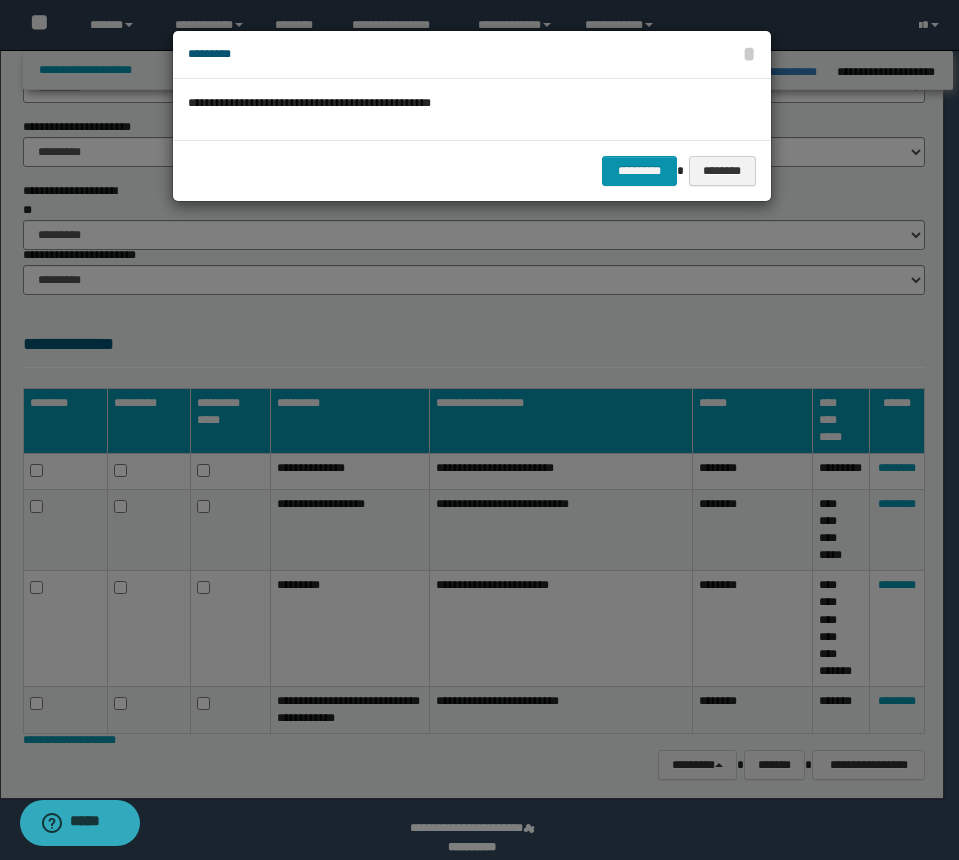 click on "*********
********" at bounding box center [472, 170] 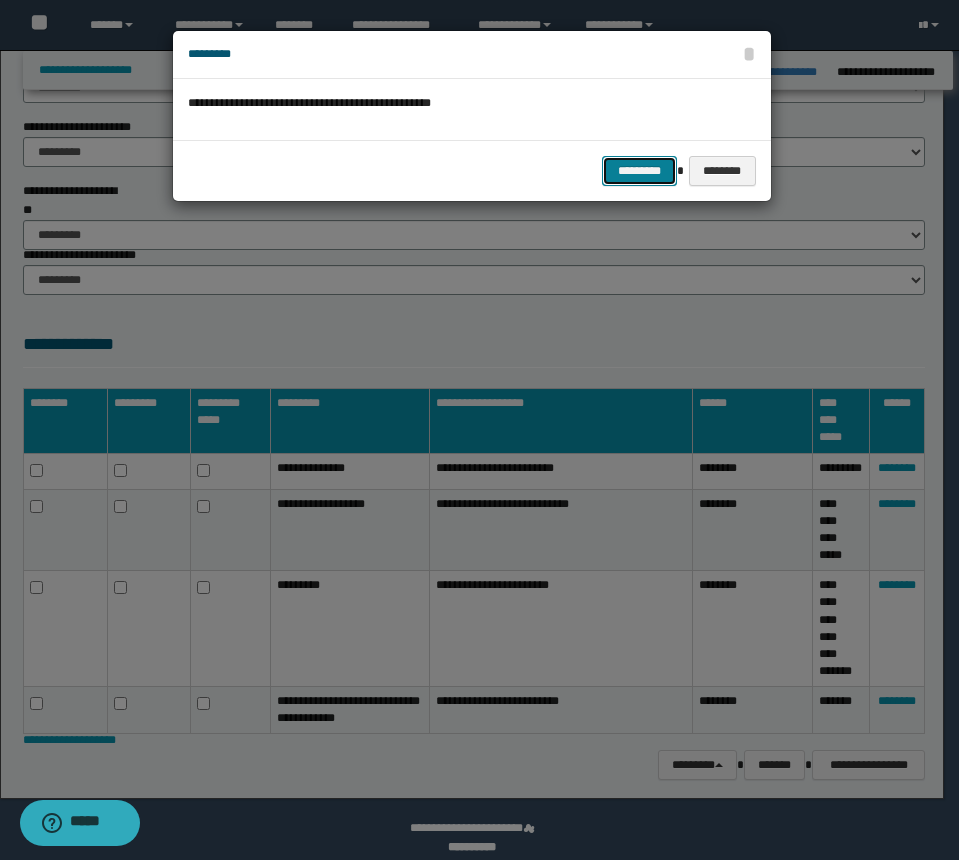 click on "*********" at bounding box center [639, 171] 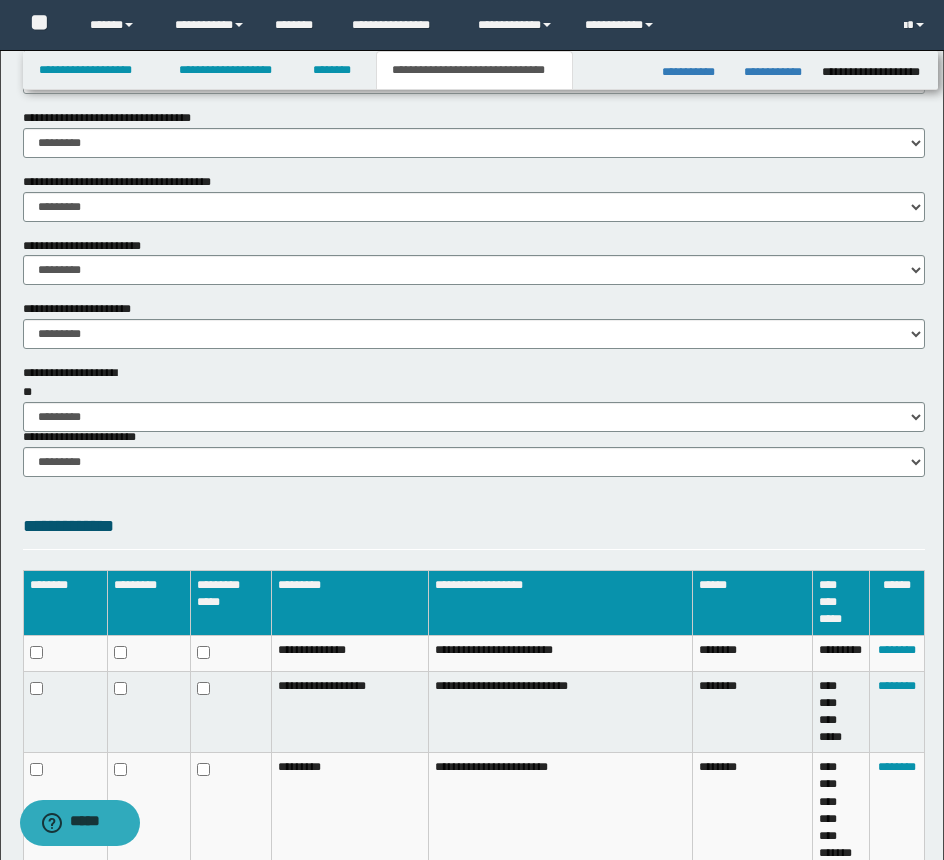 scroll, scrollTop: 1305, scrollLeft: 0, axis: vertical 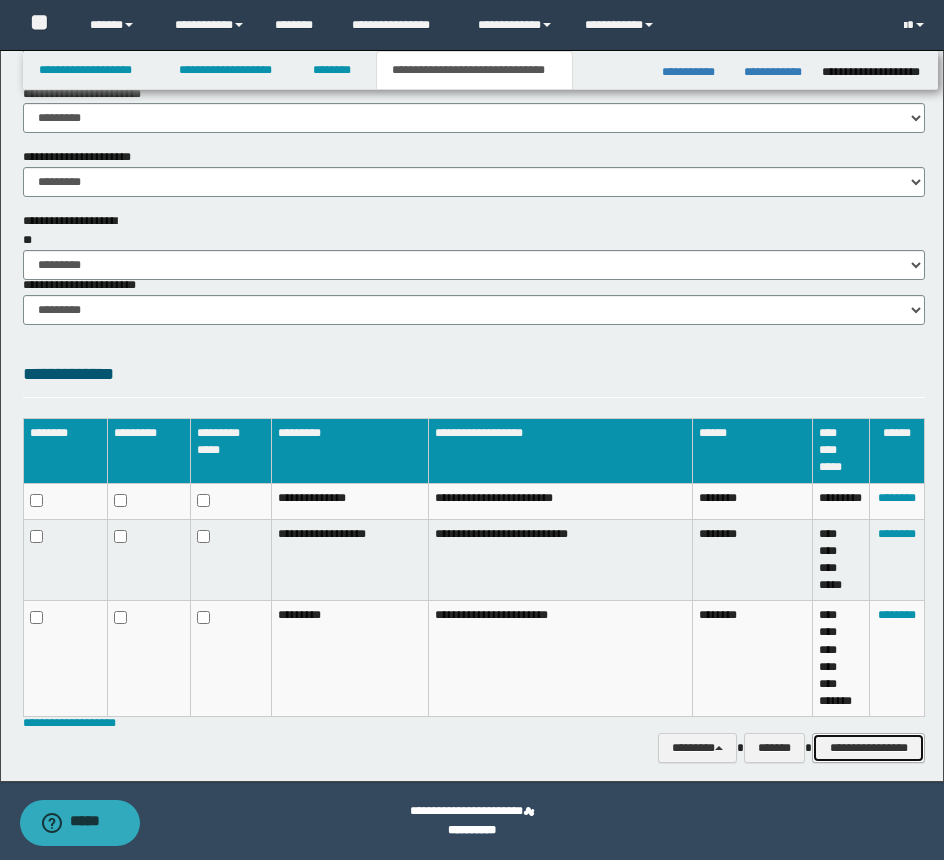 drag, startPoint x: 908, startPoint y: 742, endPoint x: 774, endPoint y: 649, distance: 163.1104 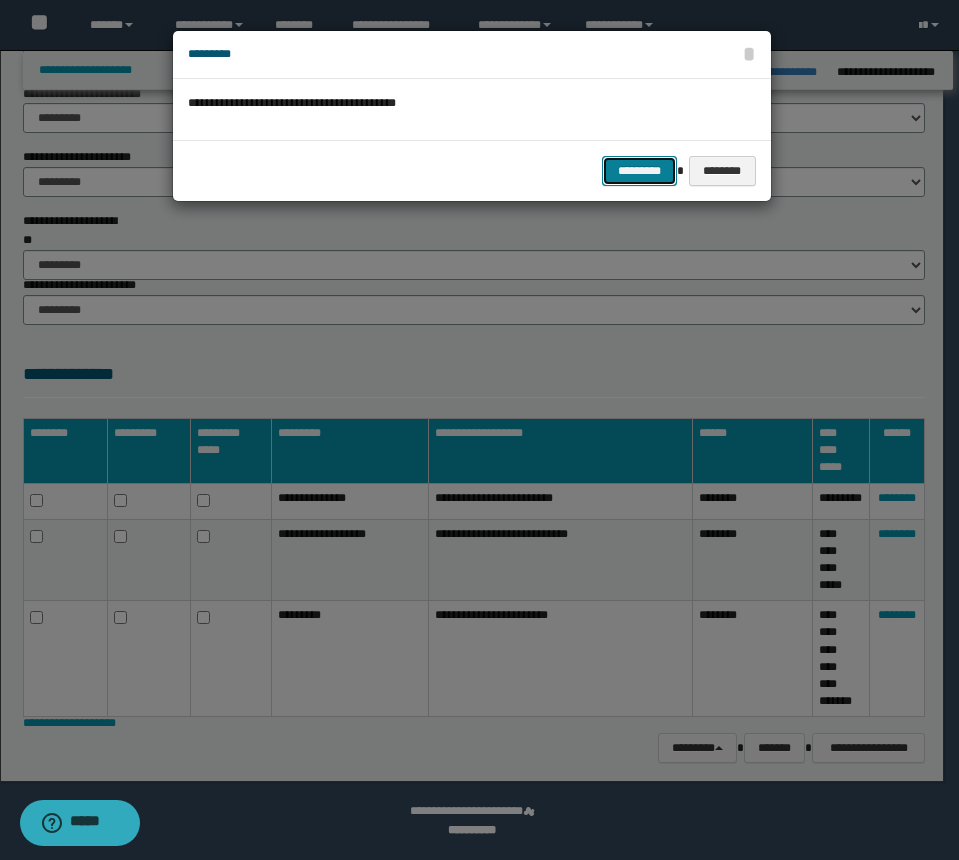 click on "*********" at bounding box center (639, 171) 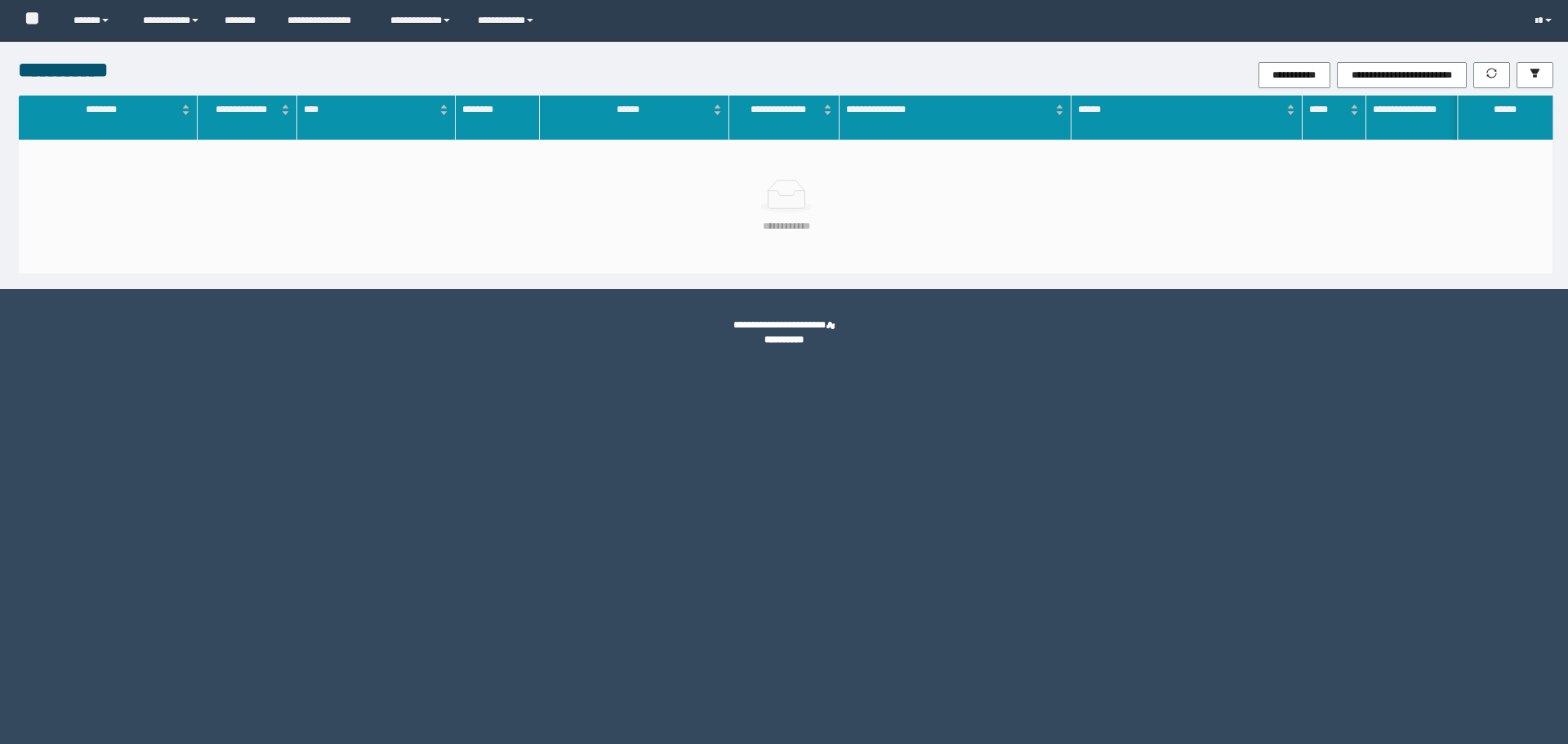 scroll, scrollTop: 0, scrollLeft: 0, axis: both 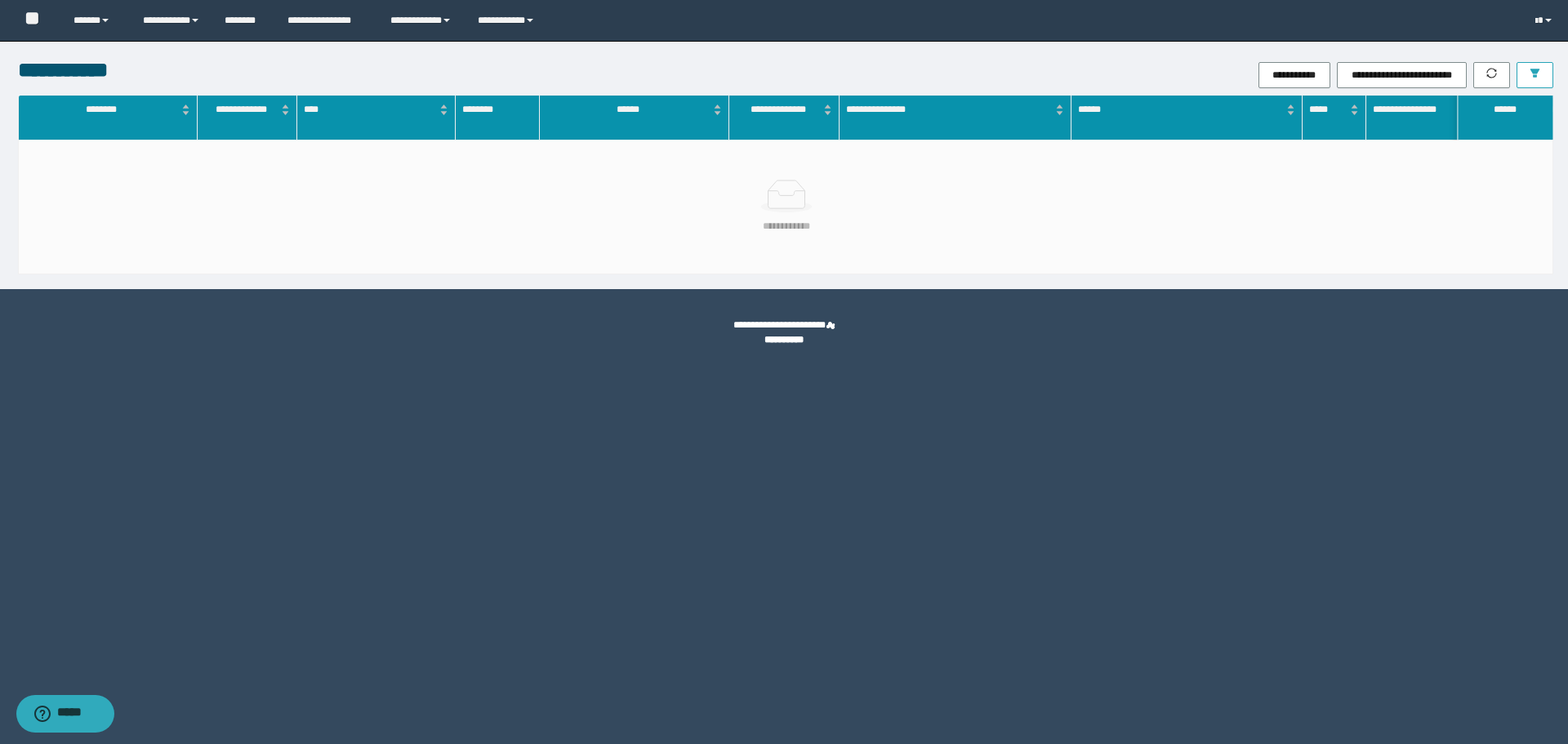 drag, startPoint x: 1523, startPoint y: 60, endPoint x: 1527, endPoint y: 71, distance: 11.7047 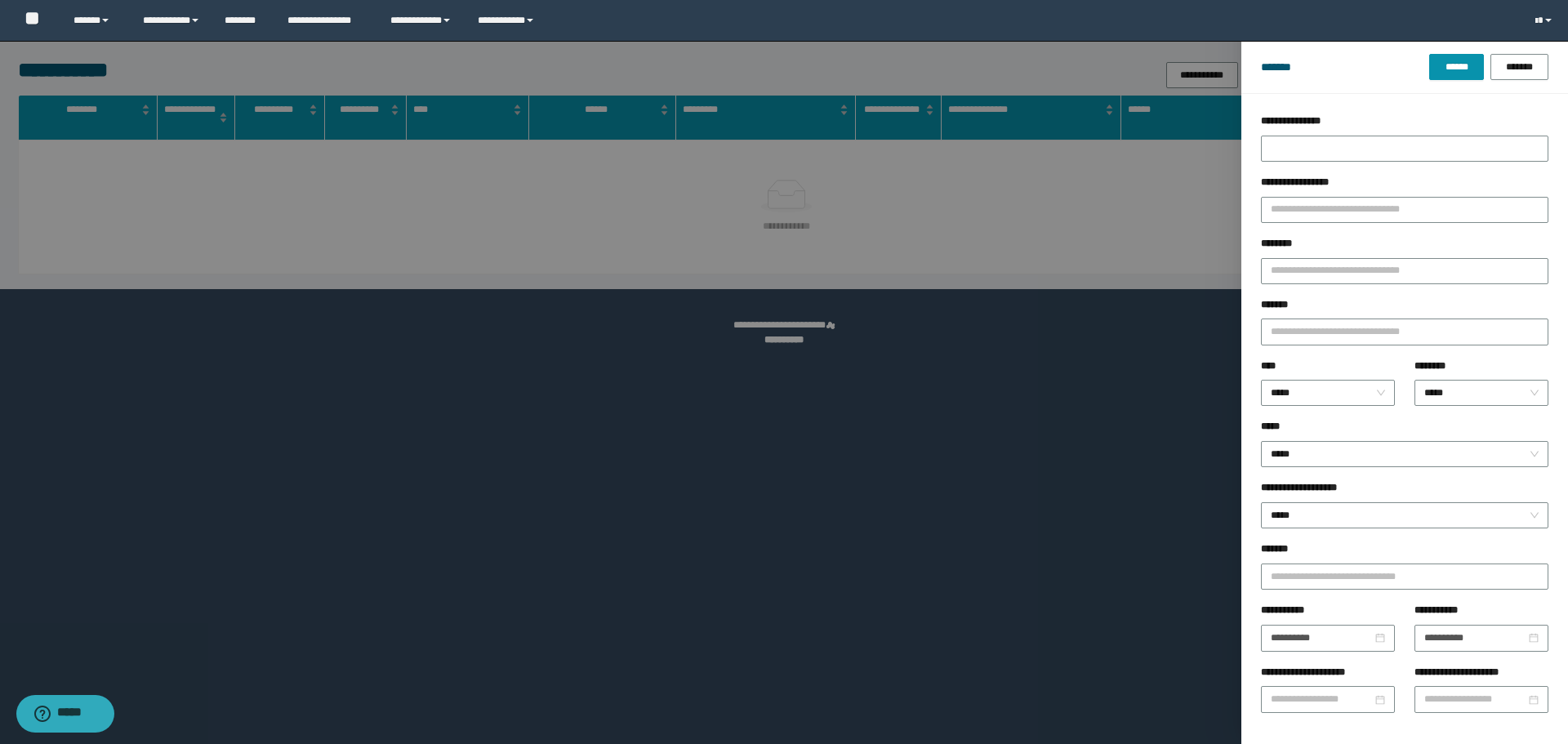 click on "**********" at bounding box center (1405, 144) 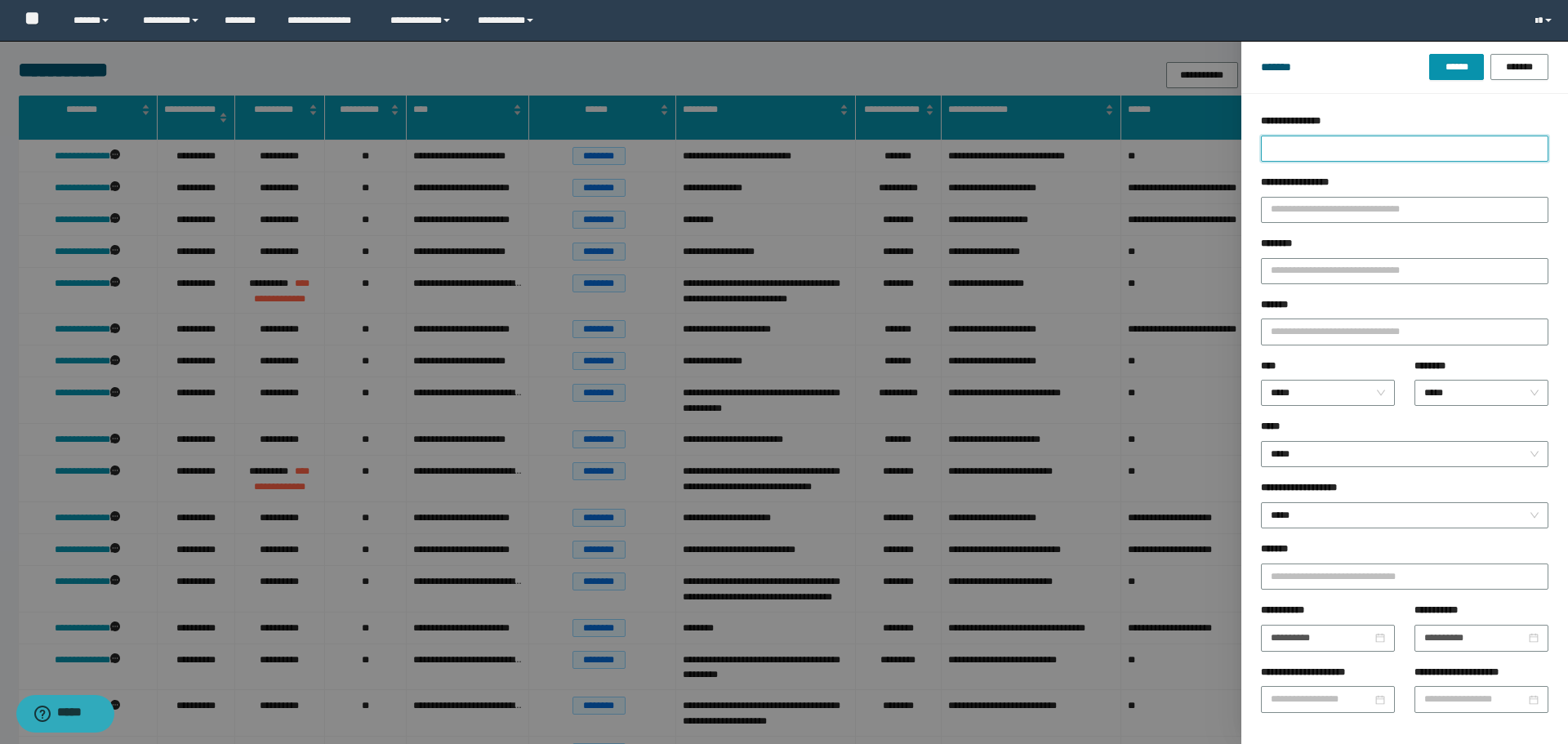 click on "**********" at bounding box center [1405, 149] 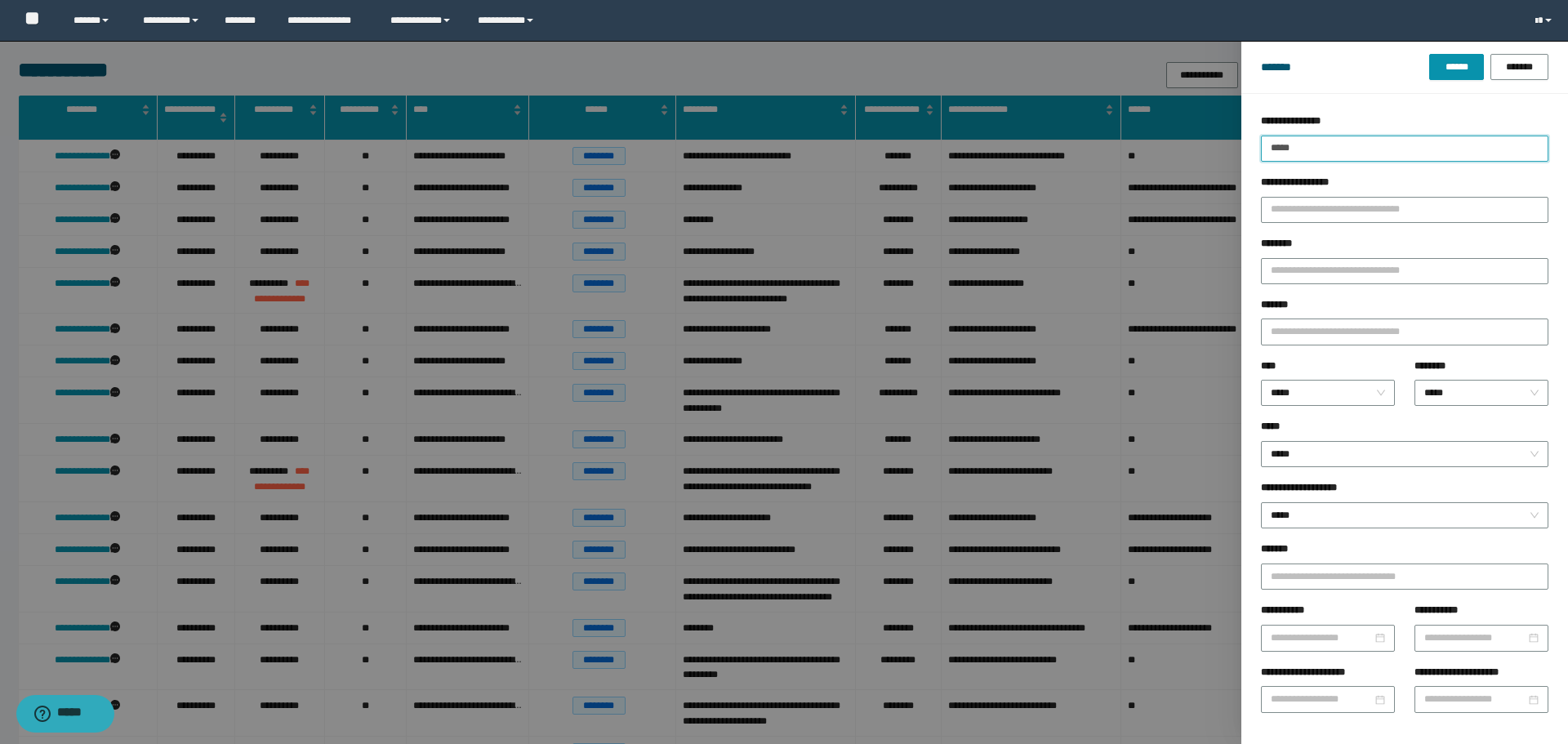 type on "*****" 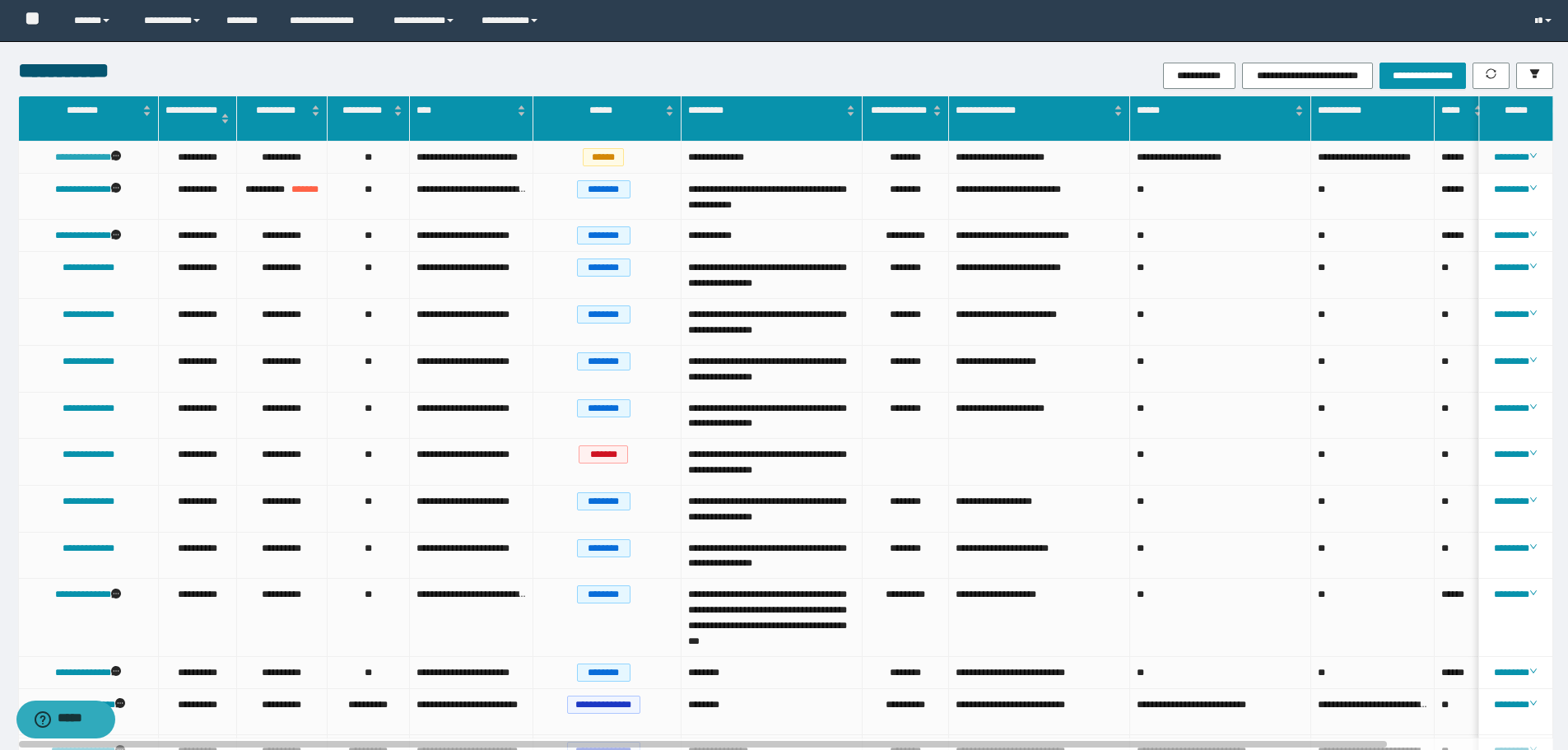 click on "**********" at bounding box center [83, 157] 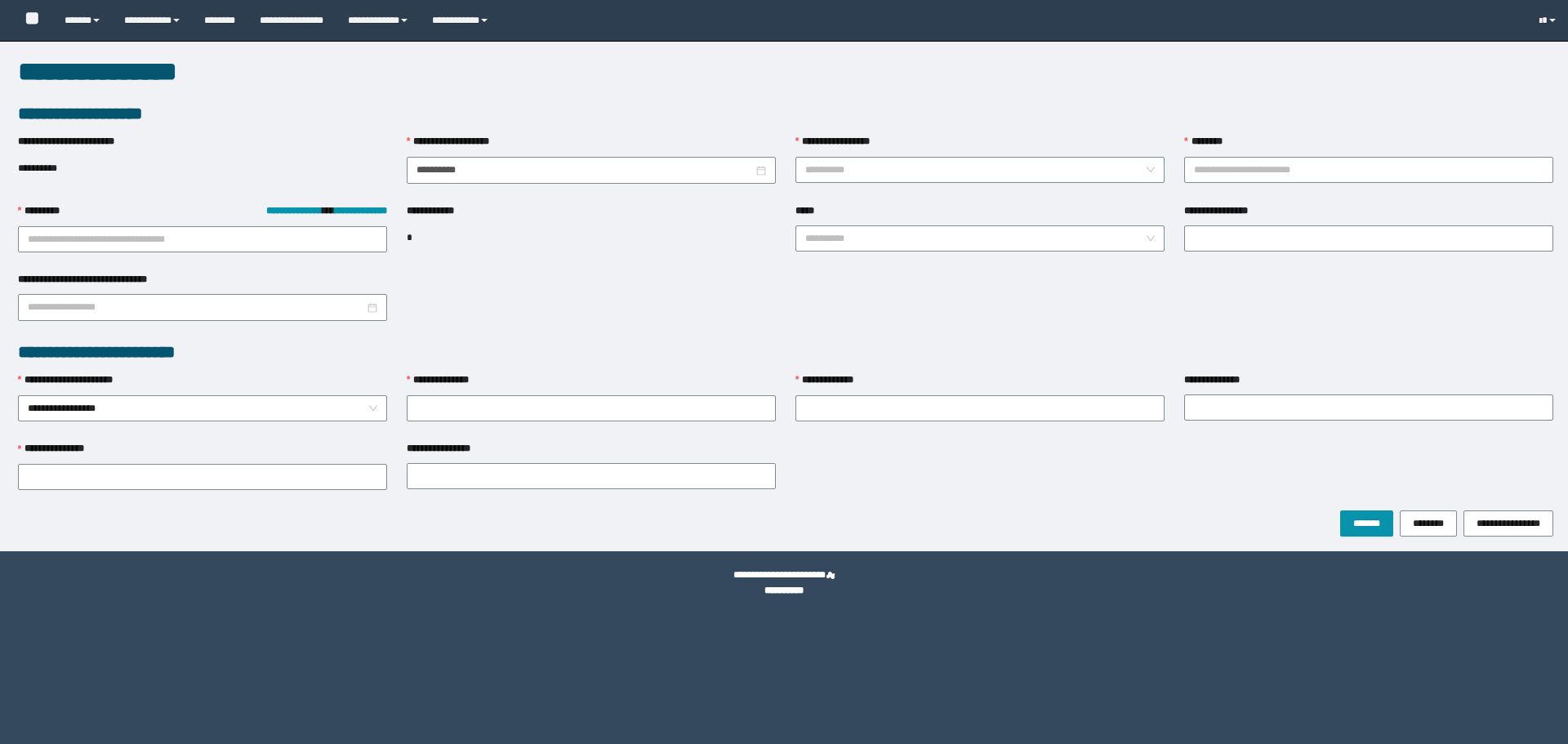 scroll, scrollTop: 0, scrollLeft: 0, axis: both 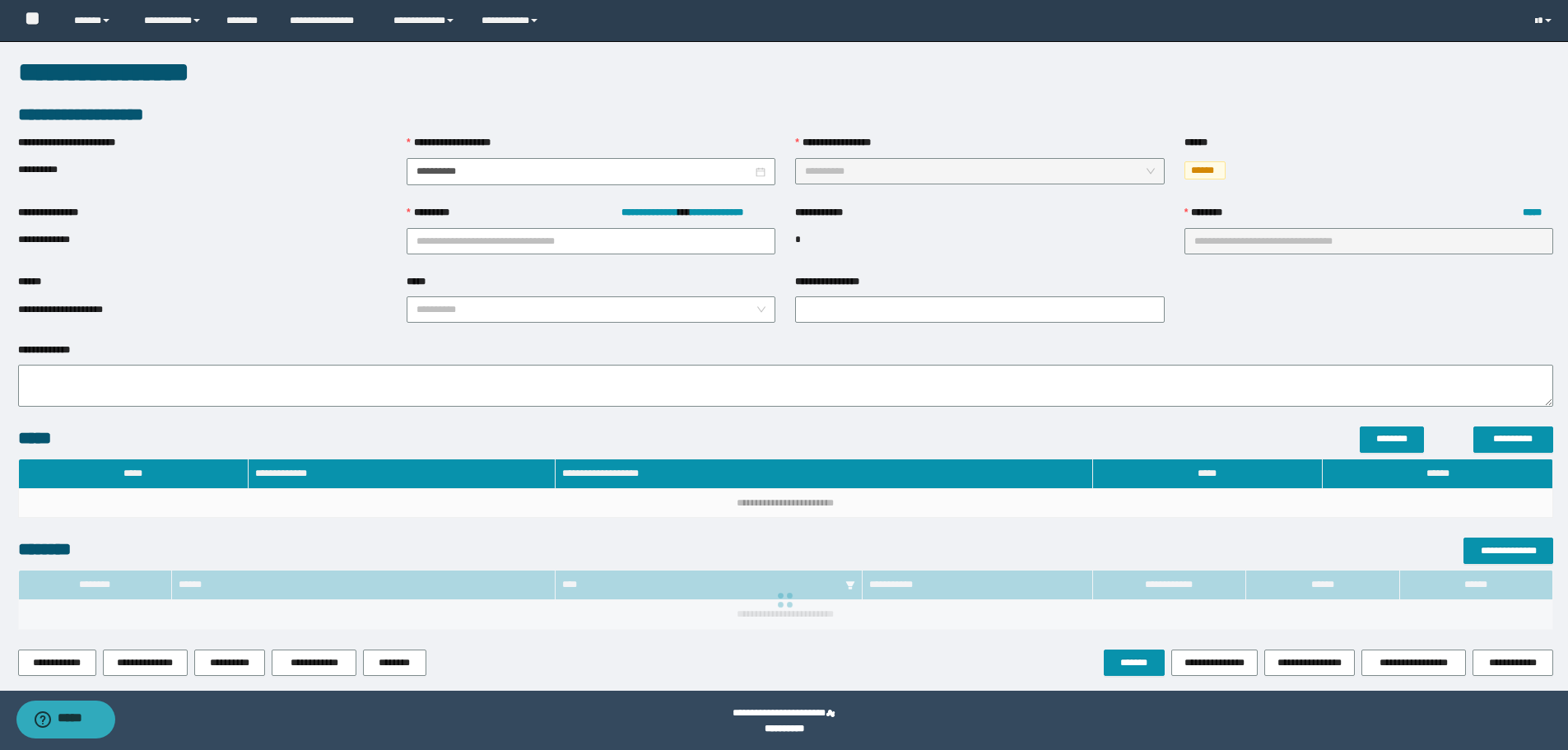 type on "**********" 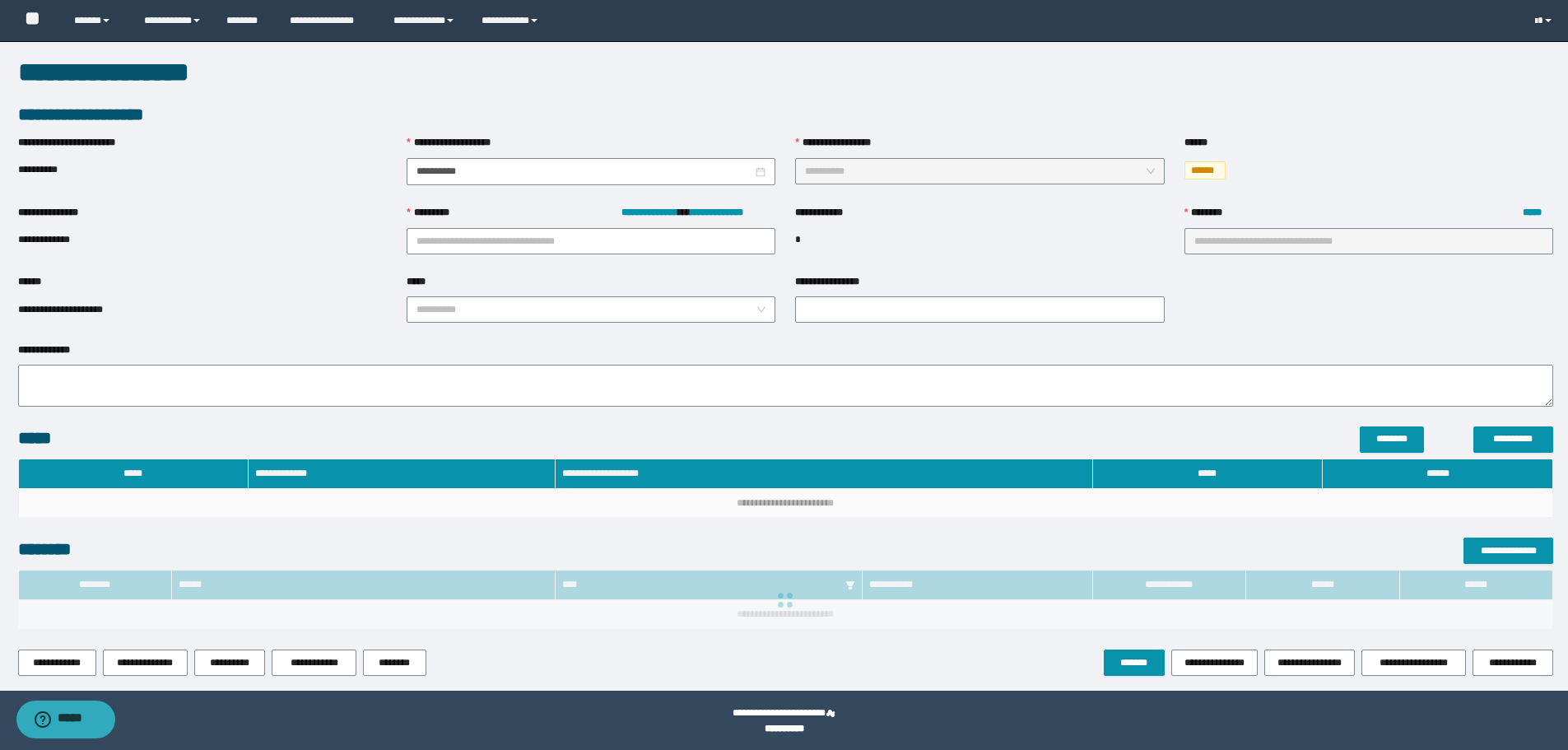type on "***" 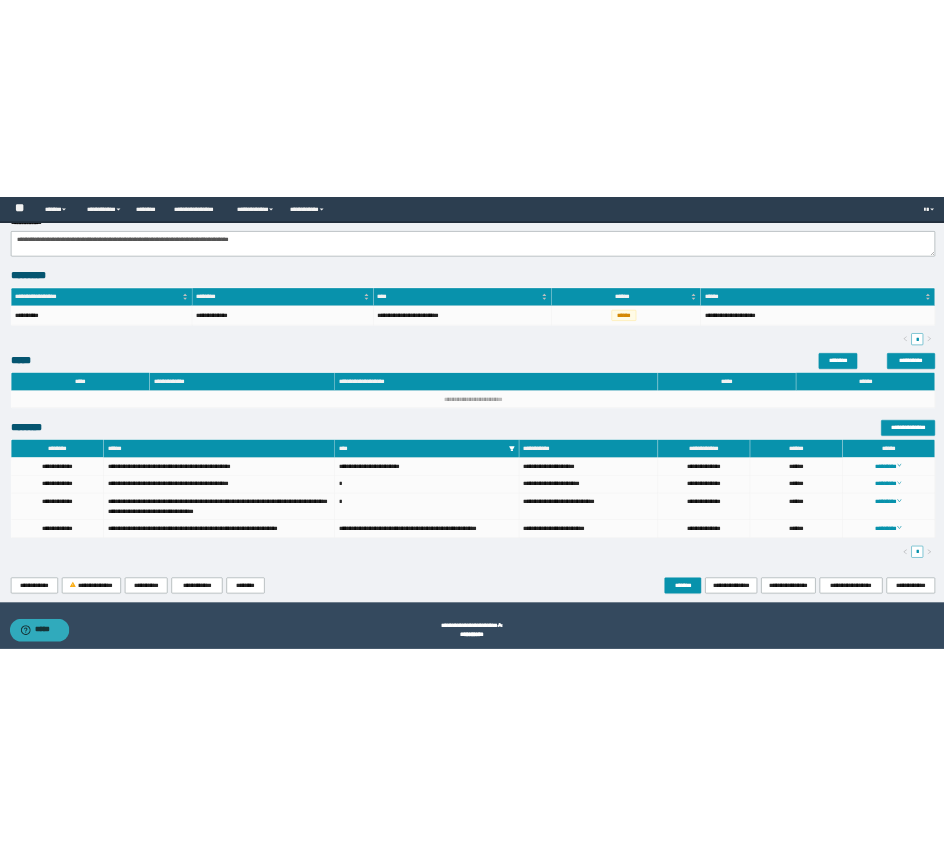 scroll, scrollTop: 477, scrollLeft: 0, axis: vertical 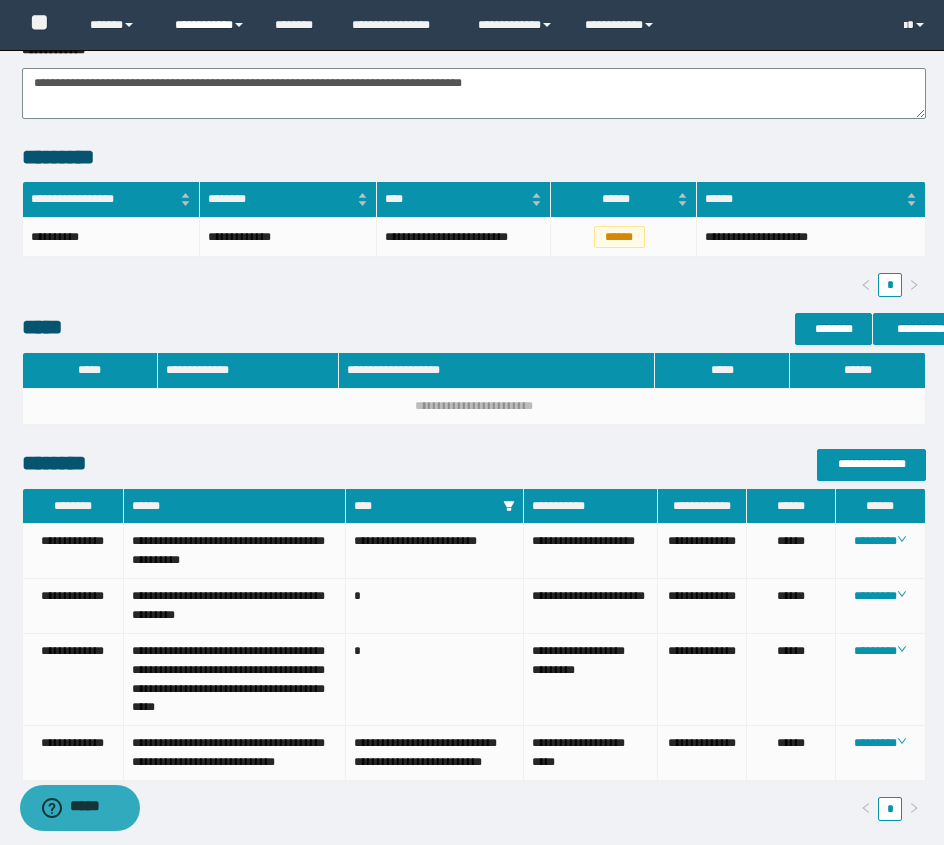 click on "**********" at bounding box center [210, 25] 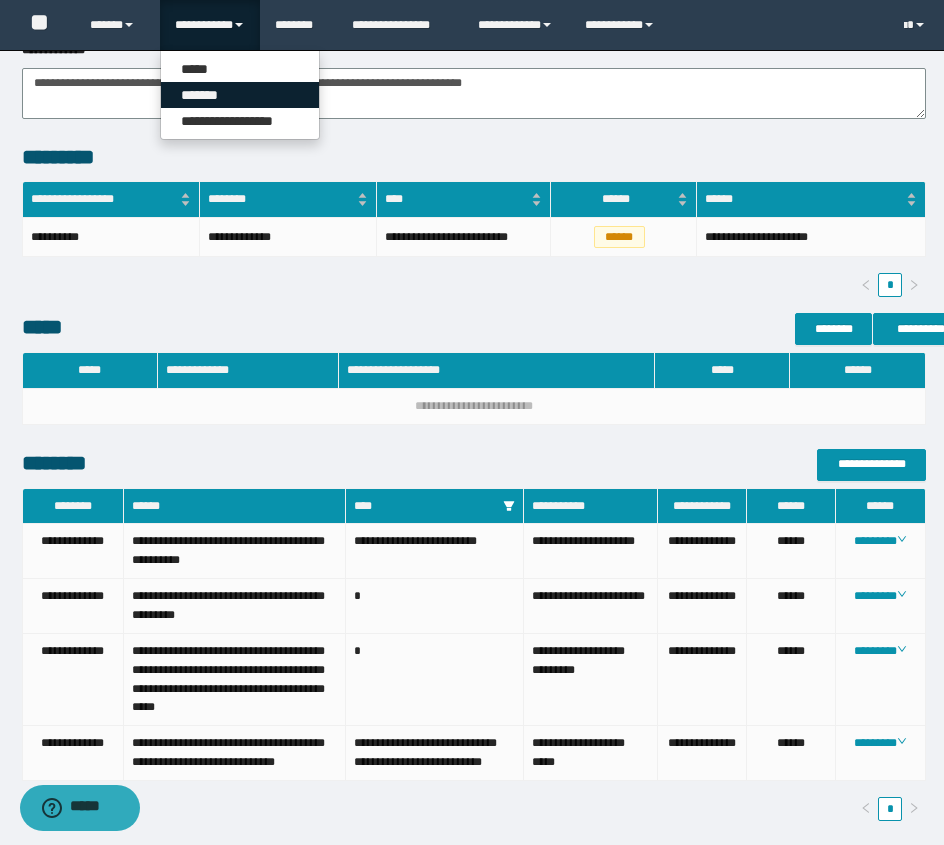 click on "*******" at bounding box center (240, 95) 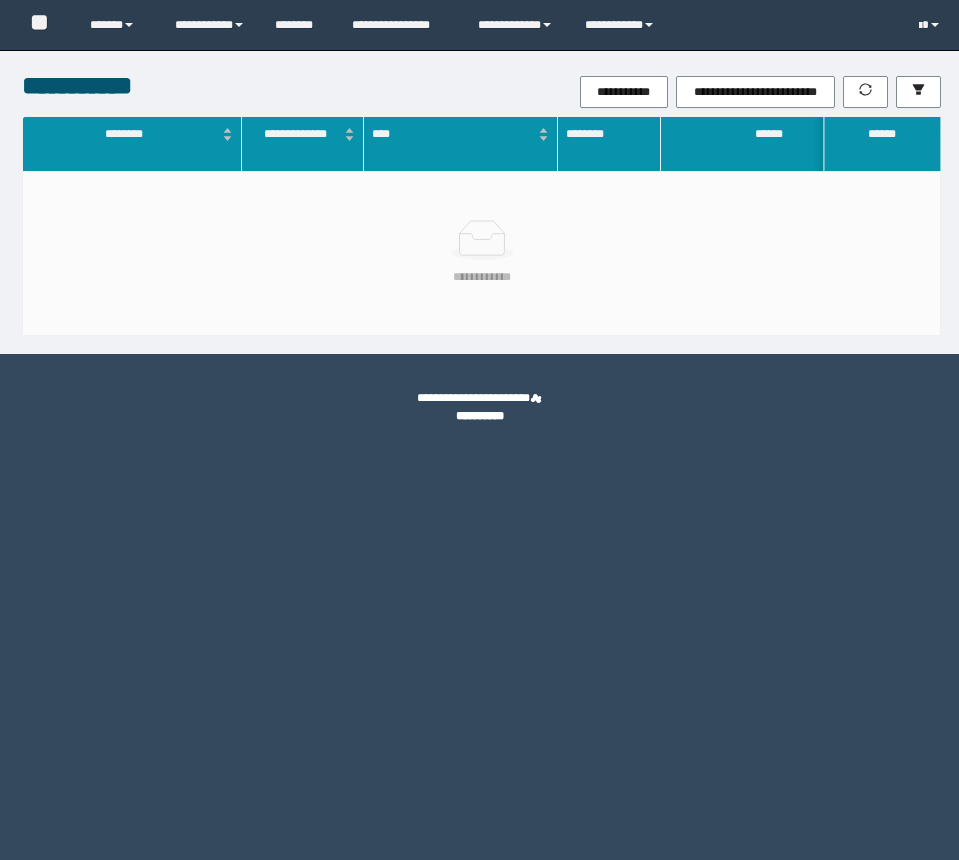 scroll, scrollTop: 0, scrollLeft: 0, axis: both 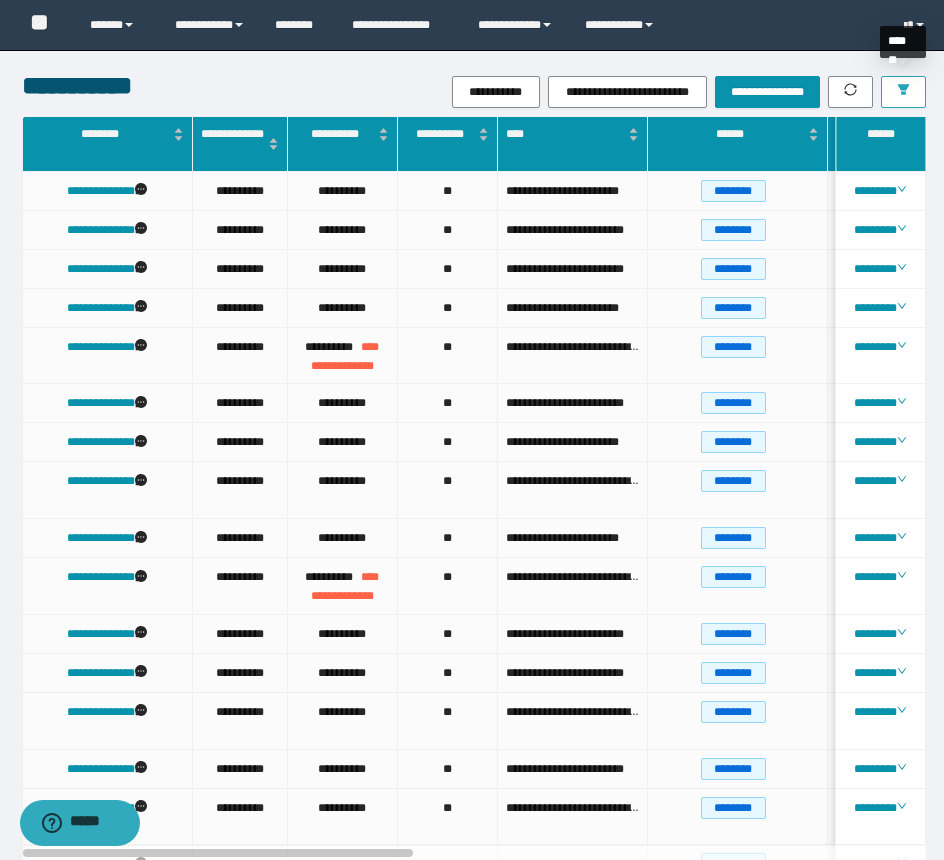 click 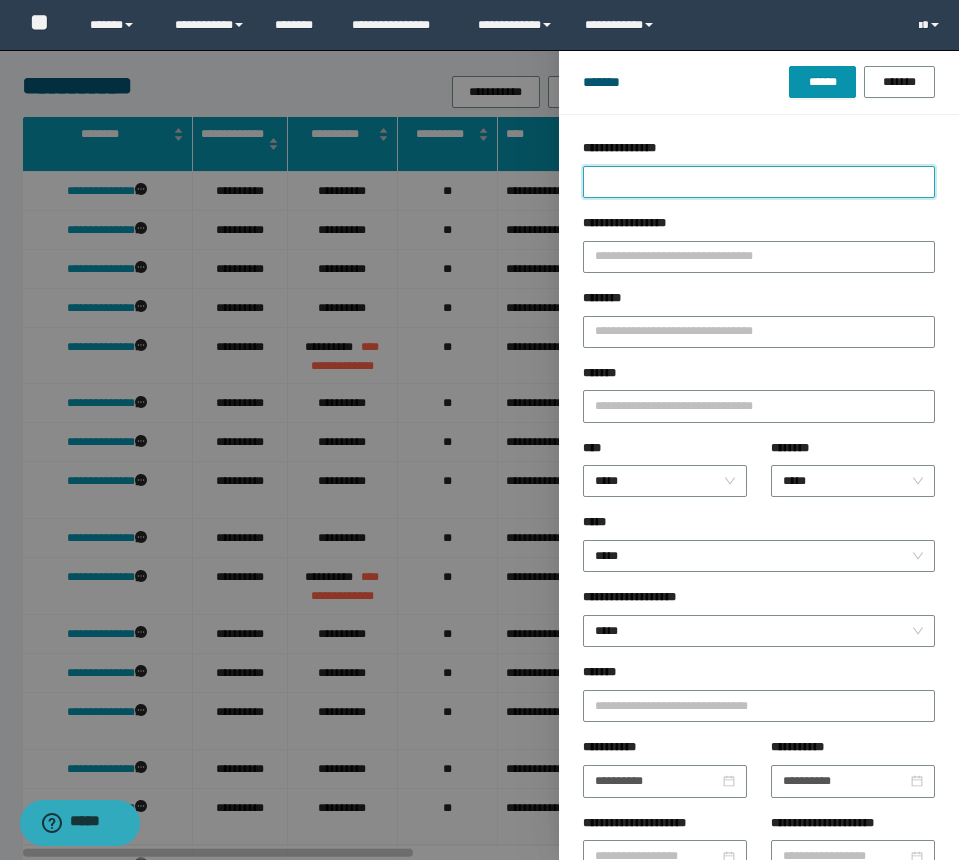 click on "**********" at bounding box center [759, 182] 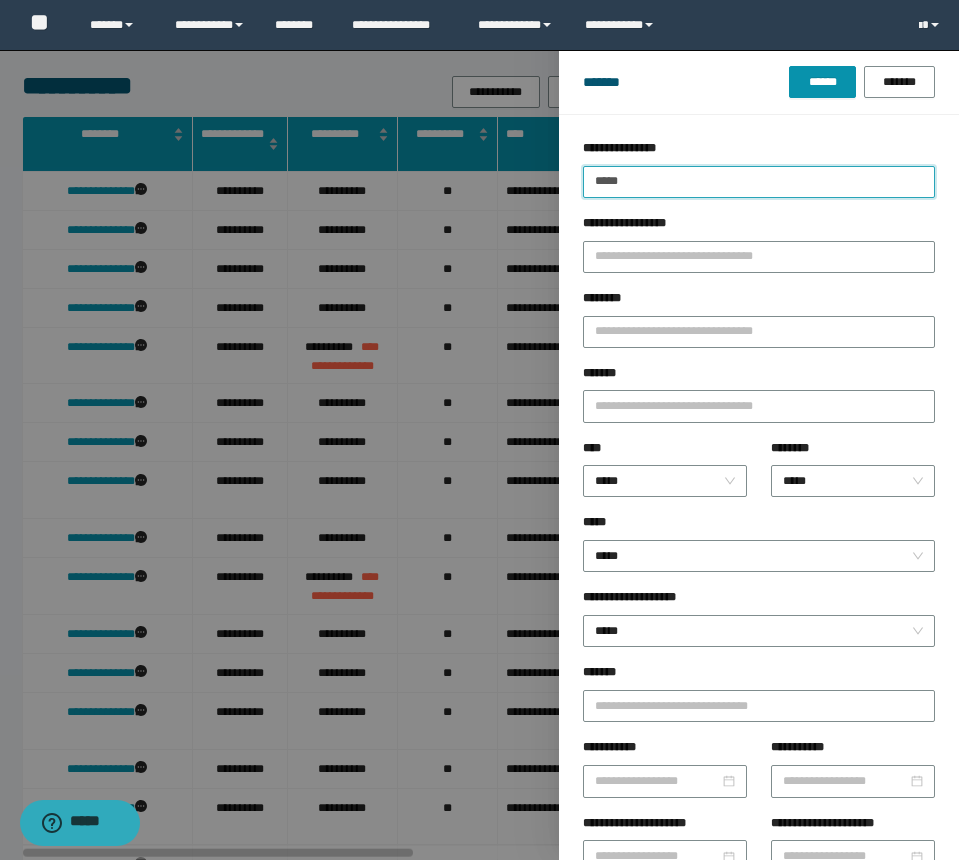 type on "*****" 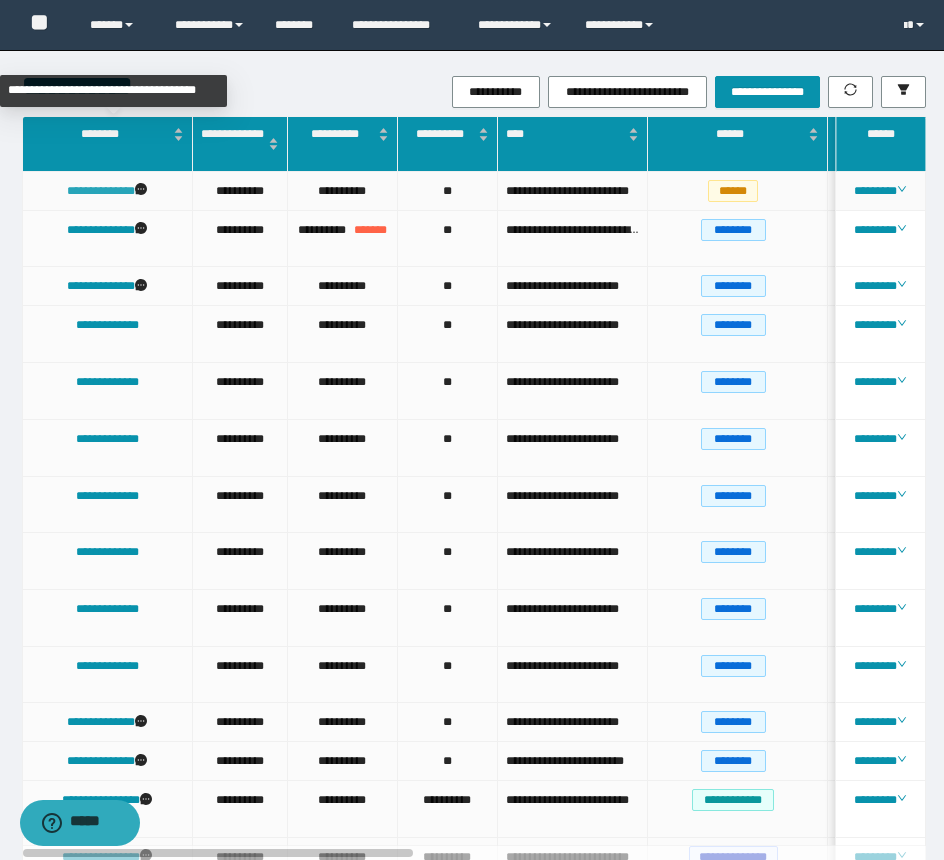 click on "**********" at bounding box center (101, 191) 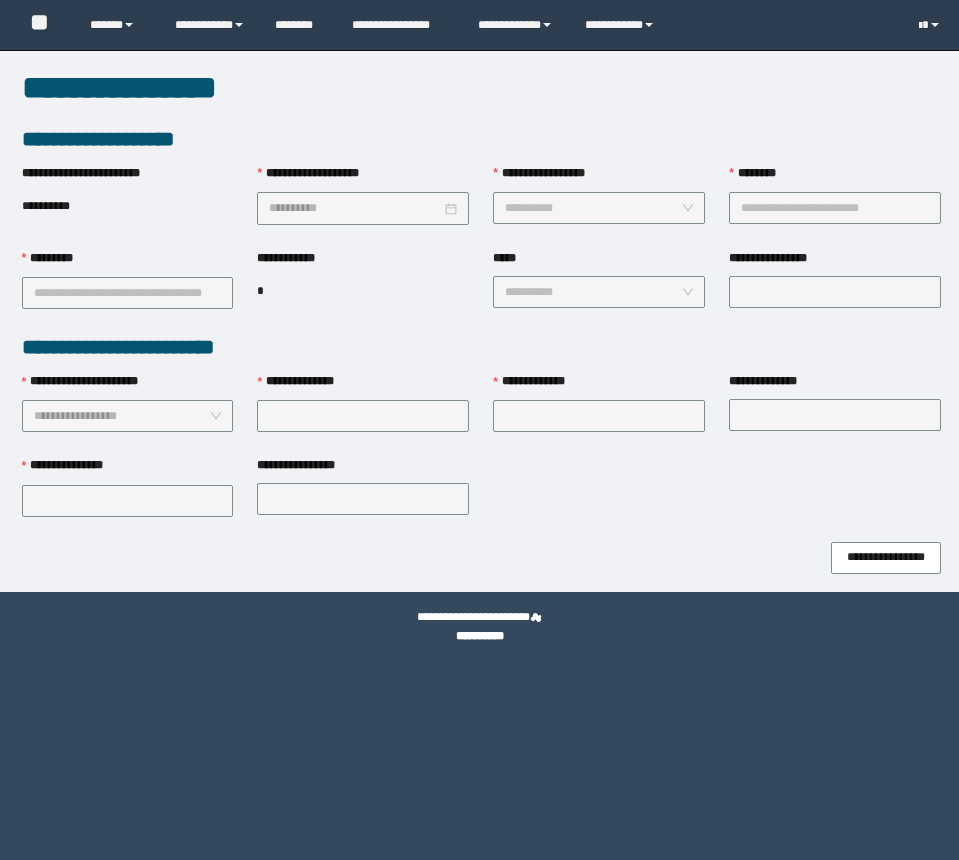 scroll, scrollTop: 0, scrollLeft: 0, axis: both 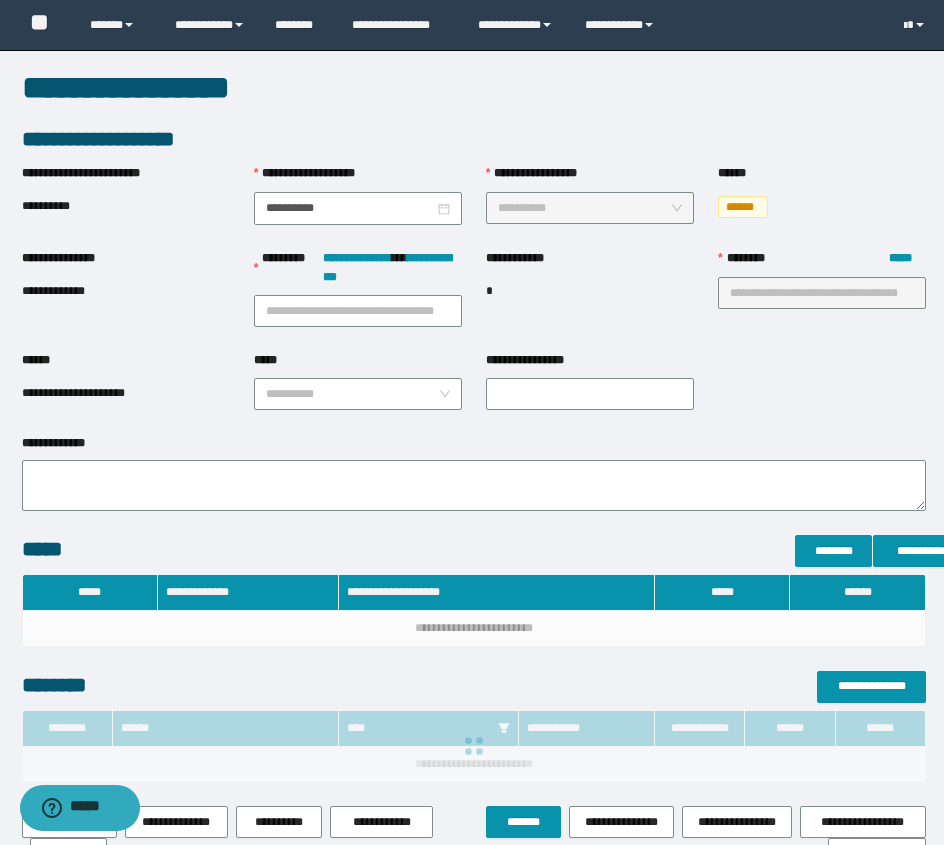 type on "**********" 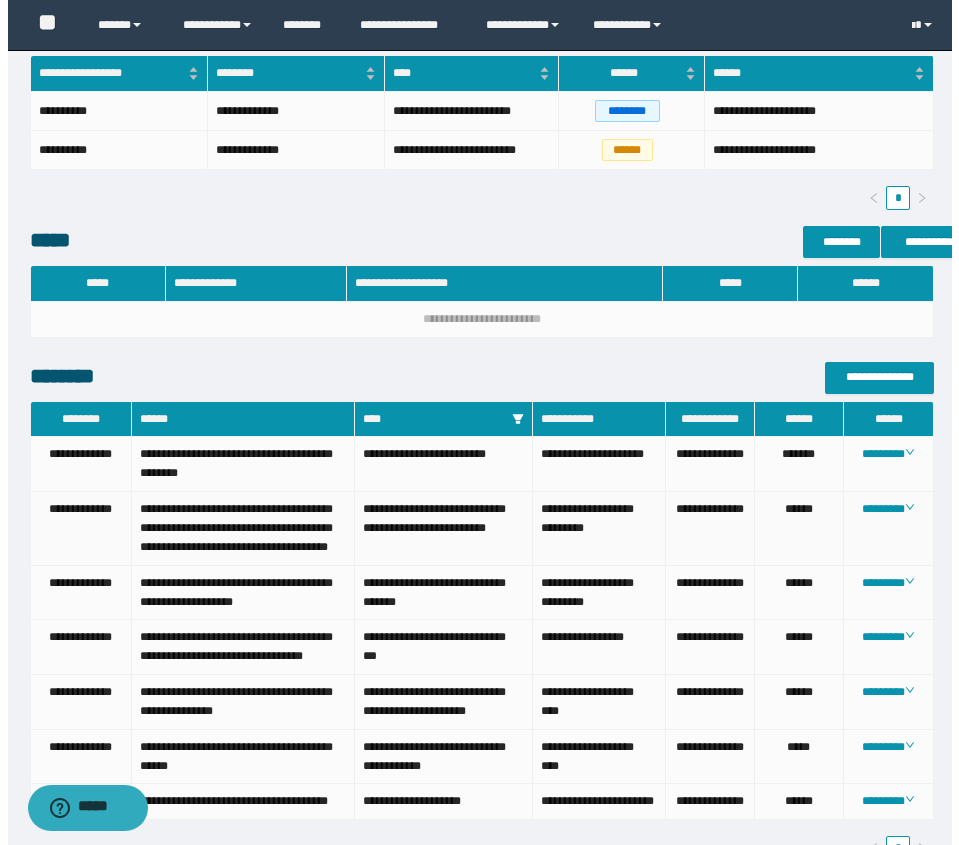 scroll, scrollTop: 700, scrollLeft: 0, axis: vertical 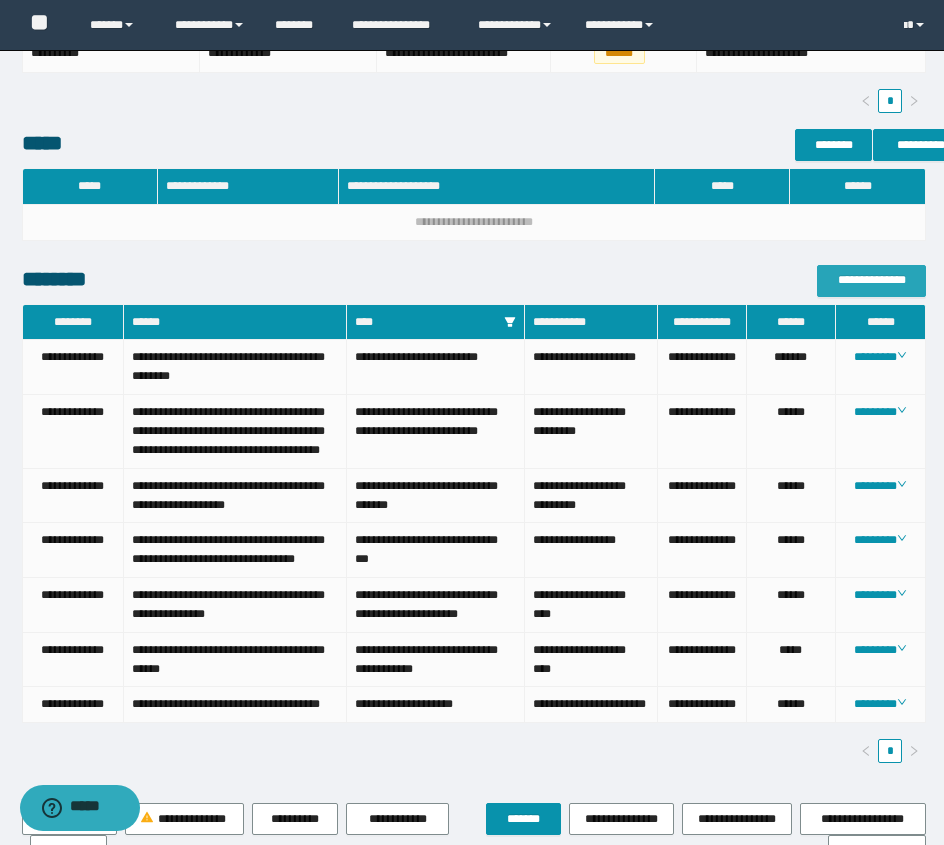 click on "**********" at bounding box center [871, 280] 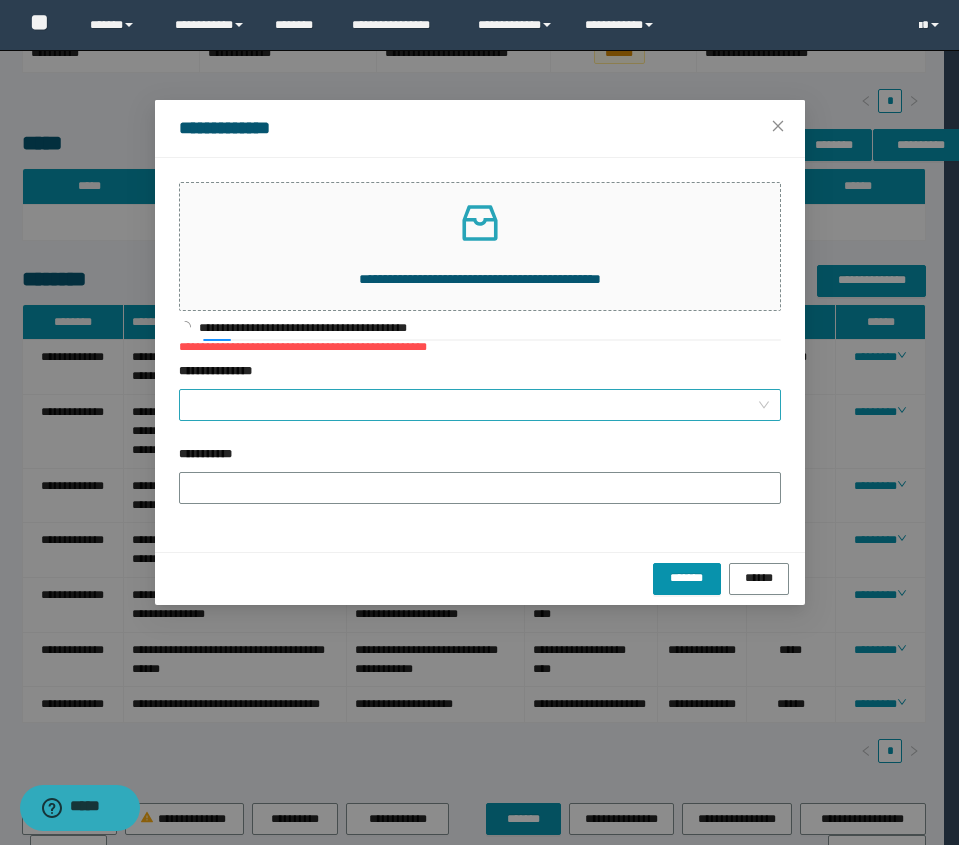 click on "**********" at bounding box center (474, 405) 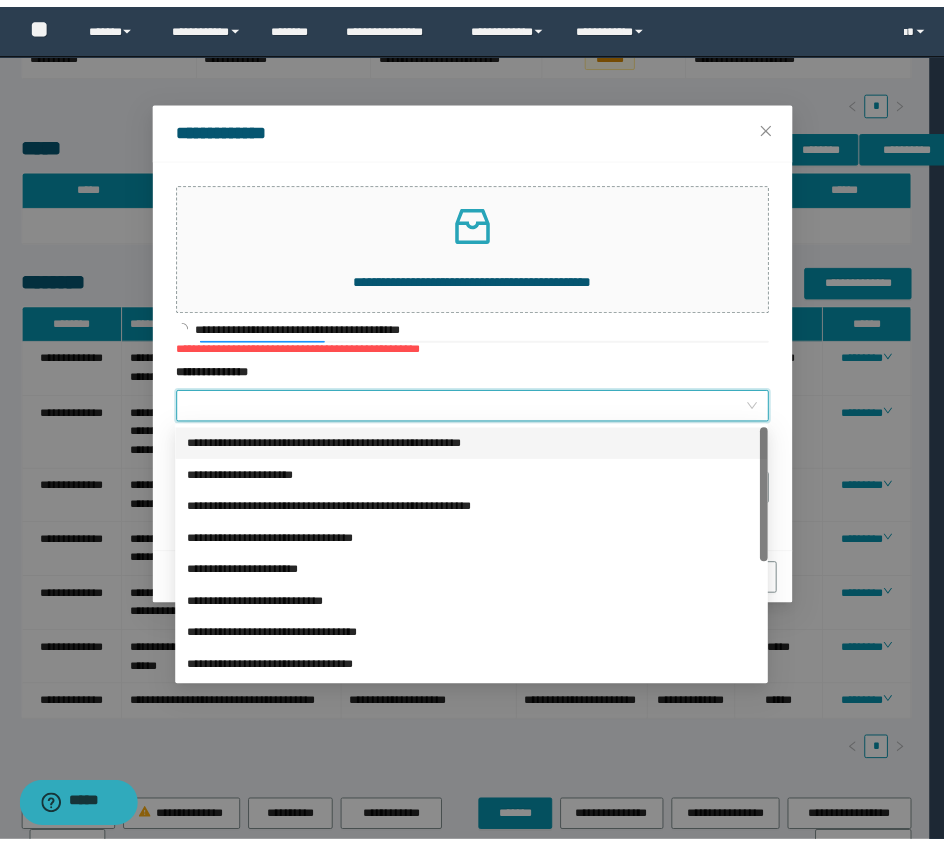 scroll, scrollTop: 200, scrollLeft: 0, axis: vertical 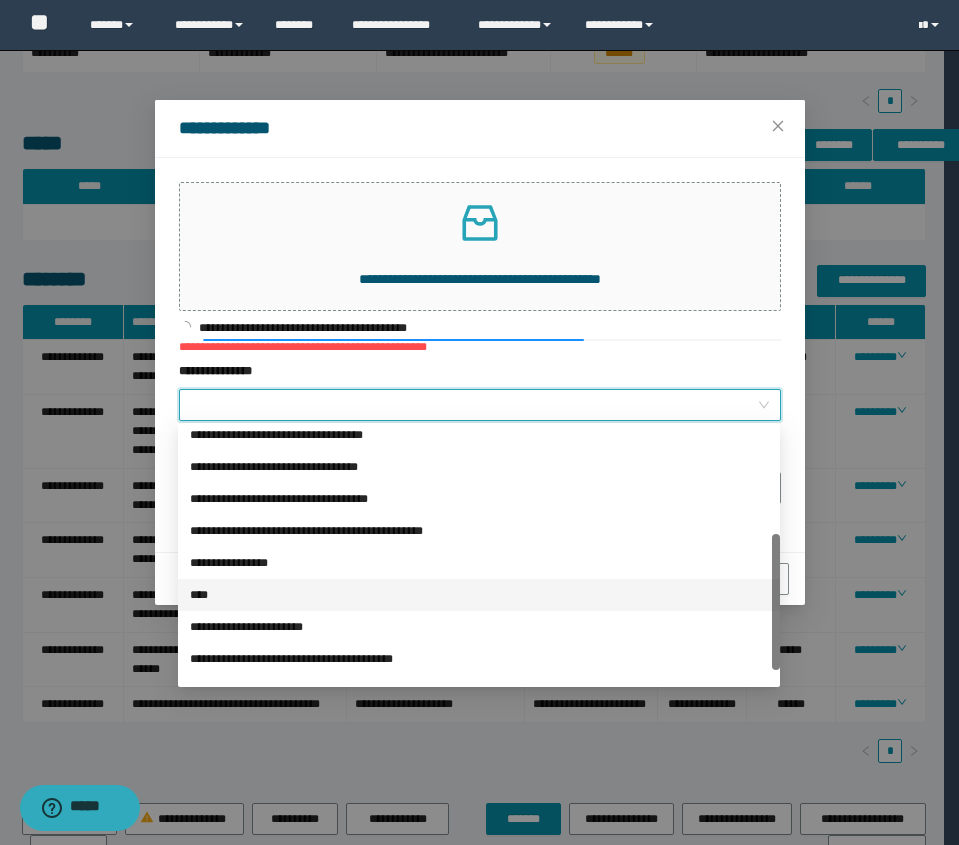 click on "****" at bounding box center [479, 595] 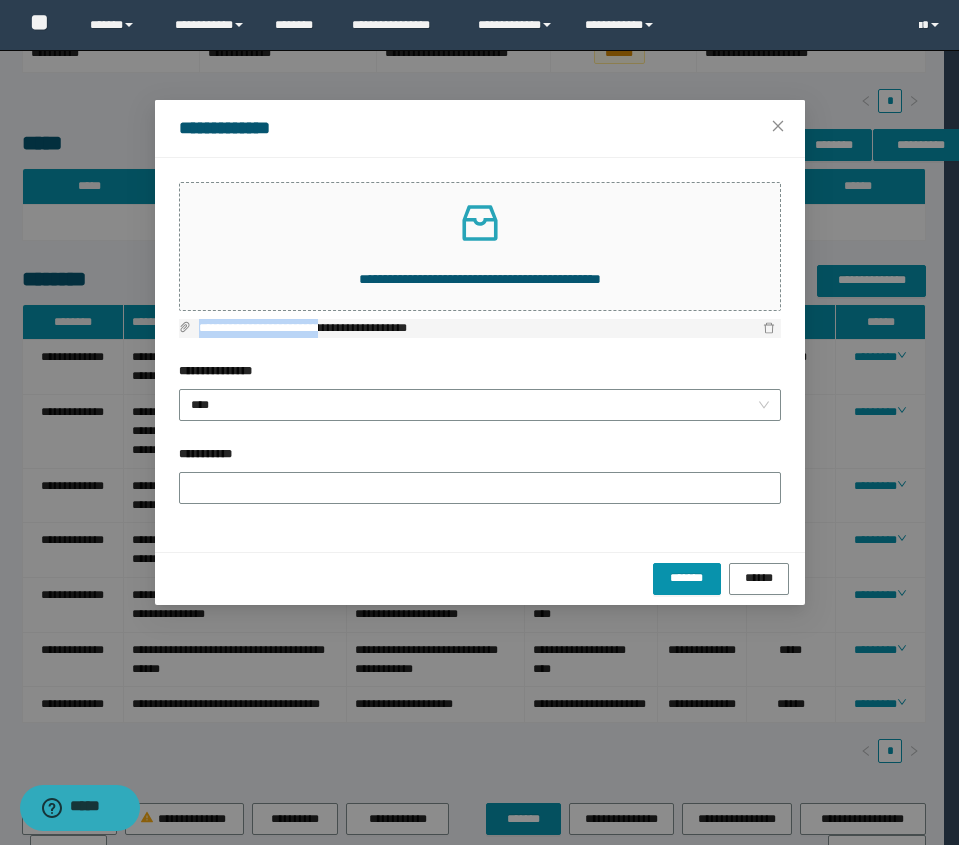 drag, startPoint x: 198, startPoint y: 327, endPoint x: 351, endPoint y: 336, distance: 153.26448 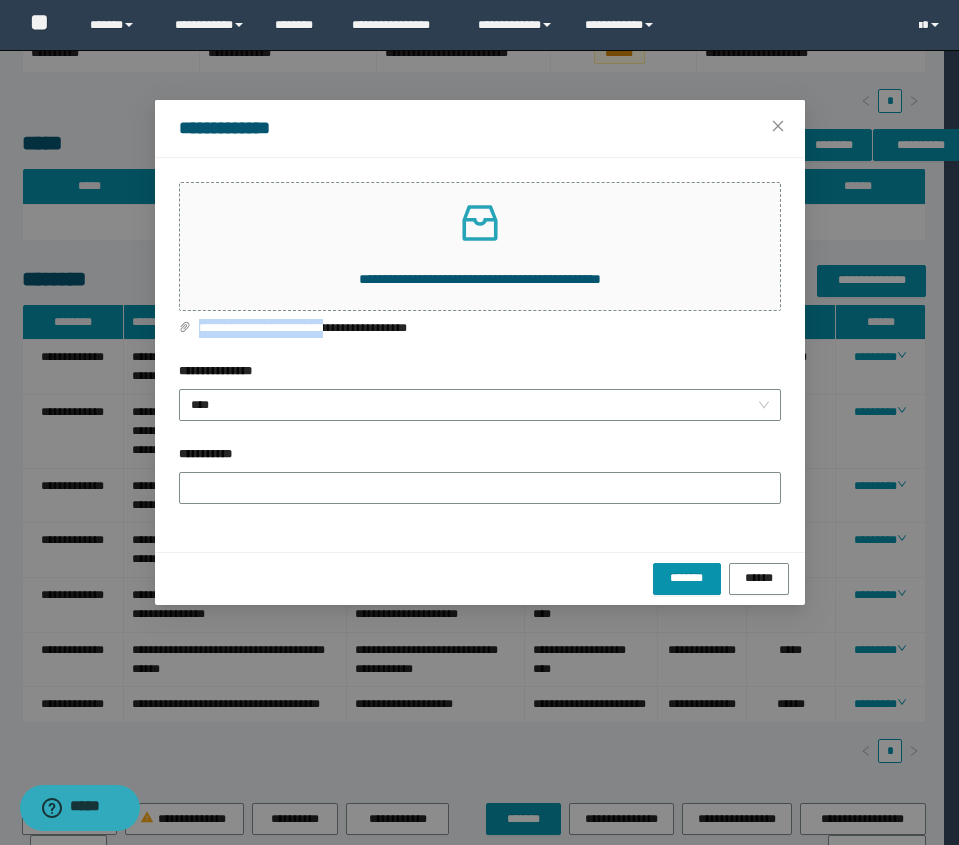 copy on "**********" 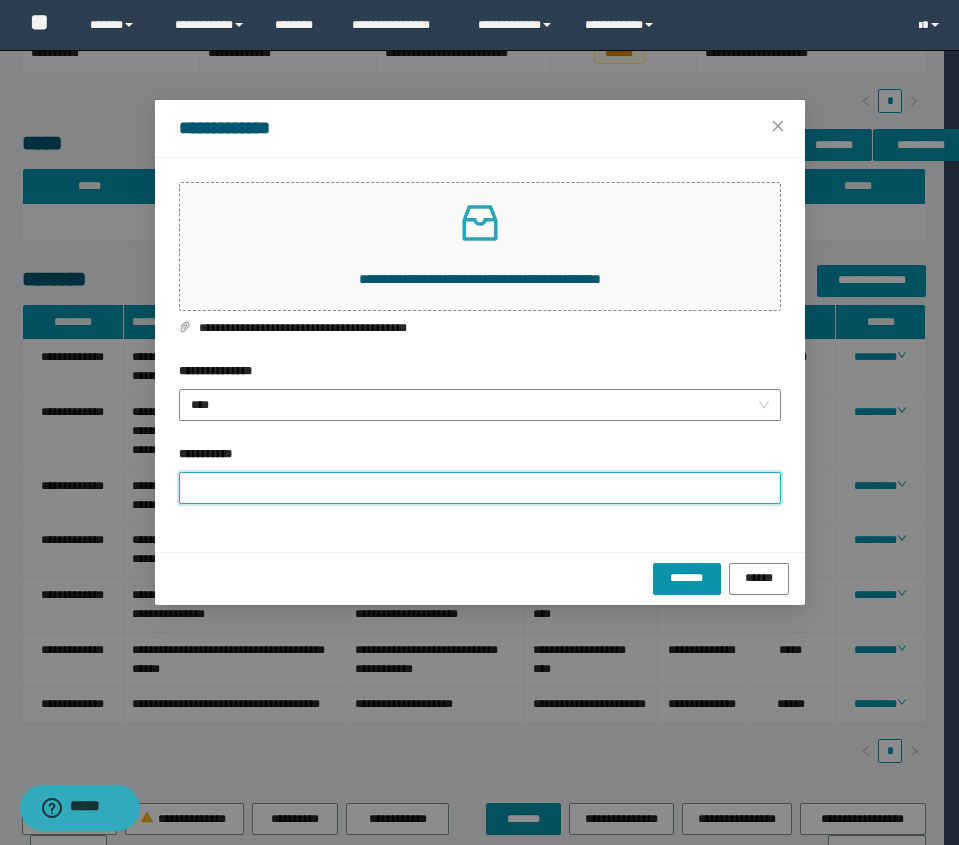 drag, startPoint x: 311, startPoint y: 471, endPoint x: 311, endPoint y: 488, distance: 17 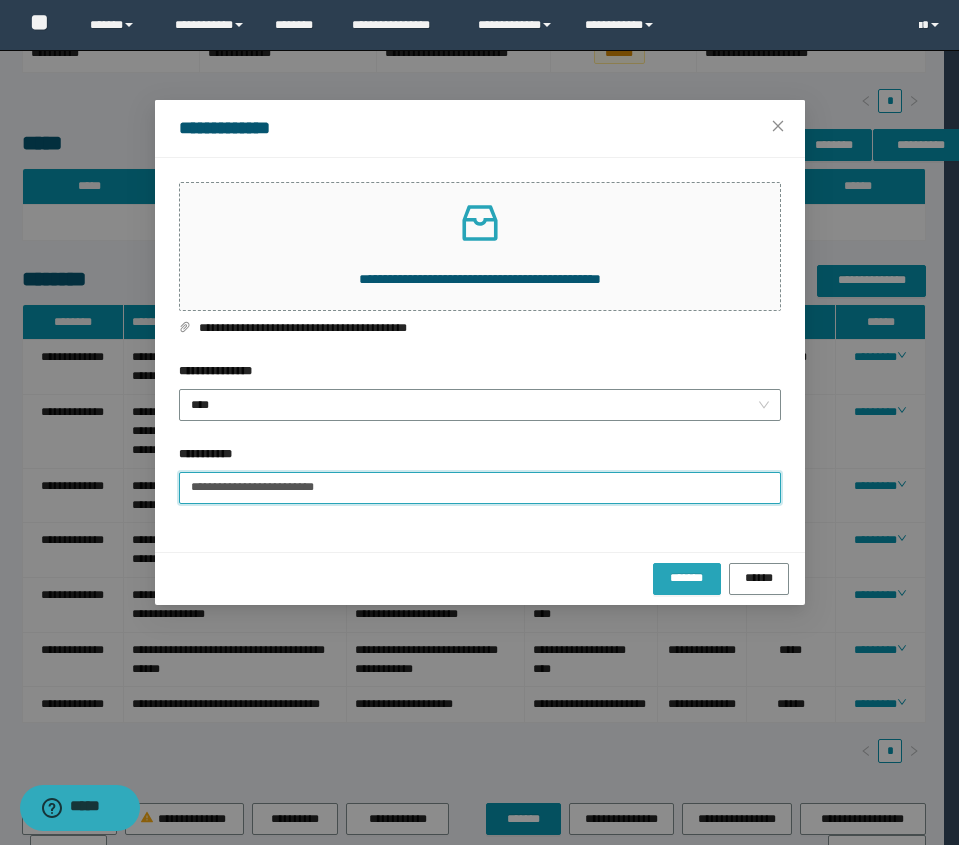 type on "**********" 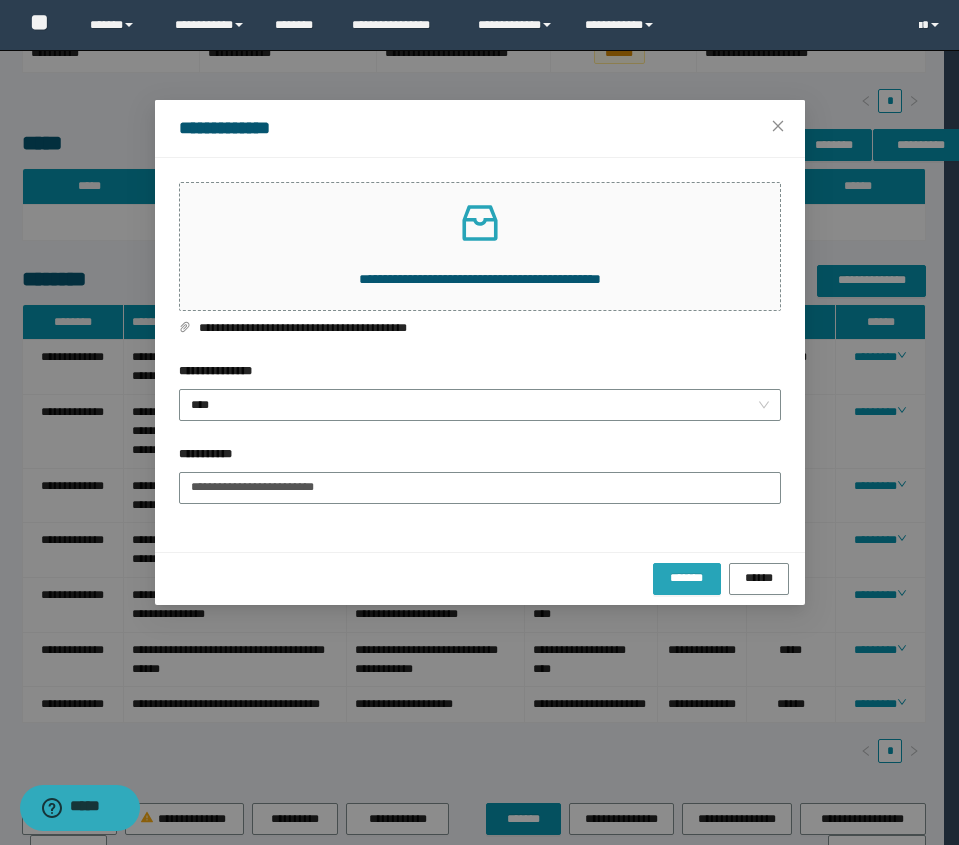 click on "*******" at bounding box center [687, 577] 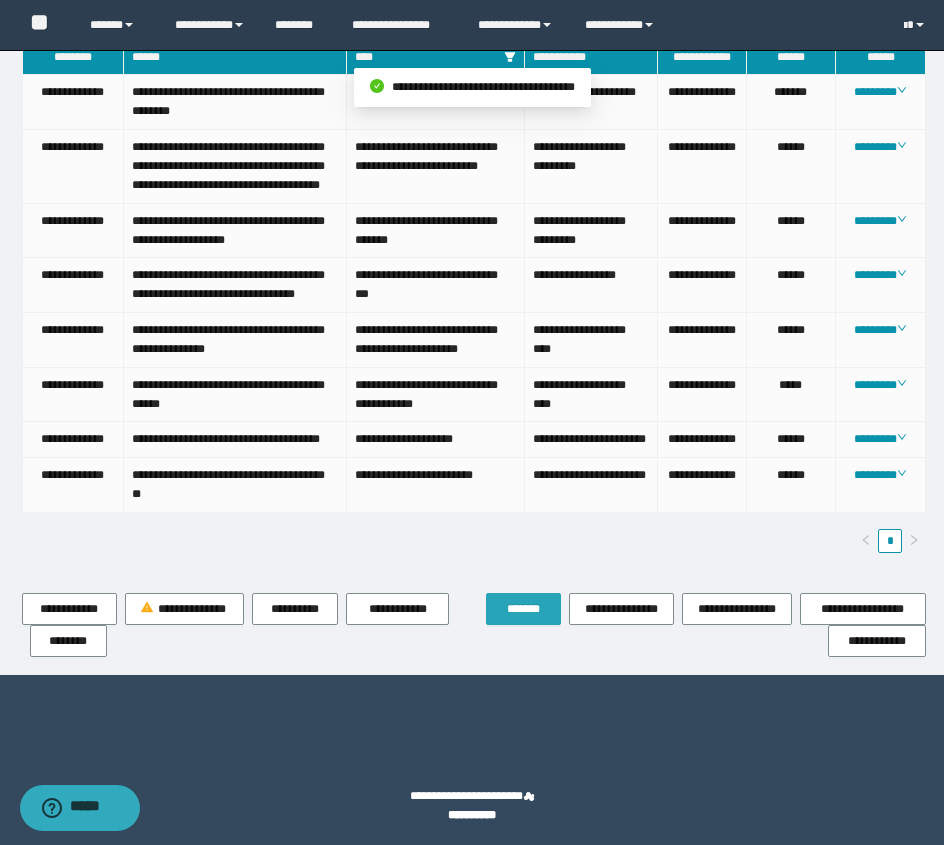 click on "*******" at bounding box center (523, 609) 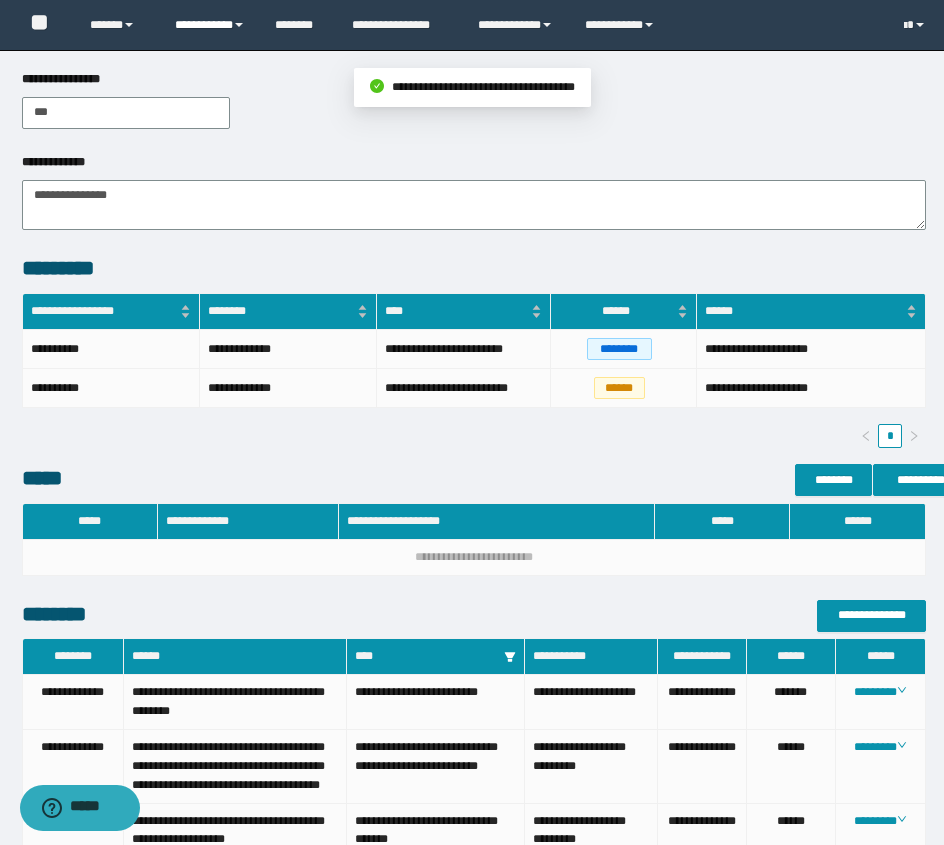 scroll, scrollTop: 208, scrollLeft: 0, axis: vertical 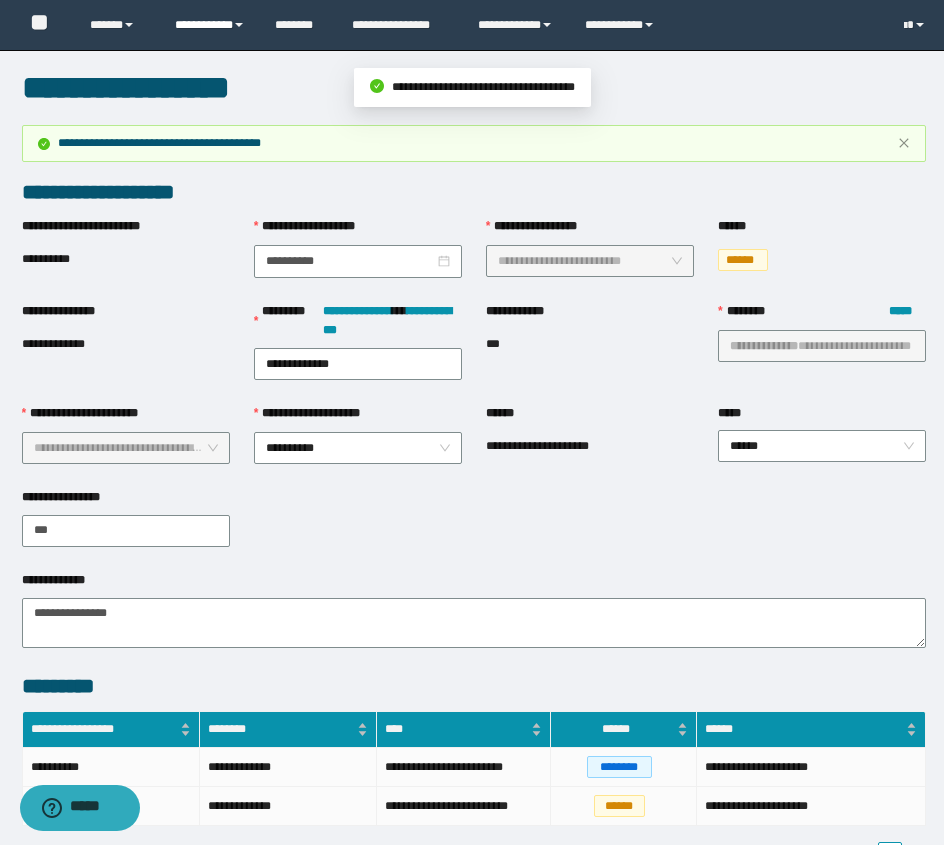 click on "**********" at bounding box center (210, 25) 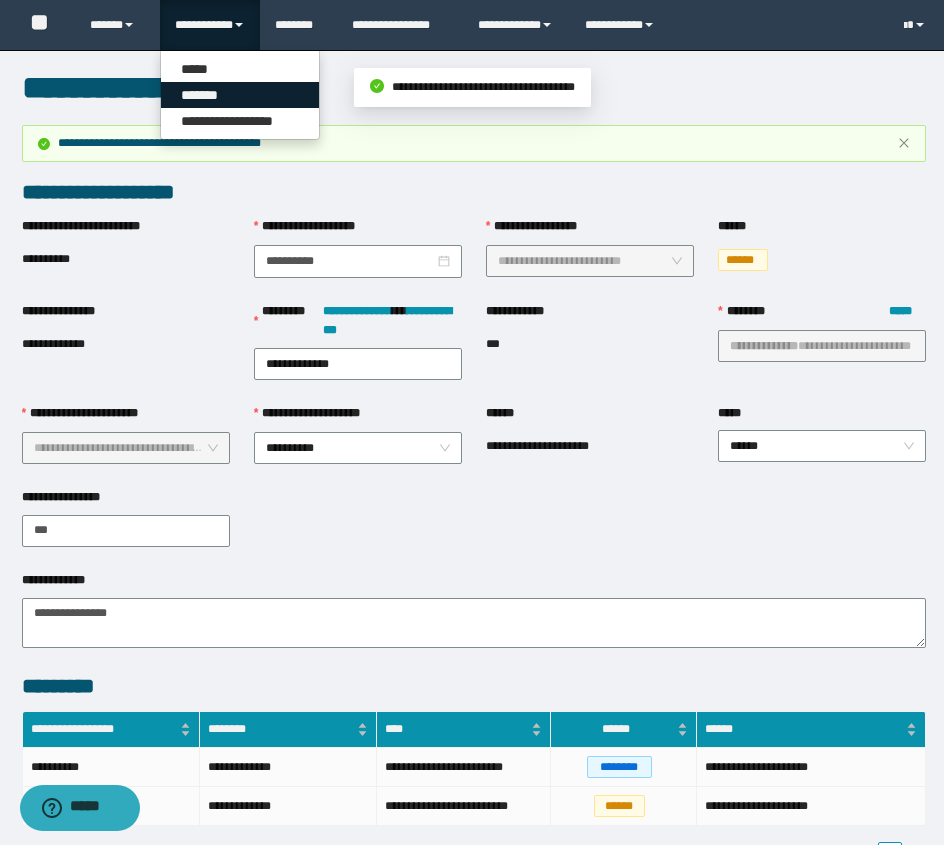 click on "*******" at bounding box center (240, 95) 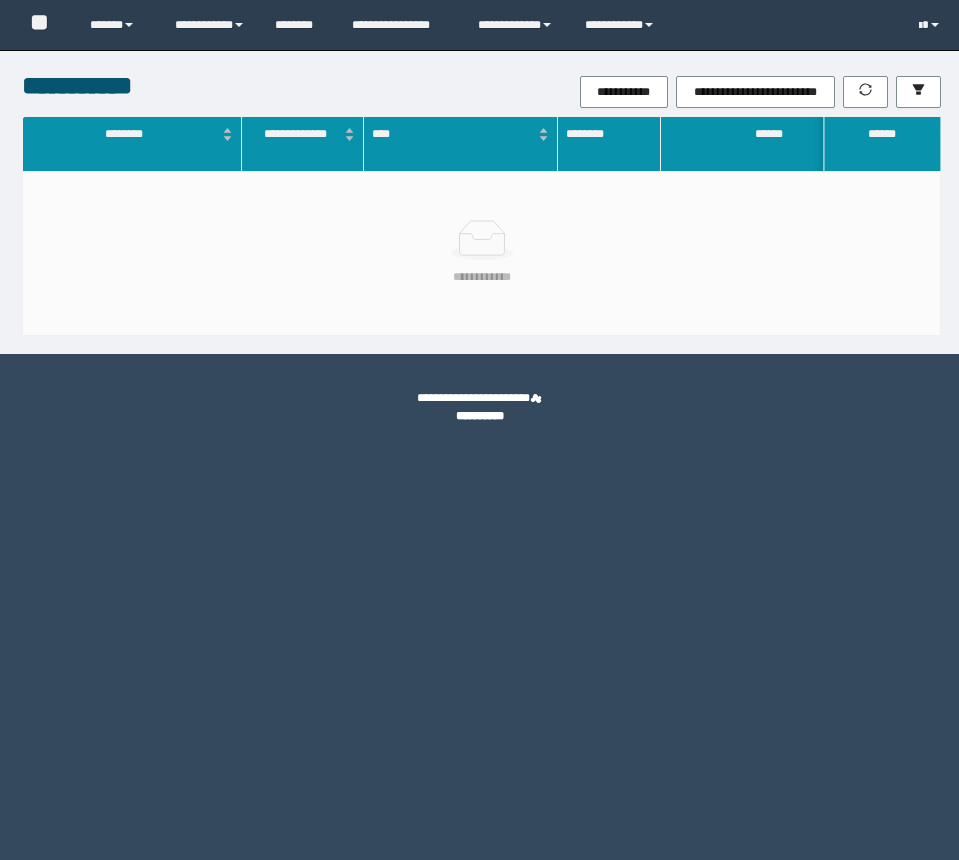 scroll, scrollTop: 0, scrollLeft: 0, axis: both 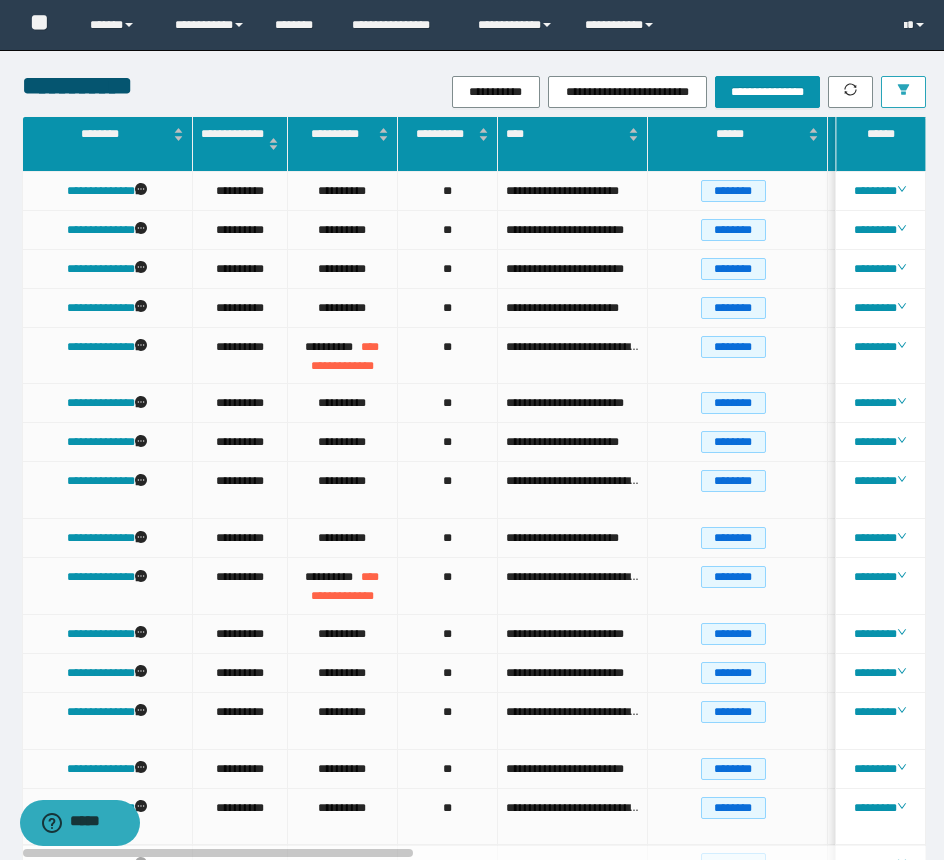 click at bounding box center [903, 92] 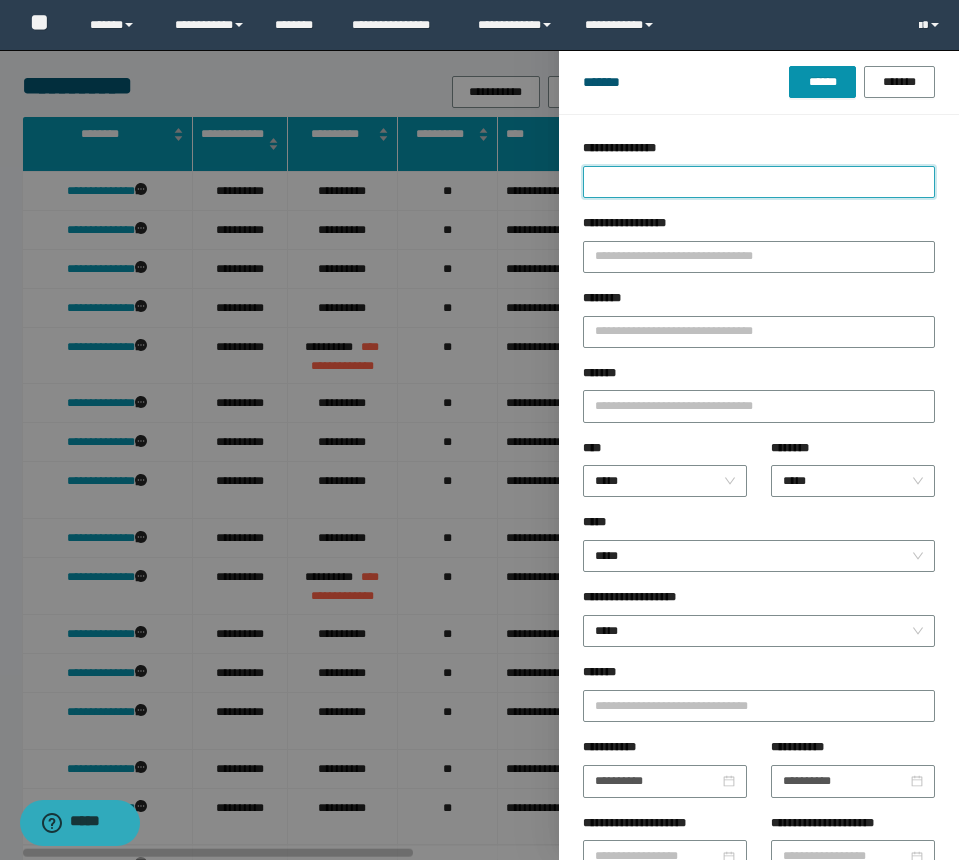 click on "**********" at bounding box center (759, 182) 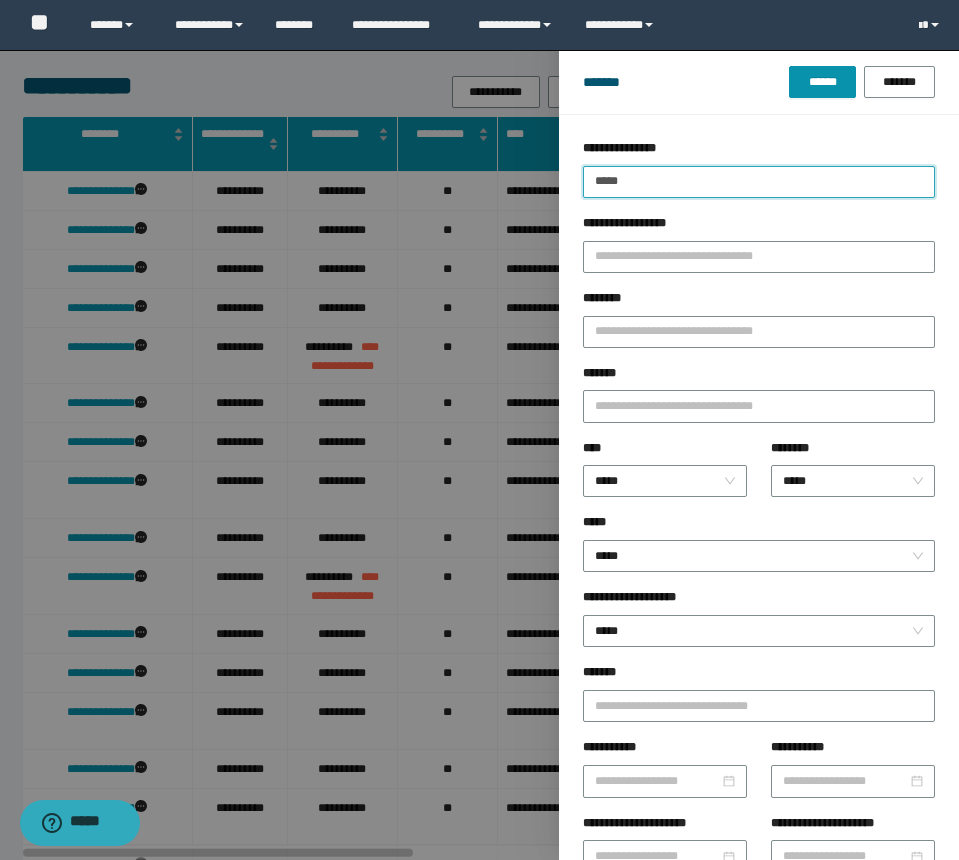 type on "*****" 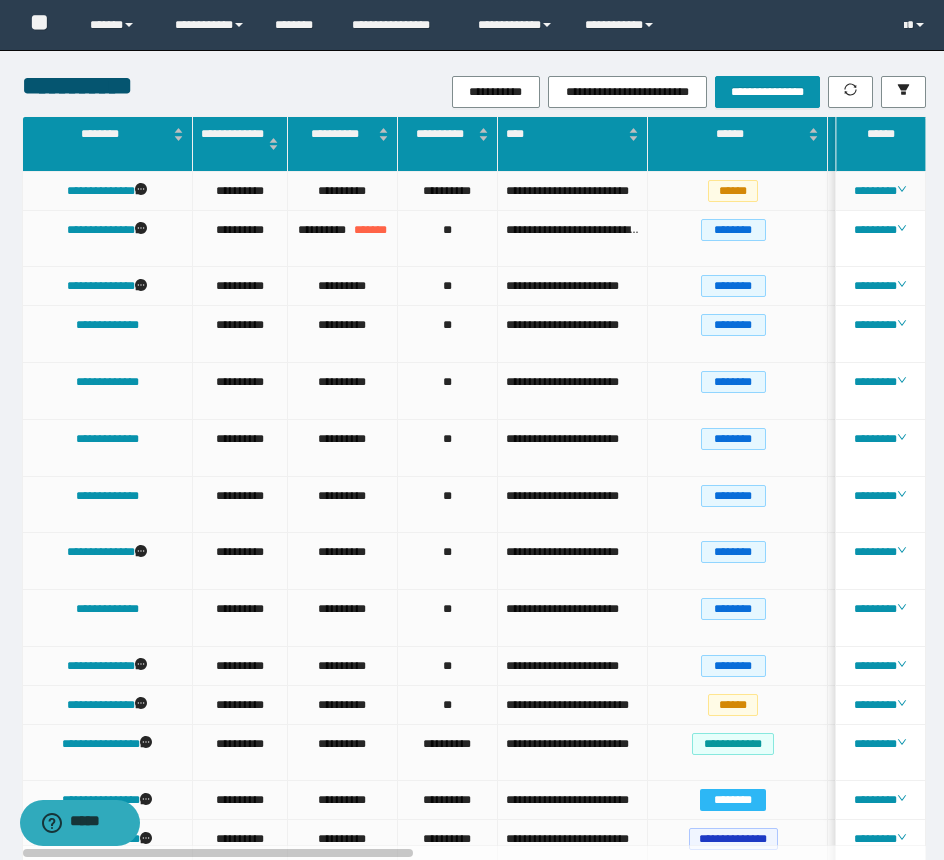 click on "**********" at bounding box center (108, 191) 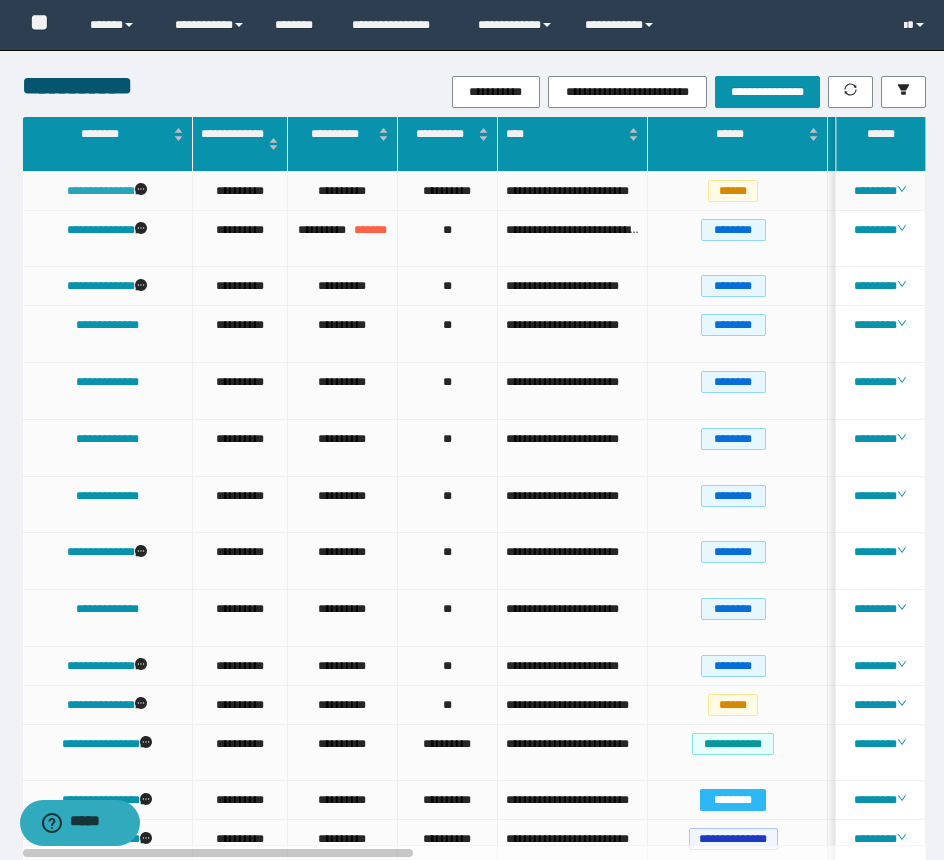 click on "**********" at bounding box center [101, 191] 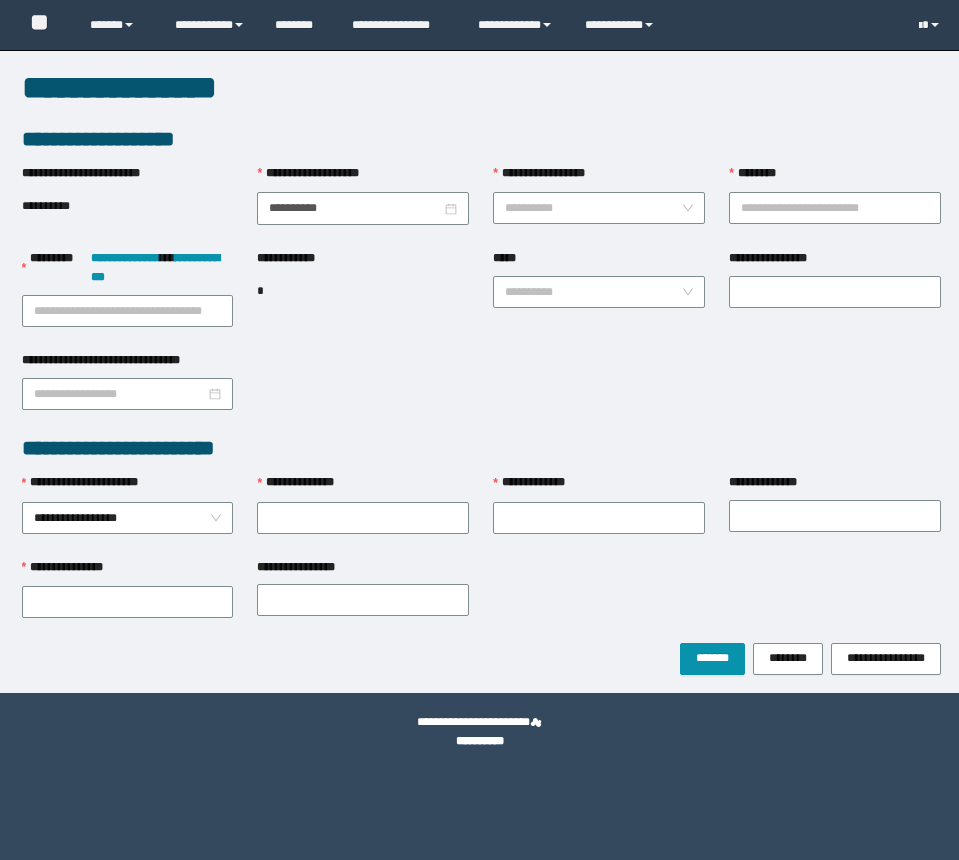 scroll, scrollTop: 0, scrollLeft: 0, axis: both 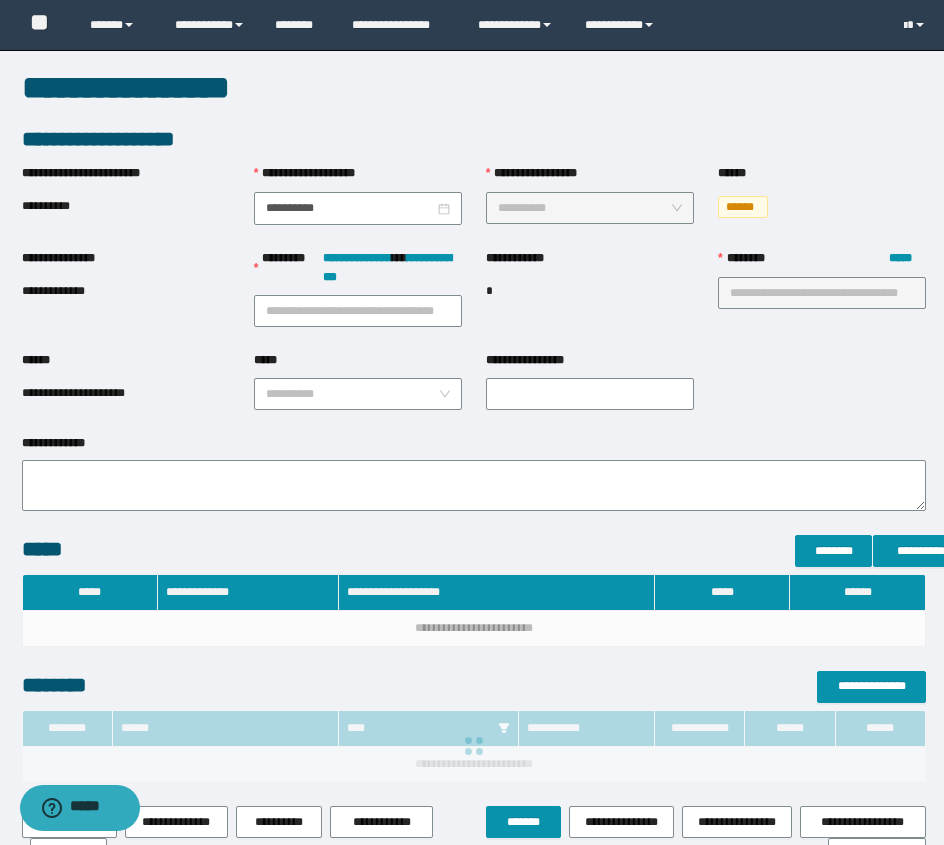 type on "**********" 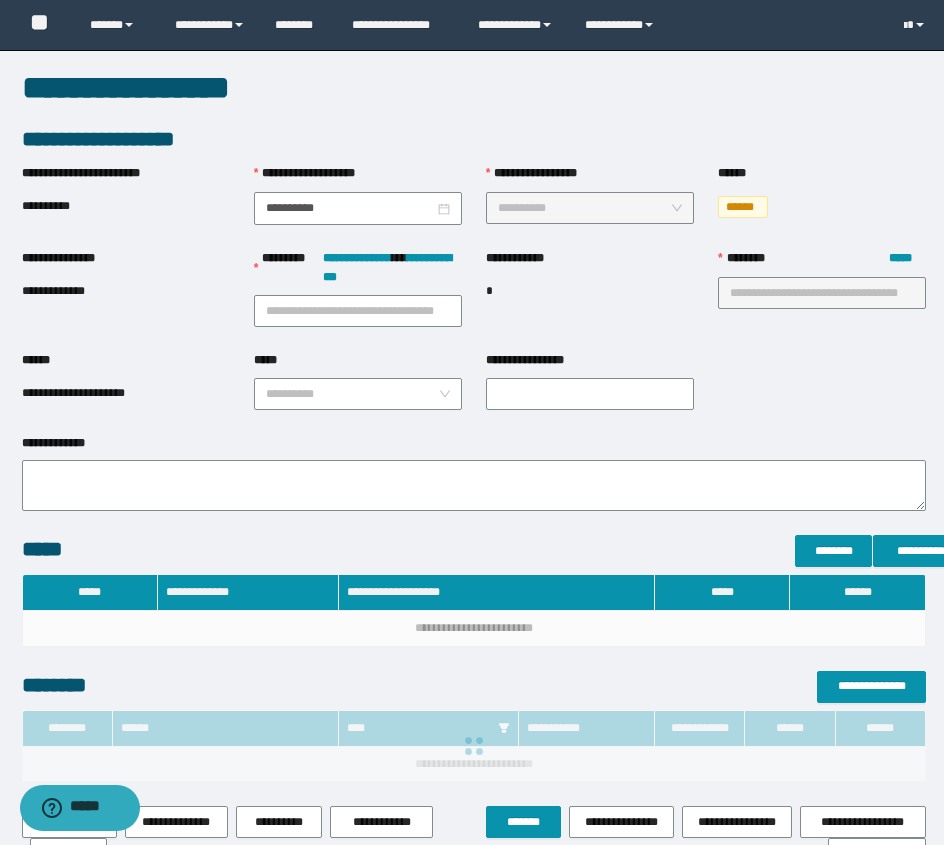 type on "********" 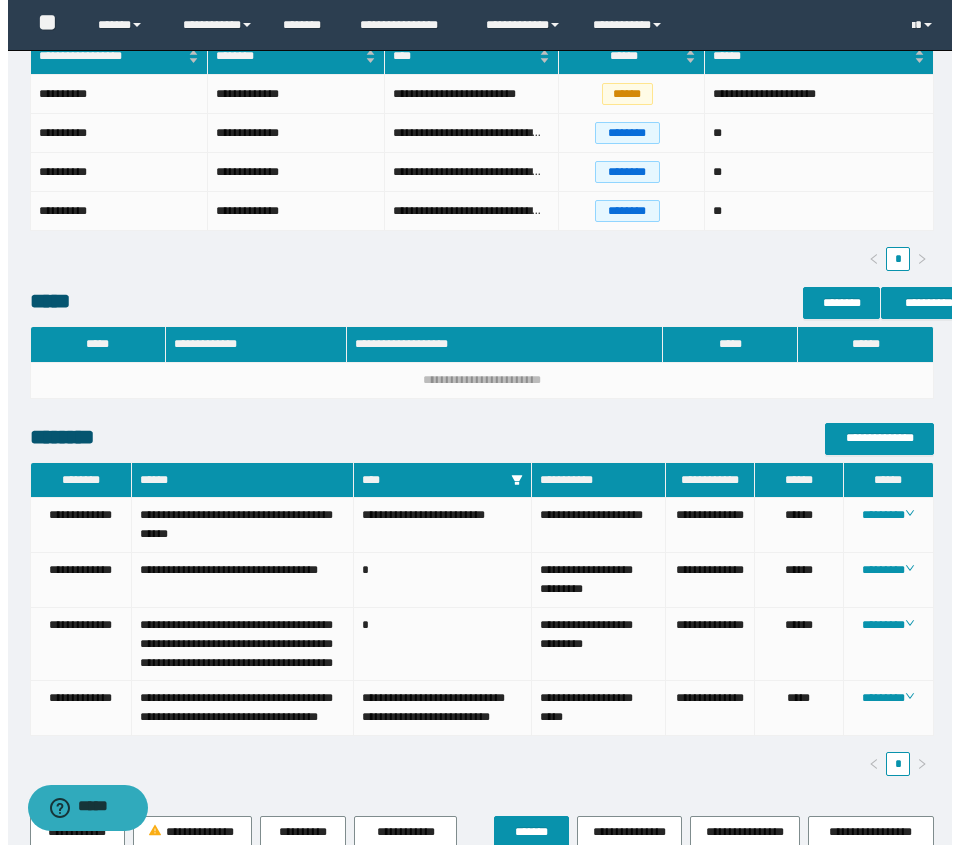 scroll, scrollTop: 806, scrollLeft: 0, axis: vertical 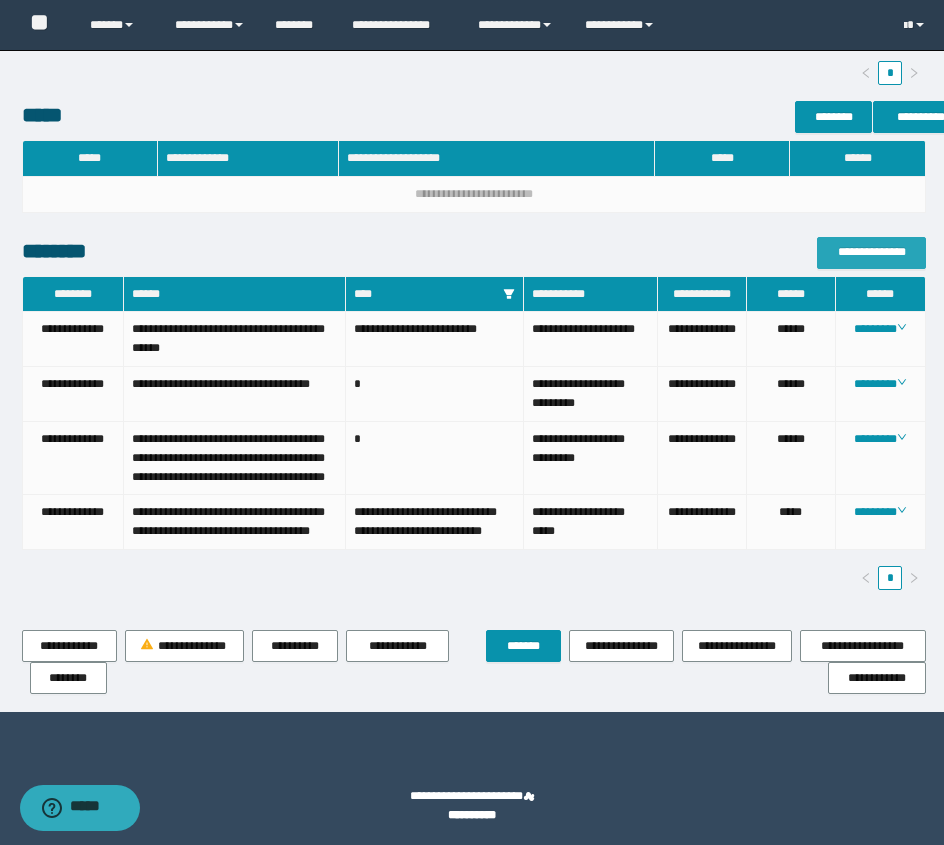 click on "**********" at bounding box center [871, 252] 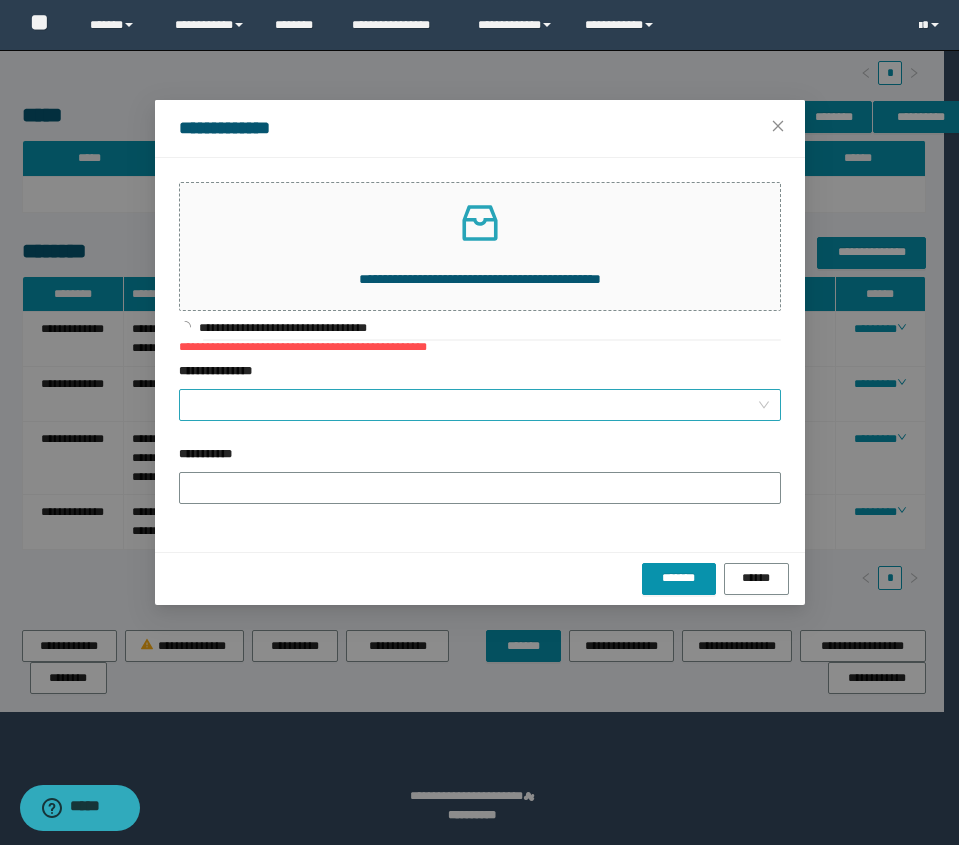 click on "**********" at bounding box center [474, 405] 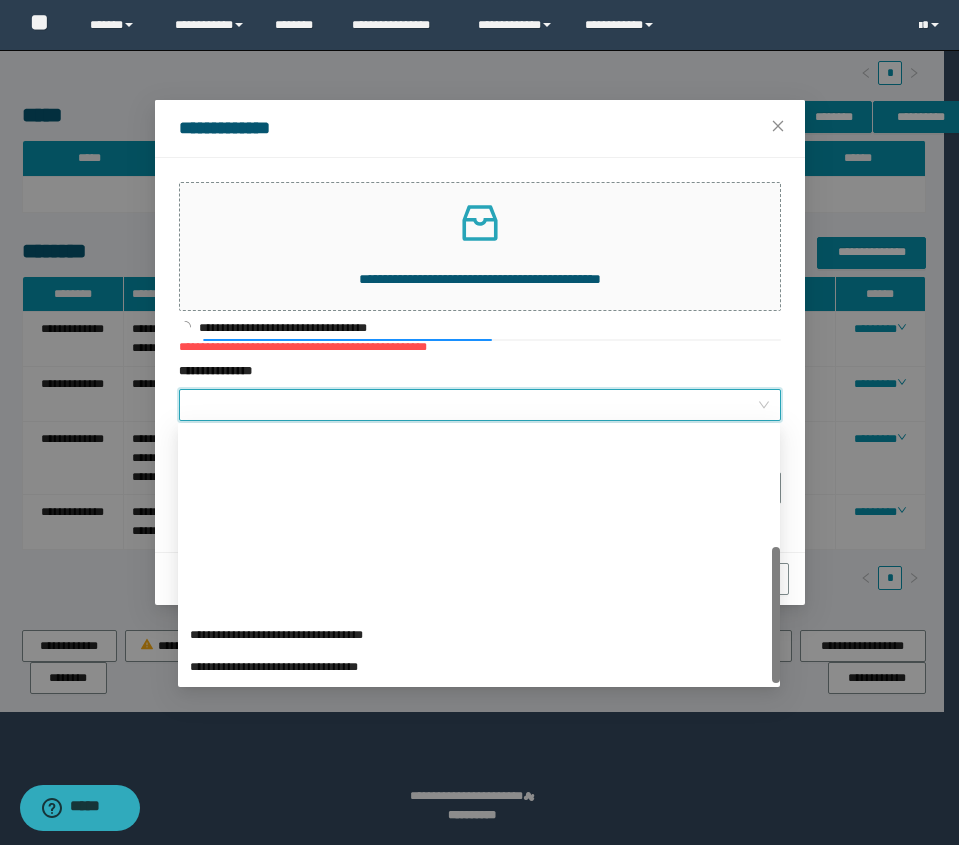 scroll, scrollTop: 224, scrollLeft: 0, axis: vertical 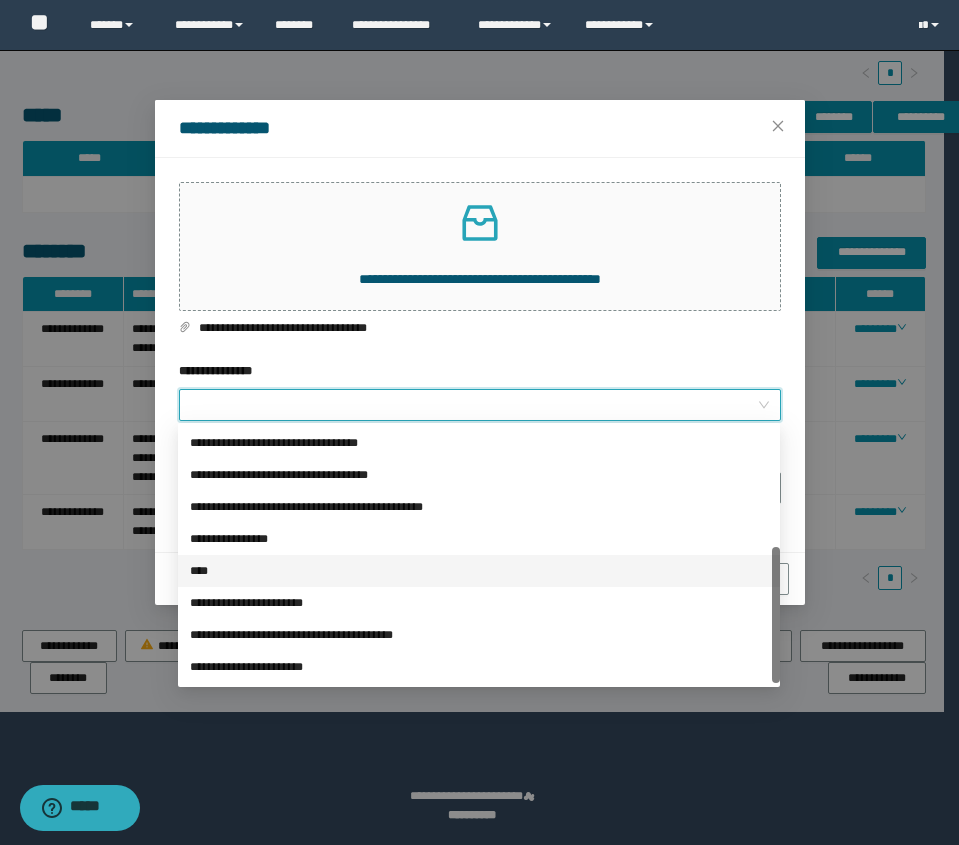 click on "****" at bounding box center [479, 571] 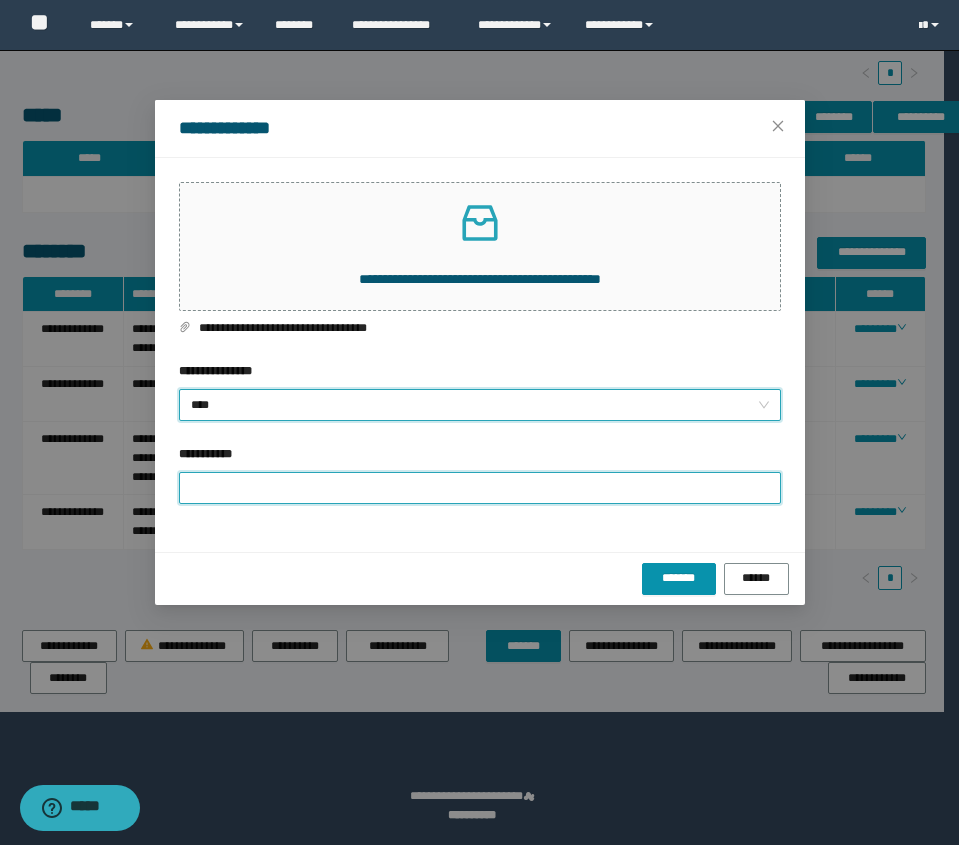 click on "**********" at bounding box center (480, 488) 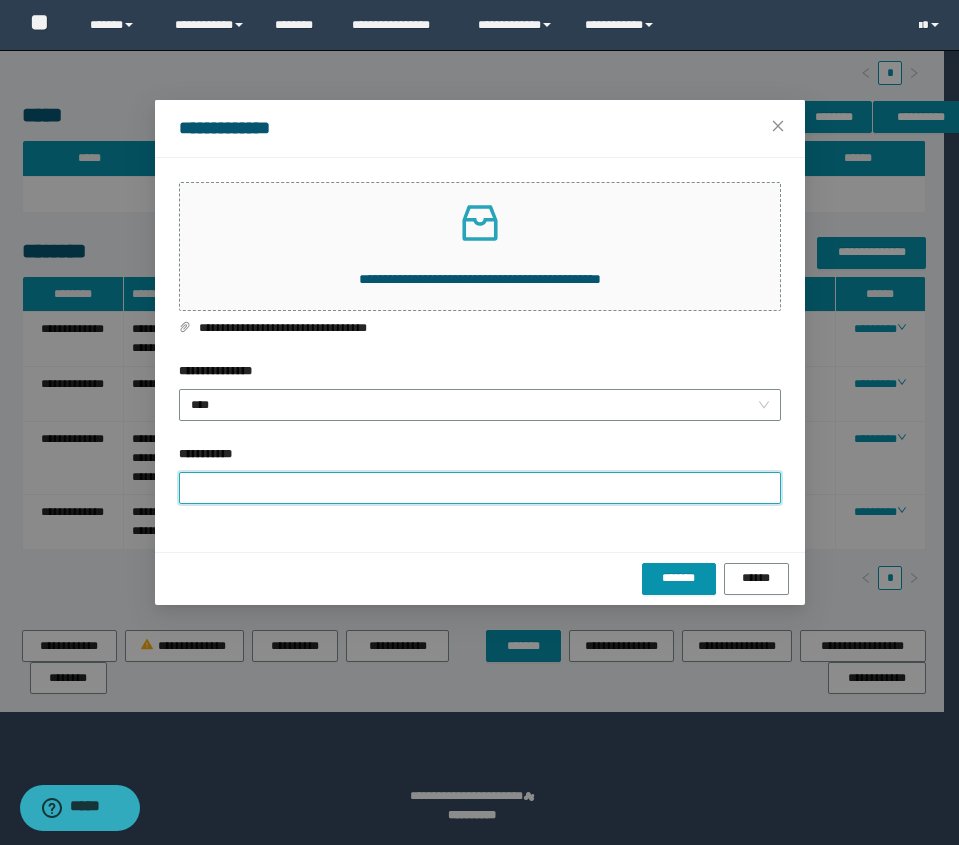 type on "**********" 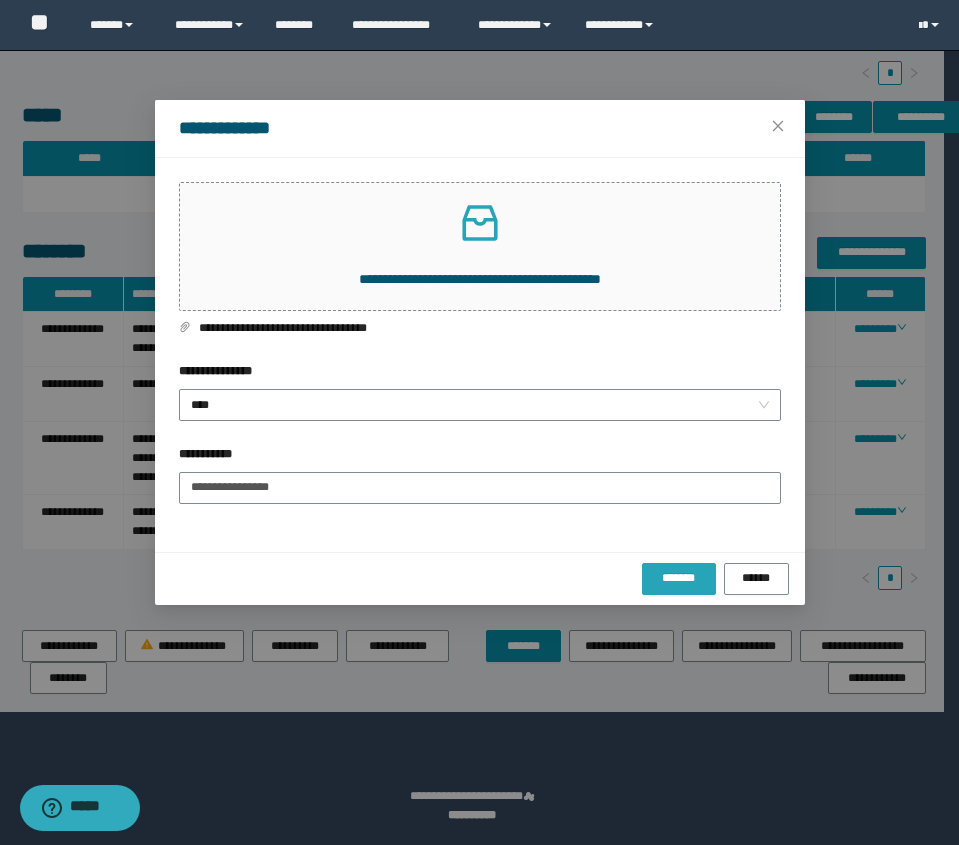 click on "*******" at bounding box center [679, 578] 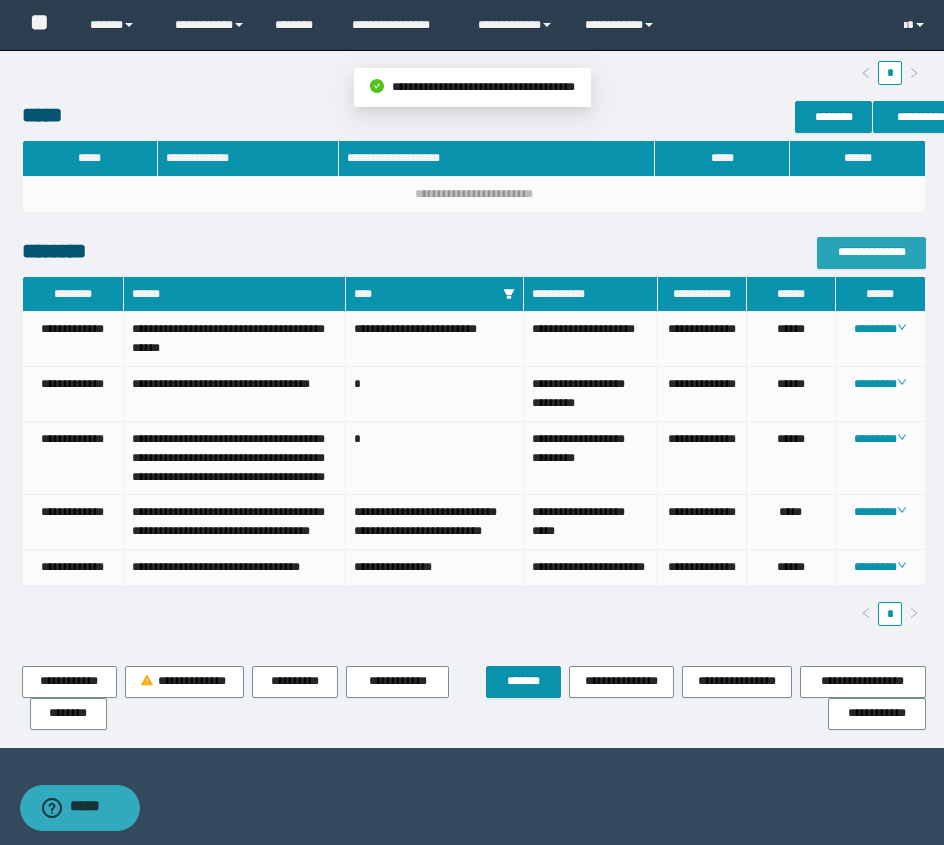 click on "**********" at bounding box center [871, 252] 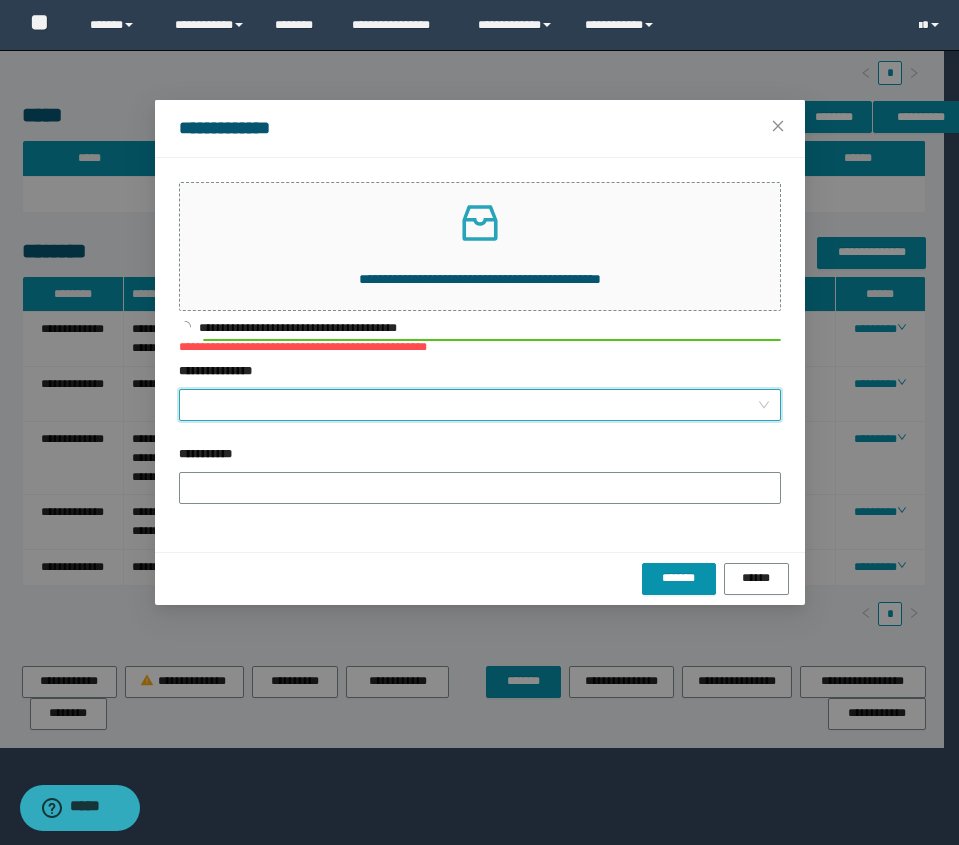 click on "**********" at bounding box center [474, 405] 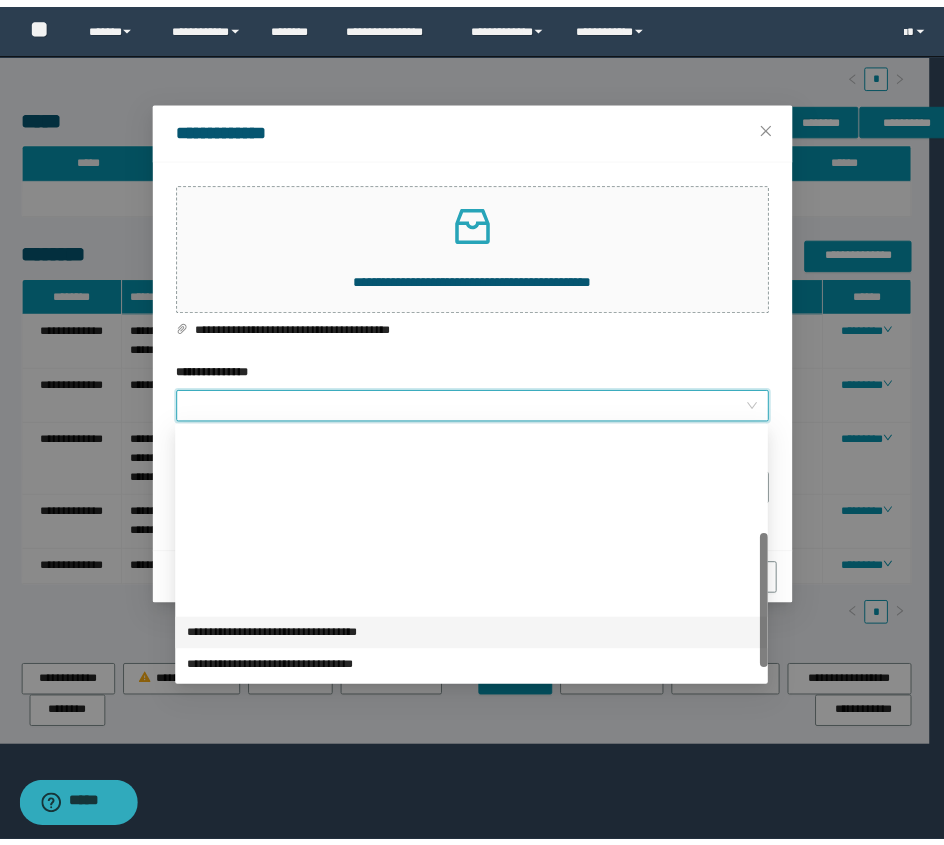 scroll, scrollTop: 224, scrollLeft: 0, axis: vertical 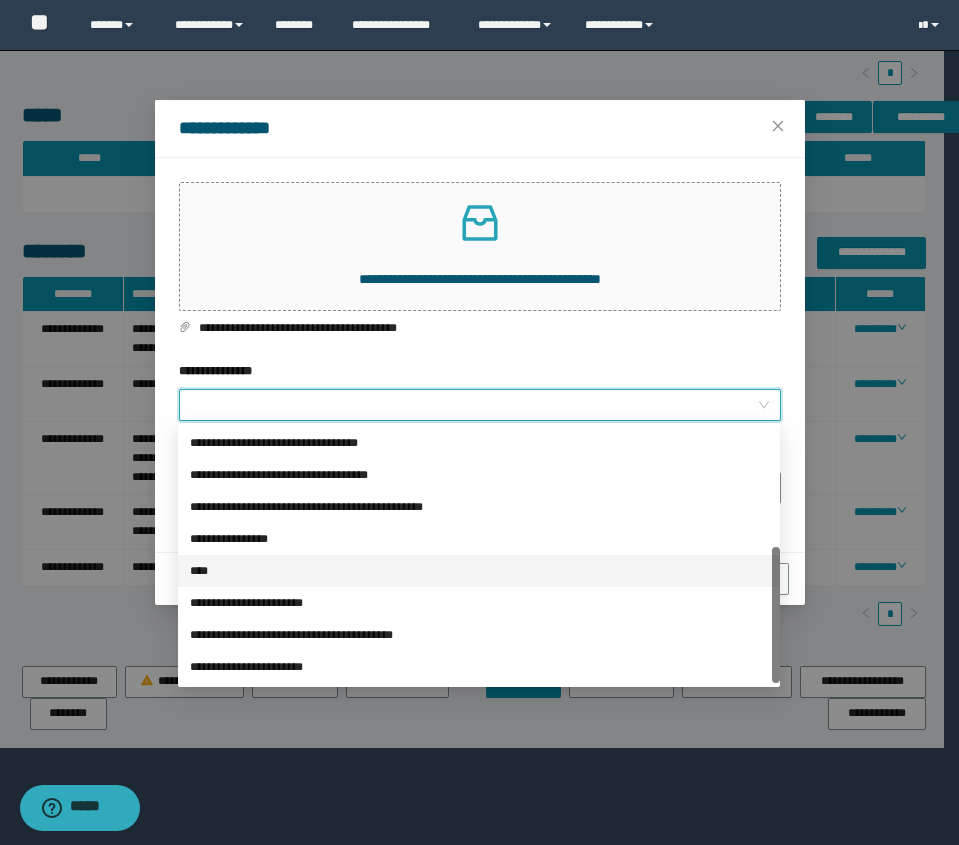 click on "****" at bounding box center (479, 571) 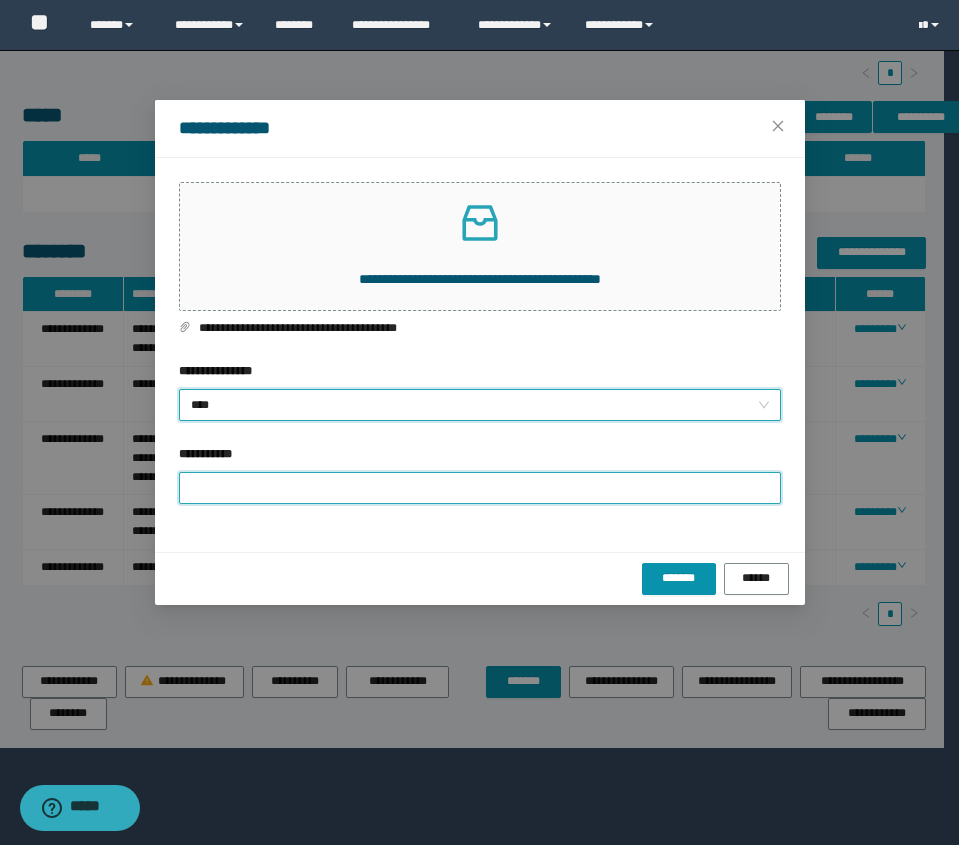 drag, startPoint x: 263, startPoint y: 472, endPoint x: 332, endPoint y: 501, distance: 74.84651 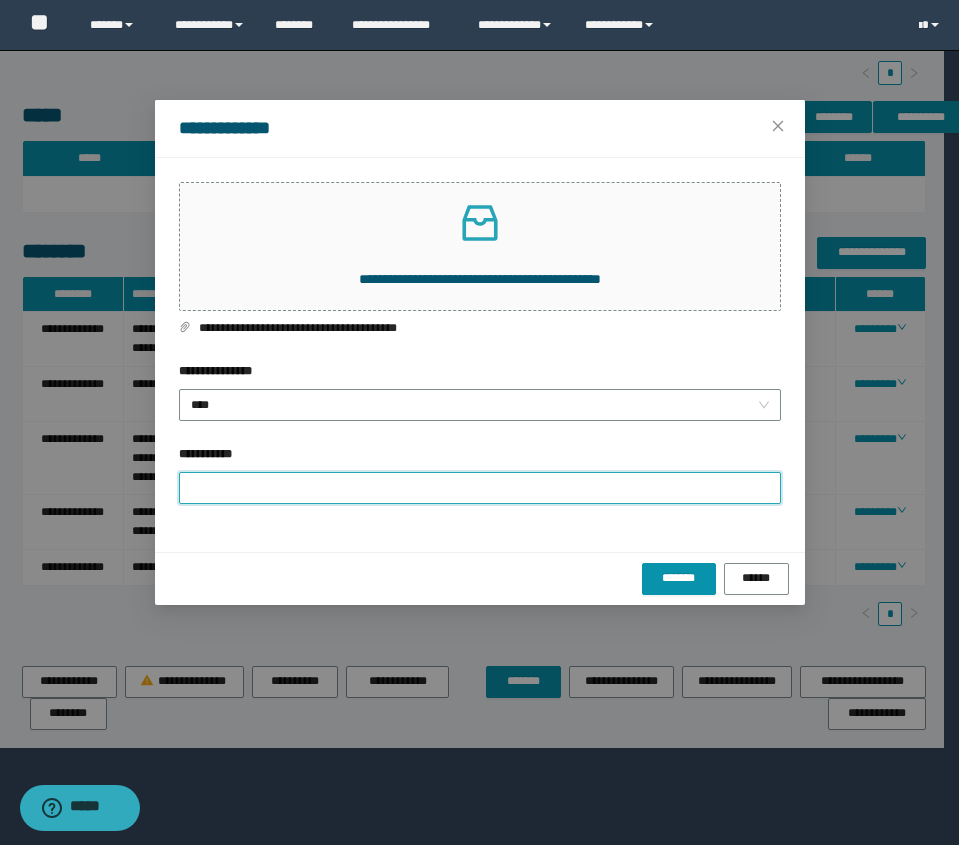 type on "**********" 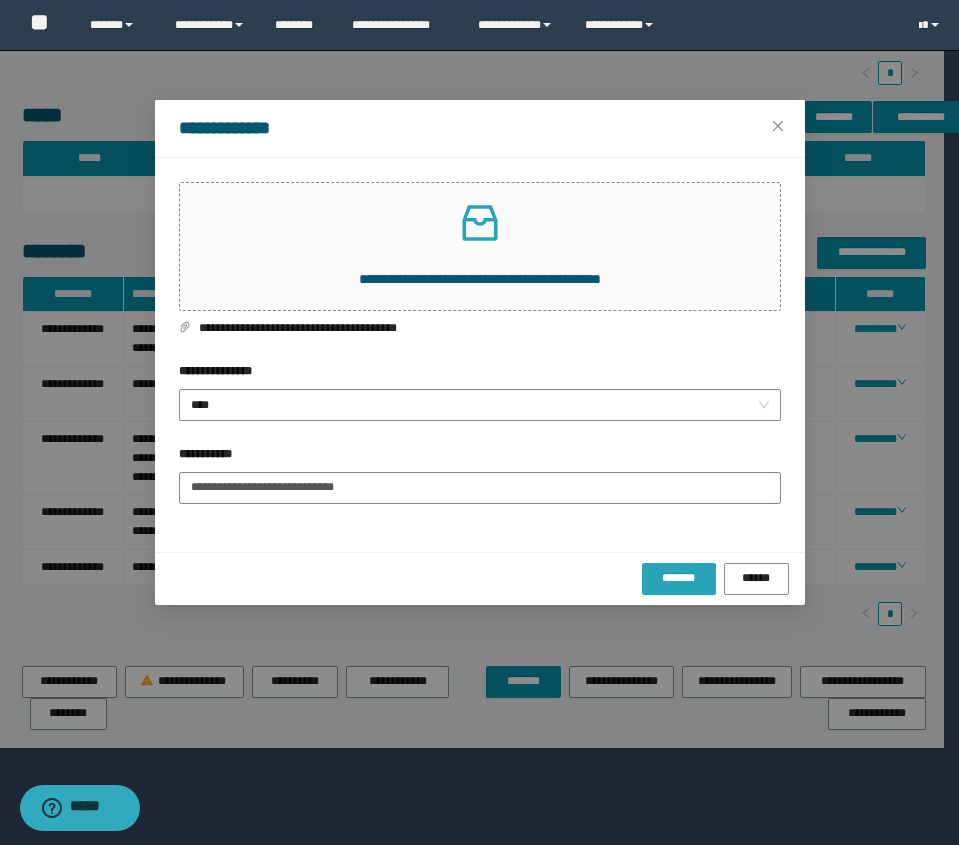 click on "*******" at bounding box center (679, 578) 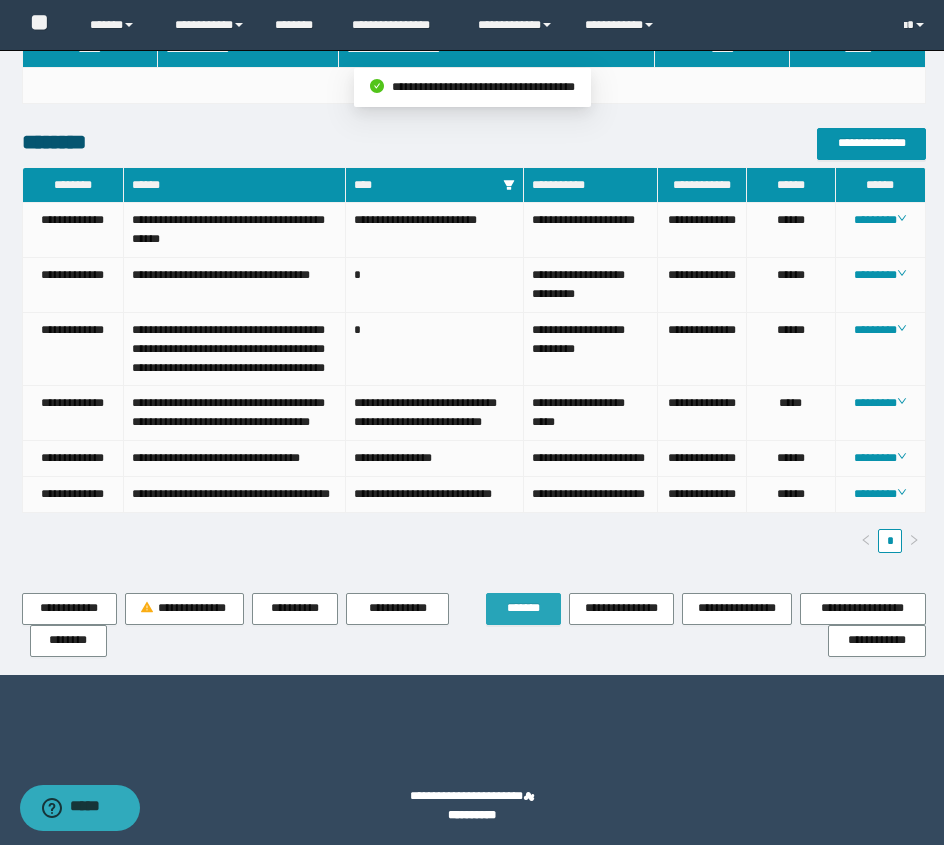 click on "*******" at bounding box center (523, 608) 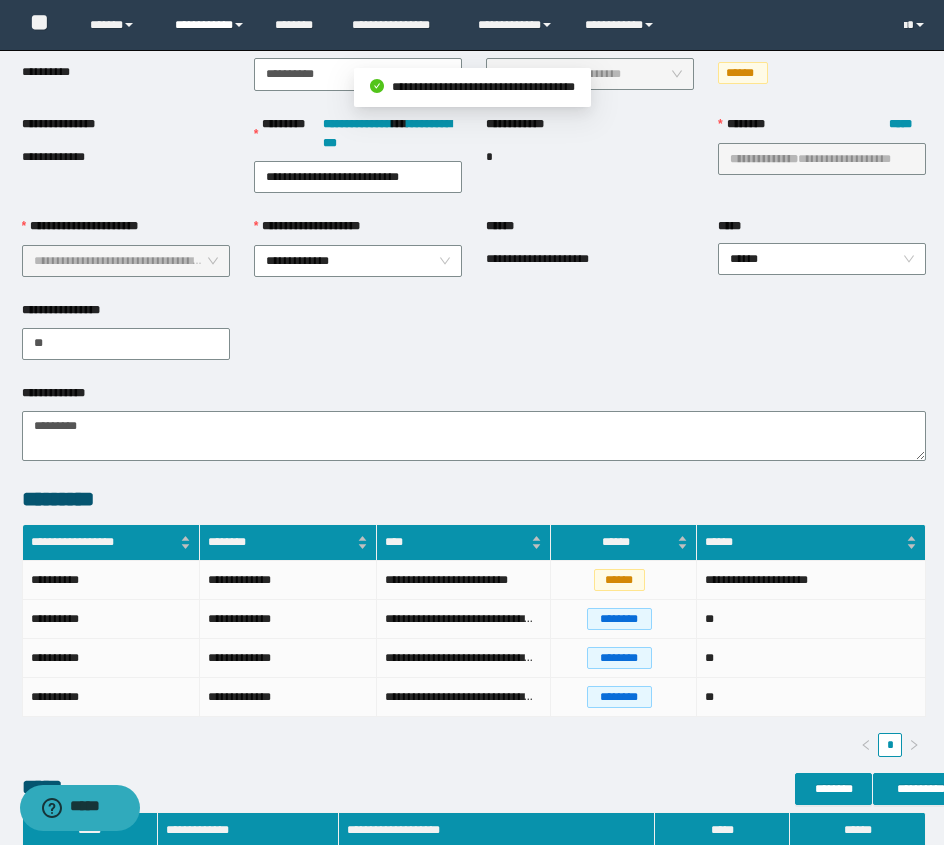 scroll, scrollTop: 0, scrollLeft: 0, axis: both 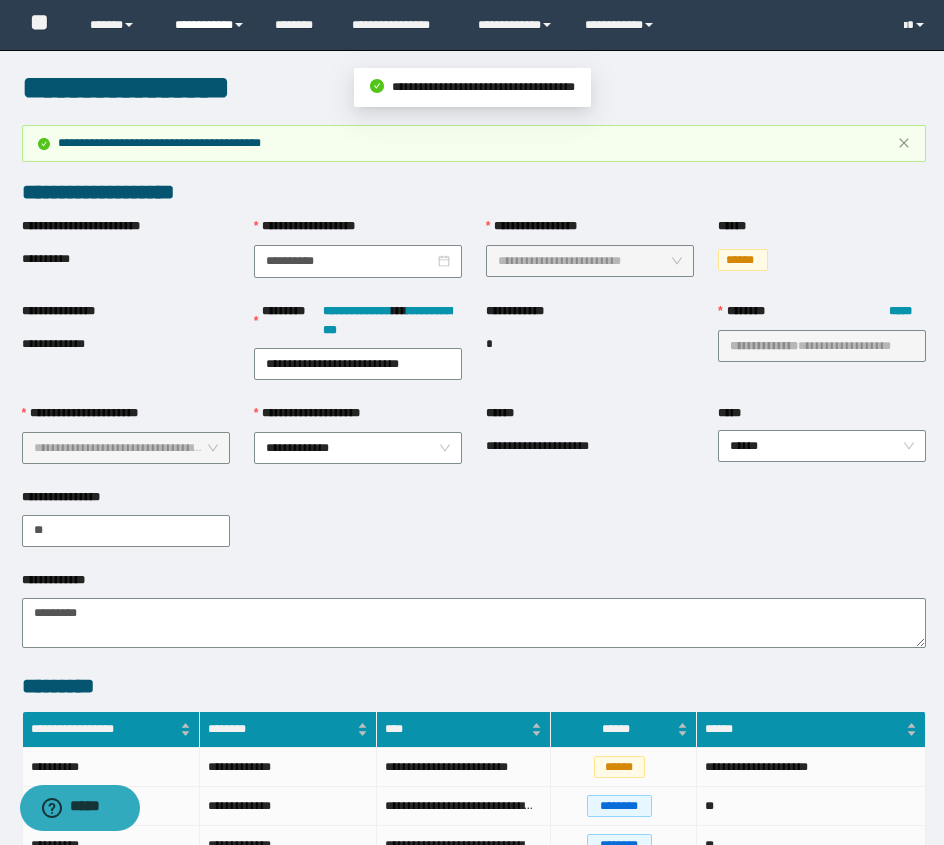 click on "**********" at bounding box center [210, 25] 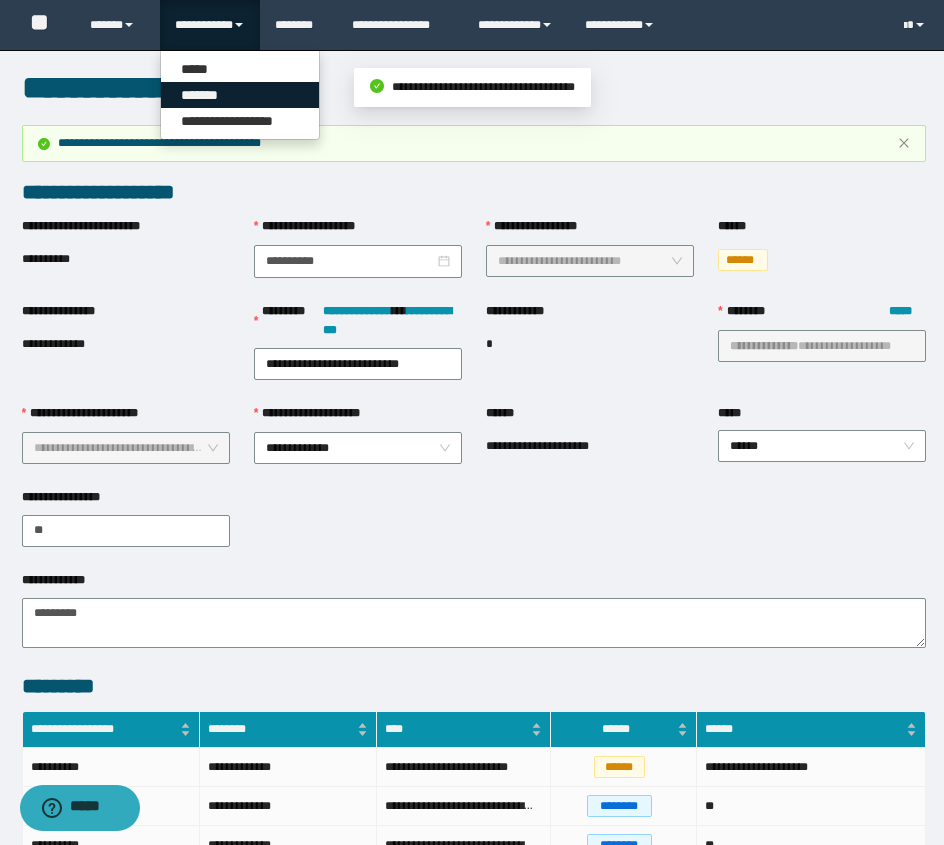 click on "*******" at bounding box center [240, 95] 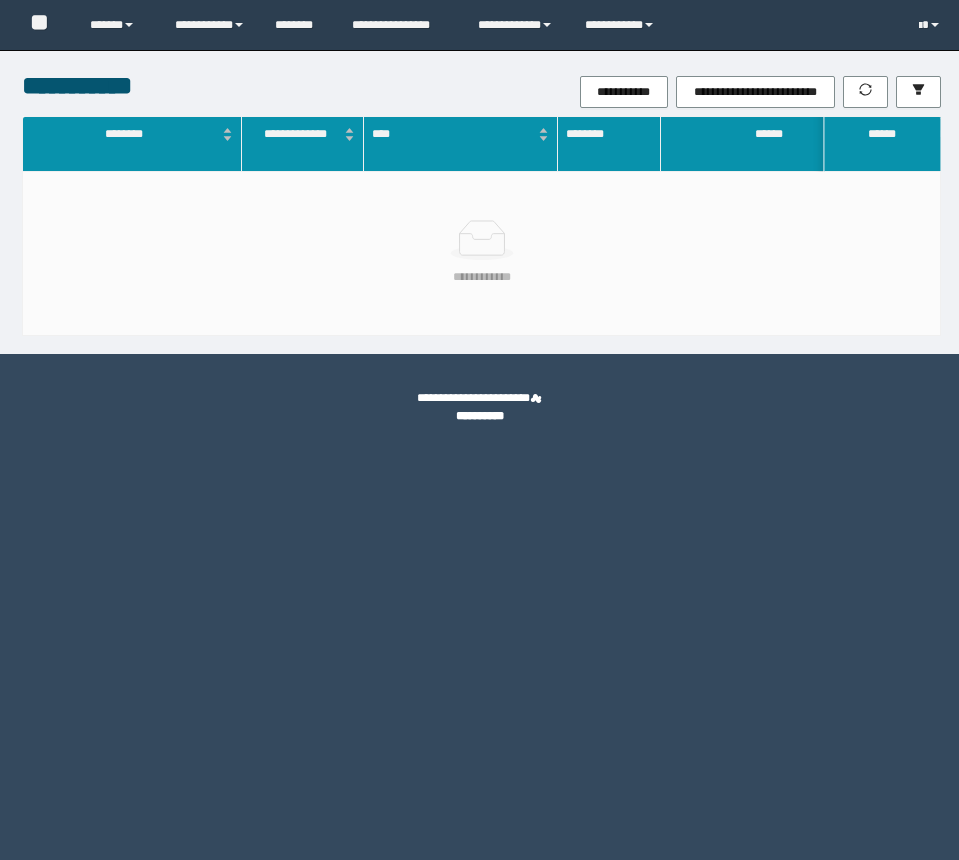 scroll, scrollTop: 0, scrollLeft: 0, axis: both 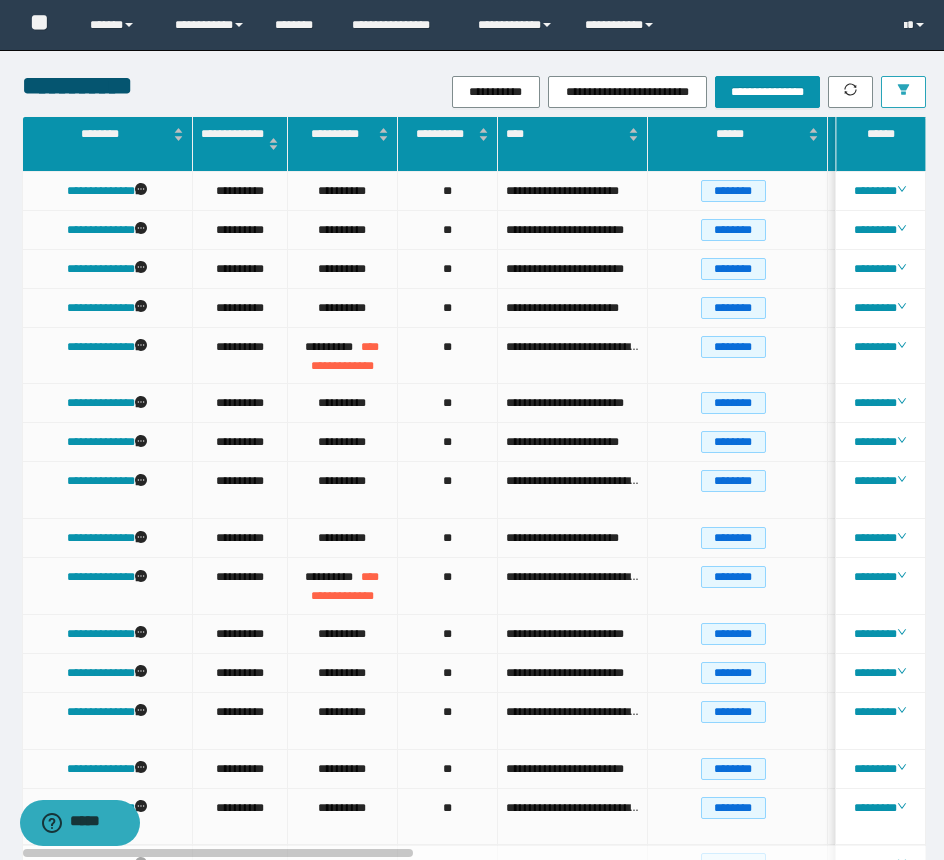 click 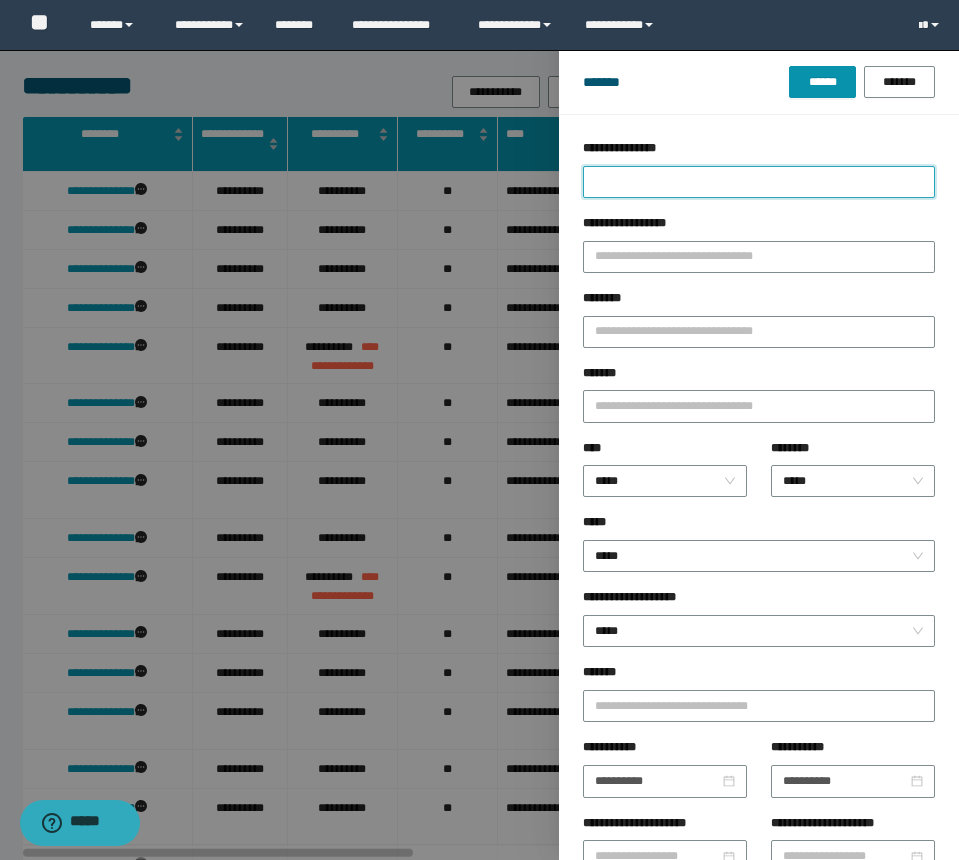 click on "**********" at bounding box center (759, 182) 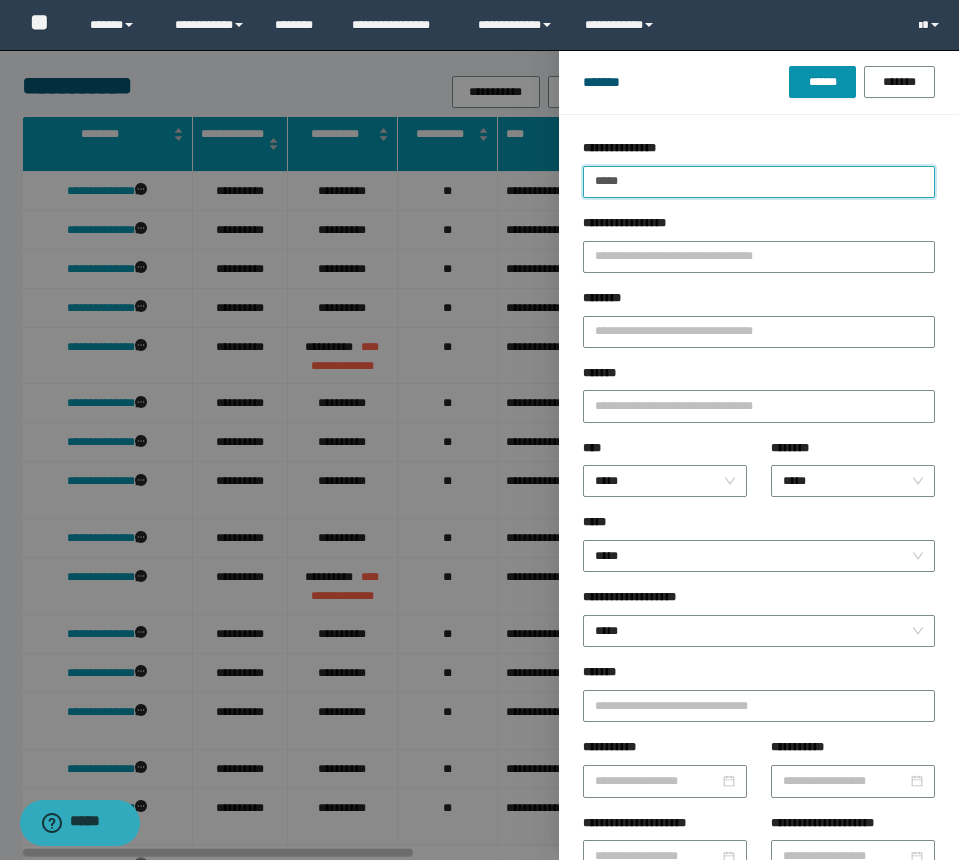 type on "*****" 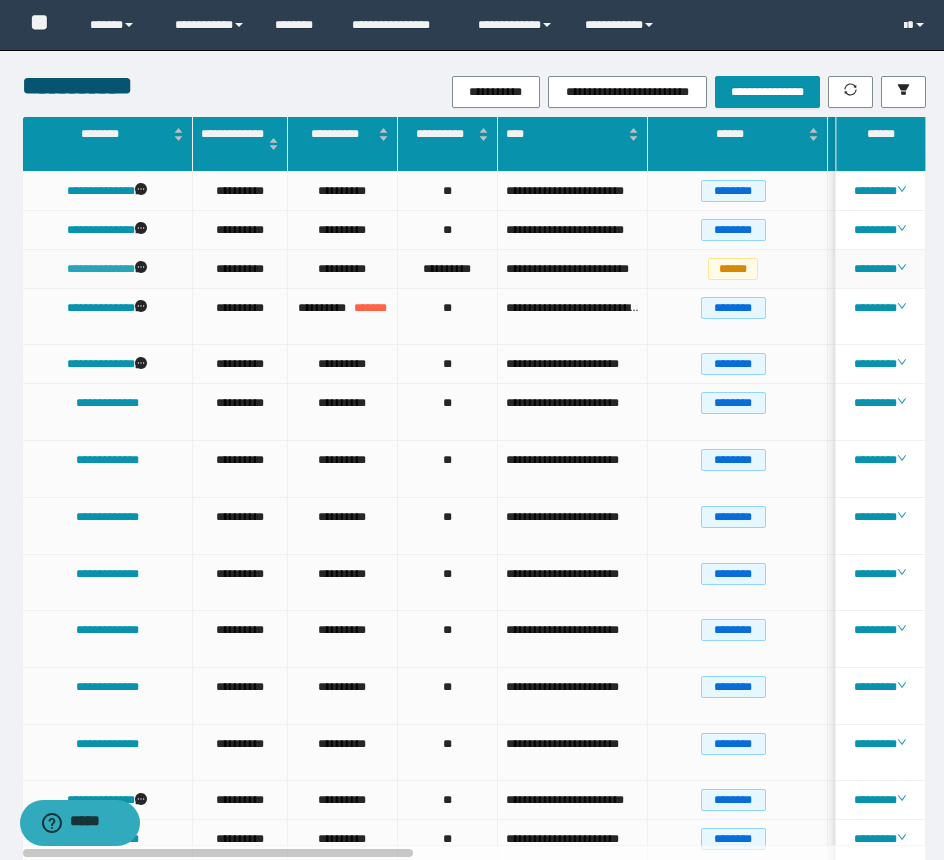 click on "**********" at bounding box center [101, 269] 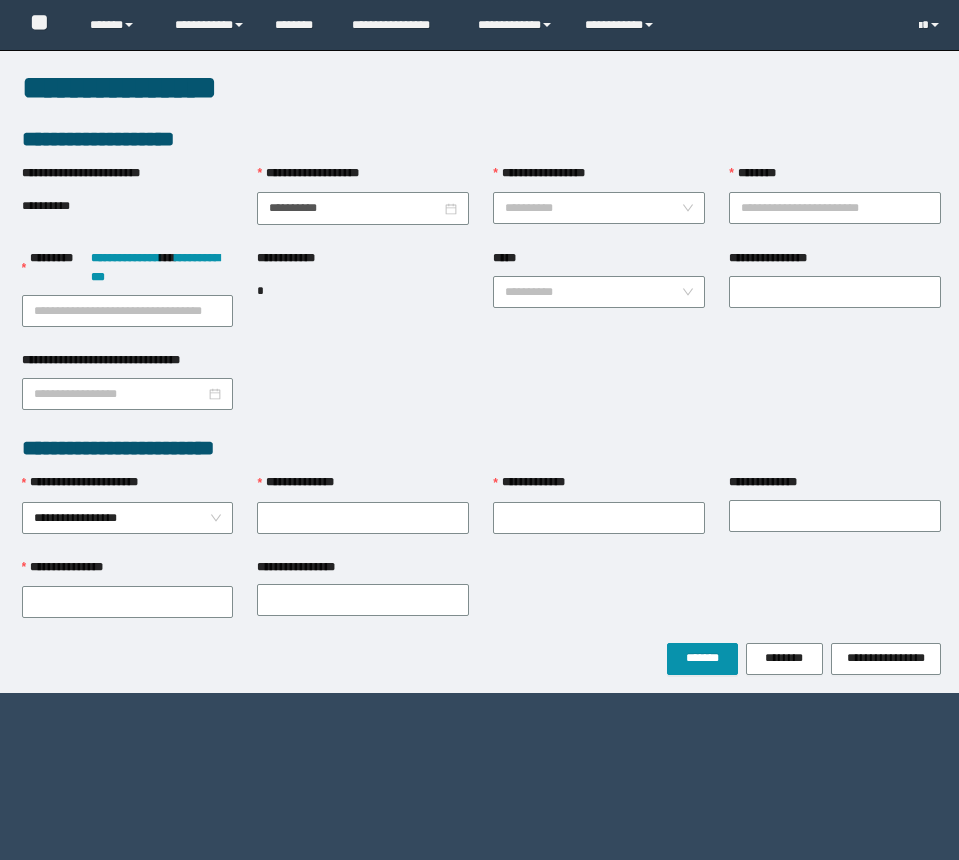 scroll, scrollTop: 0, scrollLeft: 0, axis: both 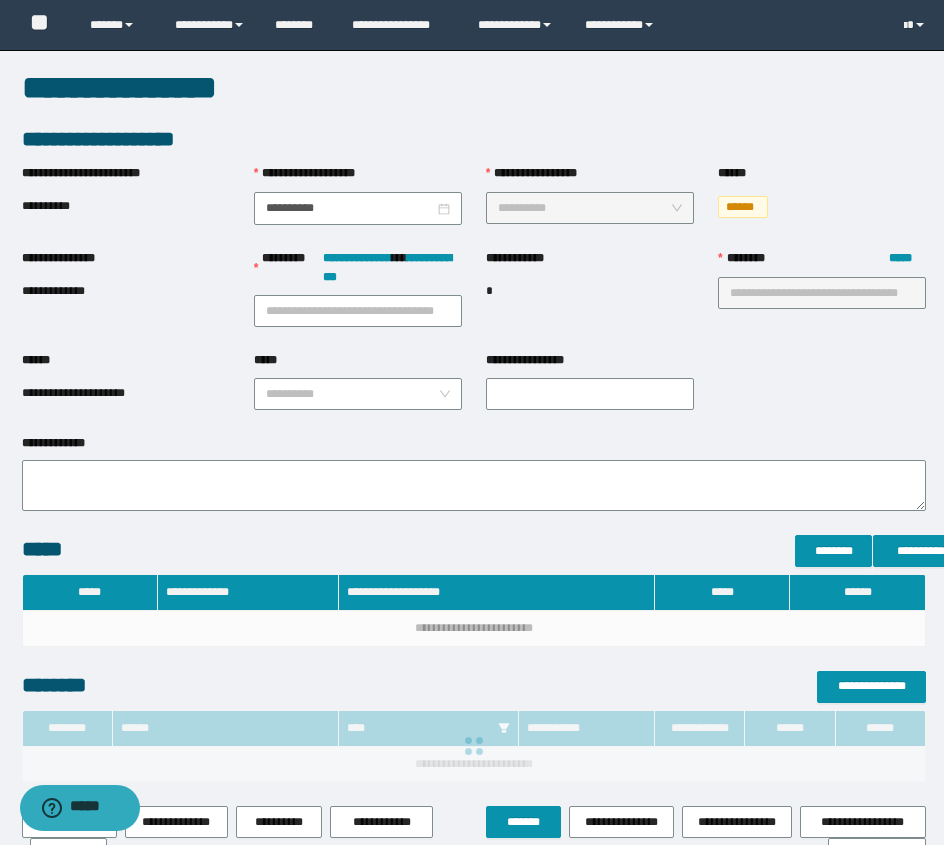 type on "**********" 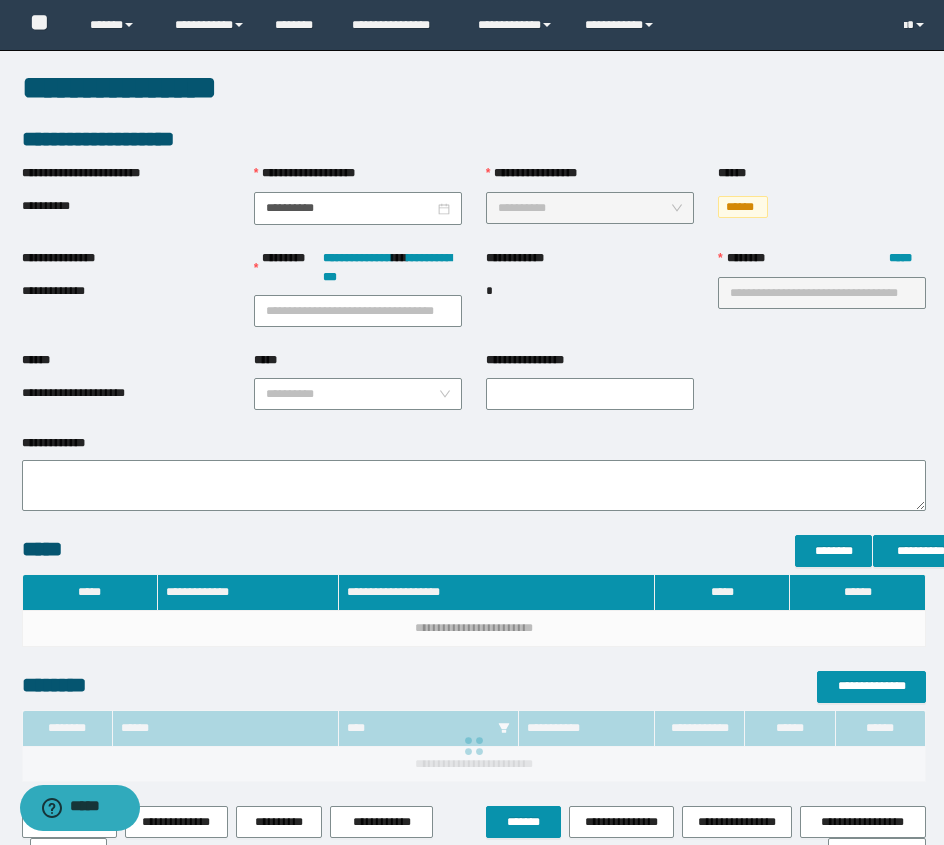 type on "**" 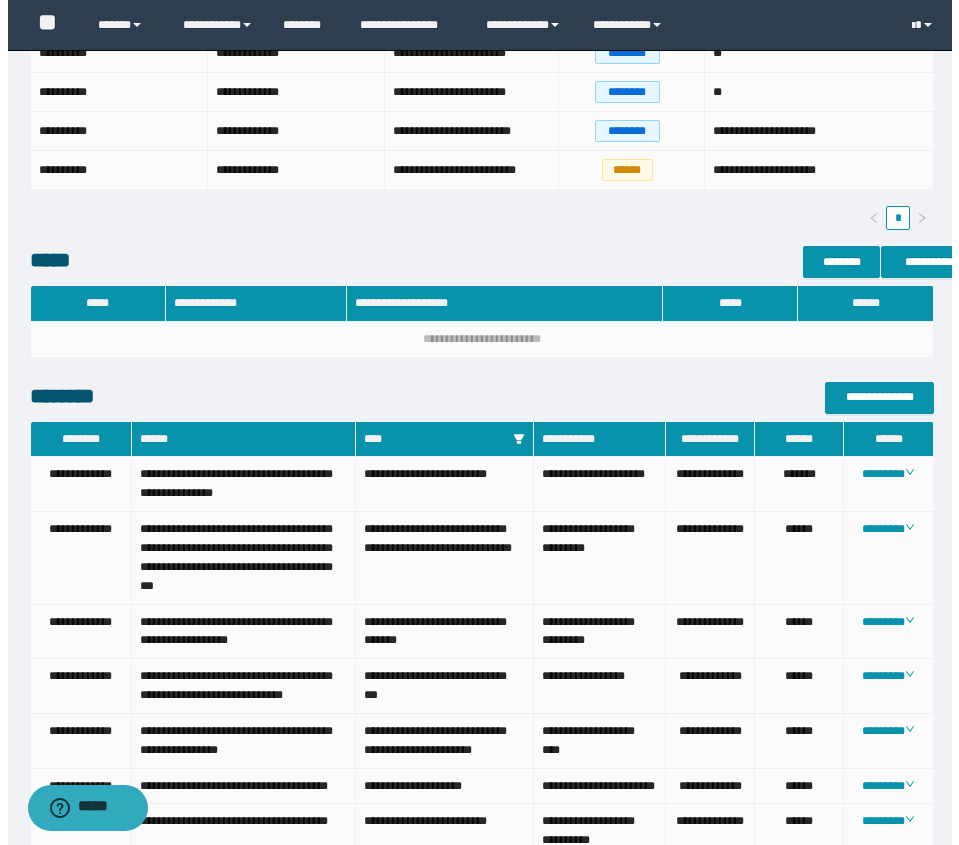 scroll, scrollTop: 800, scrollLeft: 0, axis: vertical 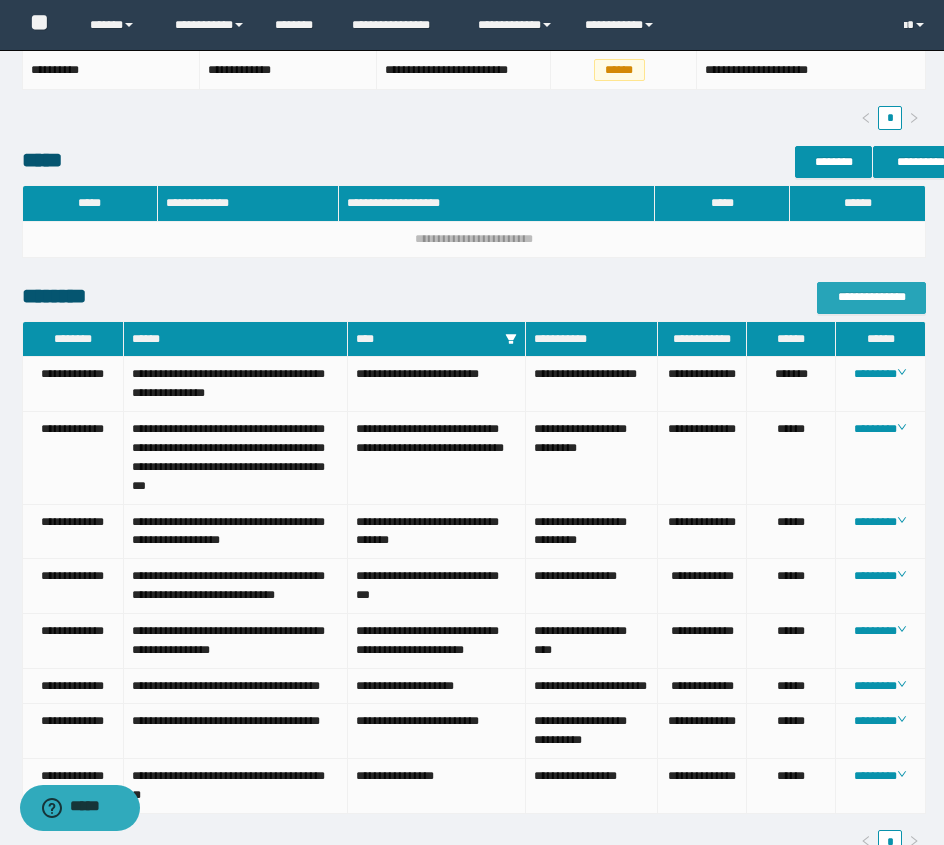 click on "**********" at bounding box center (871, 297) 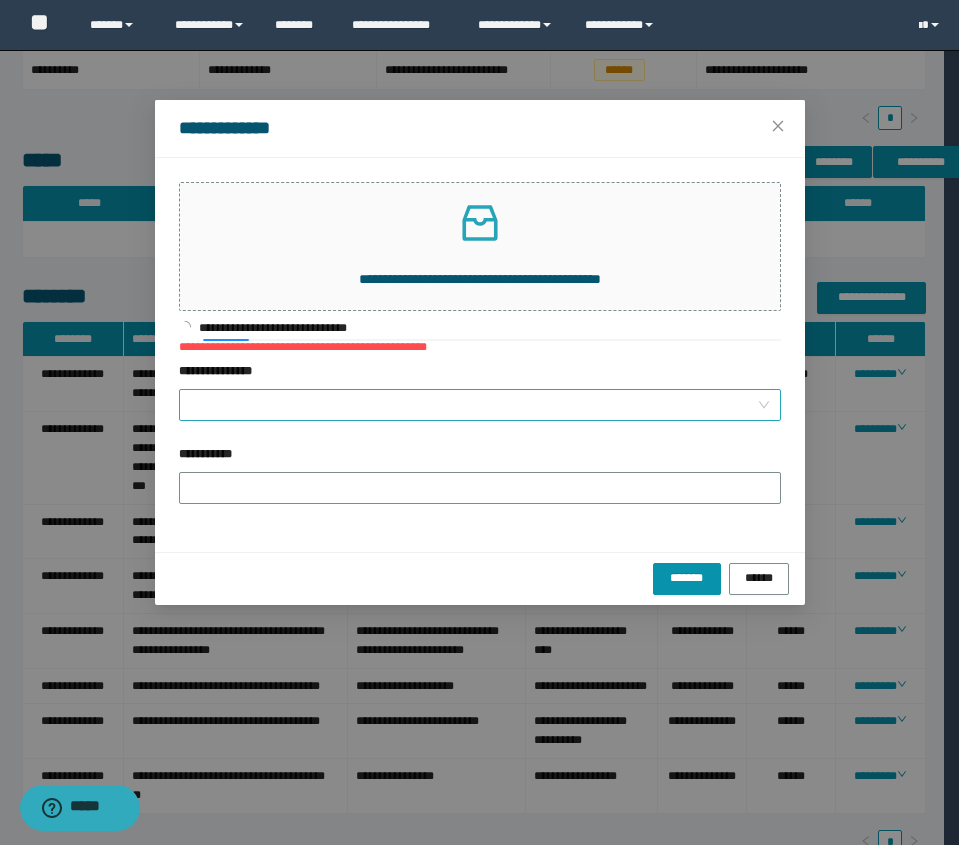 click on "**********" at bounding box center [474, 405] 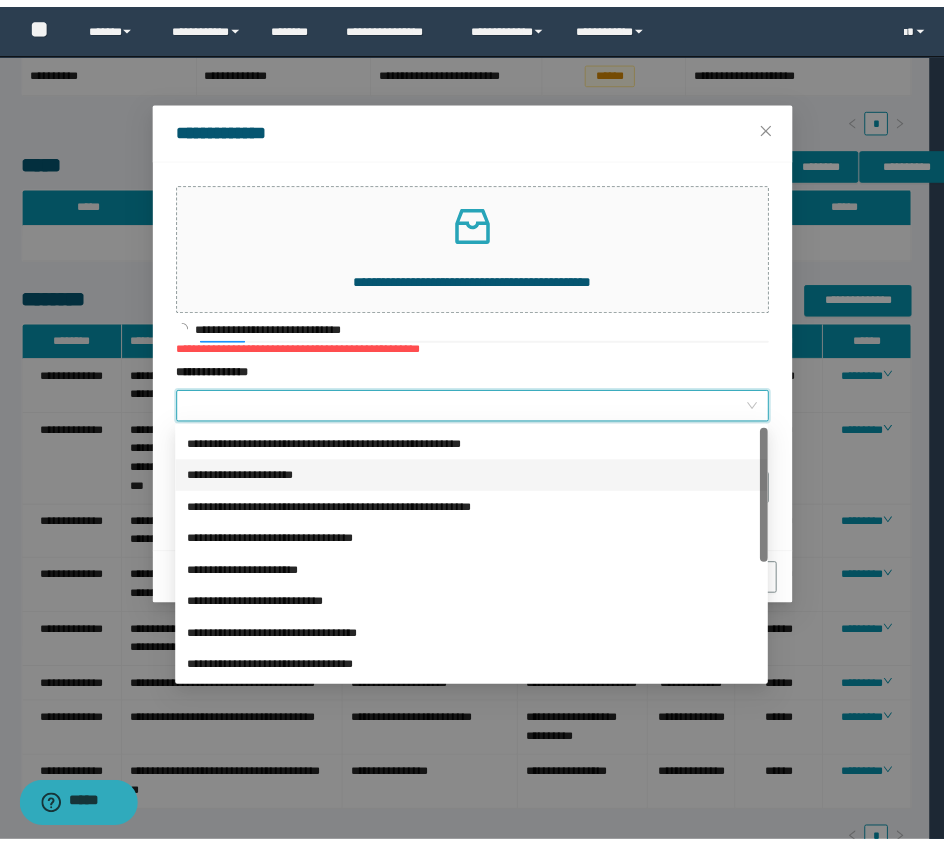 scroll, scrollTop: 224, scrollLeft: 0, axis: vertical 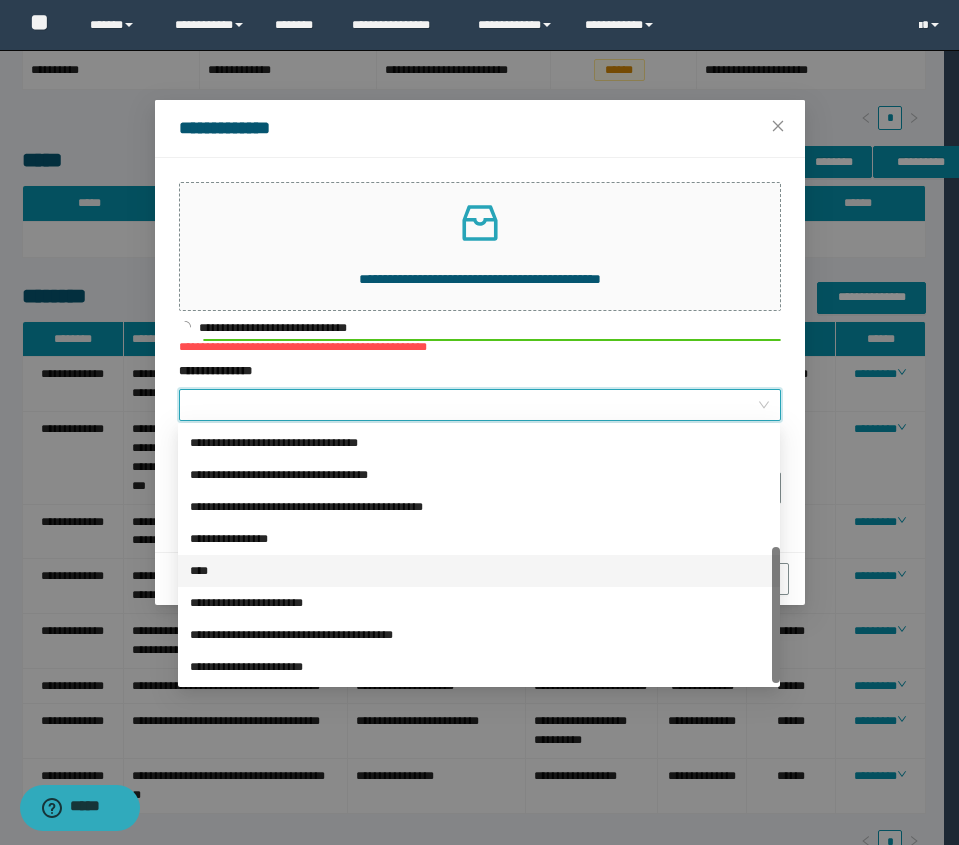 click on "****" at bounding box center (479, 571) 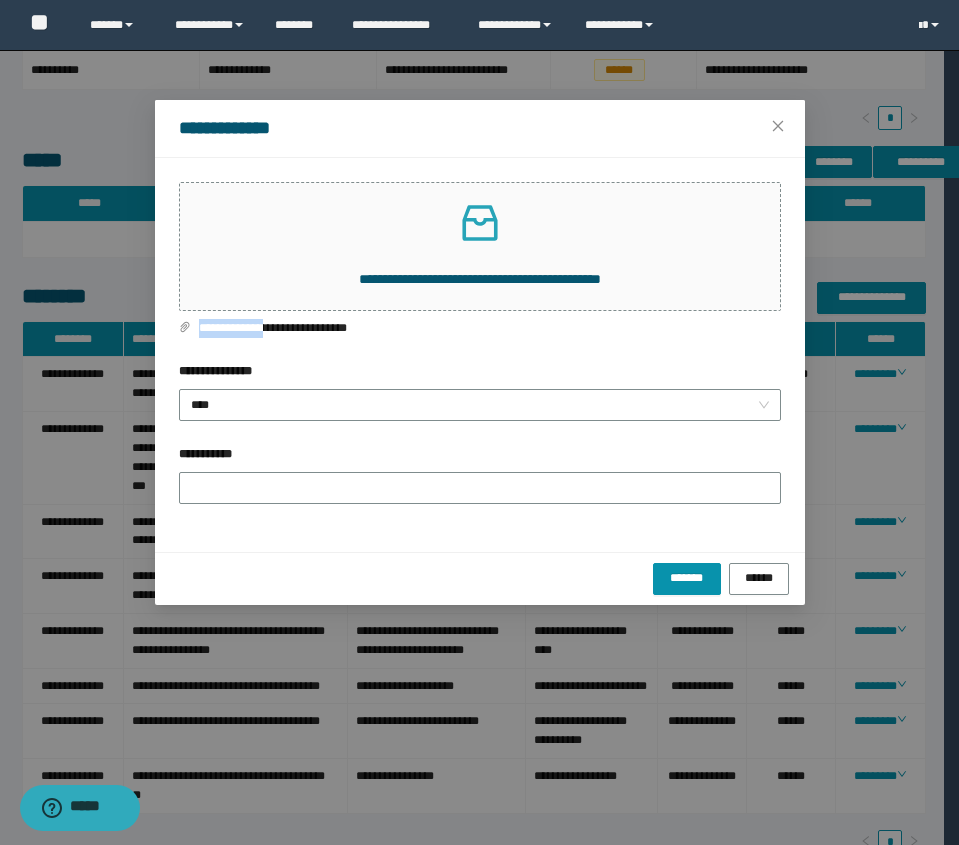 drag, startPoint x: 193, startPoint y: 329, endPoint x: 277, endPoint y: 339, distance: 84.59315 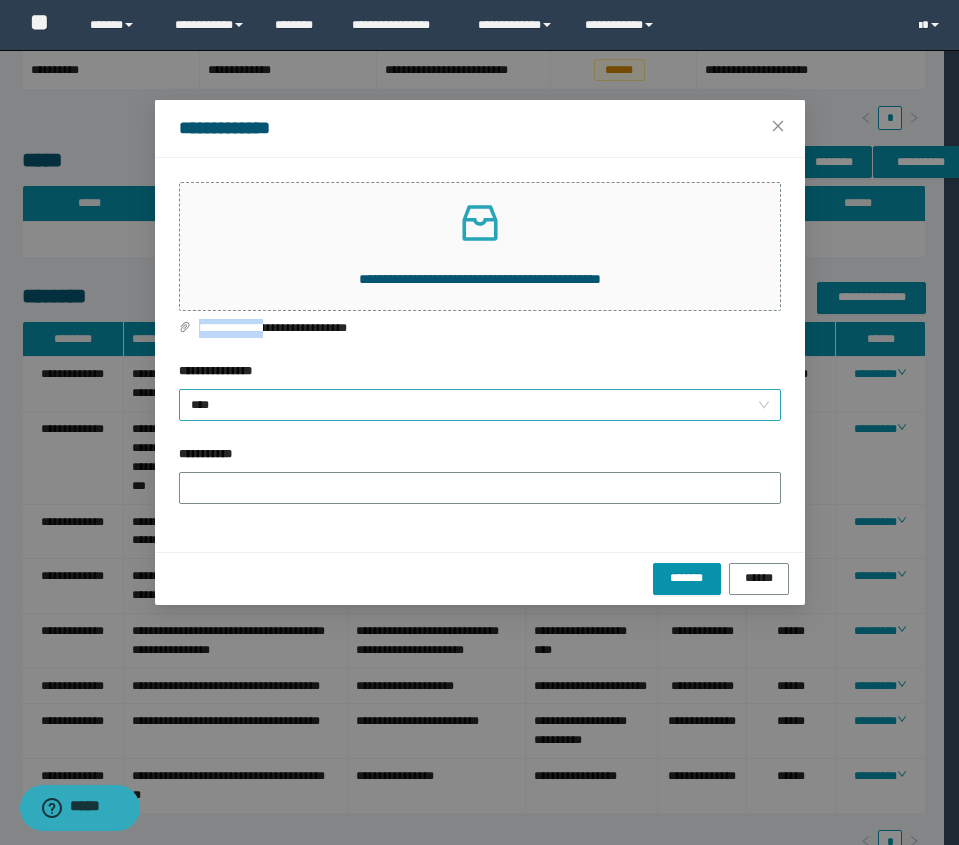 copy on "**********" 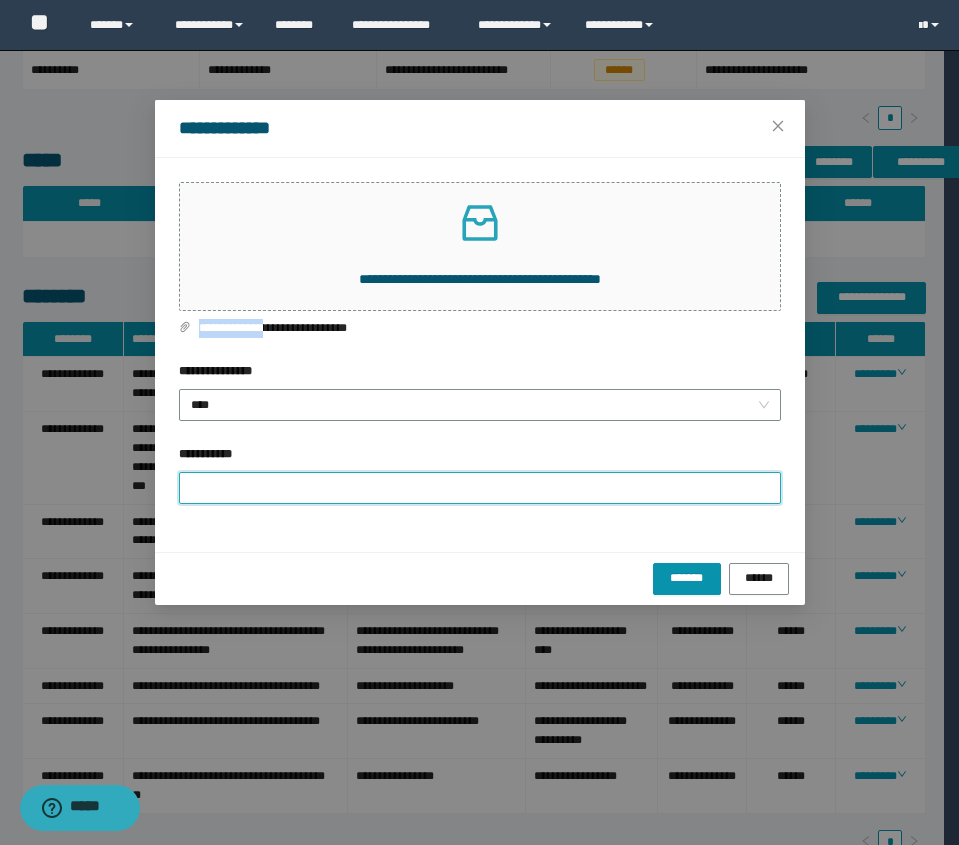 click on "**********" at bounding box center [480, 488] 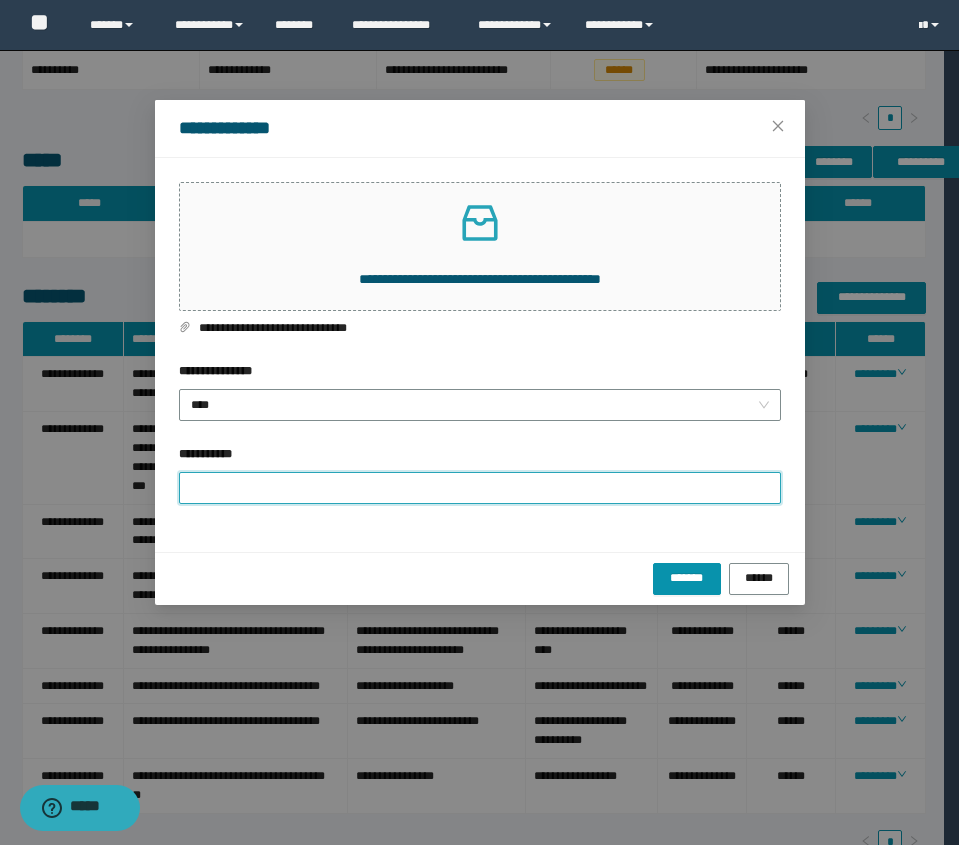 paste on "**********" 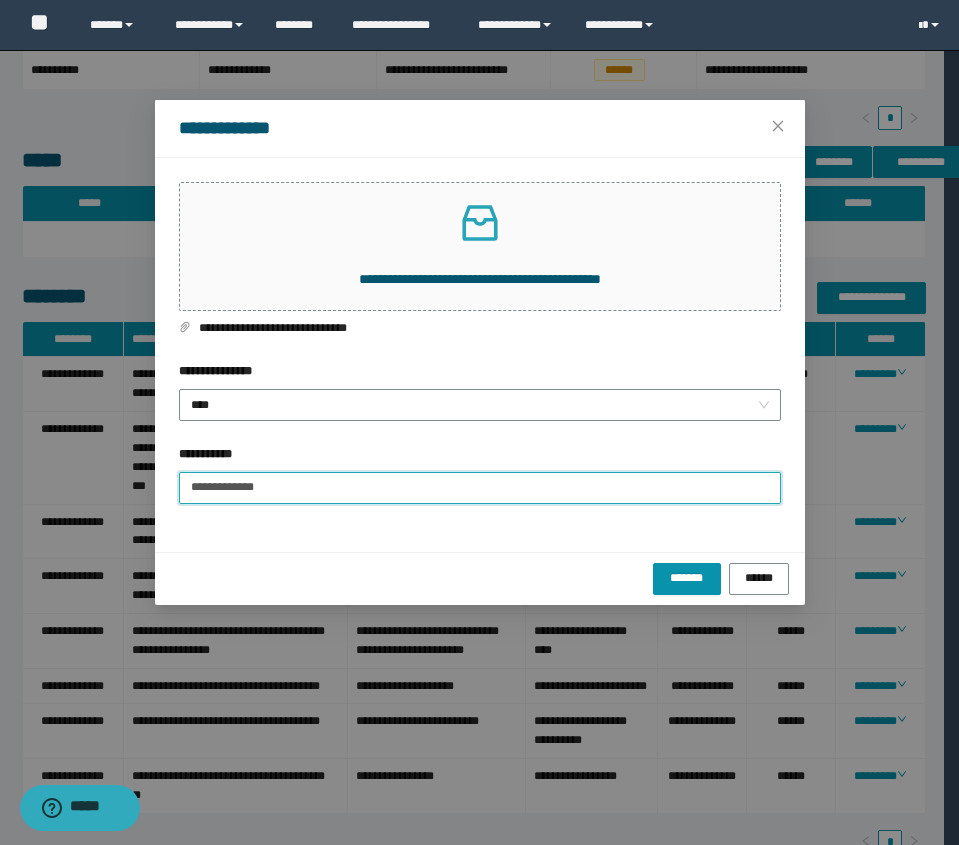 click on "**********" at bounding box center [480, 488] 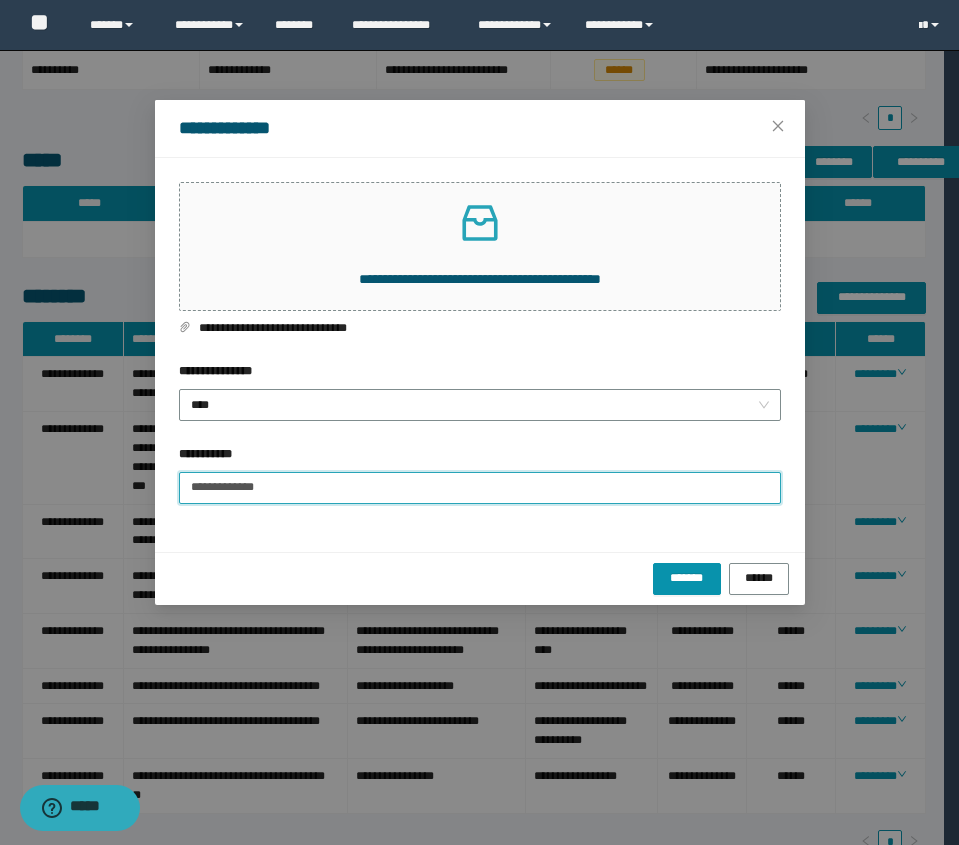 type on "**********" 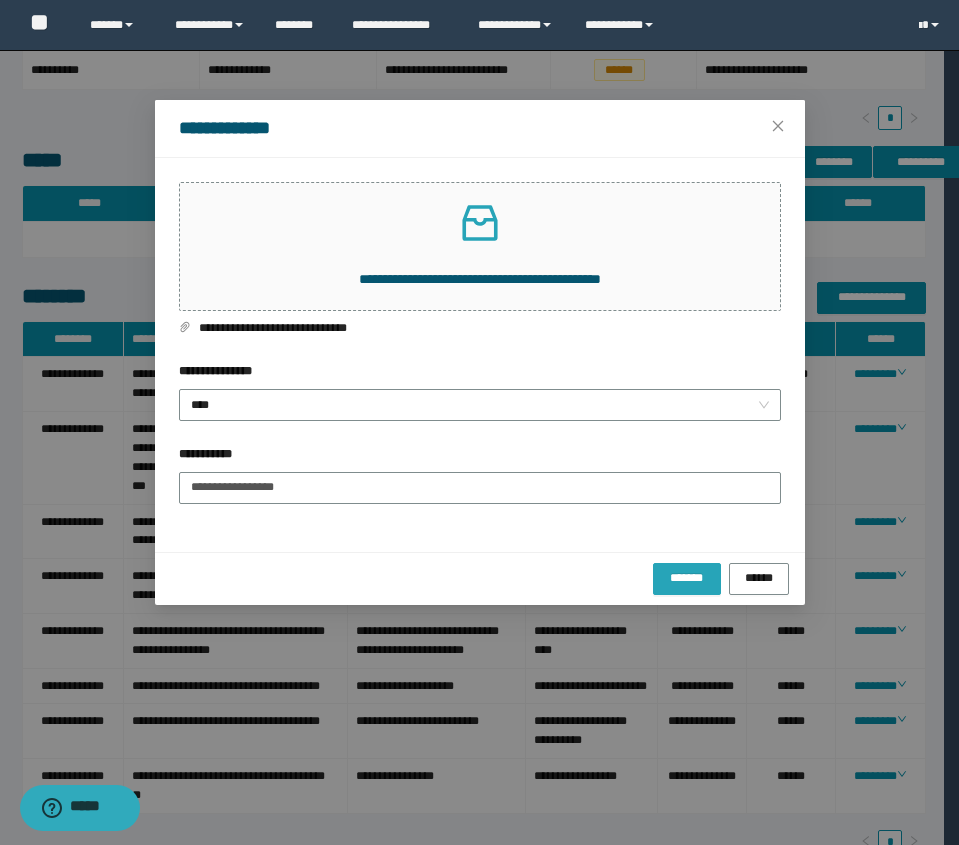 click on "*******" at bounding box center [687, 579] 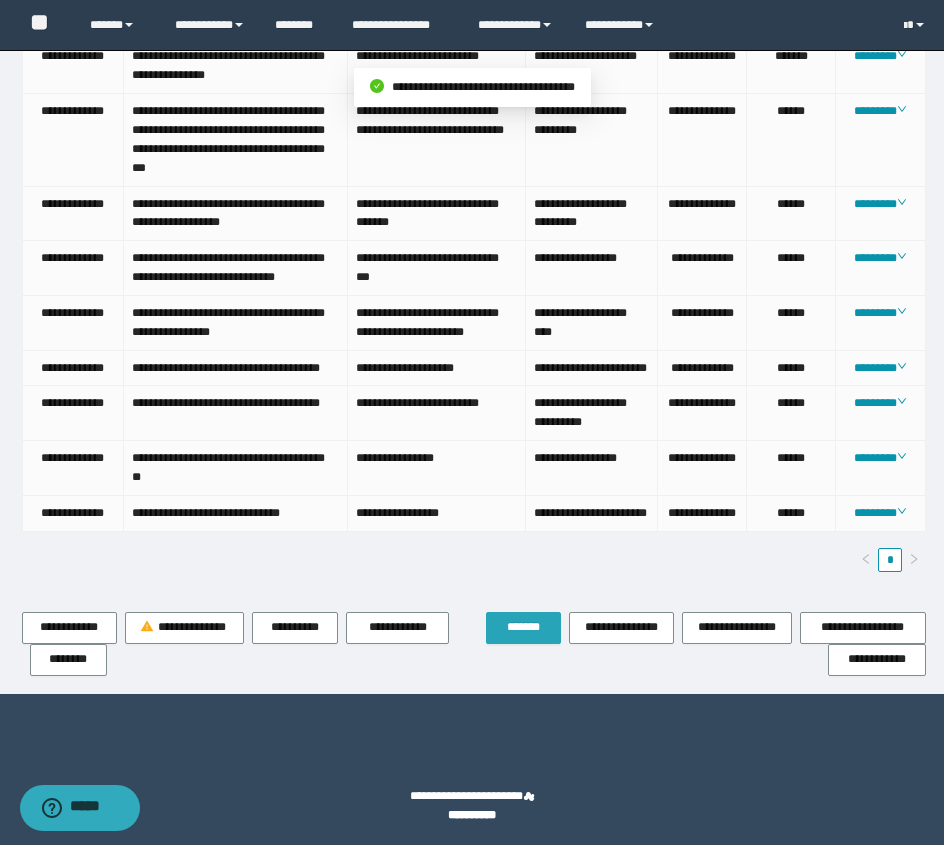 click on "*******" at bounding box center [523, 627] 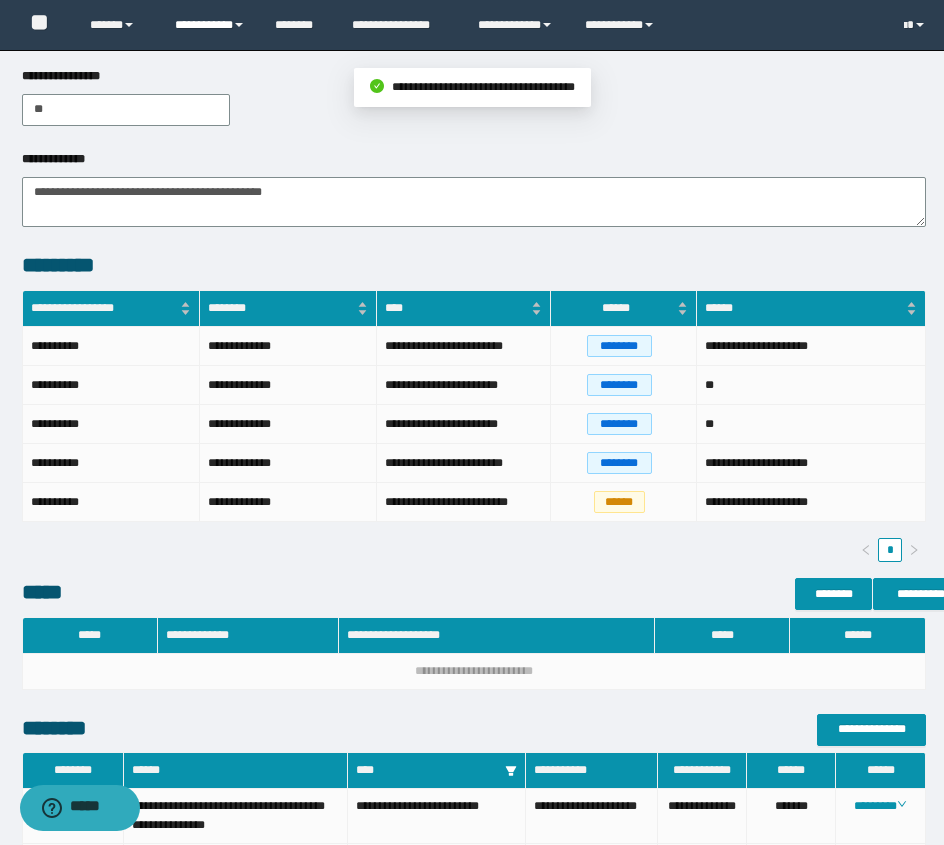 scroll, scrollTop: 181, scrollLeft: 0, axis: vertical 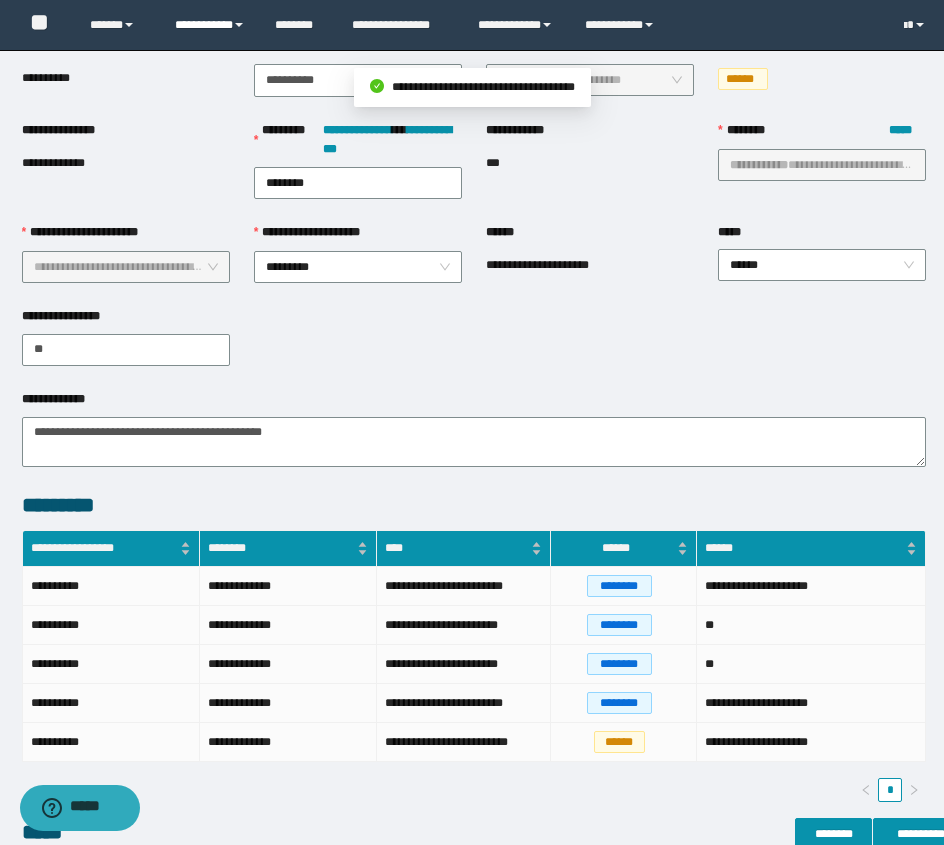 click on "**********" at bounding box center (210, 25) 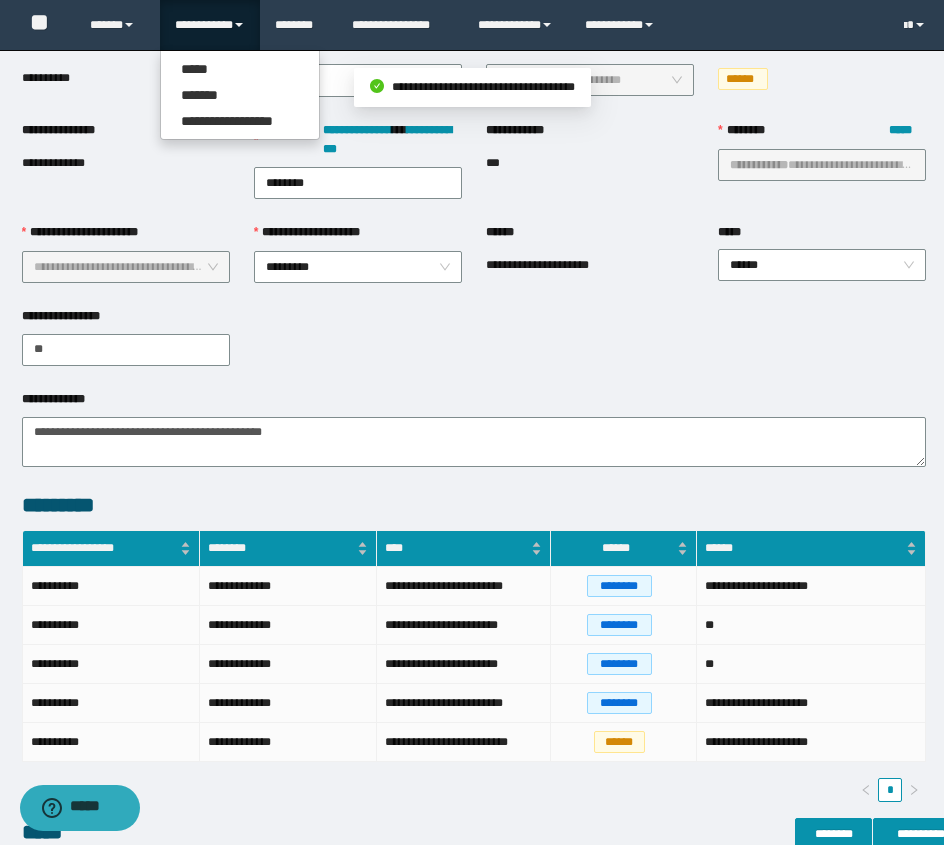 scroll, scrollTop: 0, scrollLeft: 0, axis: both 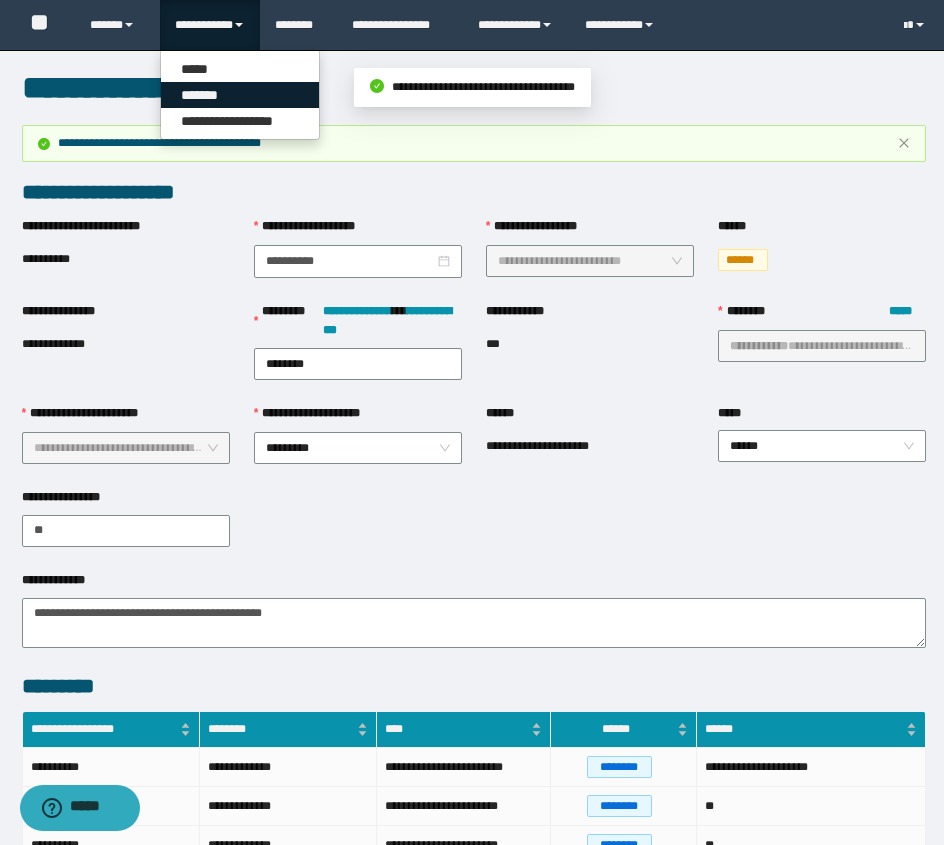 click on "*******" at bounding box center (240, 95) 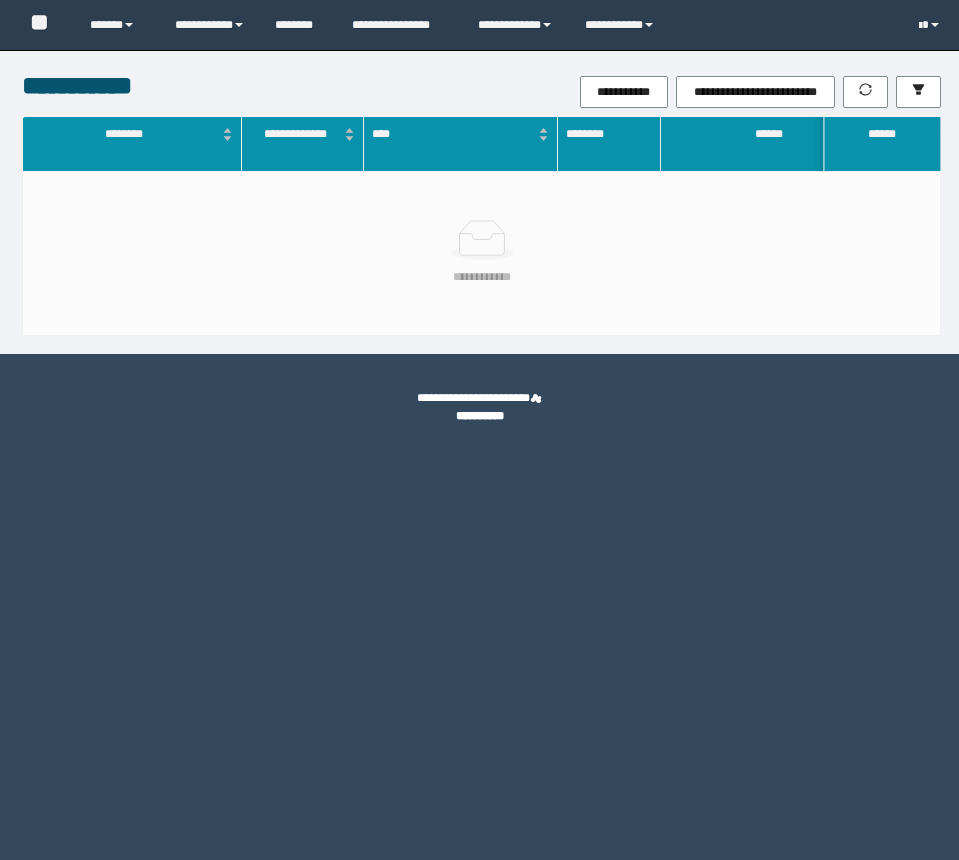 scroll, scrollTop: 0, scrollLeft: 0, axis: both 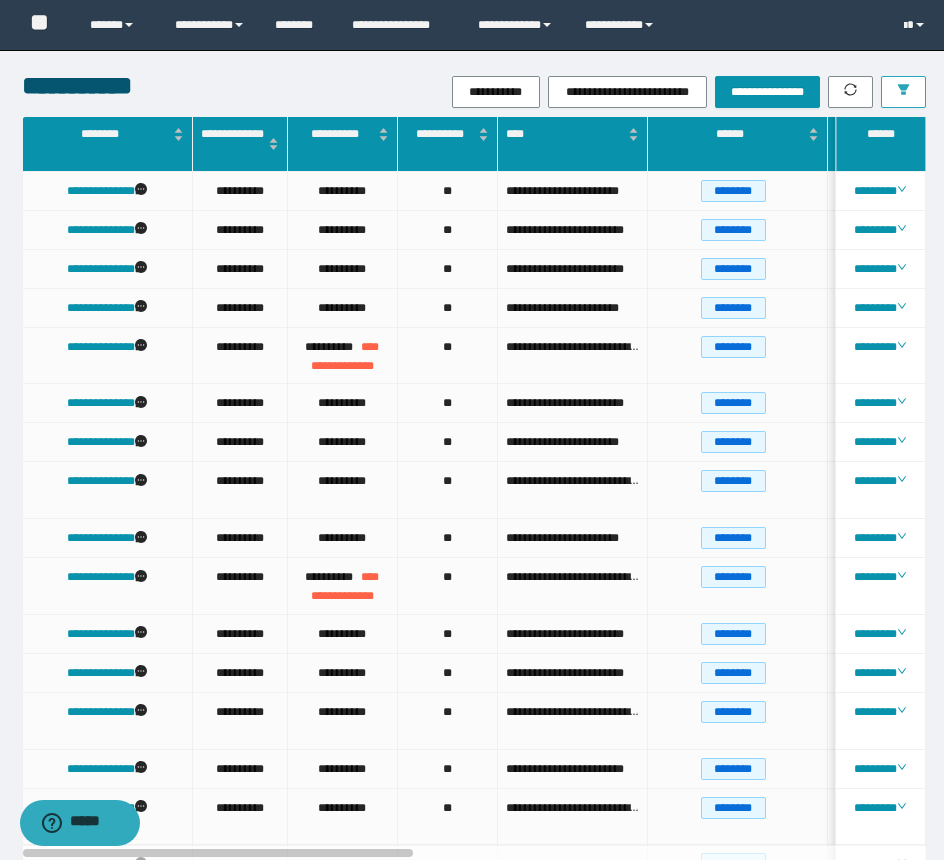click 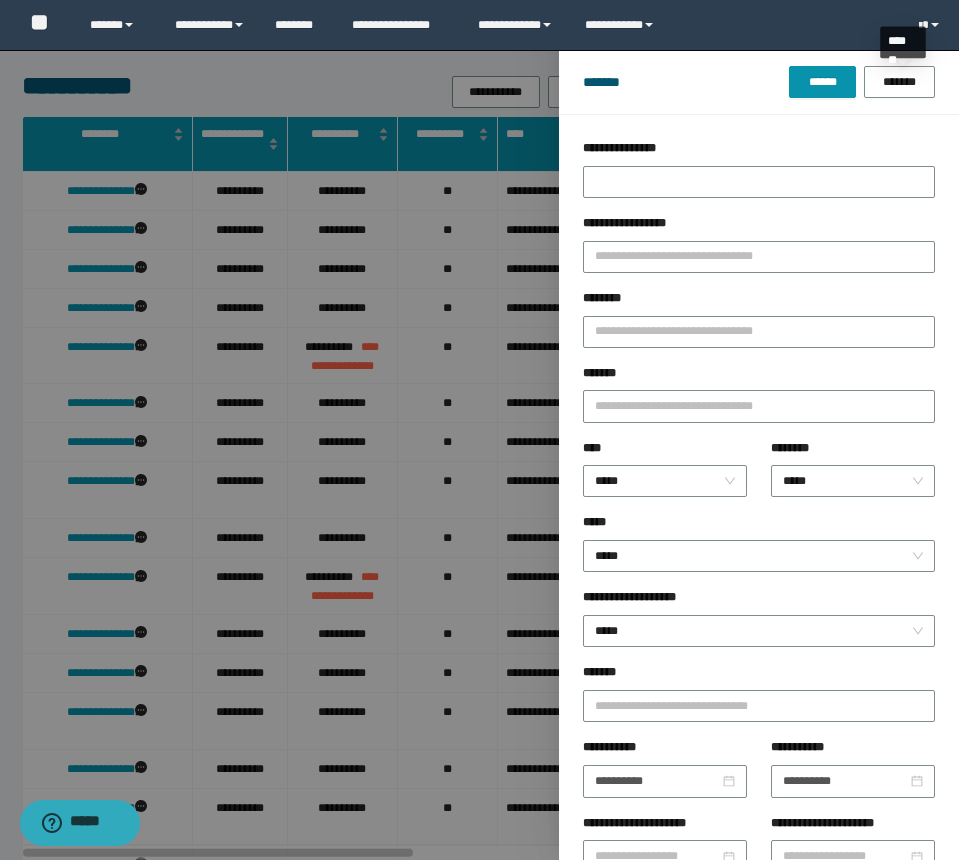 click on "**********" at bounding box center (759, 152) 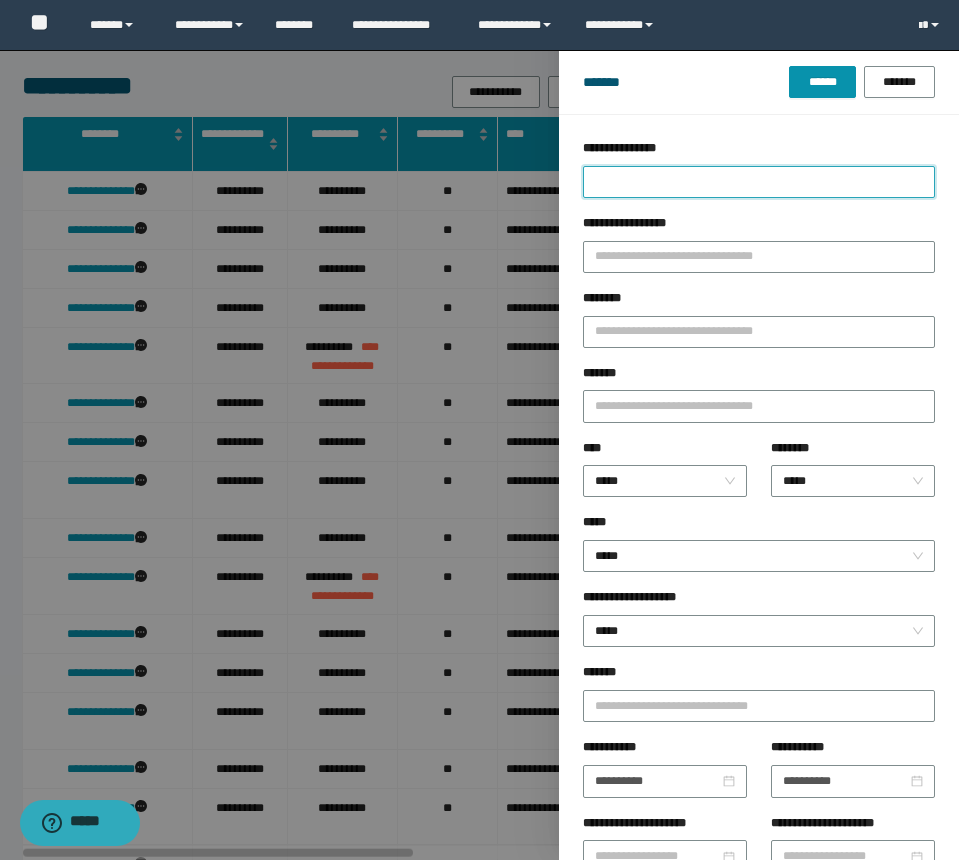 drag, startPoint x: 642, startPoint y: 166, endPoint x: 632, endPoint y: 168, distance: 10.198039 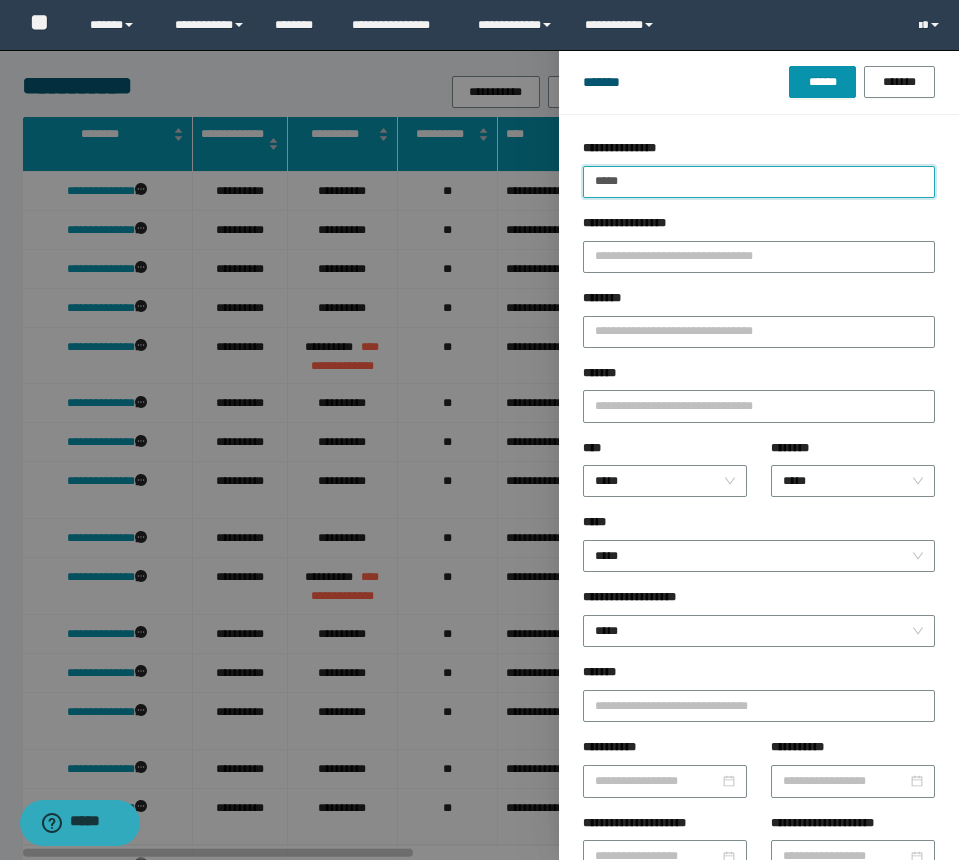 type on "*****" 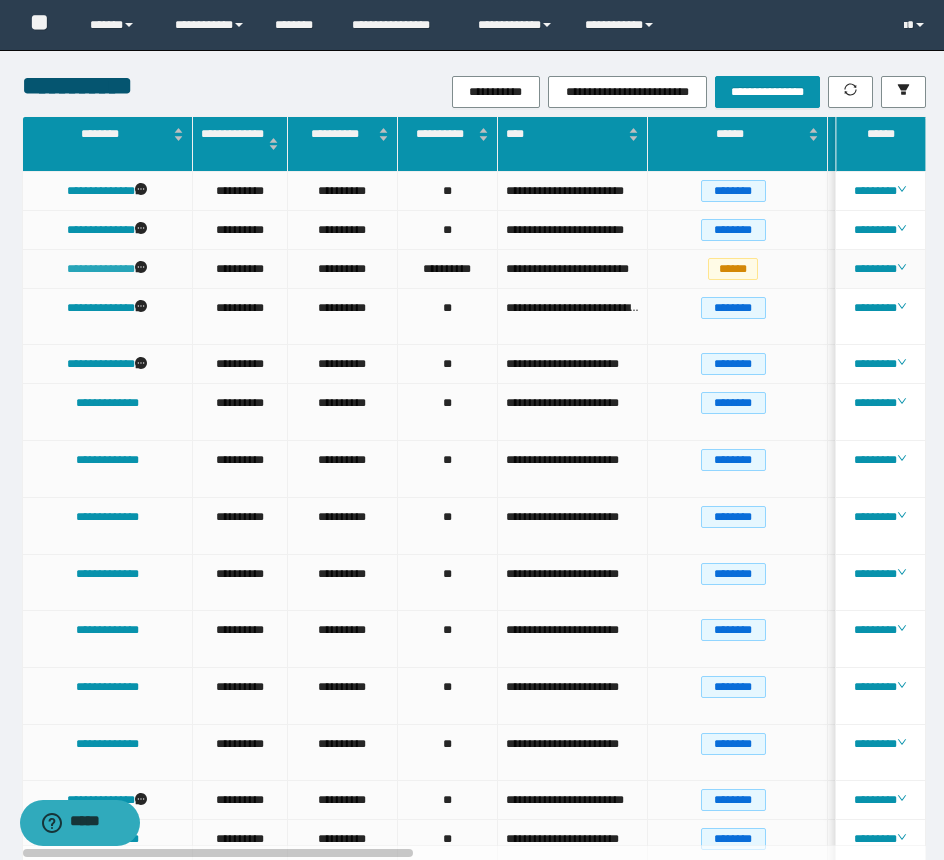 click on "**********" at bounding box center [101, 269] 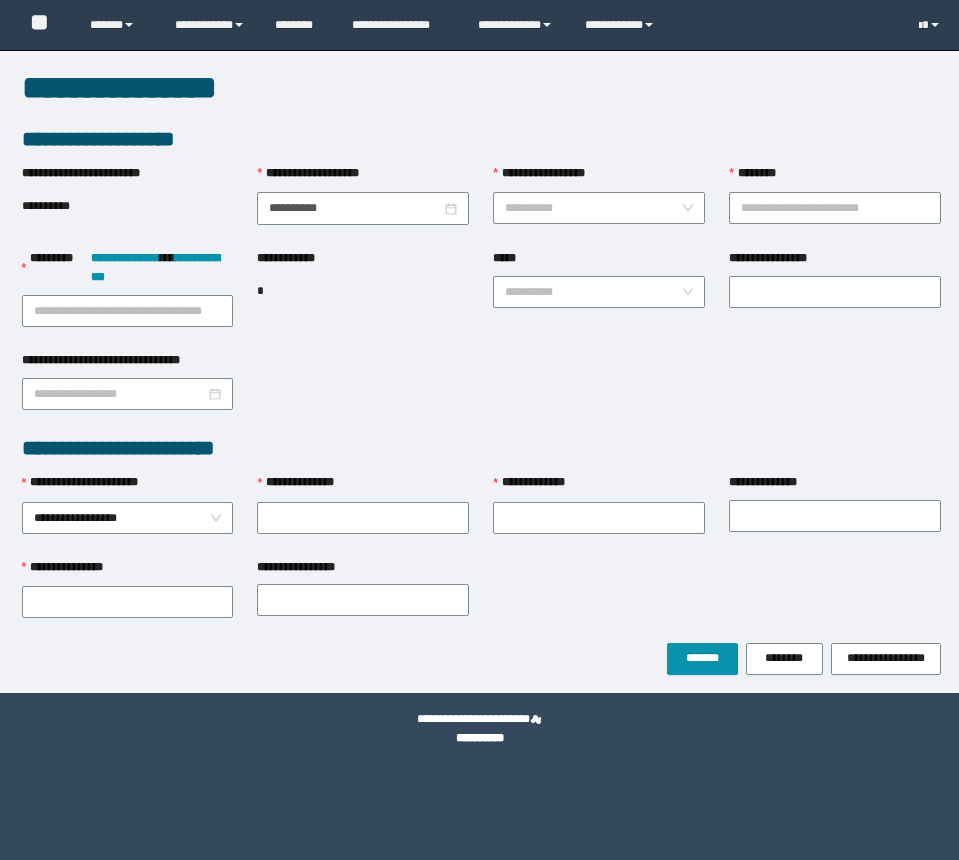 scroll, scrollTop: 0, scrollLeft: 0, axis: both 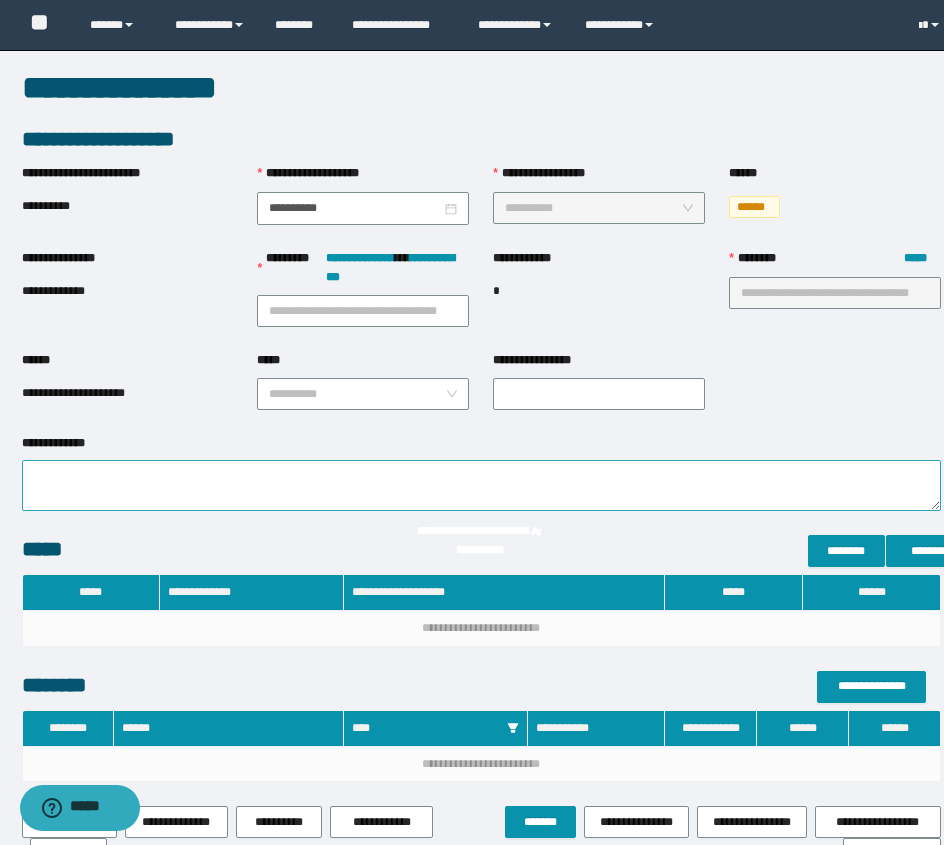 type on "**********" 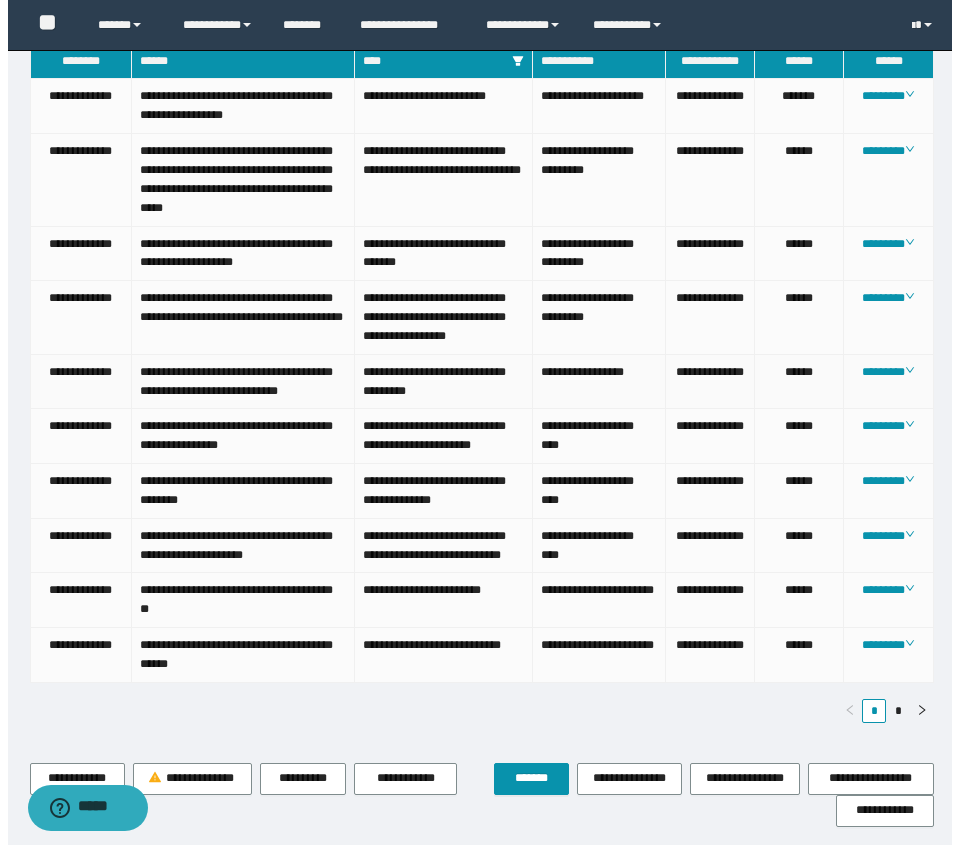 scroll, scrollTop: 900, scrollLeft: 0, axis: vertical 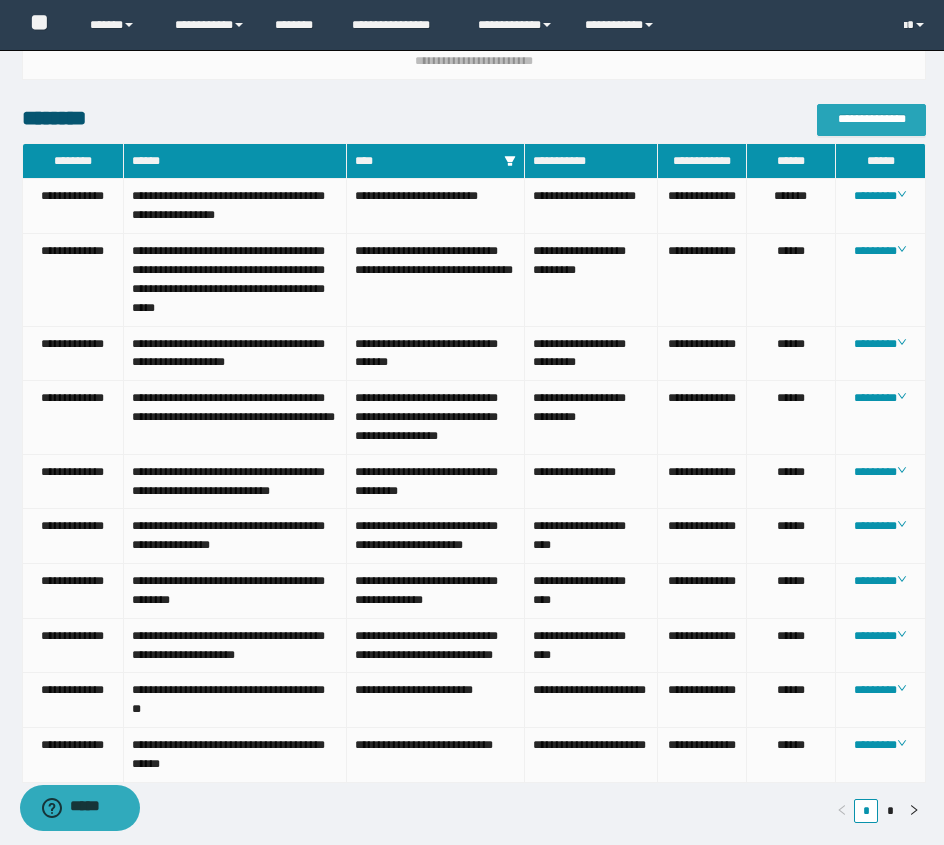 click on "**********" at bounding box center (871, 119) 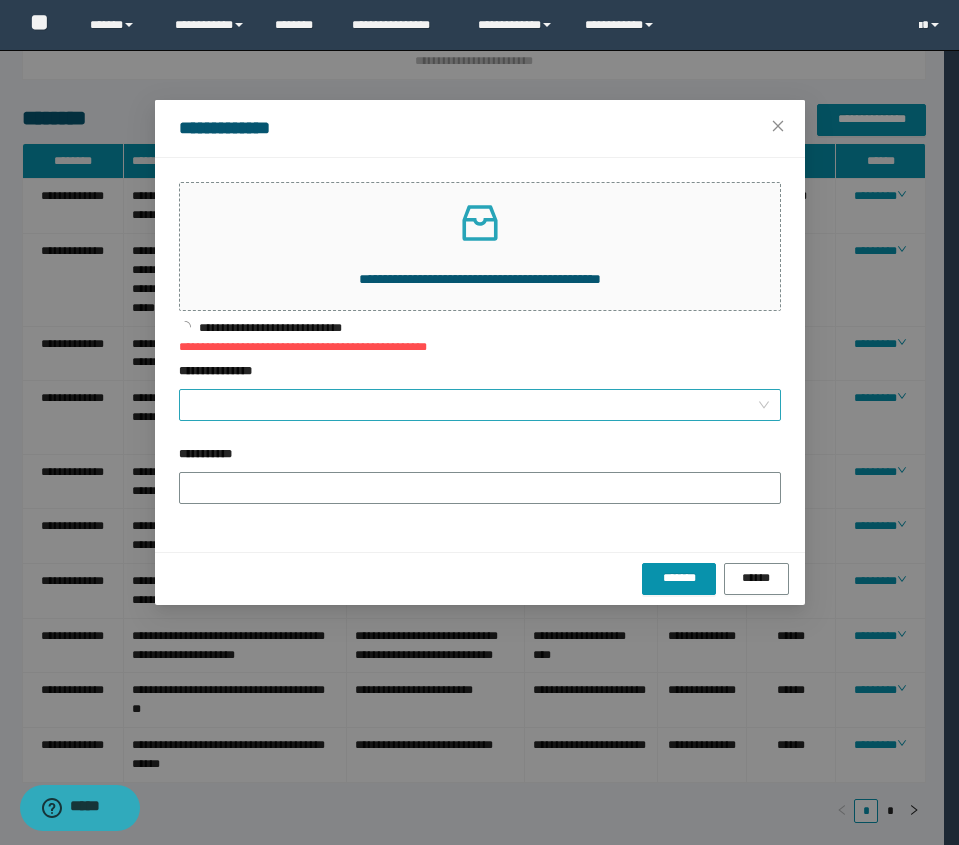 click on "**********" at bounding box center [474, 405] 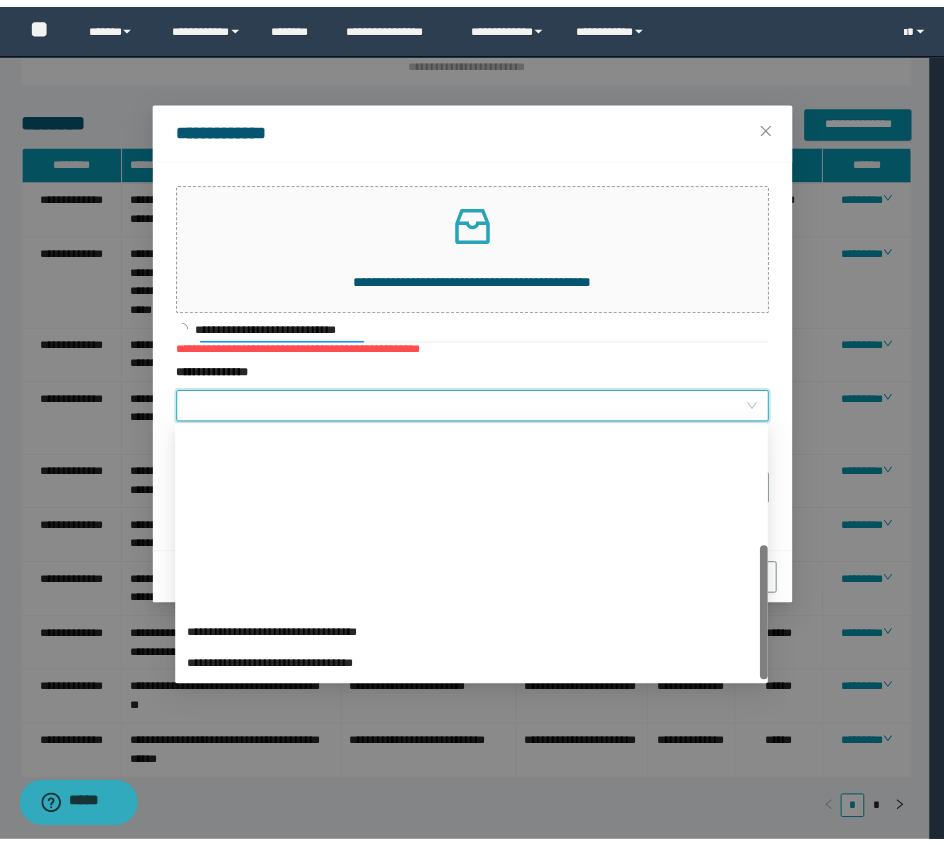 scroll, scrollTop: 224, scrollLeft: 0, axis: vertical 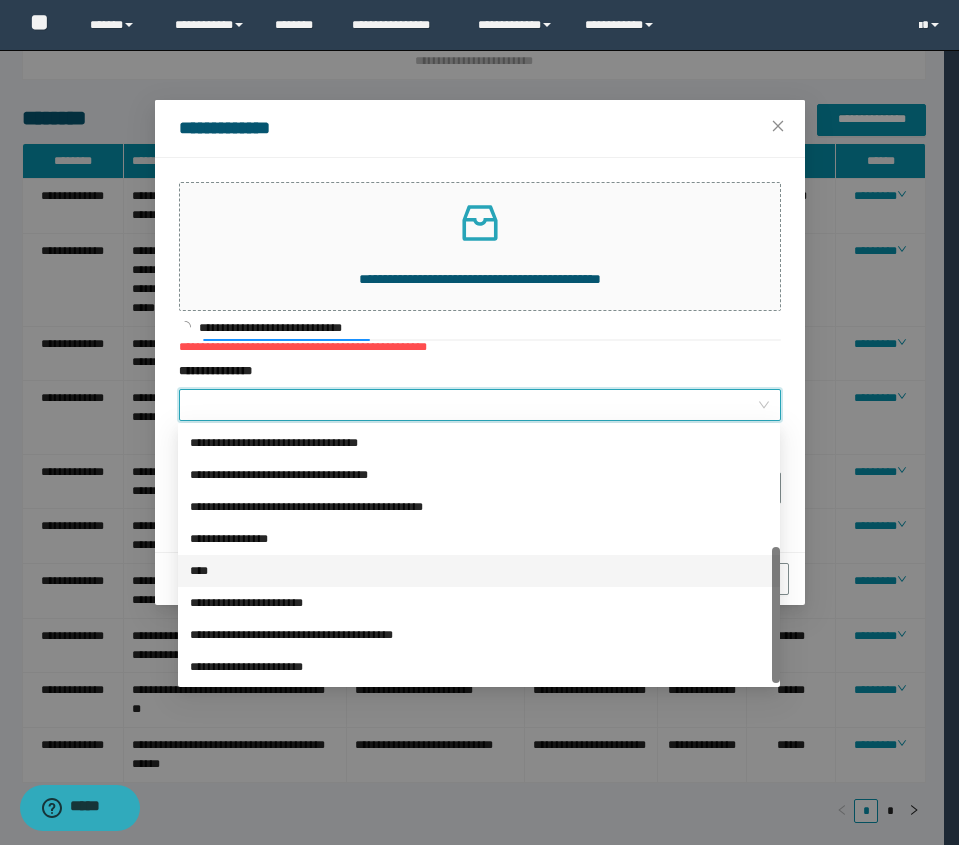 click on "****" at bounding box center (479, 571) 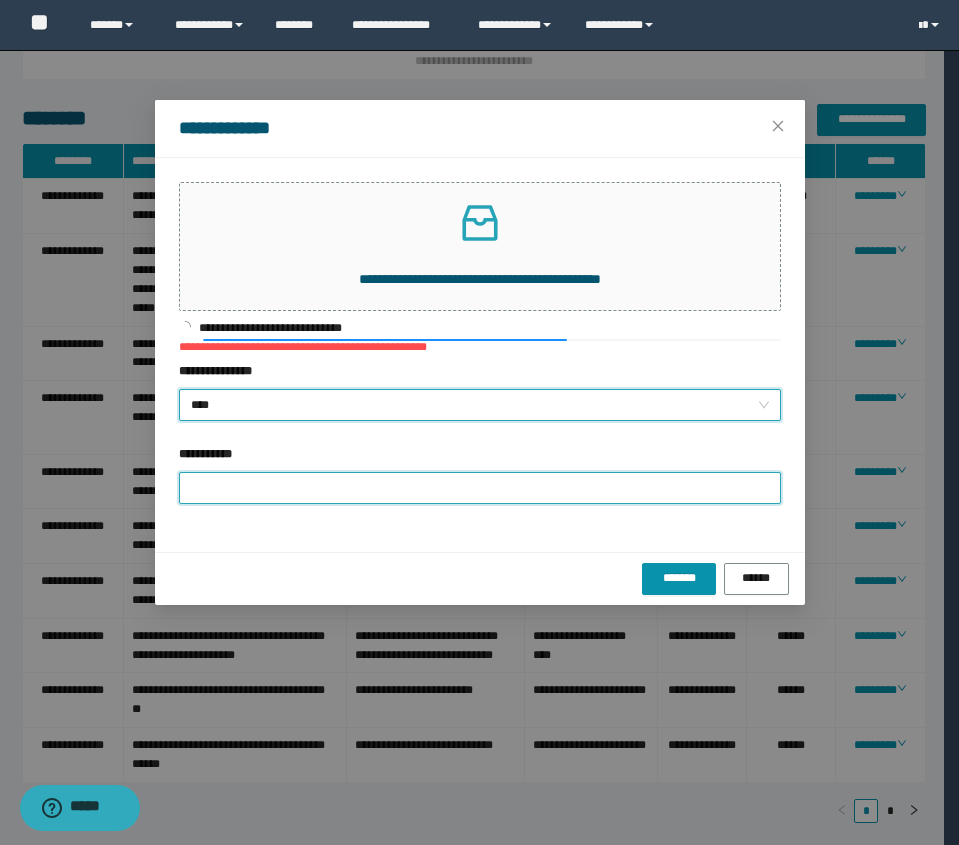 drag, startPoint x: 248, startPoint y: 479, endPoint x: 267, endPoint y: 496, distance: 25.495098 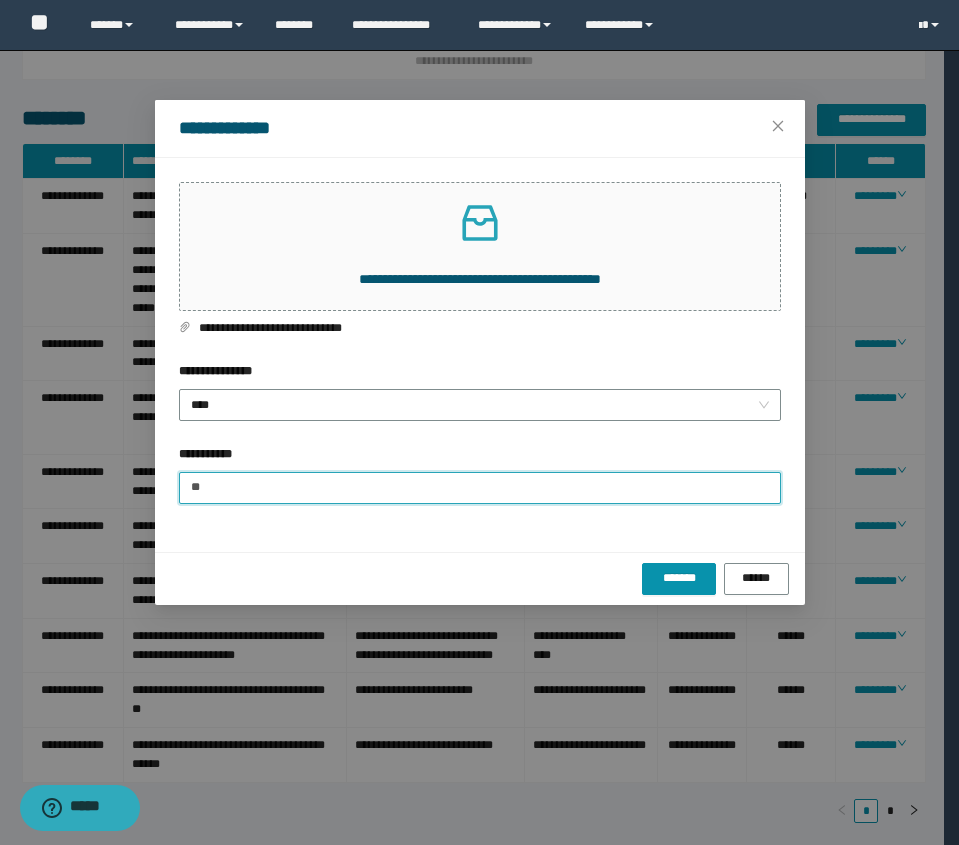 type on "**********" 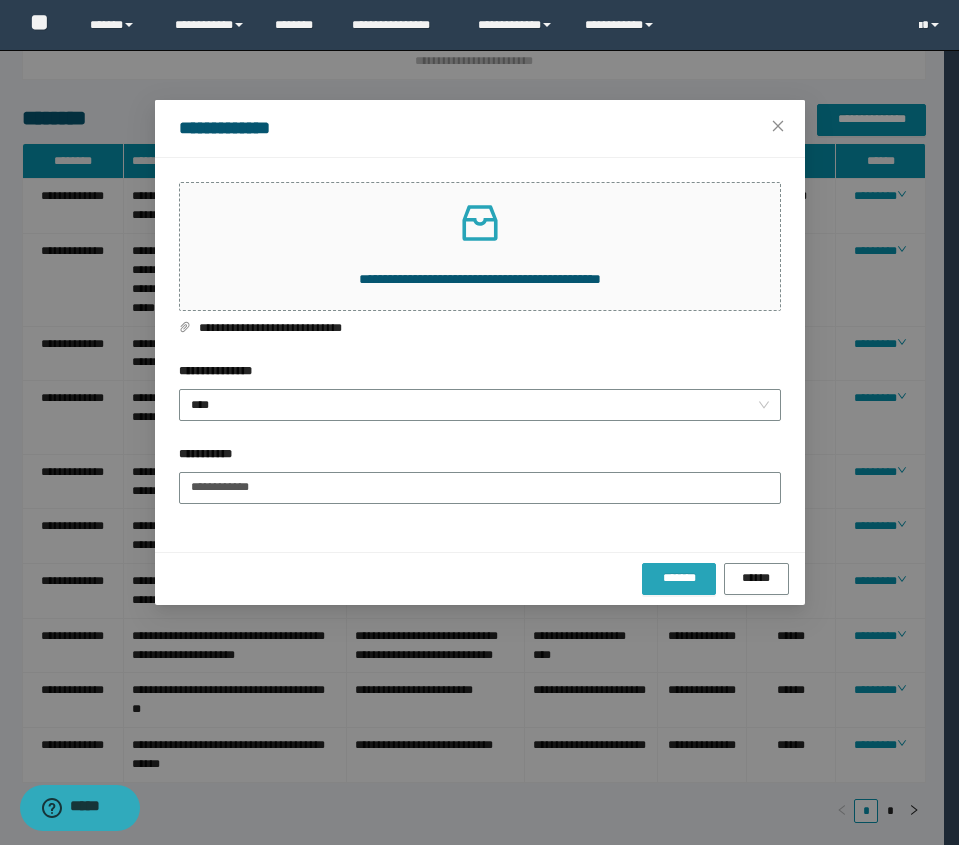 click on "*******" at bounding box center [679, 578] 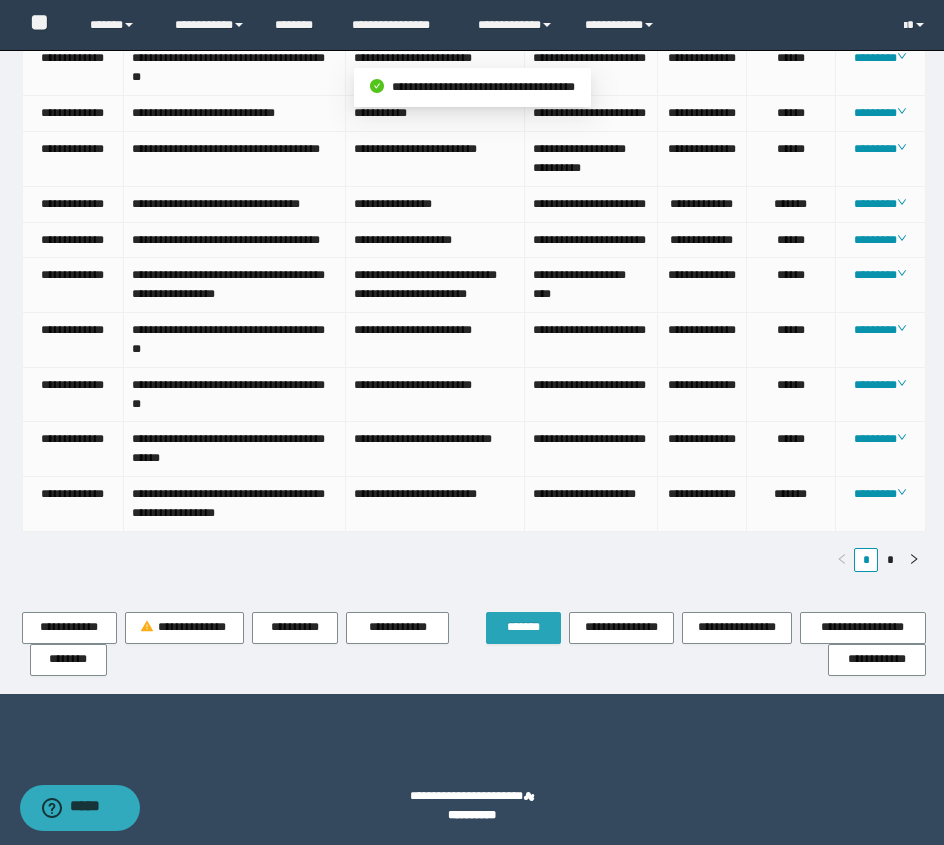 click on "*******" at bounding box center [523, 627] 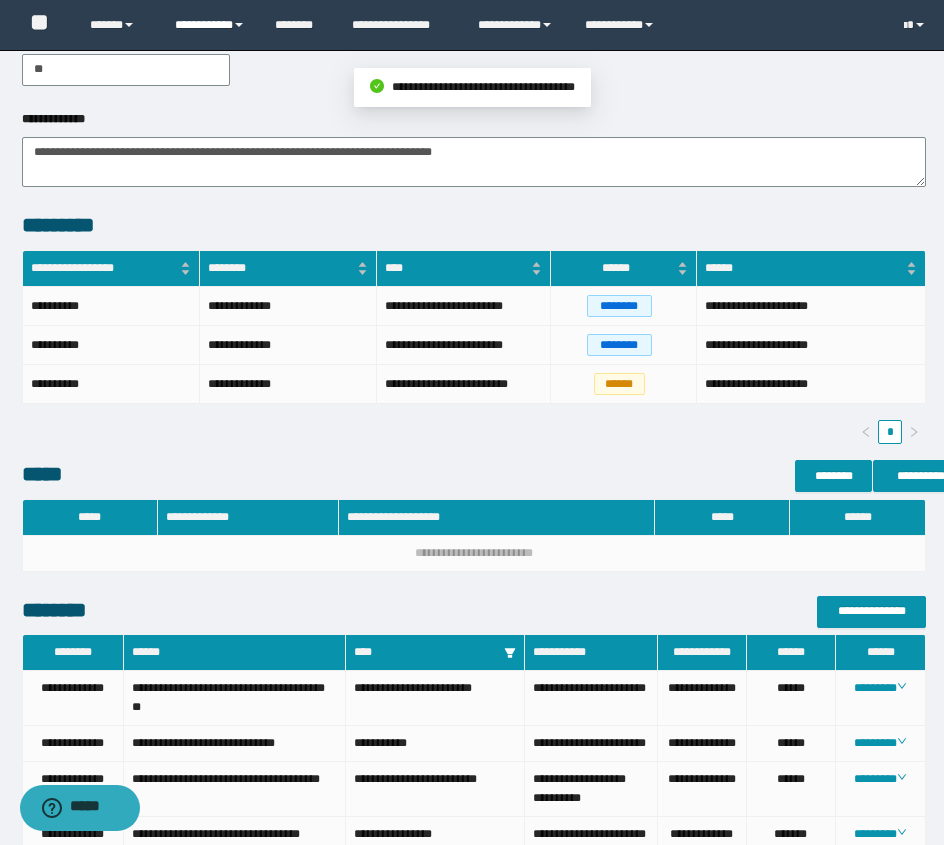 scroll, scrollTop: 251, scrollLeft: 0, axis: vertical 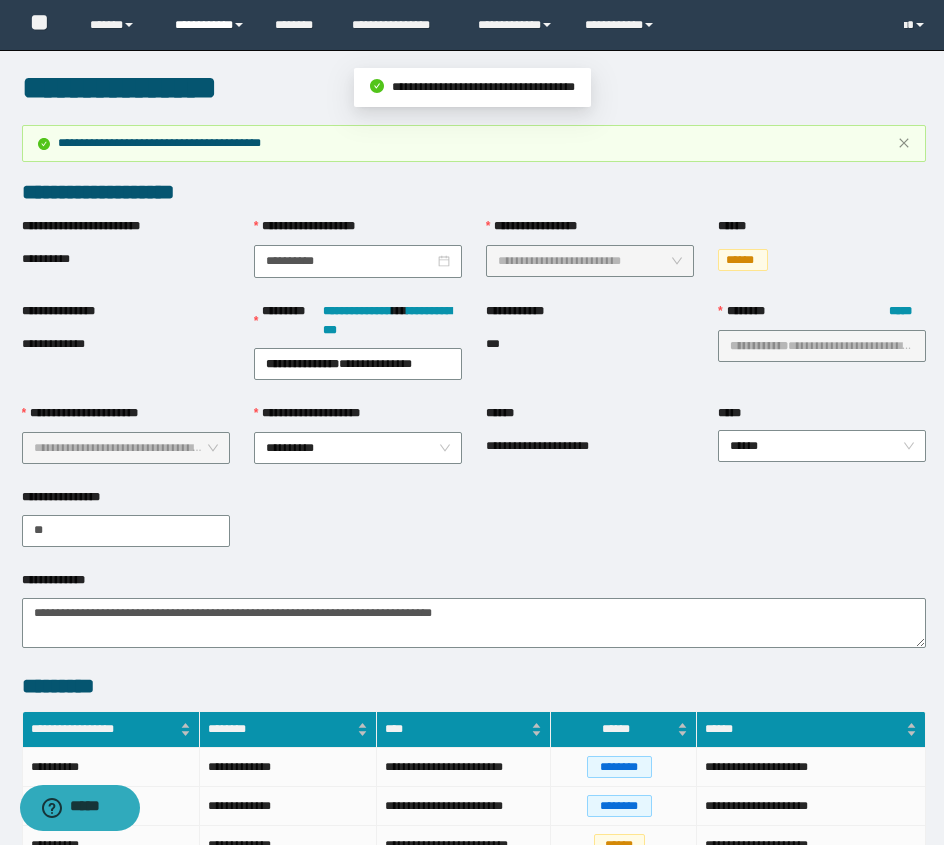 click on "**********" at bounding box center (210, 25) 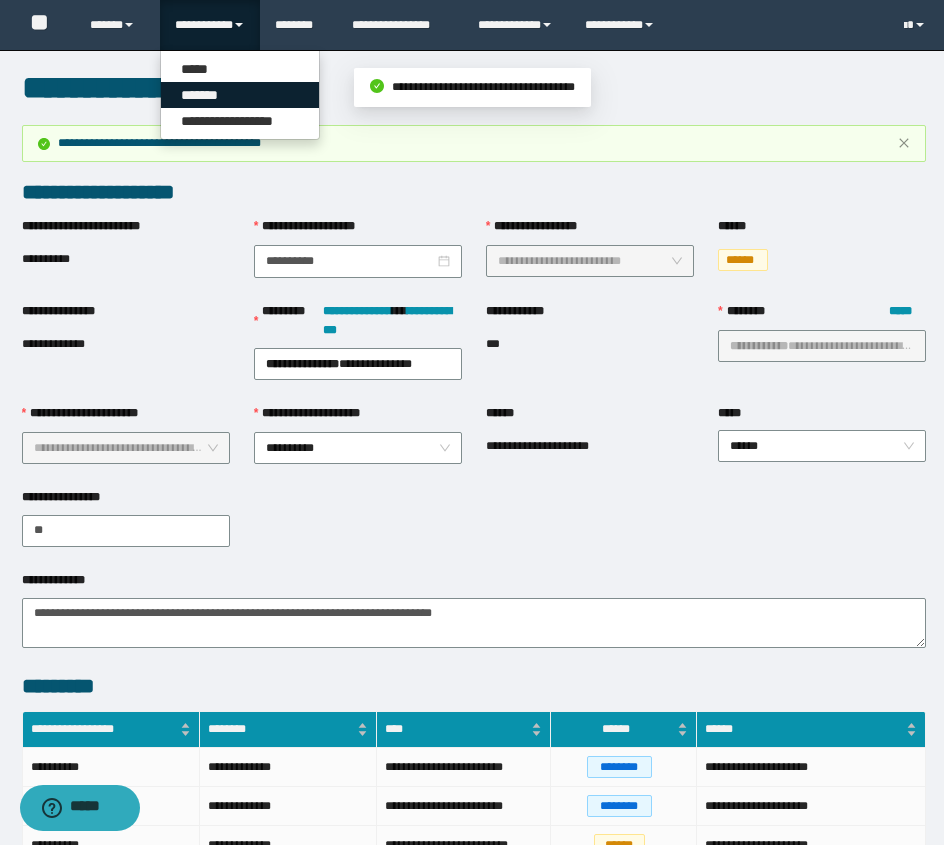 click on "*******" at bounding box center [240, 95] 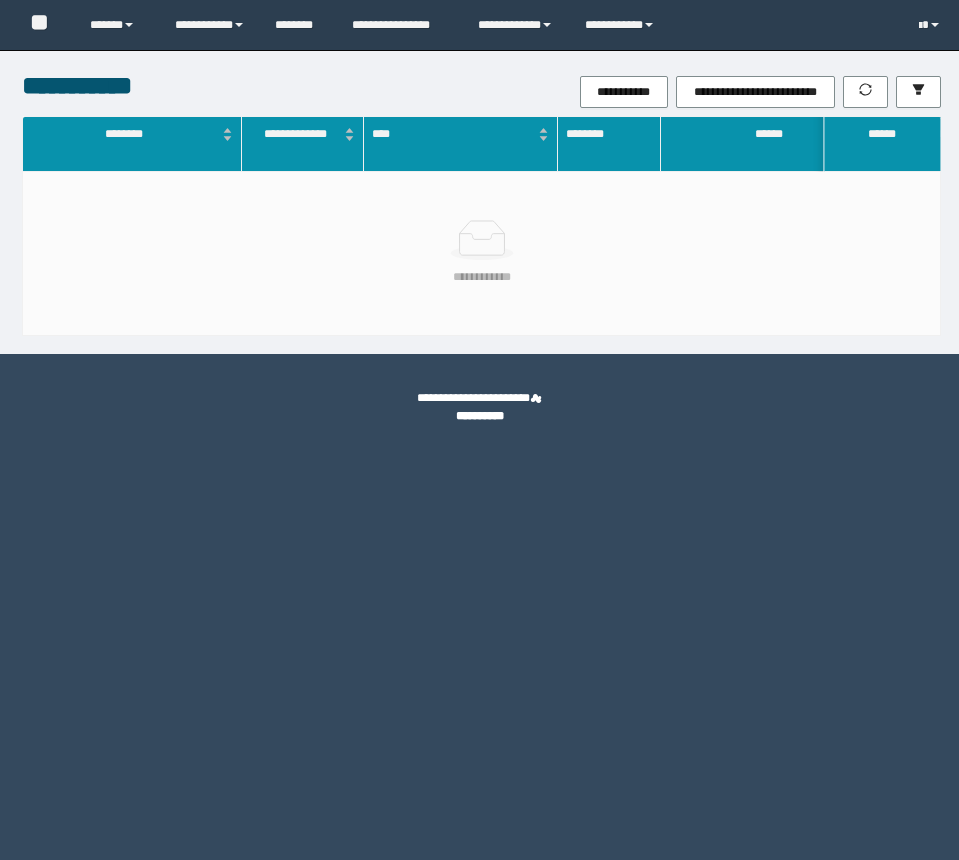scroll, scrollTop: 0, scrollLeft: 0, axis: both 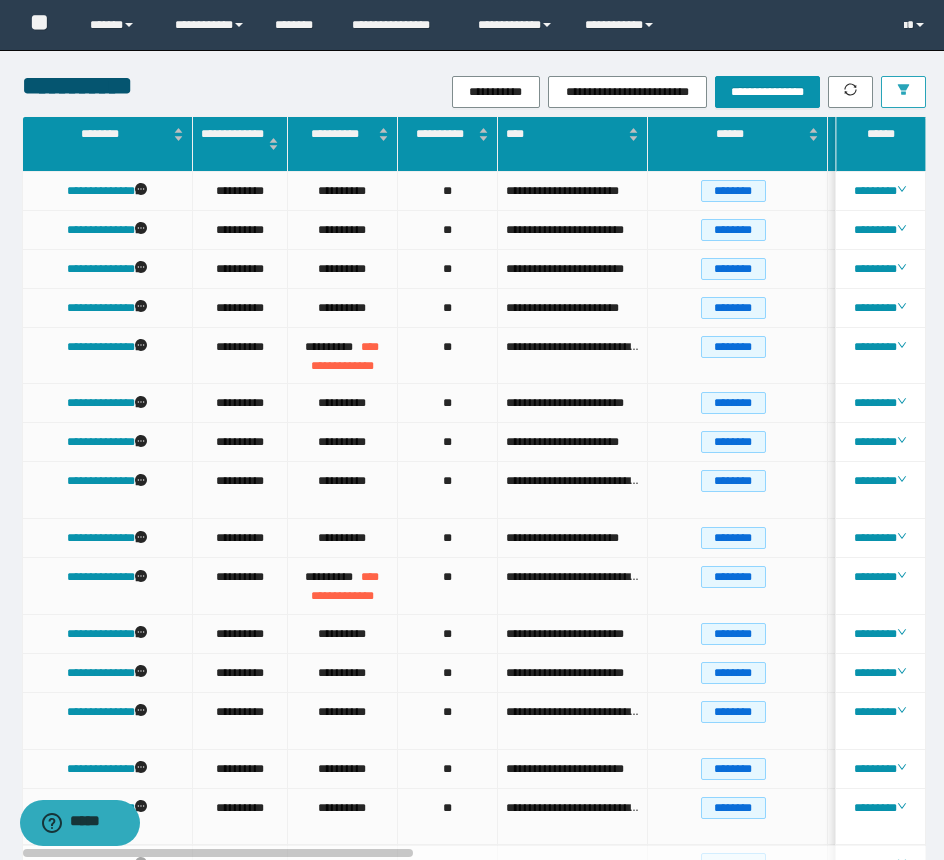 click at bounding box center [903, 92] 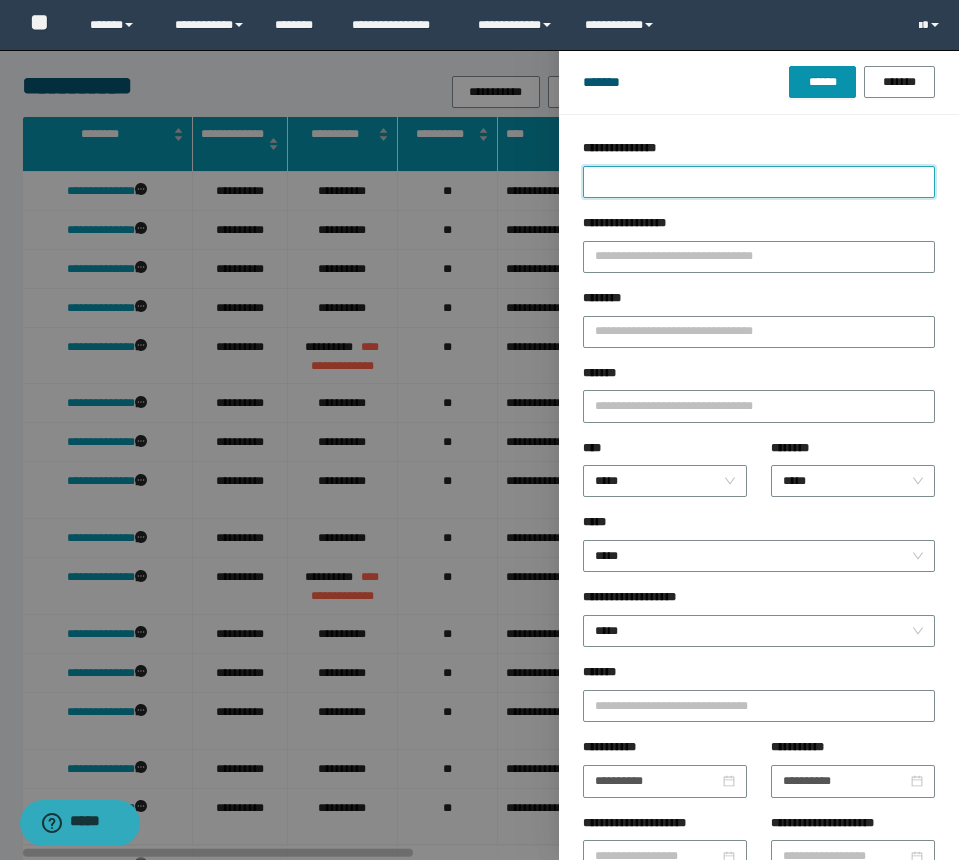 click on "**********" at bounding box center (759, 182) 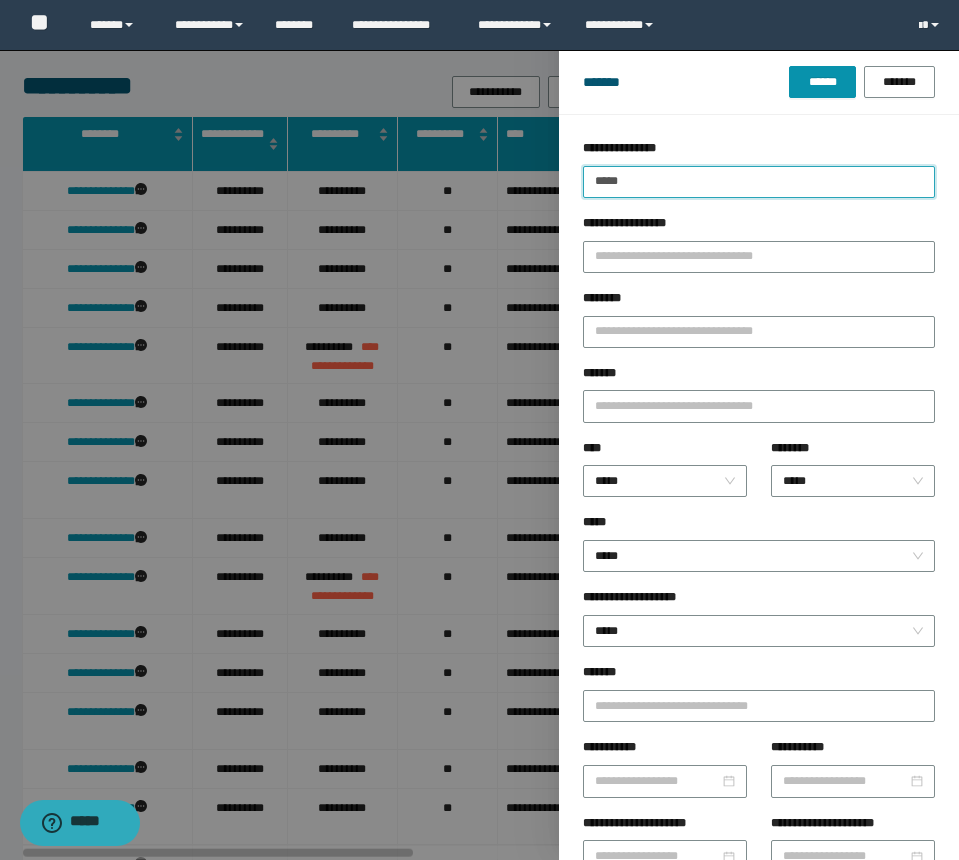 type on "*****" 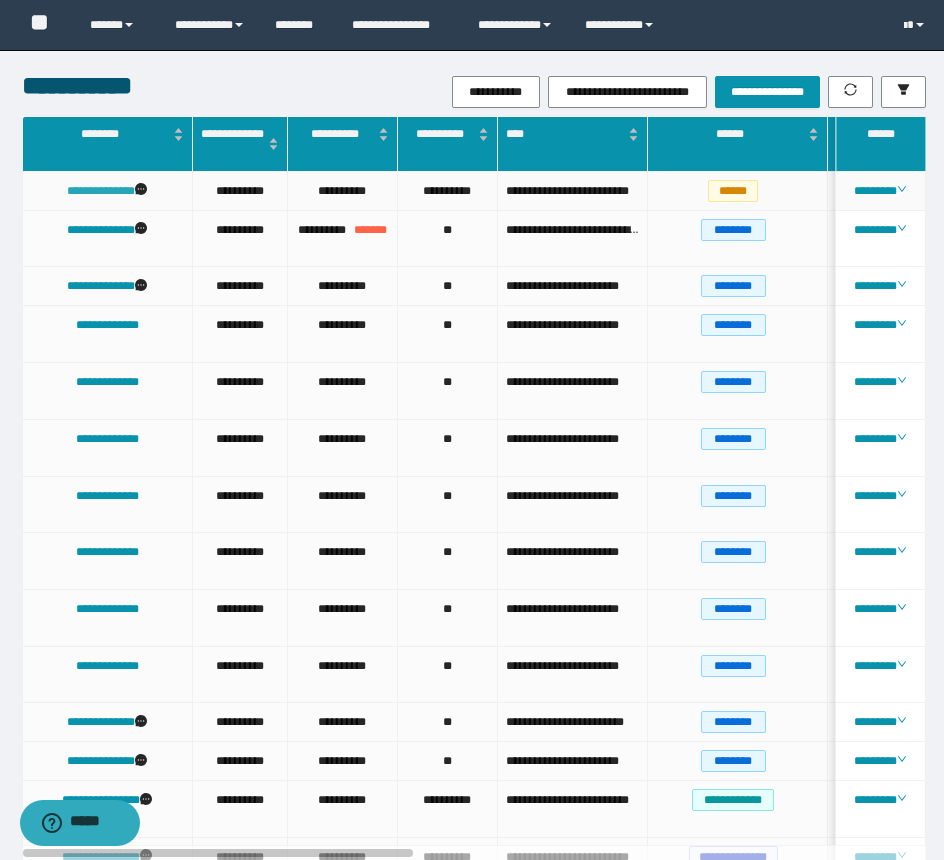 click on "**********" at bounding box center [101, 191] 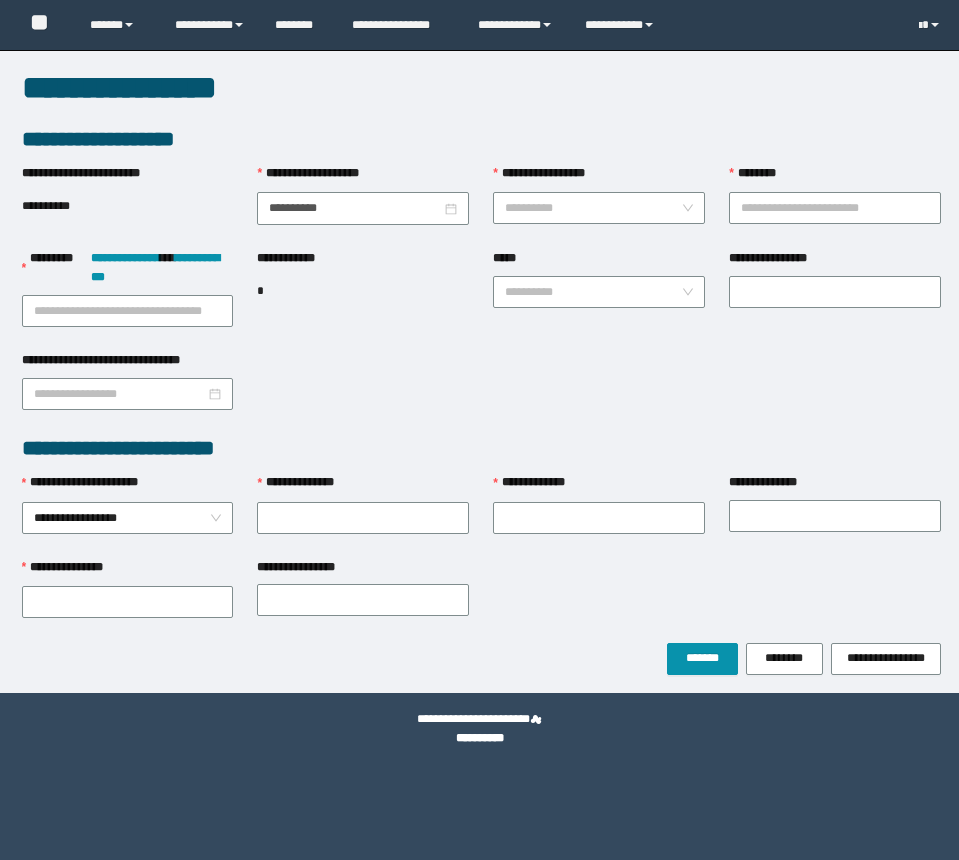 scroll, scrollTop: 0, scrollLeft: 0, axis: both 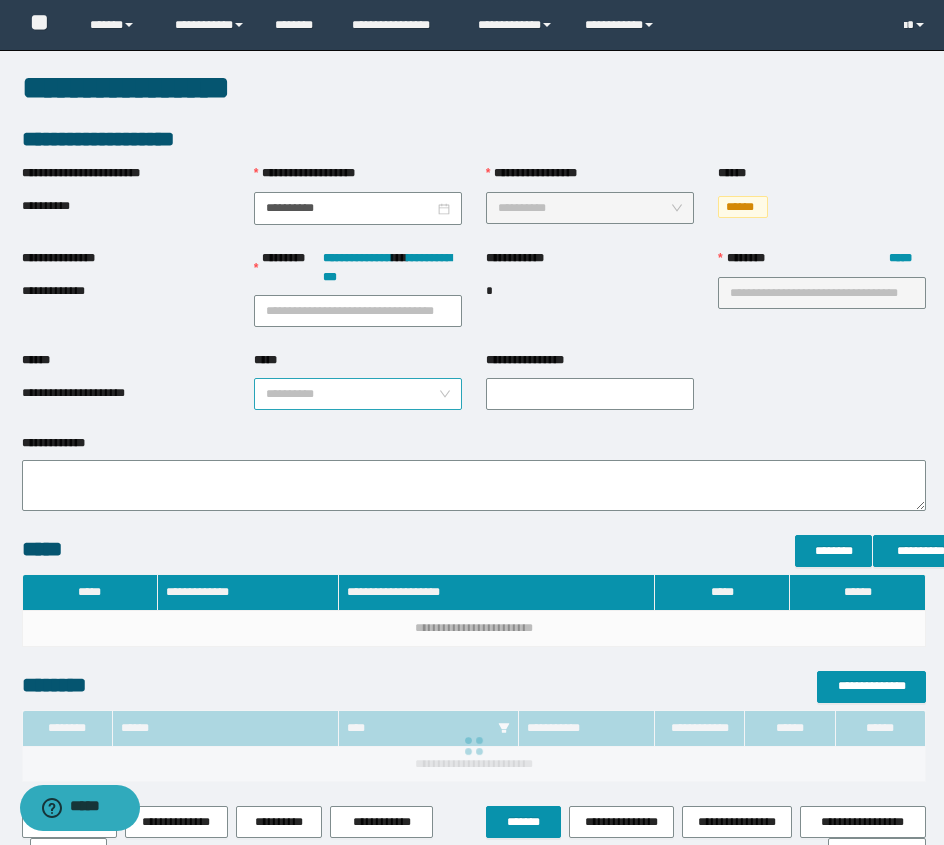 type on "**********" 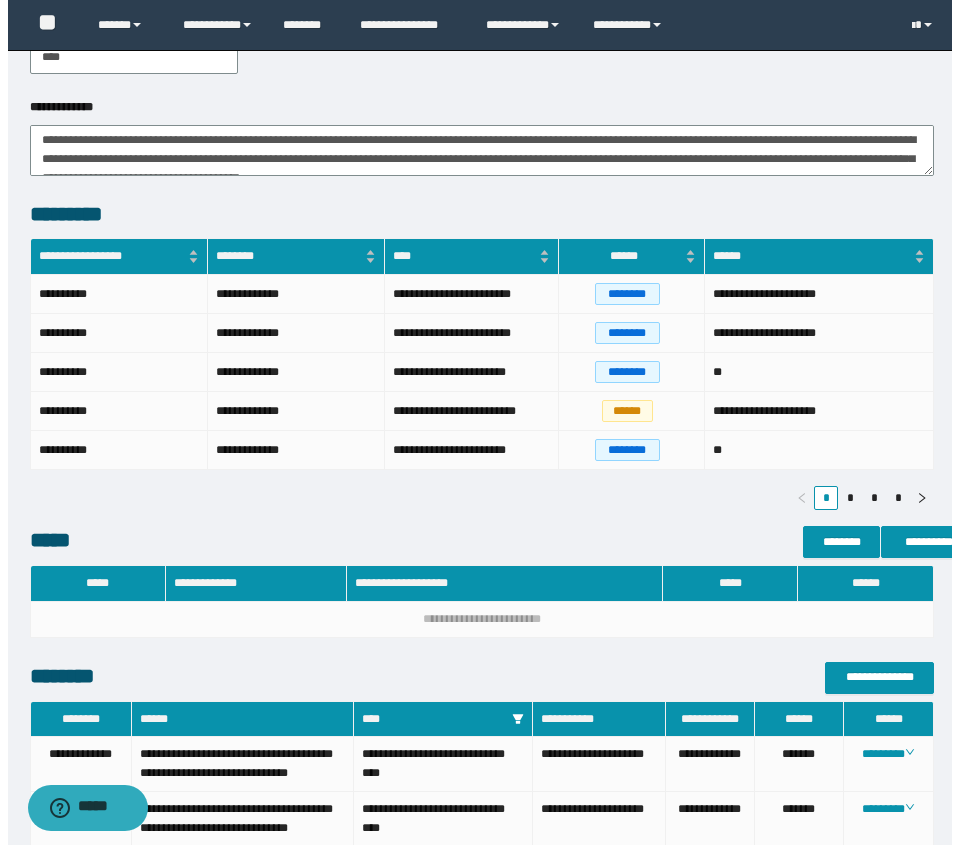 scroll, scrollTop: 620, scrollLeft: 0, axis: vertical 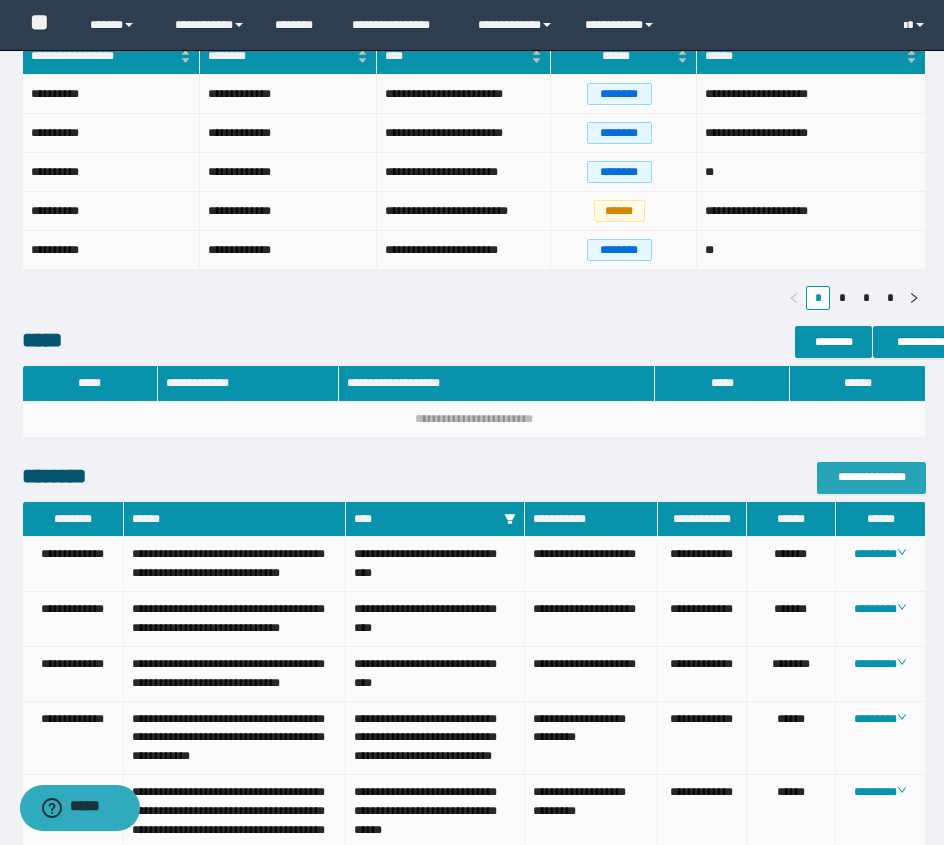 click on "**********" at bounding box center (871, 478) 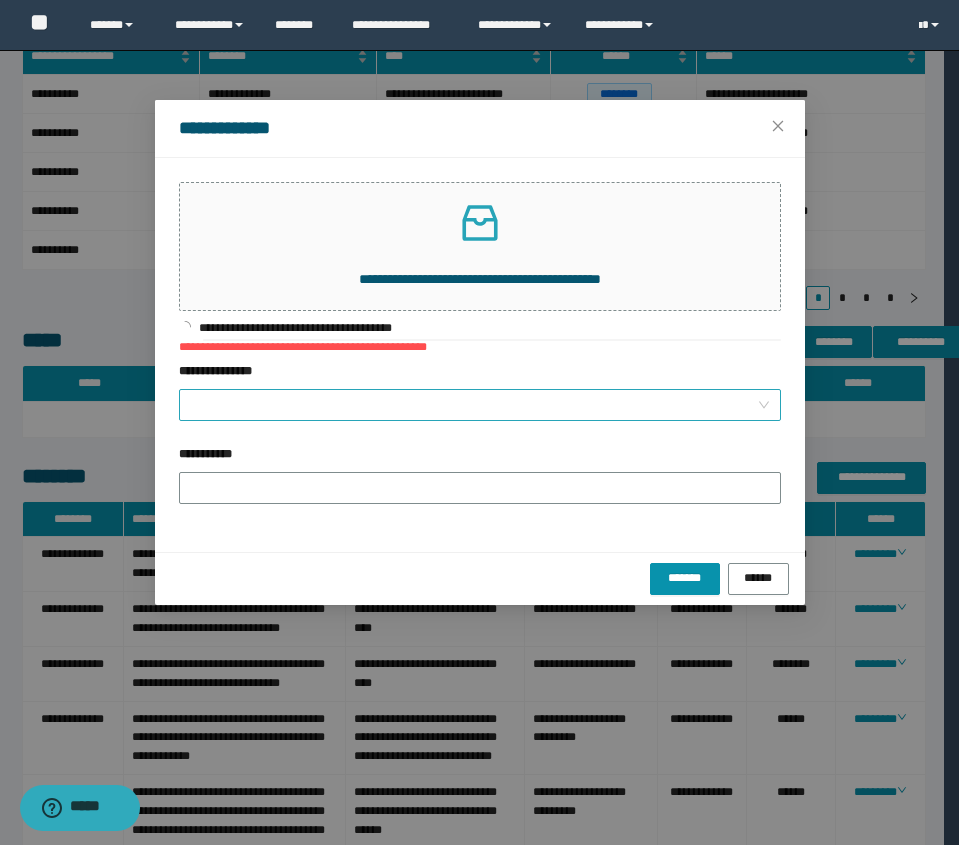 click on "**********" at bounding box center (474, 405) 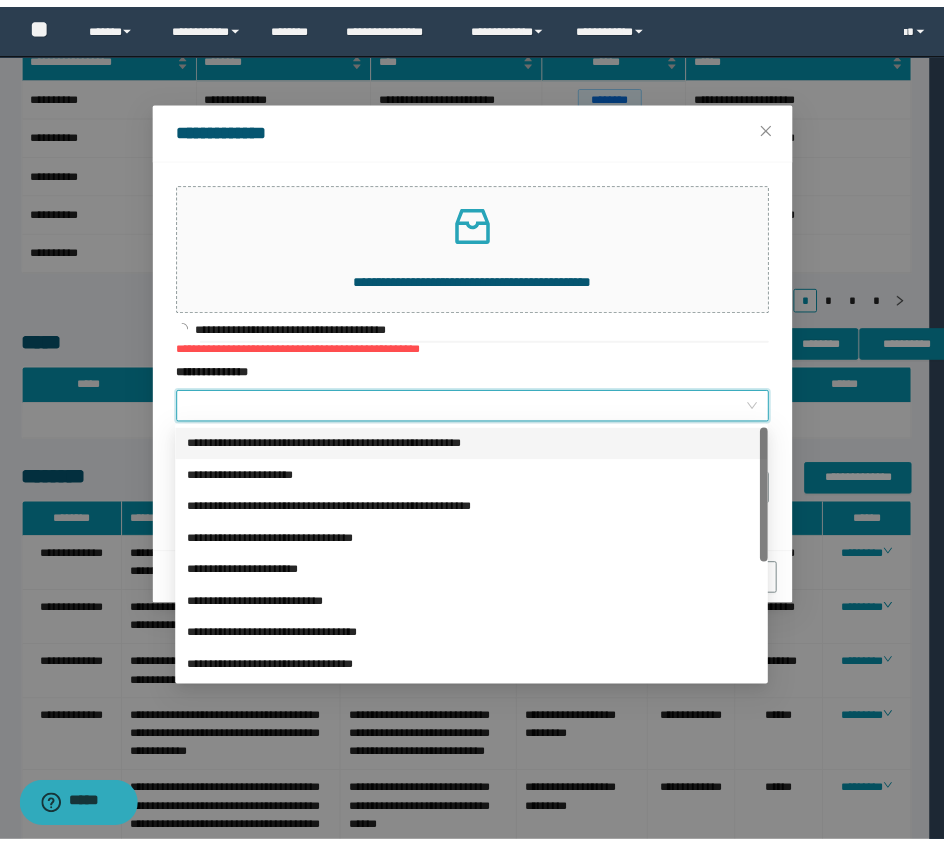 scroll, scrollTop: 224, scrollLeft: 0, axis: vertical 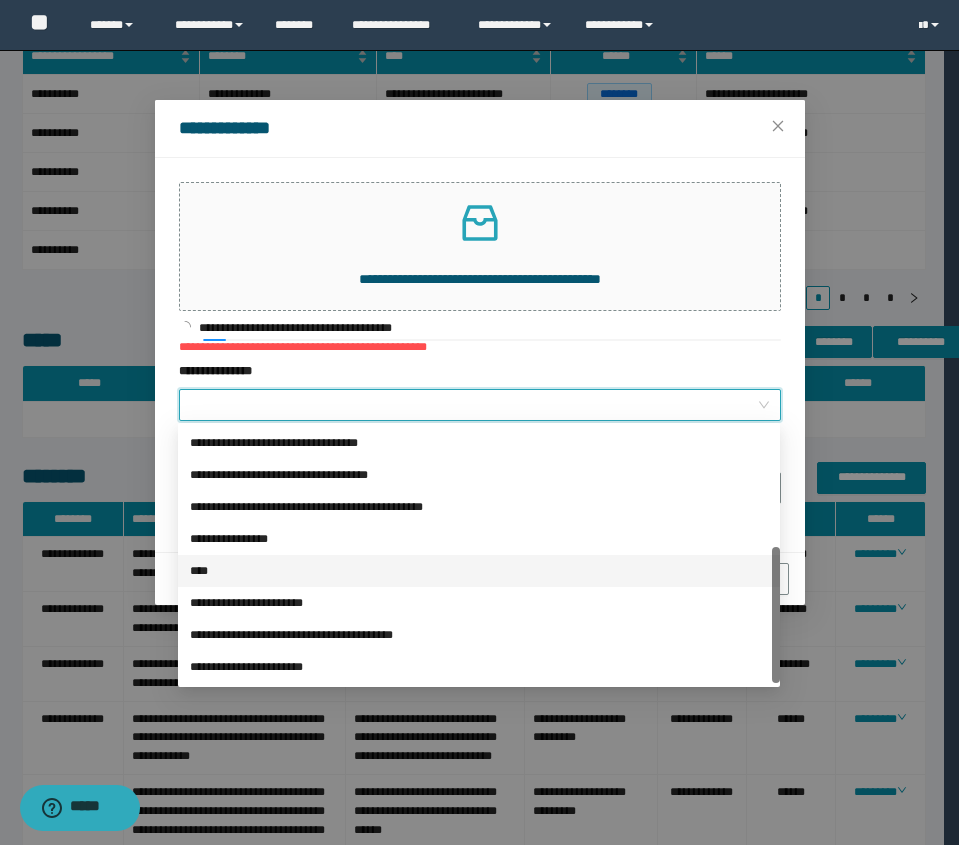 click on "****" at bounding box center [479, 571] 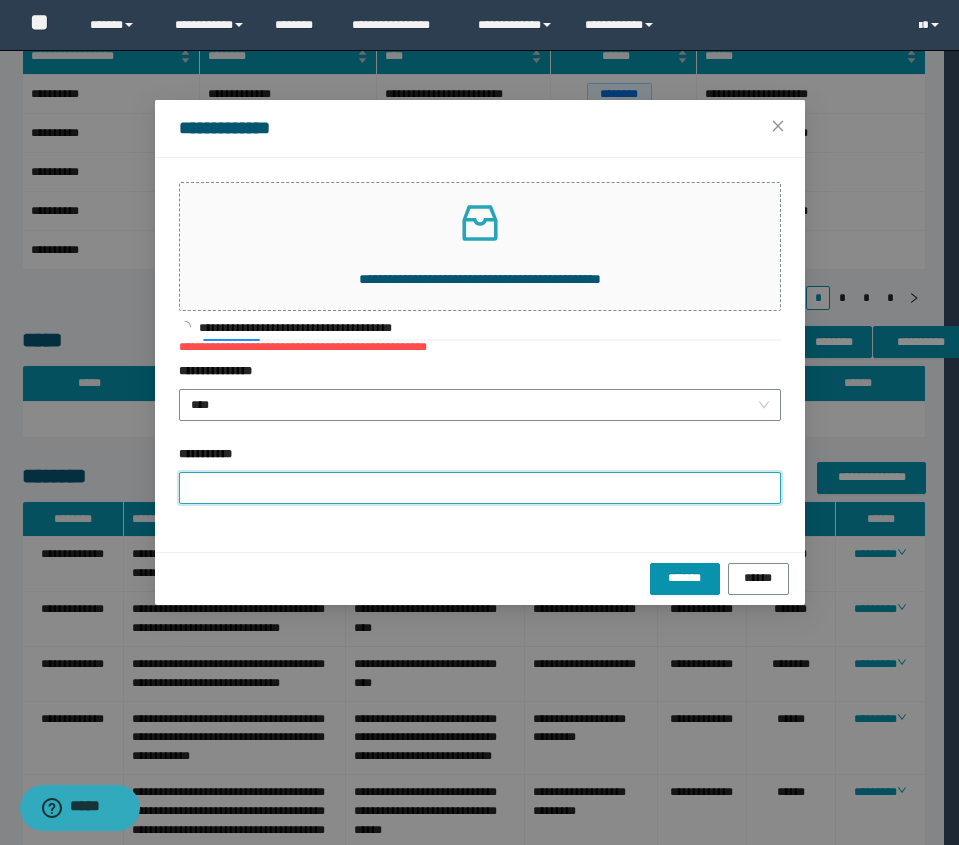 click on "**********" at bounding box center (480, 488) 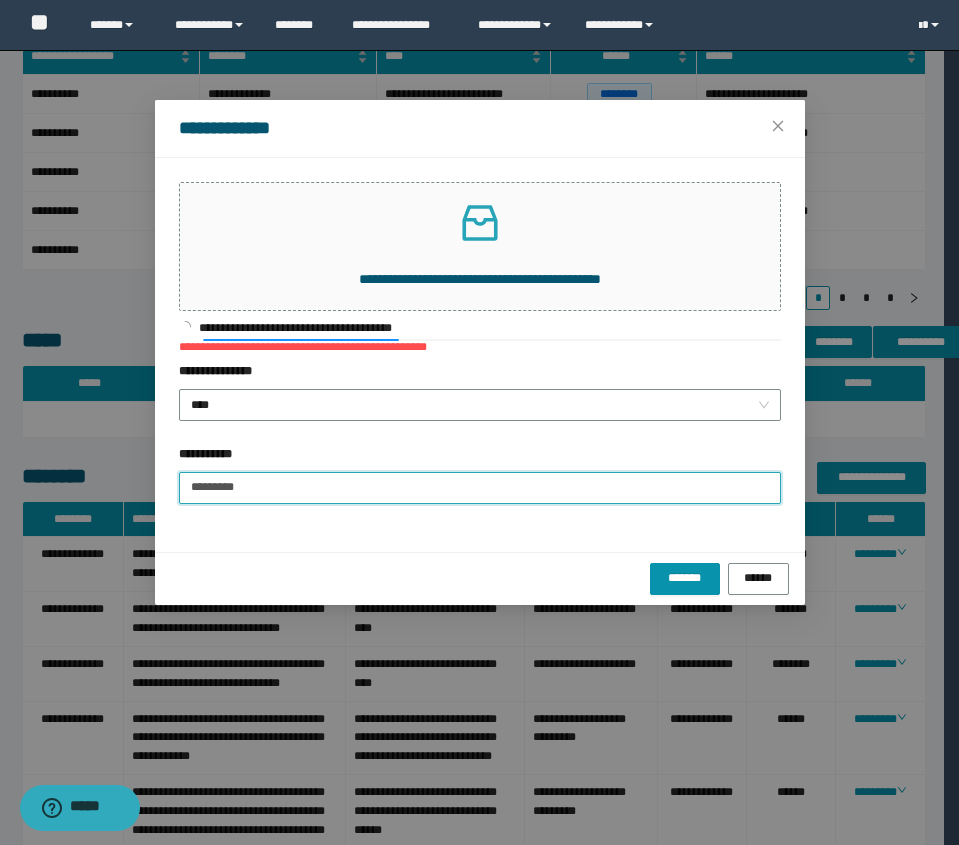 type on "**********" 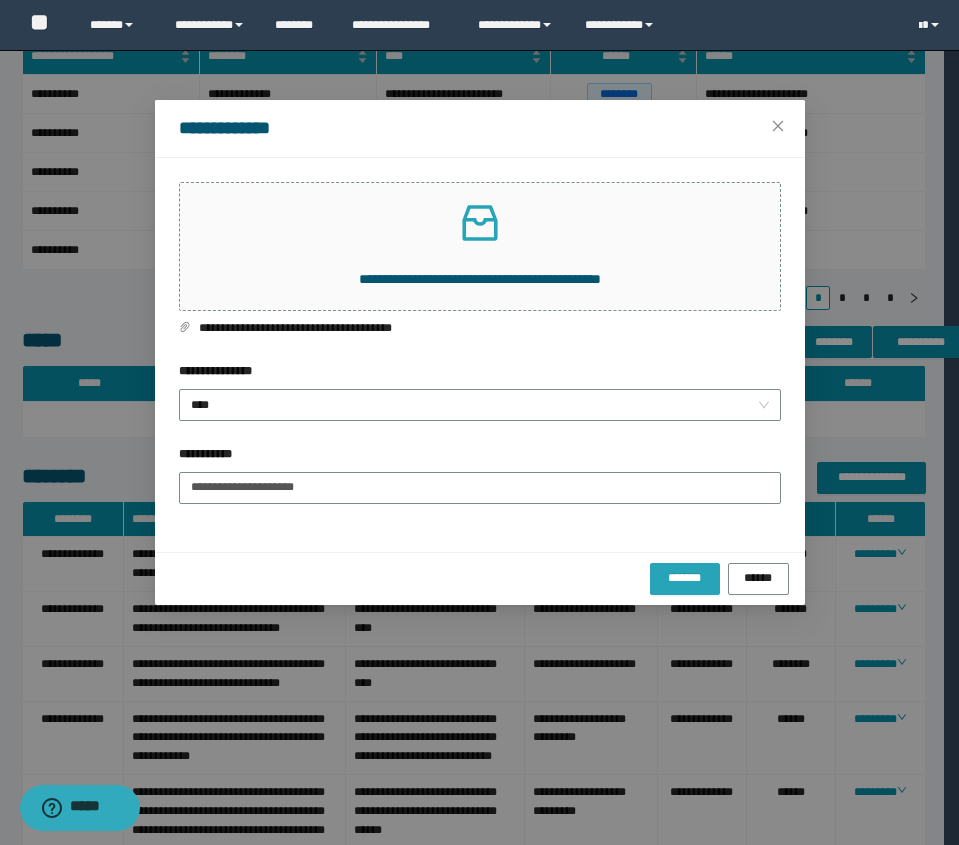 click on "*******" at bounding box center (685, 577) 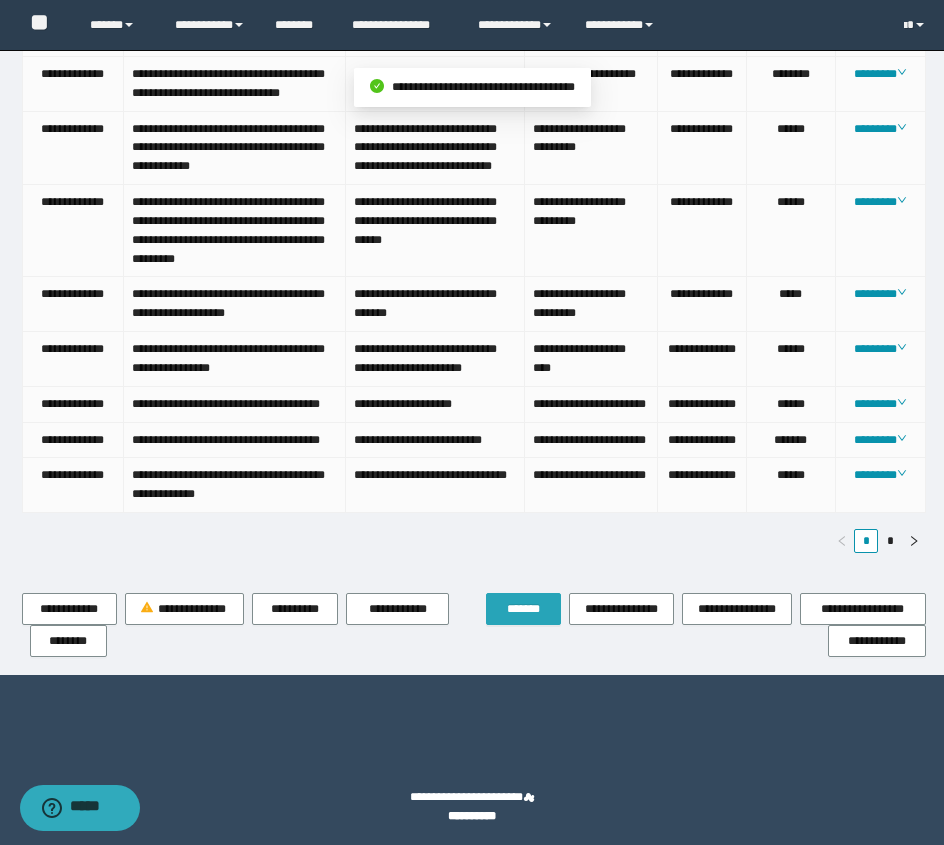 click on "*******" at bounding box center [523, 609] 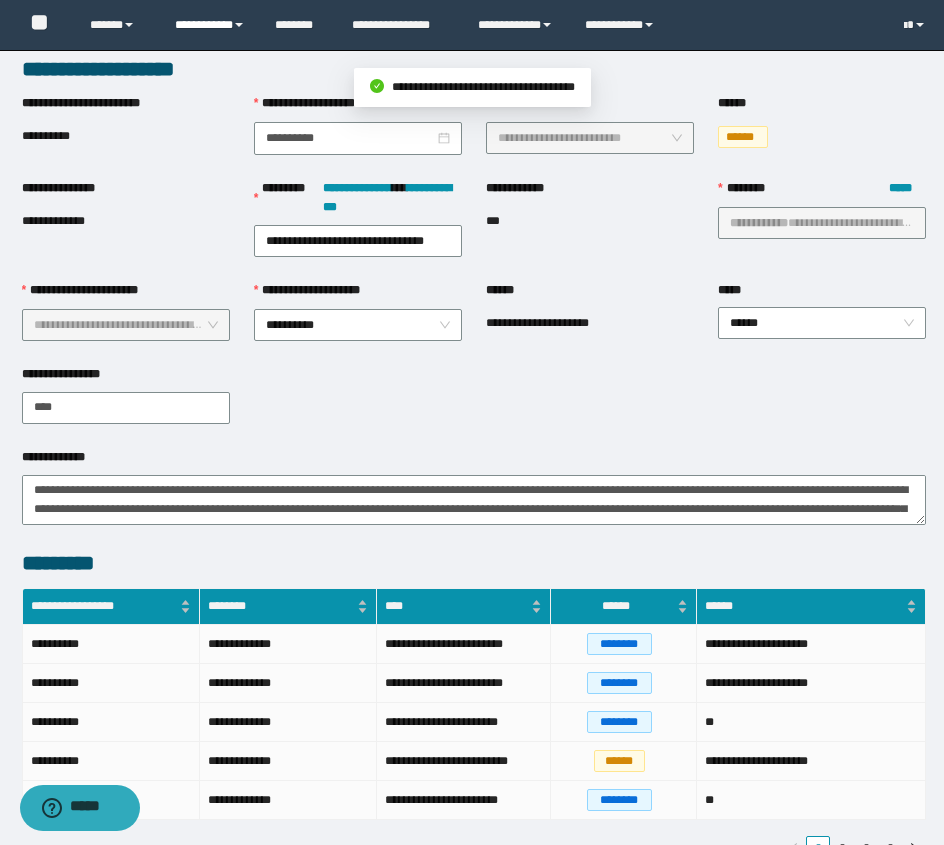 scroll, scrollTop: 0, scrollLeft: 0, axis: both 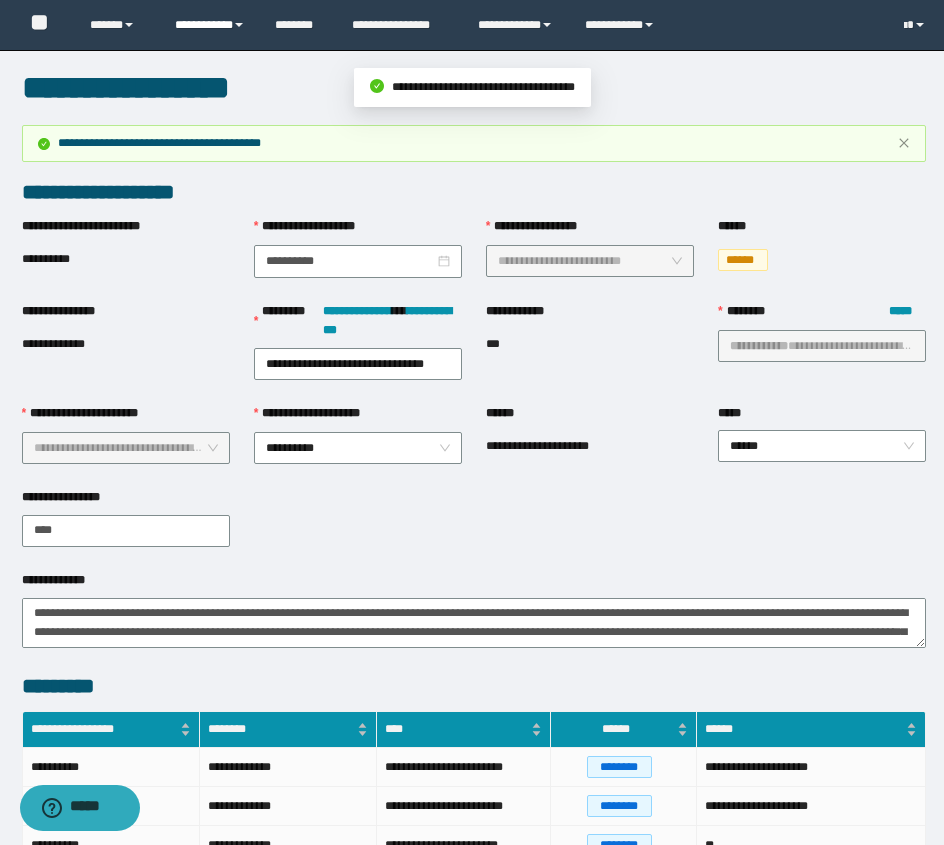 click on "**********" at bounding box center (210, 25) 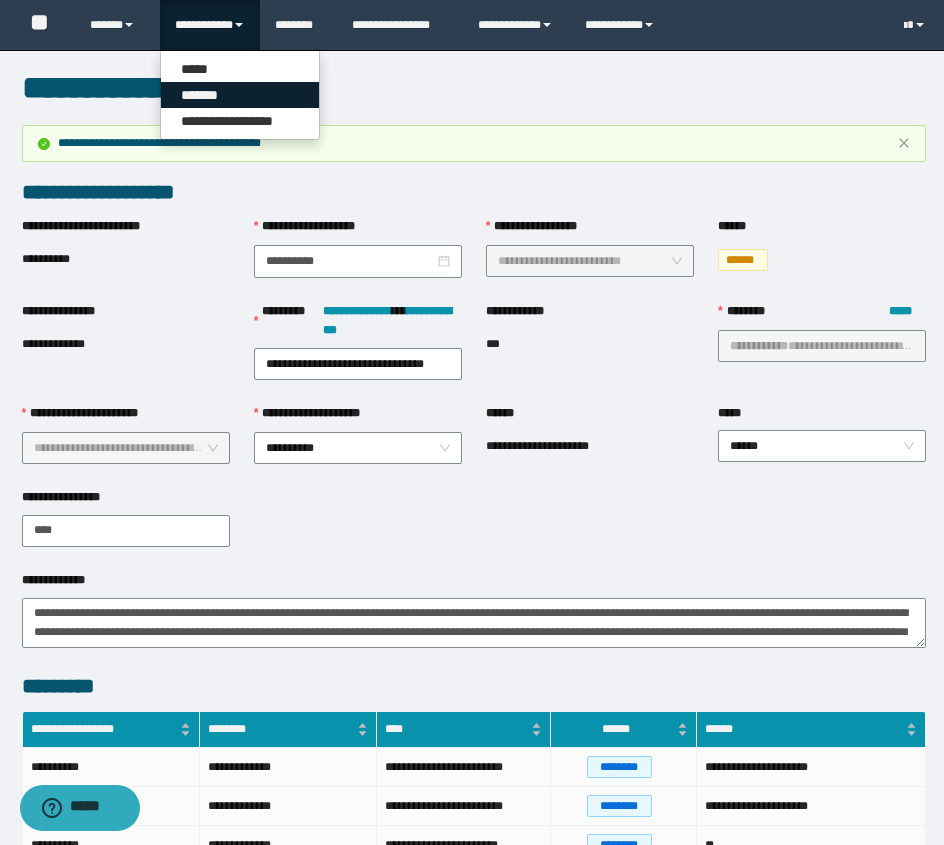 click on "*******" at bounding box center (240, 95) 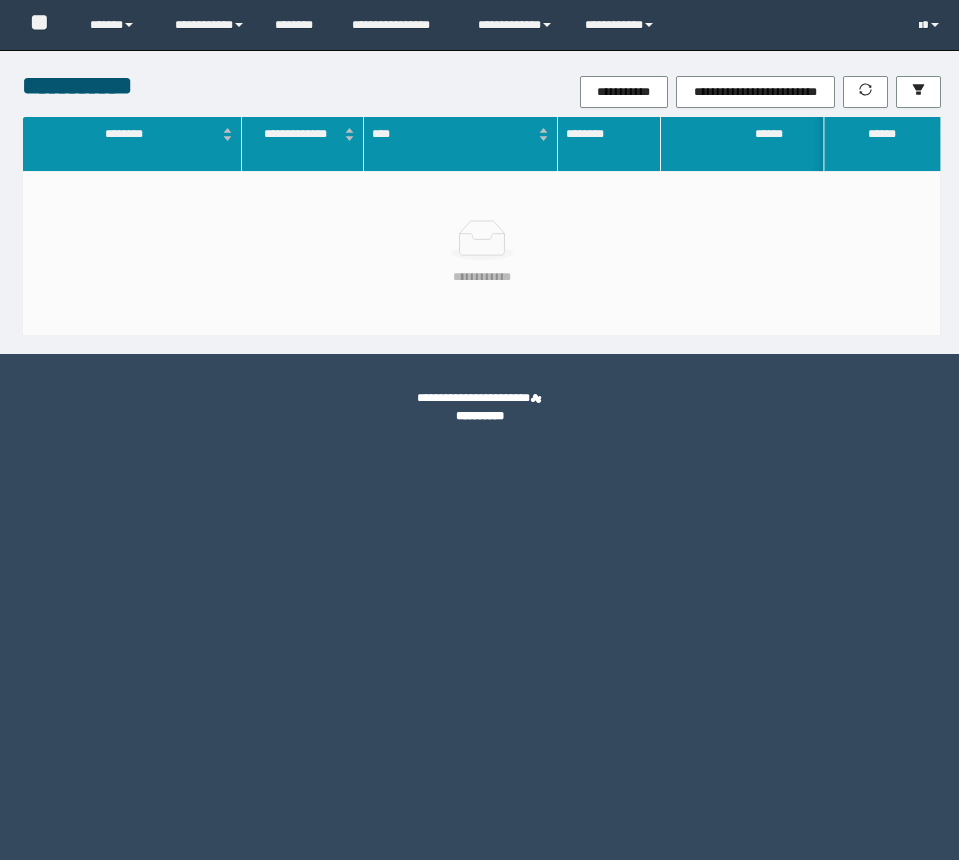 scroll, scrollTop: 0, scrollLeft: 0, axis: both 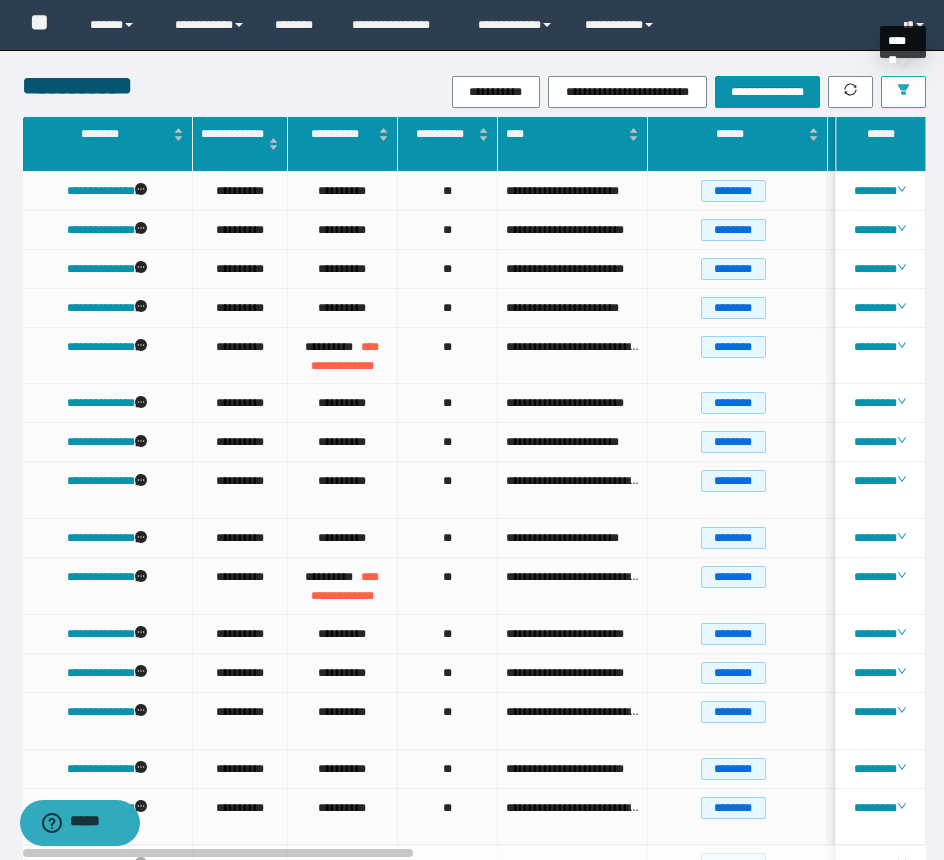 click at bounding box center (903, 92) 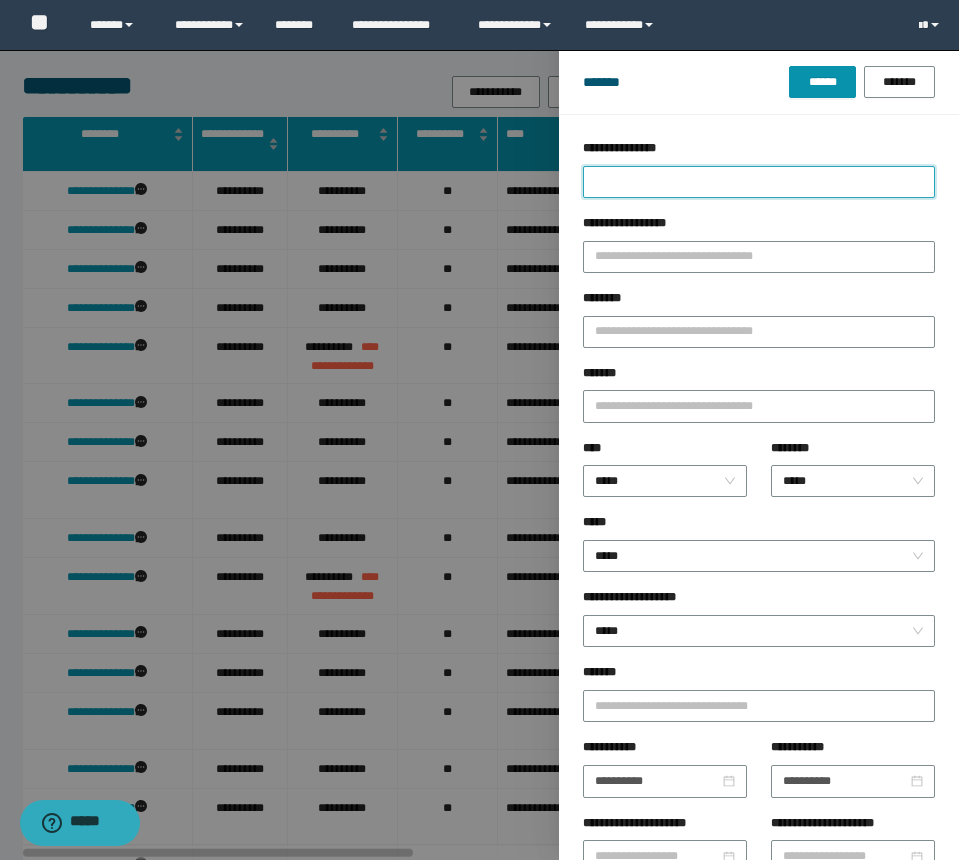 click on "**********" at bounding box center (759, 182) 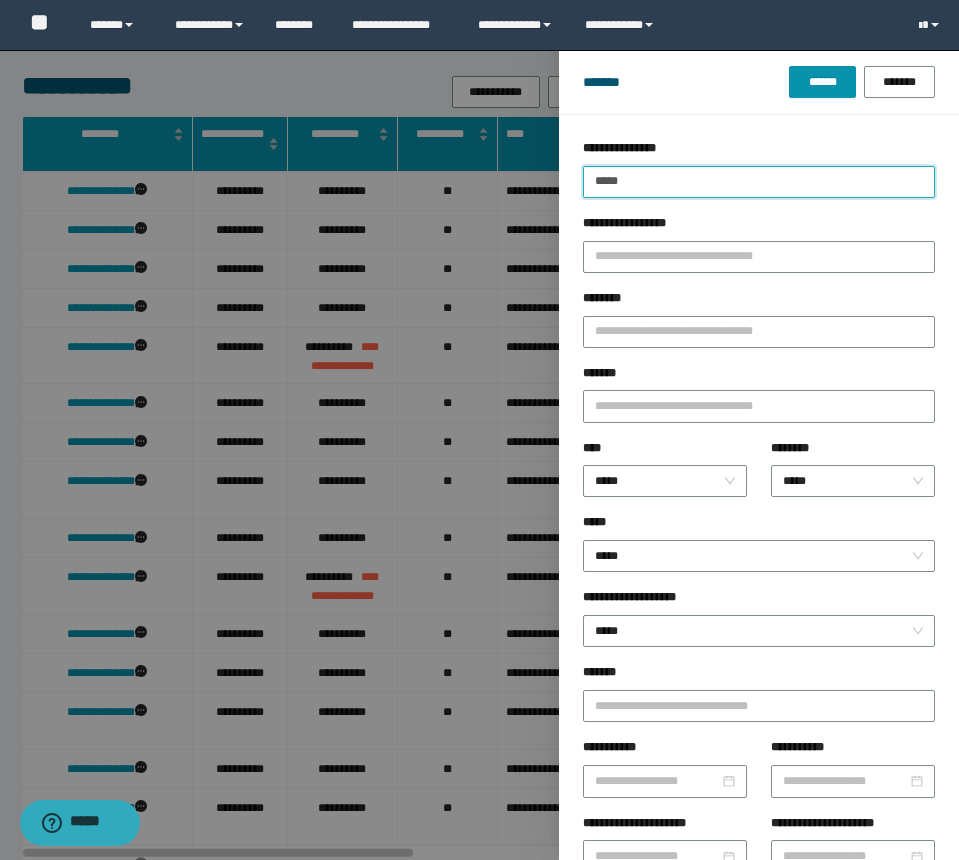 type on "*****" 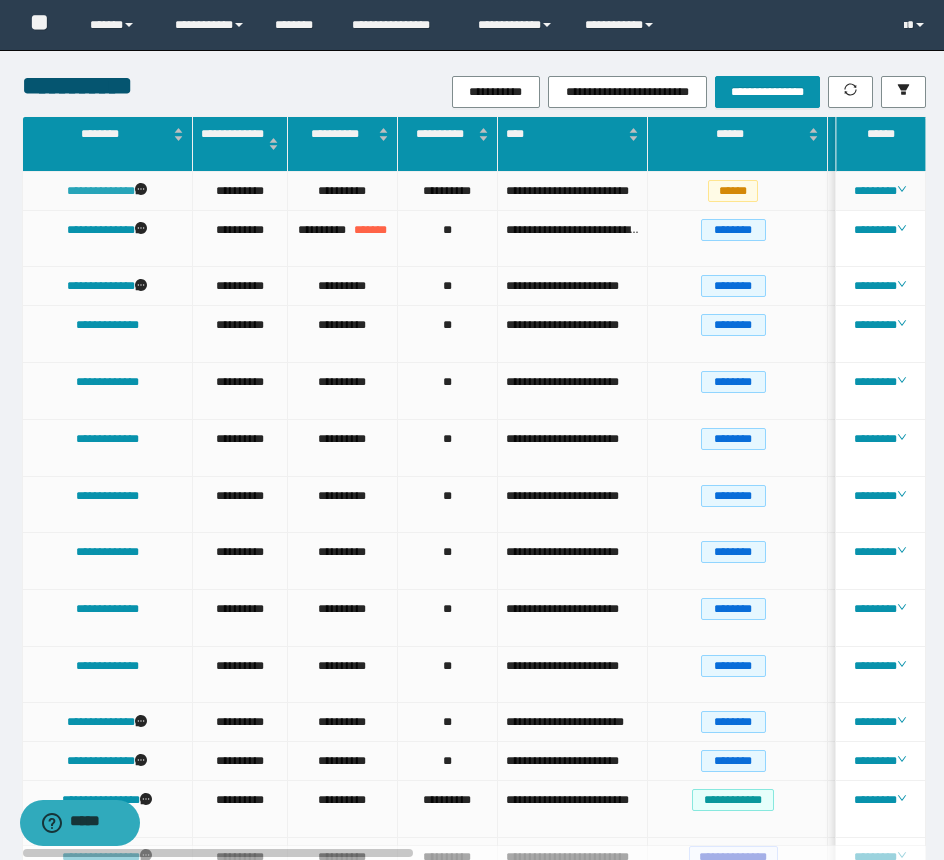 click on "**********" at bounding box center (101, 191) 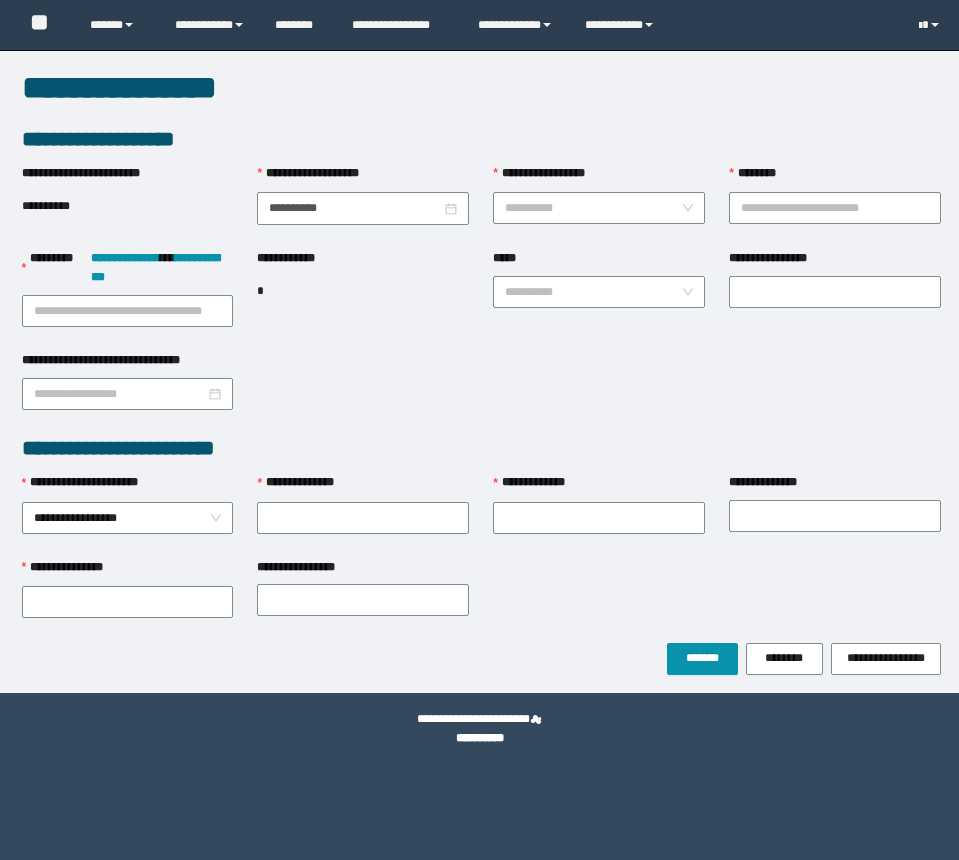 scroll, scrollTop: 0, scrollLeft: 0, axis: both 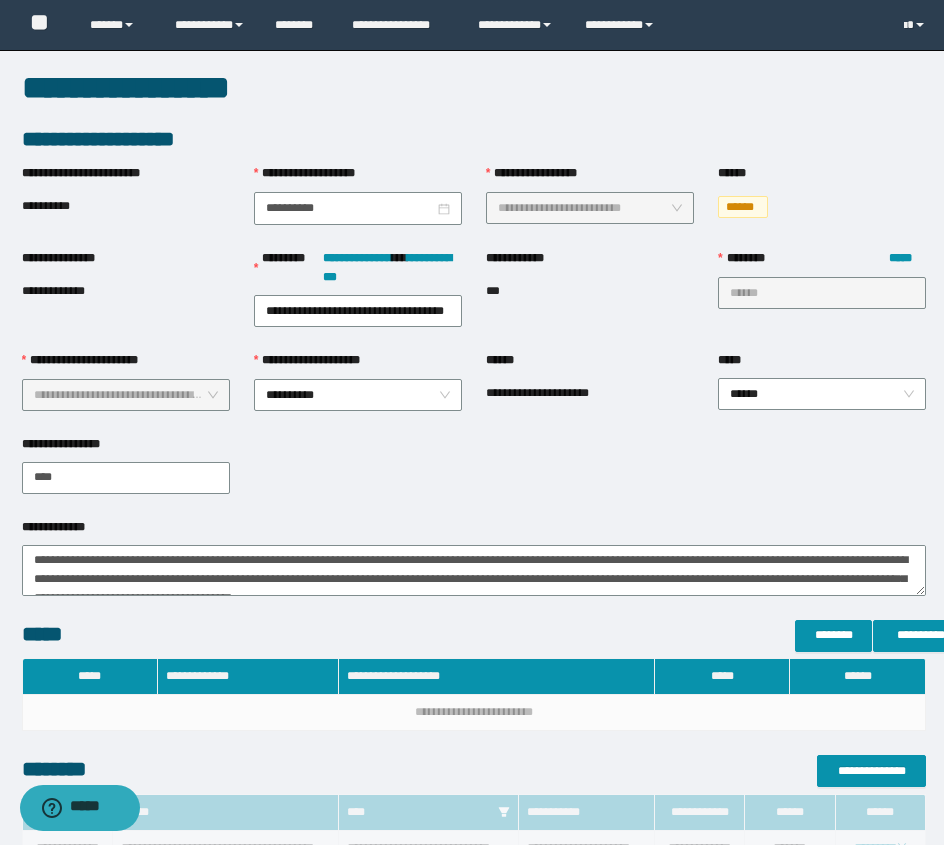 type on "**********" 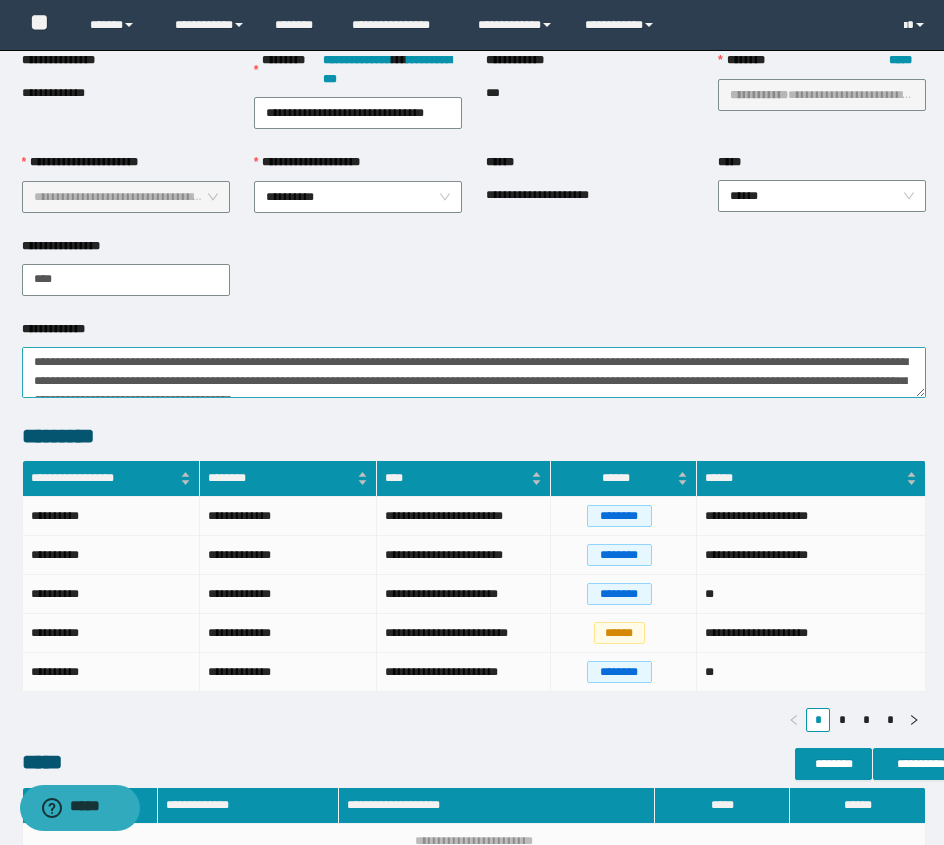 scroll, scrollTop: 200, scrollLeft: 0, axis: vertical 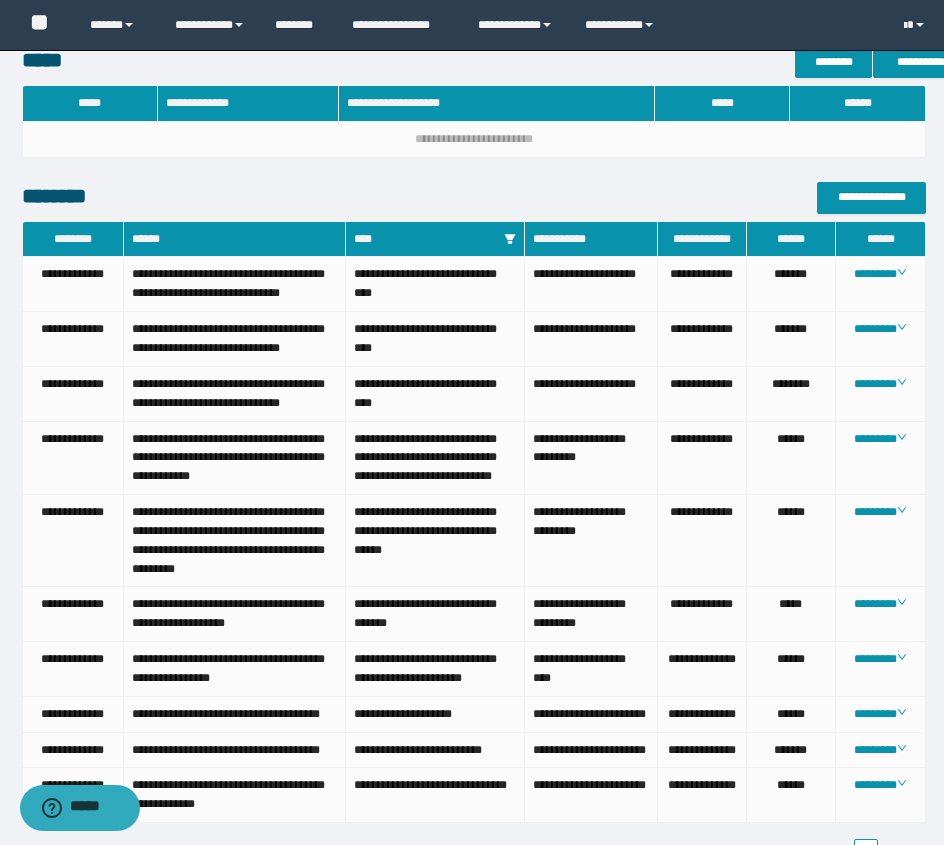 click on "**********" at bounding box center (474, 530) 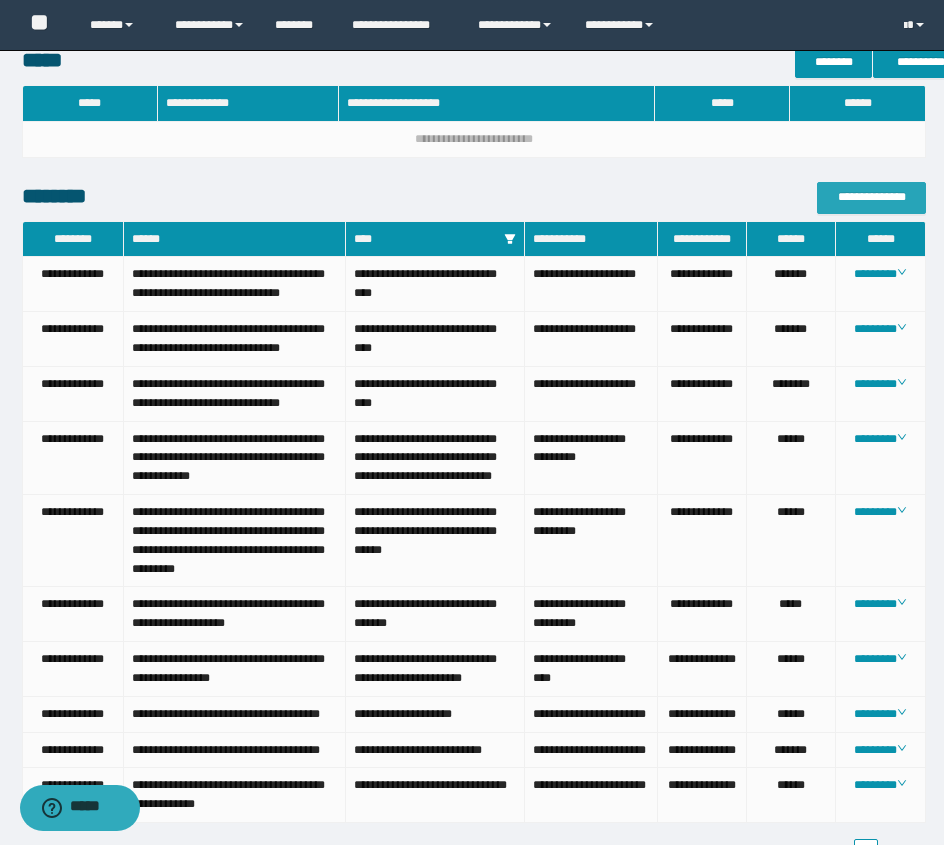 click on "**********" at bounding box center (871, 197) 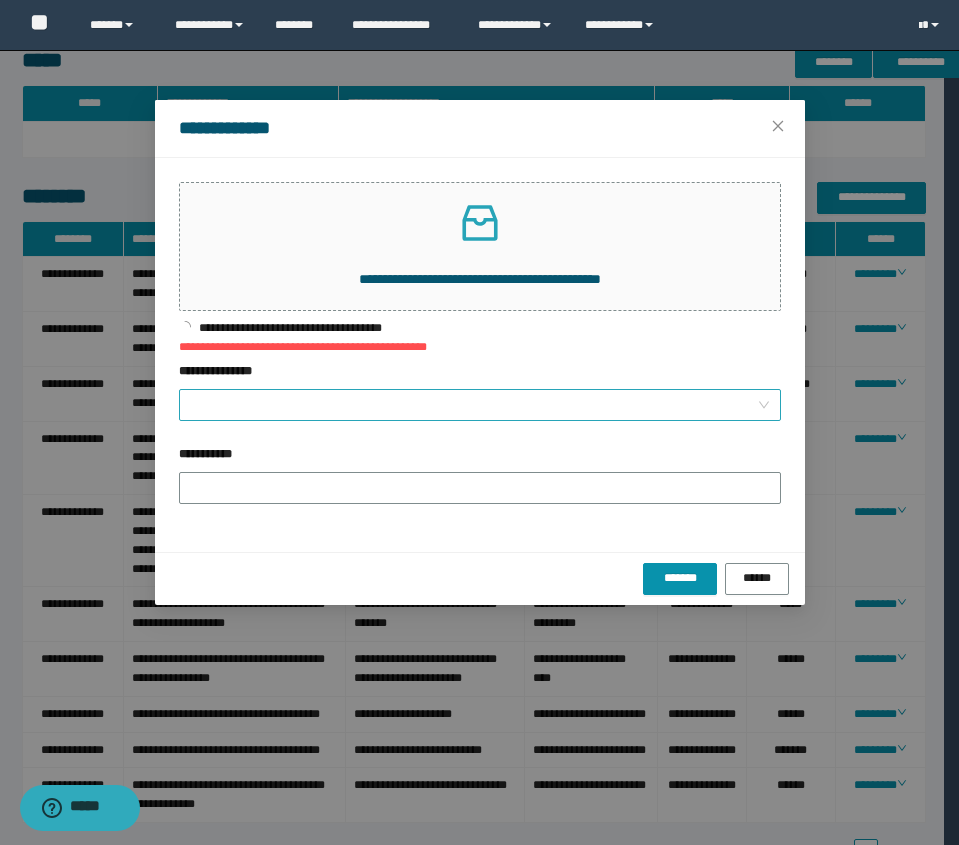 click on "**********" at bounding box center [474, 405] 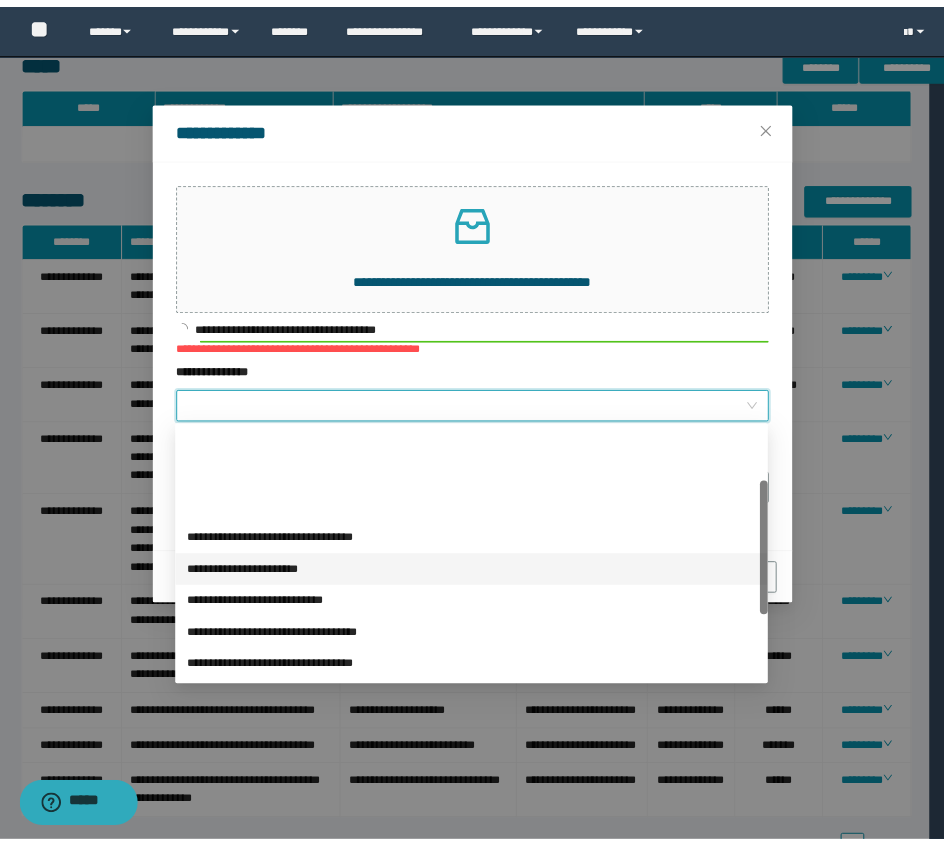 scroll, scrollTop: 224, scrollLeft: 0, axis: vertical 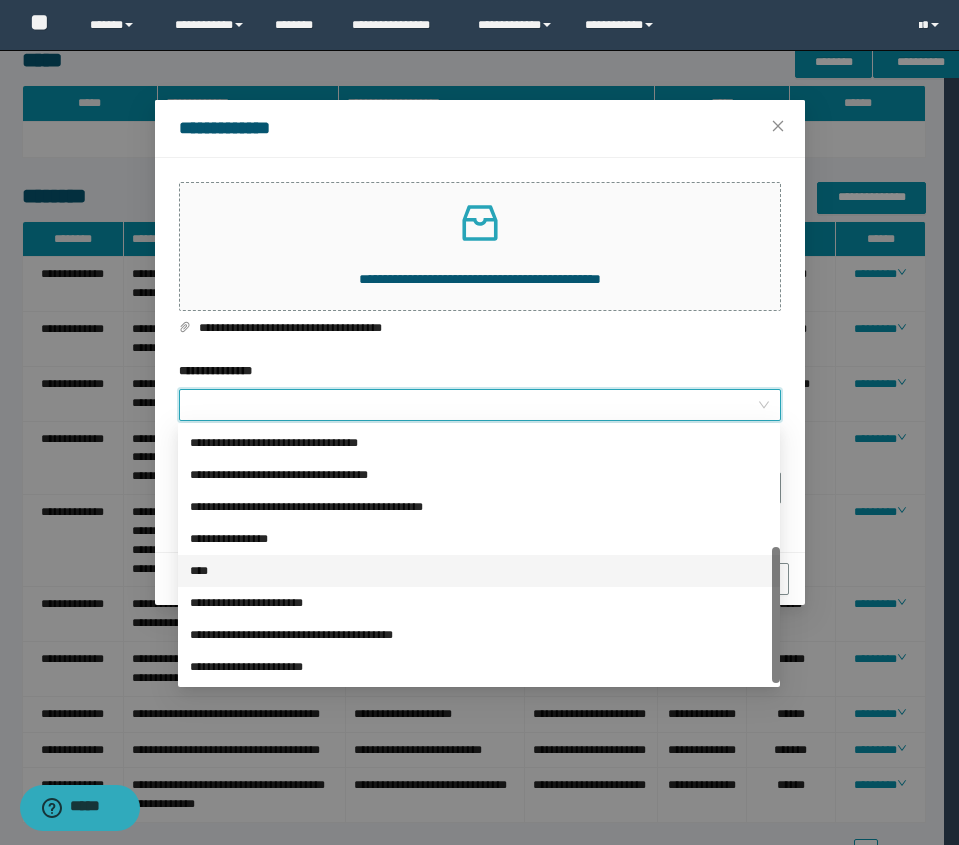 click on "****" at bounding box center (479, 571) 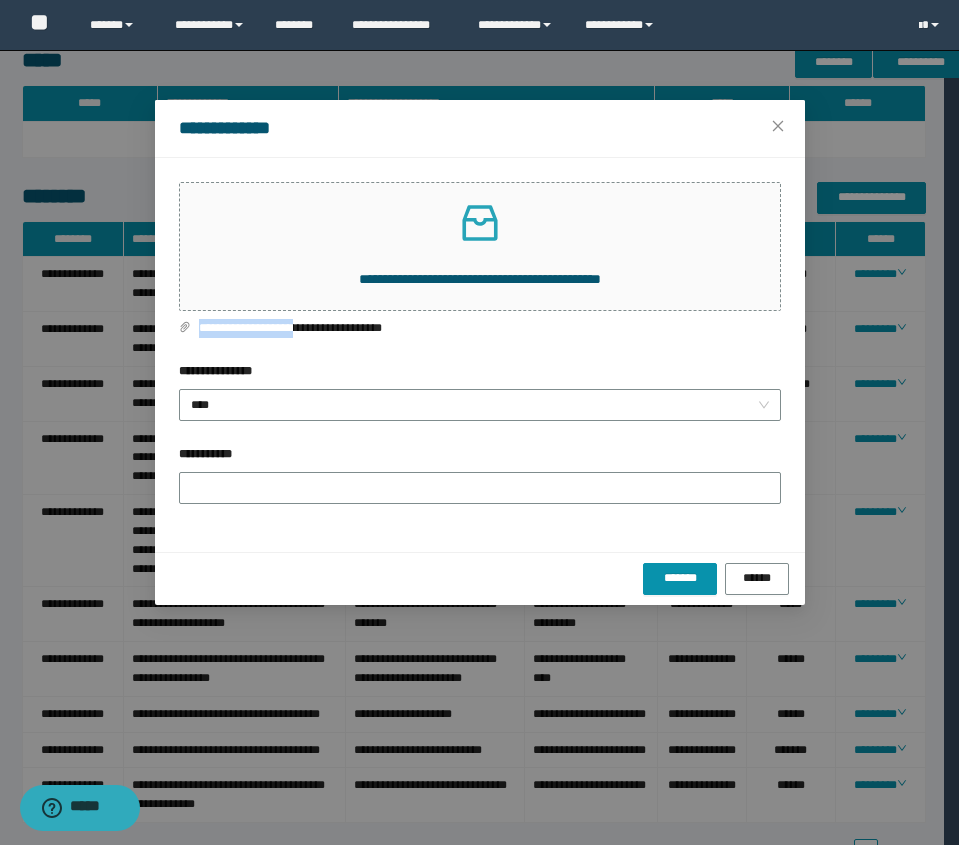 drag, startPoint x: 196, startPoint y: 330, endPoint x: 322, endPoint y: 340, distance: 126.3962 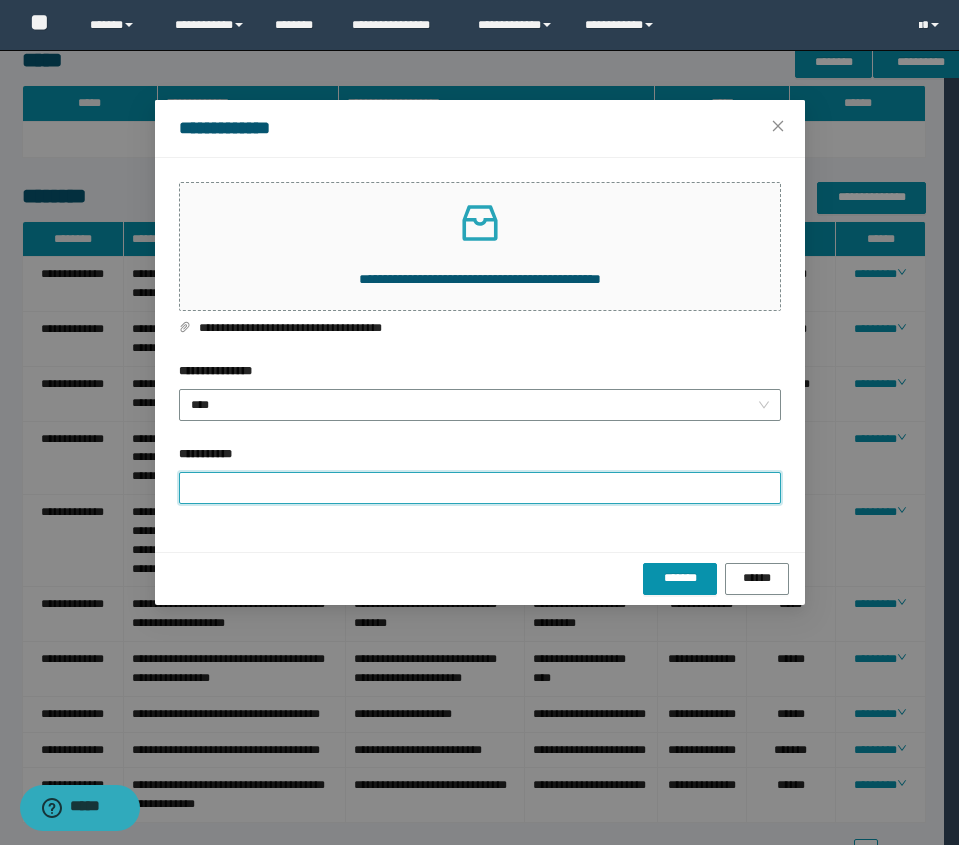 click on "**********" at bounding box center (480, 488) 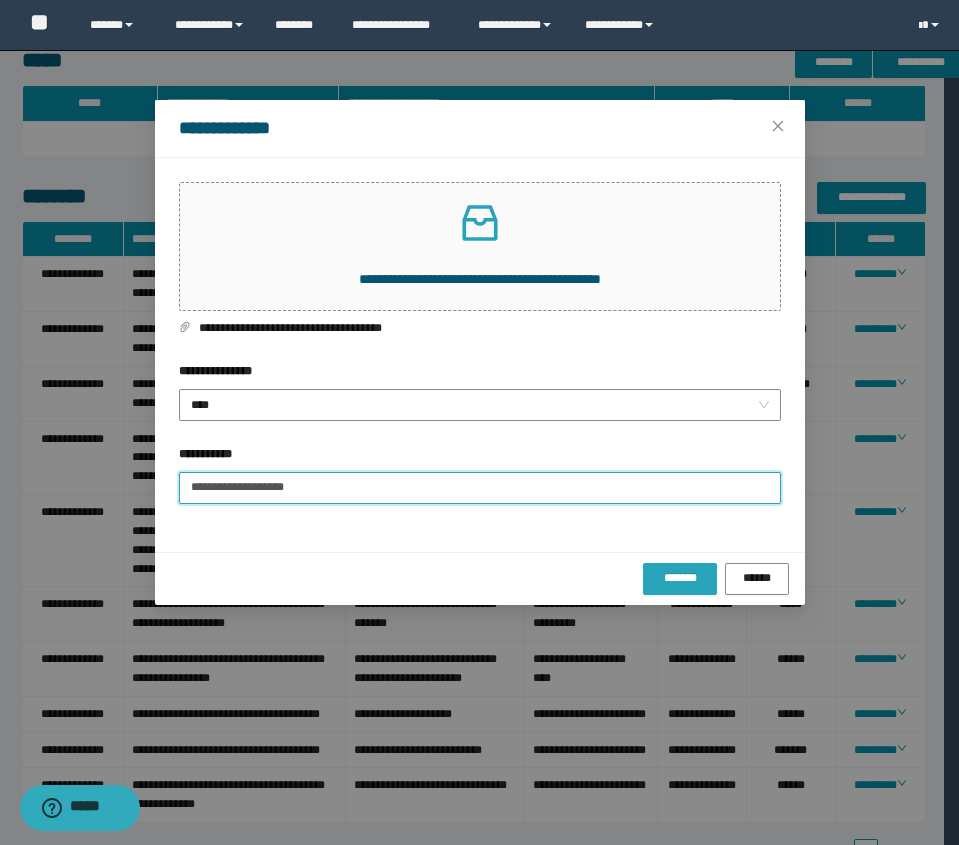 type on "**********" 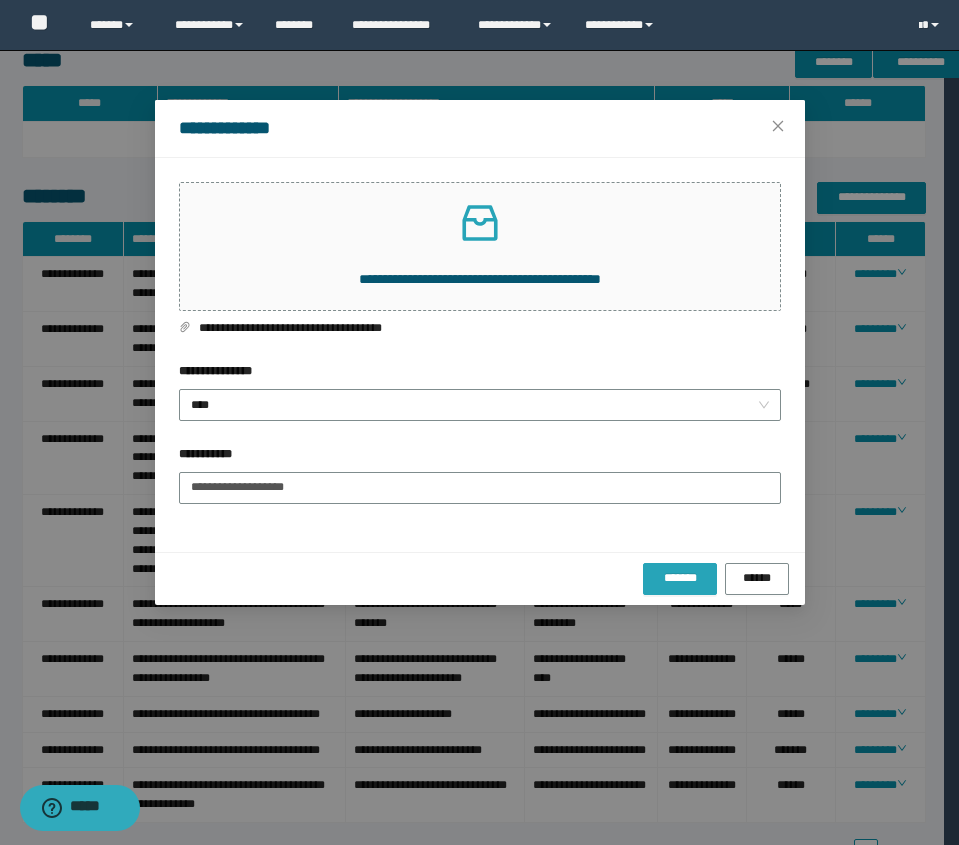 click on "*******" at bounding box center (680, 578) 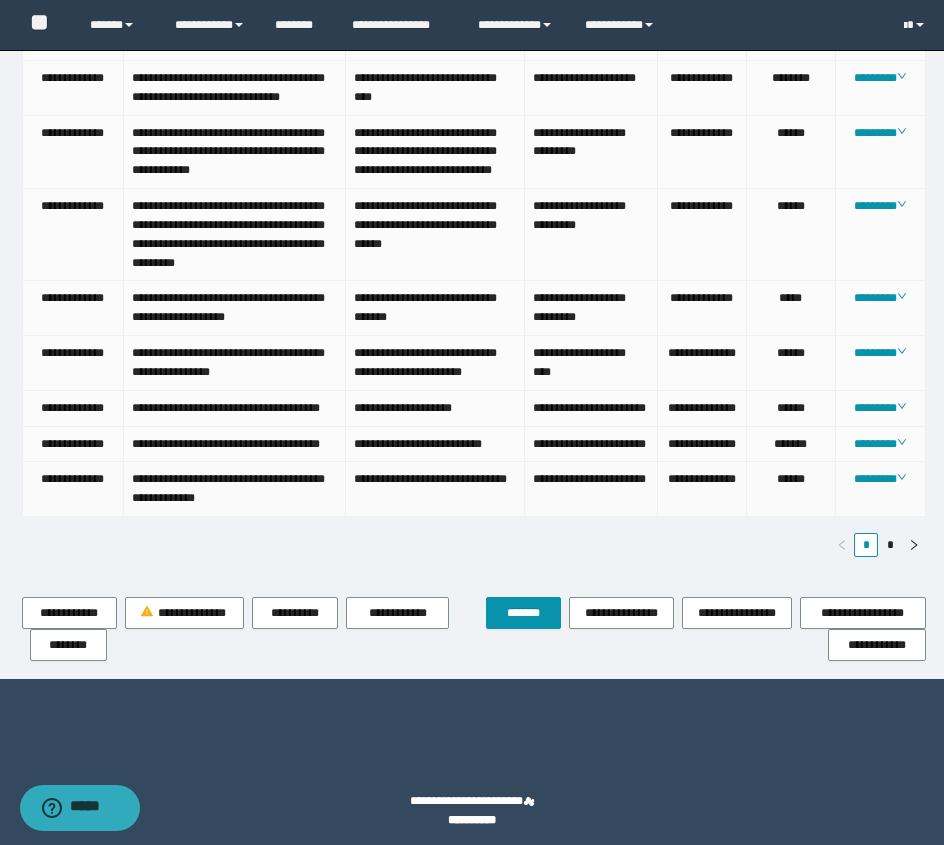 scroll, scrollTop: 1210, scrollLeft: 0, axis: vertical 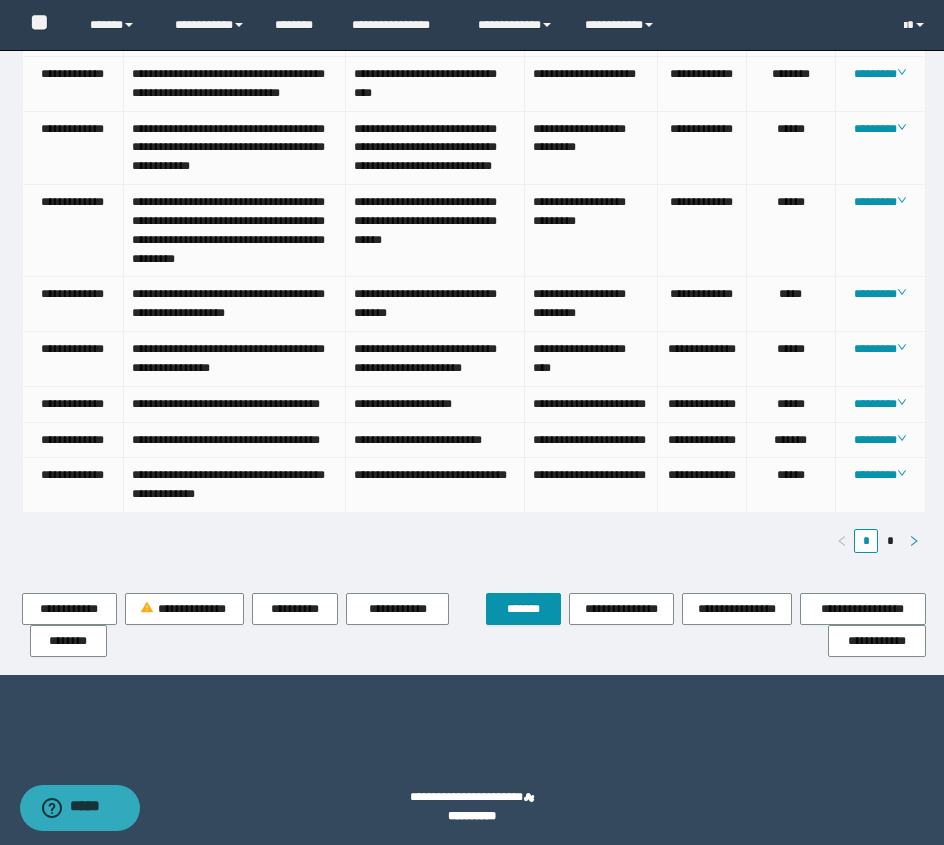 click at bounding box center (914, 541) 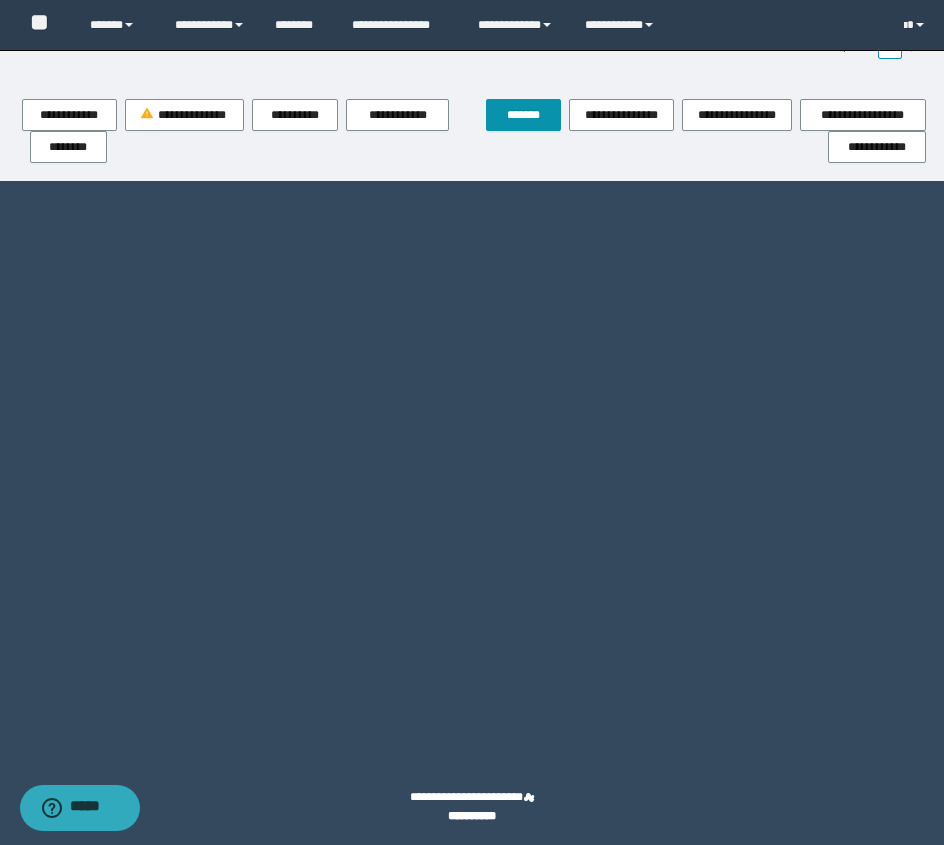 scroll, scrollTop: 660, scrollLeft: 0, axis: vertical 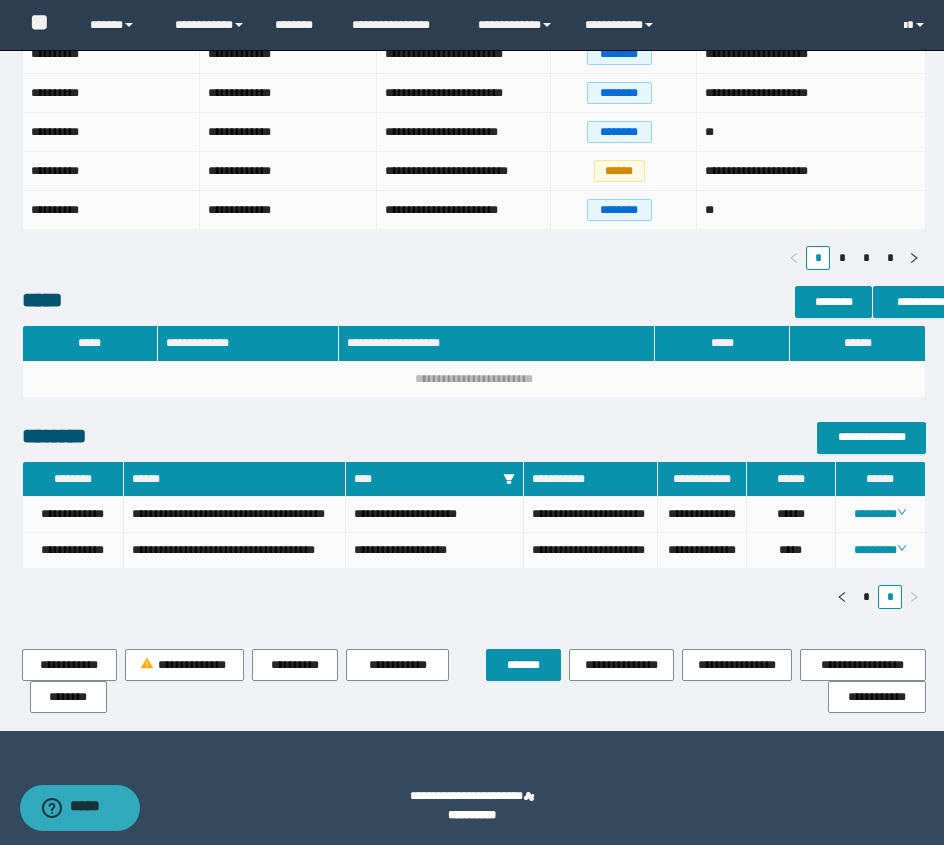 click on "**********" at bounding box center (474, 89) 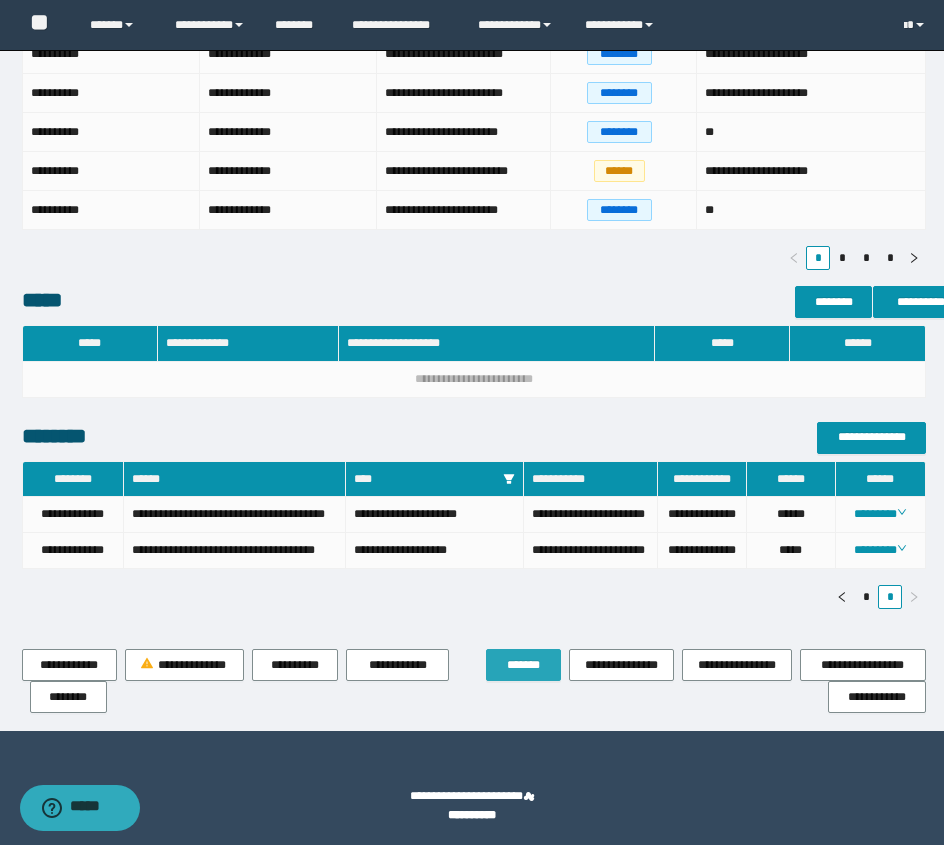 drag, startPoint x: 650, startPoint y: 698, endPoint x: 640, endPoint y: 693, distance: 11.18034 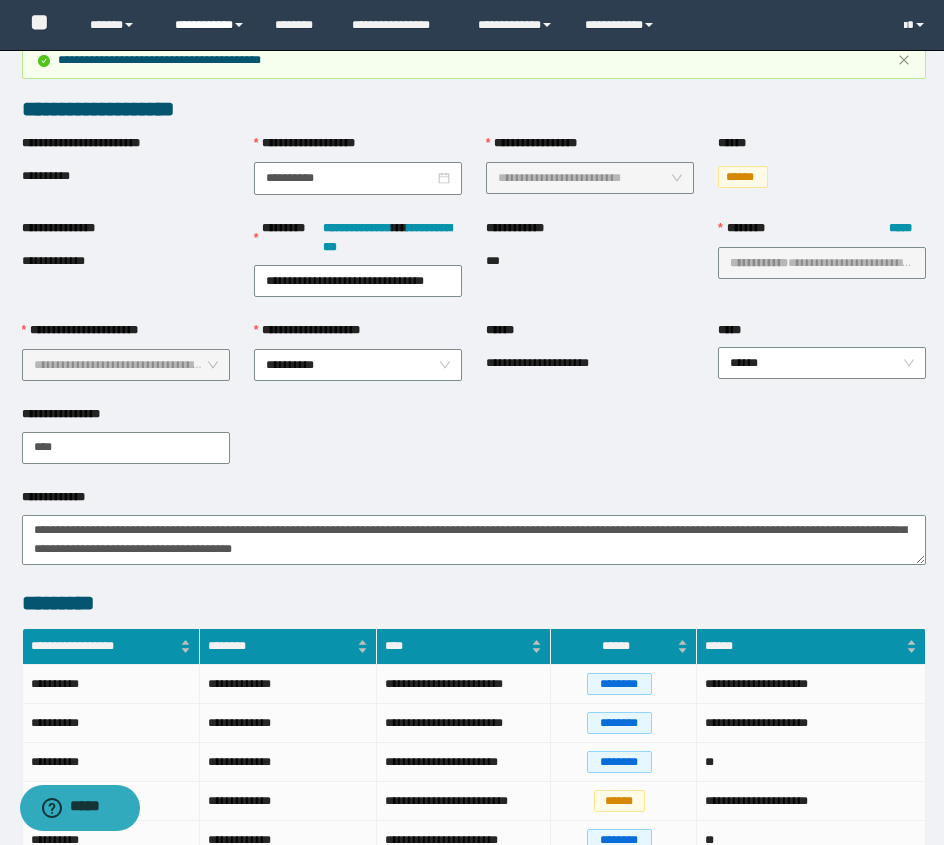 scroll, scrollTop: 0, scrollLeft: 0, axis: both 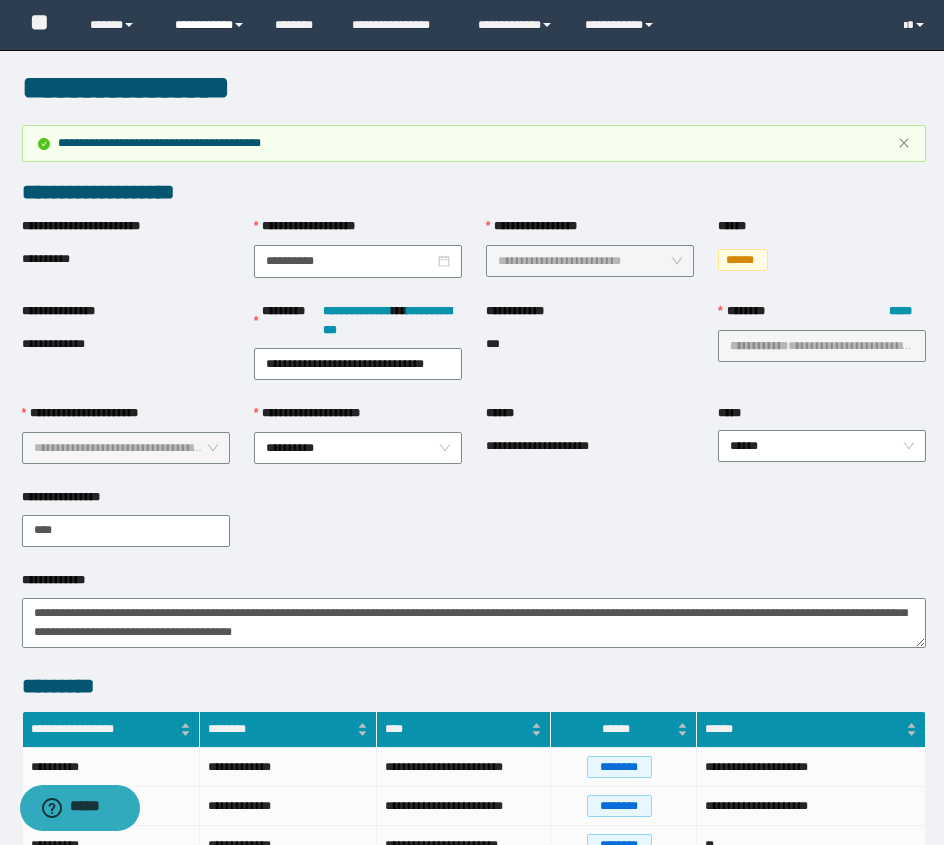 click on "**********" at bounding box center [210, 25] 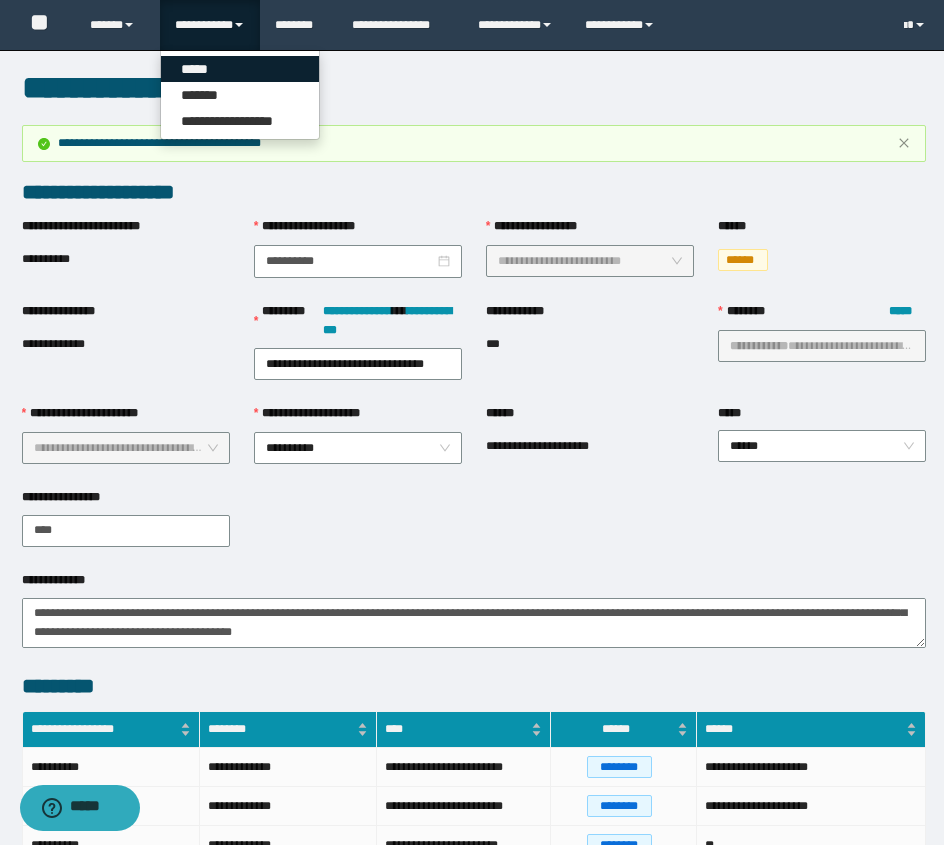 click on "*****" at bounding box center [240, 69] 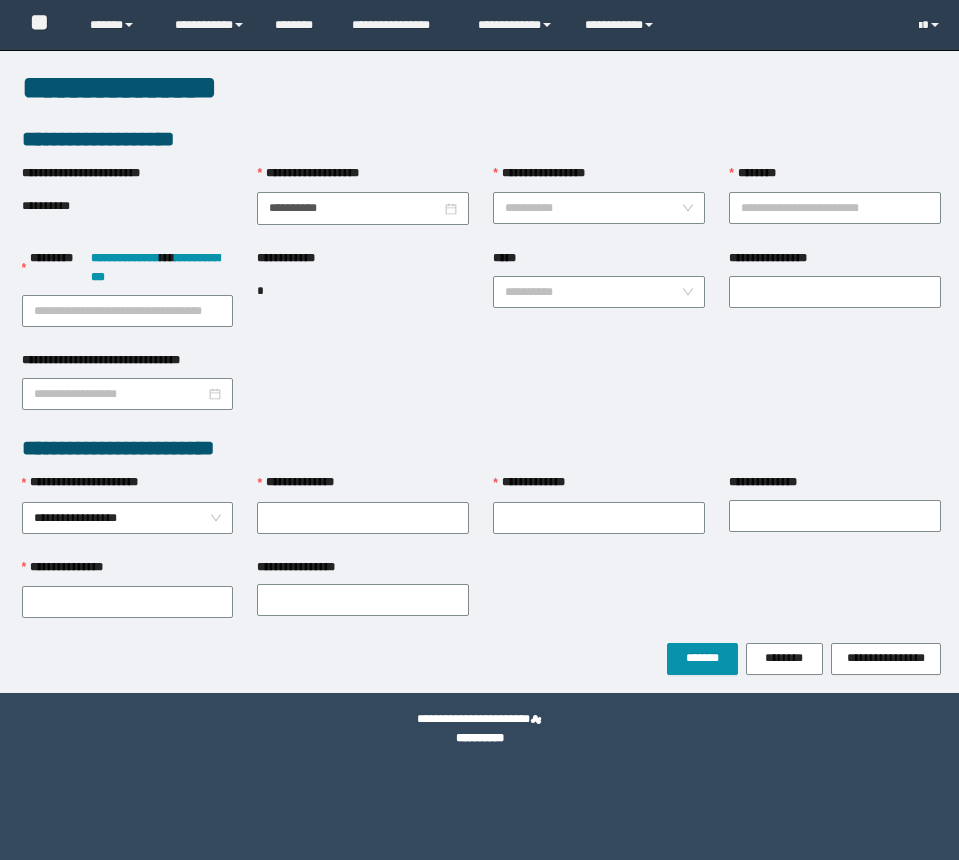 scroll, scrollTop: 0, scrollLeft: 0, axis: both 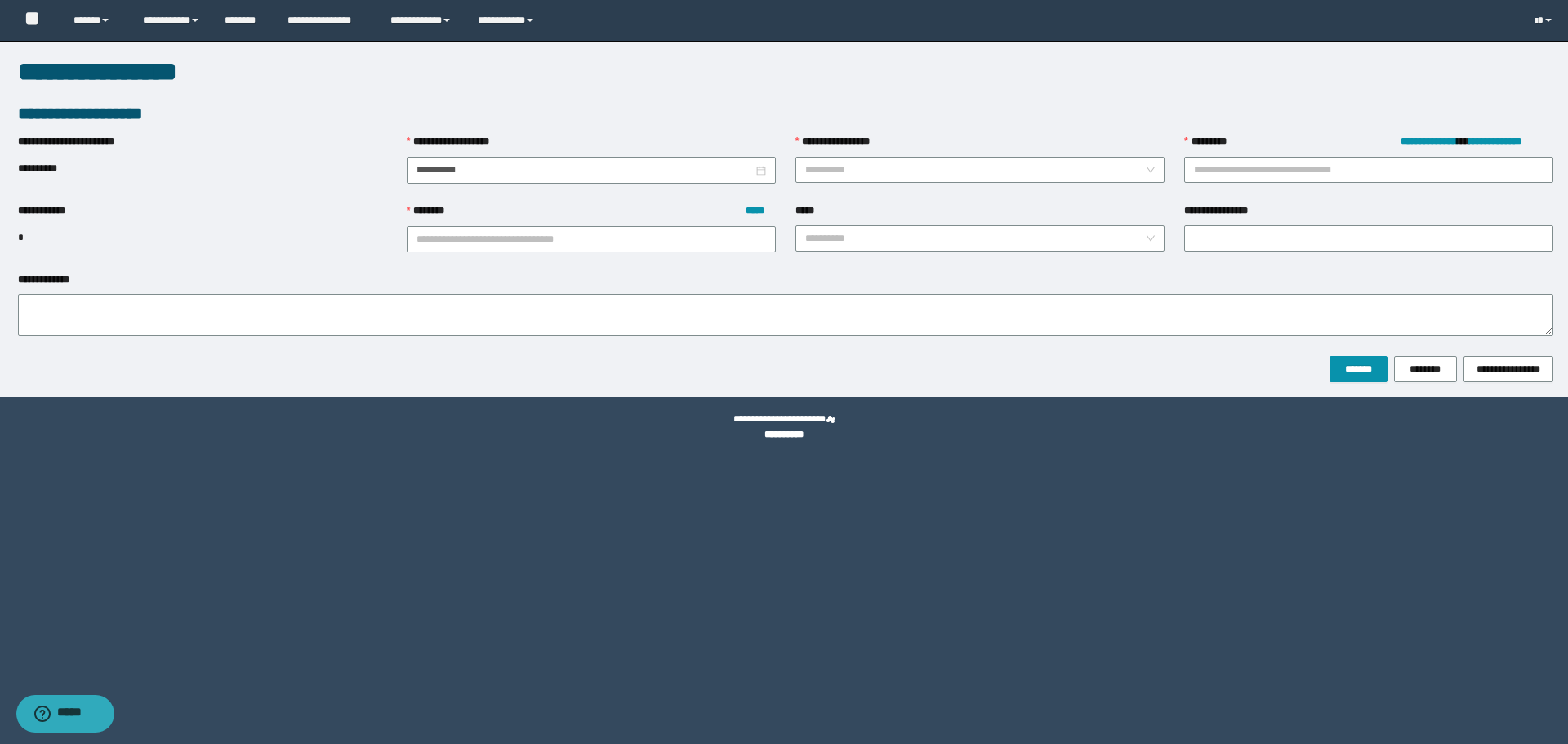 click on "**********" at bounding box center (784, 372) 